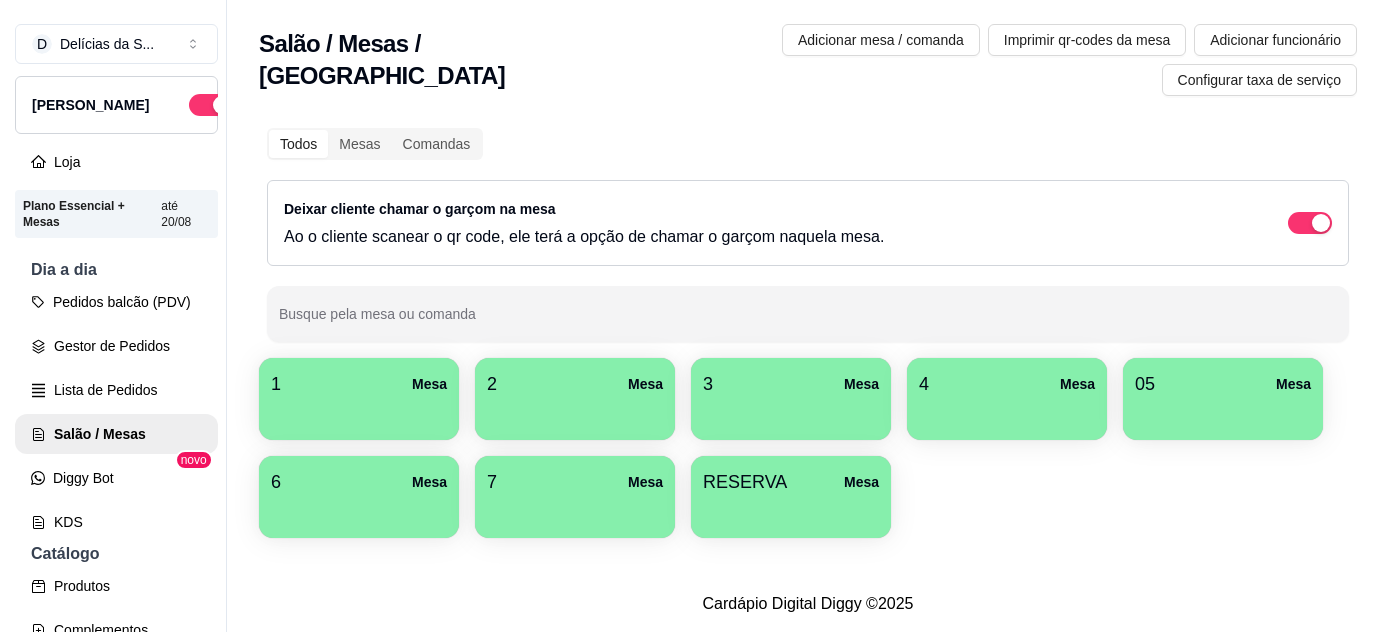 scroll, scrollTop: 0, scrollLeft: 0, axis: both 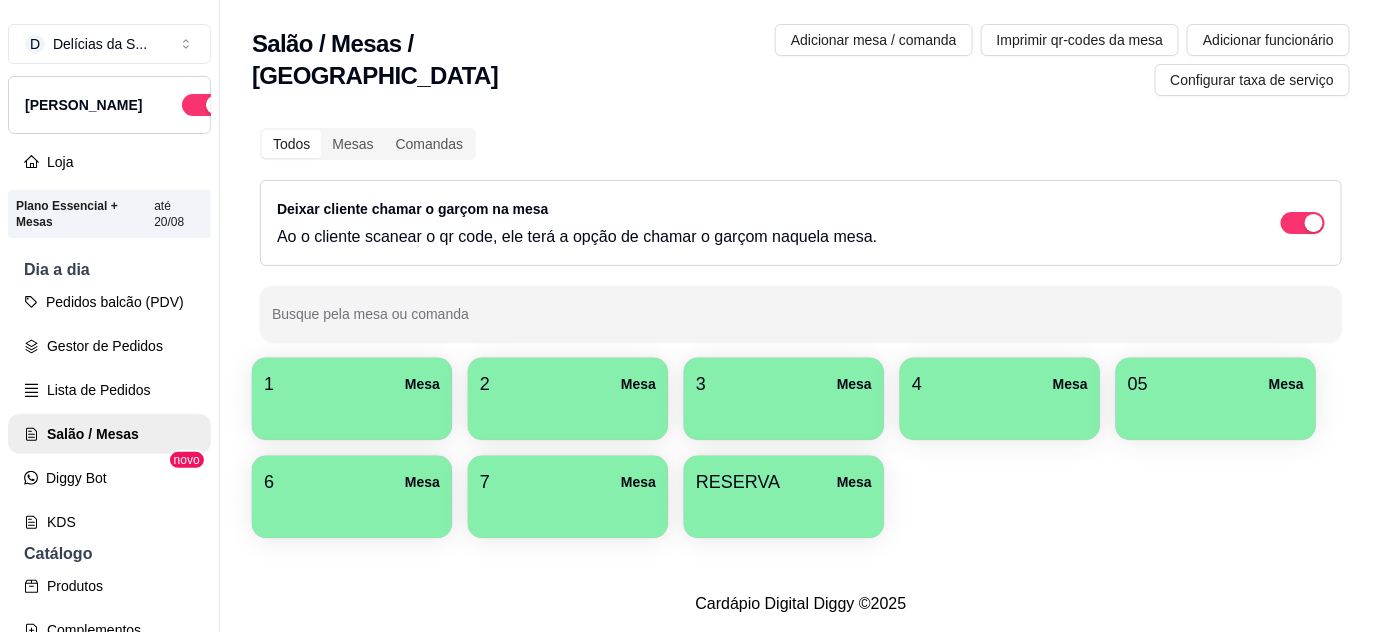 click on "RESERVA  Mesa" at bounding box center (784, 497) 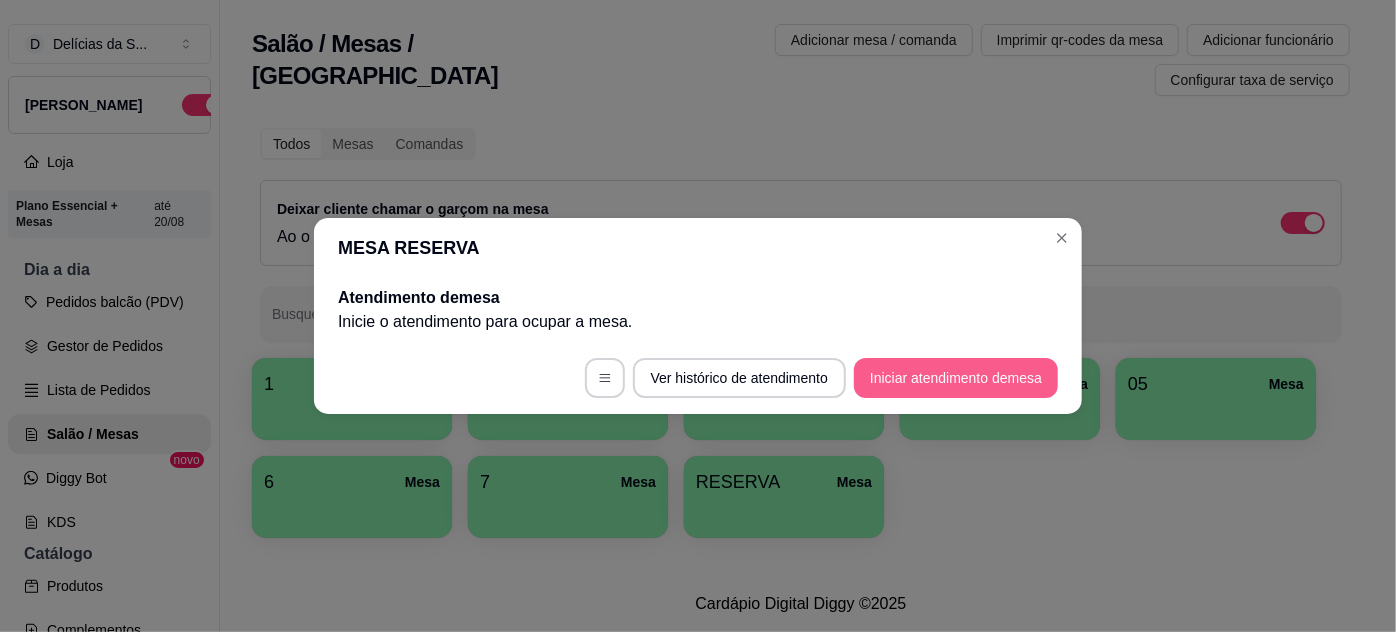click on "Iniciar atendimento de  mesa" at bounding box center [956, 378] 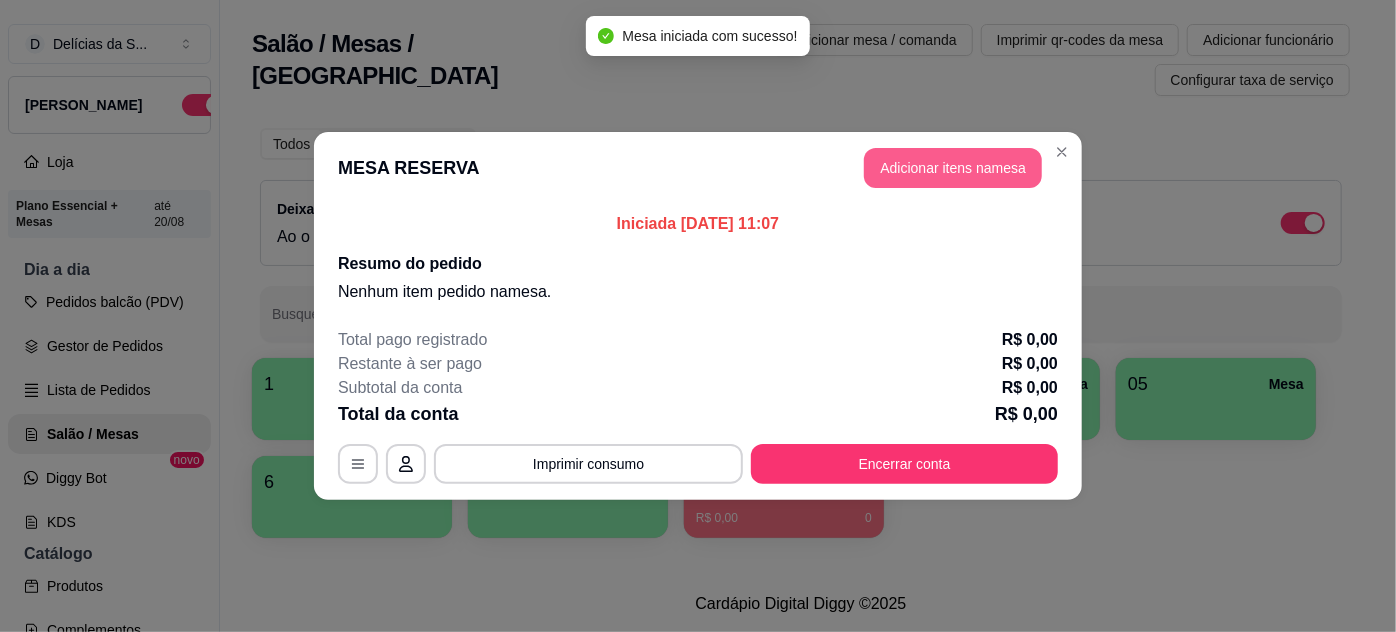 click on "Adicionar itens na  mesa" at bounding box center [953, 168] 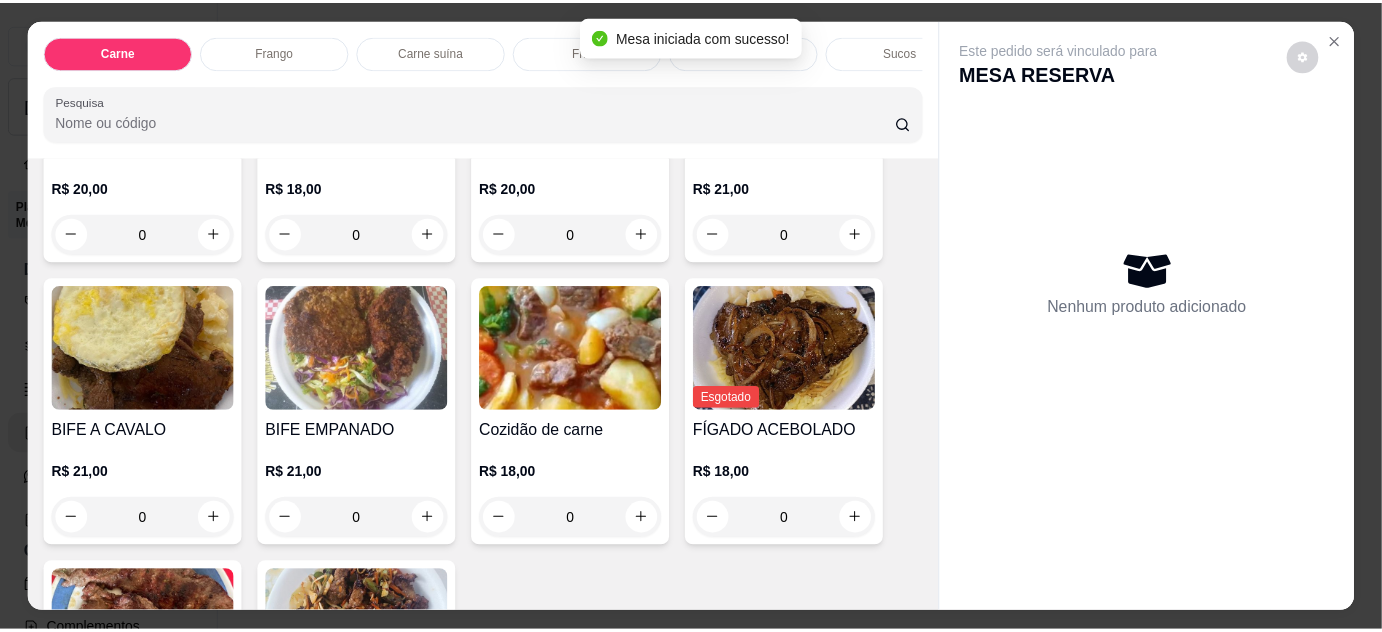 scroll, scrollTop: 363, scrollLeft: 0, axis: vertical 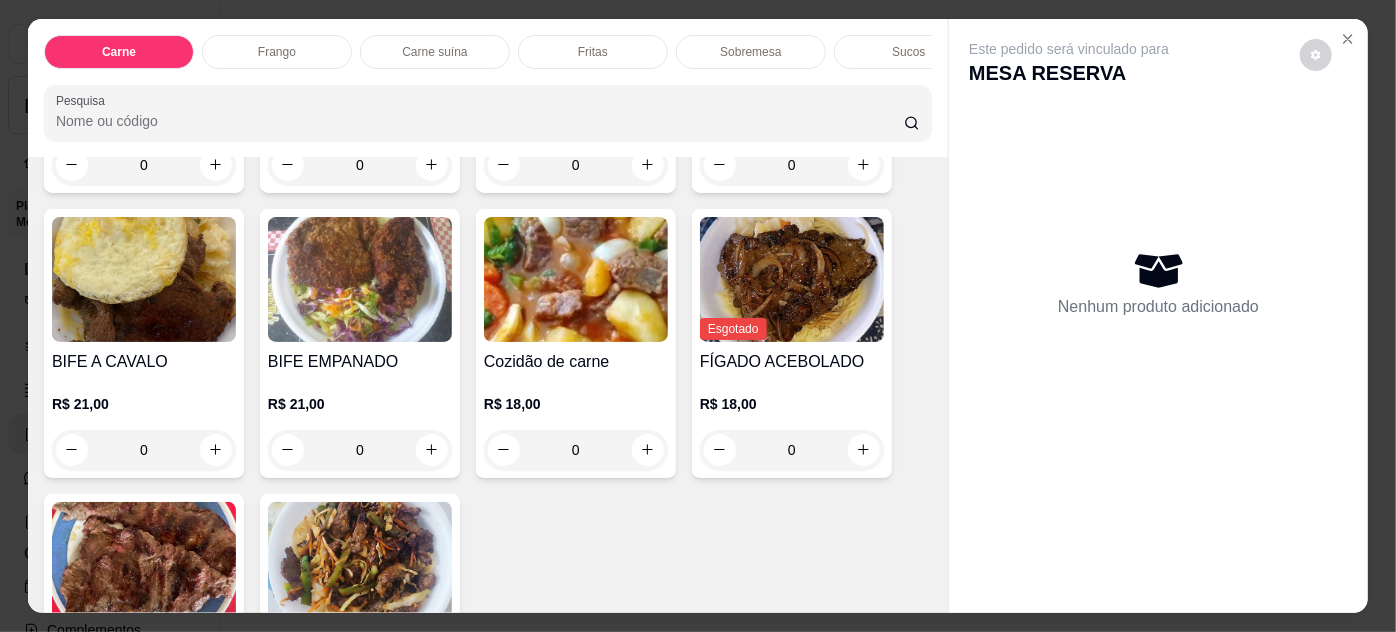 click on "0" at bounding box center [576, 450] 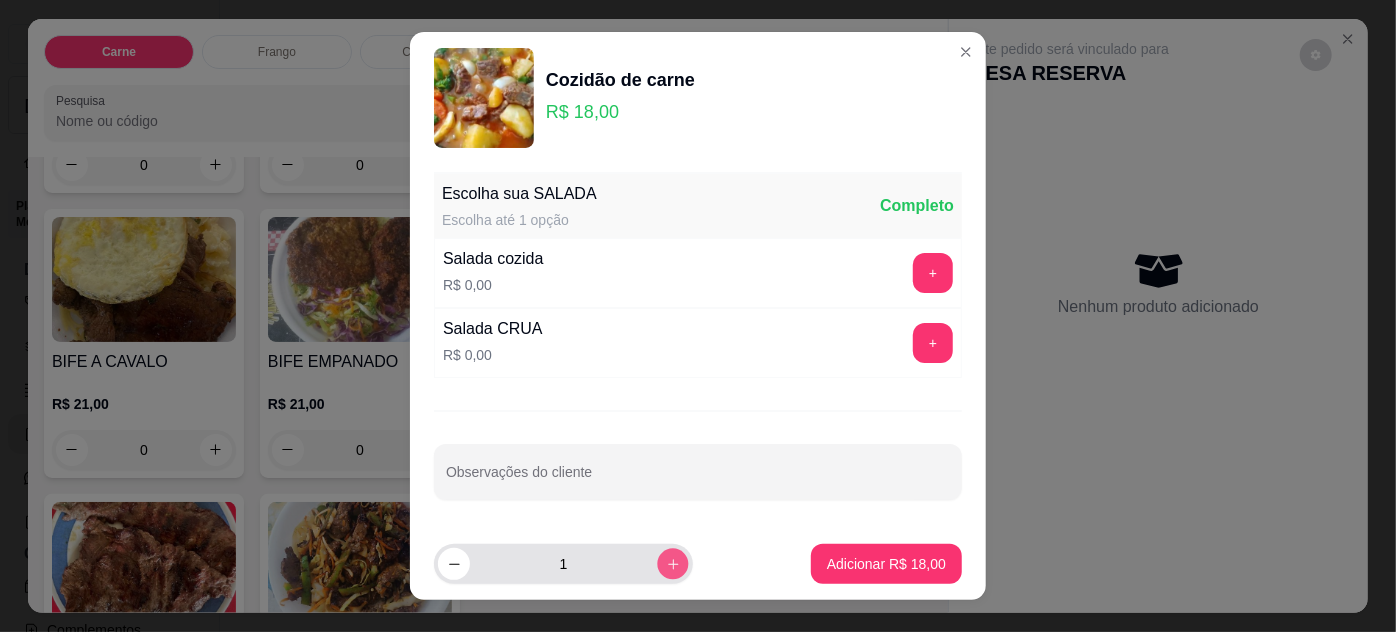 click at bounding box center [672, 563] 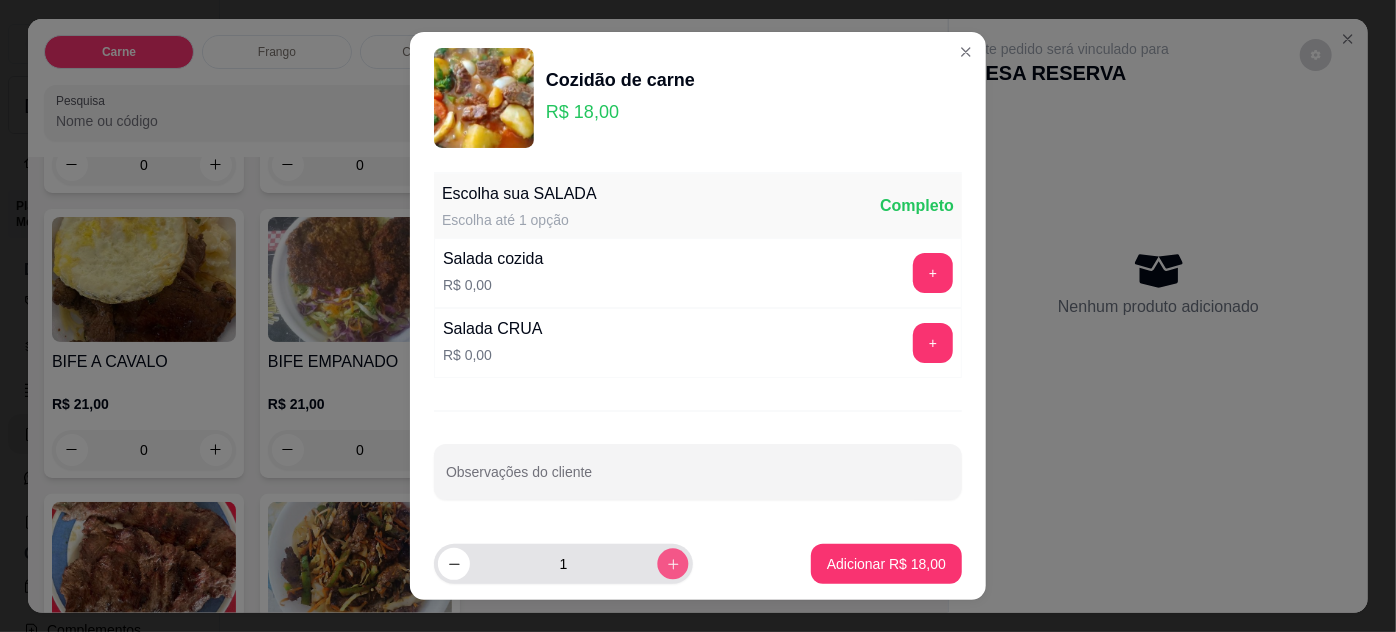 type on "2" 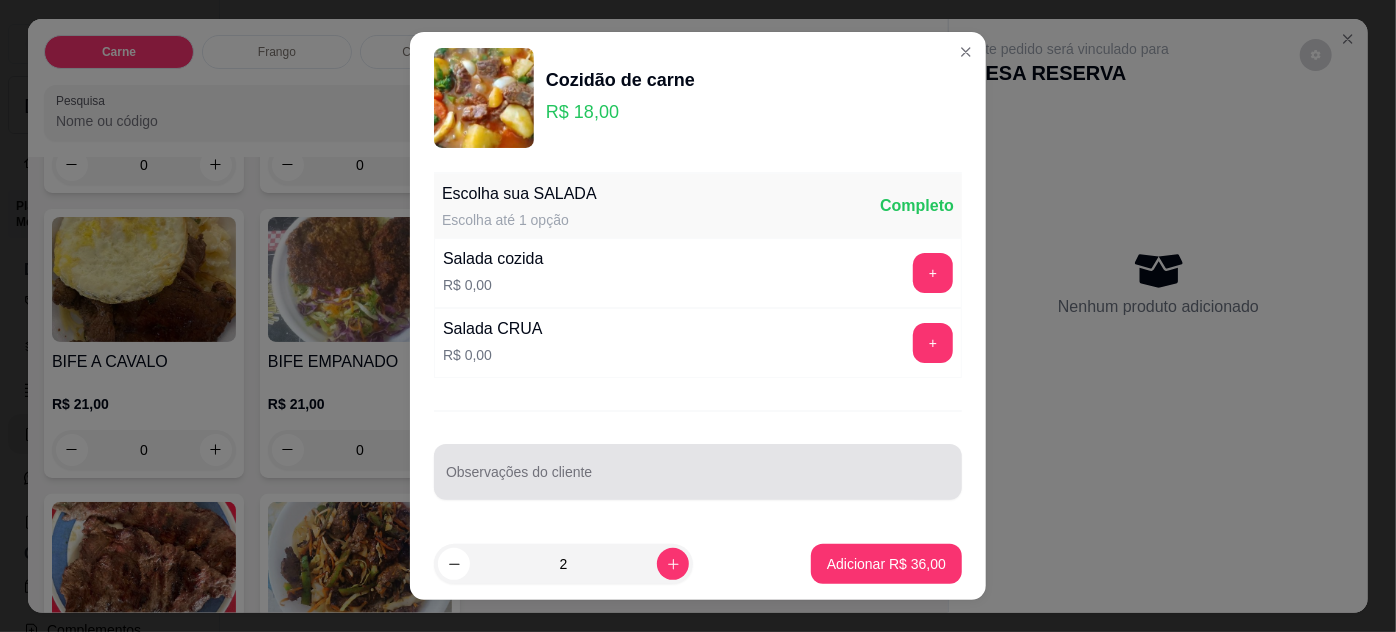 click at bounding box center [698, 472] 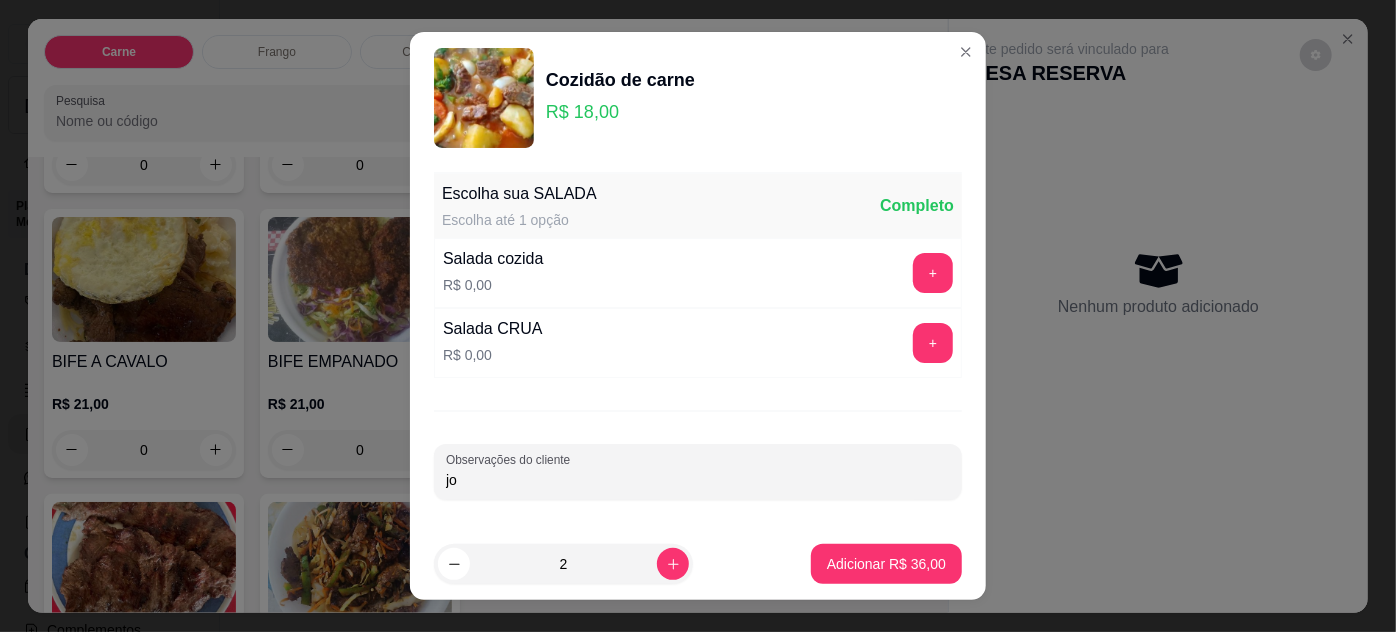 type on "j" 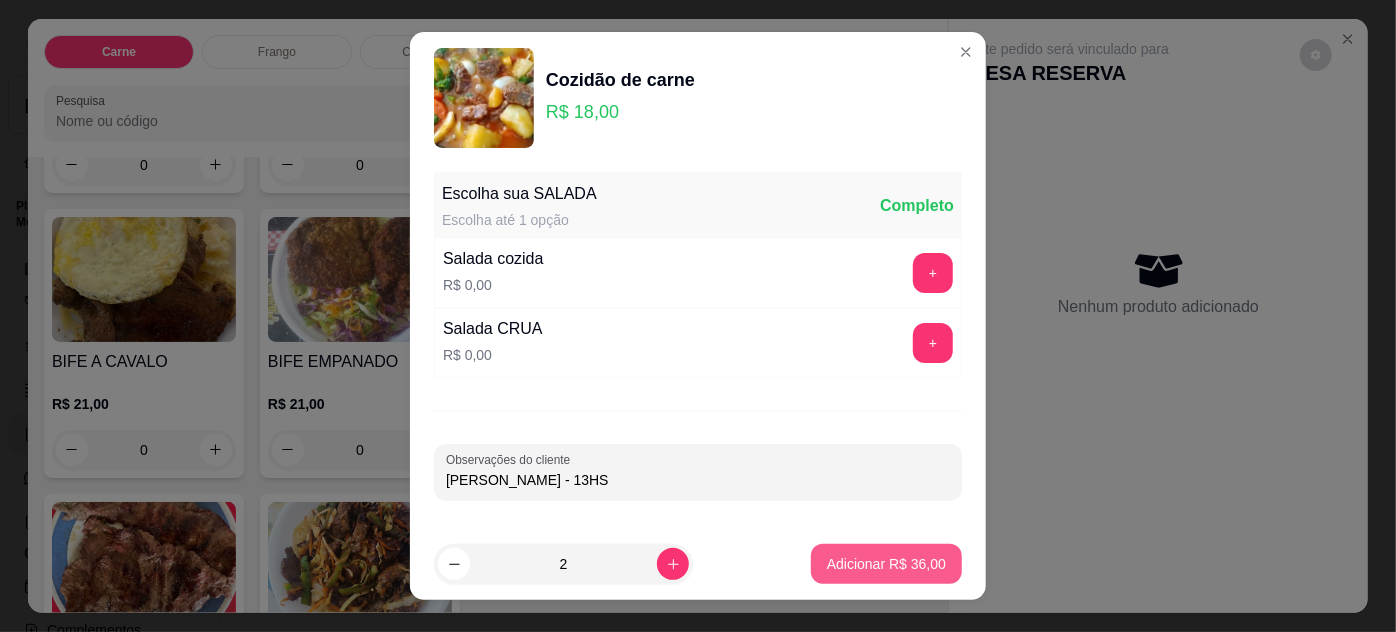 type on "[PERSON_NAME] - 13HS" 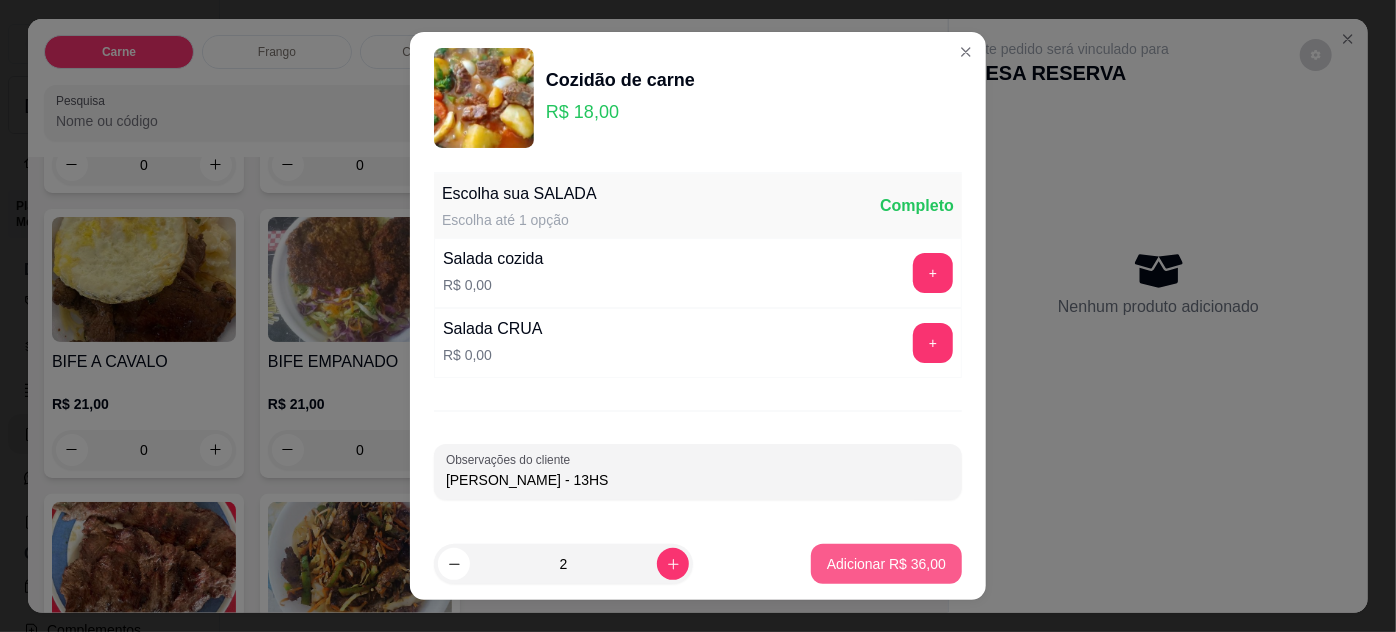 click on "Adicionar   R$ 36,00" at bounding box center [886, 564] 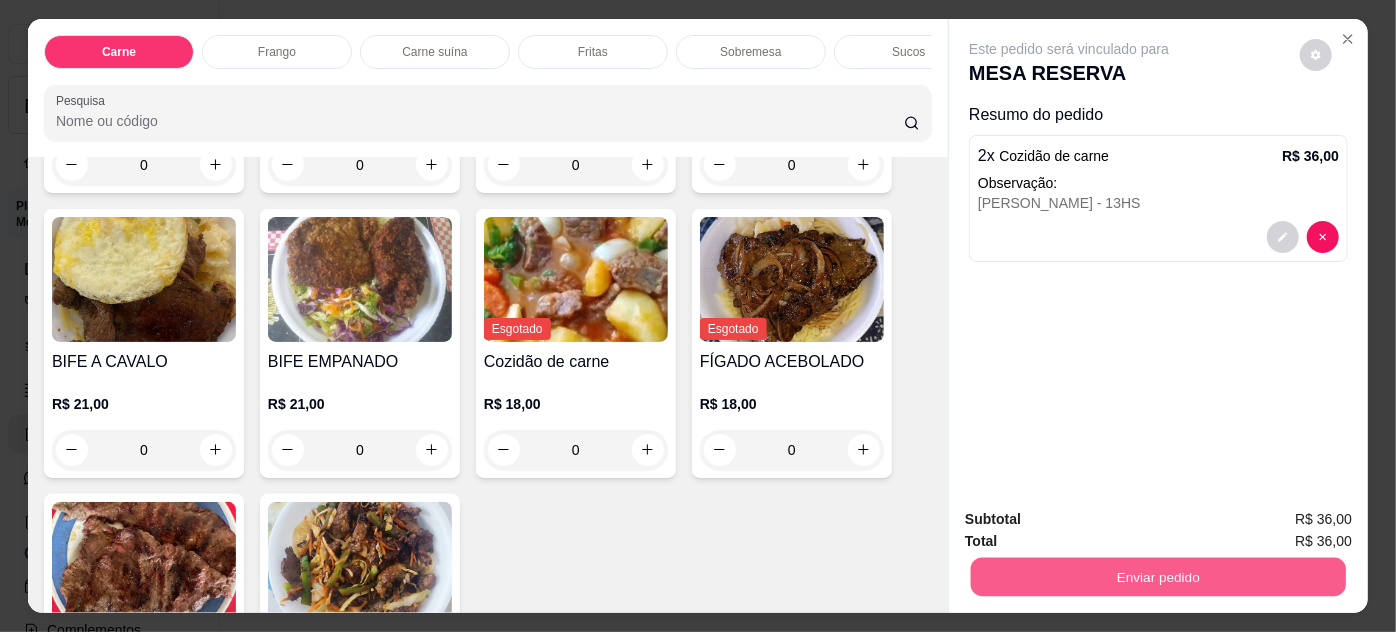 click on "Enviar pedido" at bounding box center [1158, 577] 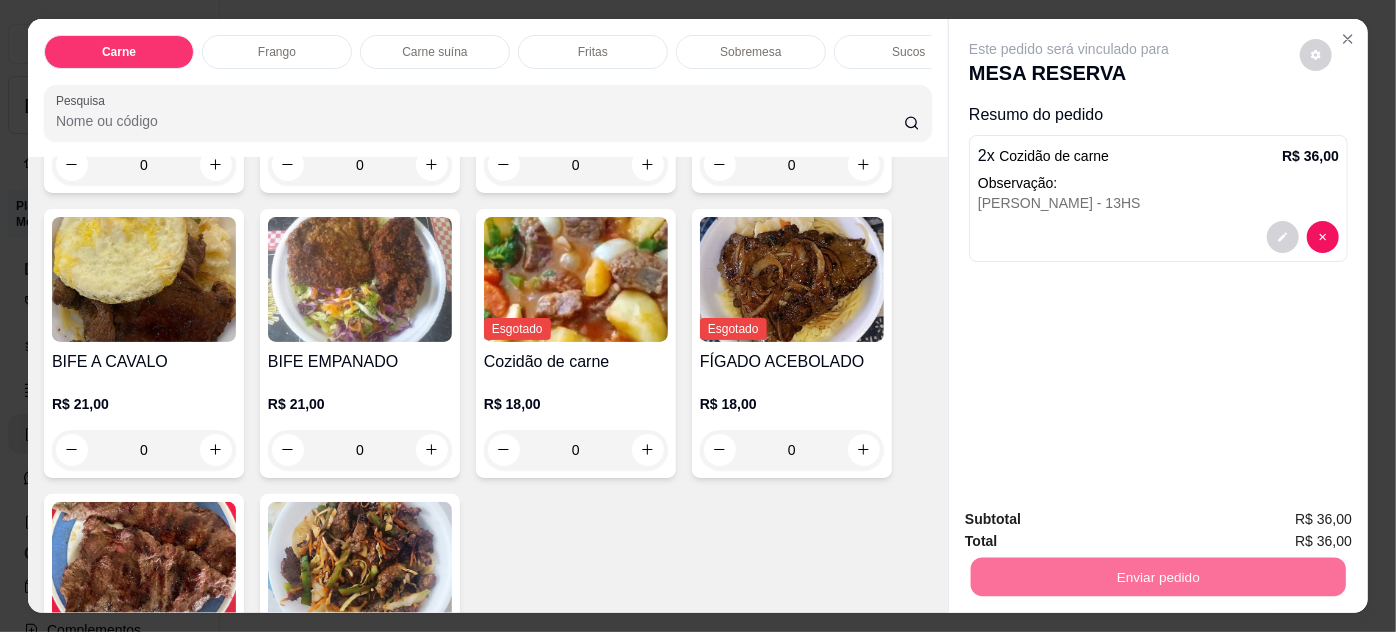 click on "Não registrar e enviar pedido" at bounding box center (1093, 520) 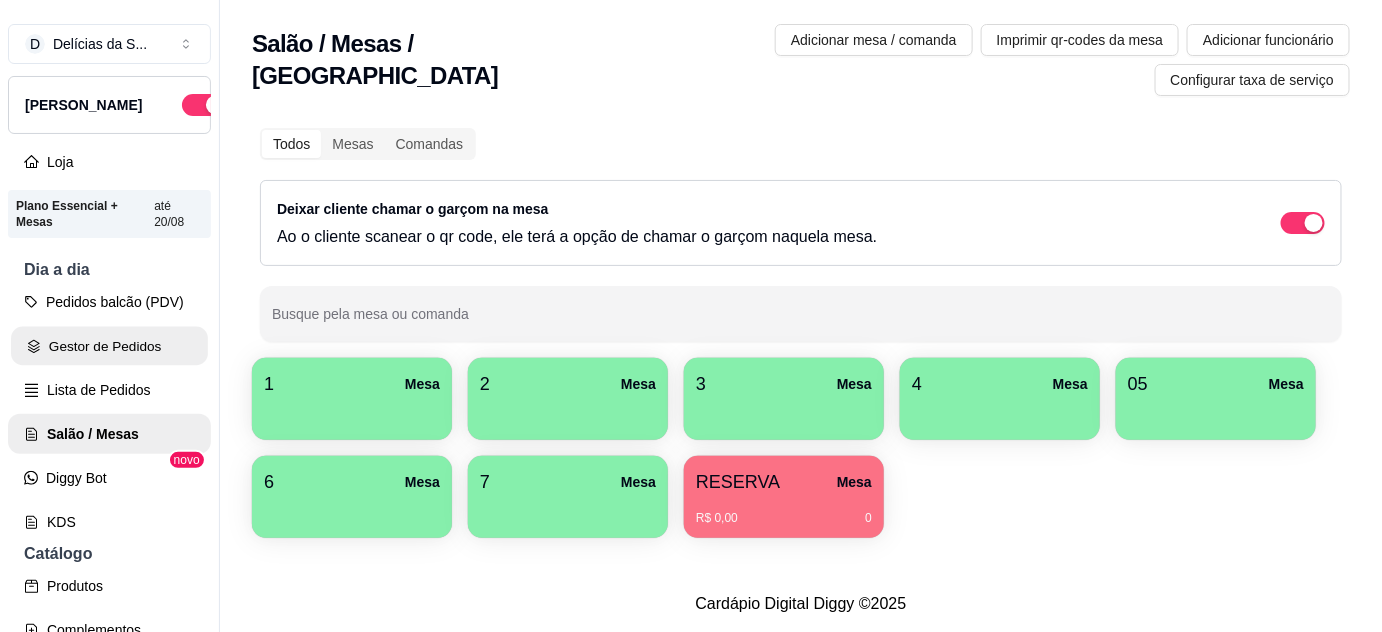 click on "Gestor de Pedidos" at bounding box center [109, 346] 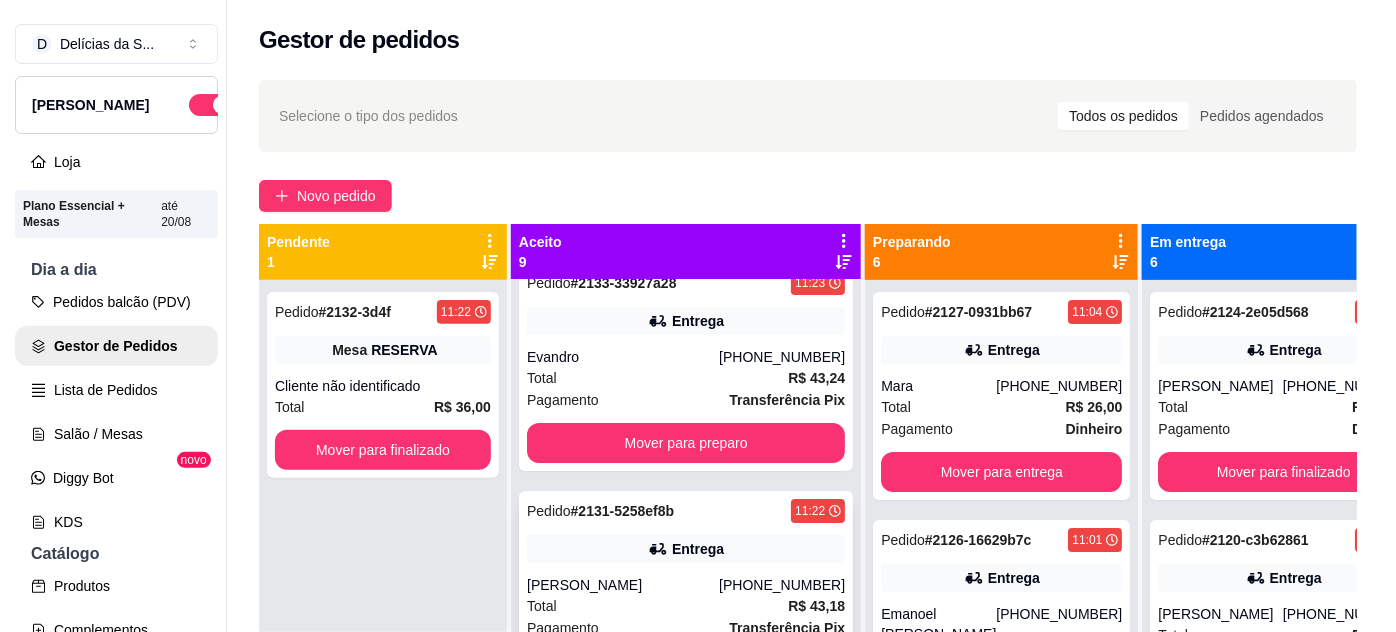 scroll, scrollTop: 0, scrollLeft: 0, axis: both 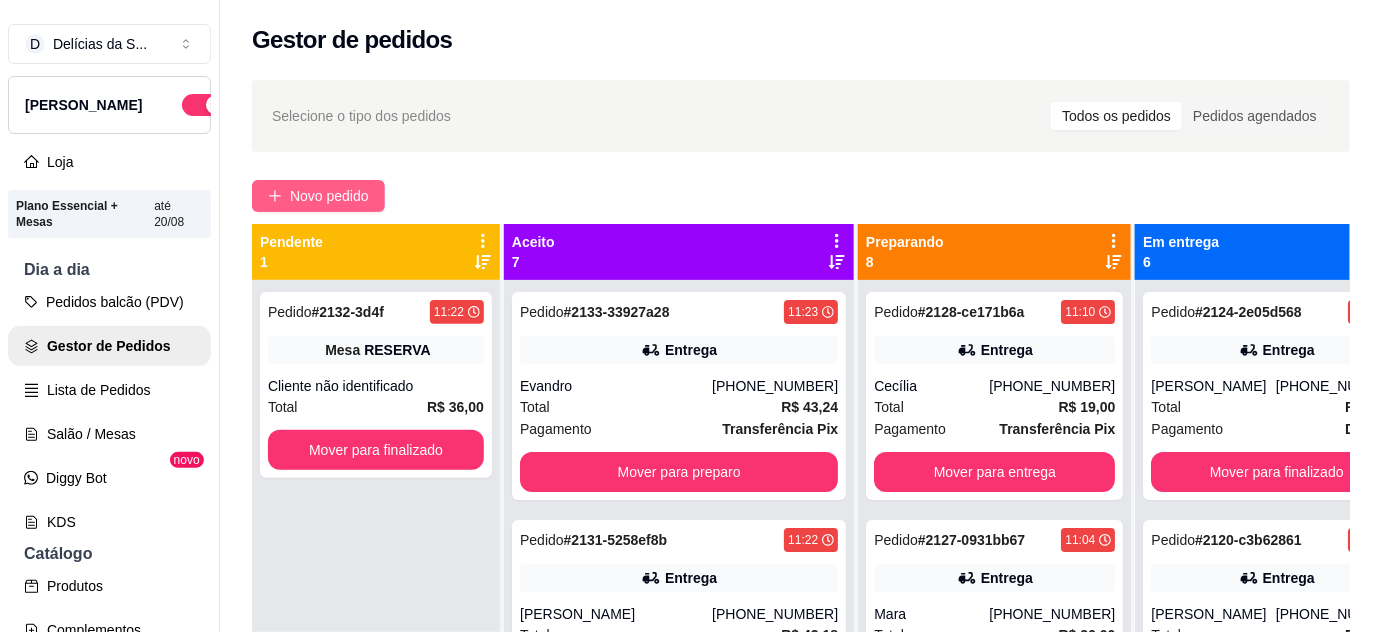 click on "Novo pedido" at bounding box center [329, 196] 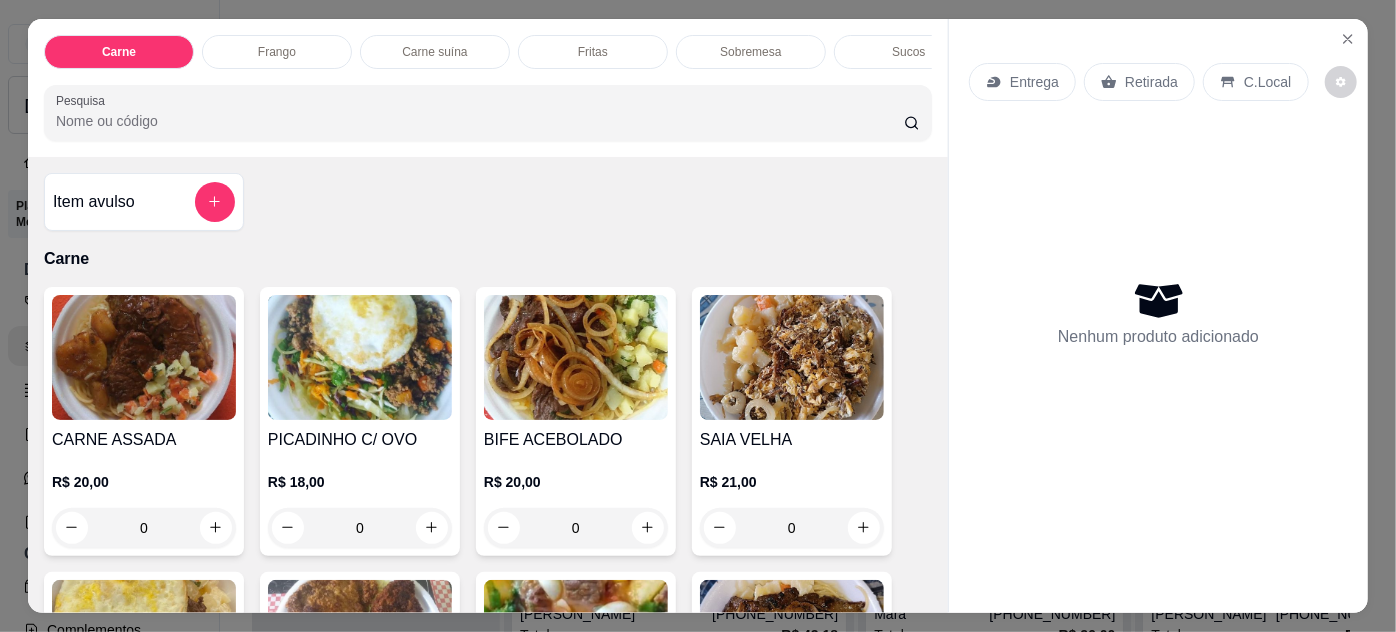 click on "0" at bounding box center (144, 528) 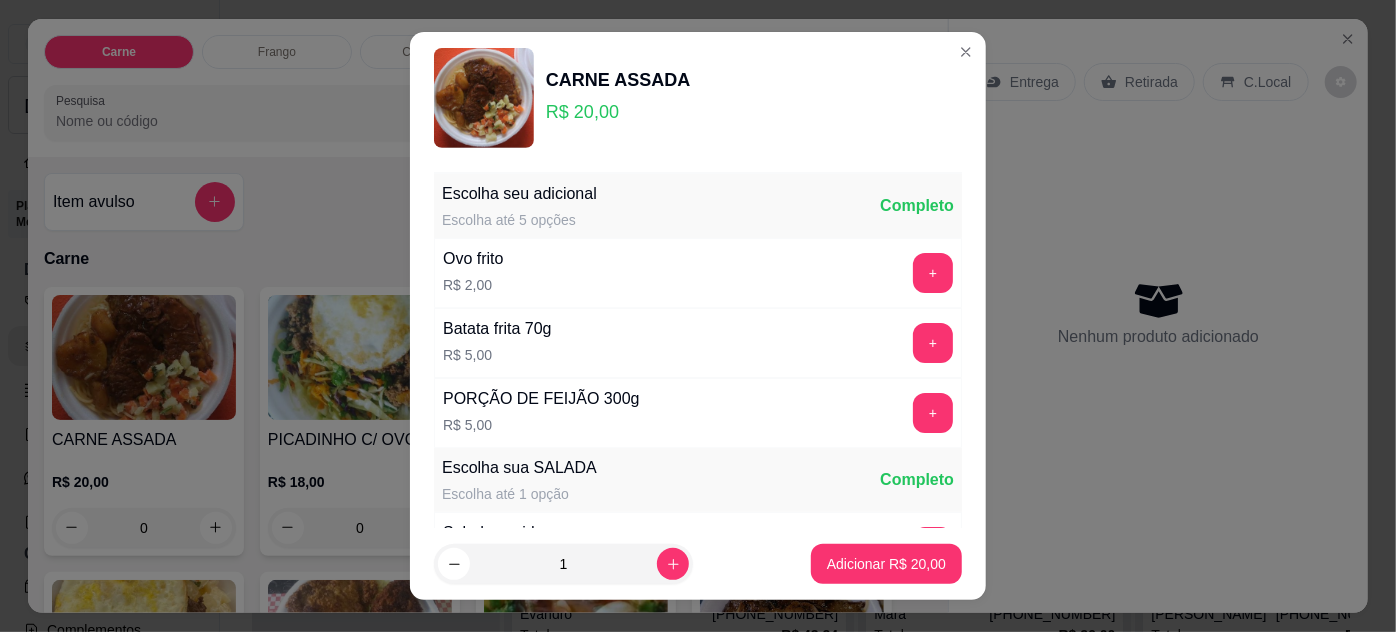 scroll, scrollTop: 269, scrollLeft: 0, axis: vertical 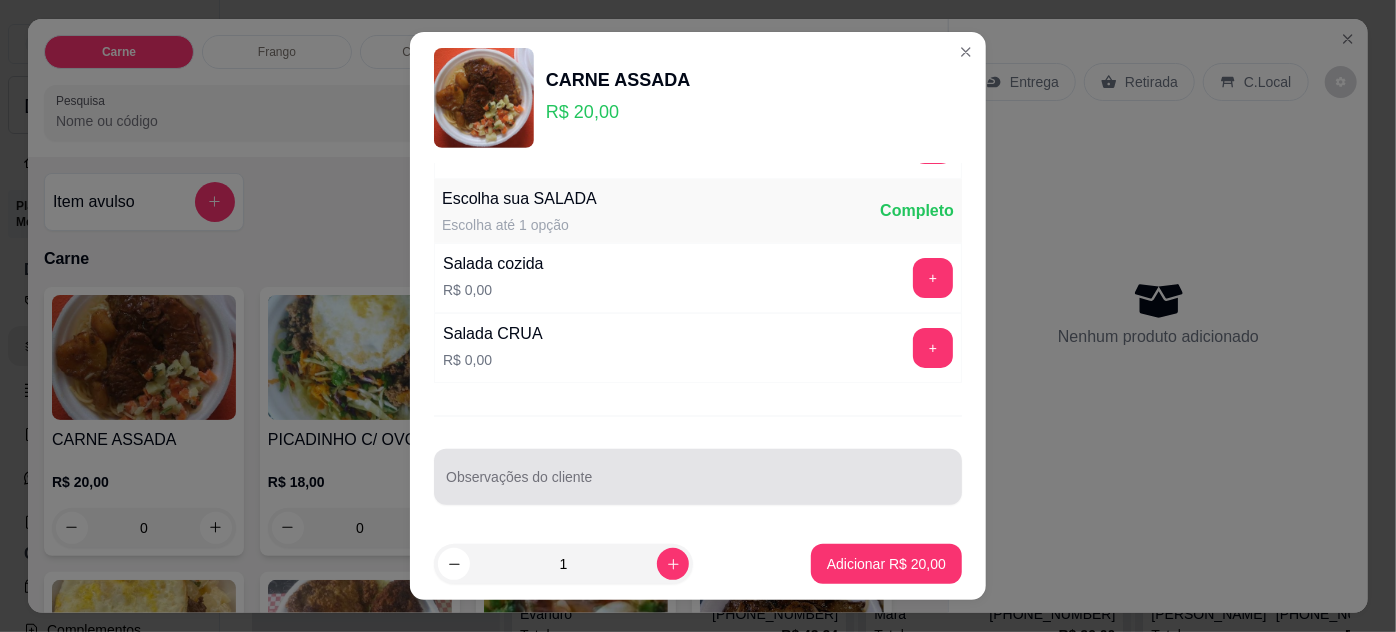 click on "Observações do cliente" at bounding box center (698, 485) 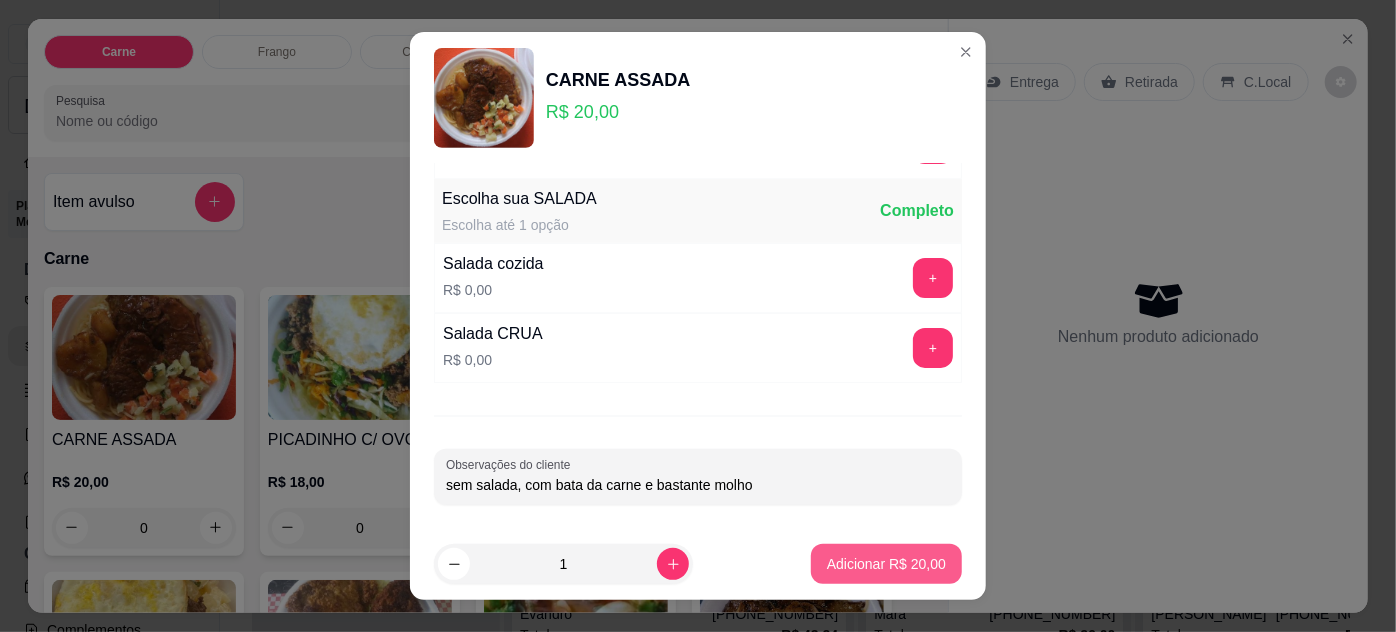 type on "sem salada, com bata da carne e bastante molho" 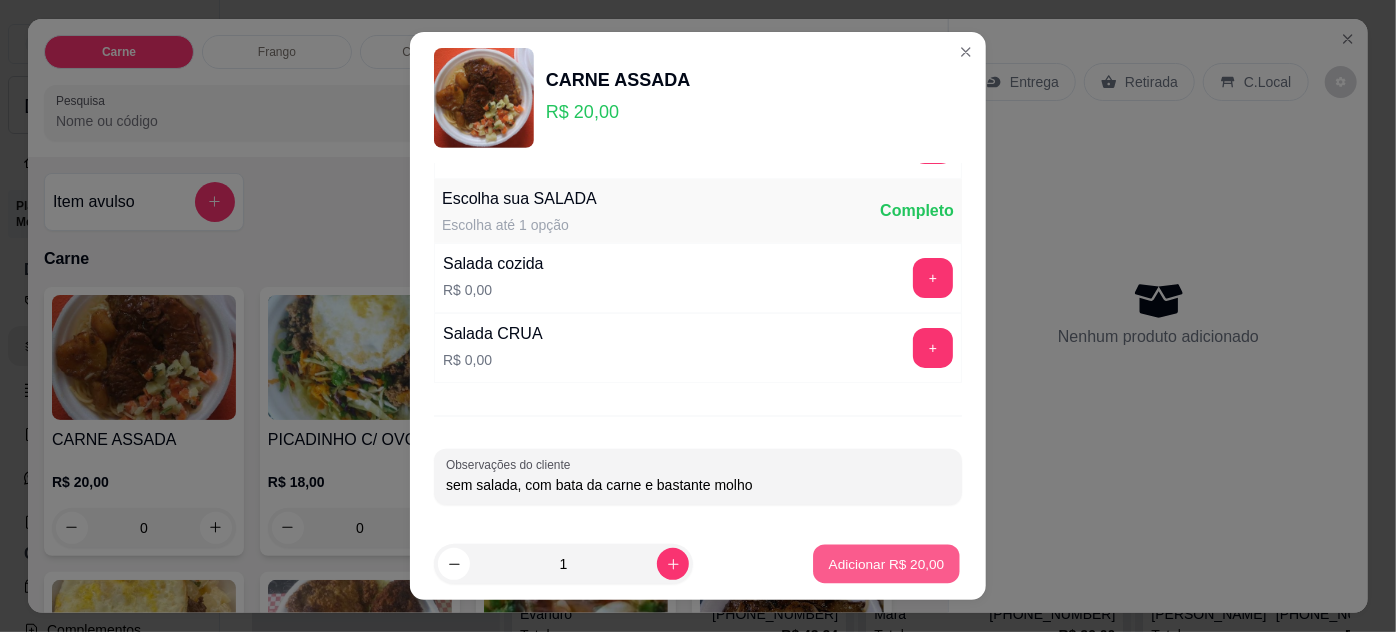 click on "Adicionar   R$ 20,00" at bounding box center [886, 564] 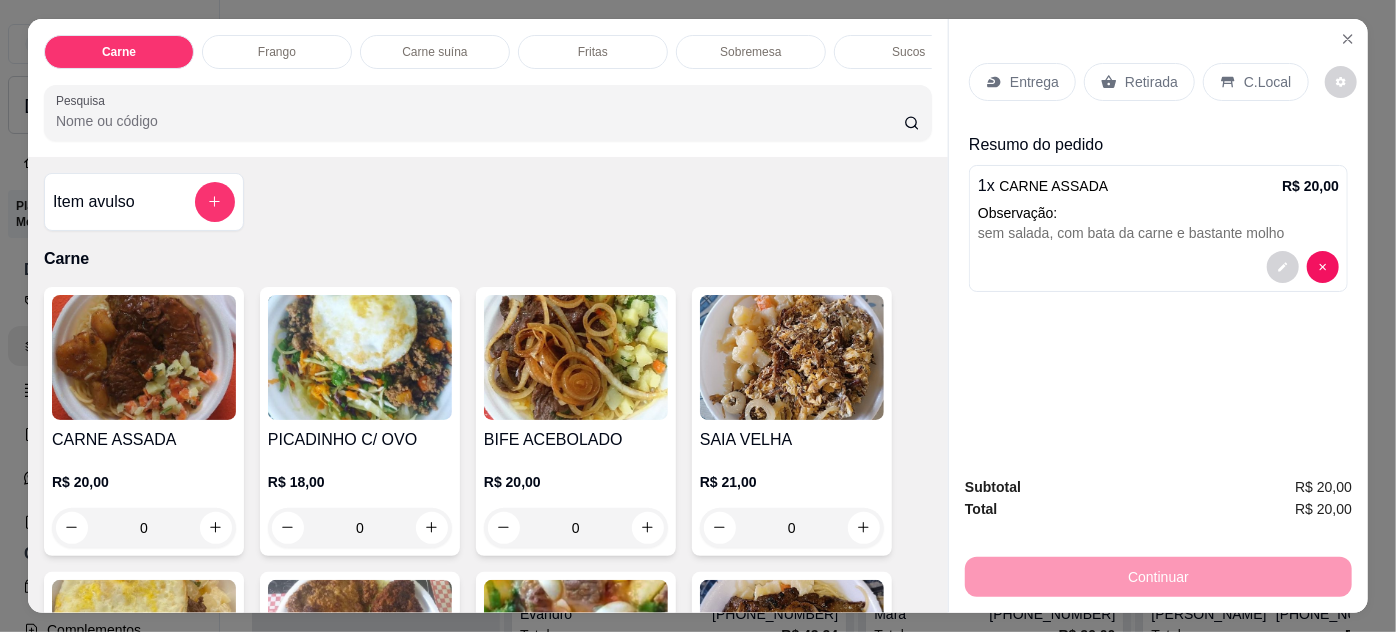 click on "Entrega" at bounding box center (1034, 82) 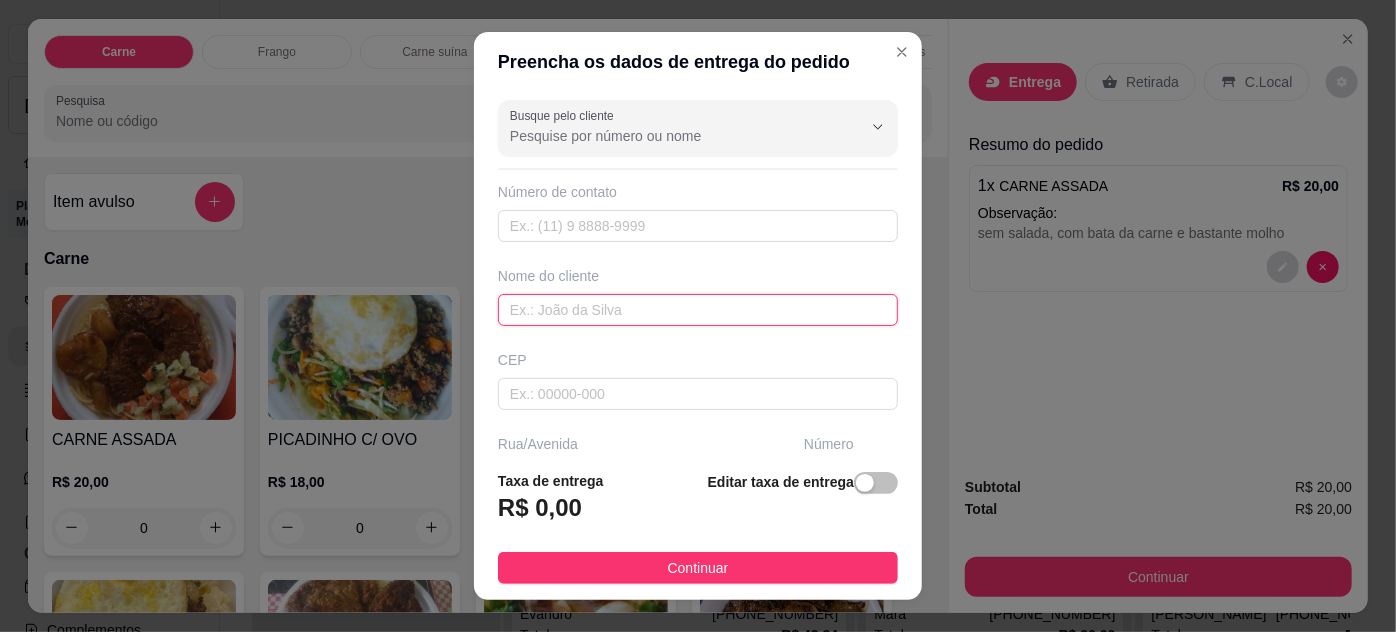 click at bounding box center [698, 310] 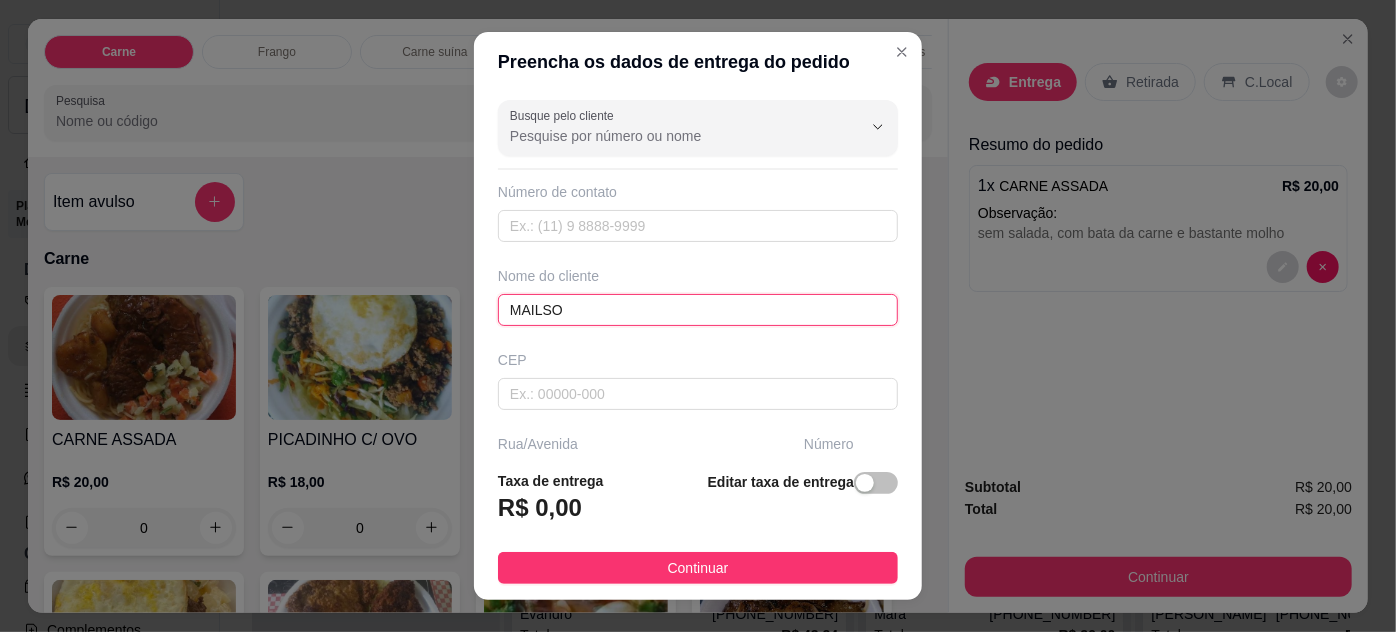 type on "MAILSON" 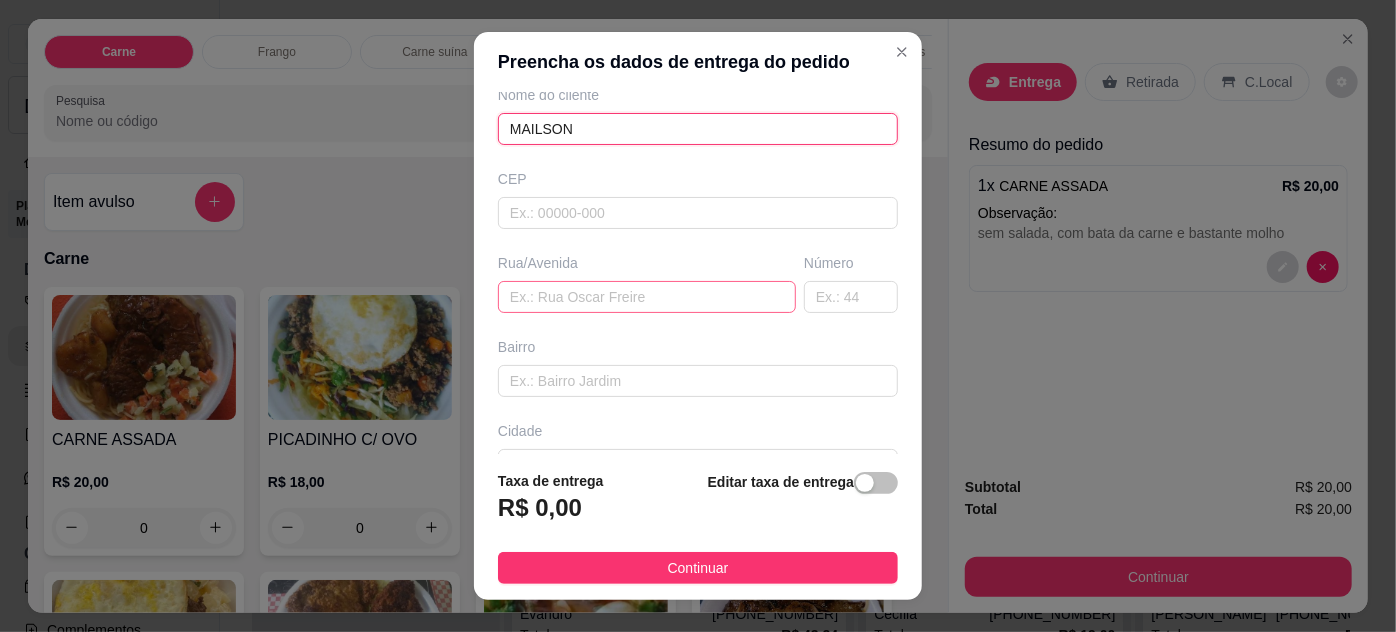 scroll, scrollTop: 306, scrollLeft: 0, axis: vertical 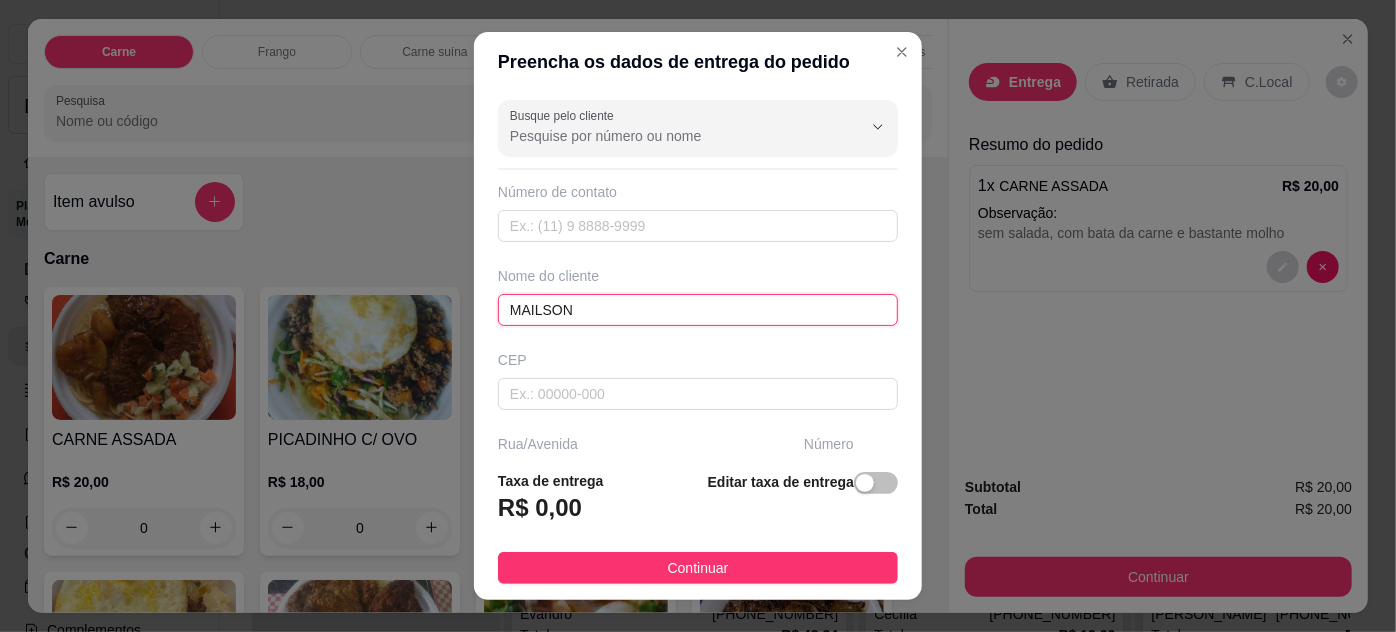 drag, startPoint x: 406, startPoint y: 330, endPoint x: 381, endPoint y: 331, distance: 25.019993 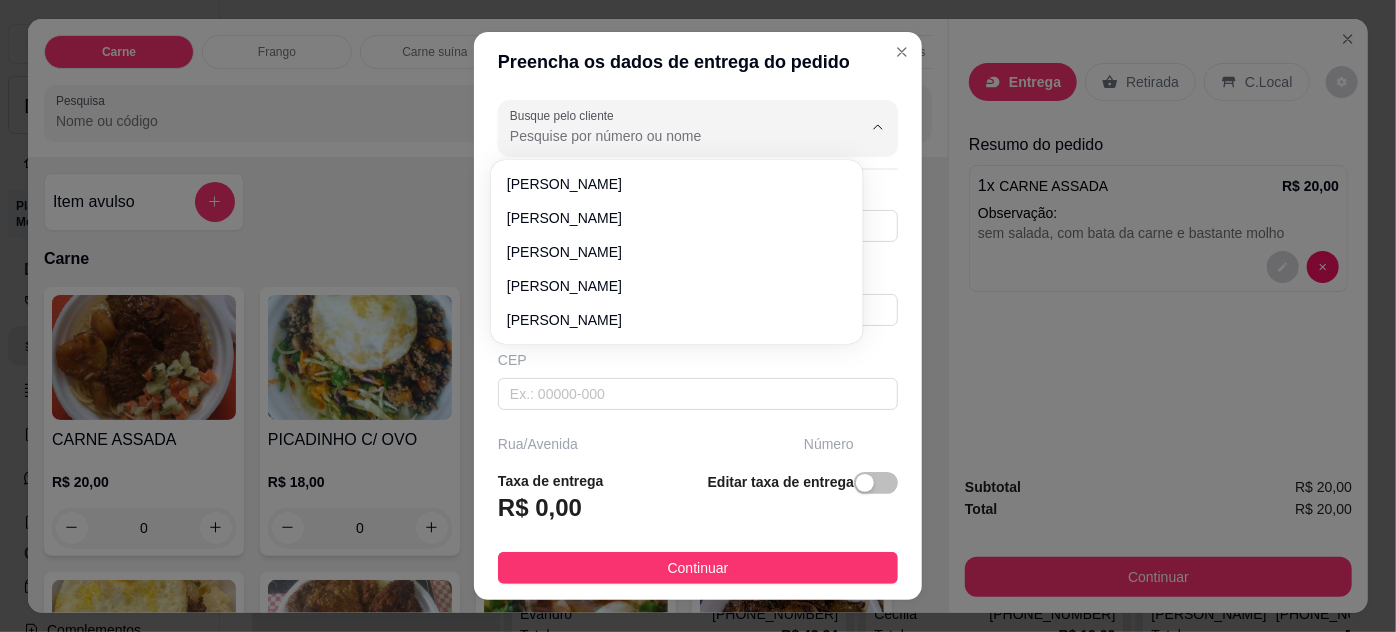 click on "Busque pelo cliente" at bounding box center (670, 136) 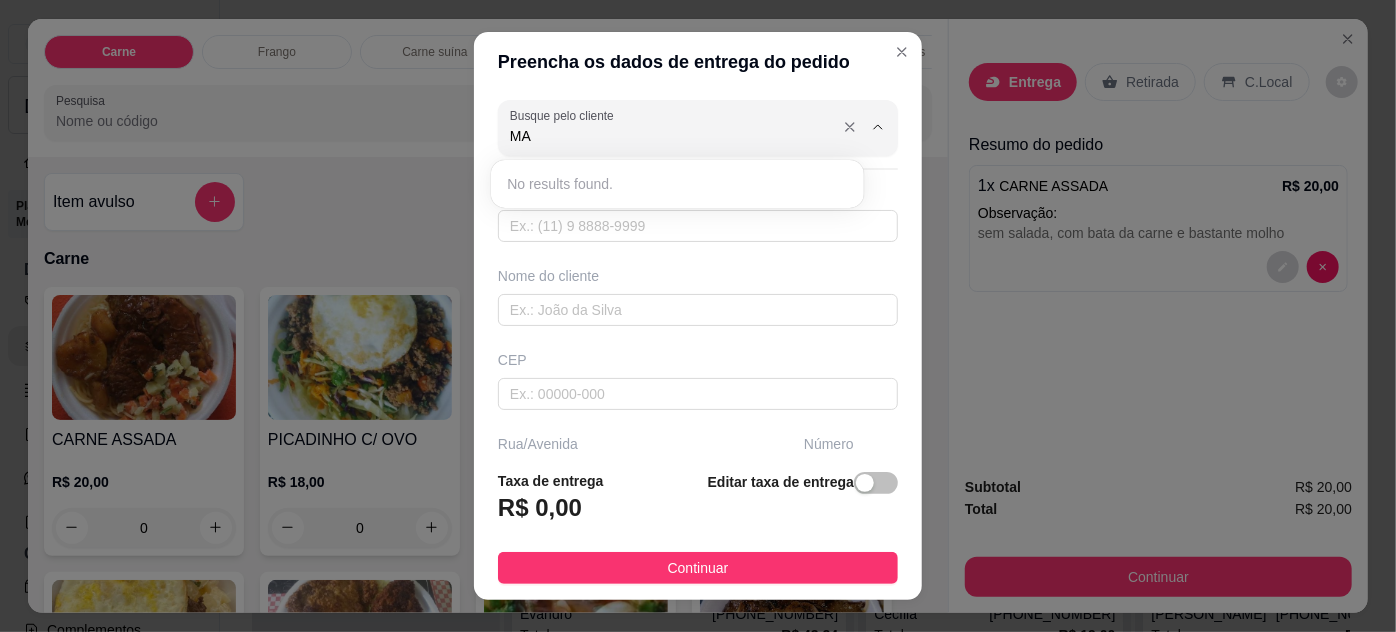 type on "M" 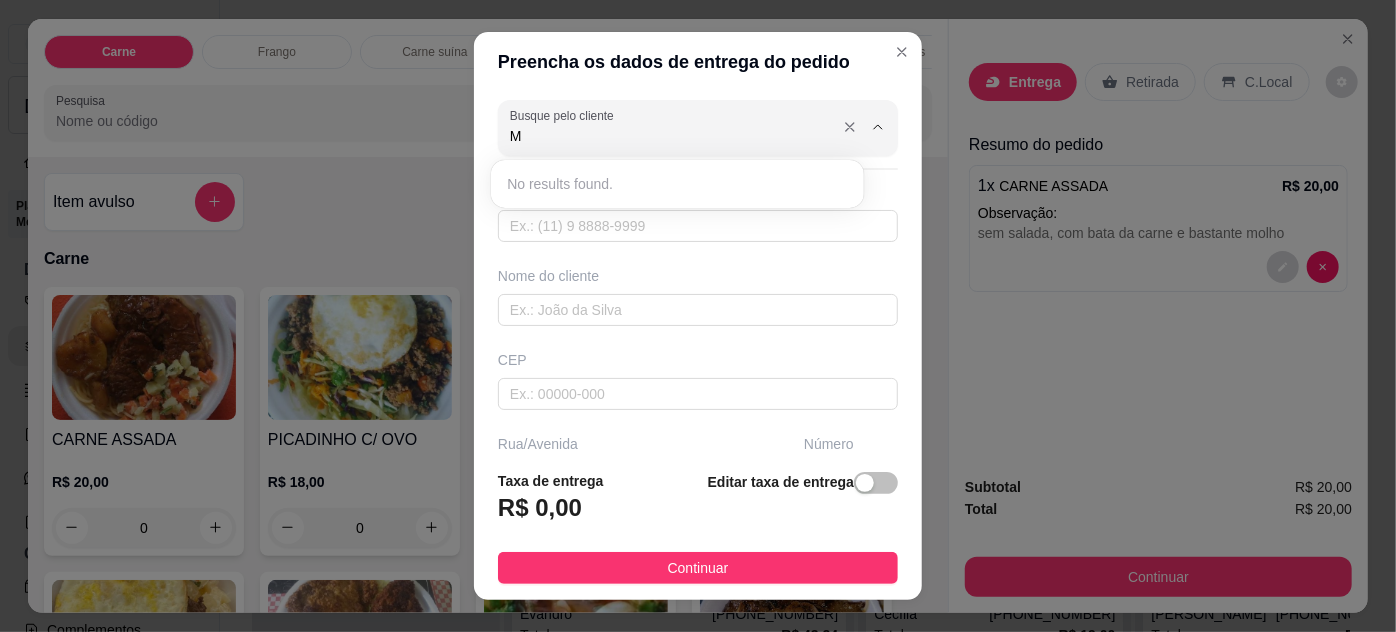 type 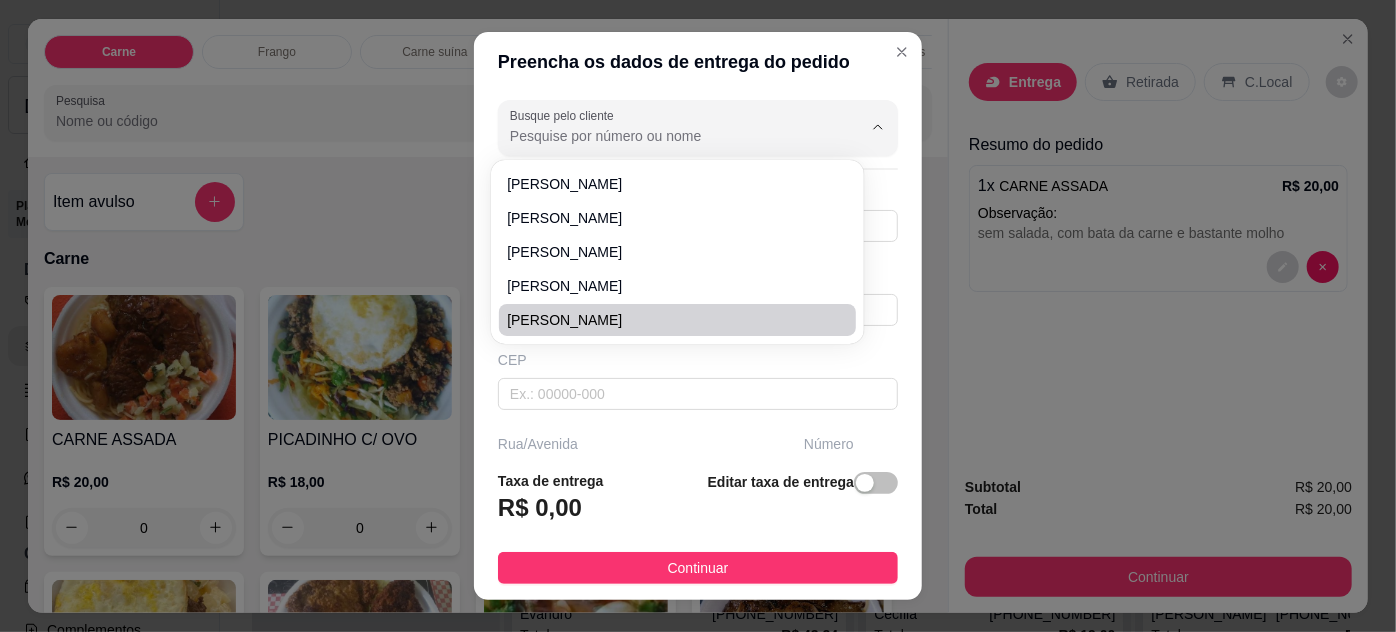 click on "CEP" at bounding box center (698, 360) 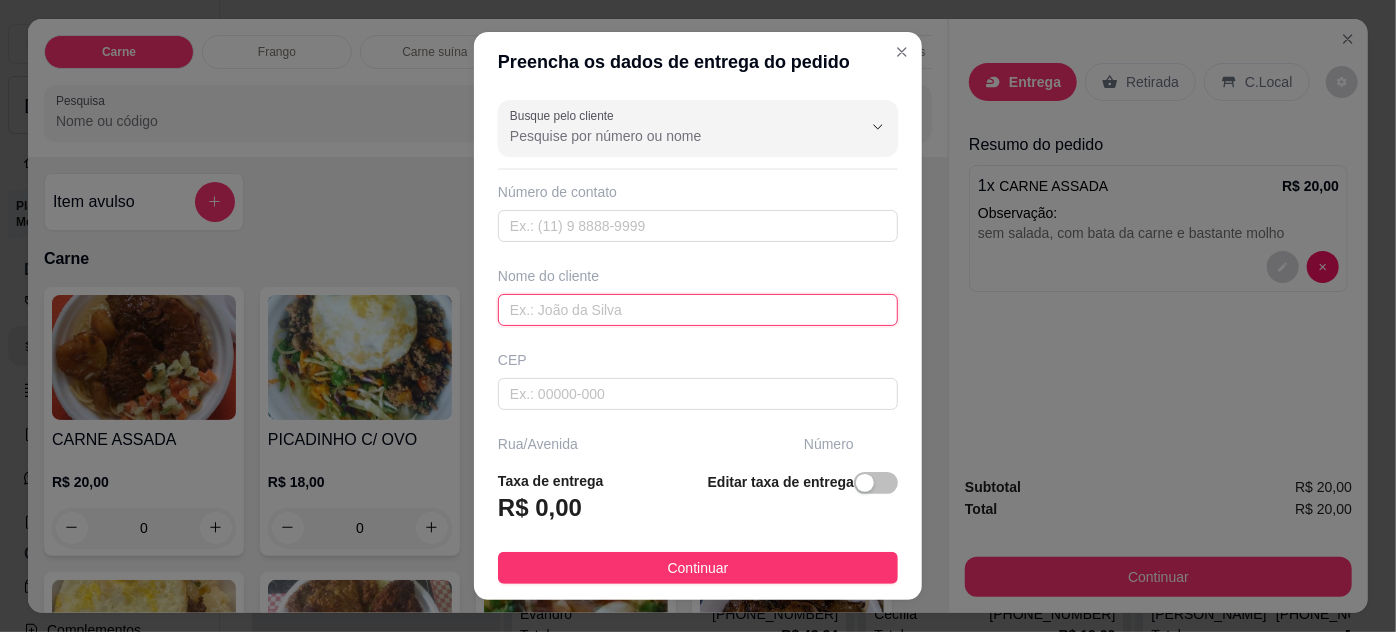 click at bounding box center [698, 310] 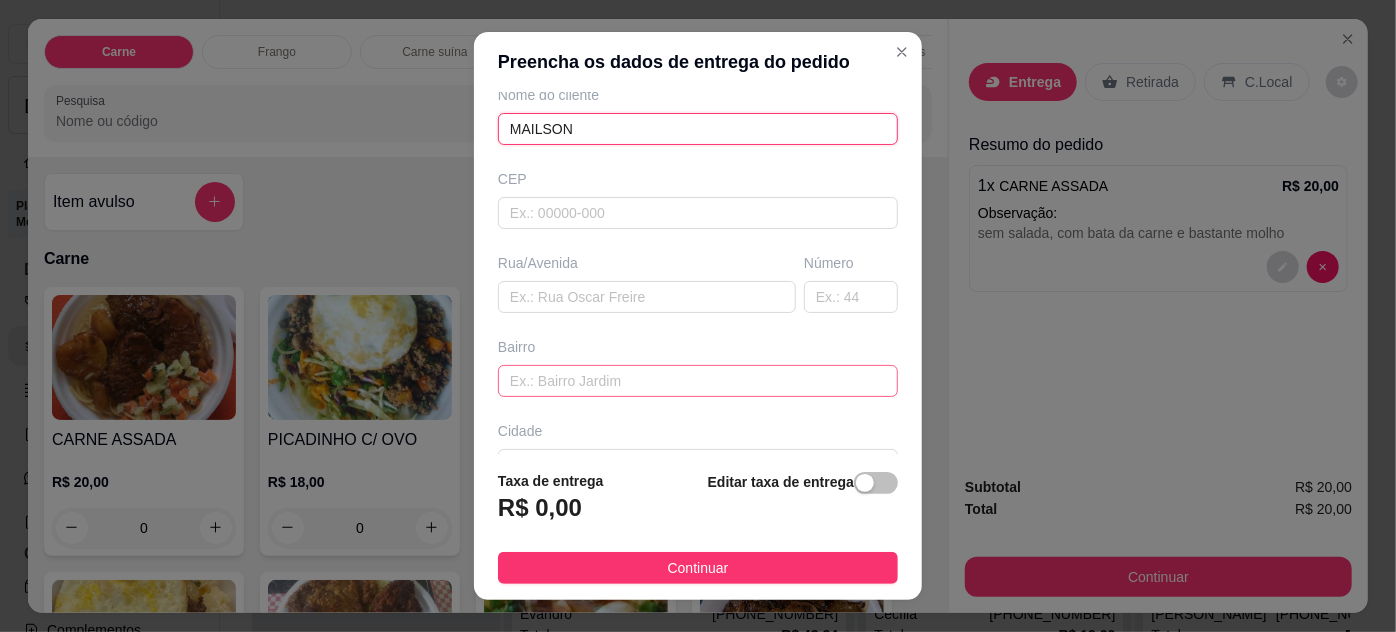 scroll, scrollTop: 306, scrollLeft: 0, axis: vertical 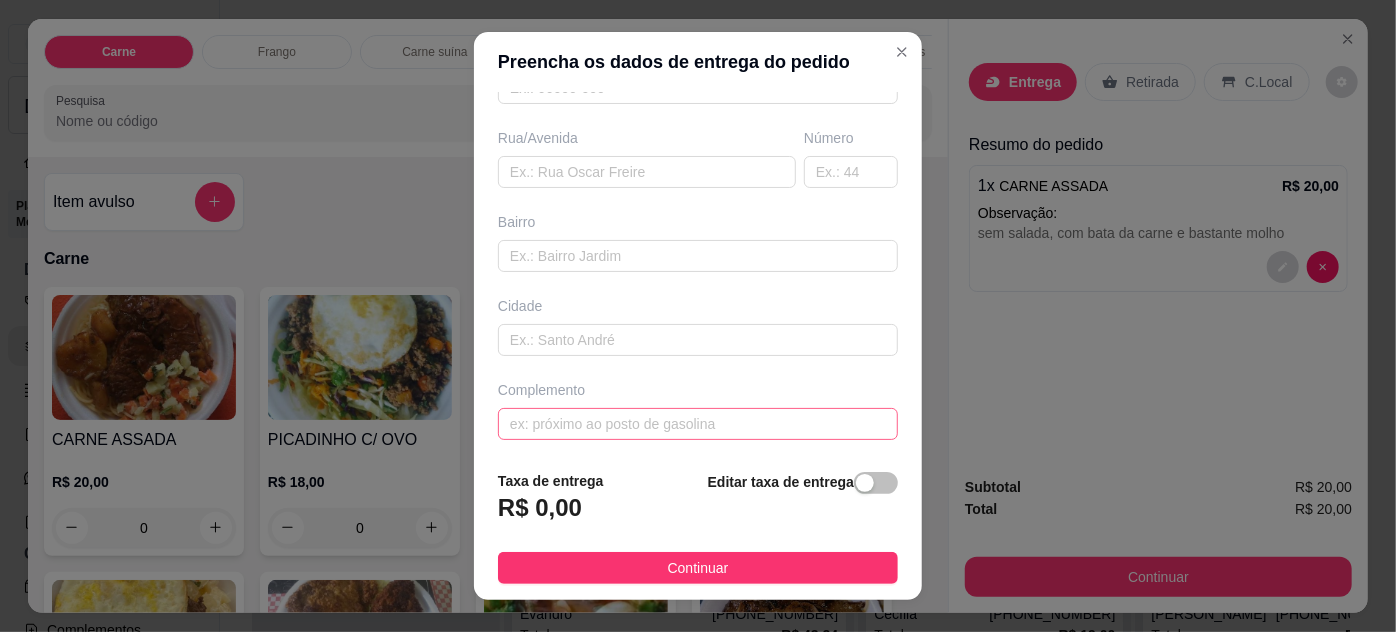 type on "MAILSON" 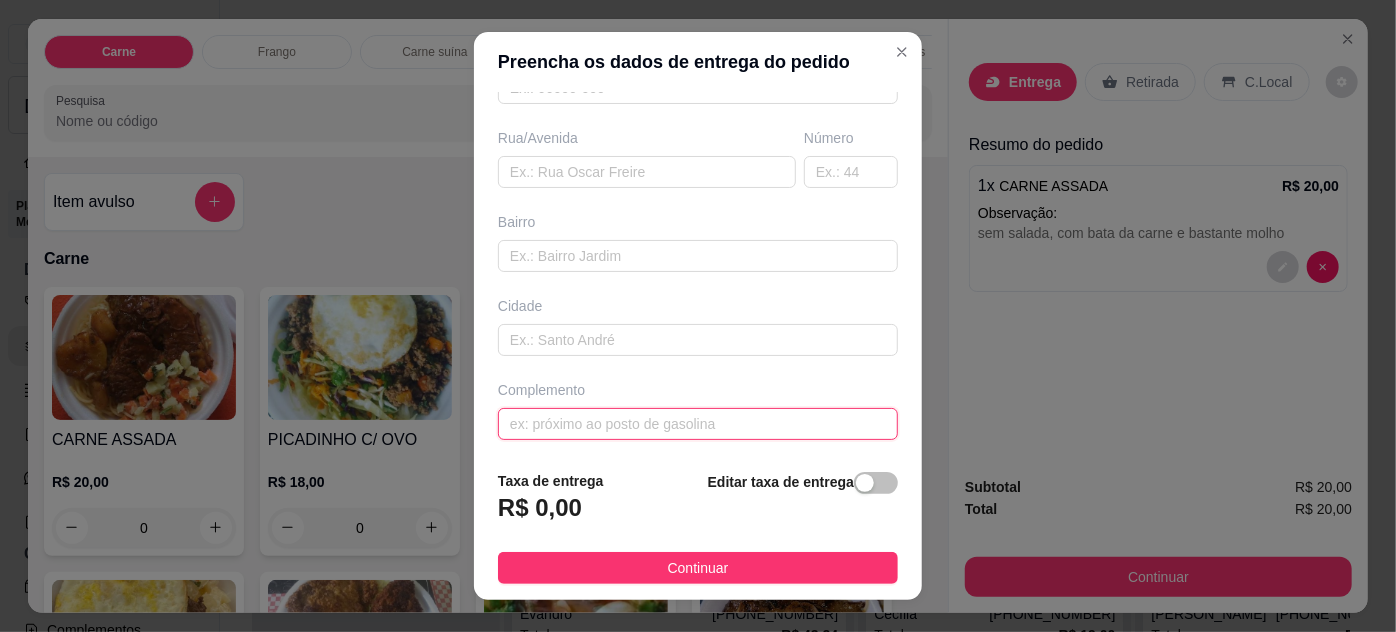 click at bounding box center [698, 424] 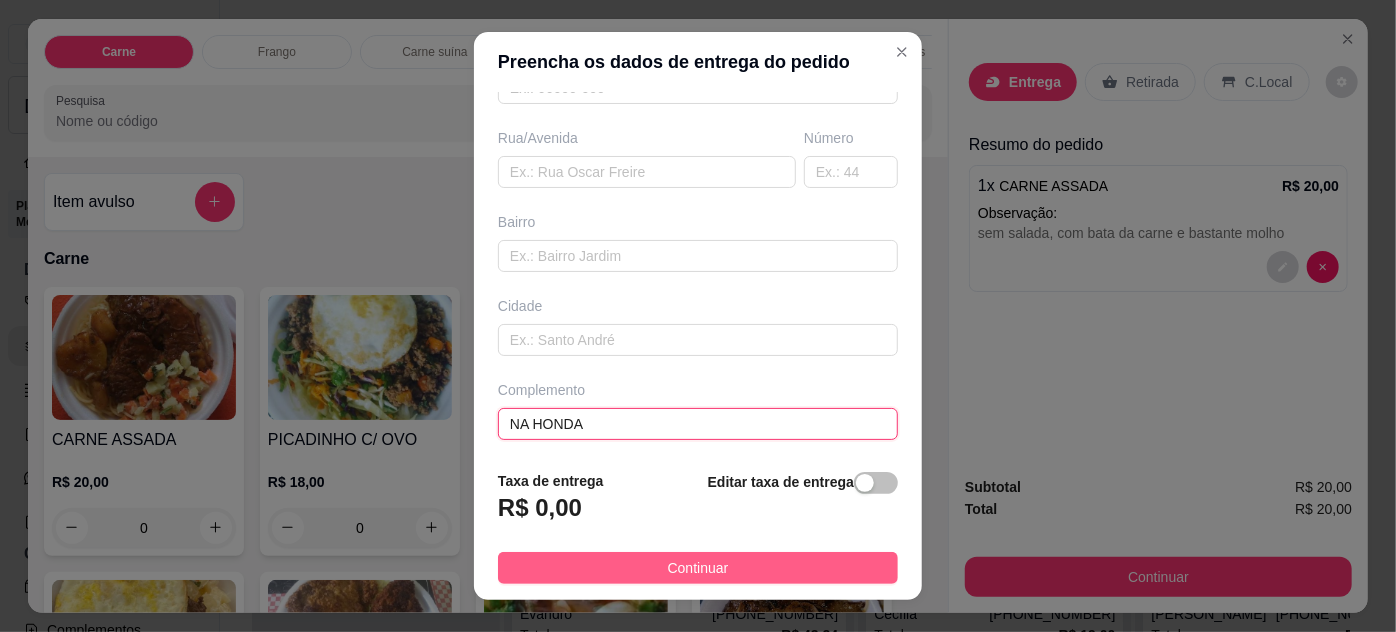 type on "NA HONDA" 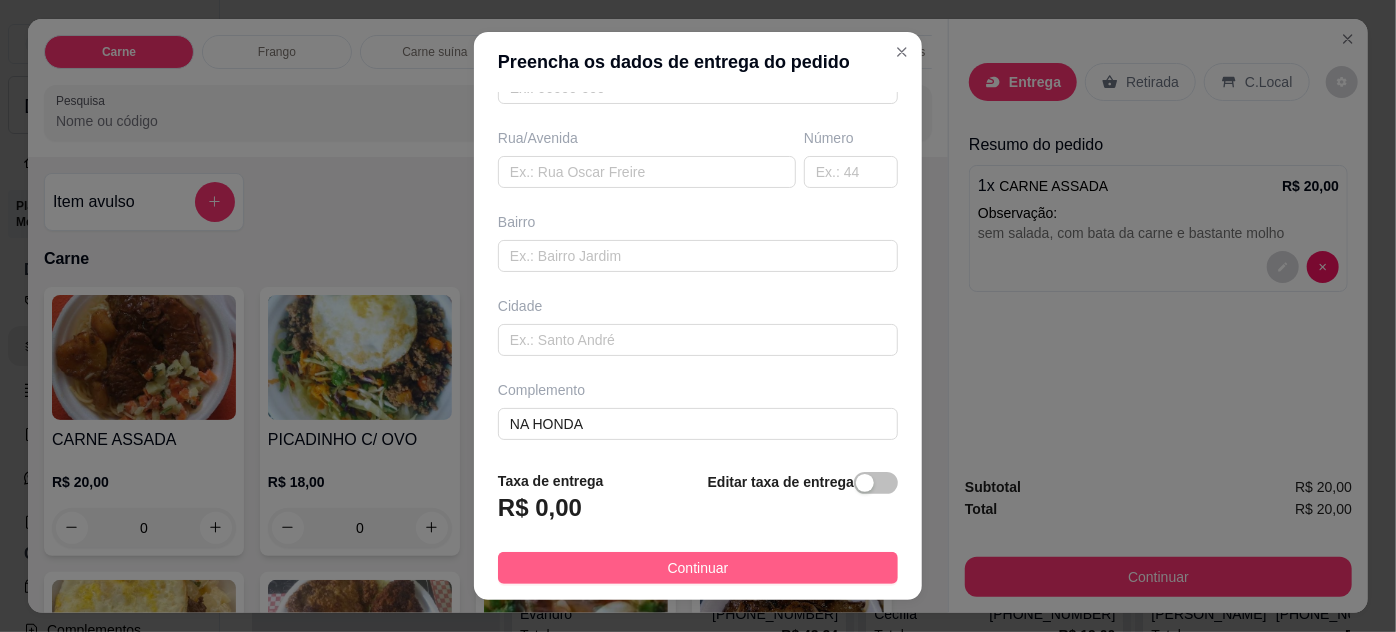 click on "Continuar" at bounding box center [698, 568] 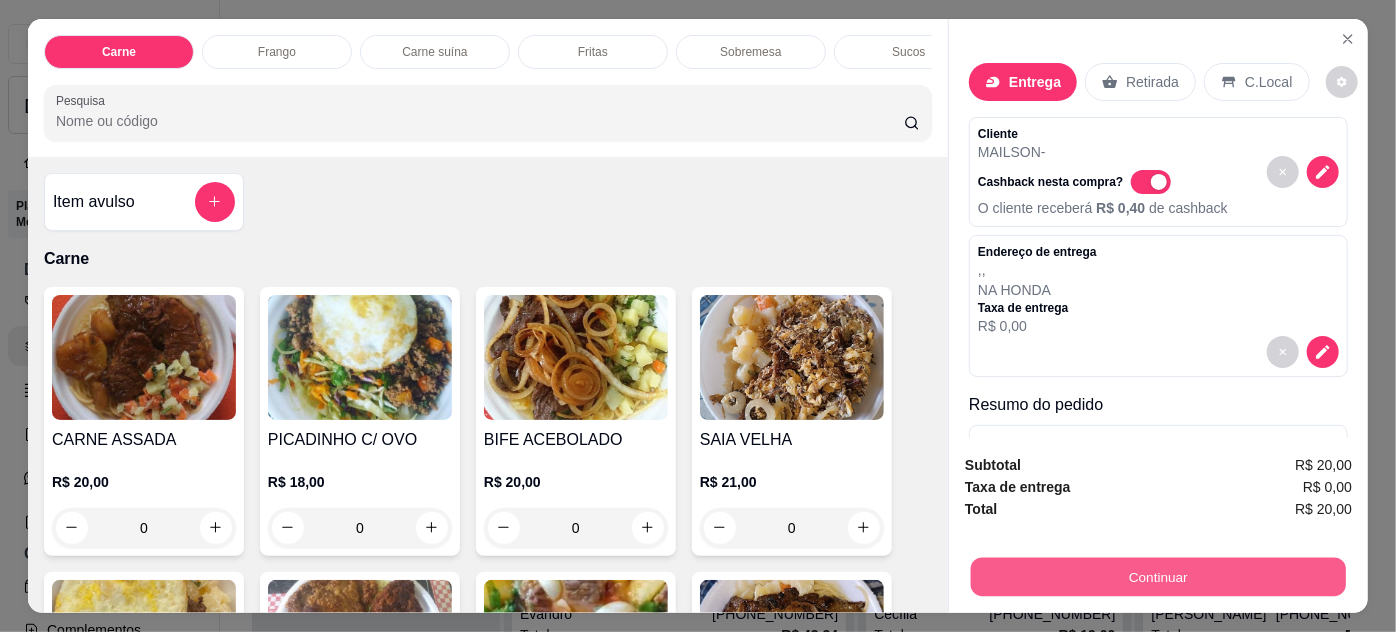 click on "Continuar" at bounding box center (1158, 577) 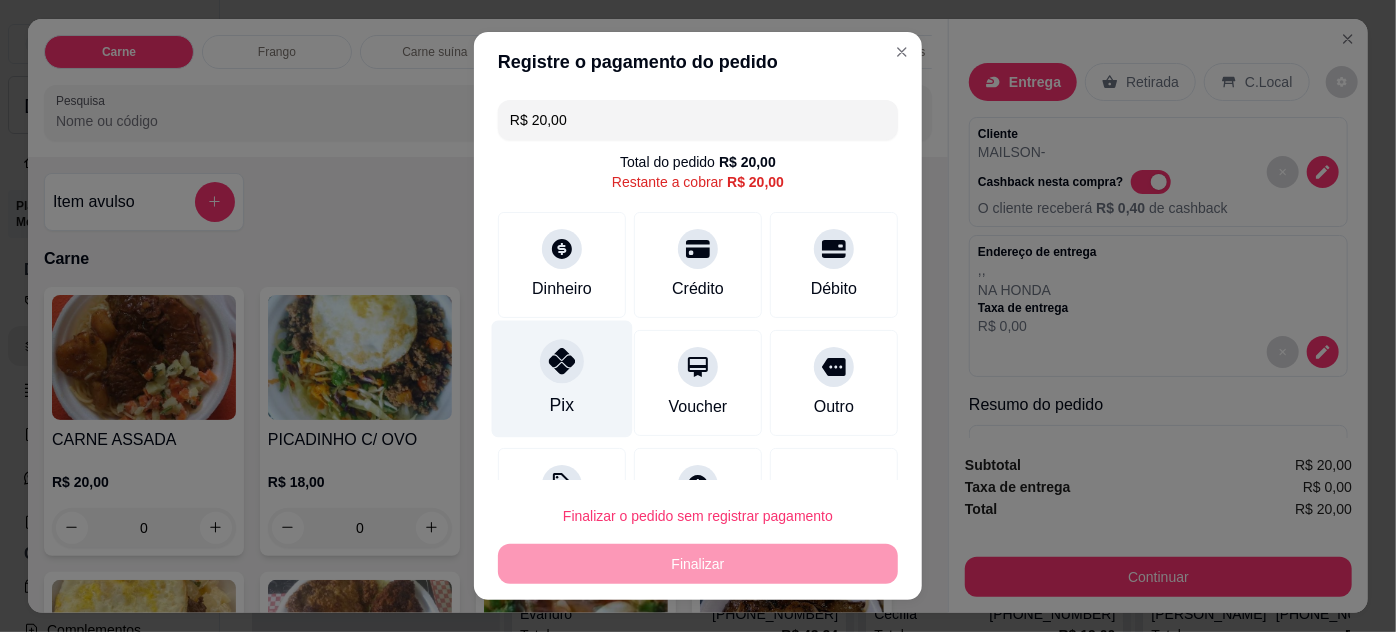 click 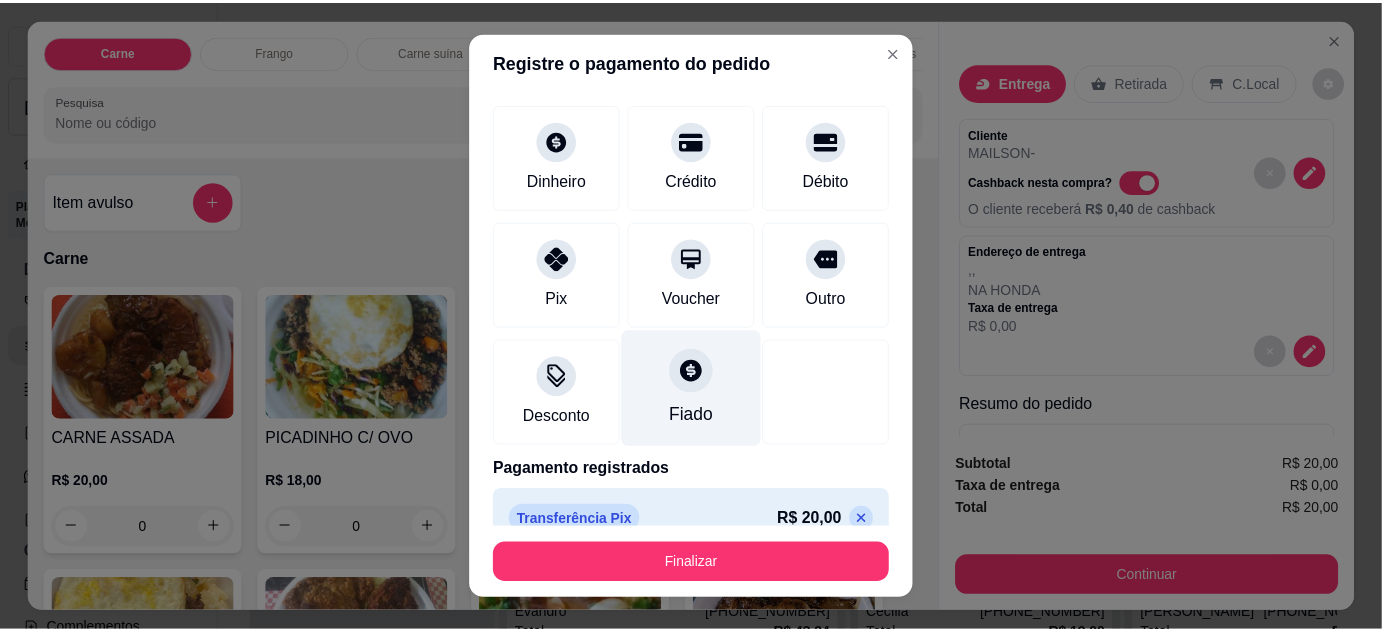 scroll, scrollTop: 114, scrollLeft: 0, axis: vertical 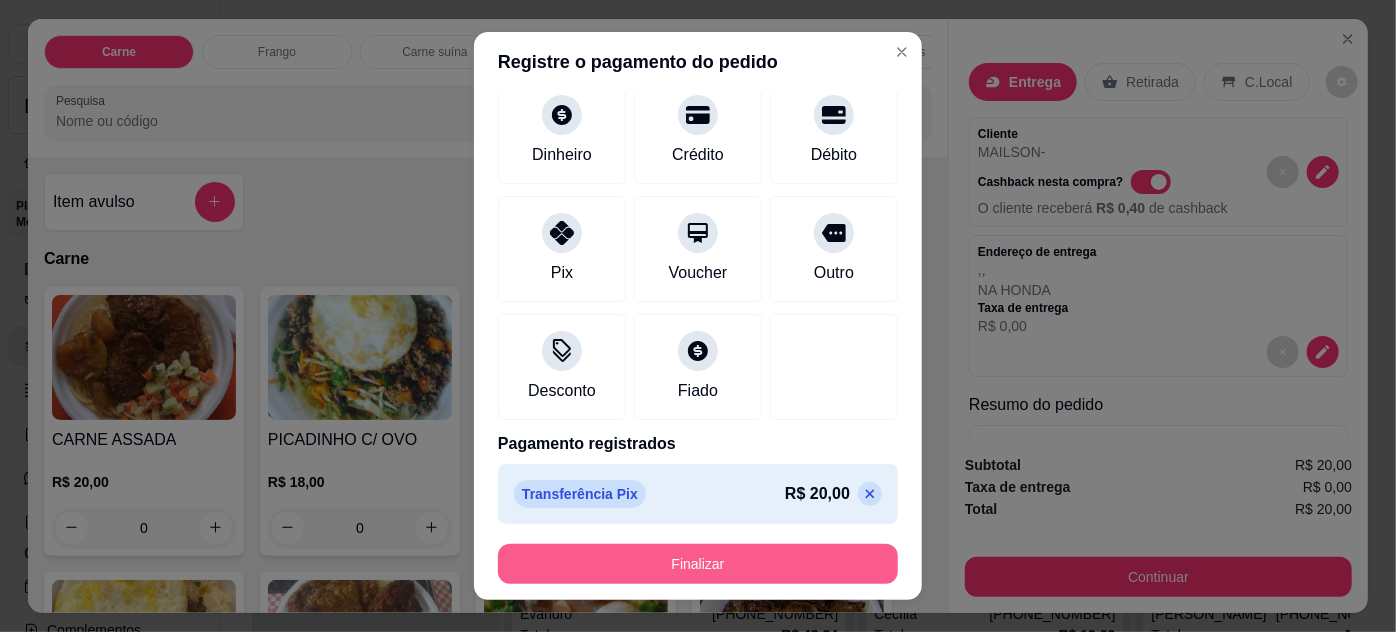 click on "Finalizar" at bounding box center (698, 564) 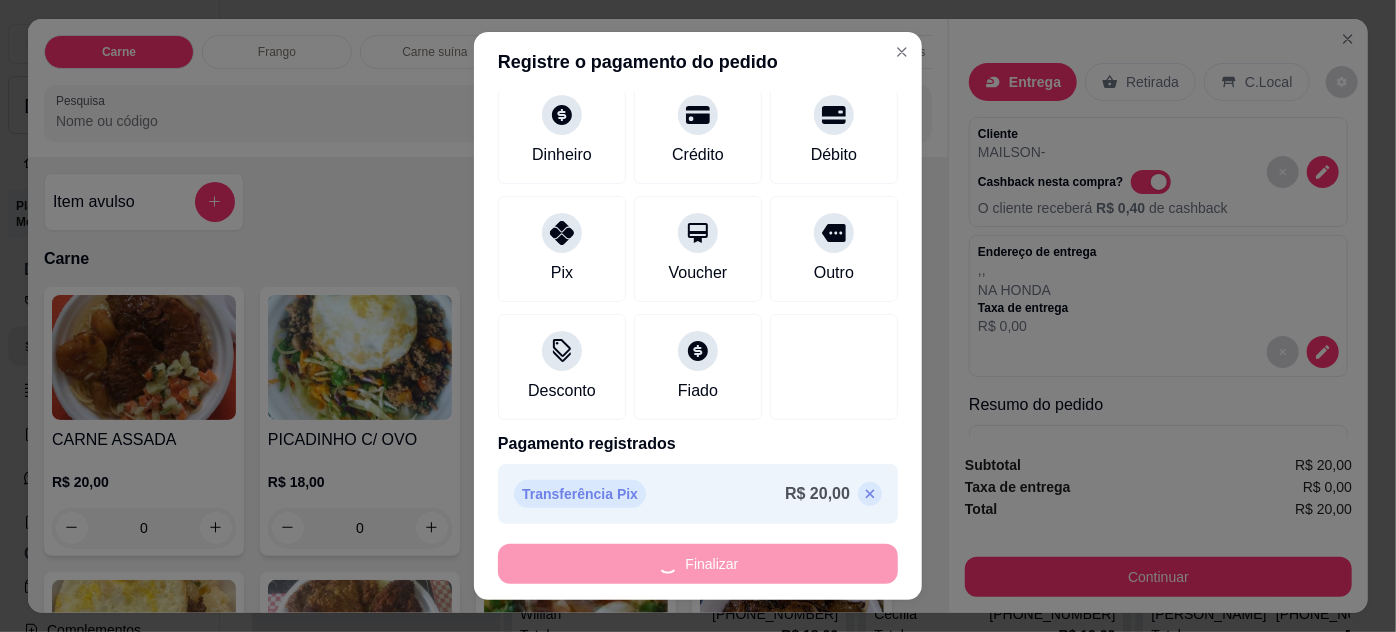 type on "-R$ 20,00" 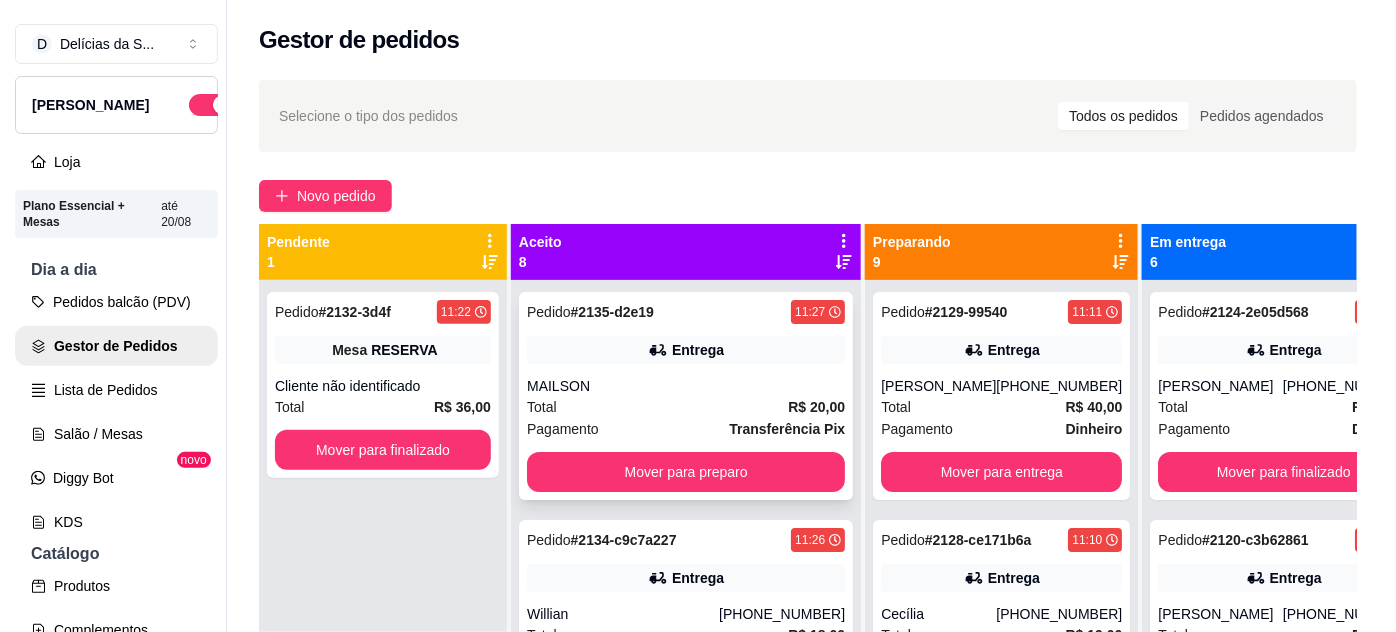 scroll, scrollTop: 181, scrollLeft: 0, axis: vertical 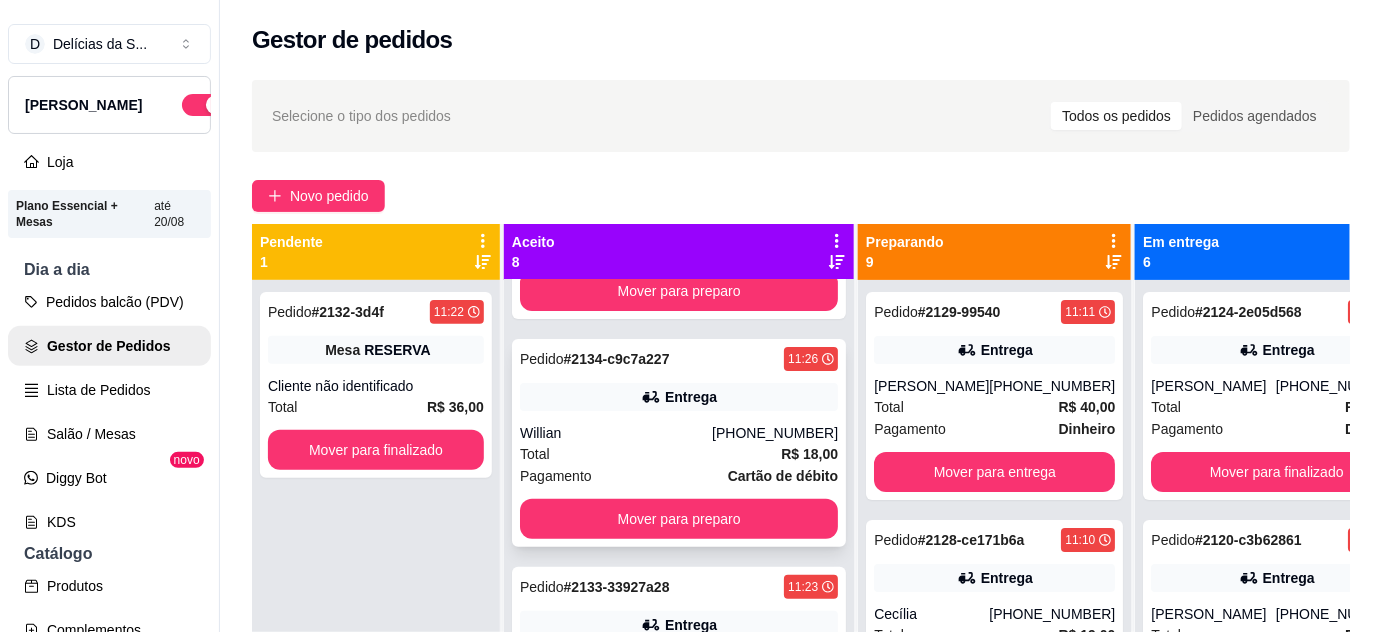 click on "Pedido  # 2134-c9c7a227 11:26 Entrega Willian  [PHONE_NUMBER] Total R$ 18,00 Pagamento Cartão de débito Mover para preparo" at bounding box center [679, 443] 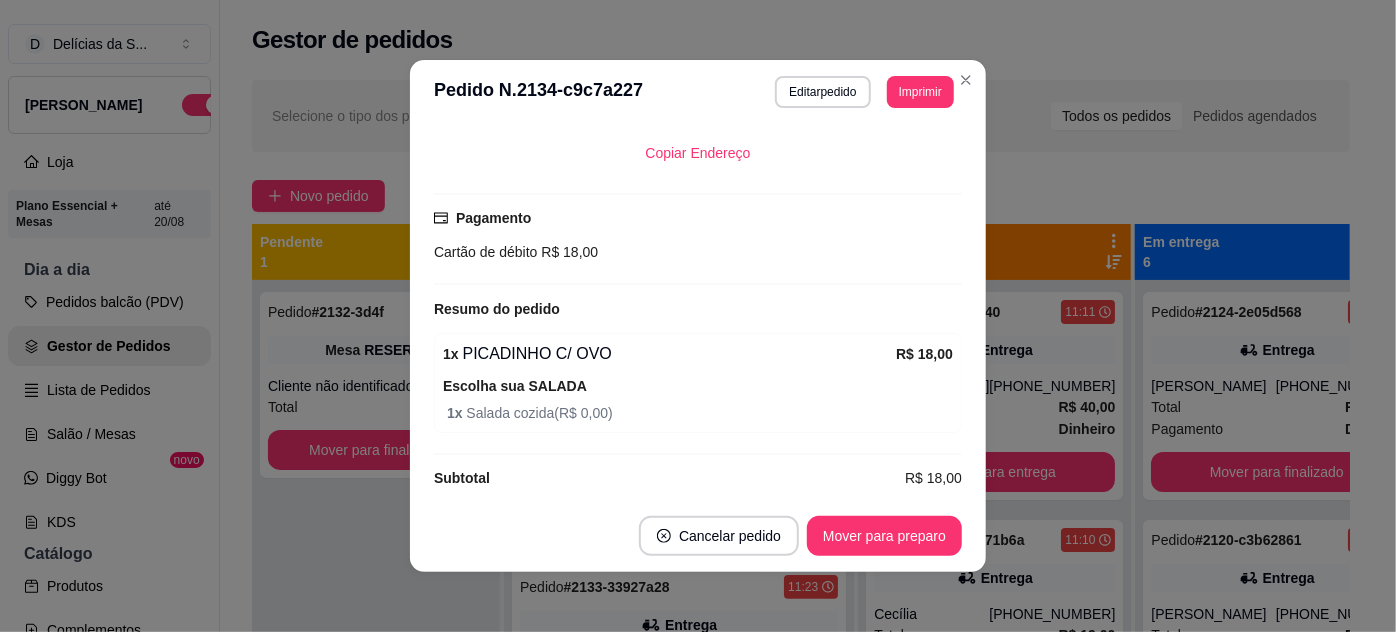 scroll, scrollTop: 517, scrollLeft: 0, axis: vertical 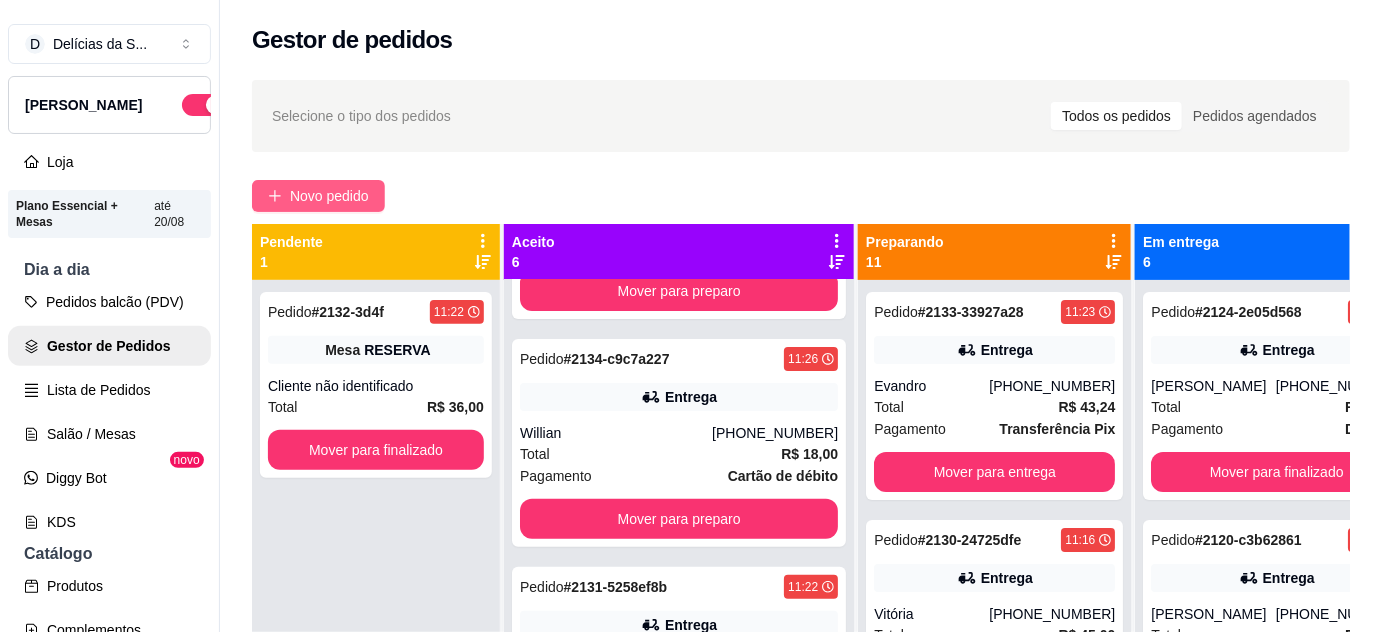 click on "Novo pedido" at bounding box center [318, 196] 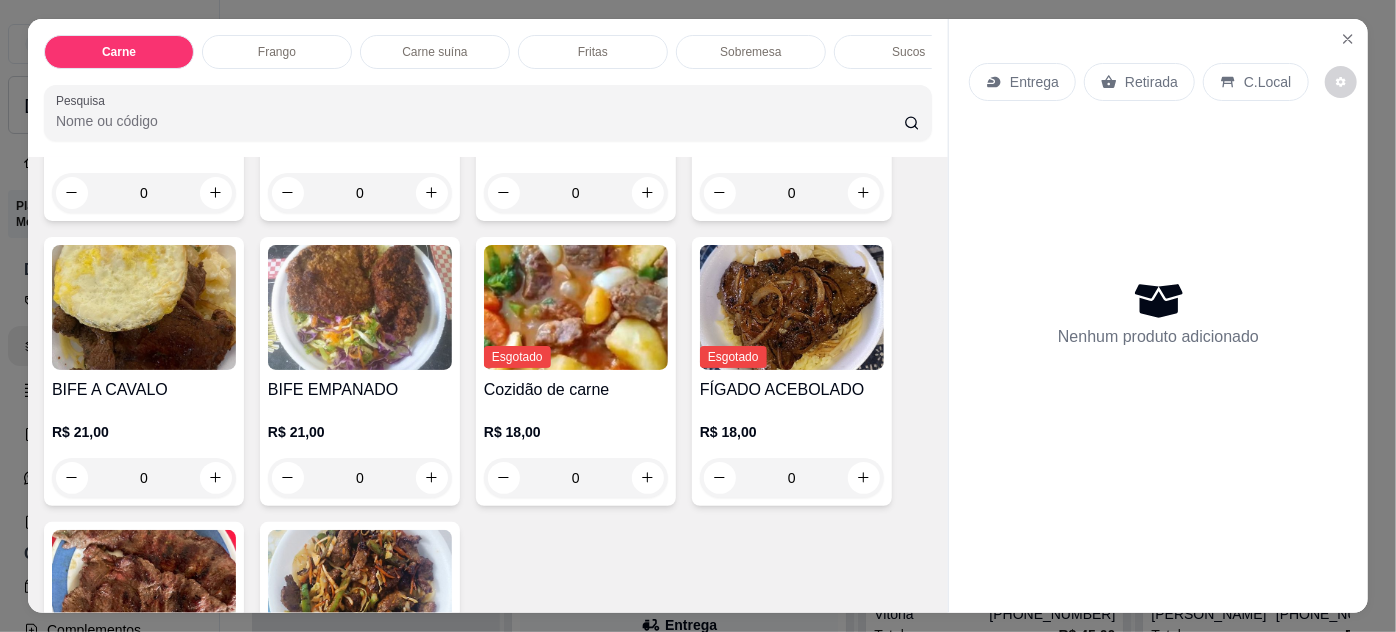 scroll, scrollTop: 363, scrollLeft: 0, axis: vertical 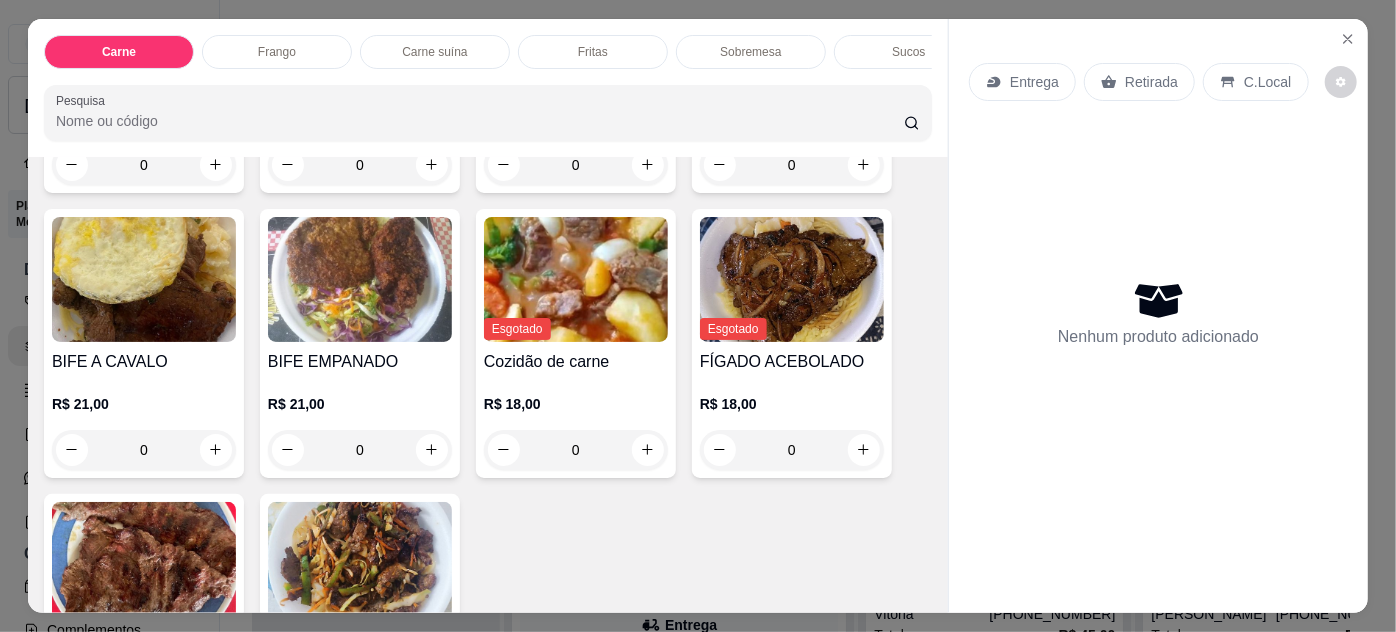 click on "0" at bounding box center [144, 450] 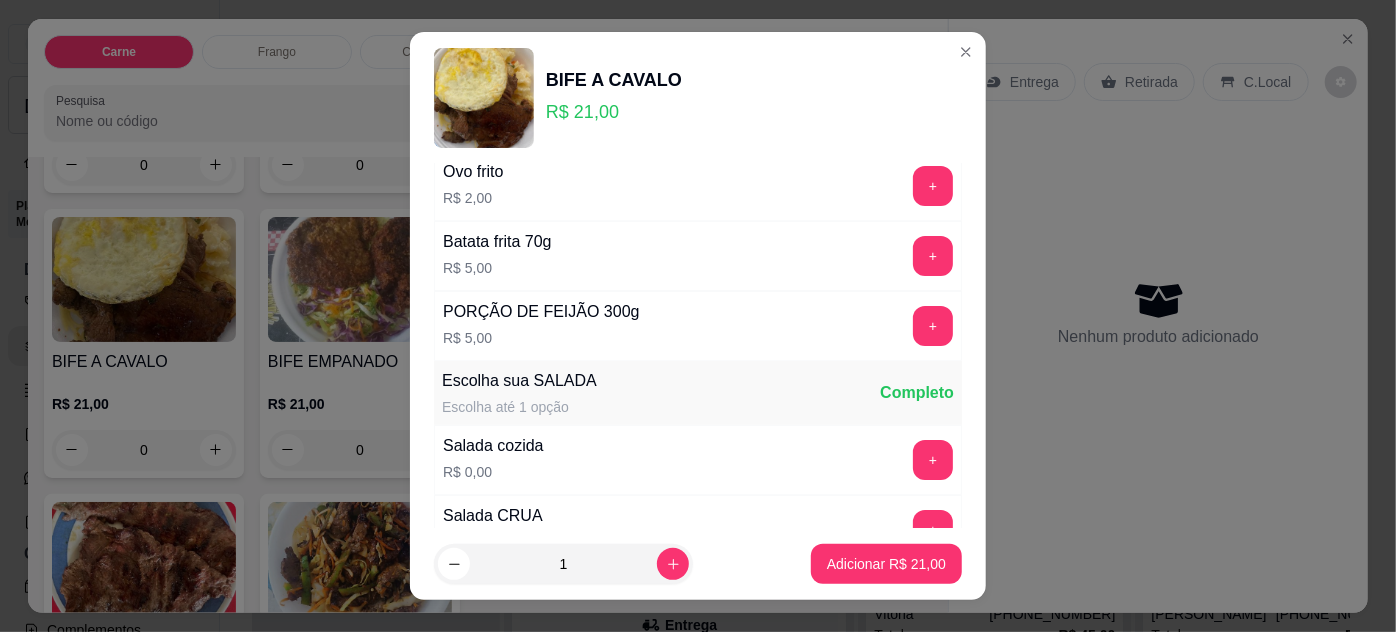 scroll, scrollTop: 269, scrollLeft: 0, axis: vertical 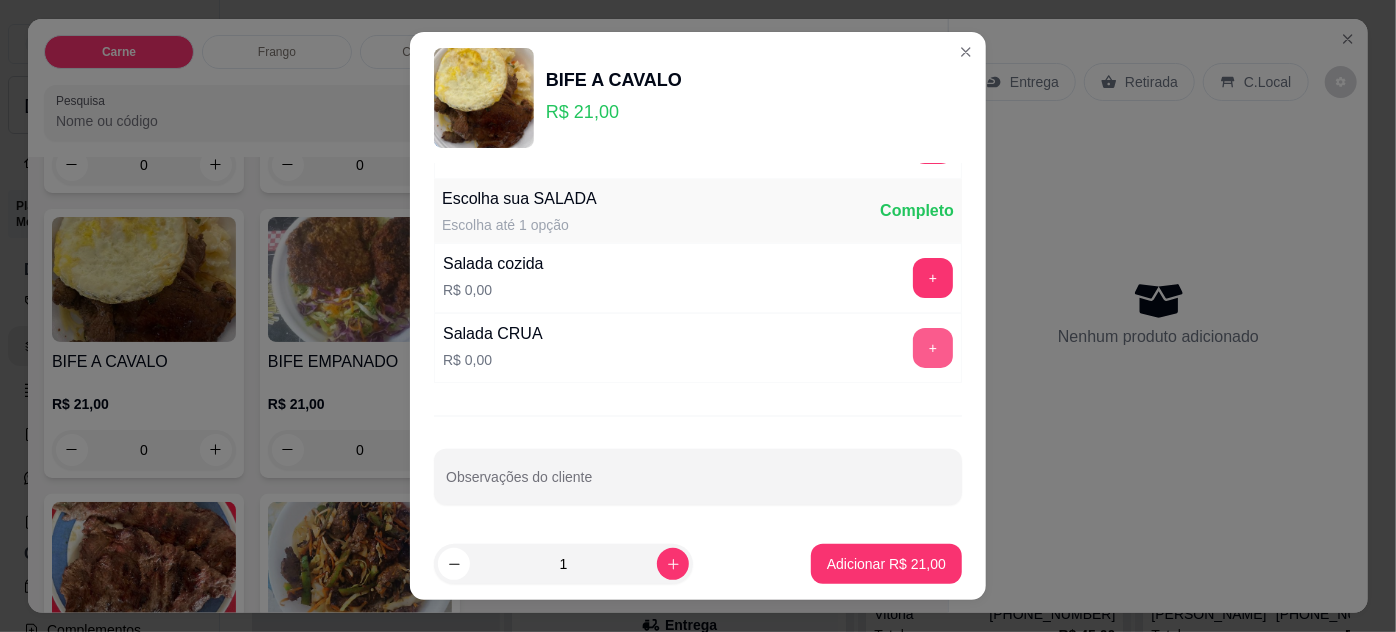 click on "+" at bounding box center (933, 348) 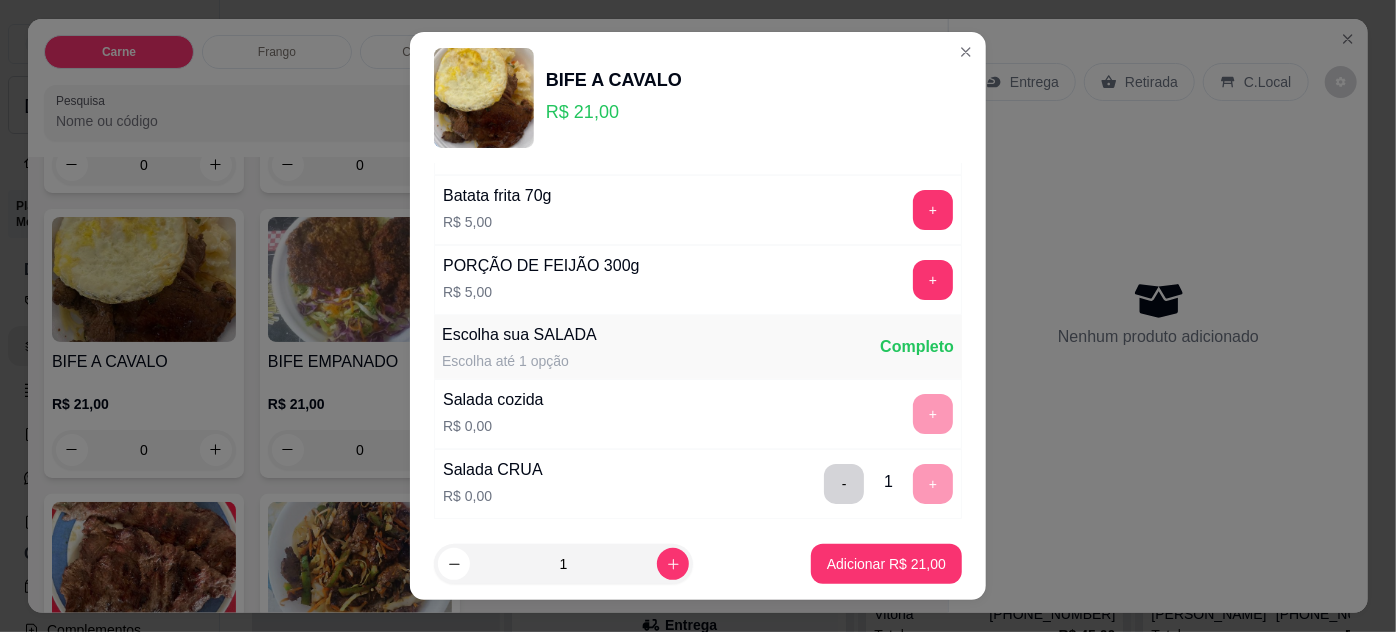 scroll, scrollTop: 269, scrollLeft: 0, axis: vertical 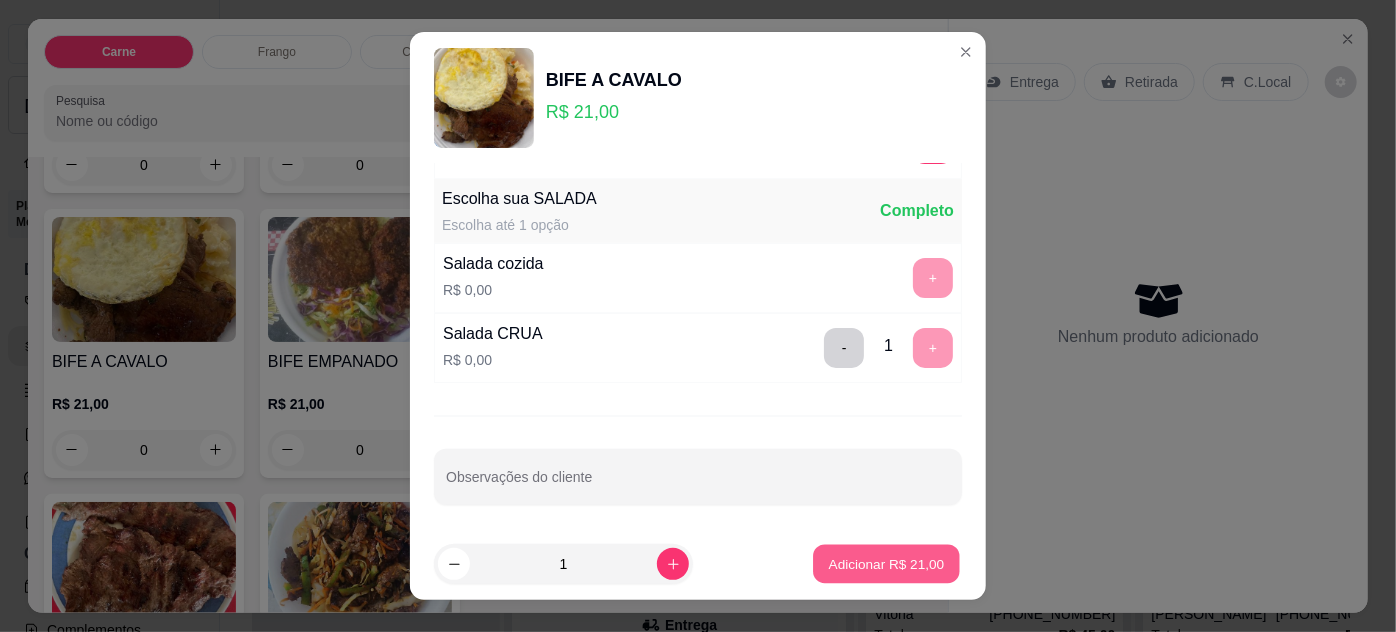 click on "Adicionar   R$ 21,00" at bounding box center [887, 564] 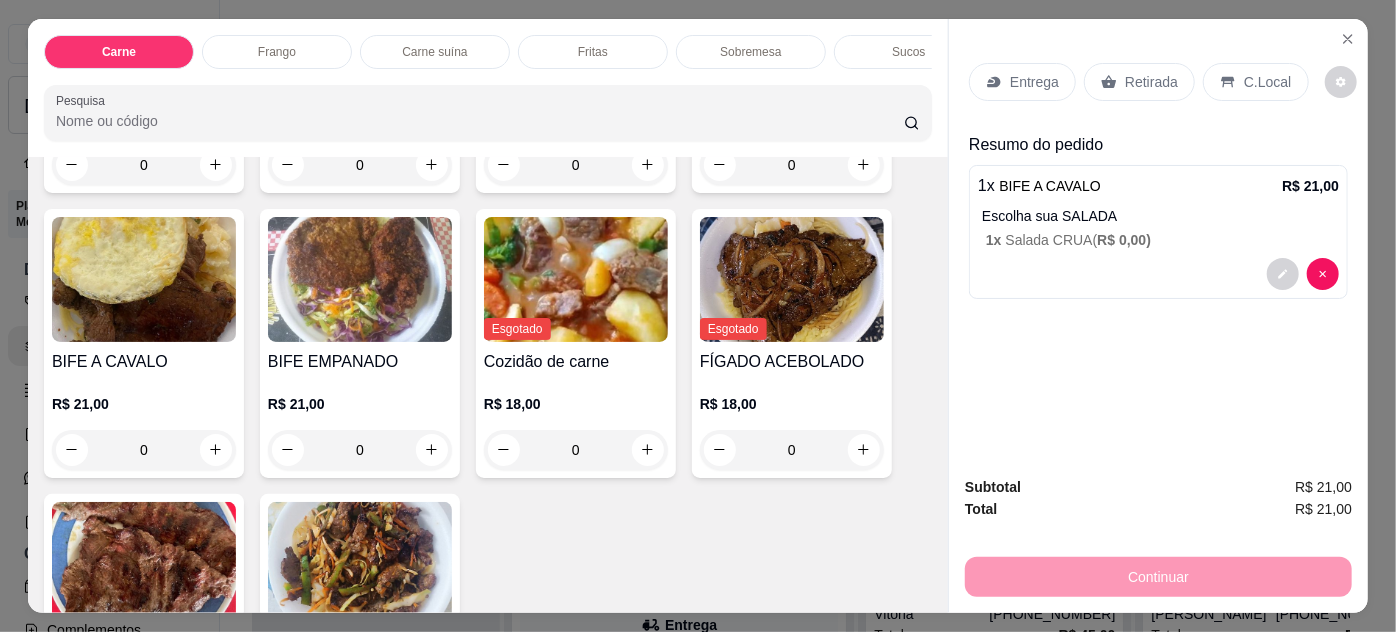 click on "Entrega" at bounding box center [1034, 82] 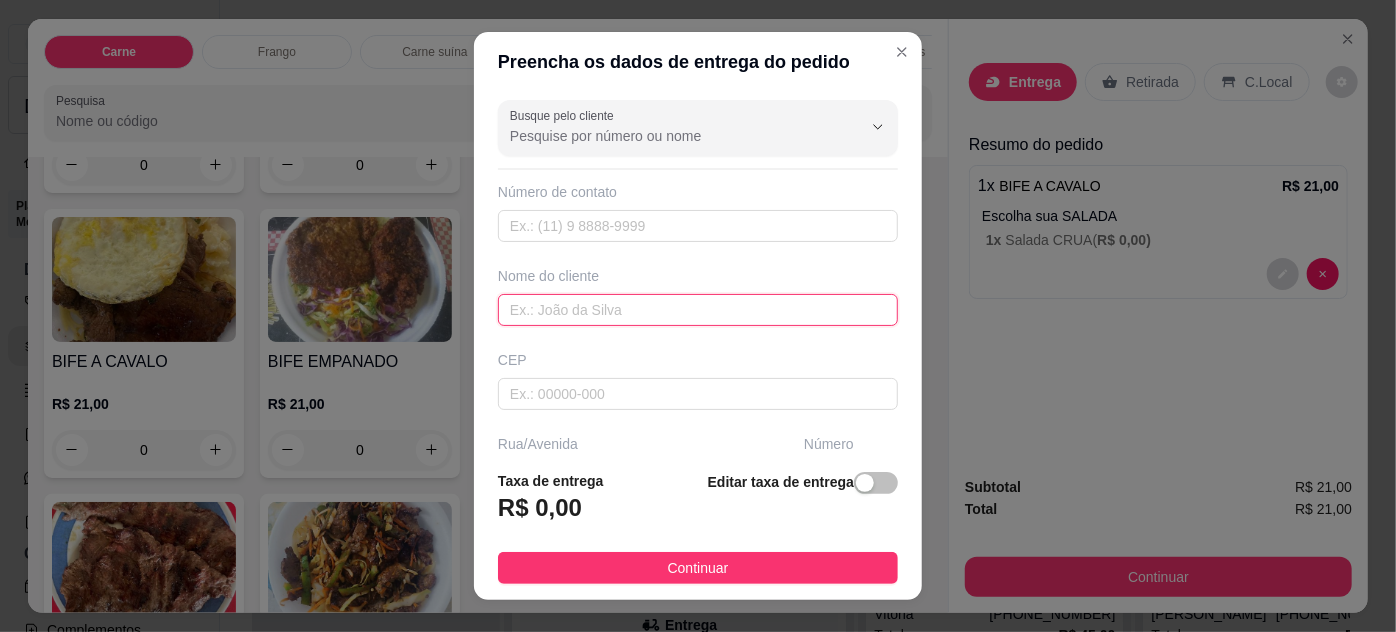 click at bounding box center [698, 310] 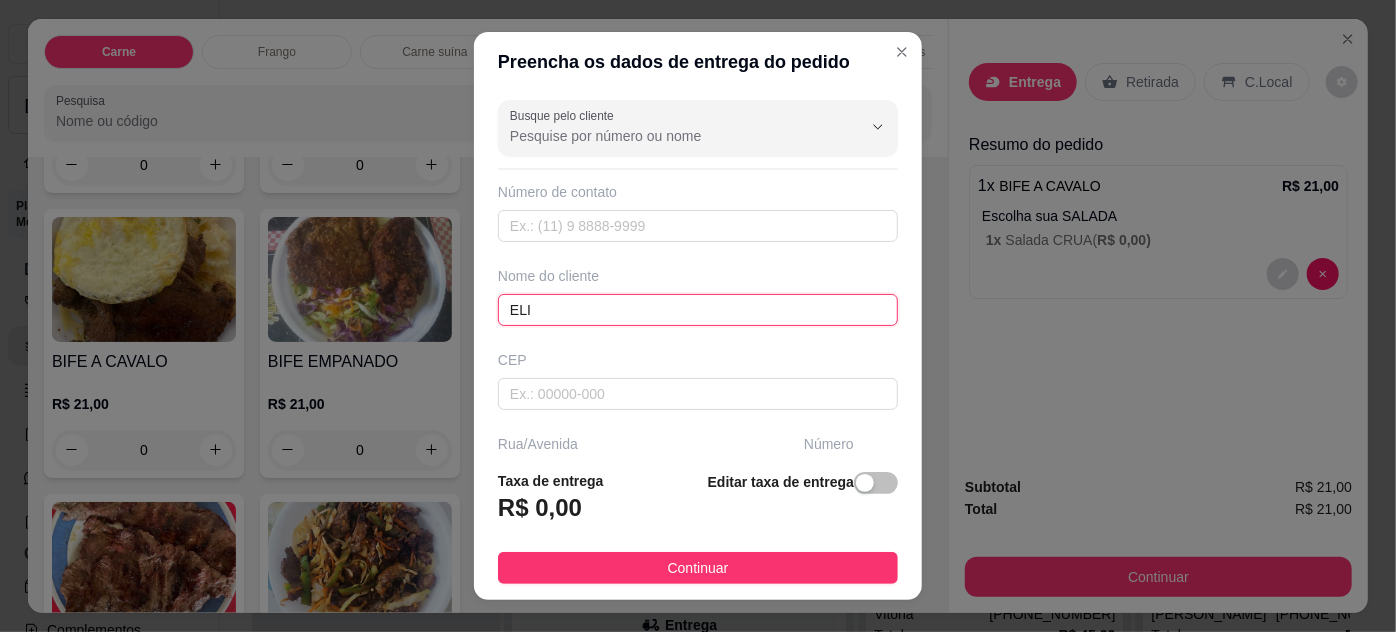 scroll, scrollTop: 306, scrollLeft: 0, axis: vertical 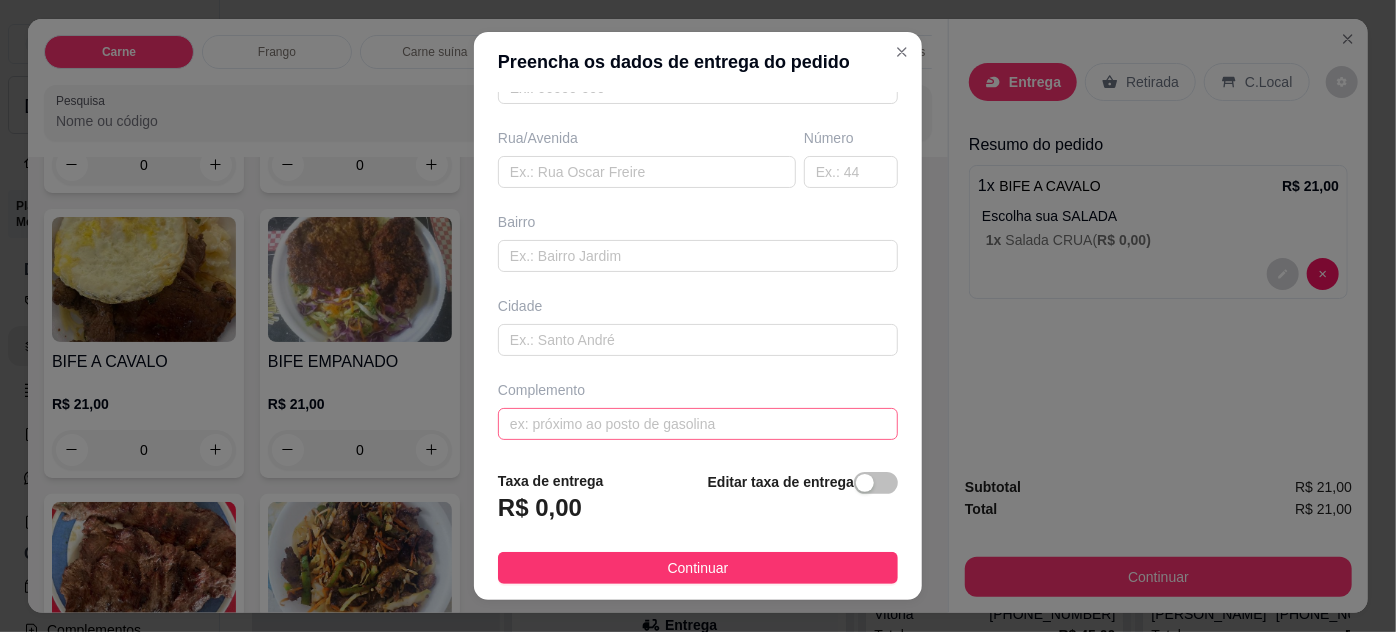 type on "ELI" 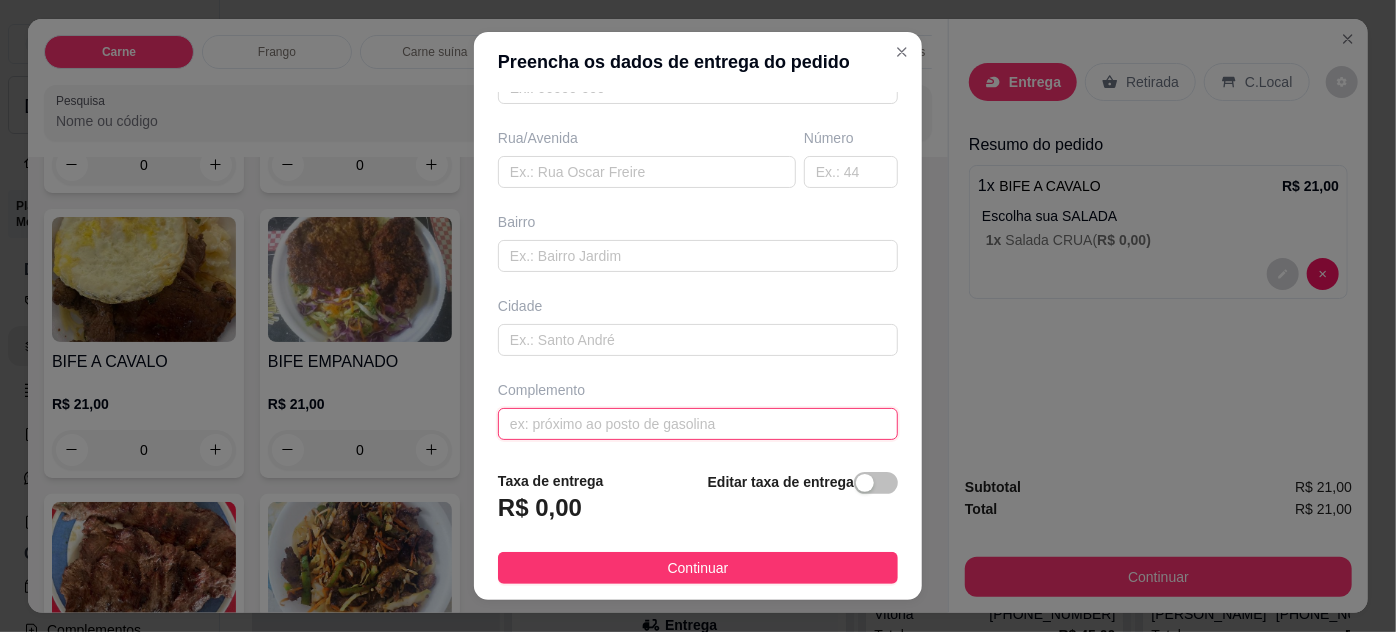 click at bounding box center (698, 424) 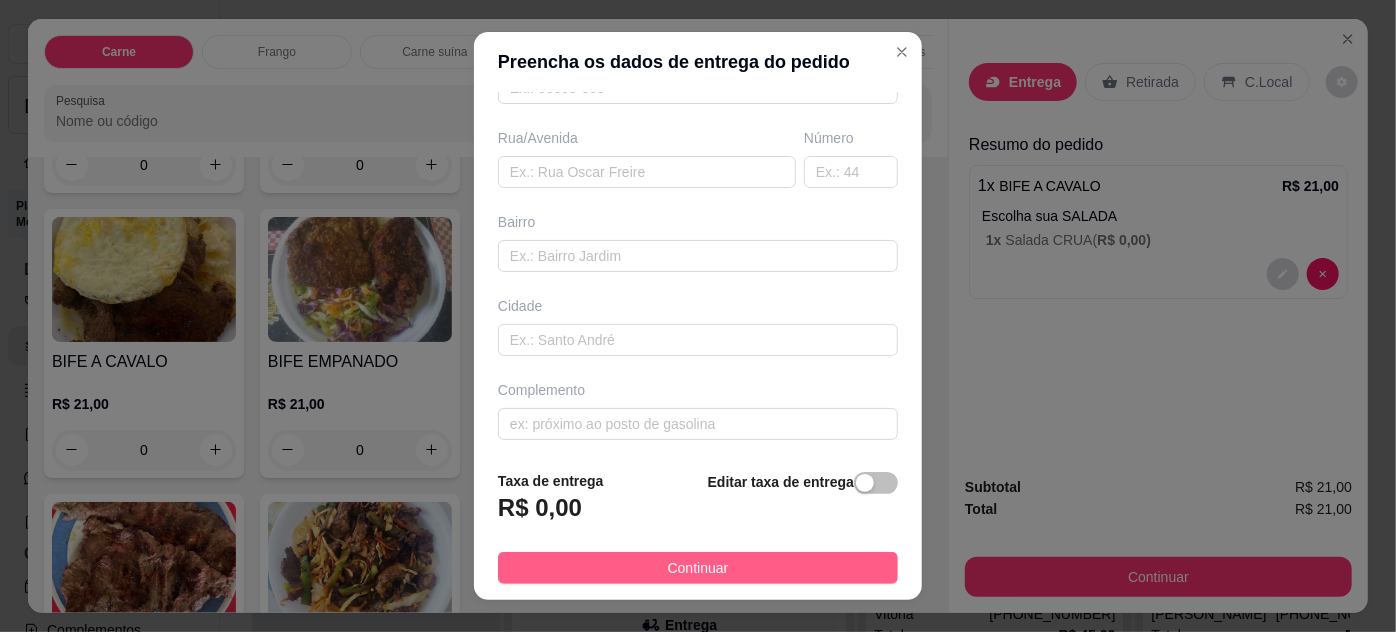 click on "Continuar" at bounding box center [698, 568] 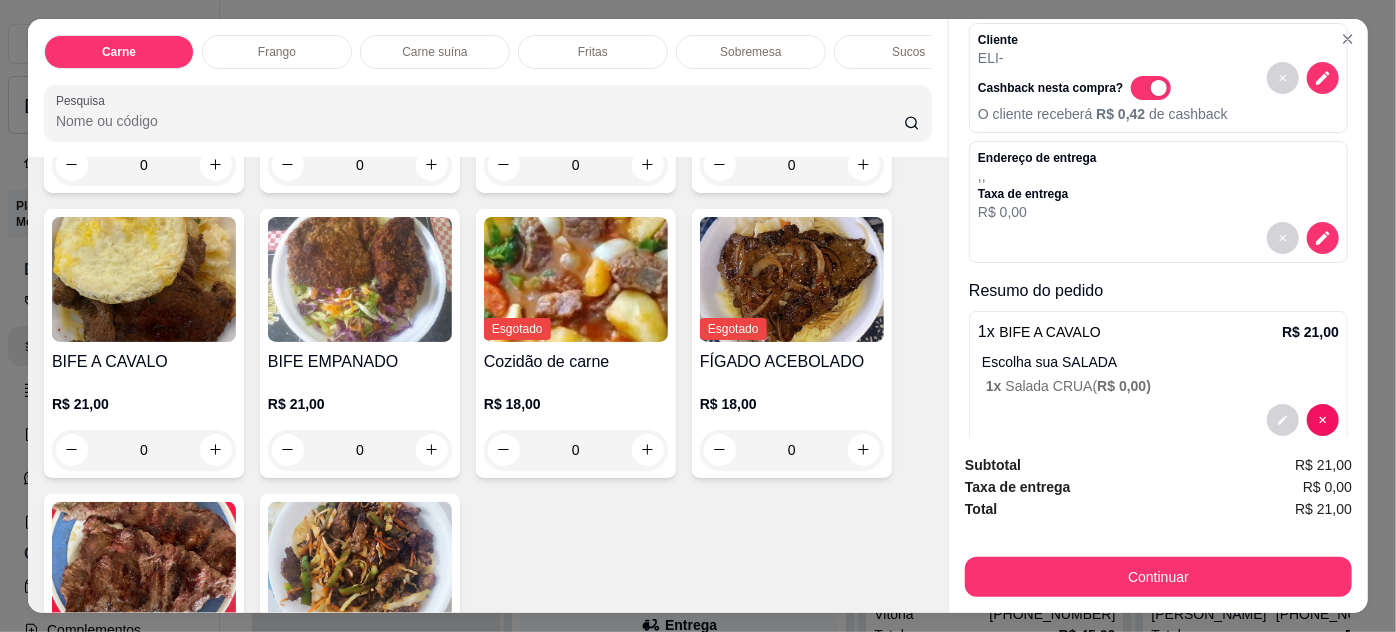scroll, scrollTop: 126, scrollLeft: 0, axis: vertical 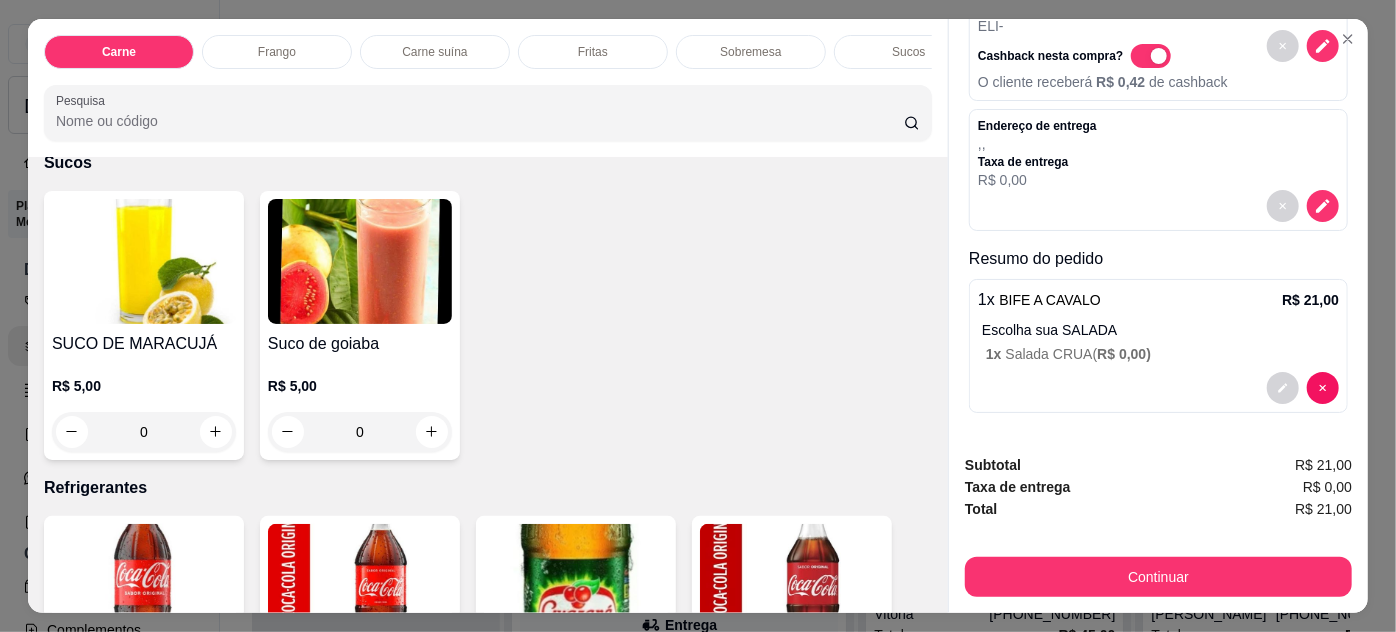 click on "0" at bounding box center [360, 432] 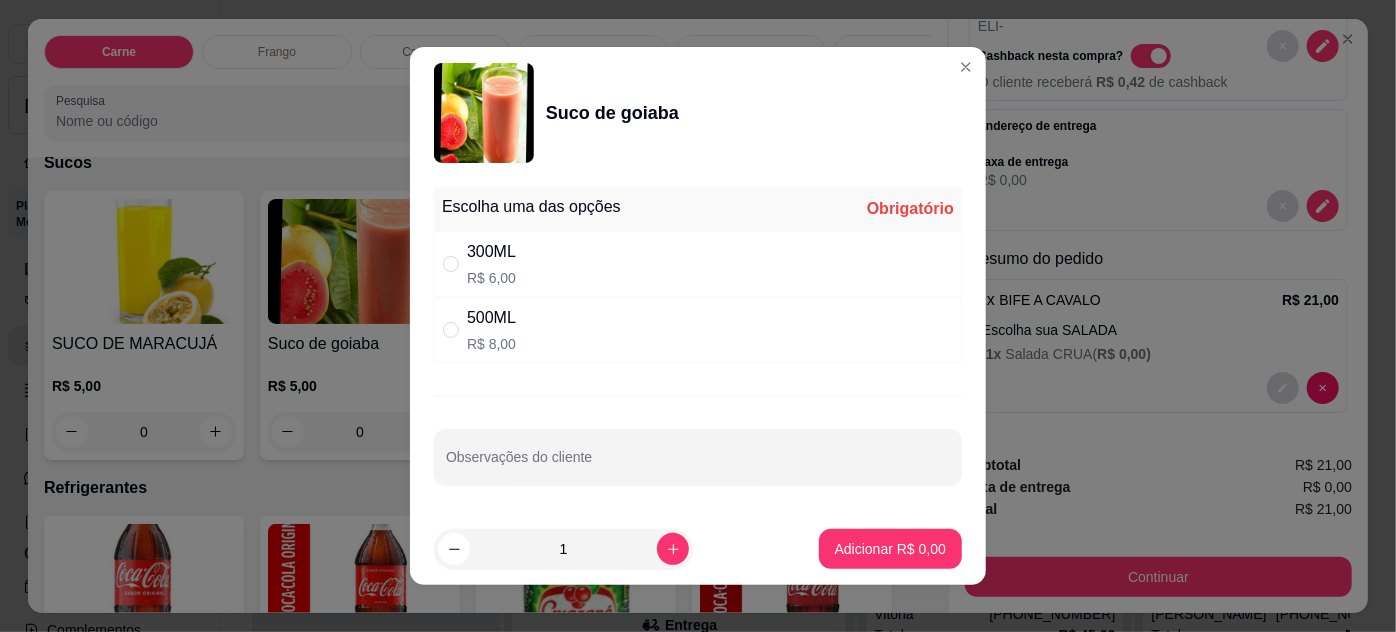 click at bounding box center (451, 330) 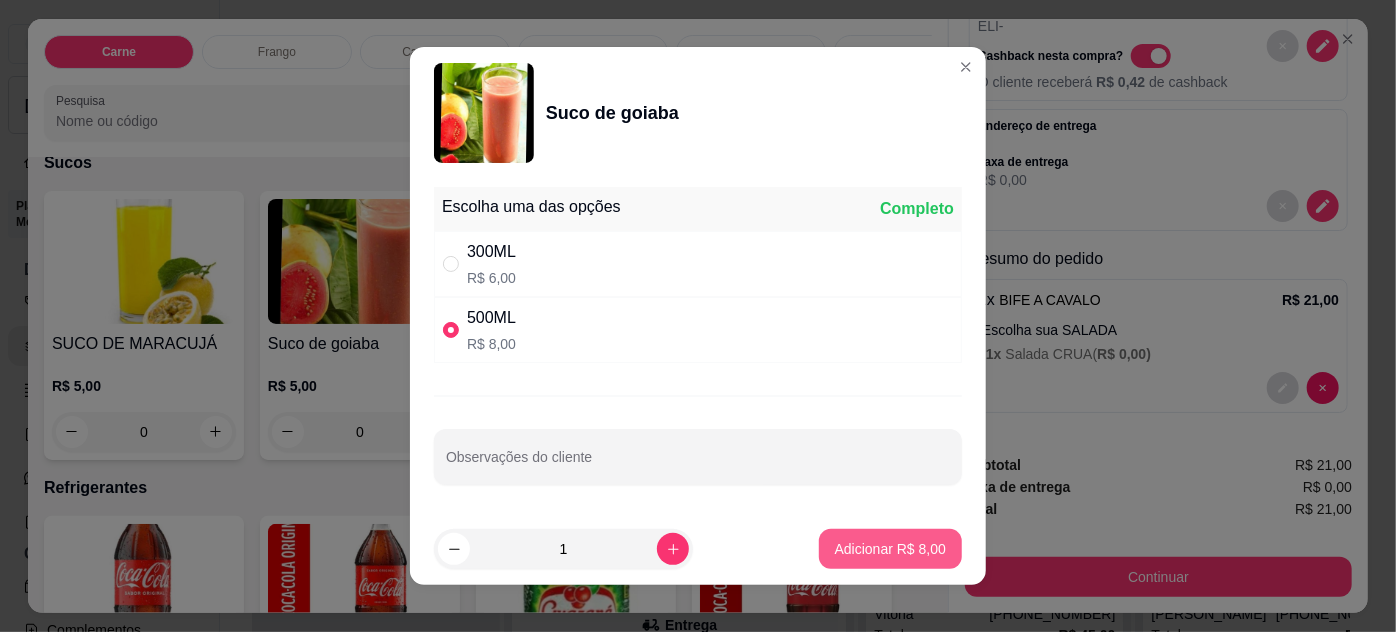 click on "Adicionar   R$ 8,00" at bounding box center (890, 549) 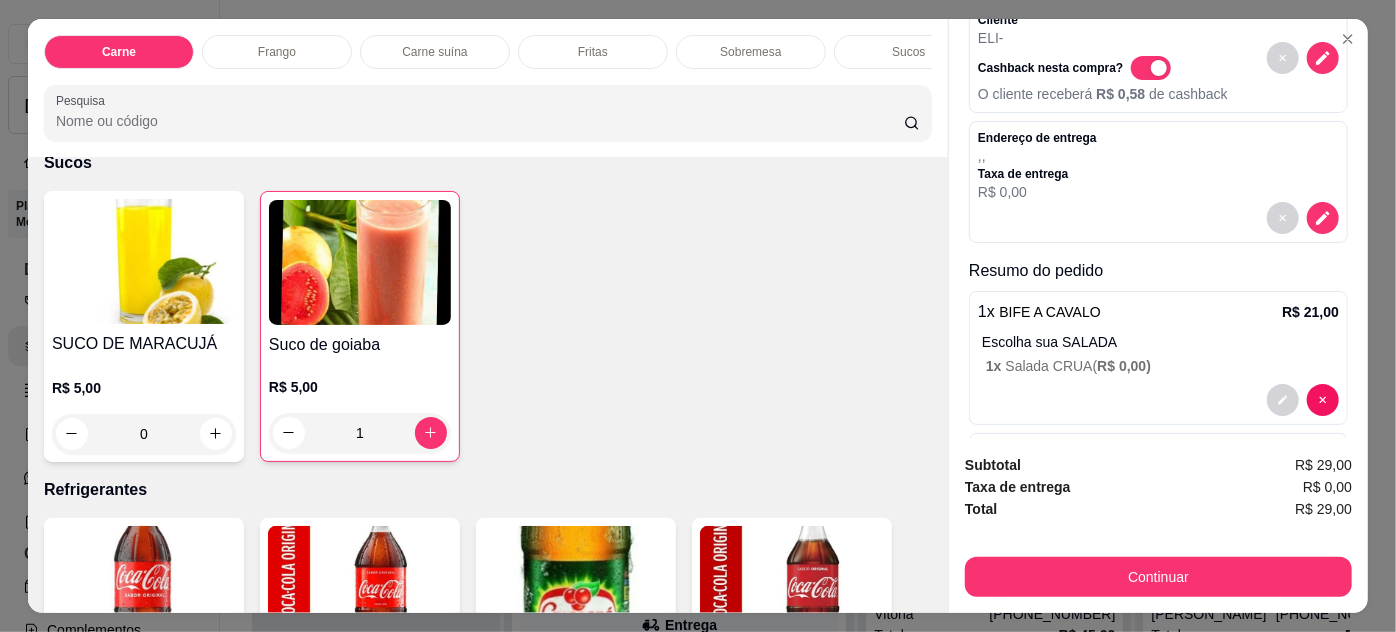 scroll, scrollTop: 216, scrollLeft: 0, axis: vertical 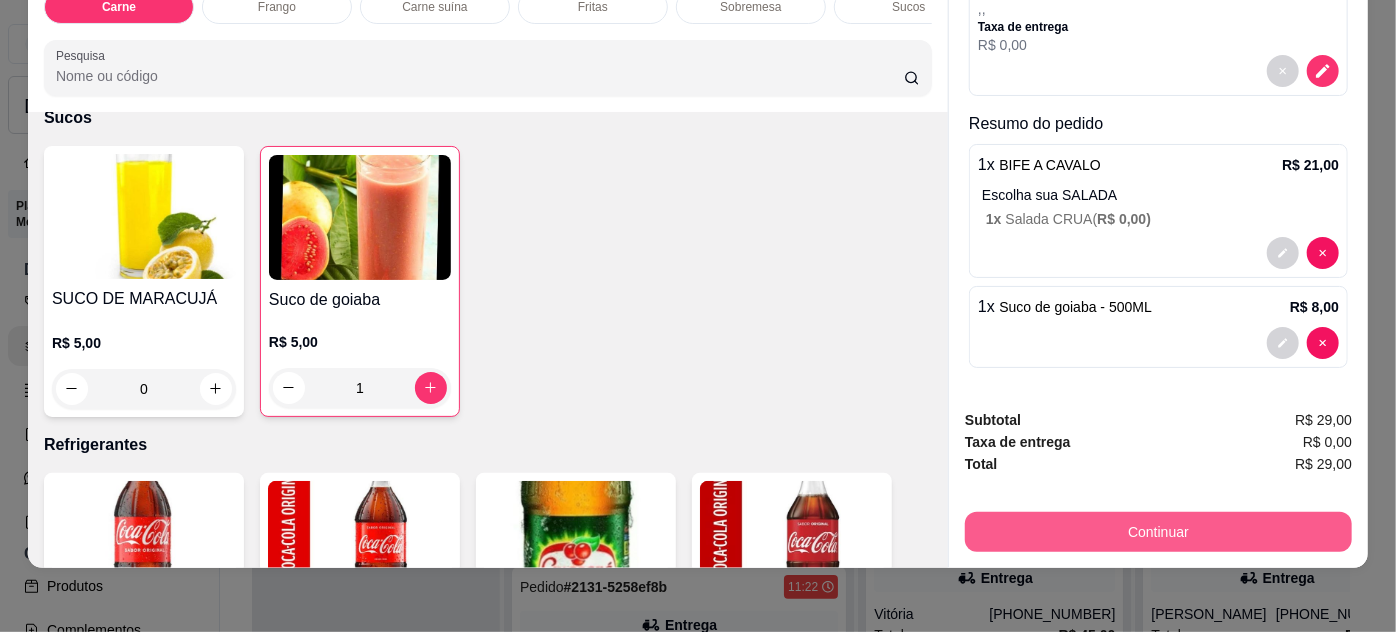 click on "Continuar" at bounding box center [1158, 532] 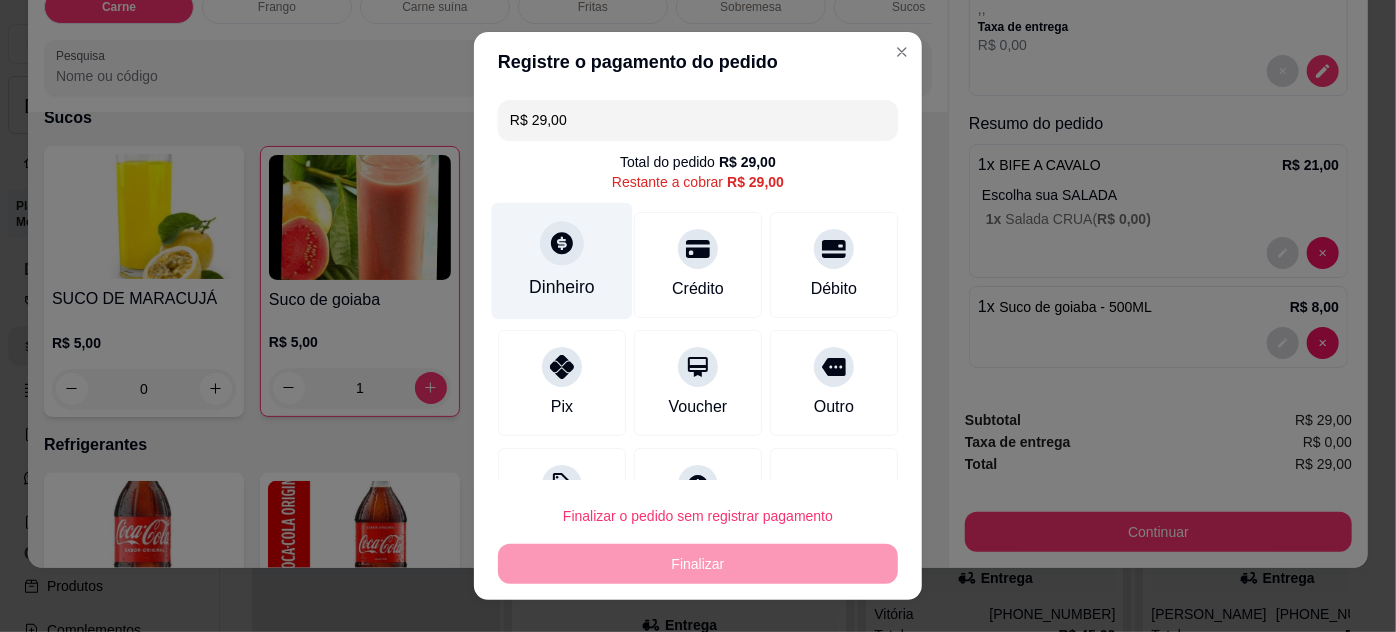 click at bounding box center (562, 243) 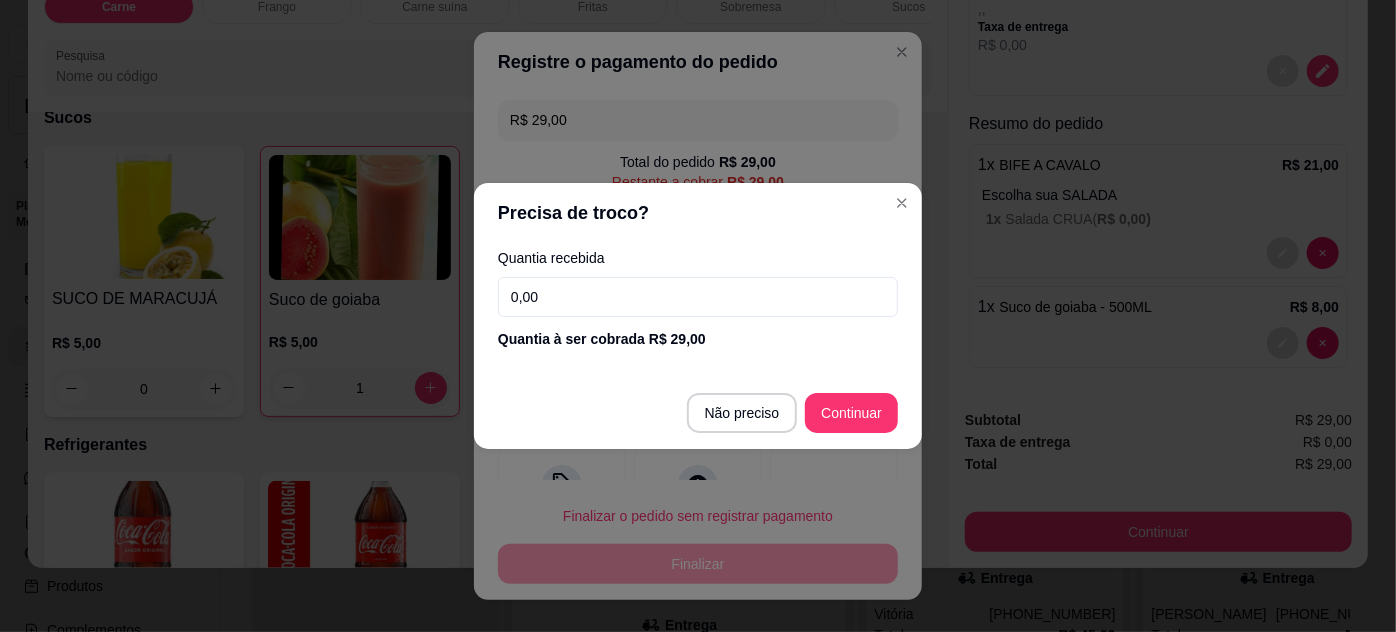 click on "0,00" at bounding box center (698, 297) 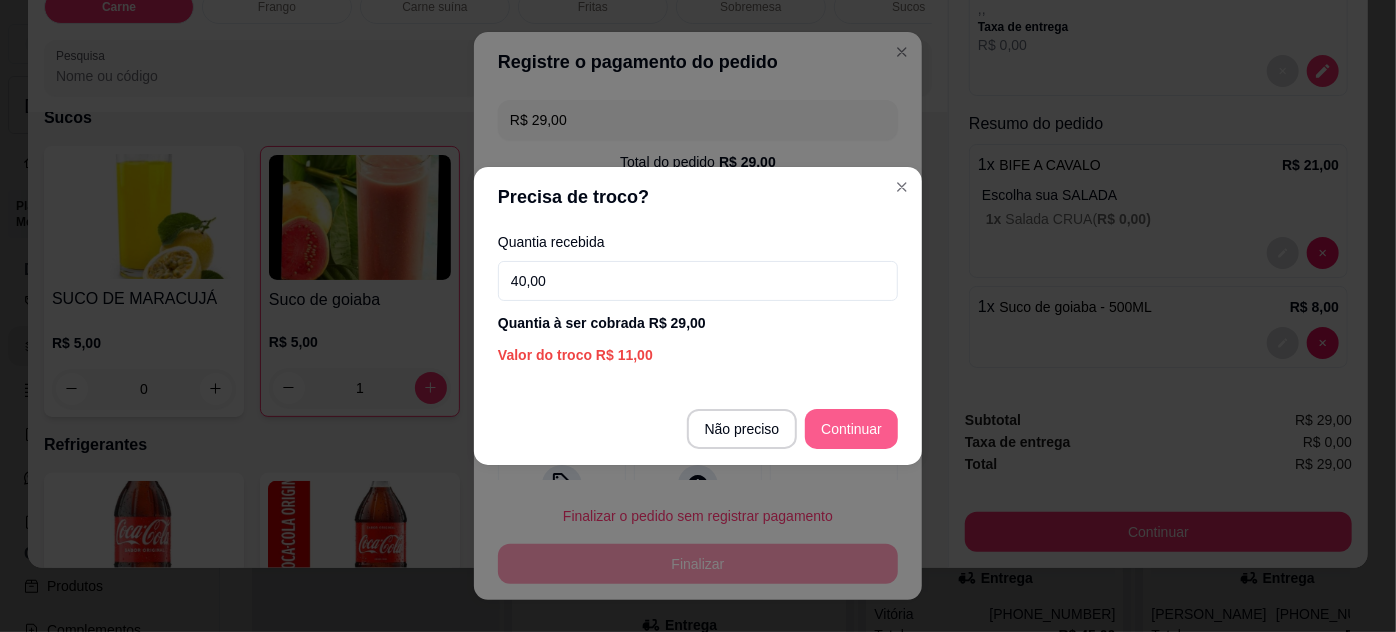 type on "40,00" 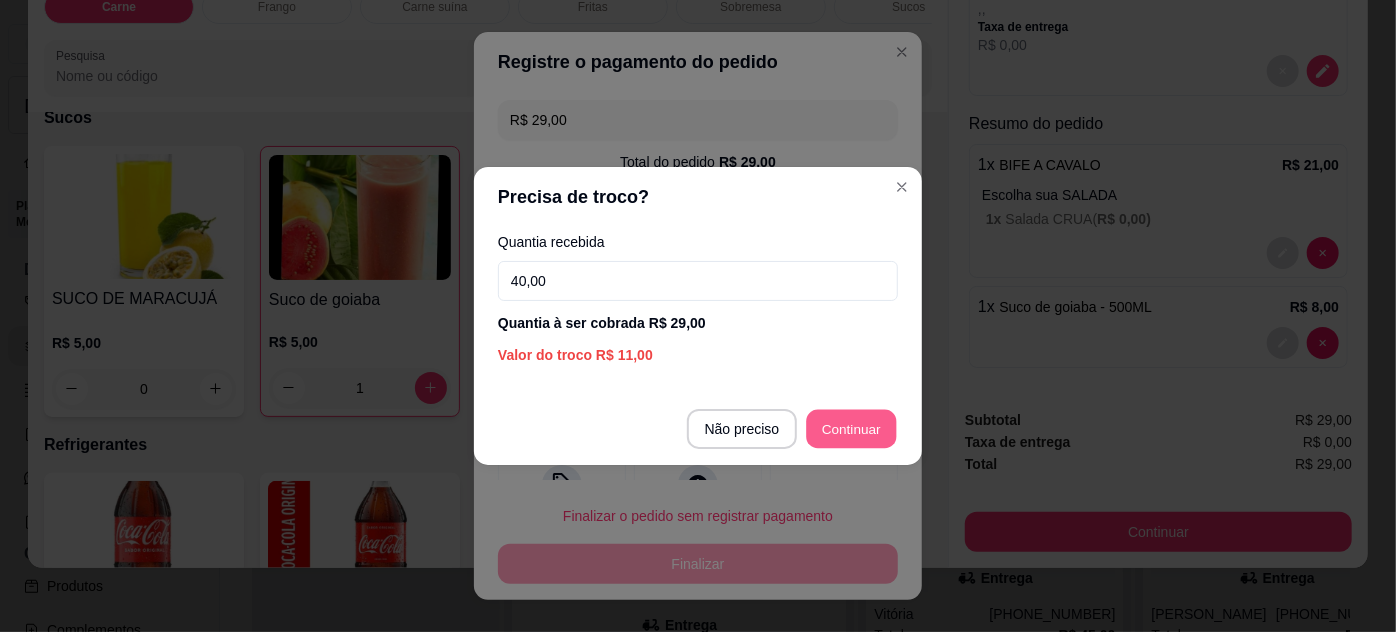 type on "R$ 0,00" 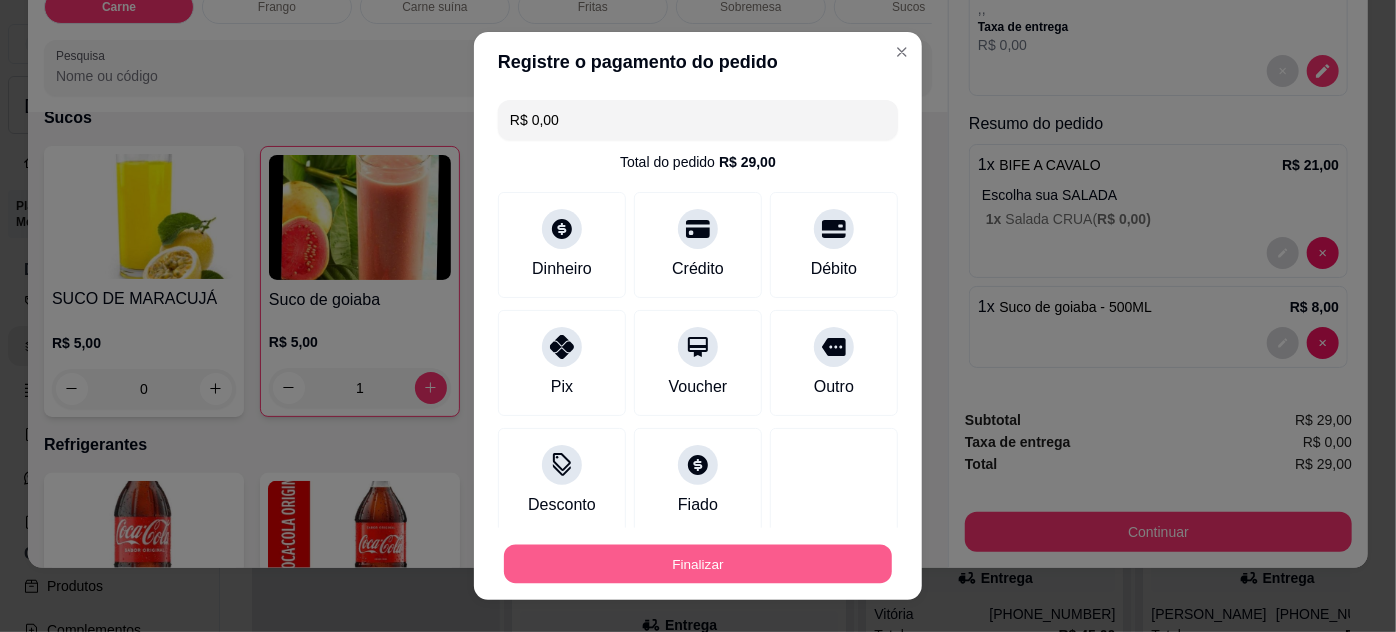 click on "Finalizar" at bounding box center (698, 564) 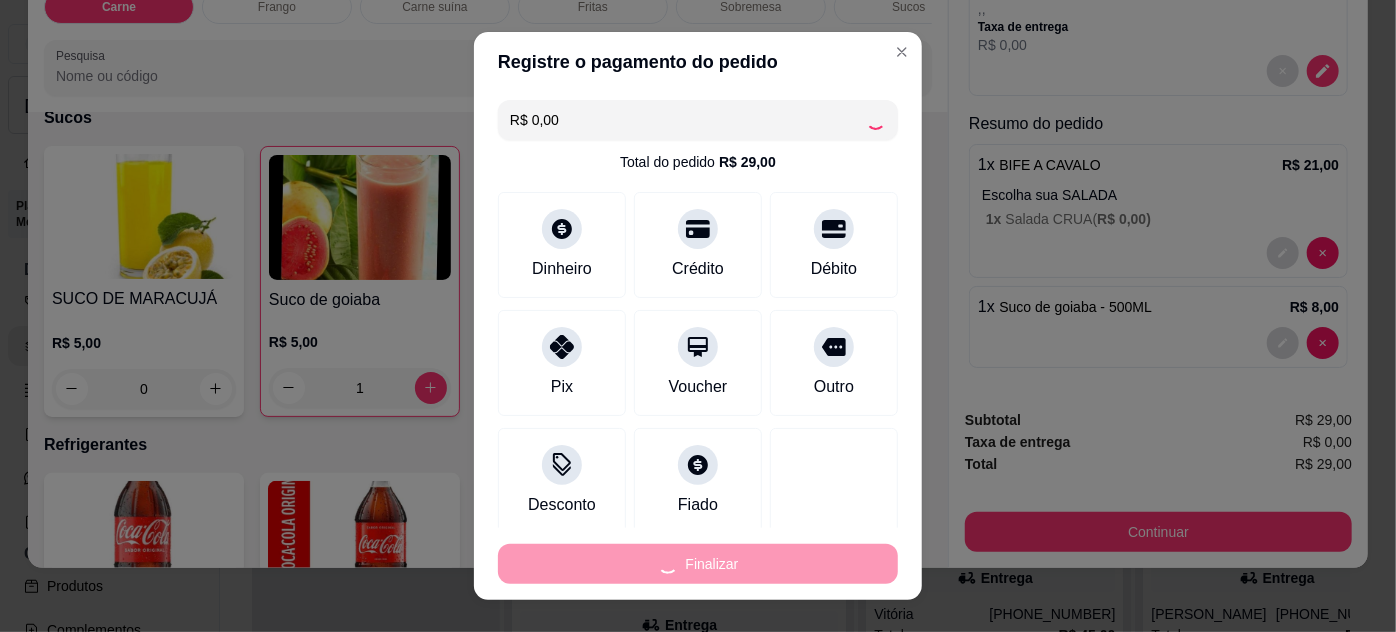 scroll, scrollTop: 410, scrollLeft: 0, axis: vertical 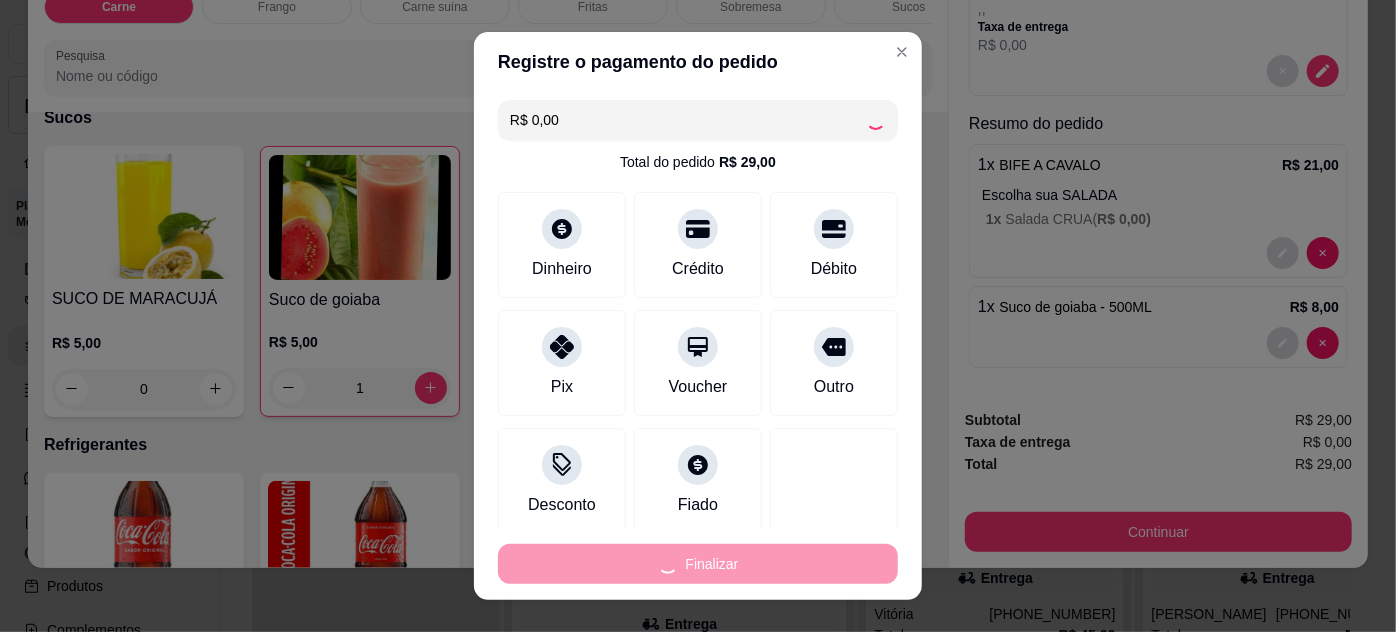 type on "0" 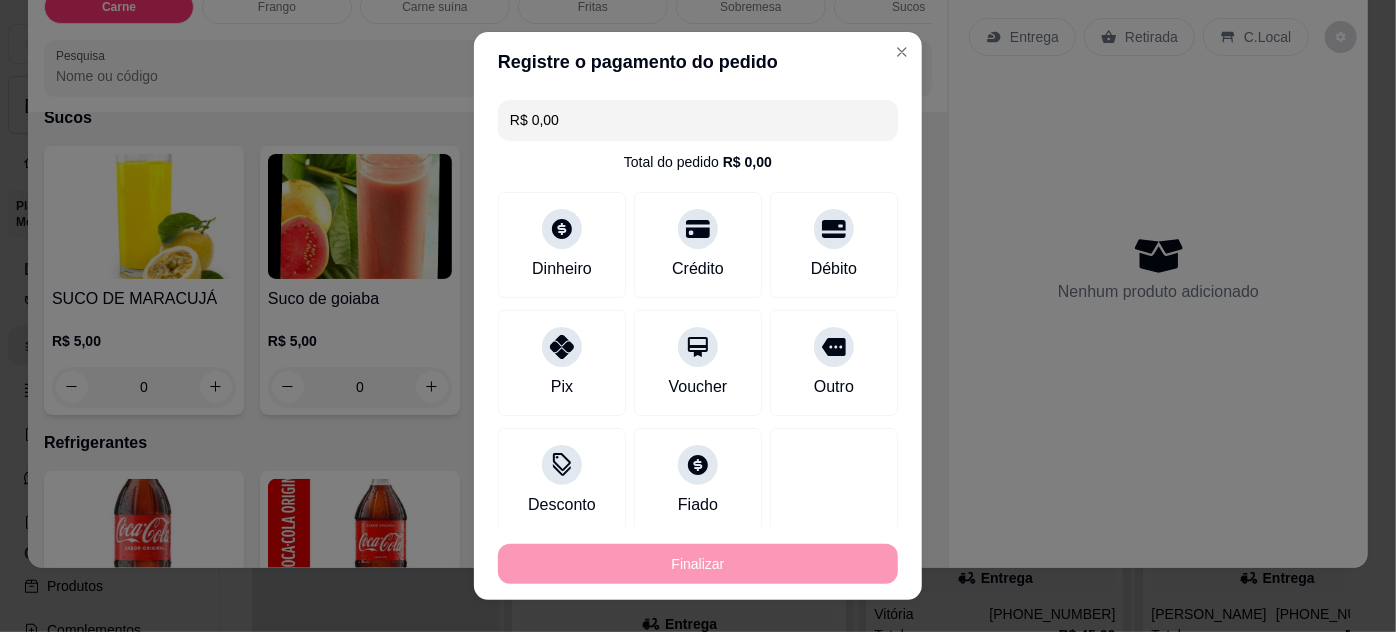 type on "-R$ 29,00" 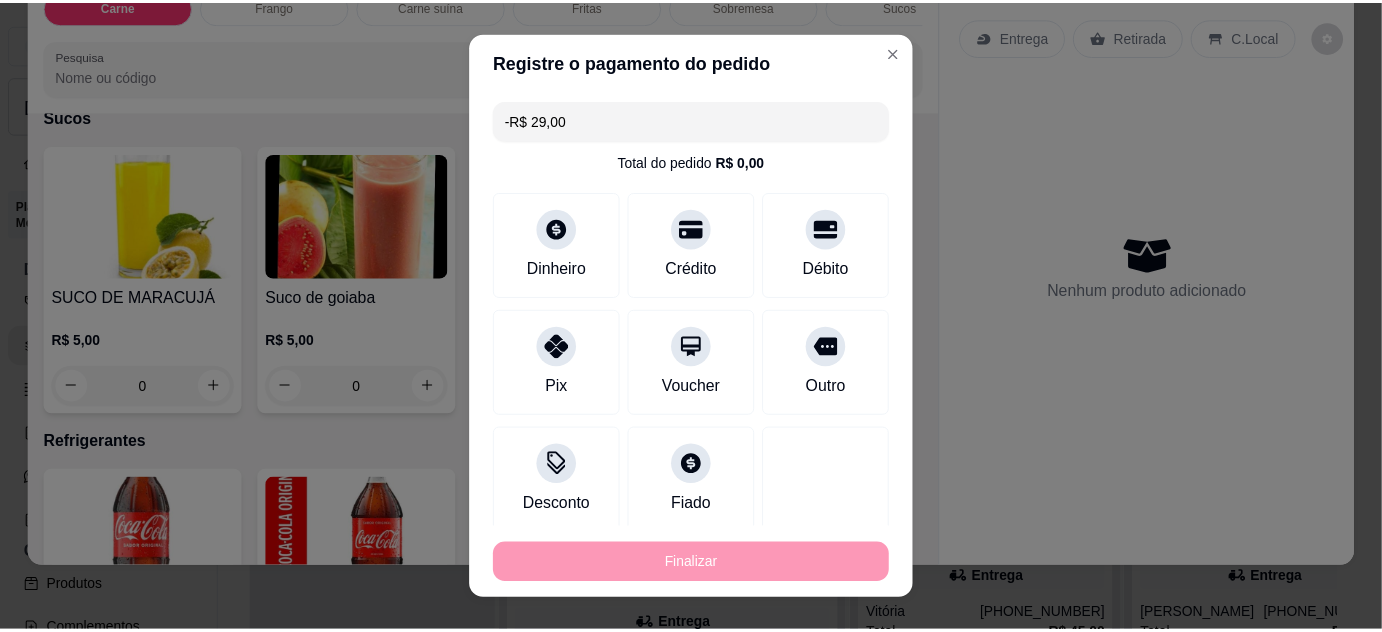 scroll, scrollTop: 0, scrollLeft: 0, axis: both 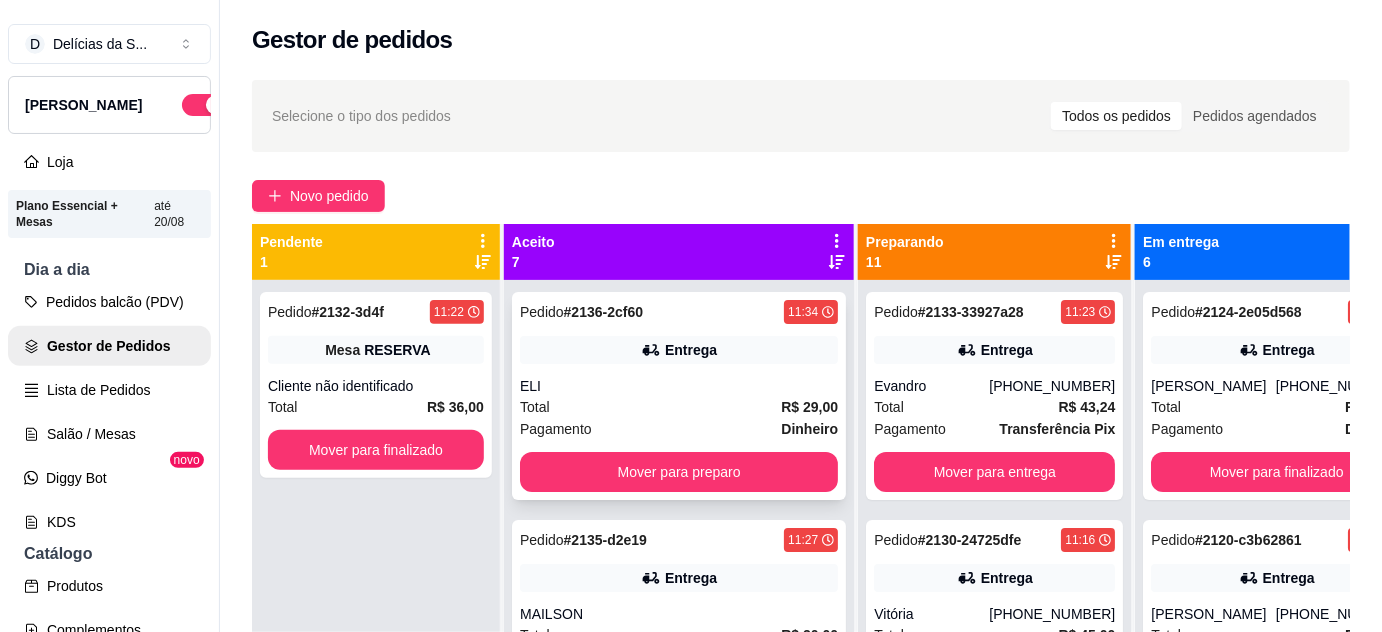 click on "ELI" at bounding box center (679, 386) 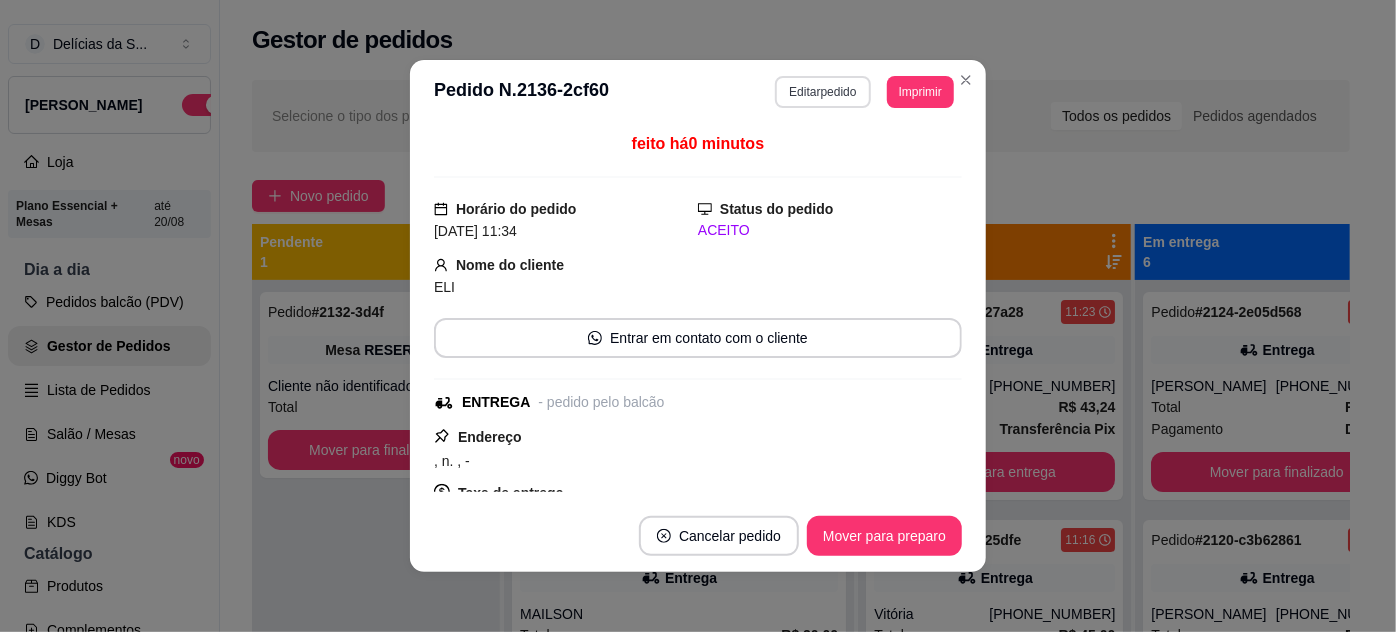 click on "Editar  pedido" at bounding box center (822, 92) 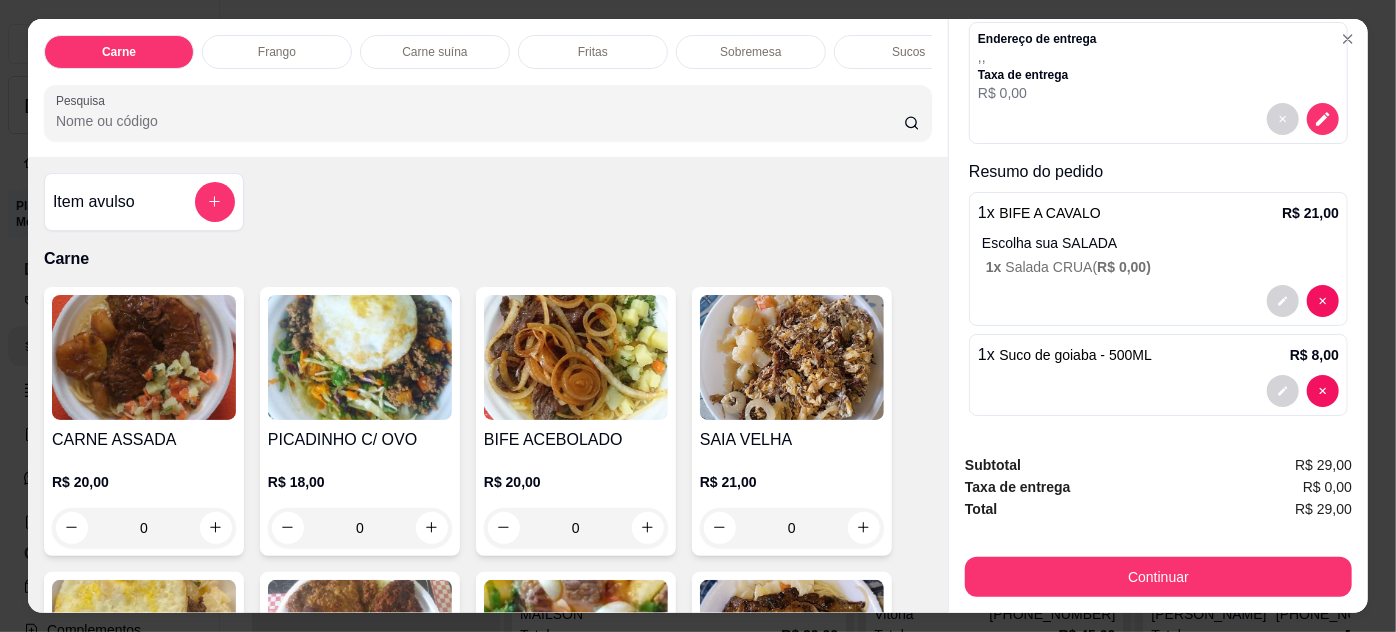 scroll, scrollTop: 216, scrollLeft: 0, axis: vertical 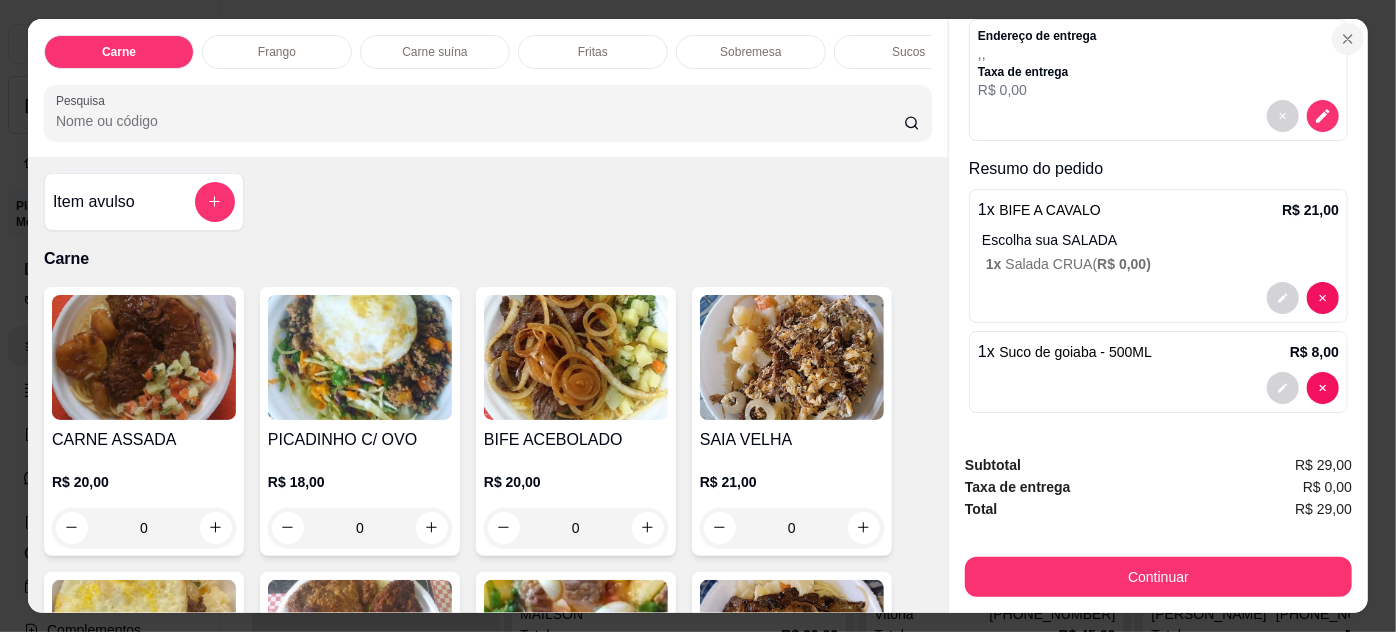 click 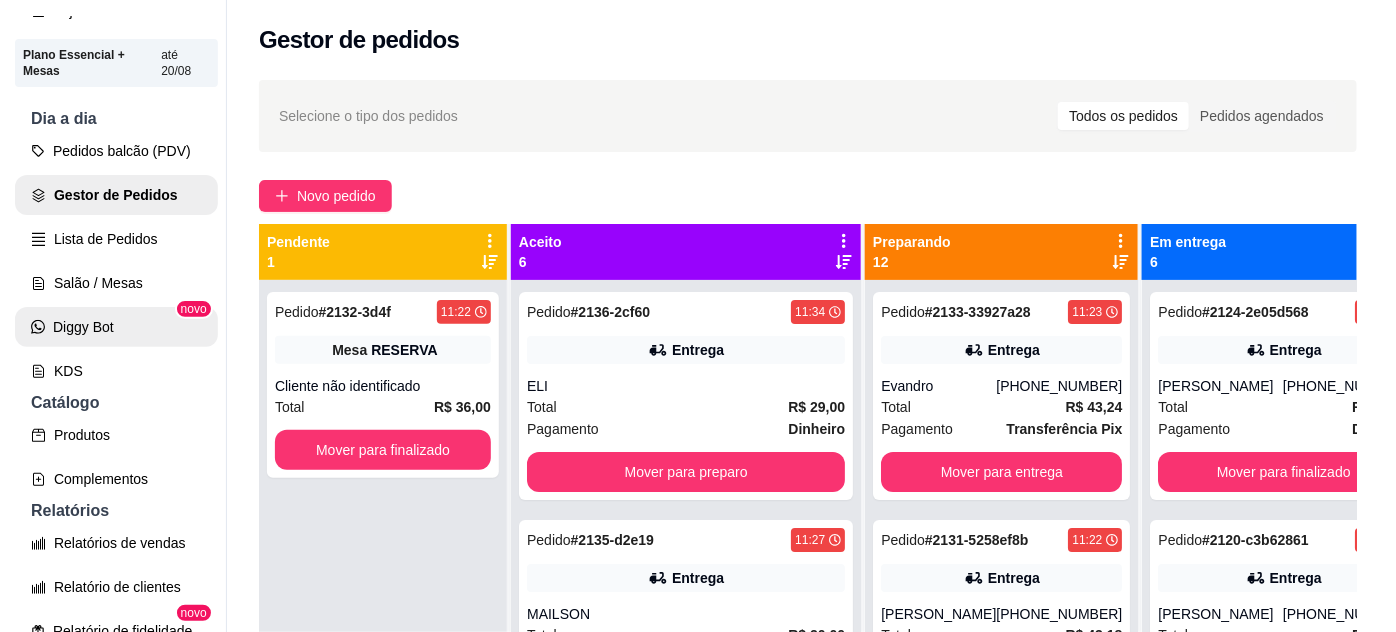 scroll, scrollTop: 181, scrollLeft: 0, axis: vertical 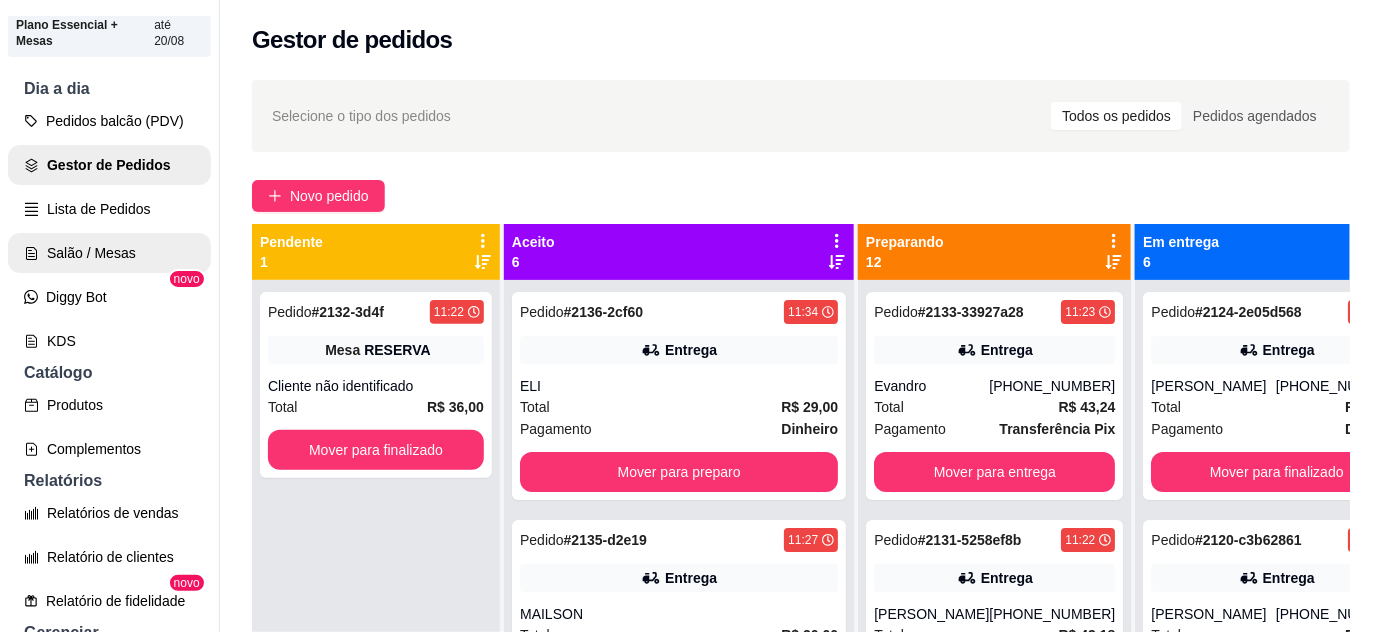 click on "Salão / Mesas" at bounding box center (109, 253) 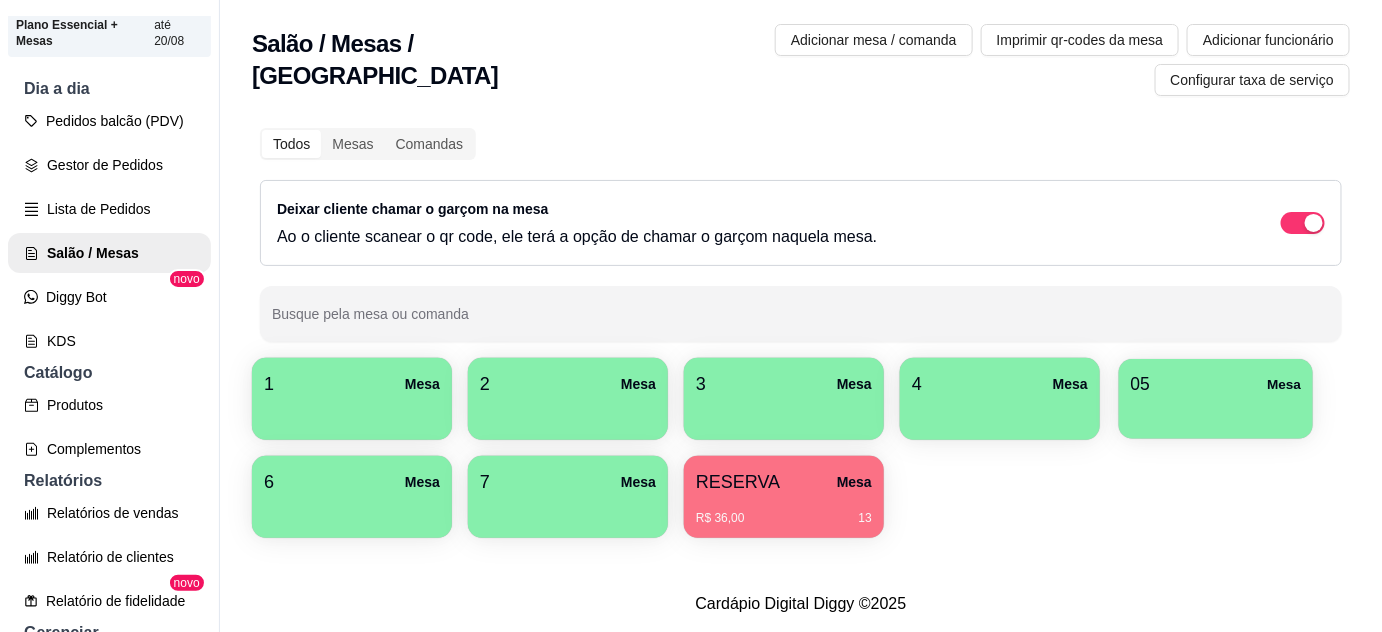 click at bounding box center (1216, 412) 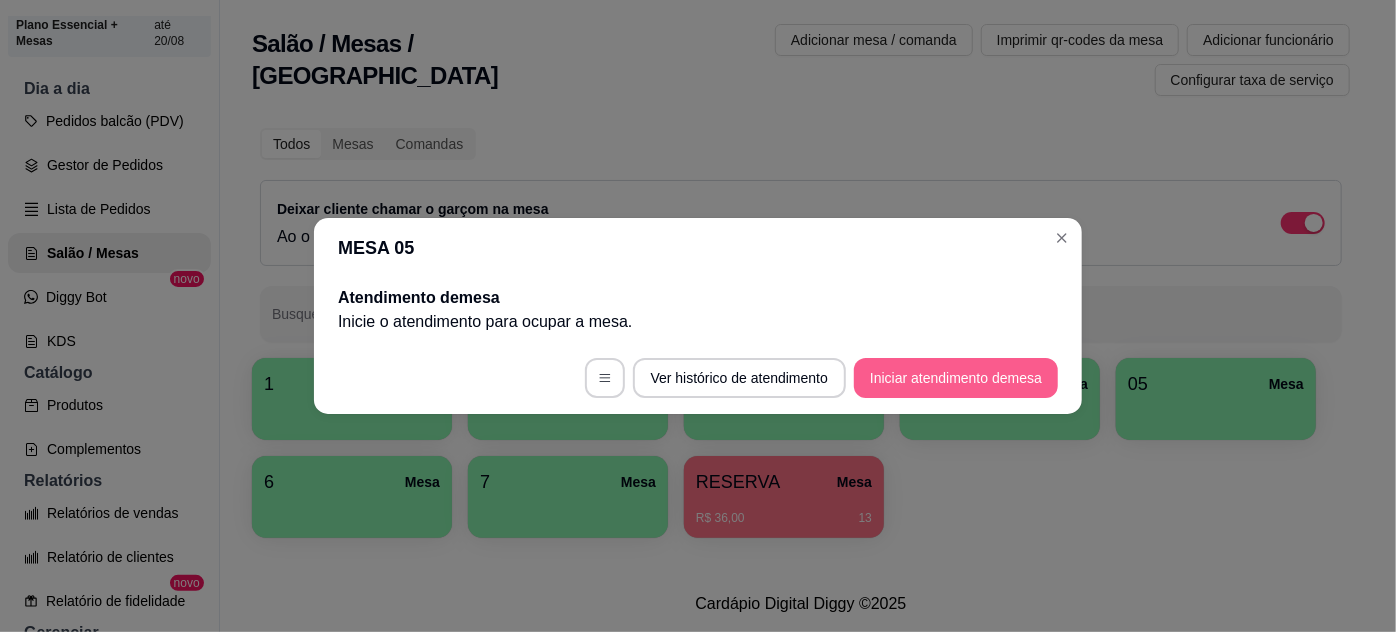 click on "Iniciar atendimento de  mesa" at bounding box center (956, 378) 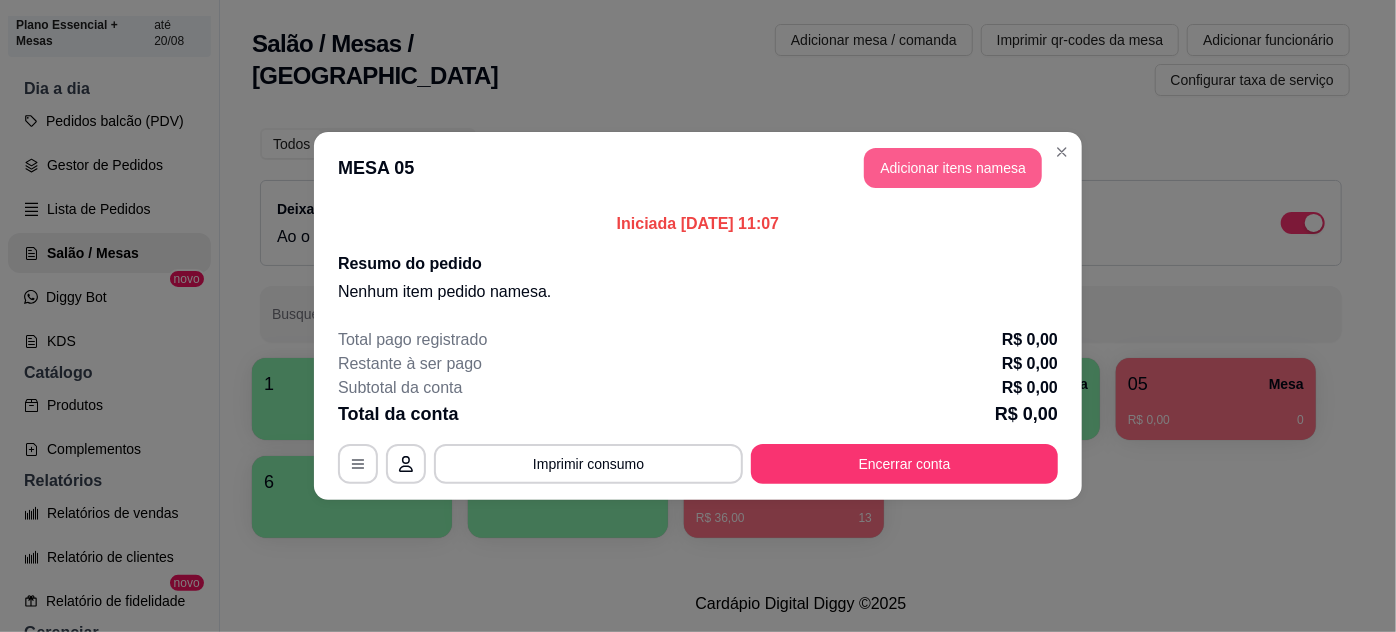 click on "Adicionar itens na  mesa" at bounding box center (953, 168) 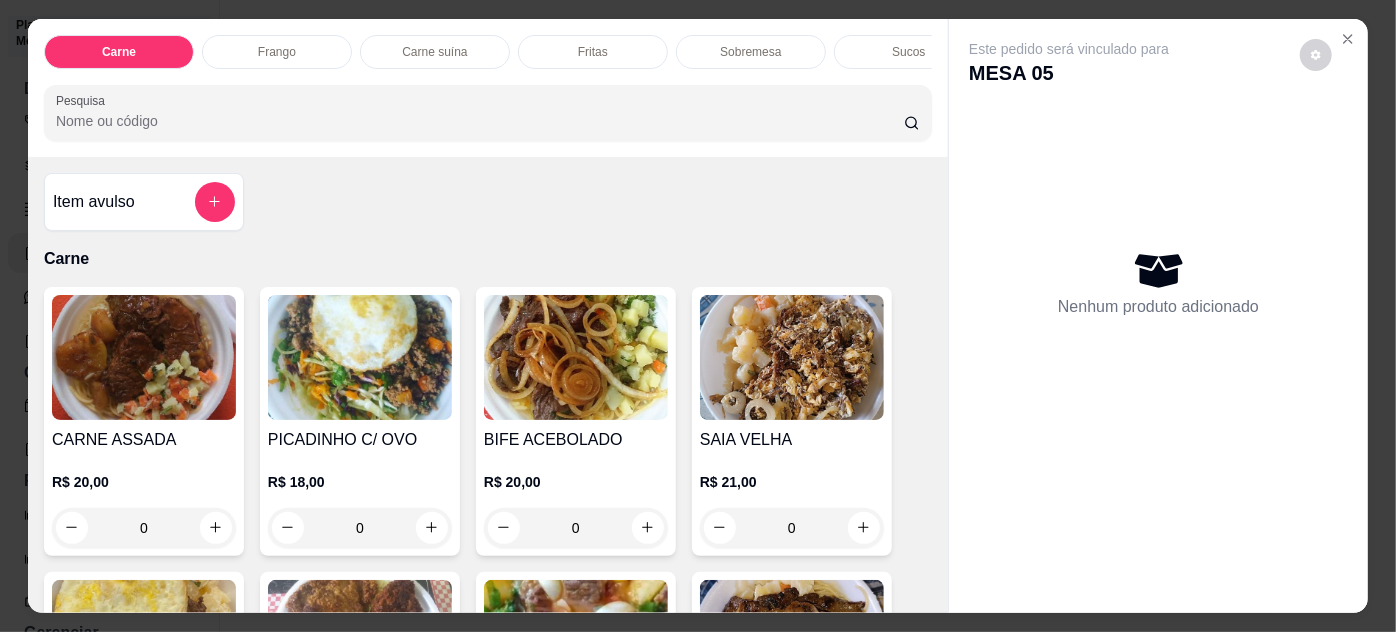 click on "0" at bounding box center [144, 528] 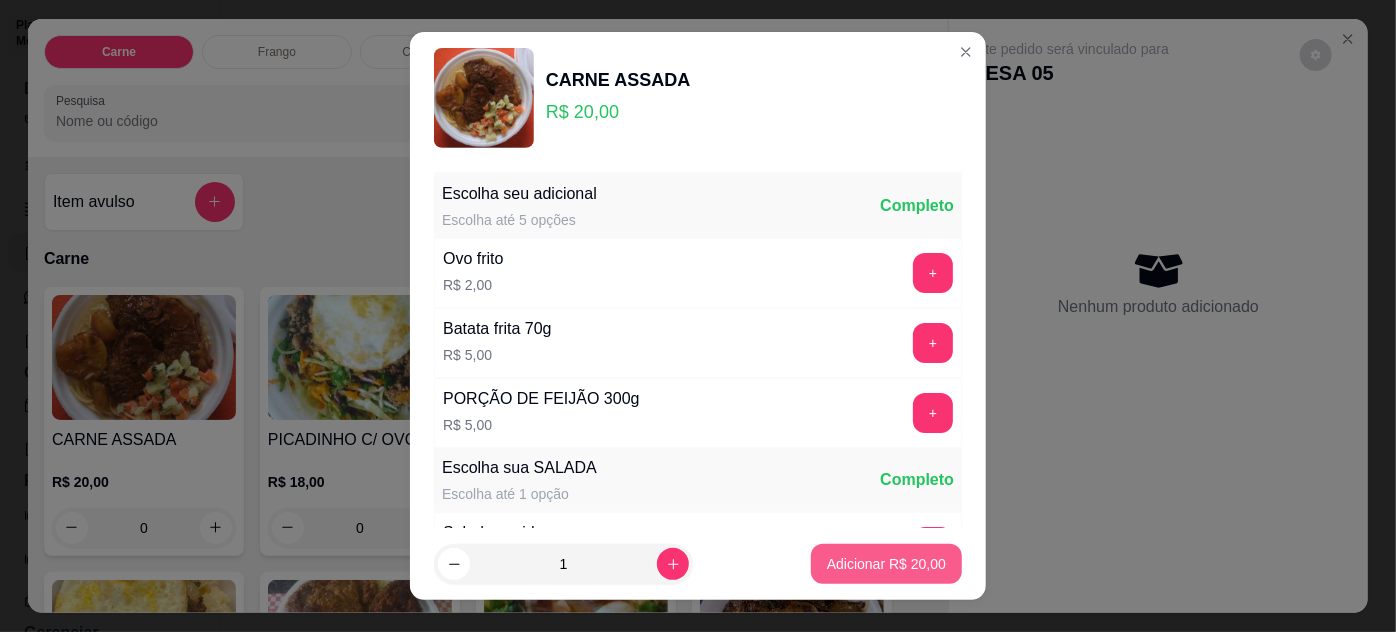 click on "Adicionar   R$ 20,00" at bounding box center [886, 564] 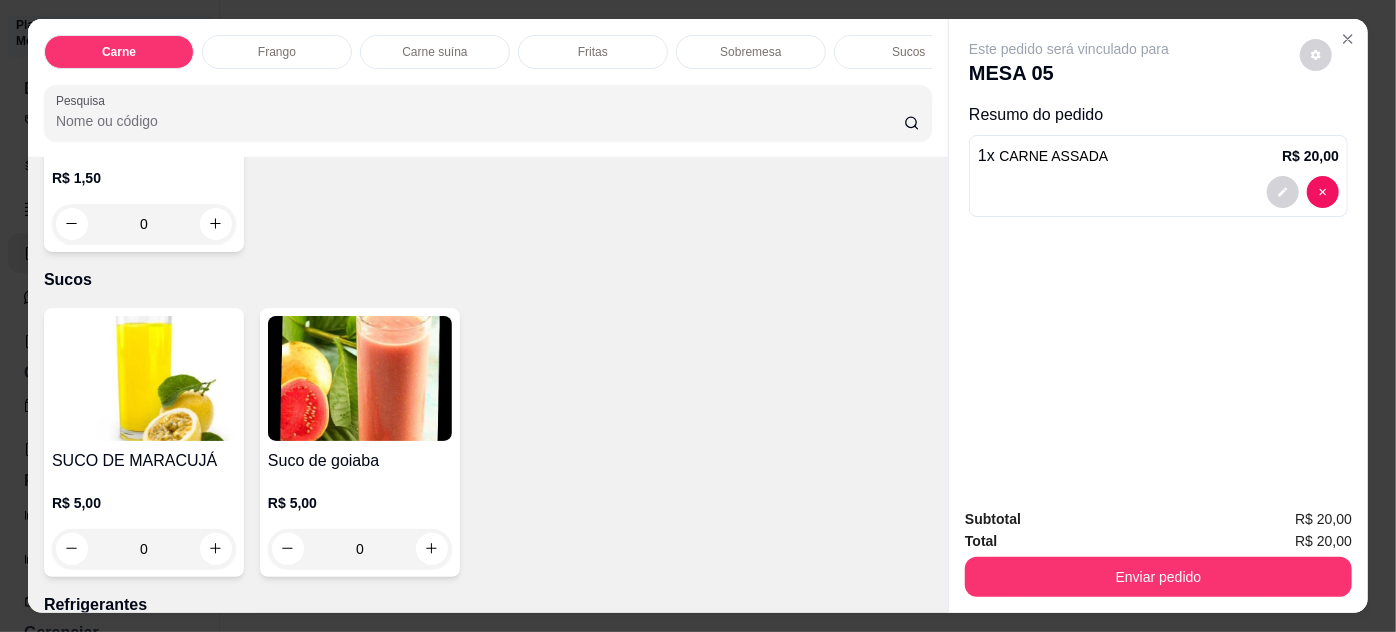 scroll, scrollTop: 2363, scrollLeft: 0, axis: vertical 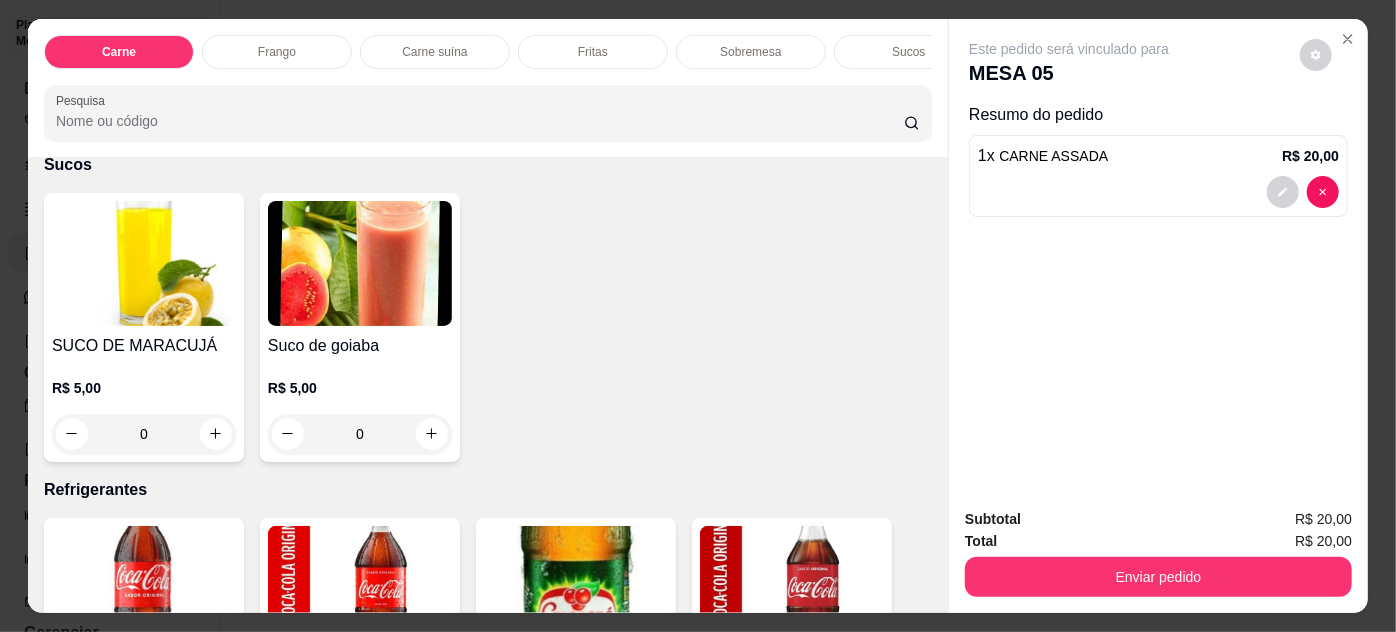 click on "0" at bounding box center (144, 434) 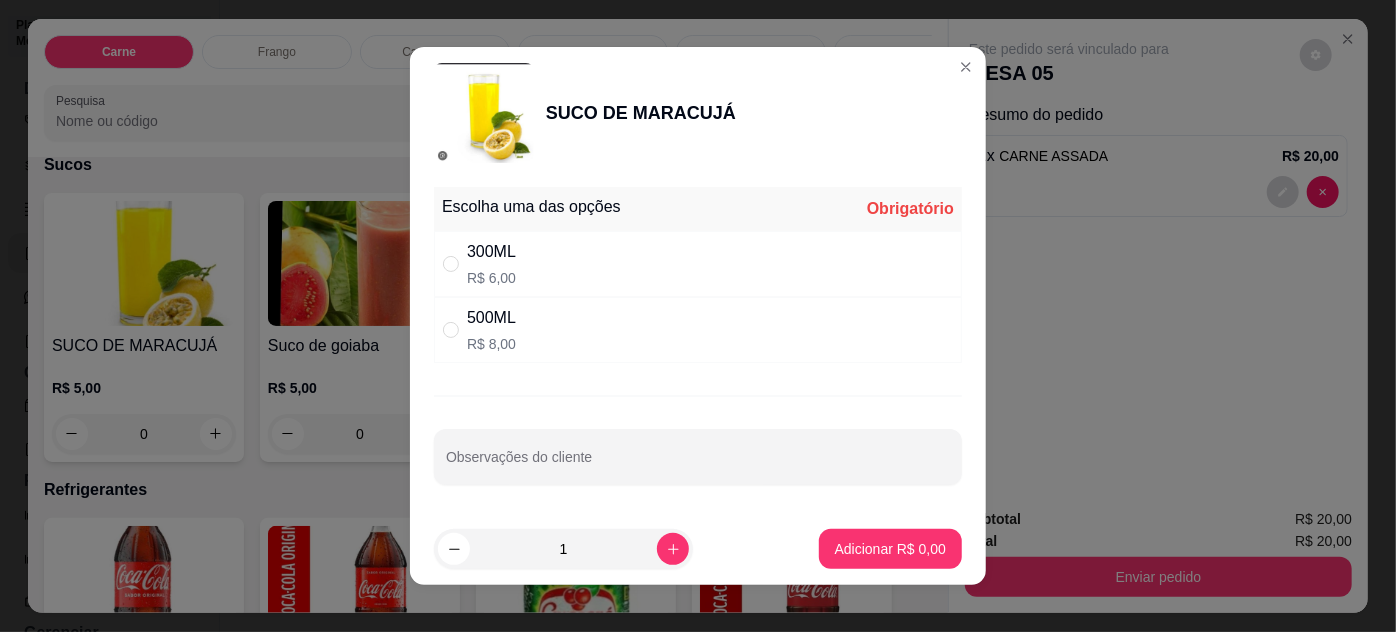 click at bounding box center [455, 264] 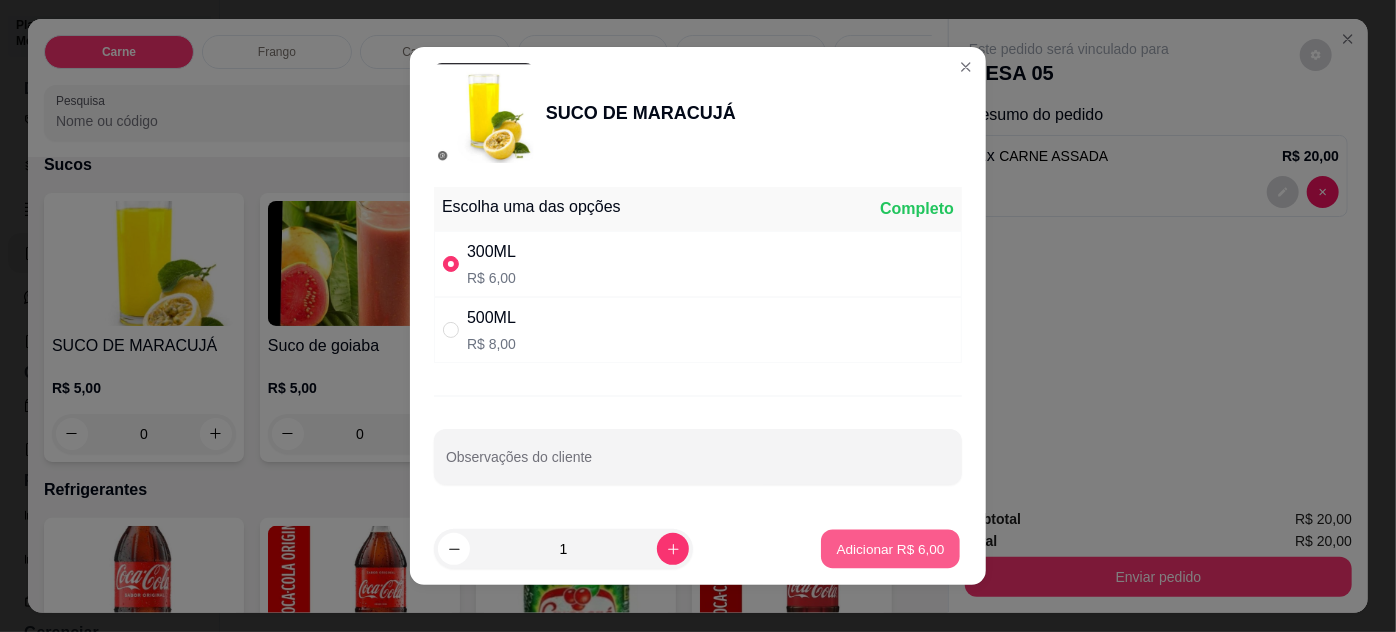 click on "Adicionar   R$ 6,00" at bounding box center [890, 548] 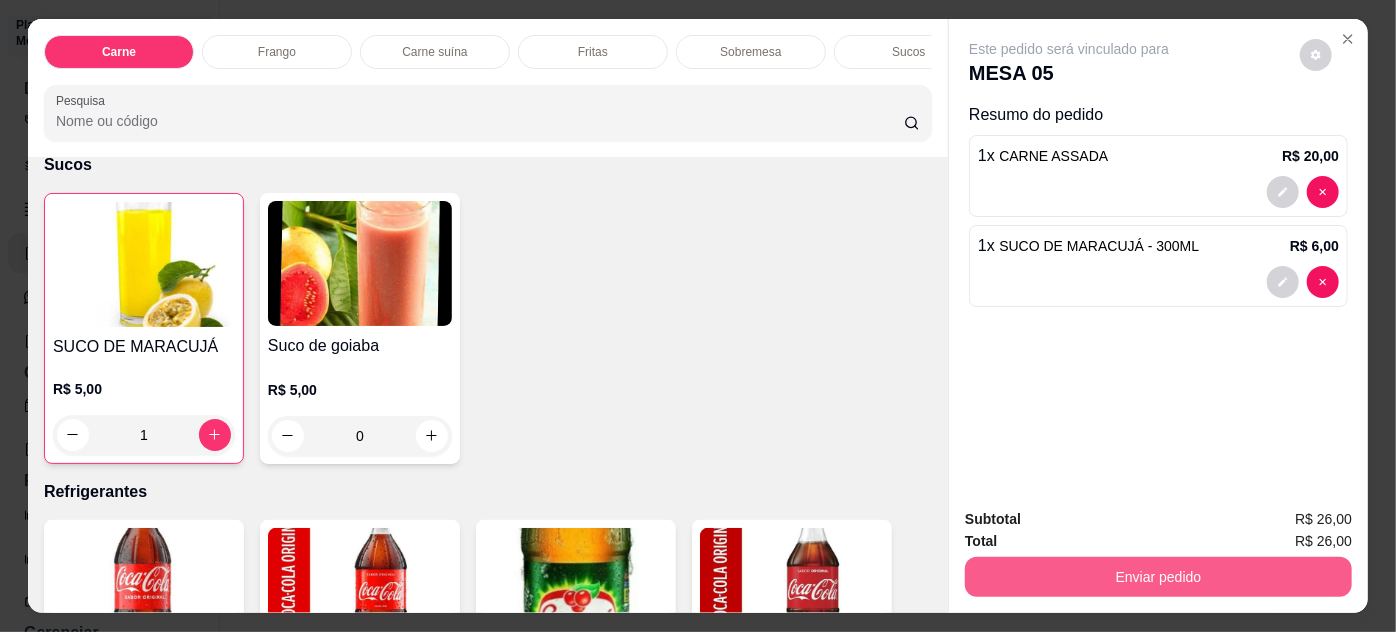 click on "Enviar pedido" at bounding box center (1158, 577) 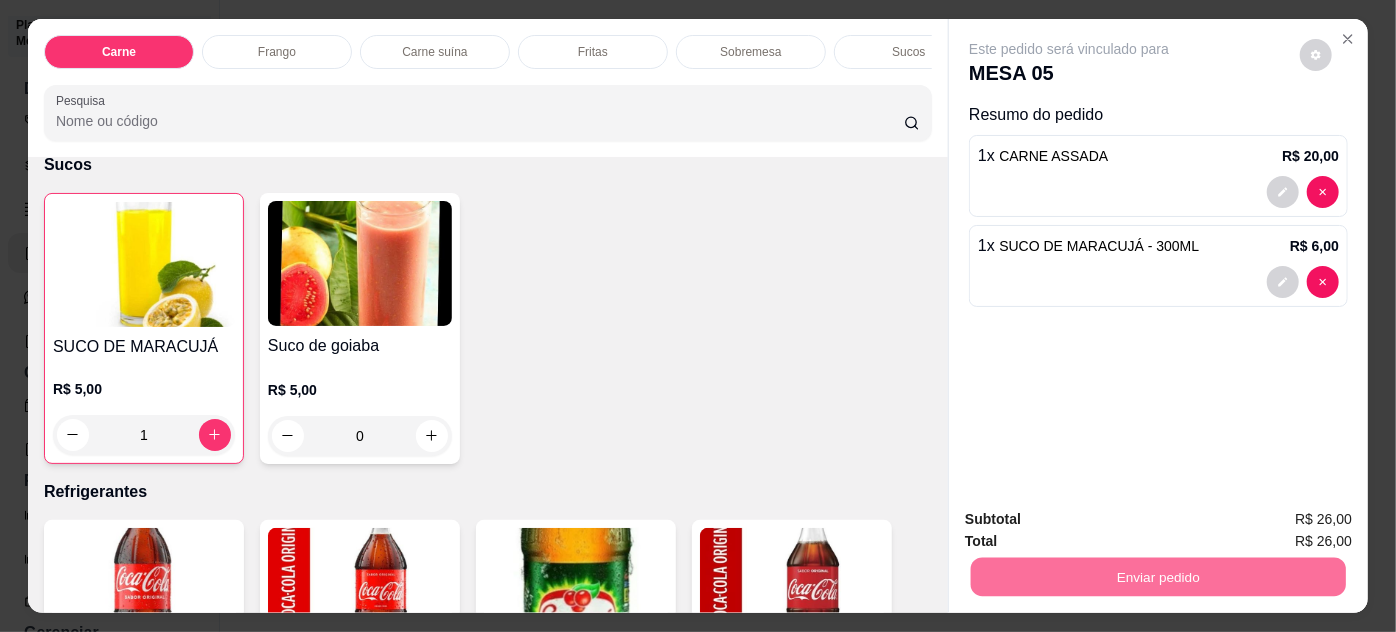 click on "Não registrar e enviar pedido" at bounding box center (1093, 521) 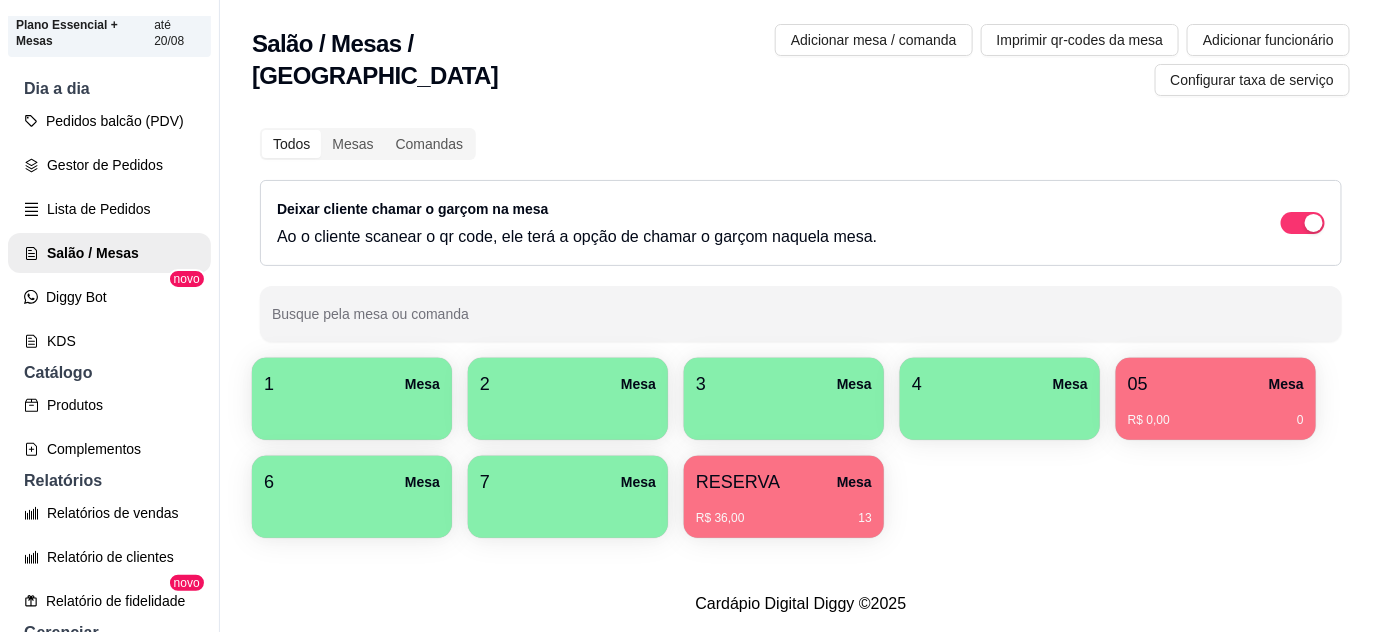 click at bounding box center [568, 413] 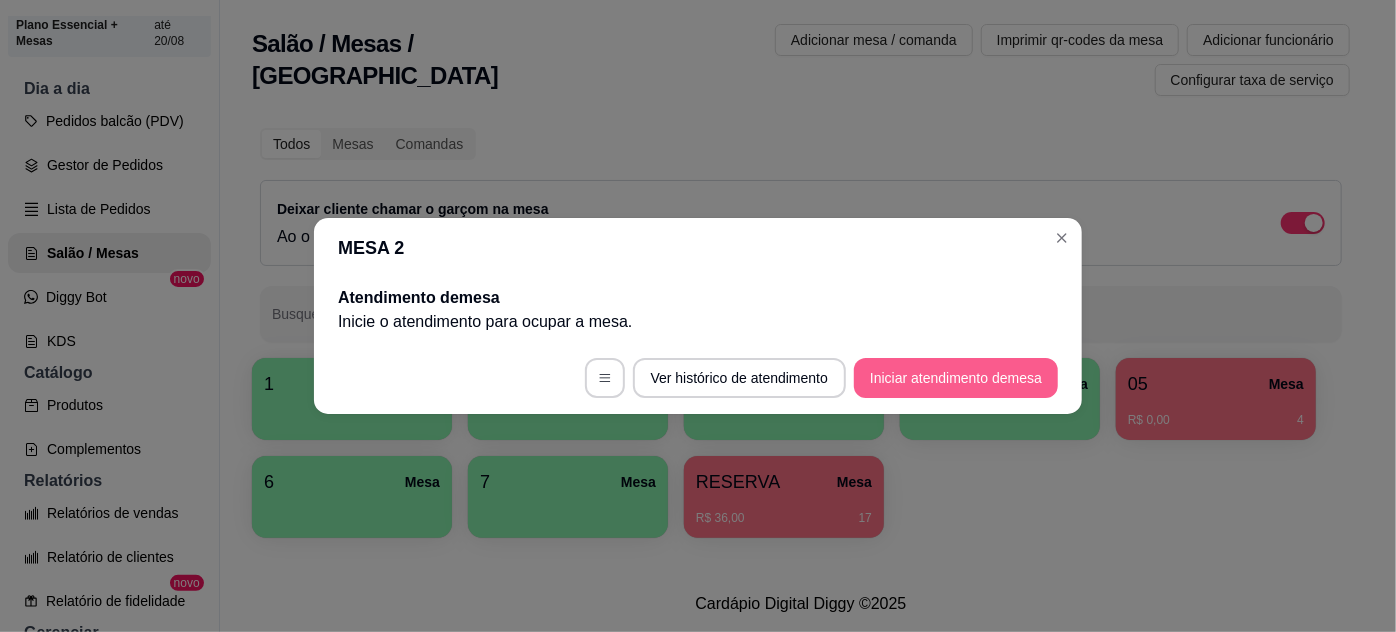 click on "Iniciar atendimento de  mesa" at bounding box center [956, 378] 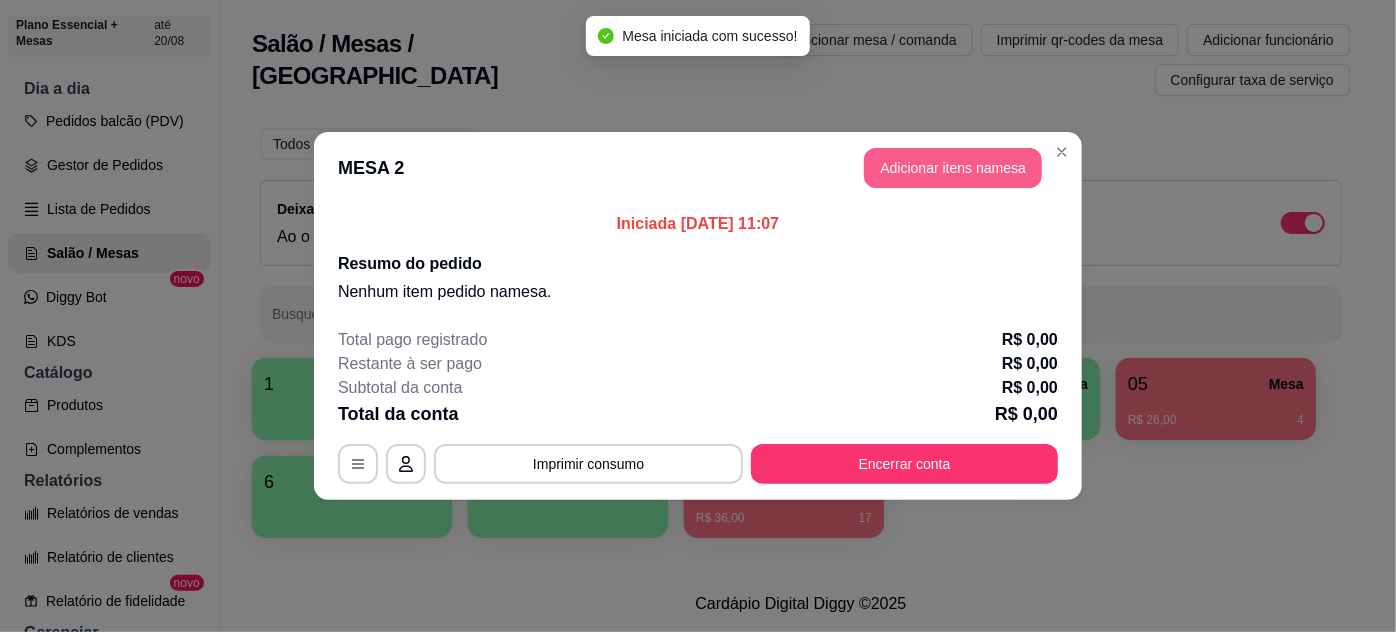 click on "Adicionar itens na  mesa" at bounding box center (953, 168) 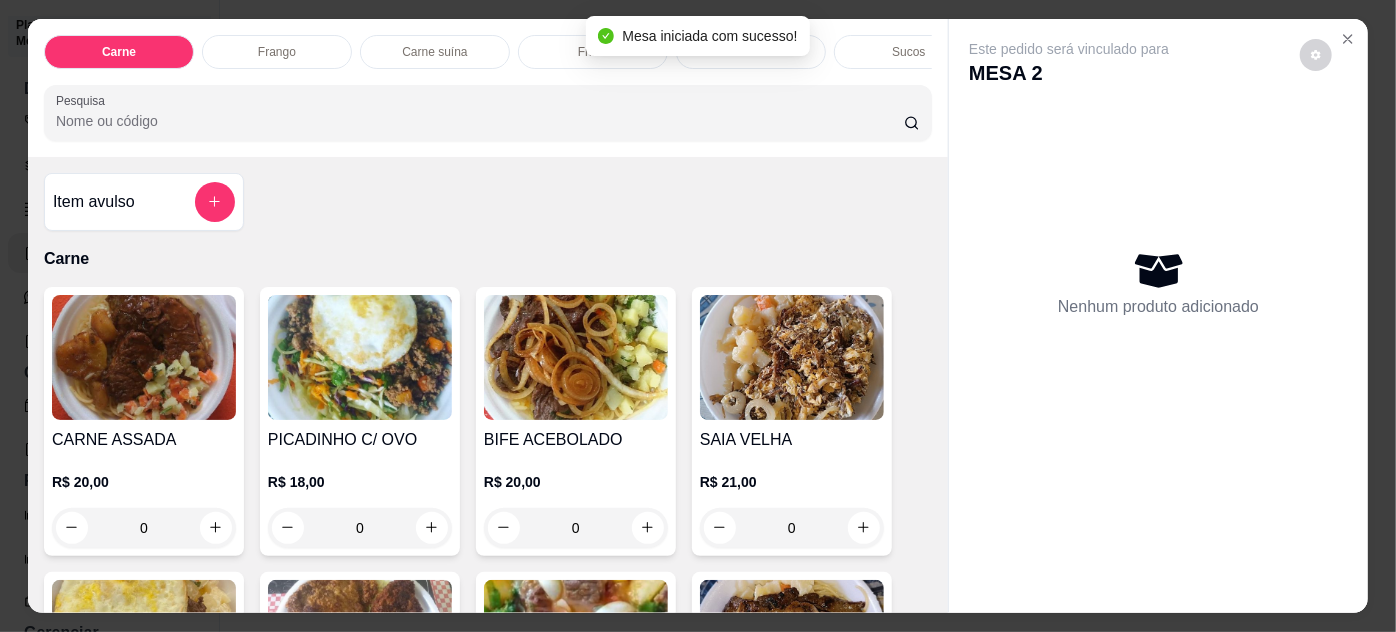 click on "0" at bounding box center (576, 528) 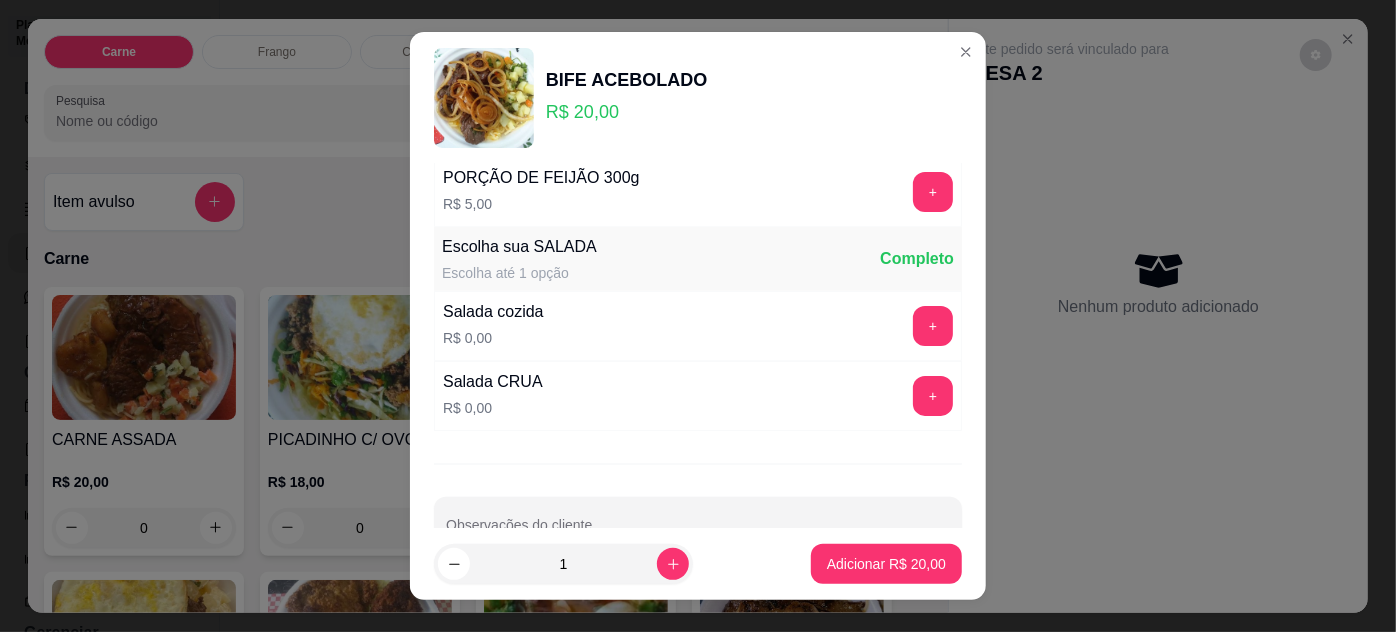 scroll, scrollTop: 269, scrollLeft: 0, axis: vertical 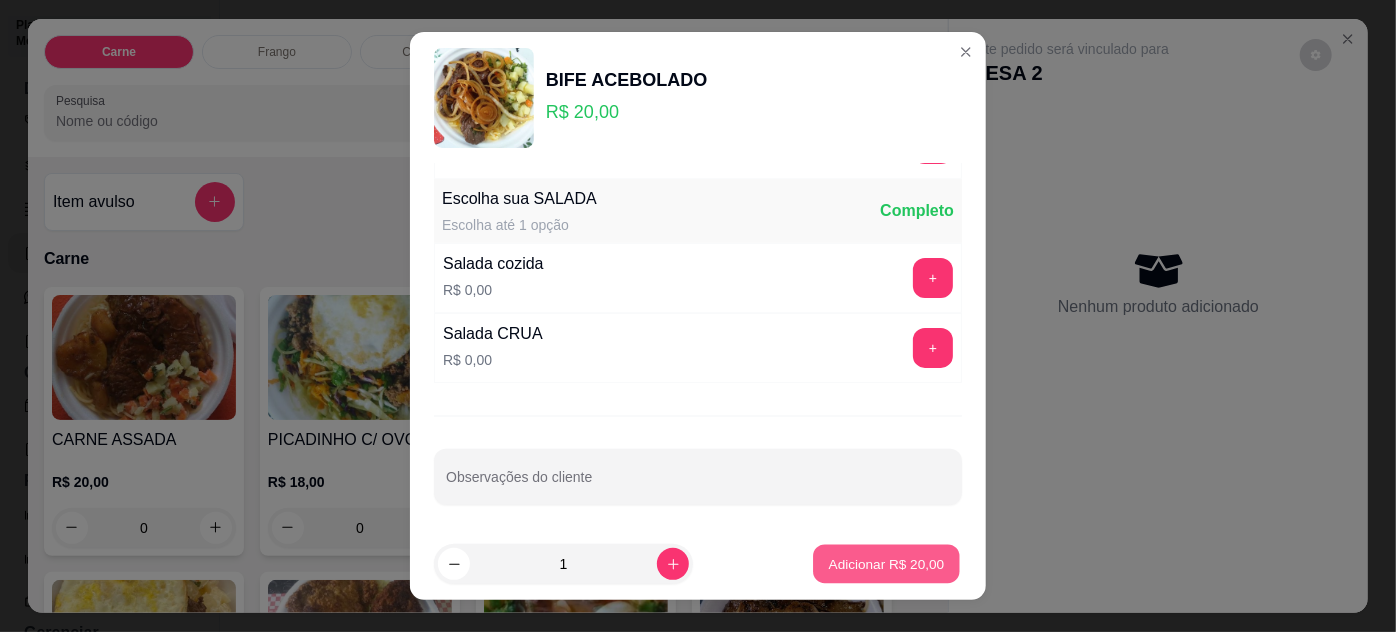 click on "Adicionar   R$ 20,00" at bounding box center [887, 564] 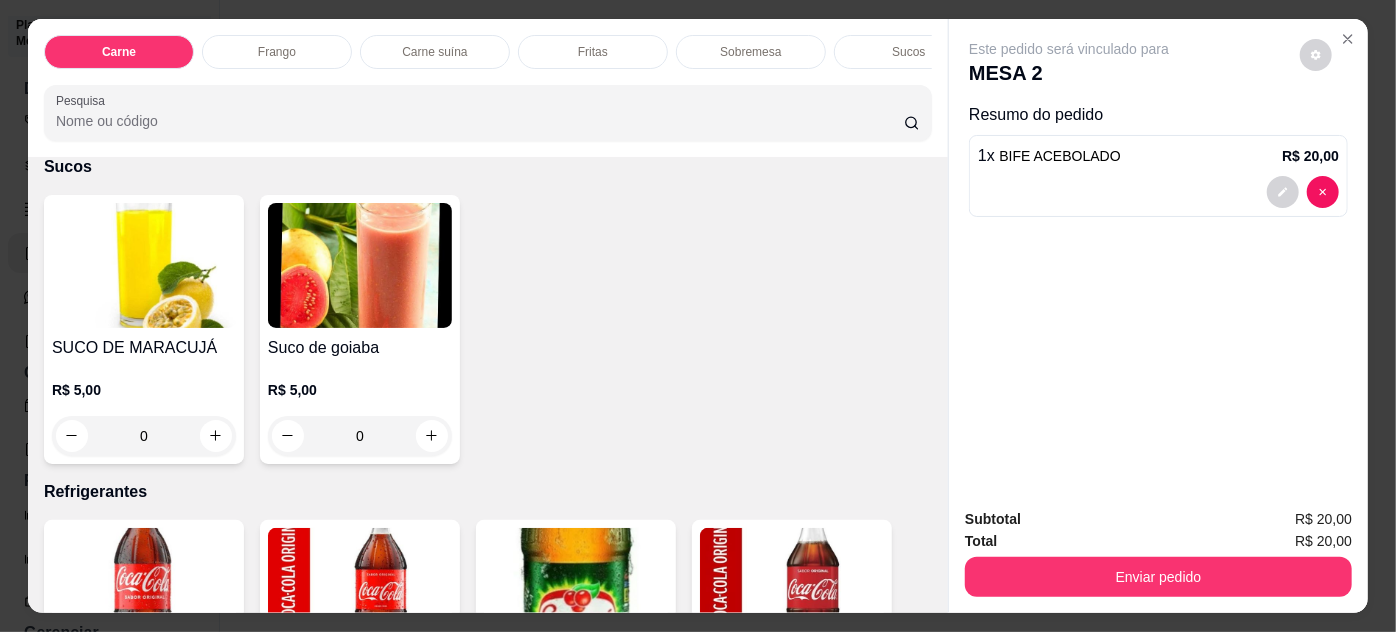 scroll, scrollTop: 2363, scrollLeft: 0, axis: vertical 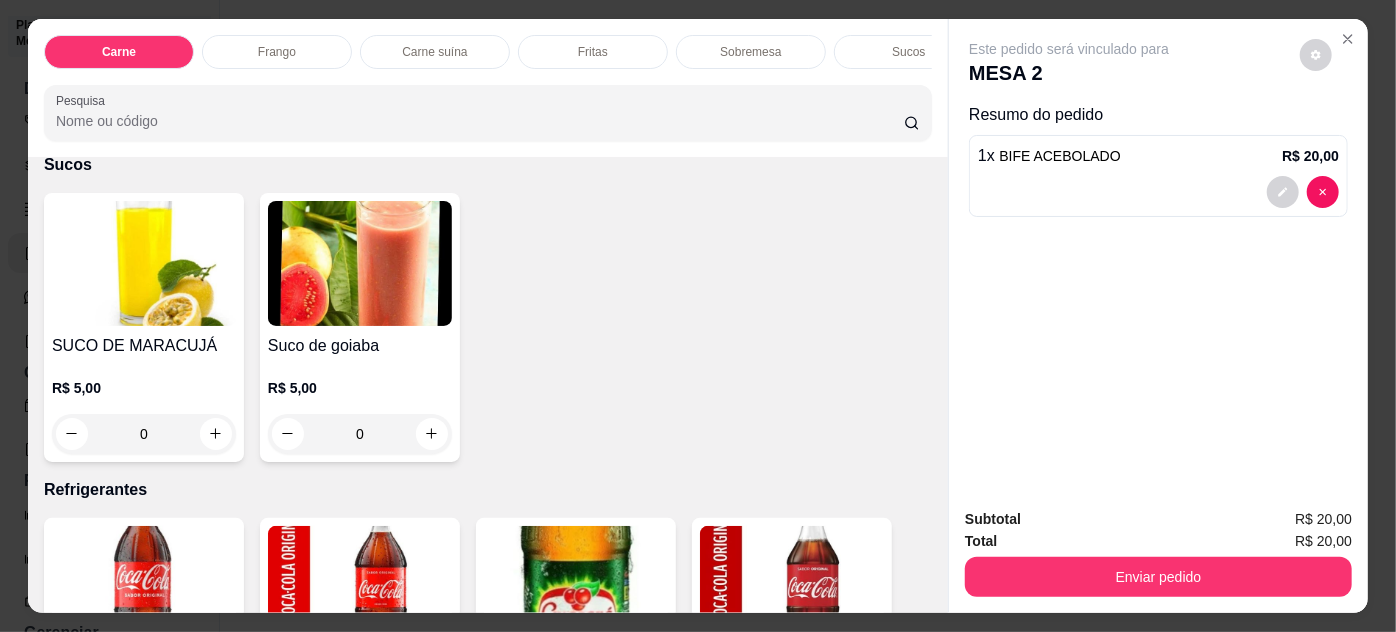 click on "0" at bounding box center (144, 434) 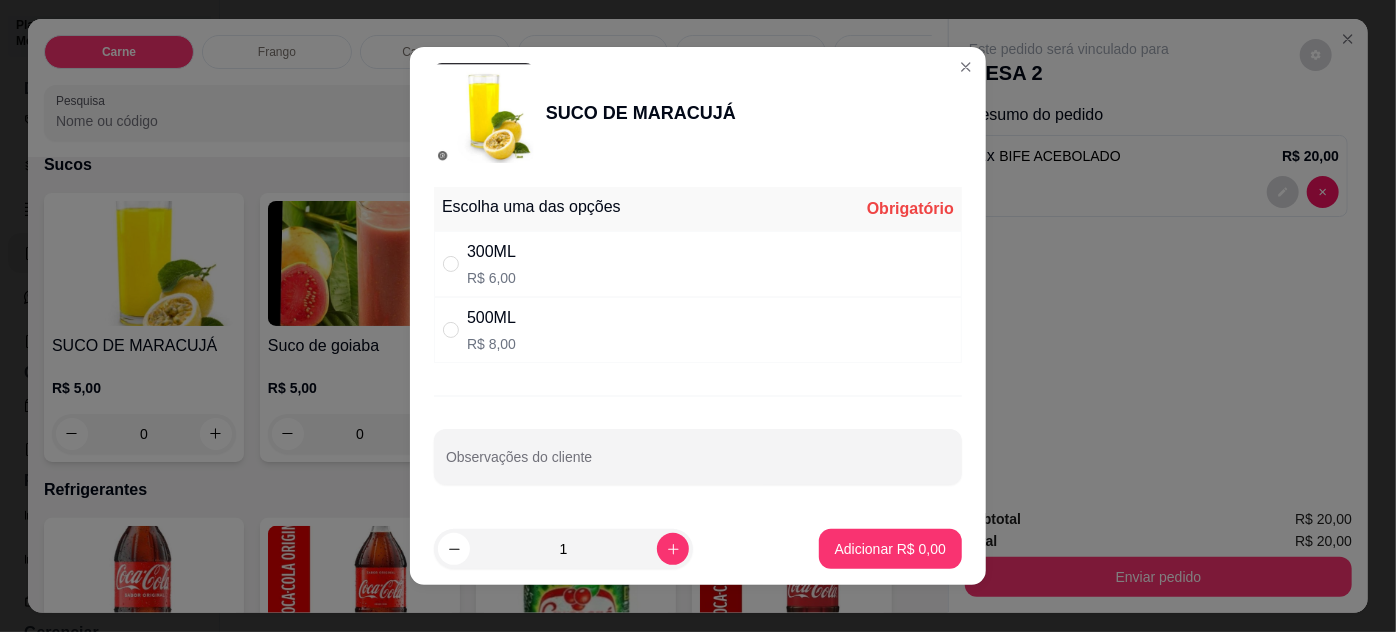 click on "R$ 6,00" at bounding box center [491, 278] 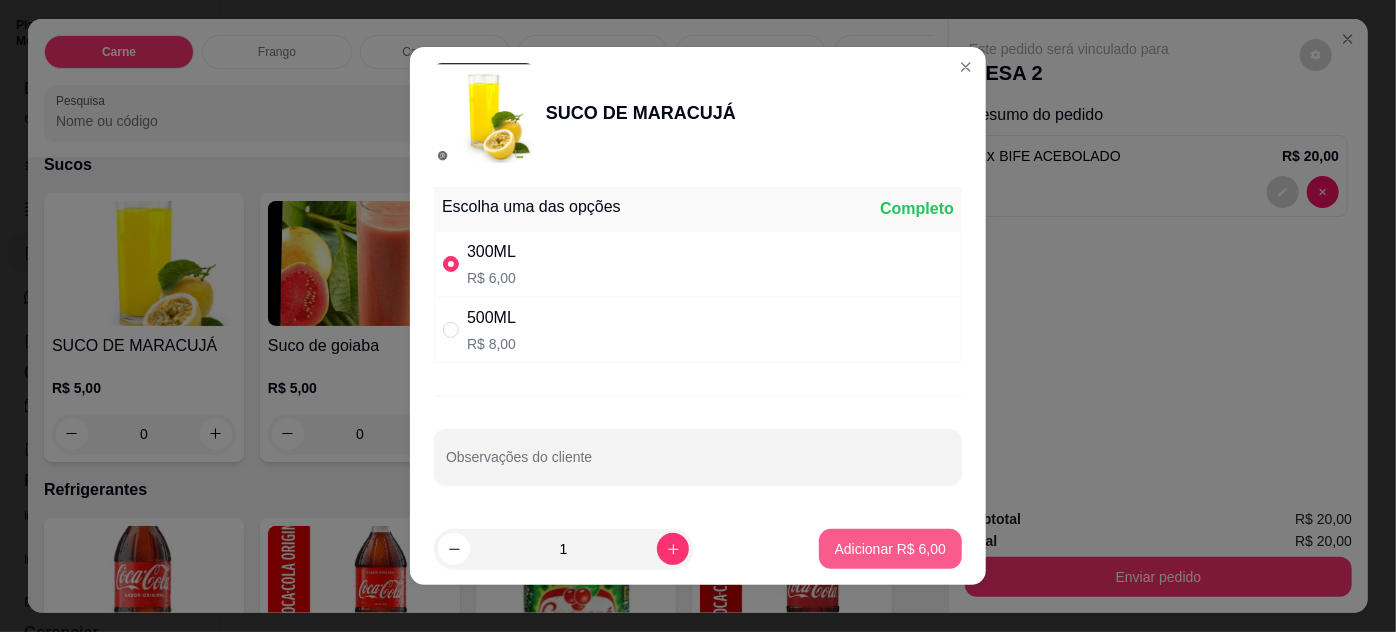 click on "Adicionar   R$ 6,00" at bounding box center (890, 549) 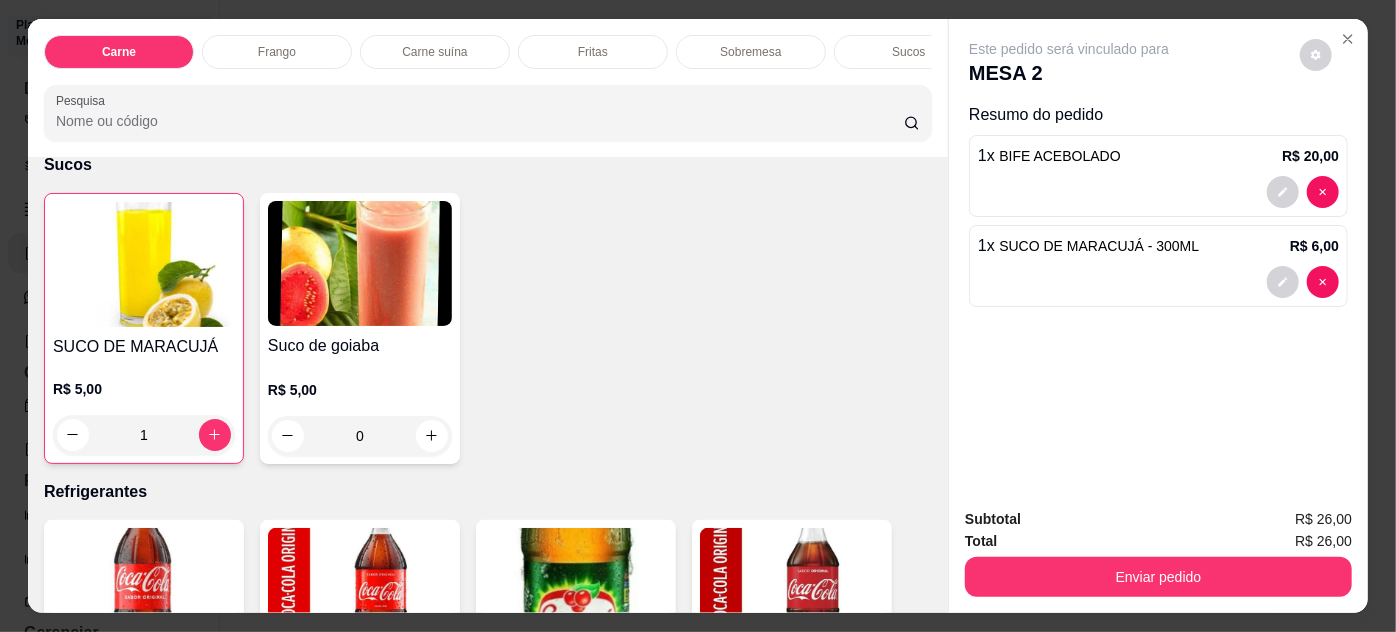 type on "1" 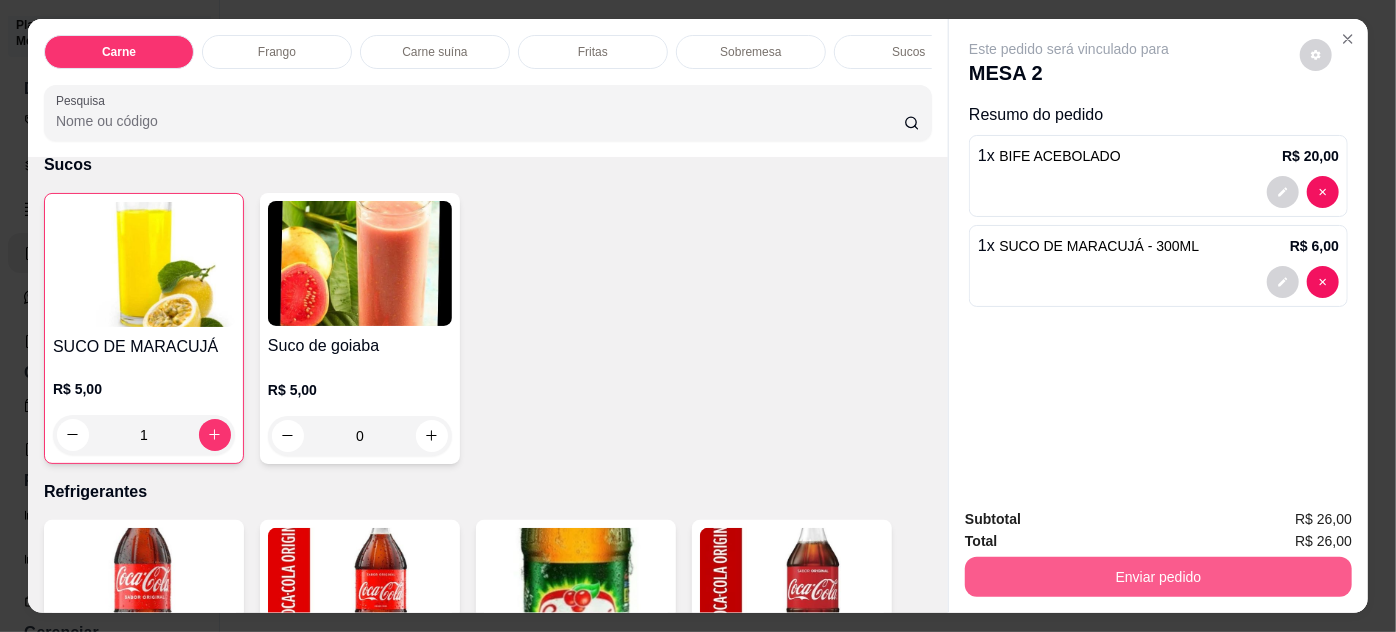 click on "Enviar pedido" at bounding box center [1158, 577] 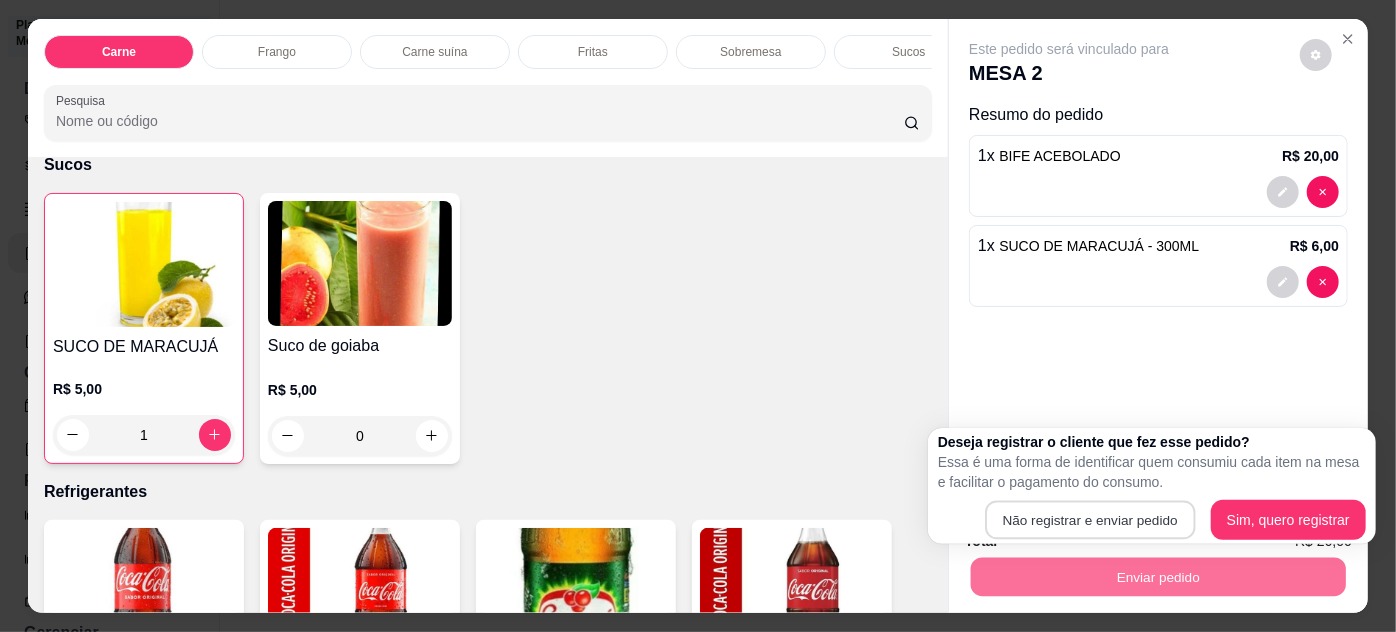 click on "Não registrar e enviar pedido" at bounding box center (1091, 520) 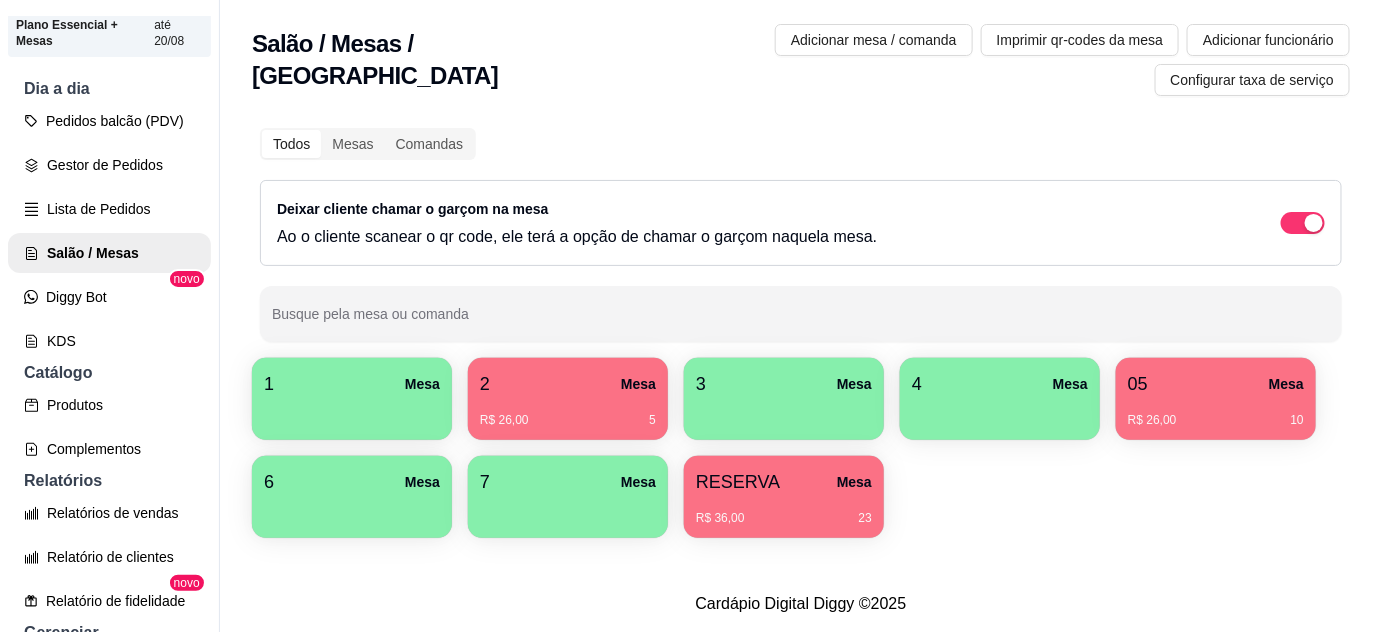 click on "R$ 26,00 10" at bounding box center [1216, 413] 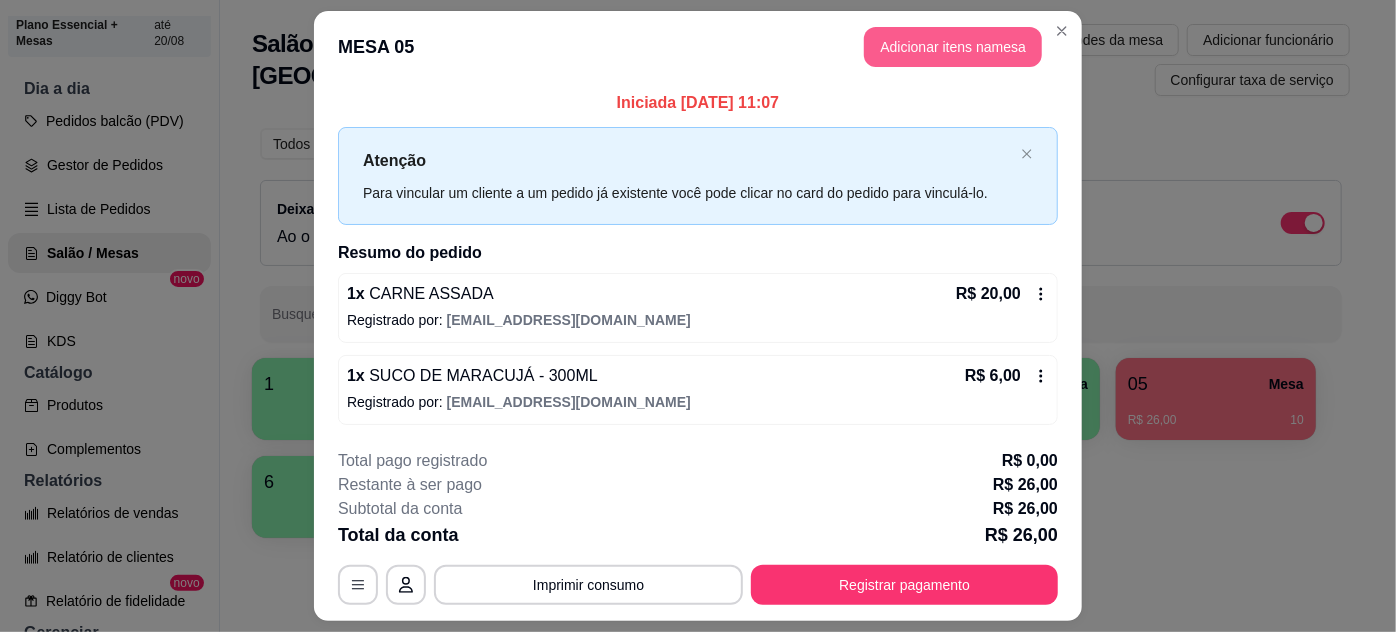 click on "Adicionar itens na  mesa" at bounding box center (953, 47) 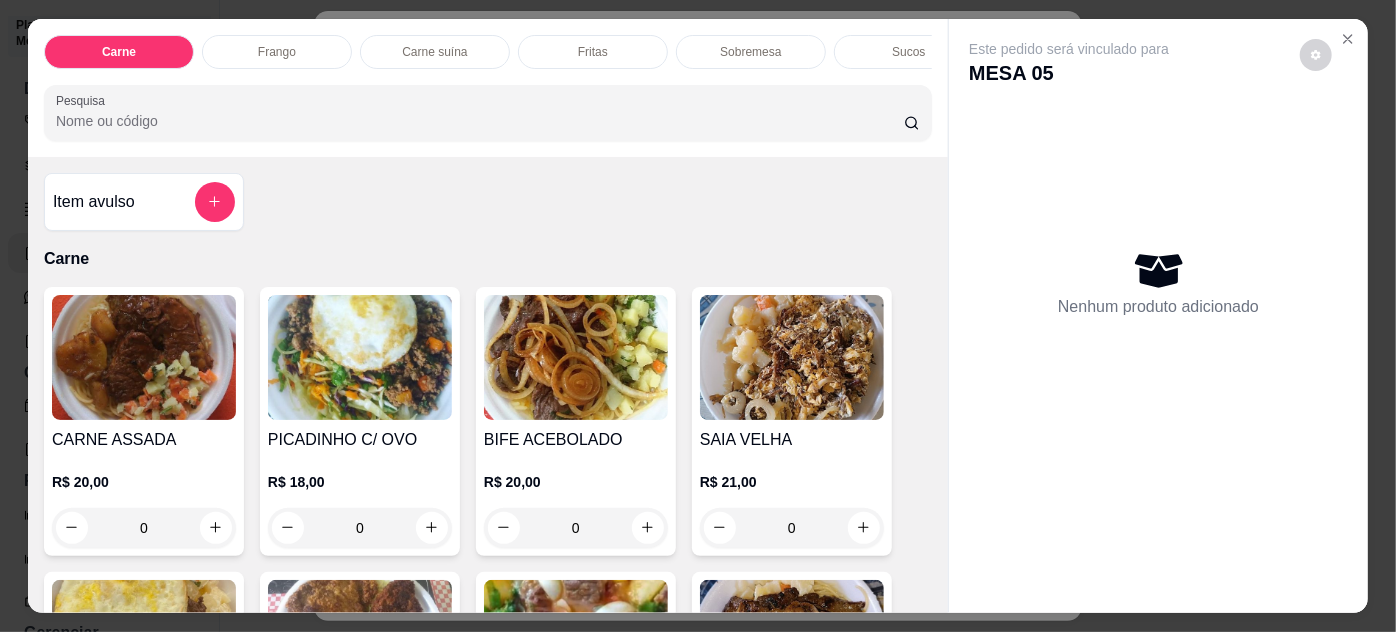 click on "0" at bounding box center (144, 528) 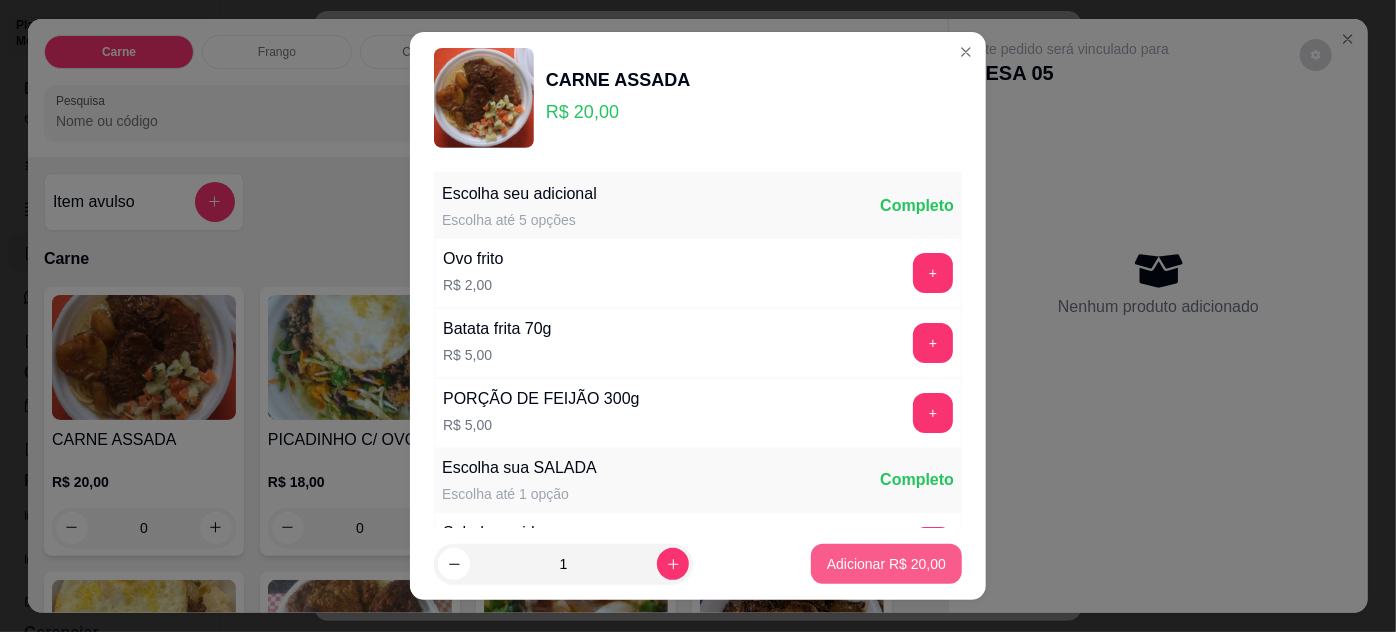 click on "Adicionar   R$ 20,00" at bounding box center [886, 564] 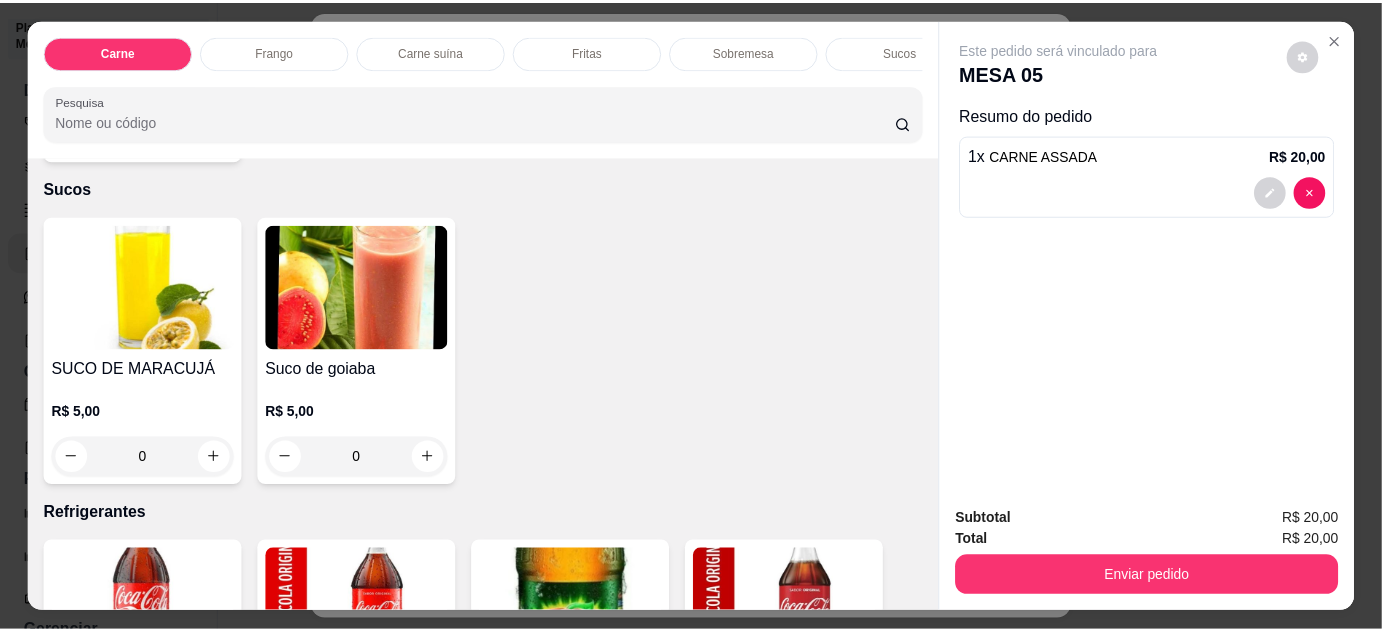 scroll, scrollTop: 2363, scrollLeft: 0, axis: vertical 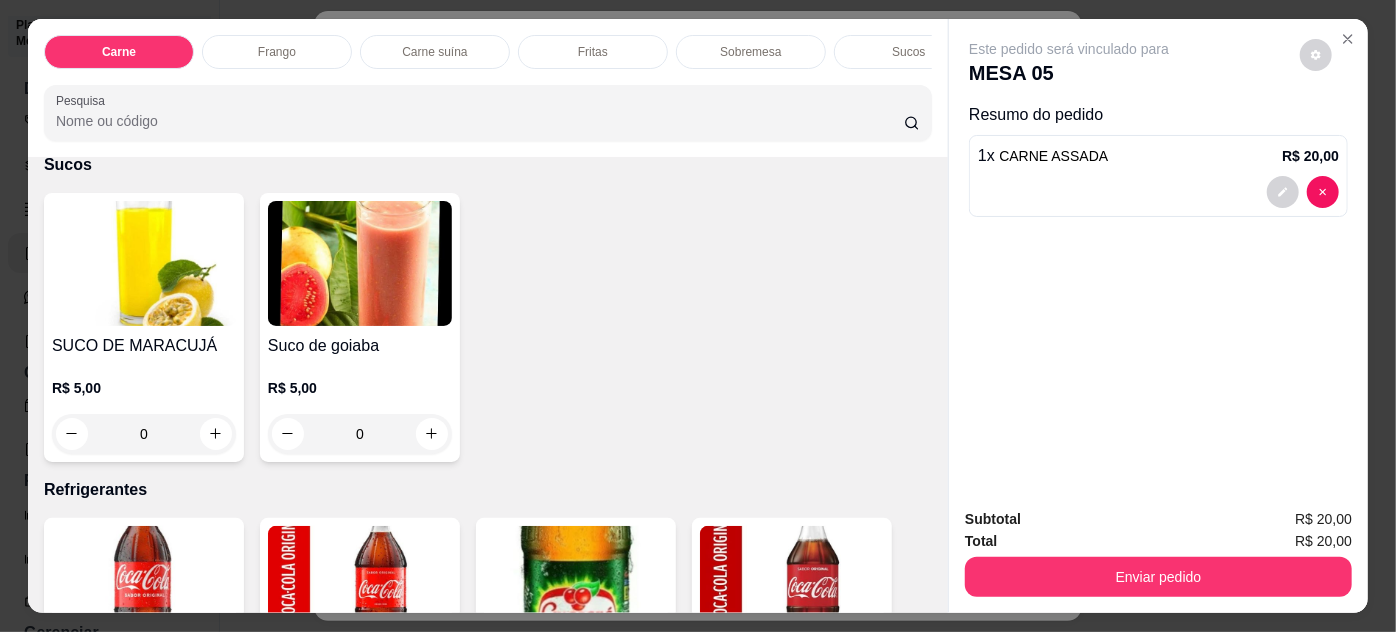 click on "0" at bounding box center (360, 434) 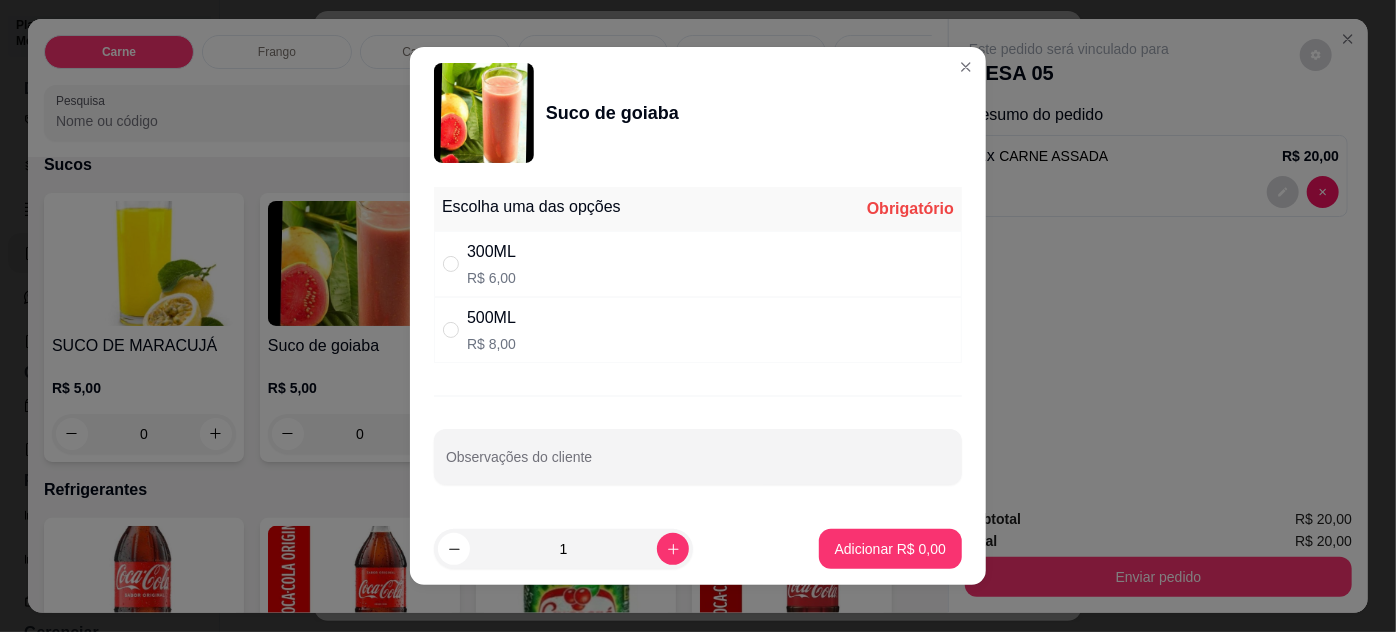 click on "R$ 6,00" at bounding box center (491, 278) 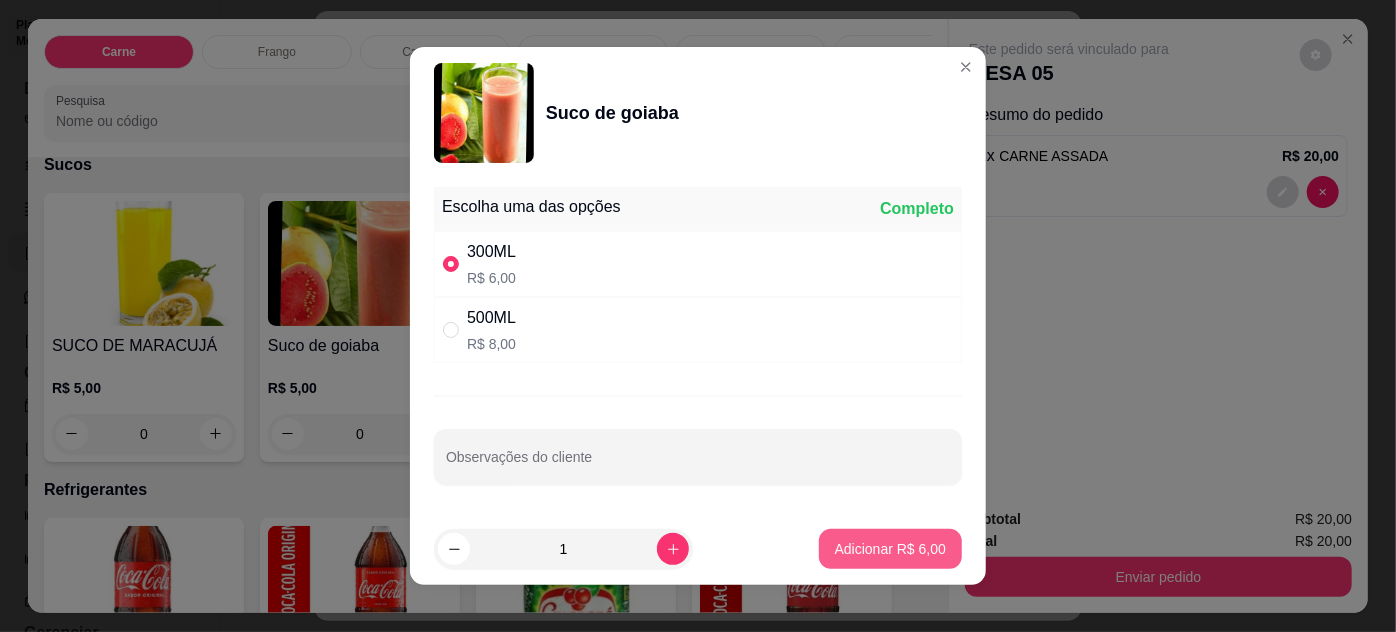 click on "Adicionar   R$ 6,00" at bounding box center (890, 549) 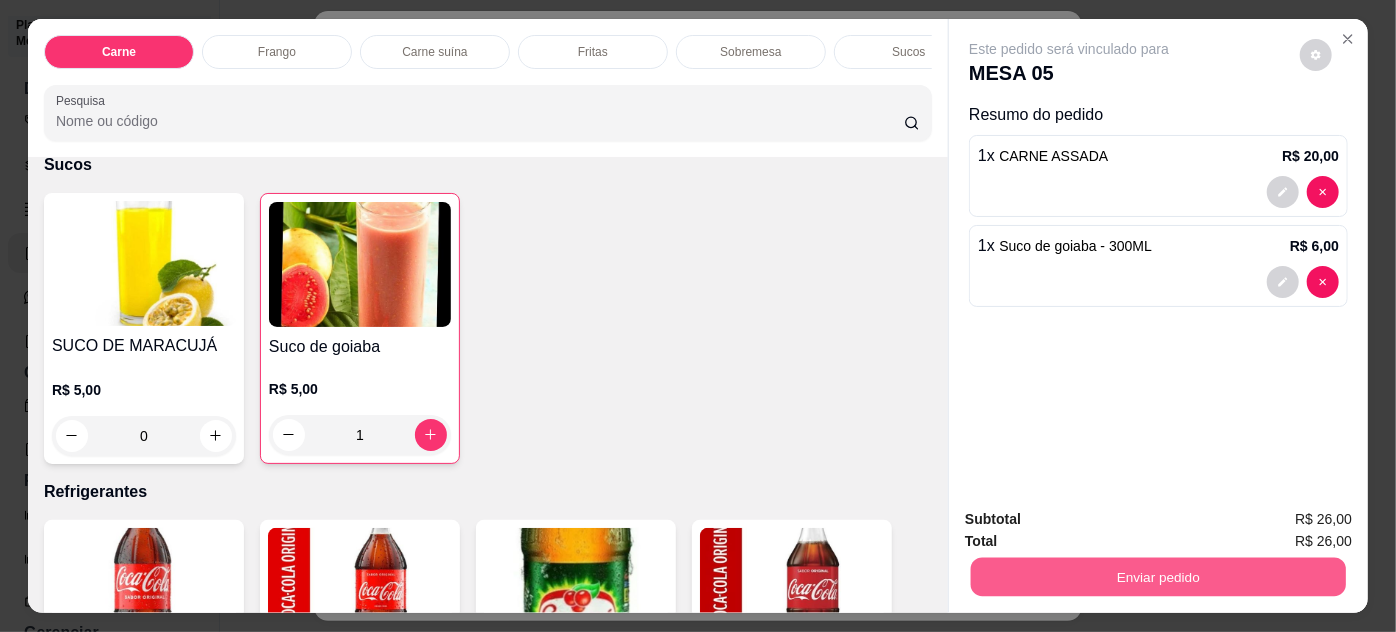 click on "Enviar pedido" at bounding box center [1158, 577] 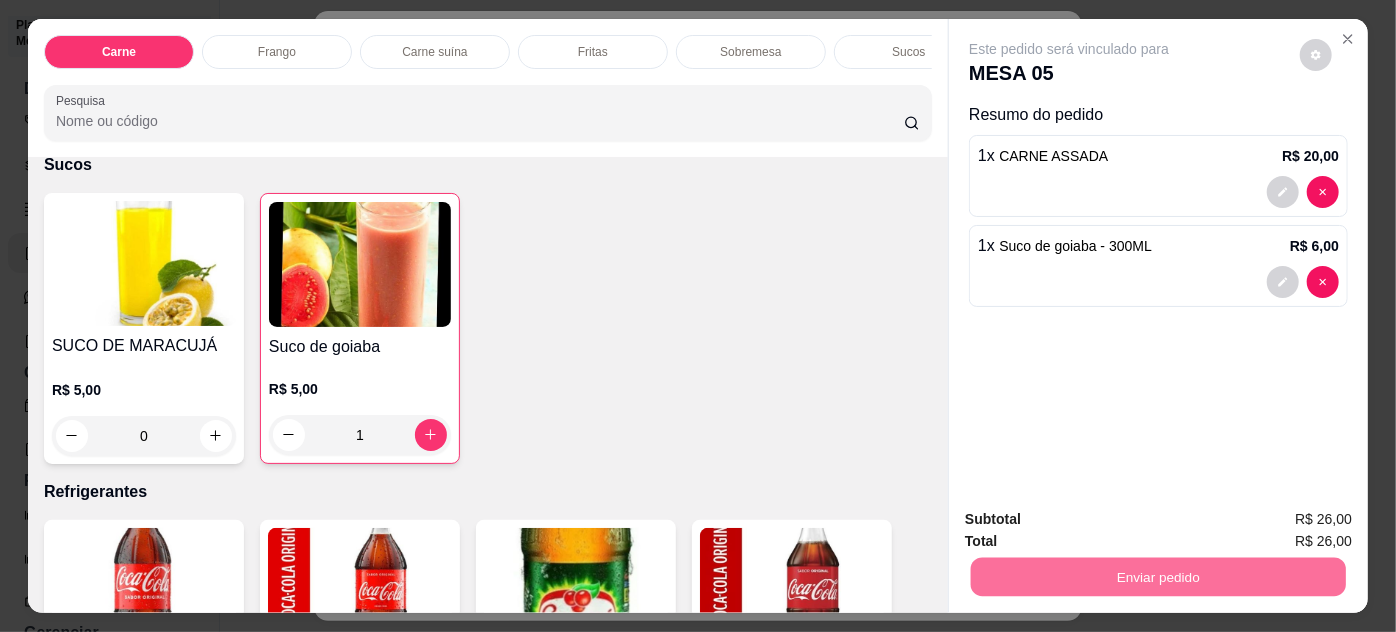 click on "Não registrar e enviar pedido" at bounding box center [1093, 520] 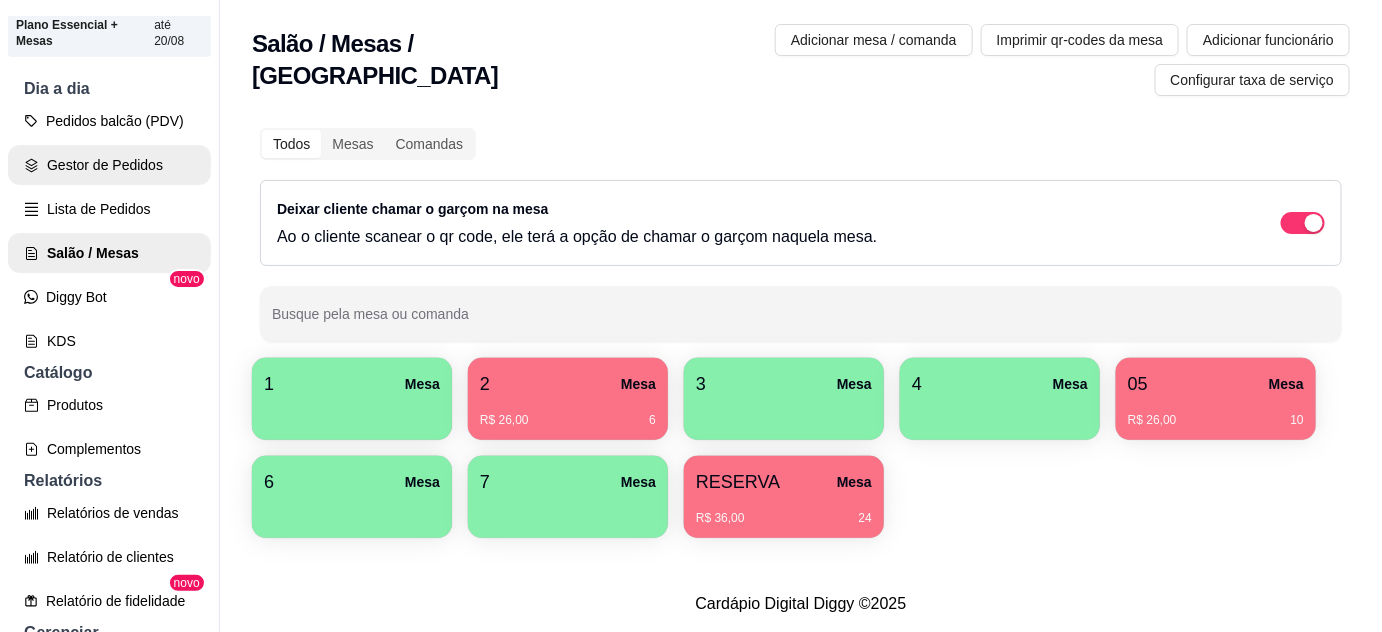 click on "Gestor de Pedidos" at bounding box center (109, 165) 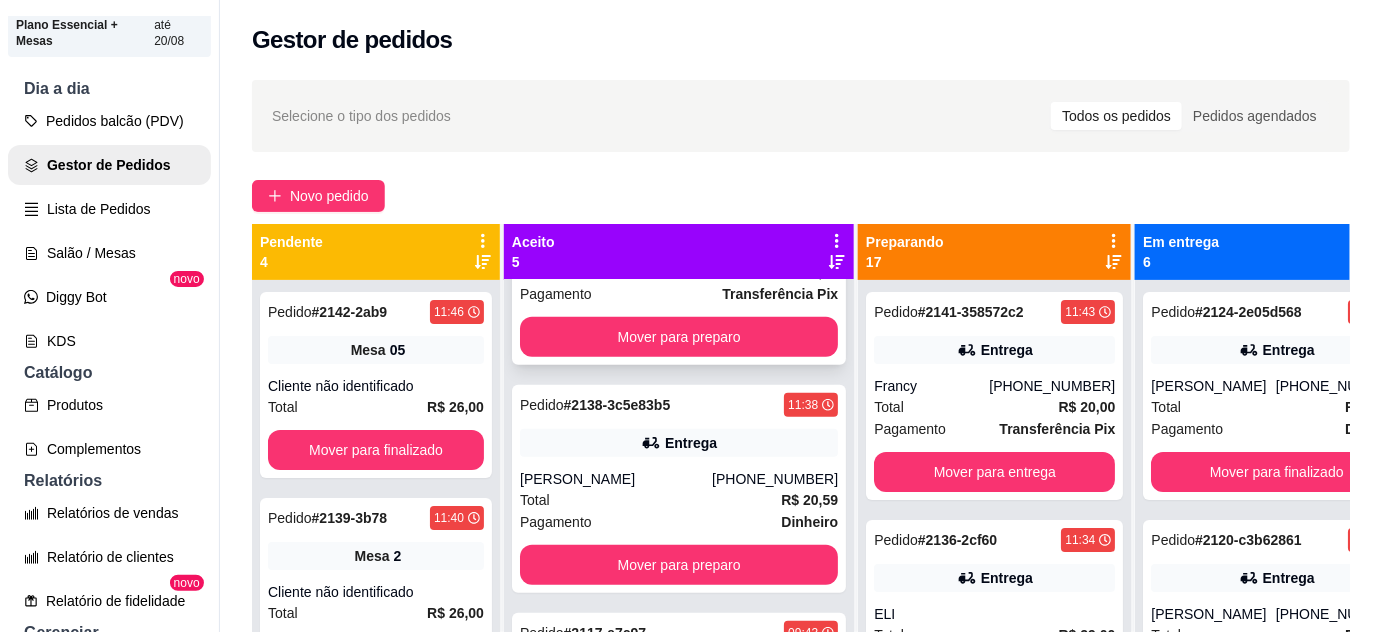 scroll, scrollTop: 0, scrollLeft: 0, axis: both 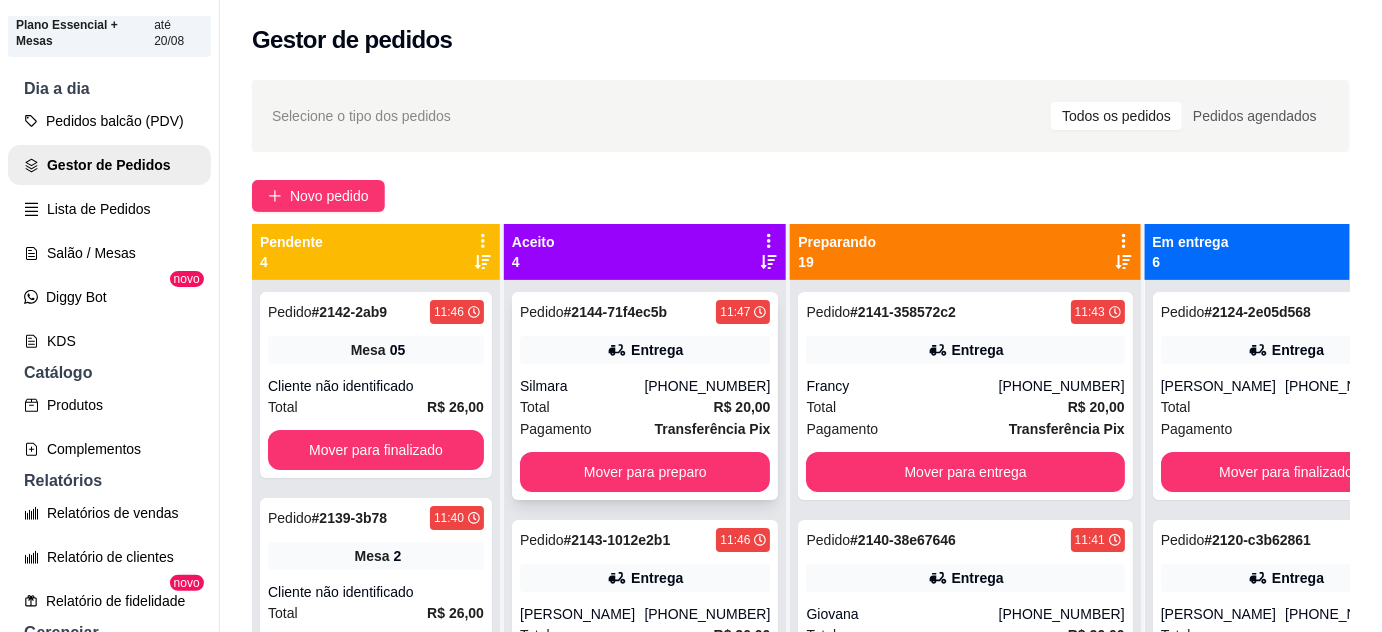 click on "Total R$ 20,00" at bounding box center [645, 407] 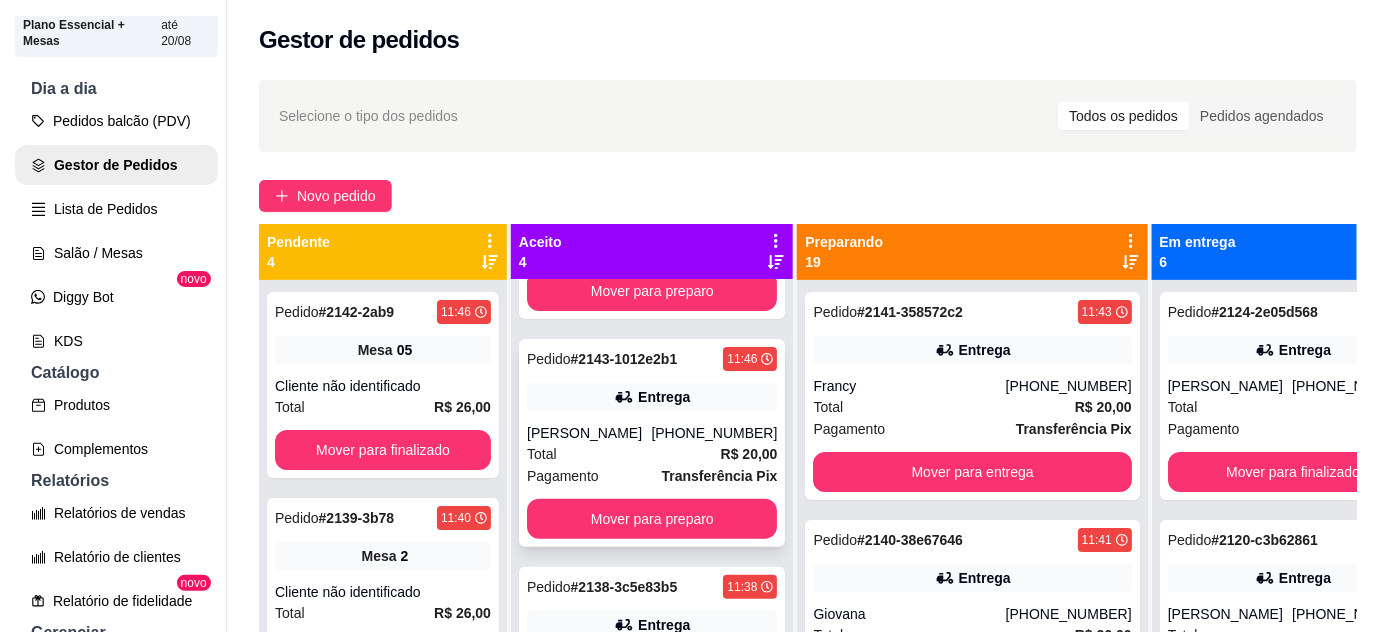 scroll, scrollTop: 0, scrollLeft: 0, axis: both 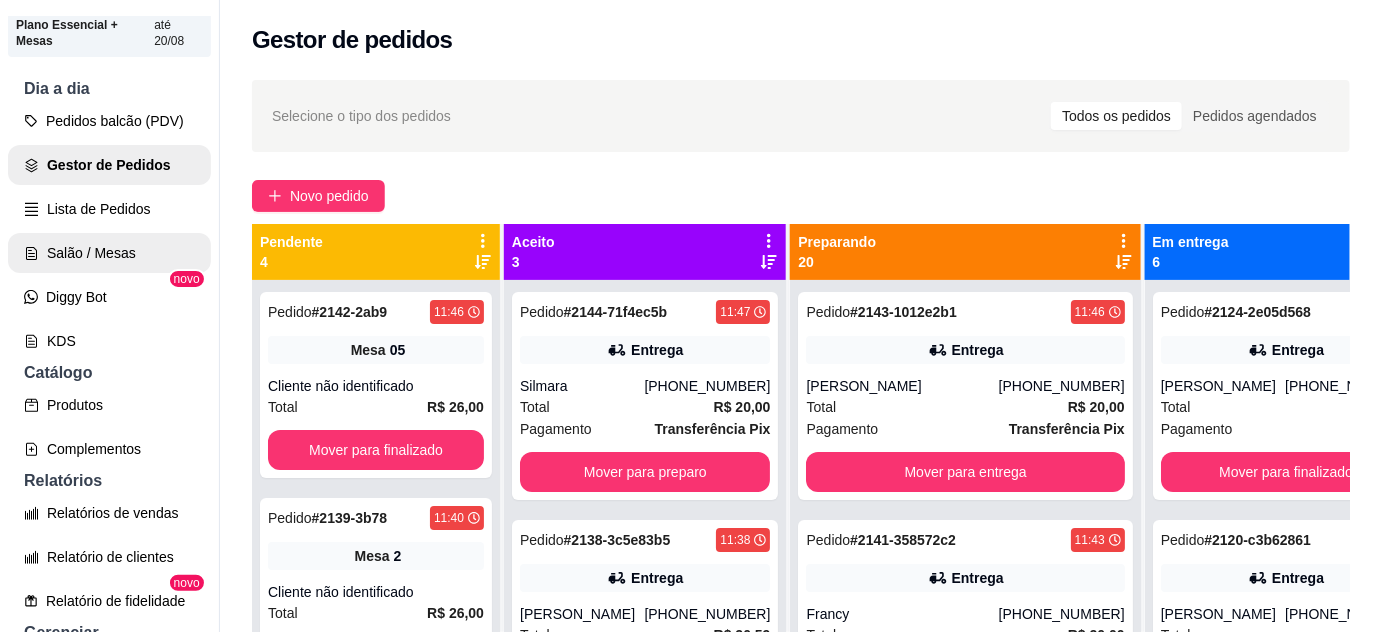 click on "Salão / Mesas" at bounding box center (109, 253) 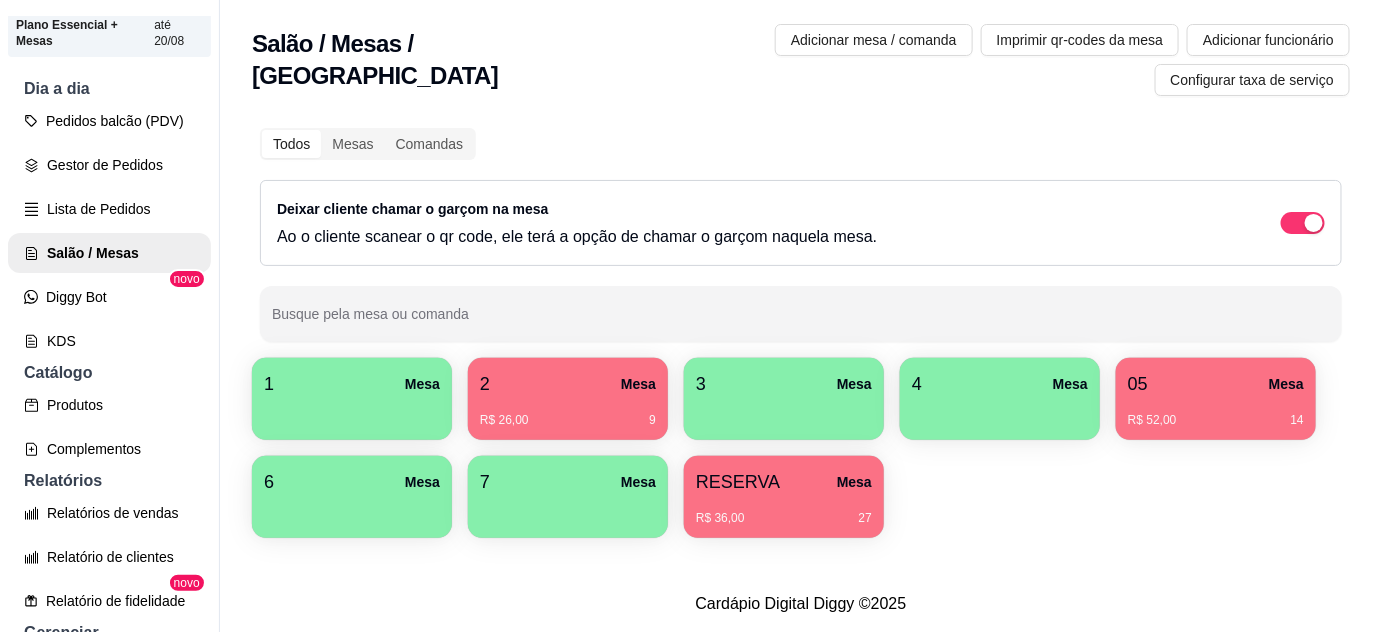 click on "6 Mesa" at bounding box center [352, 482] 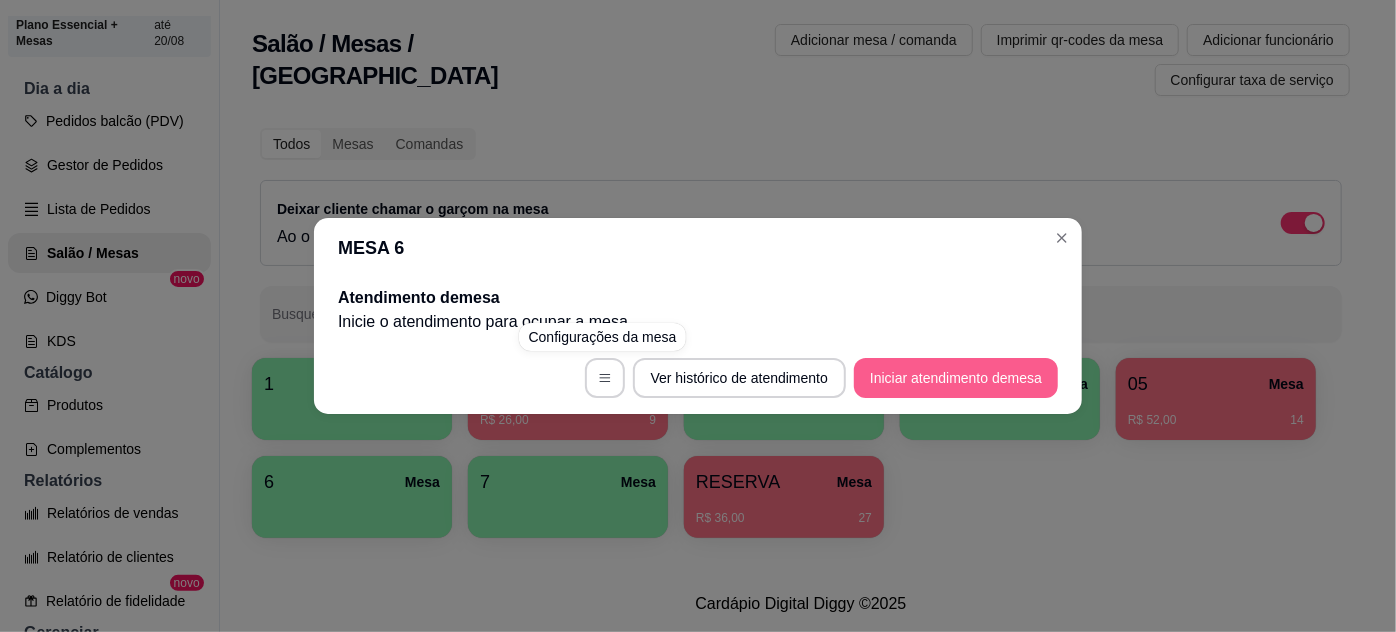 click on "Iniciar atendimento de  mesa" at bounding box center (956, 378) 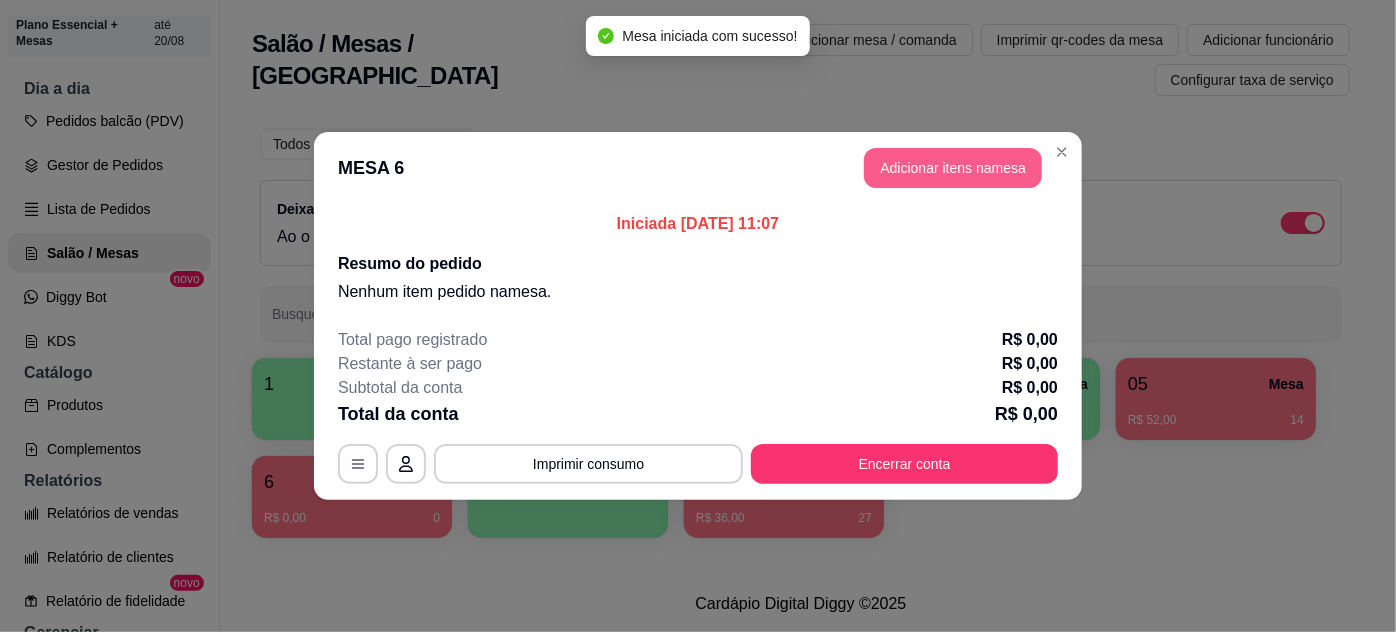 click on "Adicionar itens na  mesa" at bounding box center (953, 168) 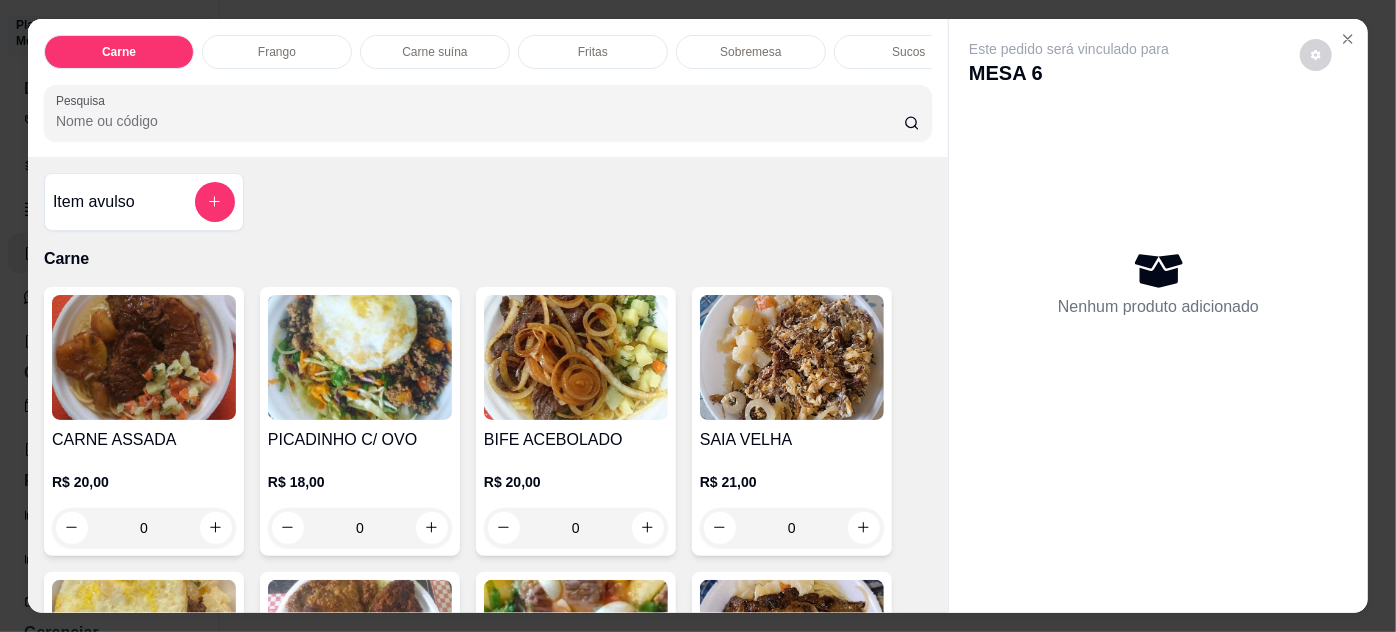 scroll, scrollTop: 181, scrollLeft: 0, axis: vertical 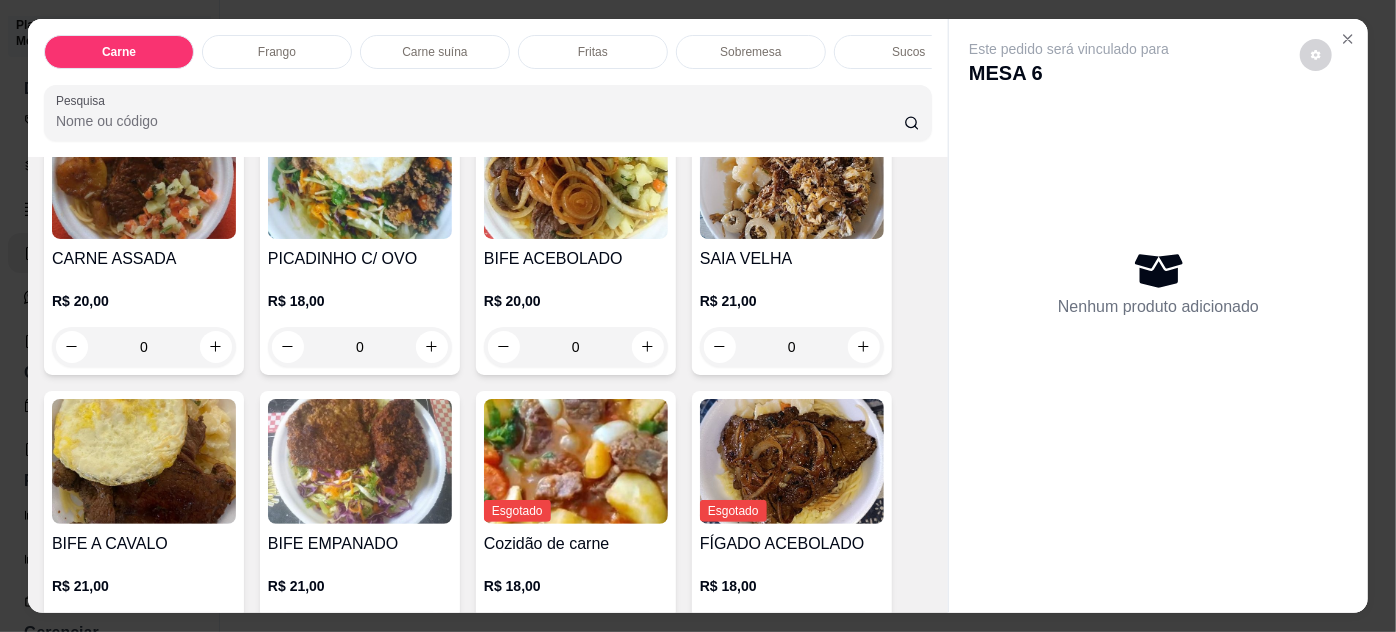 click on "0" at bounding box center [792, 347] 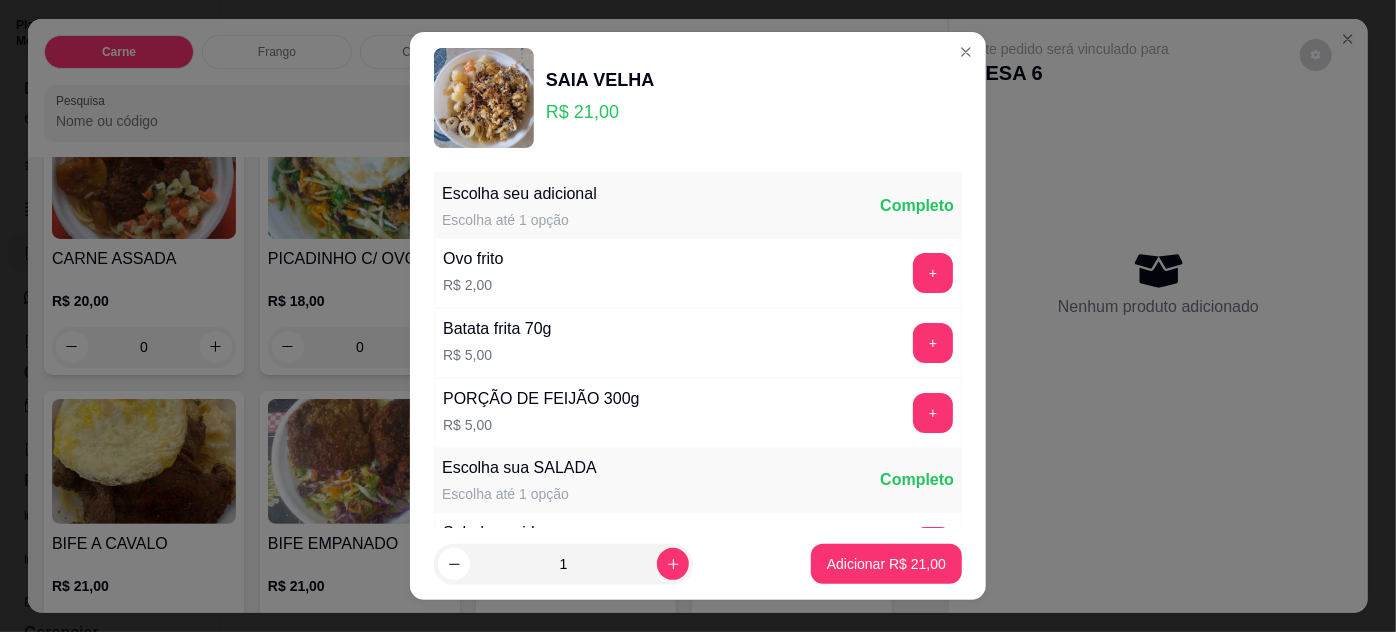 scroll, scrollTop: 269, scrollLeft: 0, axis: vertical 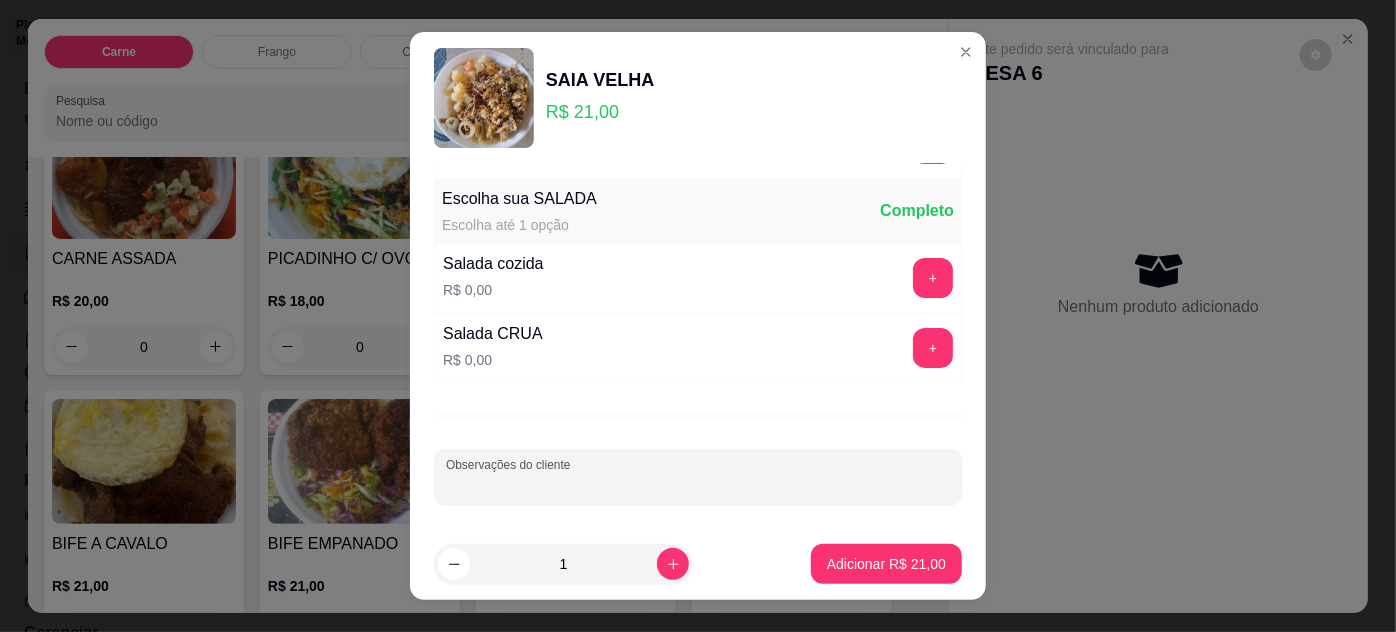 click on "Observações do cliente" at bounding box center [698, 485] 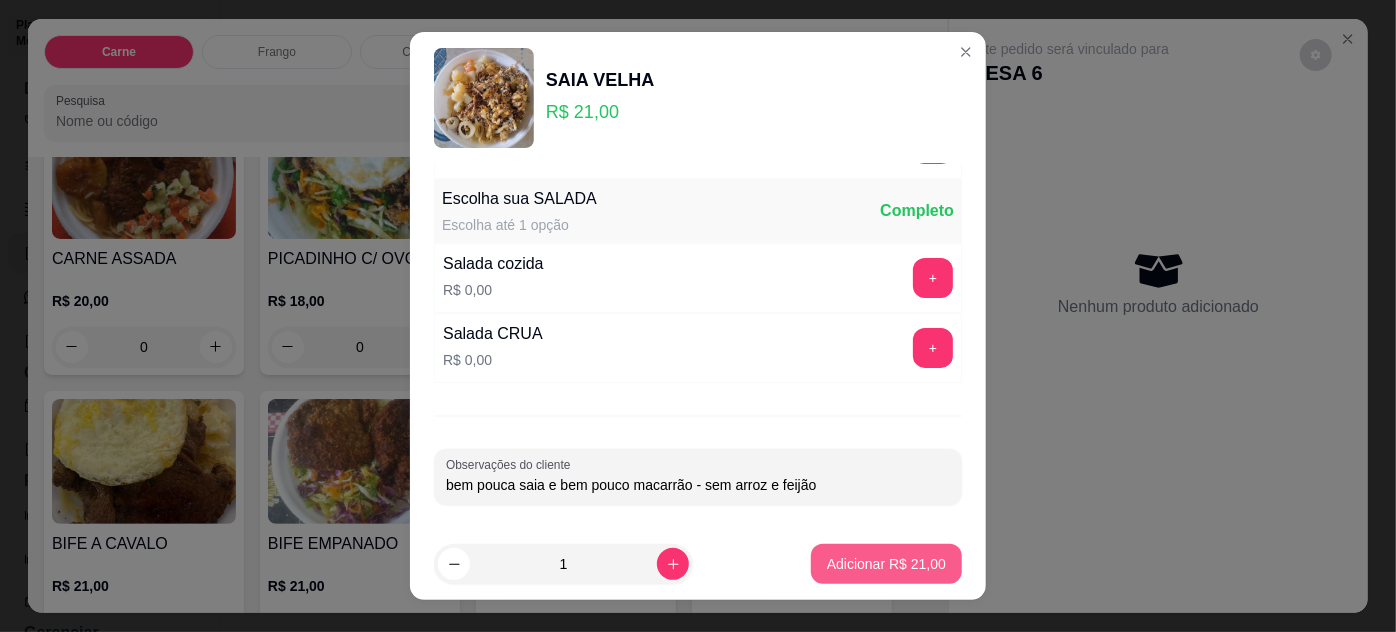 type on "bem pouca saia e bem pouco macarrão - sem arroz e feijão" 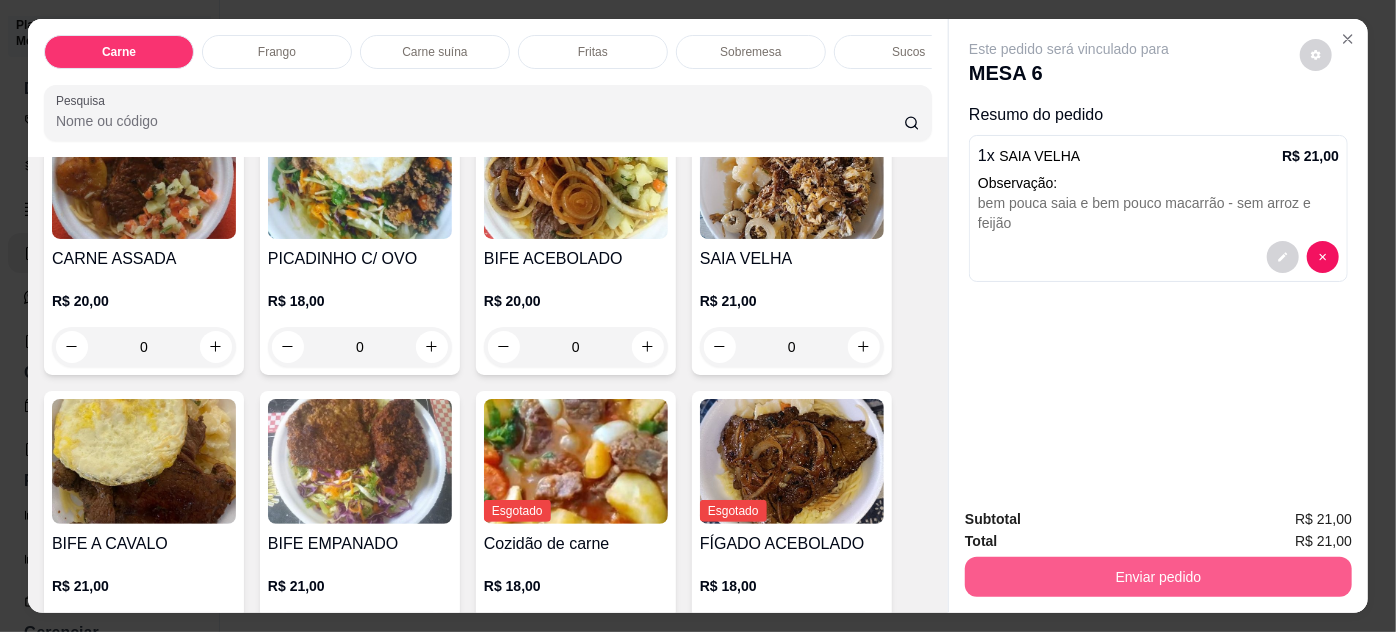 click on "Enviar pedido" at bounding box center [1158, 577] 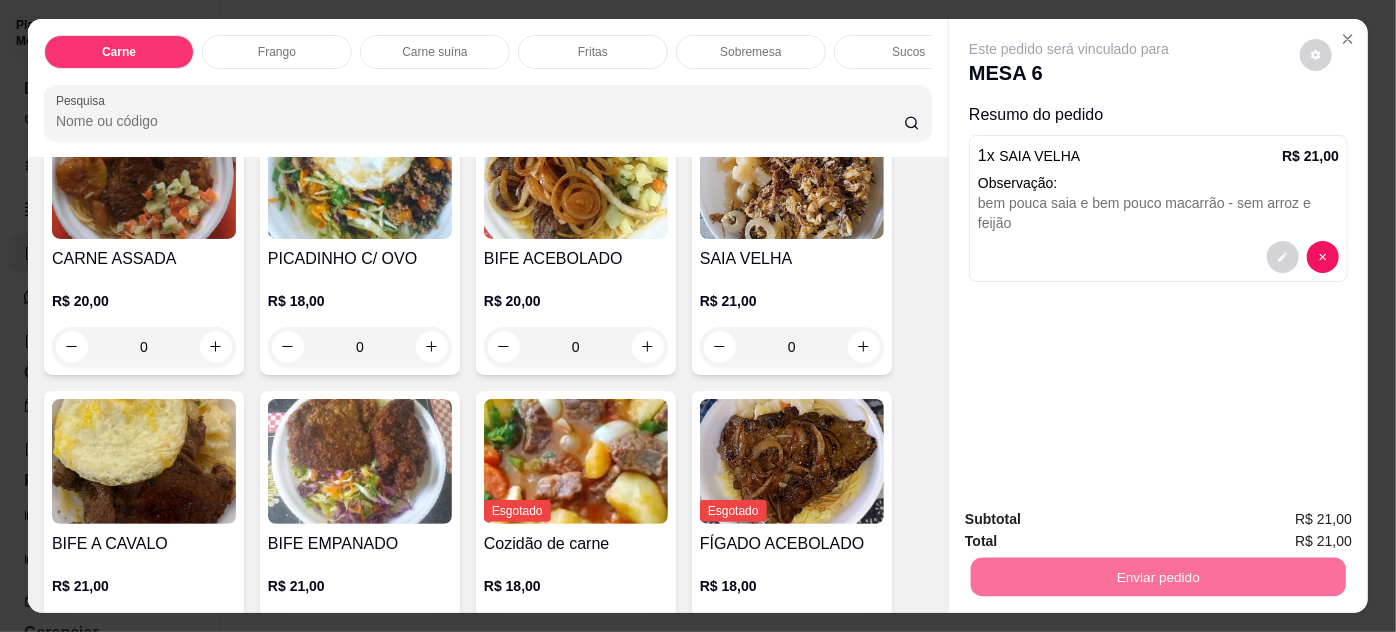 click on "Não registrar e enviar pedido" at bounding box center [1093, 520] 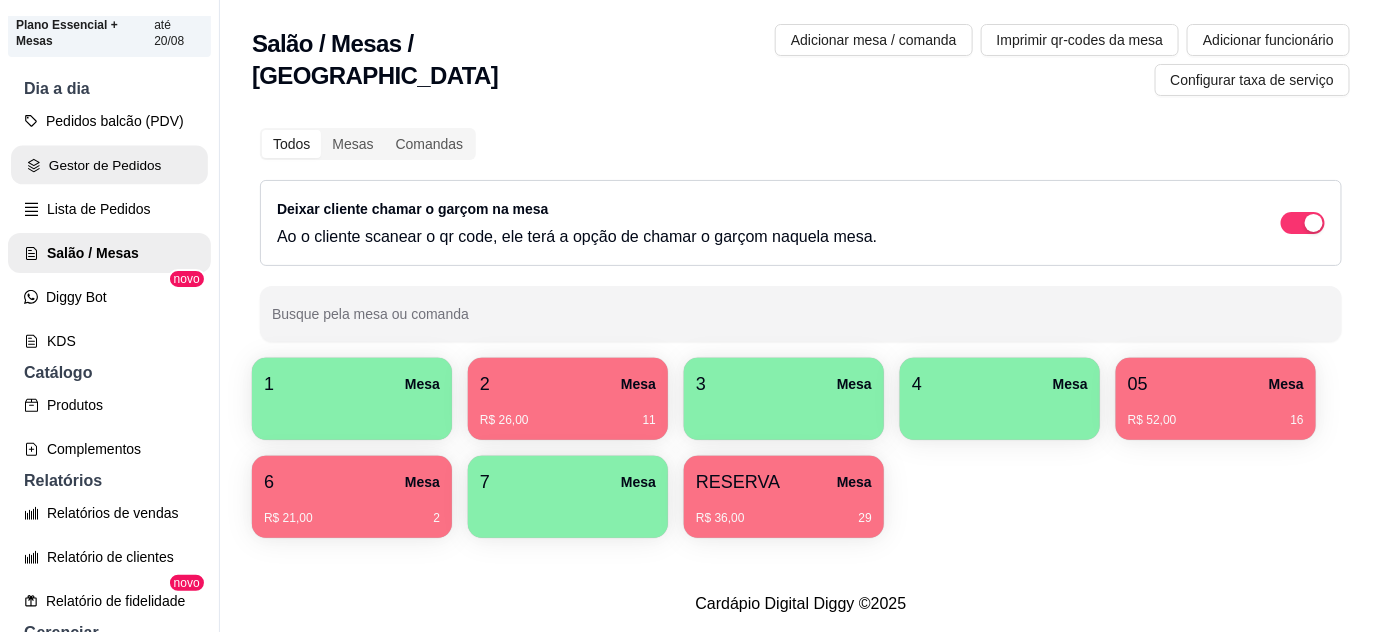 click on "Gestor de Pedidos" at bounding box center [109, 165] 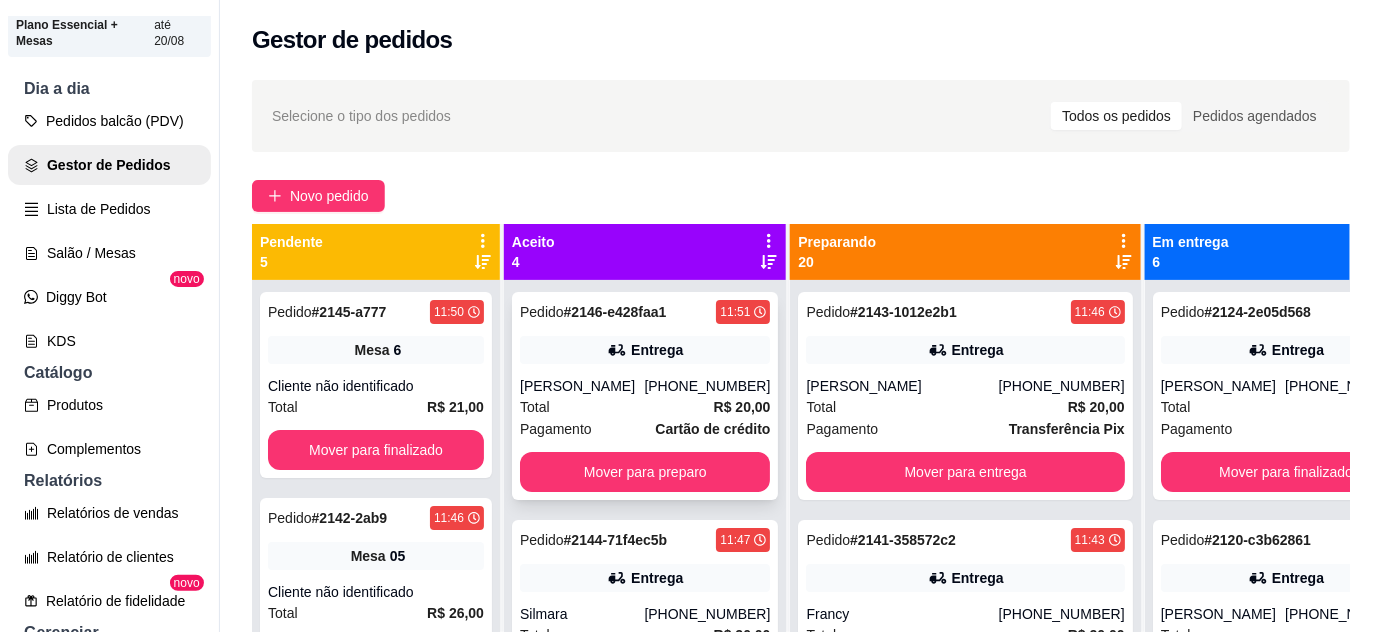 click on "Pedido  # 2146-e428faa1 11:51 Entrega João  [PHONE_NUMBER] Total R$ 20,00 Pagamento Cartão de crédito Mover para preparo" at bounding box center (645, 396) 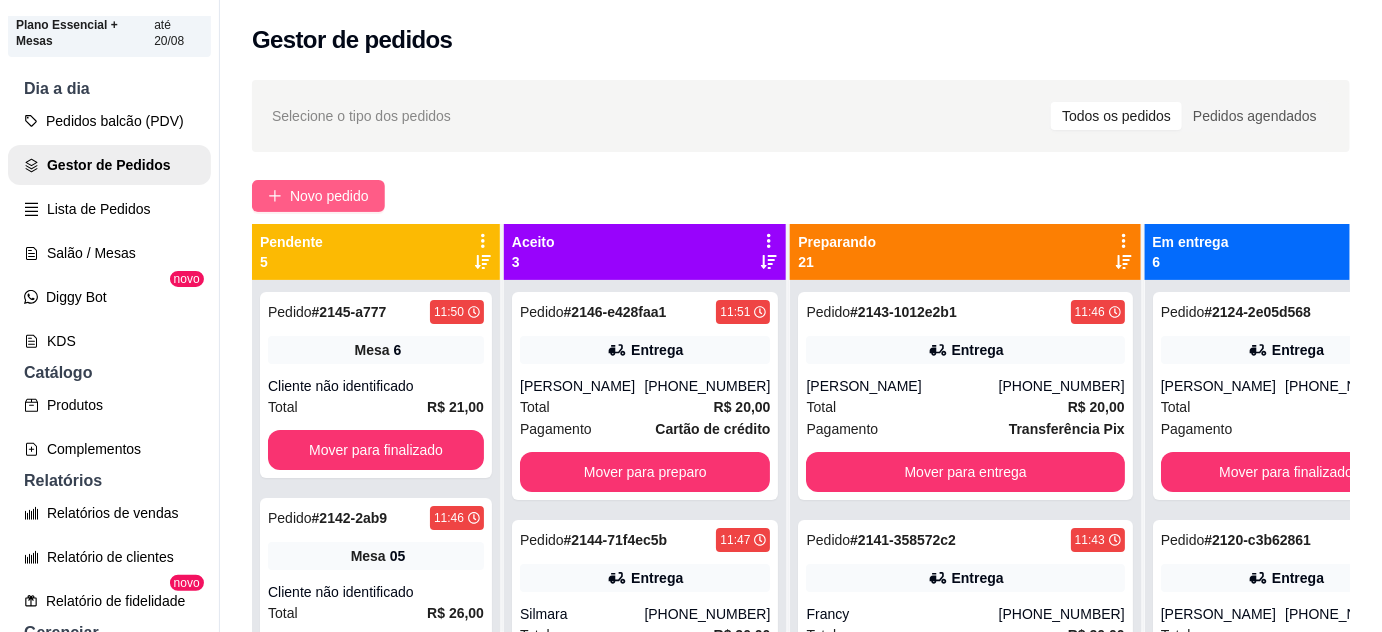 click on "Novo pedido" at bounding box center (329, 196) 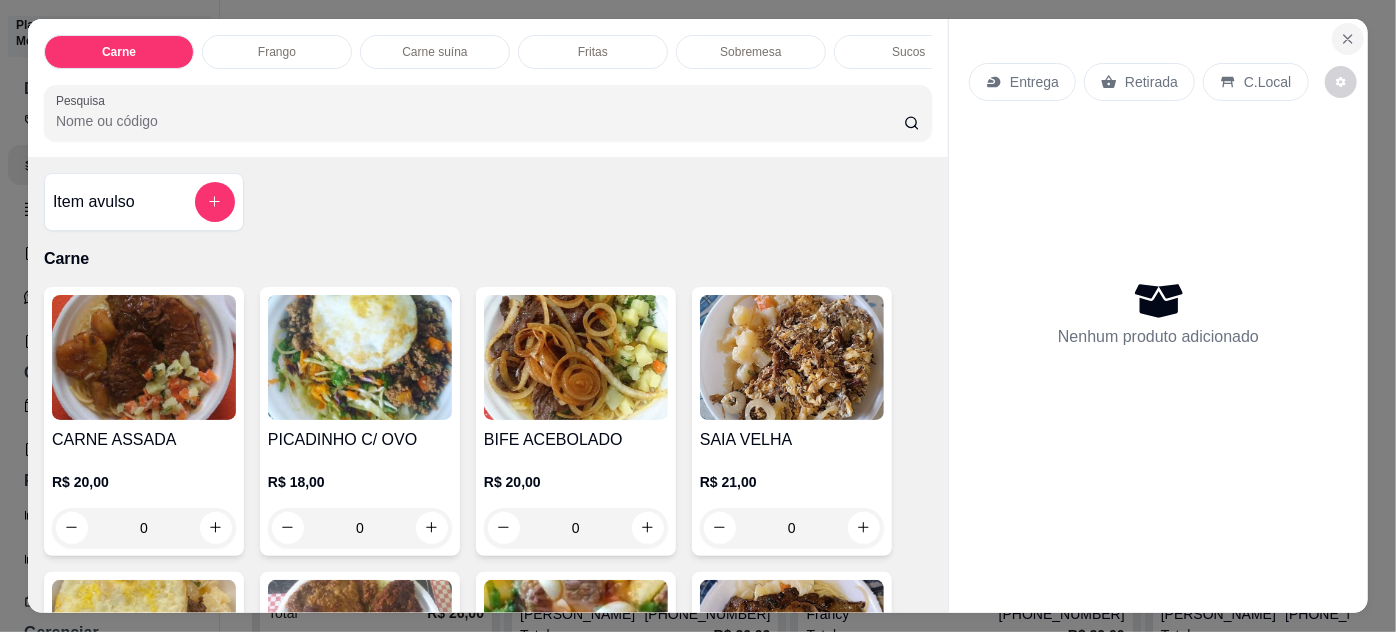 click 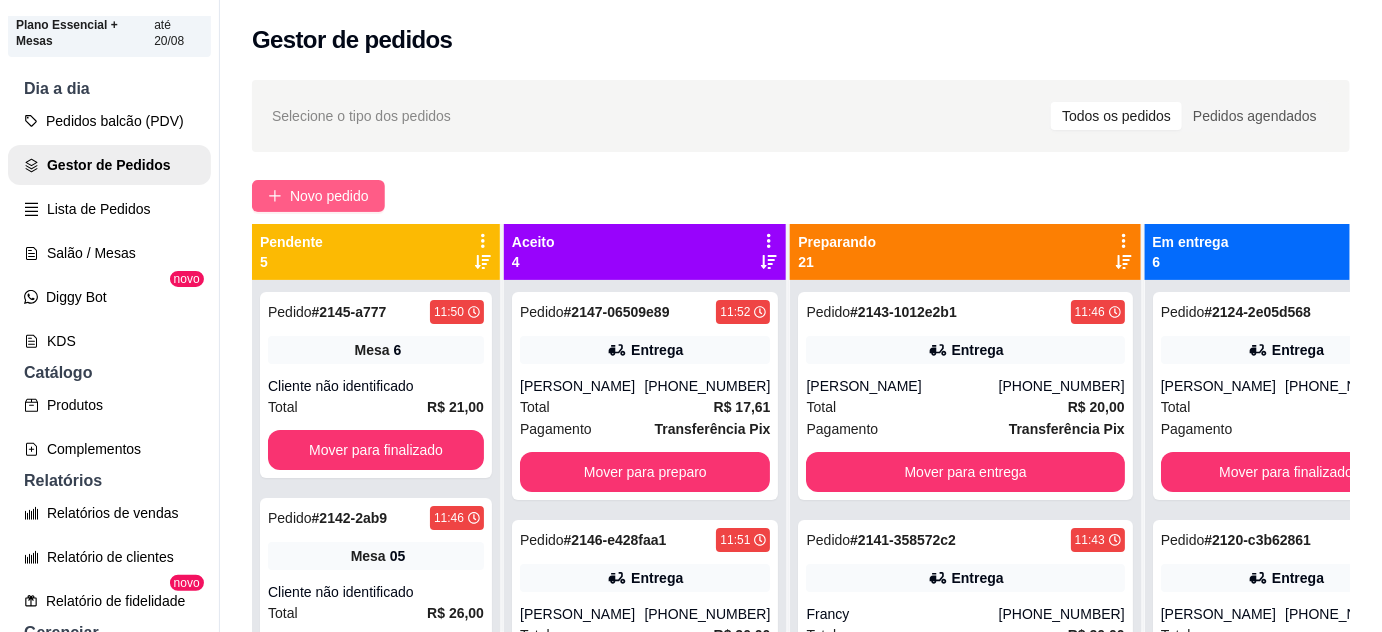 click on "Novo pedido" at bounding box center [329, 196] 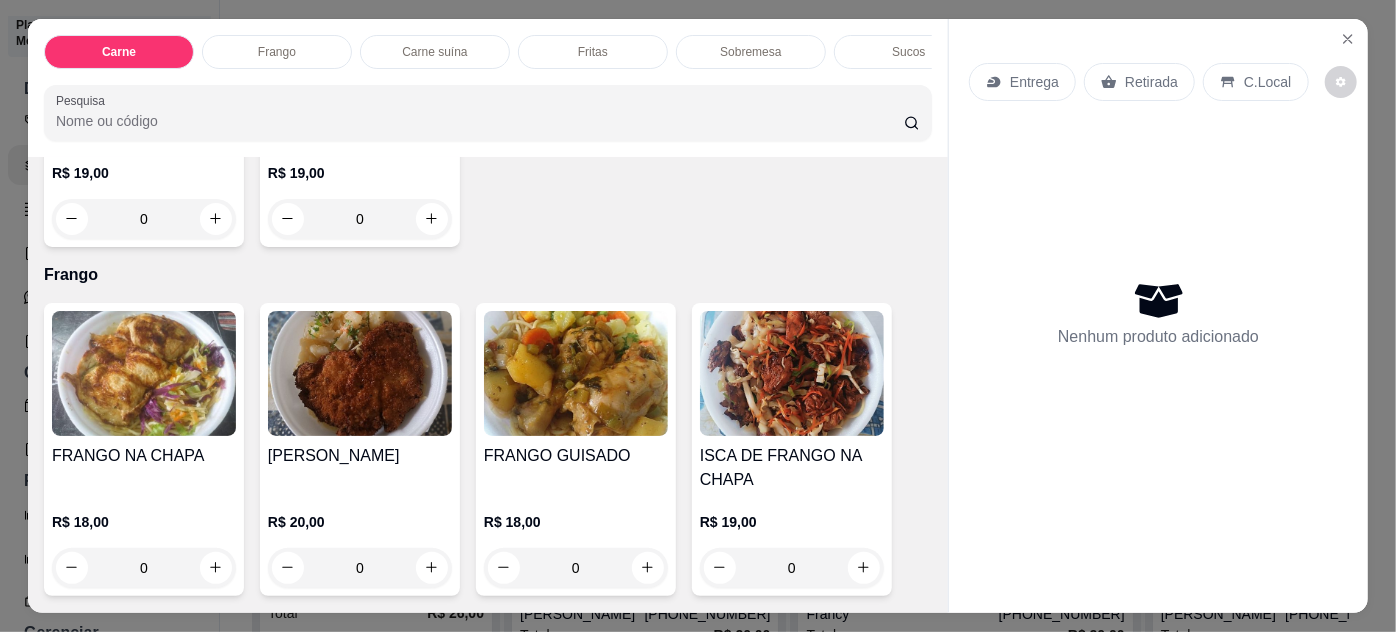 scroll, scrollTop: 909, scrollLeft: 0, axis: vertical 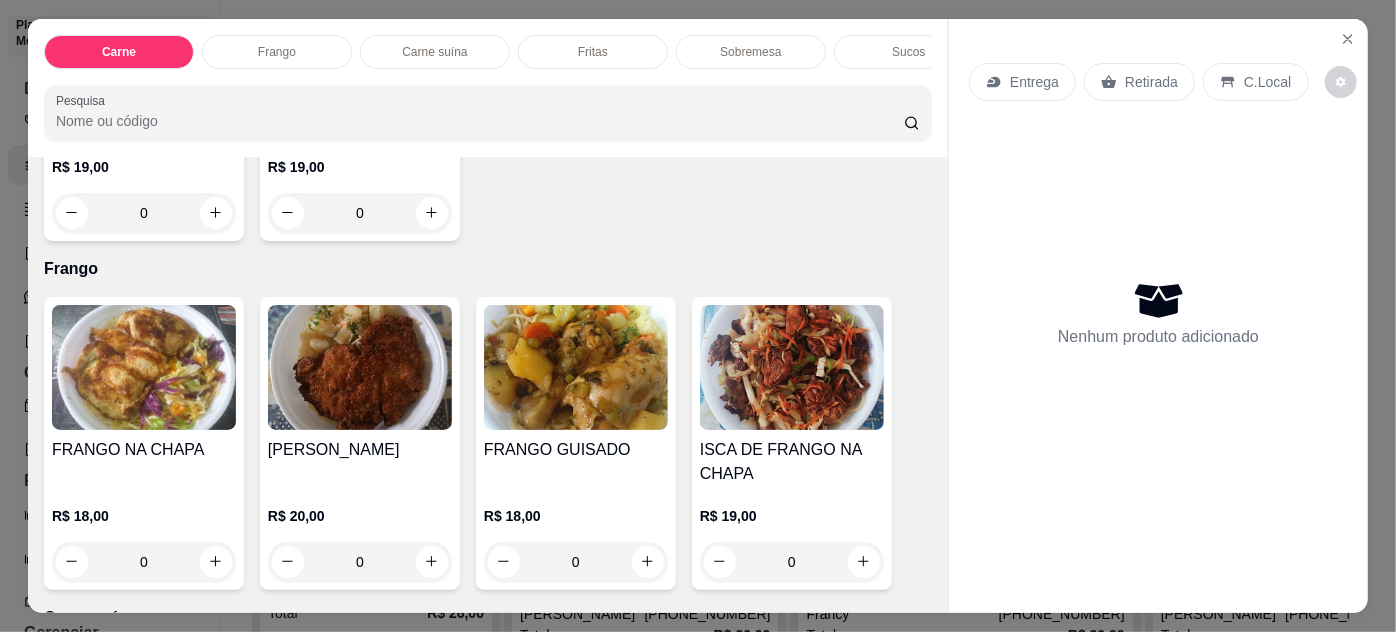 click on "0" at bounding box center [360, 562] 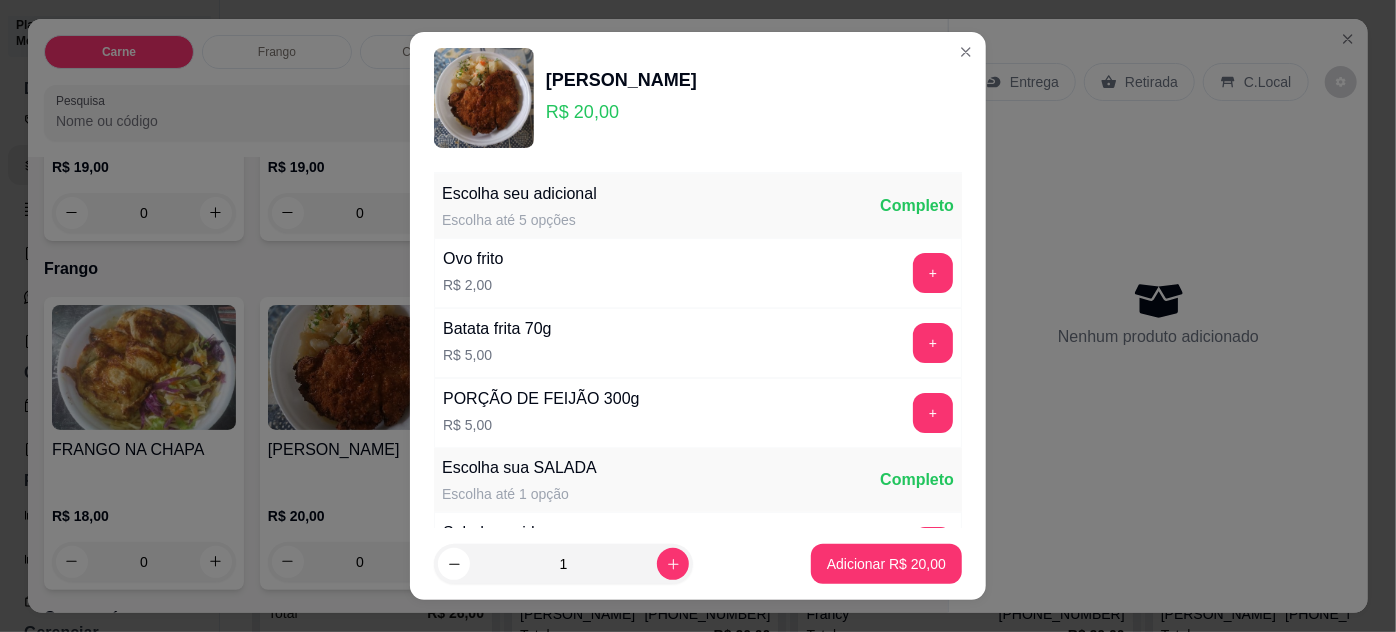 scroll, scrollTop: 269, scrollLeft: 0, axis: vertical 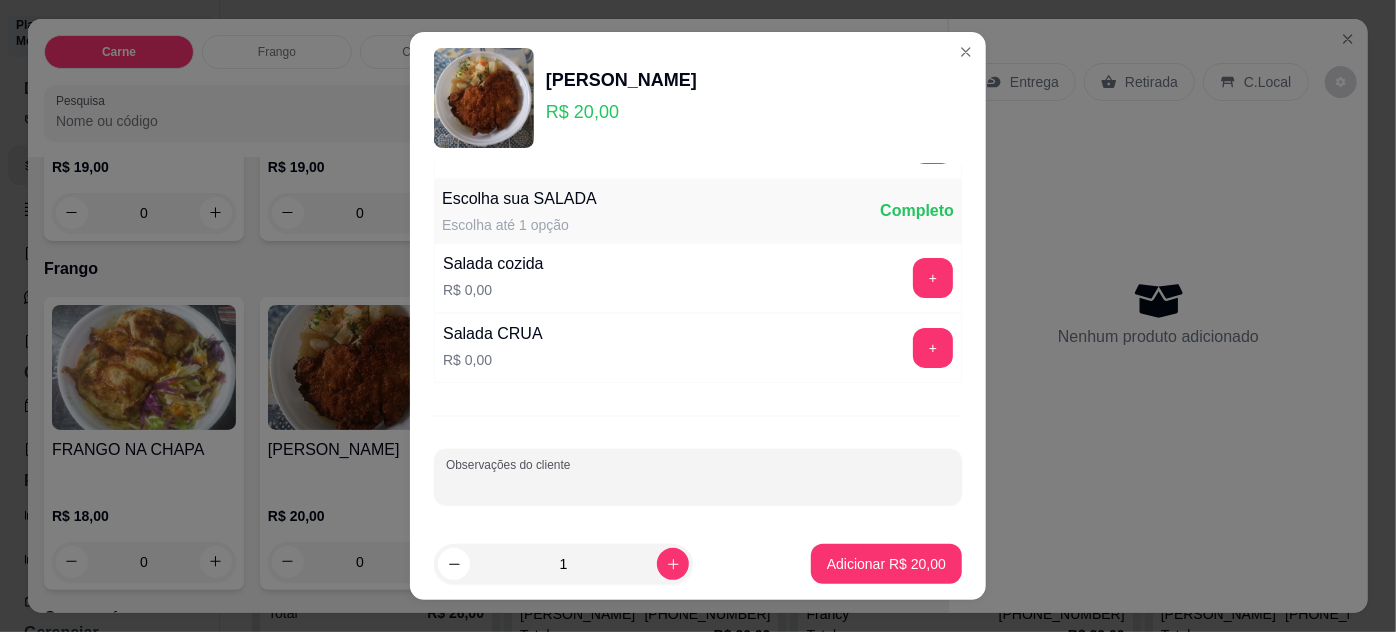 click on "Observações do cliente" at bounding box center (698, 485) 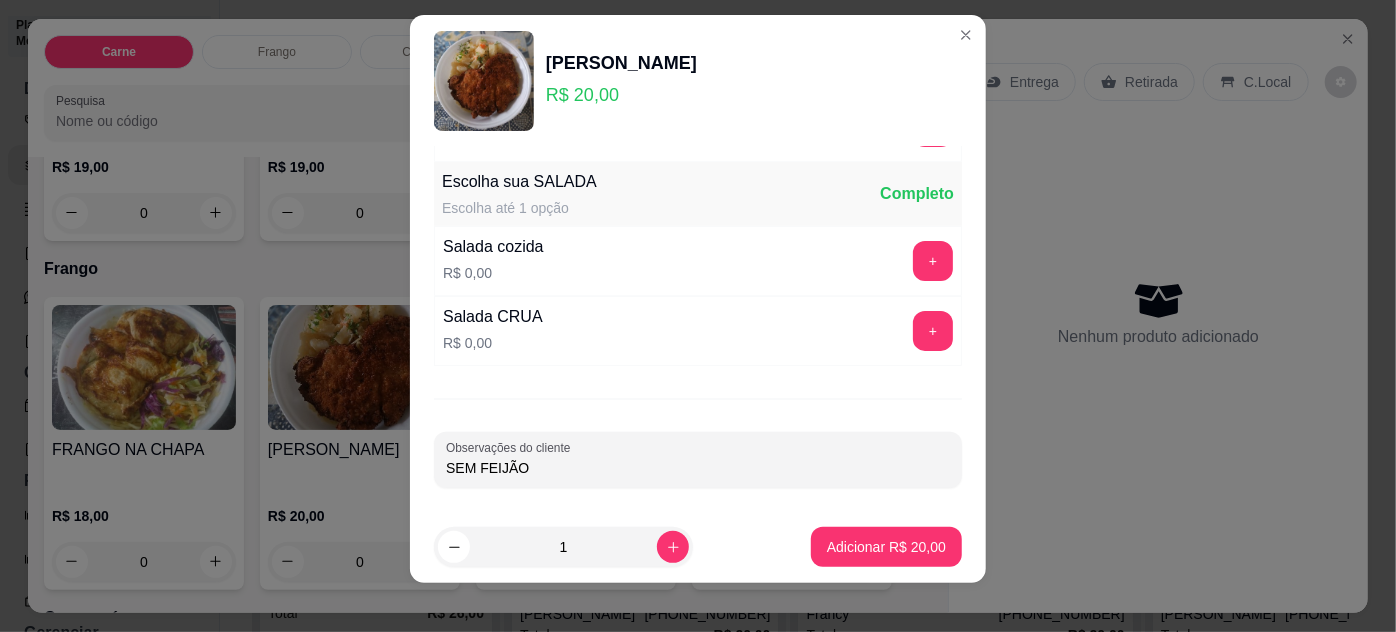 scroll, scrollTop: 32, scrollLeft: 0, axis: vertical 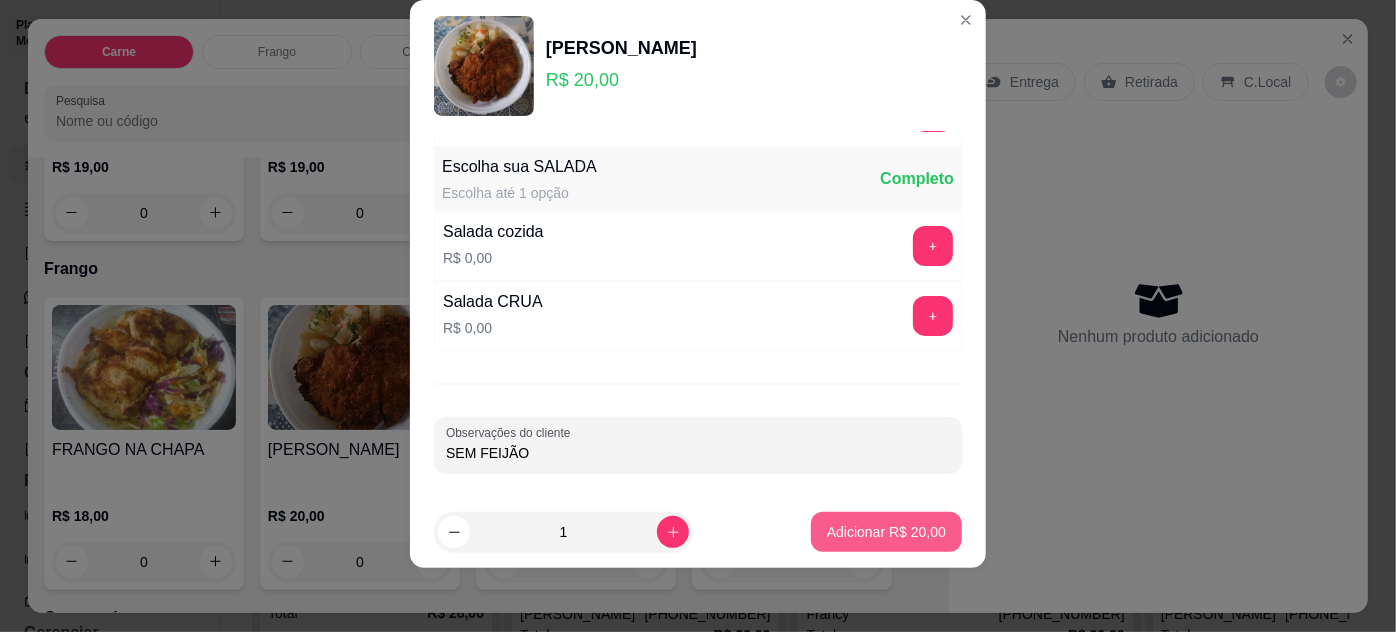 type on "SEM FEIJÃO" 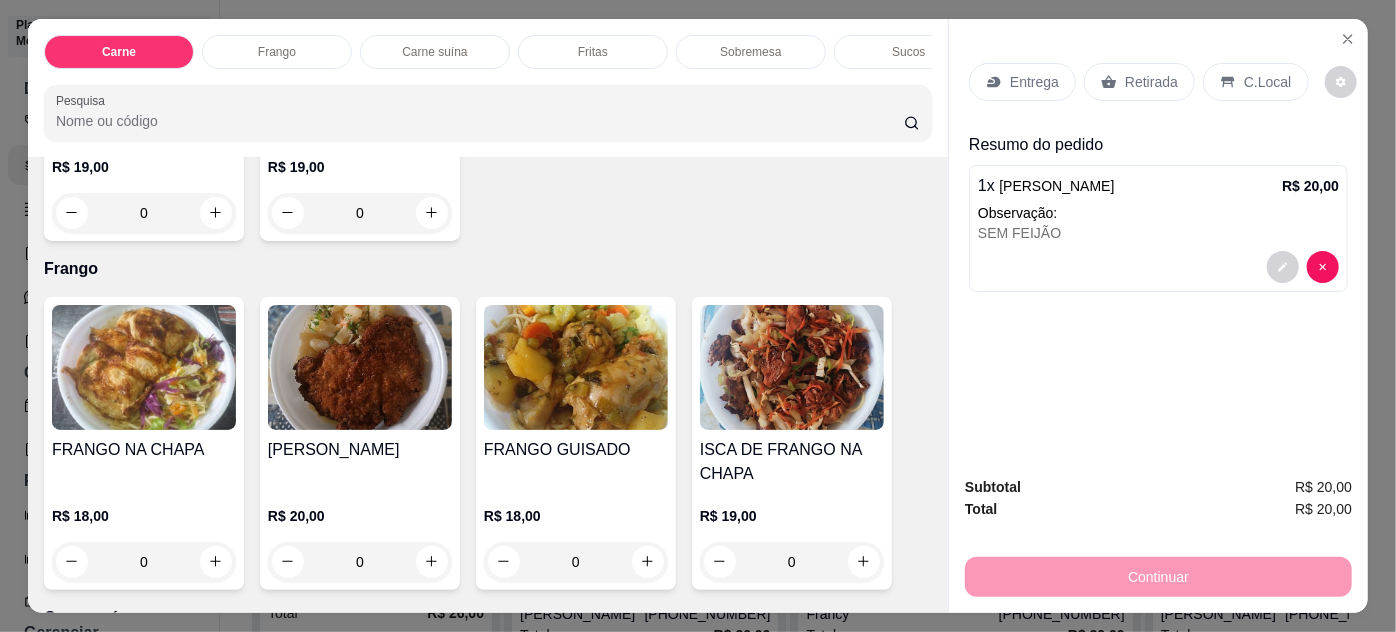 click on "Entrega" at bounding box center [1022, 82] 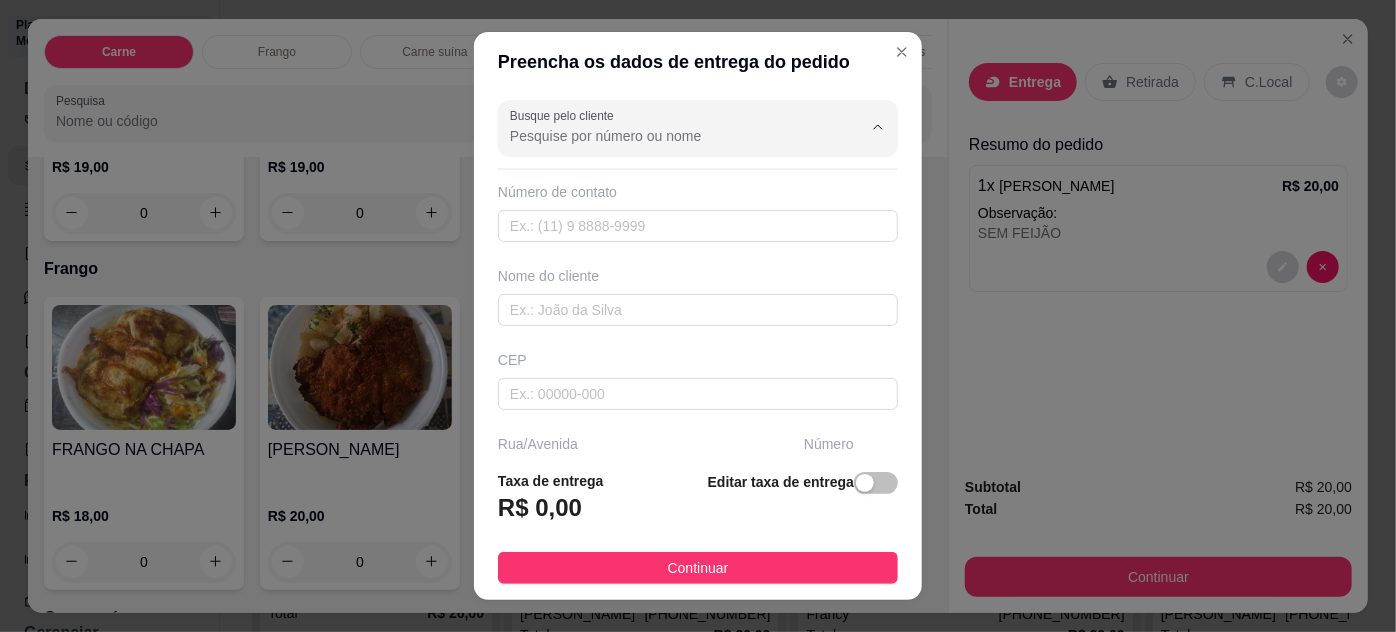 click on "Busque pelo cliente" at bounding box center [670, 136] 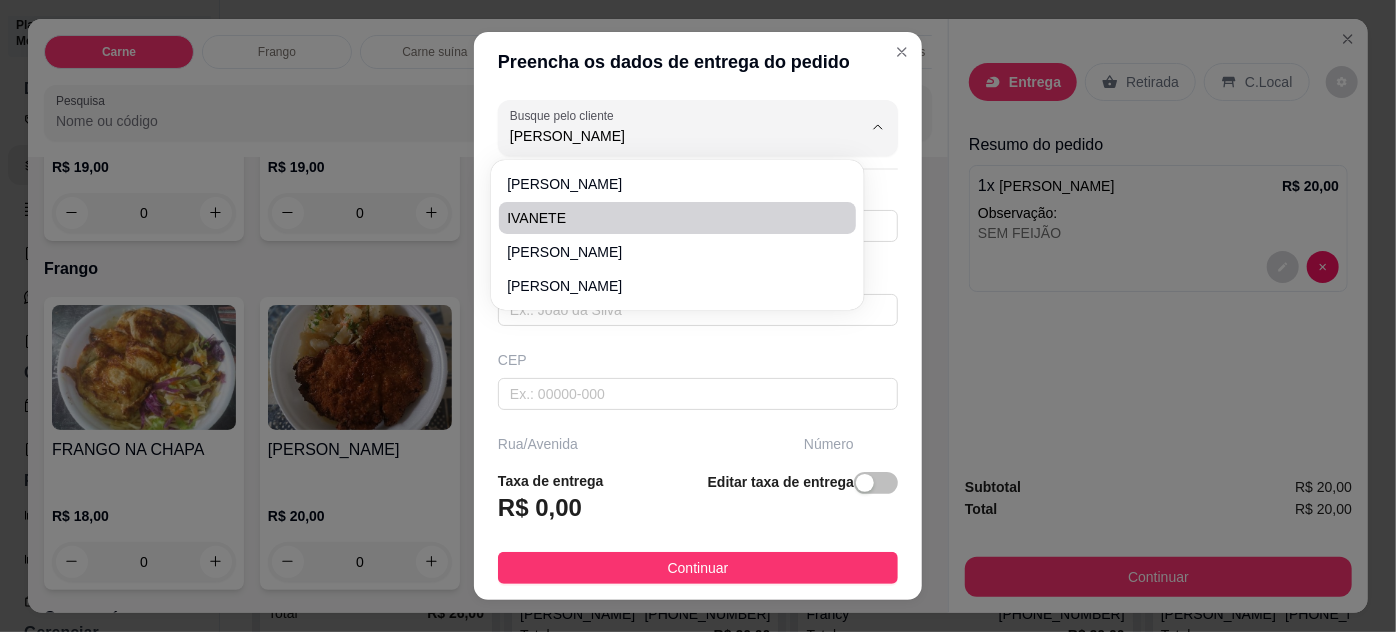 click on "IVANETE" at bounding box center [667, 218] 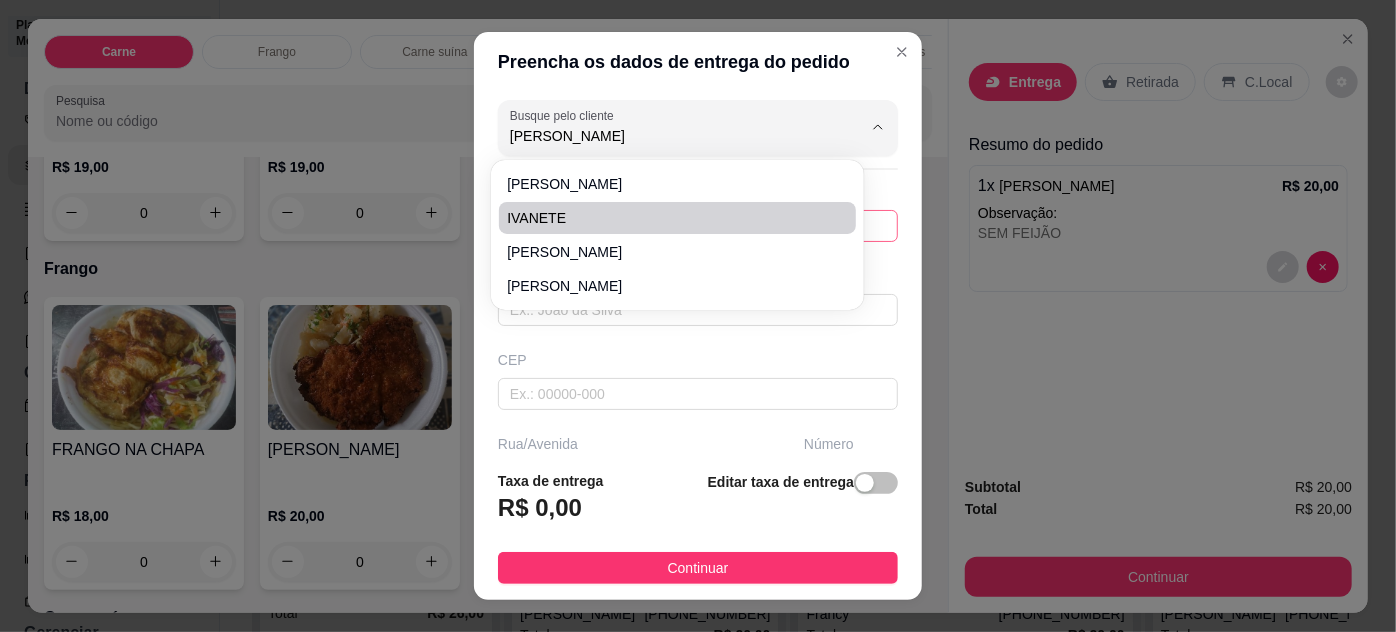 type on "IVANETE" 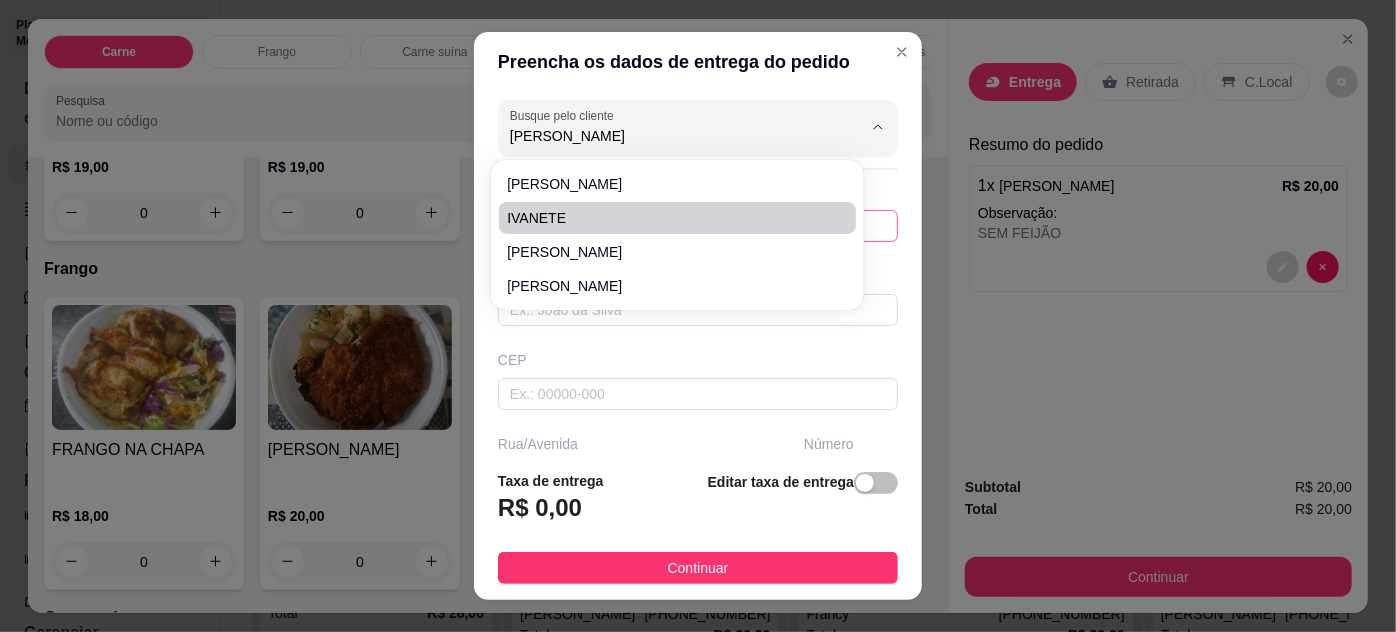 type on "9191169984" 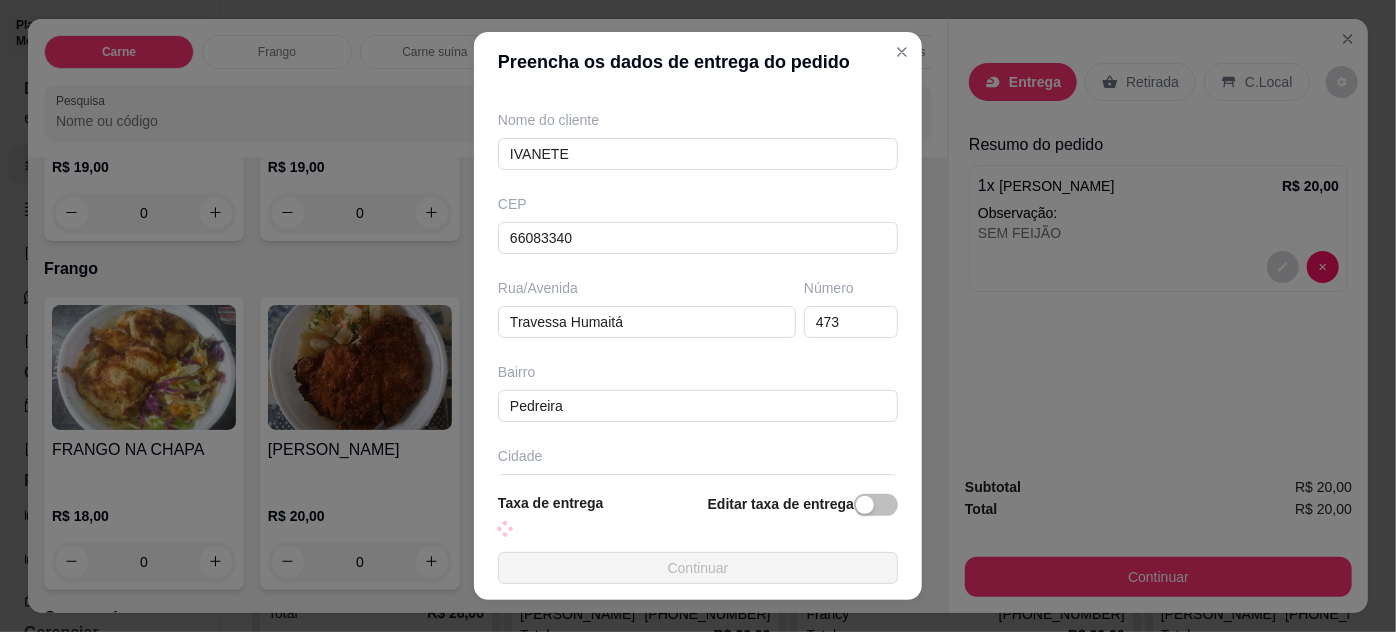 scroll, scrollTop: 181, scrollLeft: 0, axis: vertical 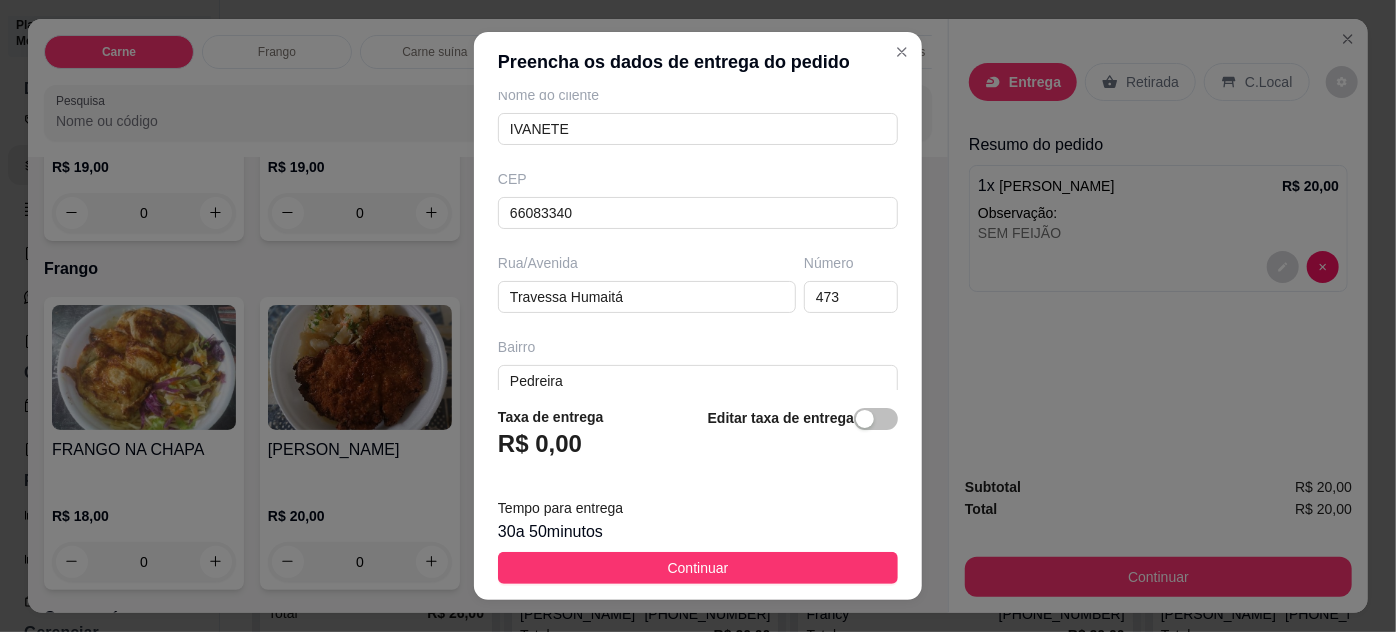 type on "IVANETE" 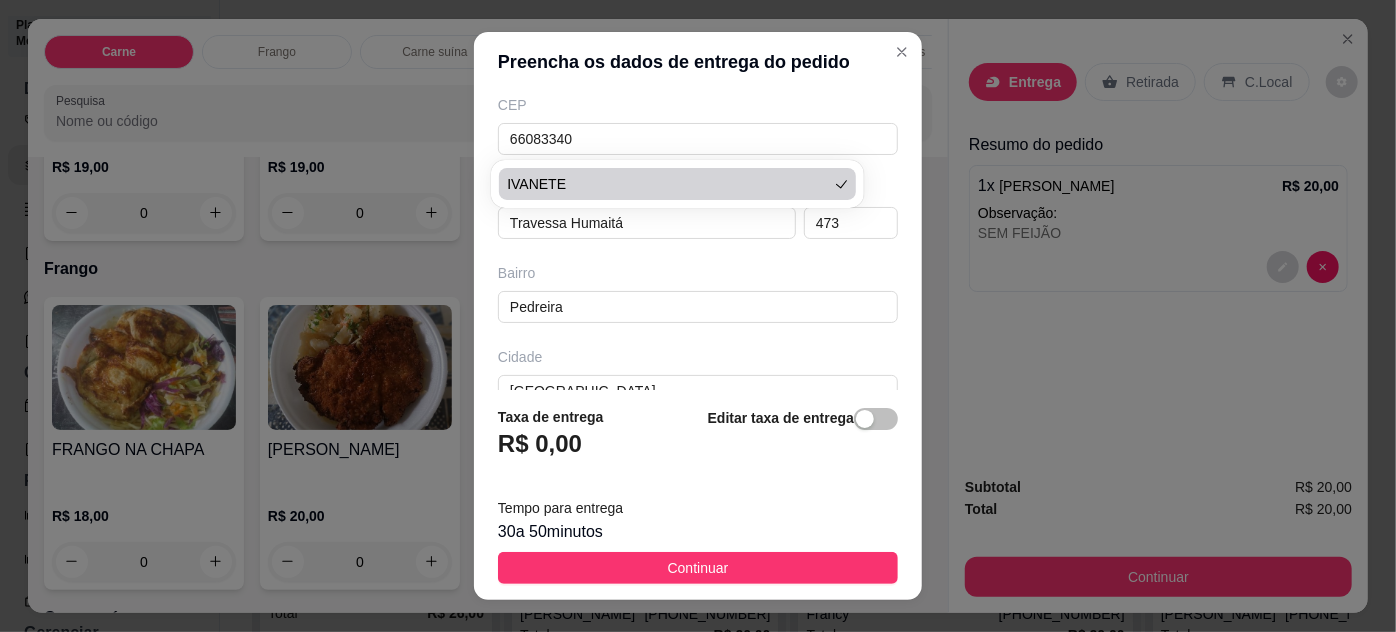scroll, scrollTop: 370, scrollLeft: 0, axis: vertical 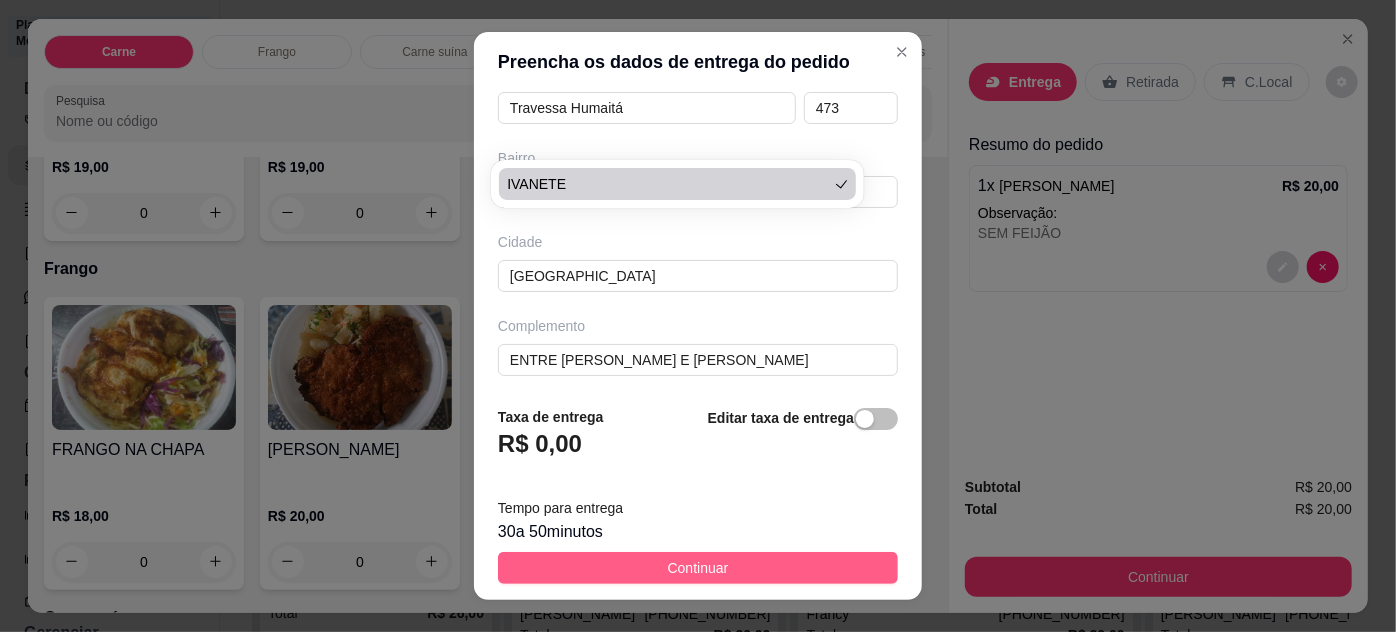 click on "Continuar" at bounding box center (698, 568) 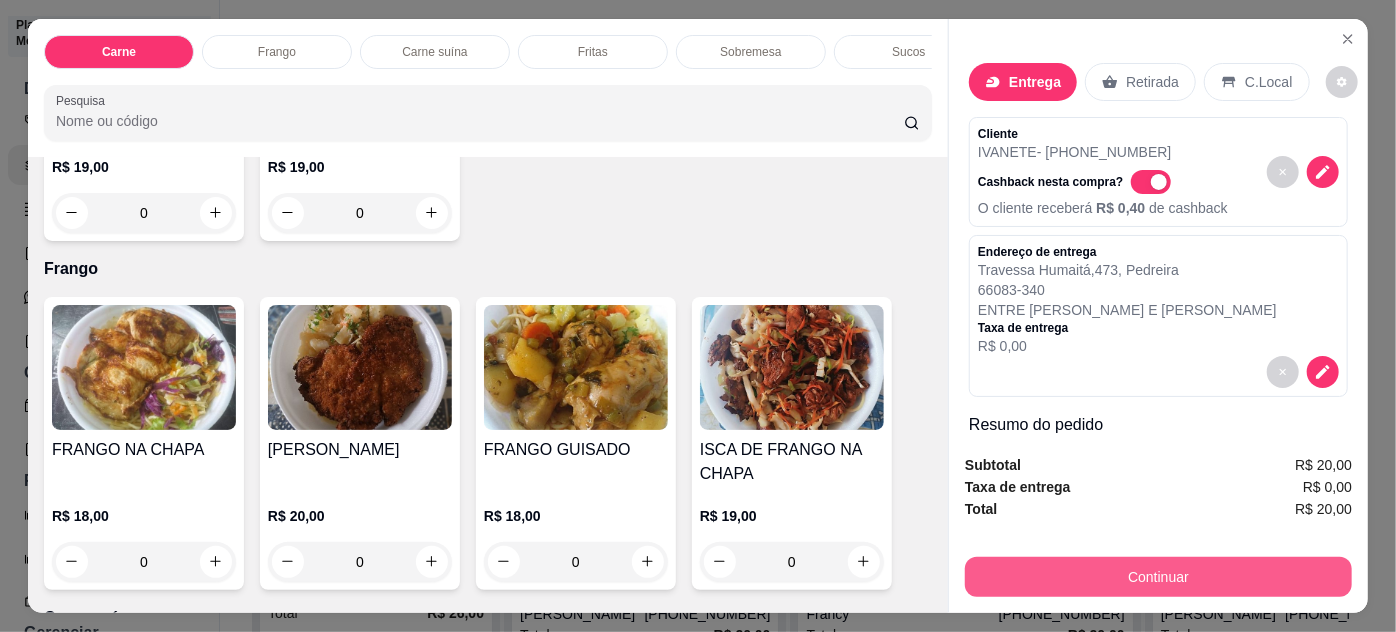 click on "Continuar" at bounding box center (1158, 577) 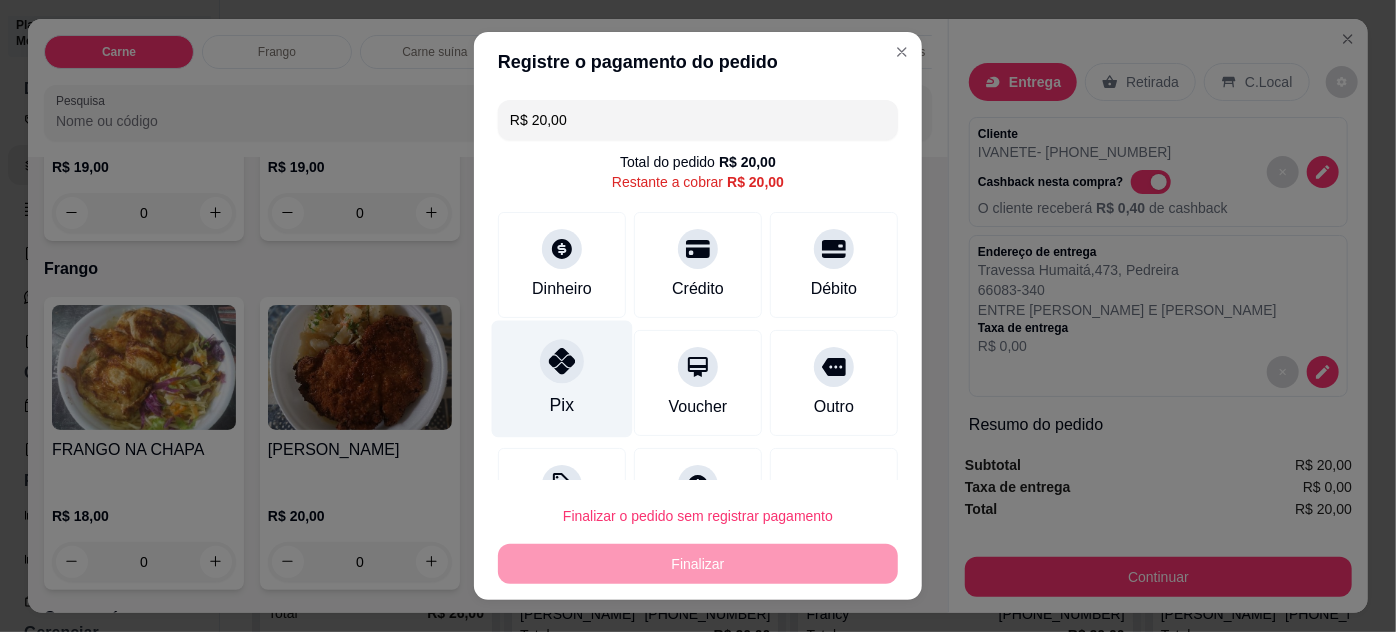 click 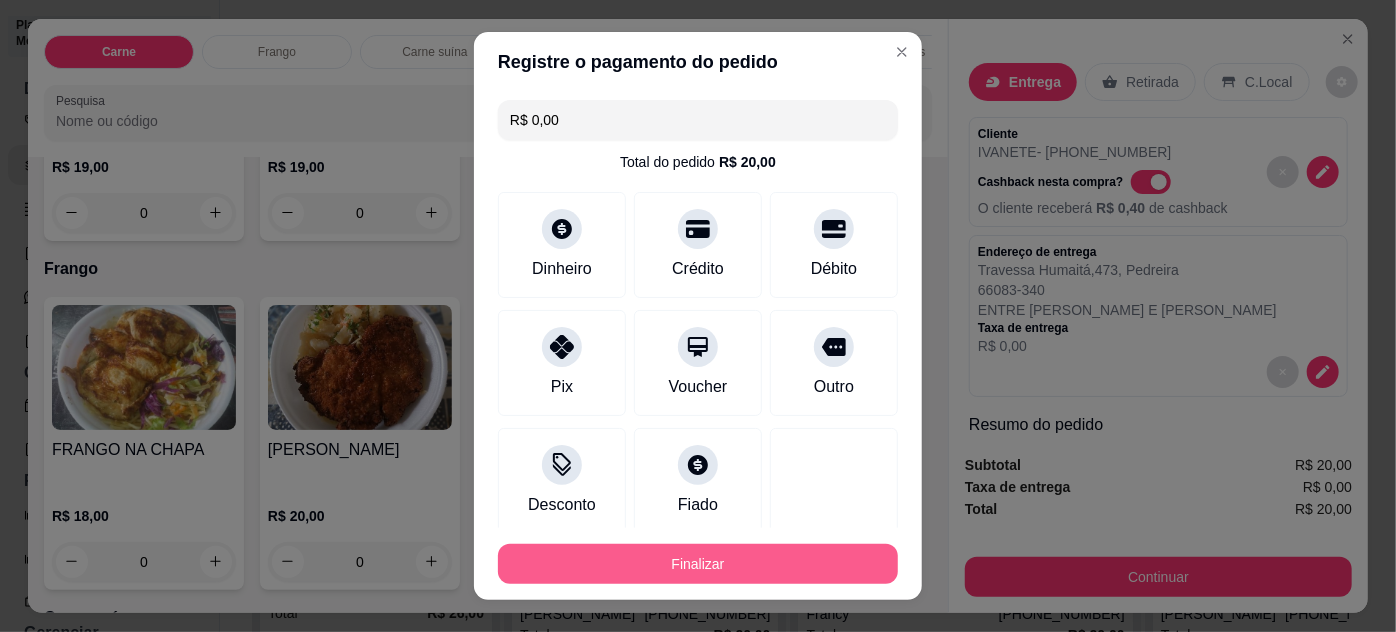 click on "Finalizar" at bounding box center [698, 564] 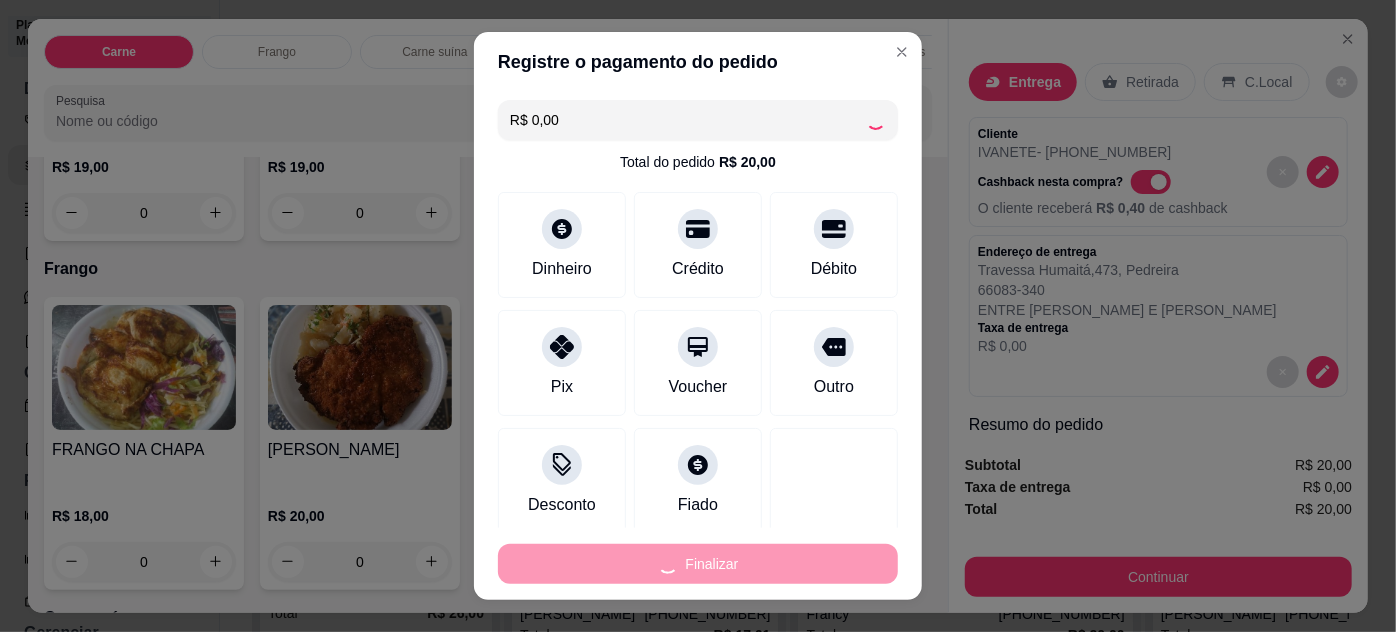 type on "-R$ 20,00" 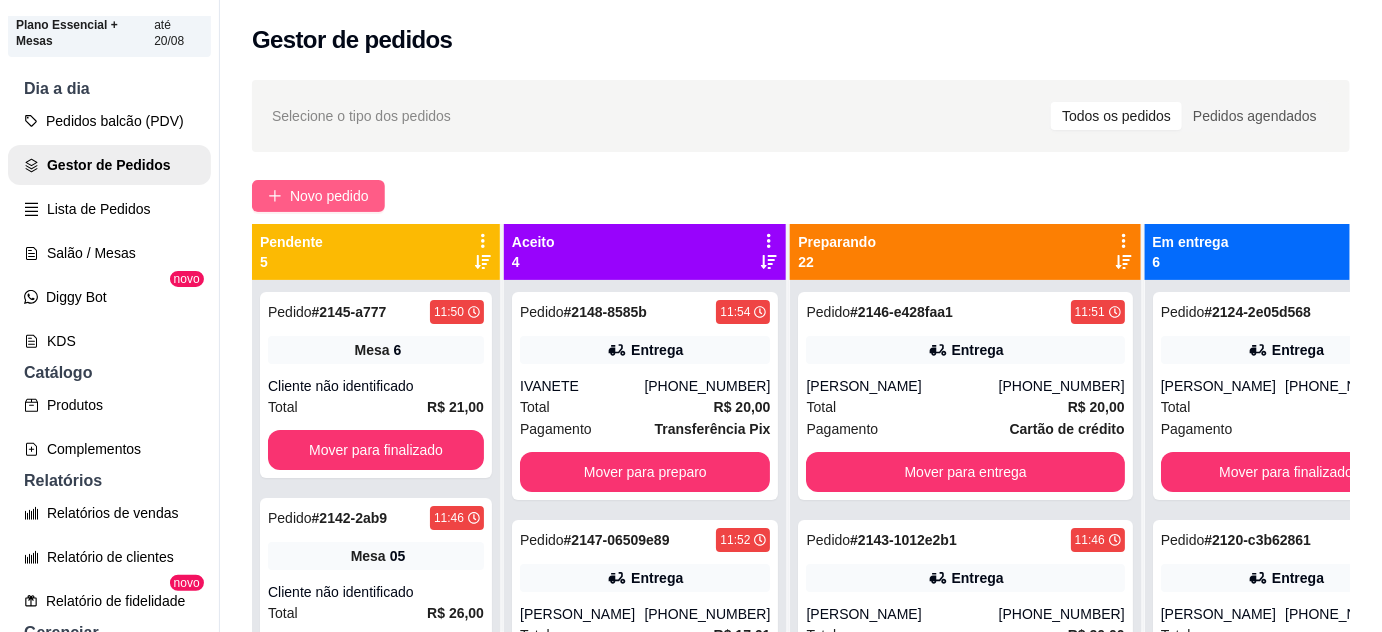 click on "Novo pedido" at bounding box center (329, 196) 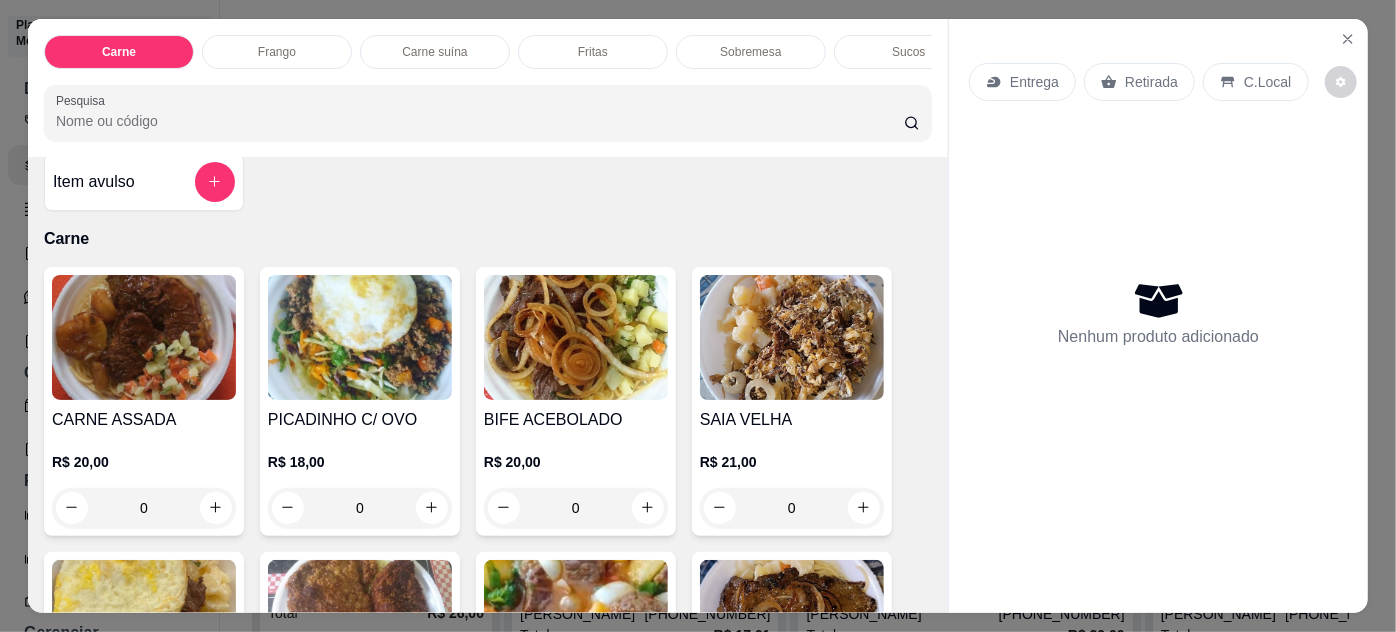 scroll, scrollTop: 0, scrollLeft: 0, axis: both 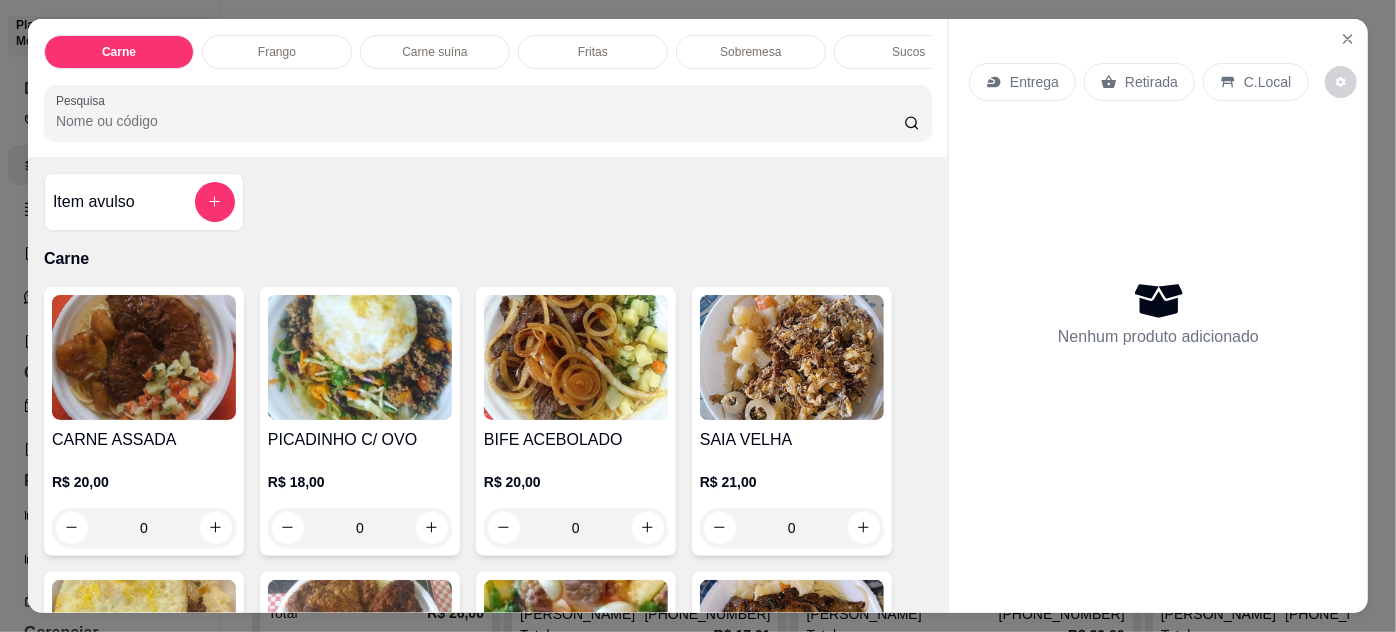 click 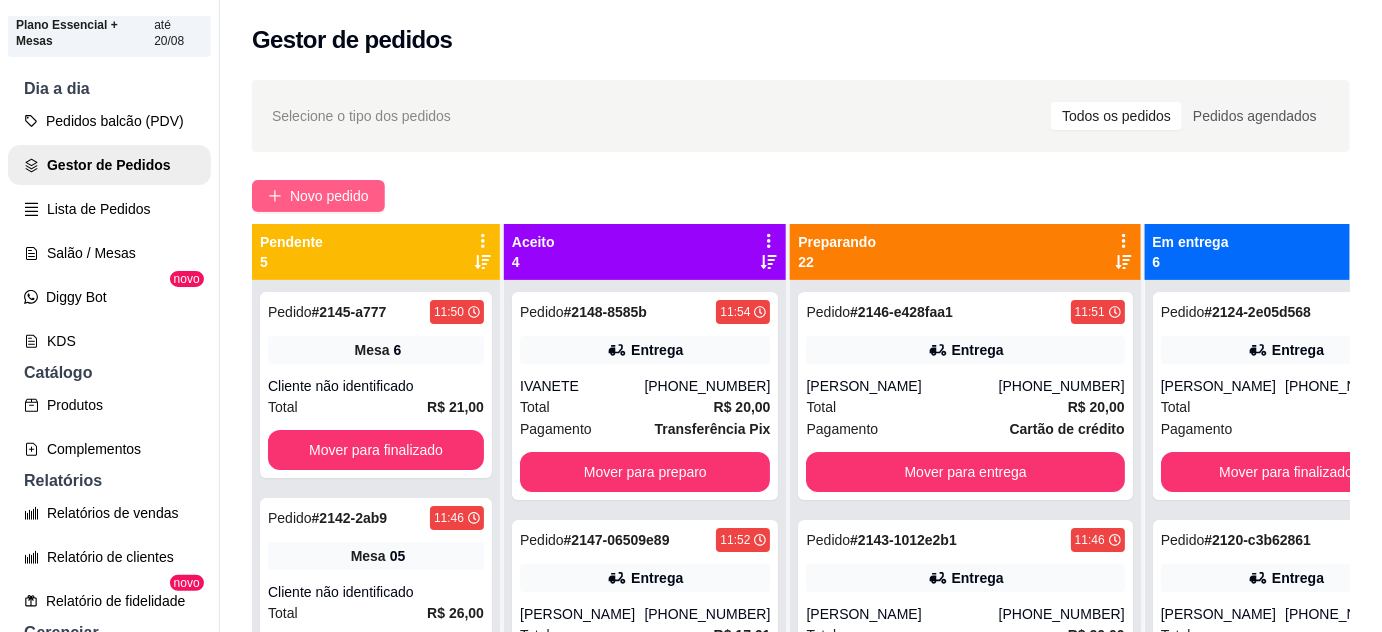 click on "Novo pedido" at bounding box center (329, 196) 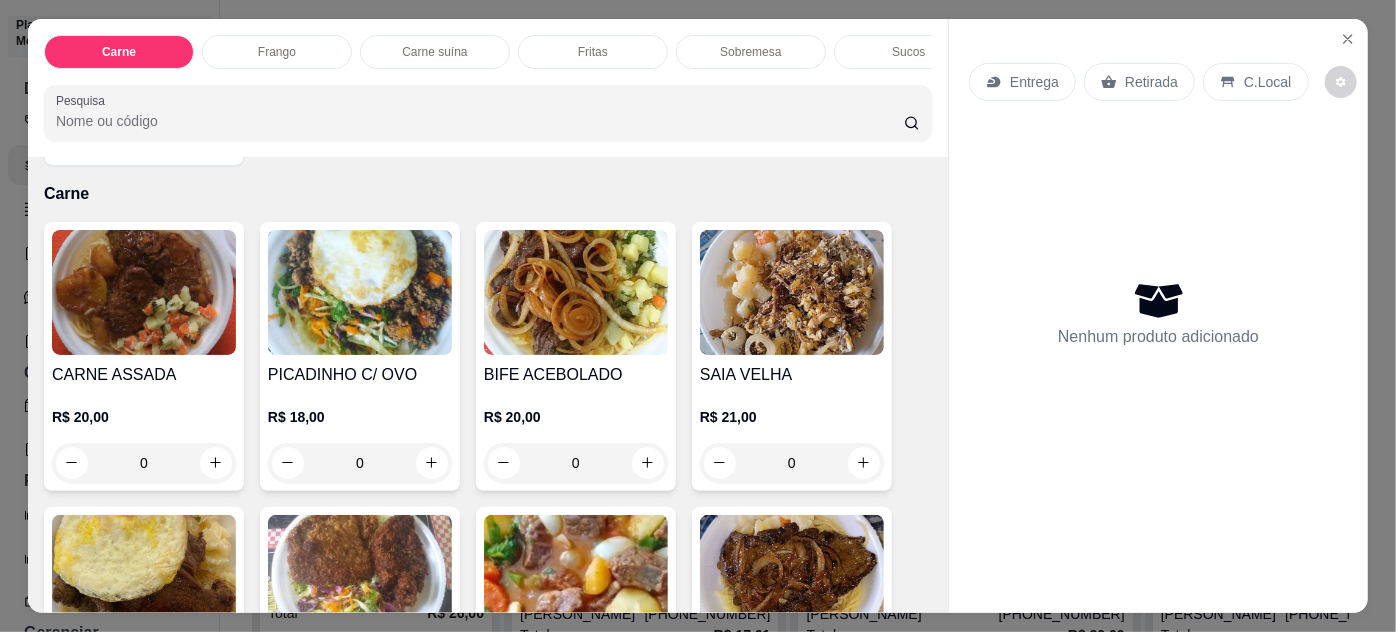 scroll, scrollTop: 181, scrollLeft: 0, axis: vertical 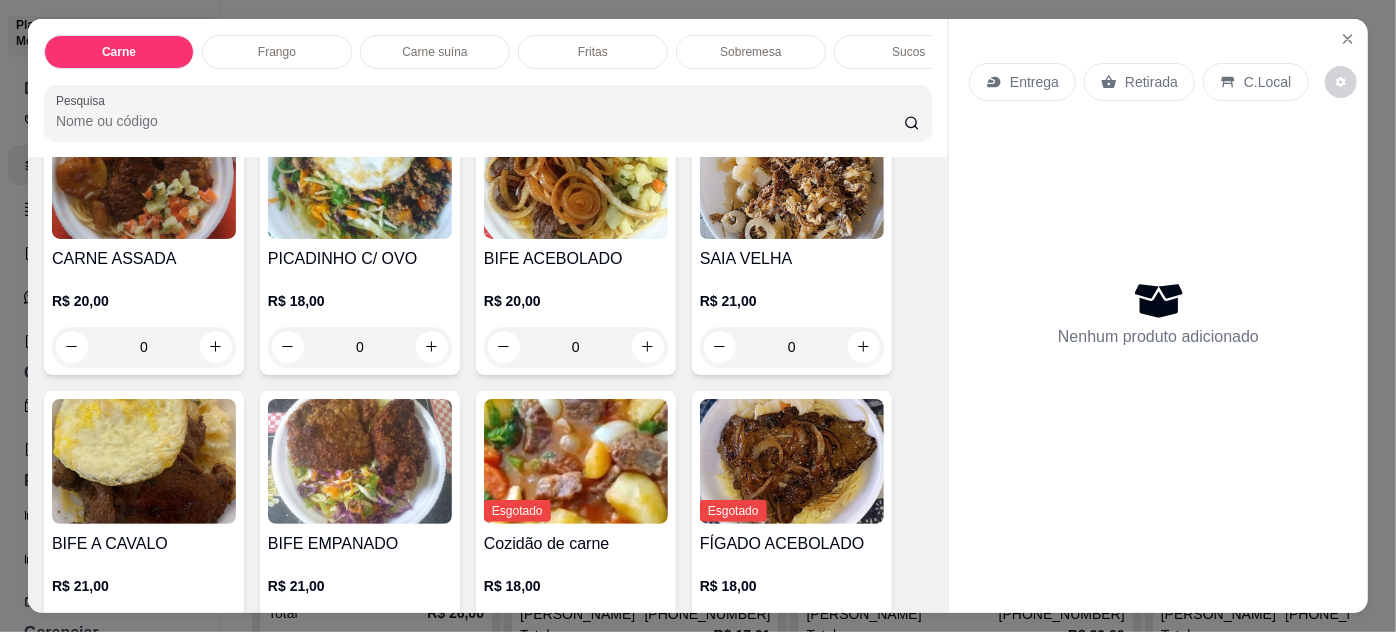 click on "0" at bounding box center (576, 347) 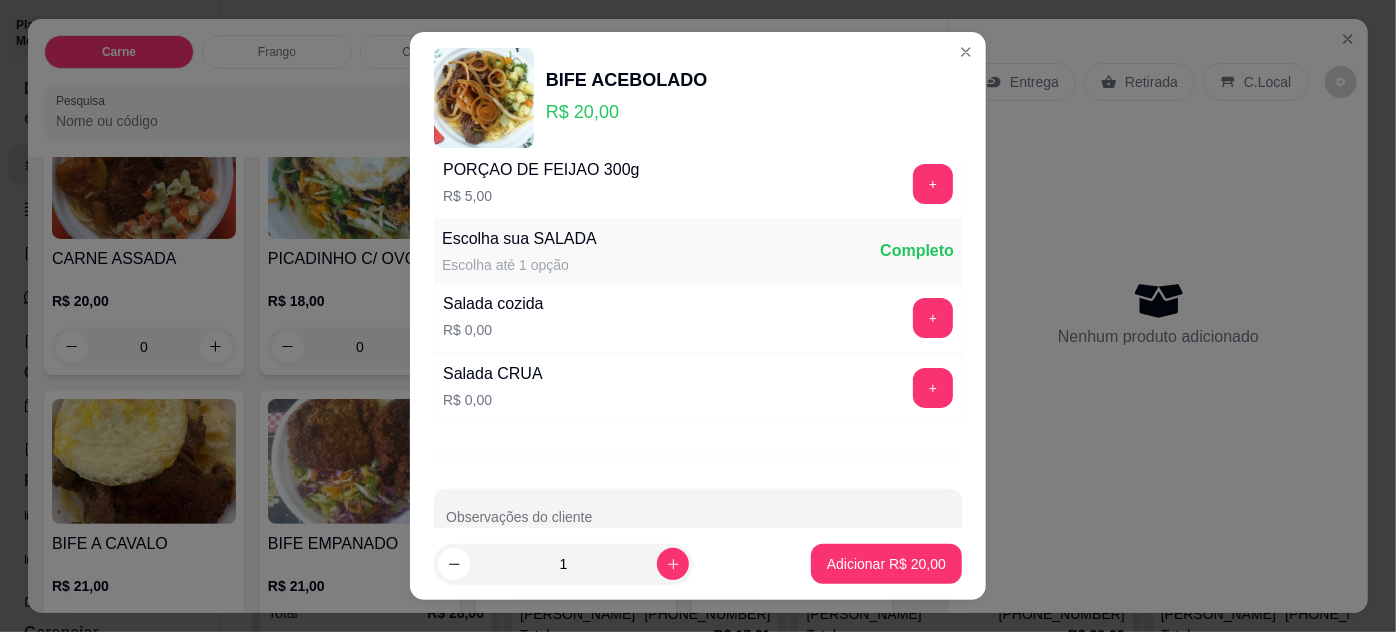 scroll, scrollTop: 269, scrollLeft: 0, axis: vertical 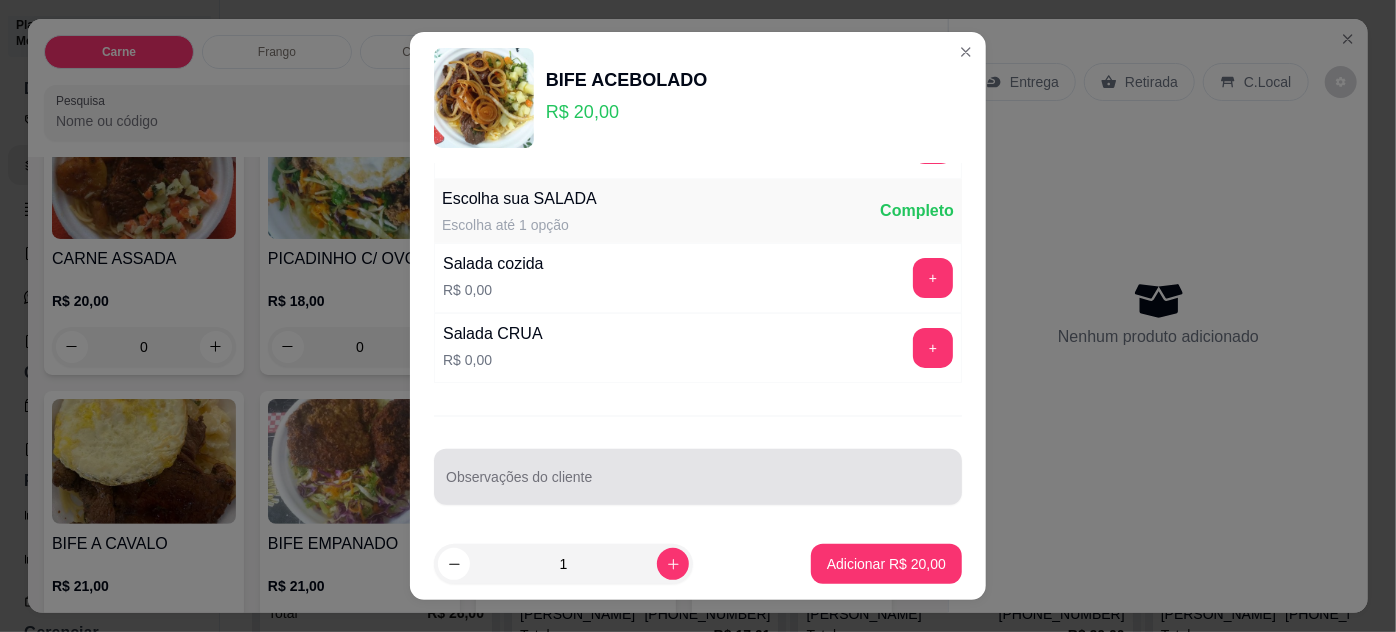 click on "Observações do cliente" at bounding box center (698, 485) 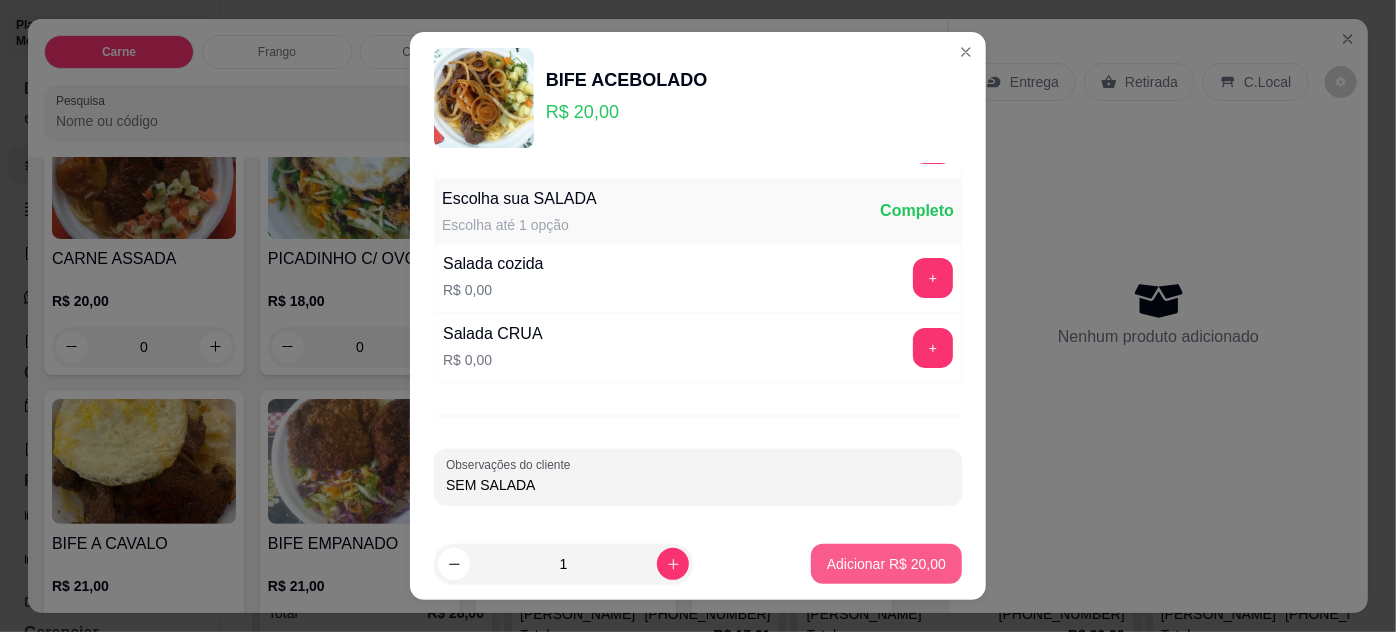 type on "SEM SALADA" 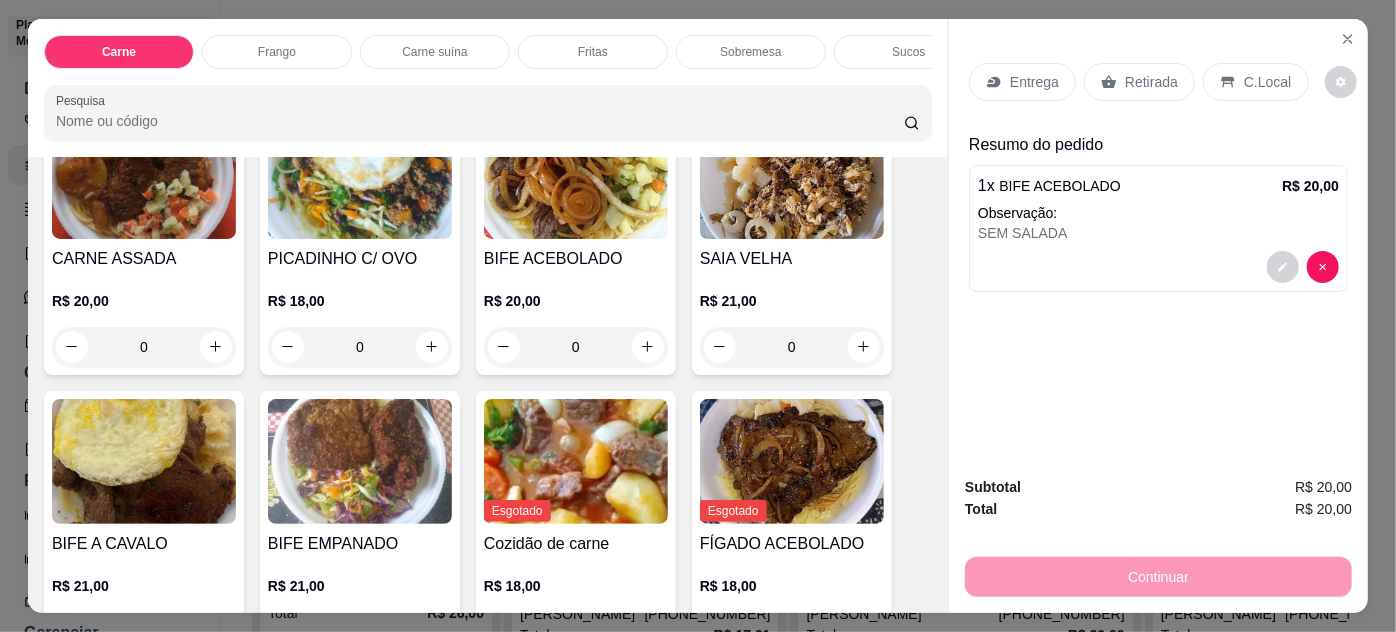 click on "Retirada" at bounding box center (1151, 82) 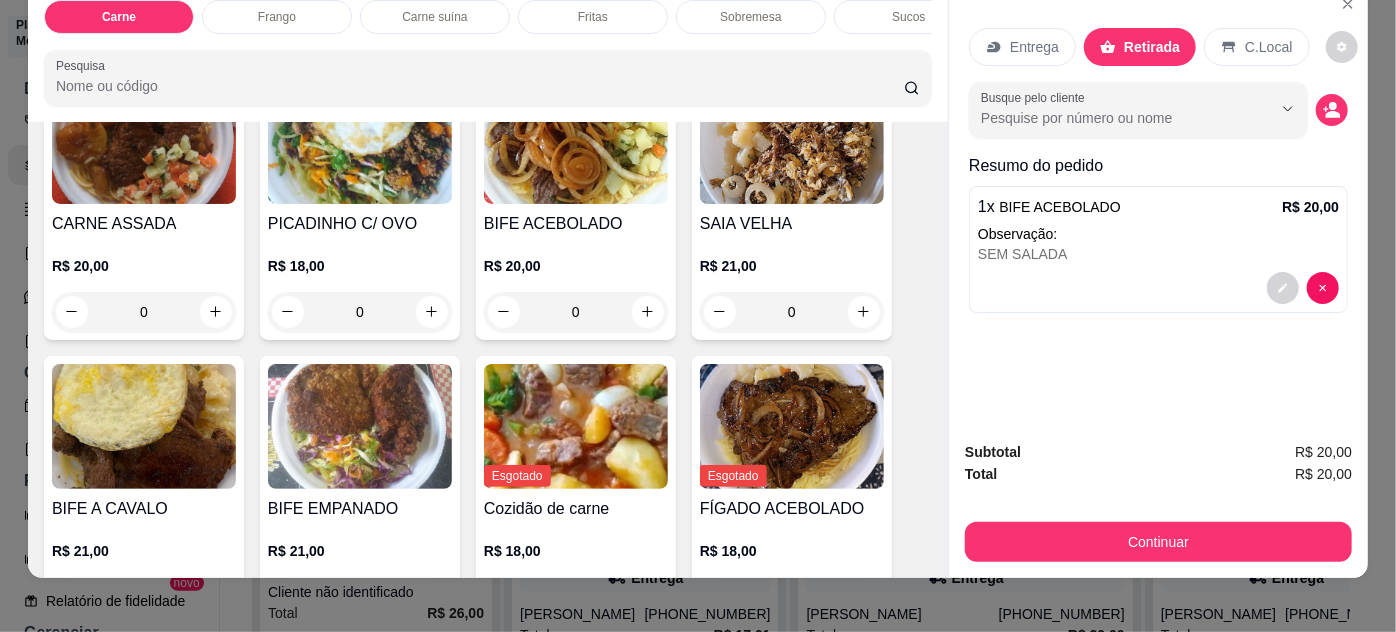 scroll, scrollTop: 51, scrollLeft: 0, axis: vertical 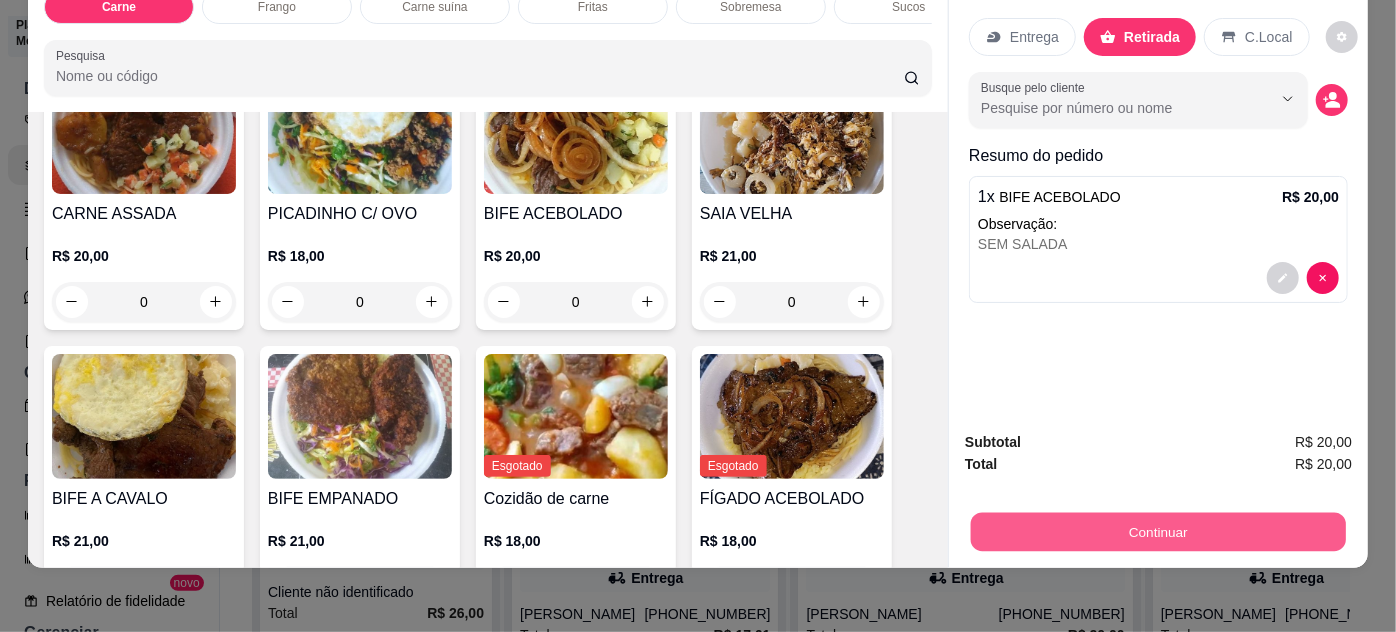click on "Continuar" at bounding box center [1158, 532] 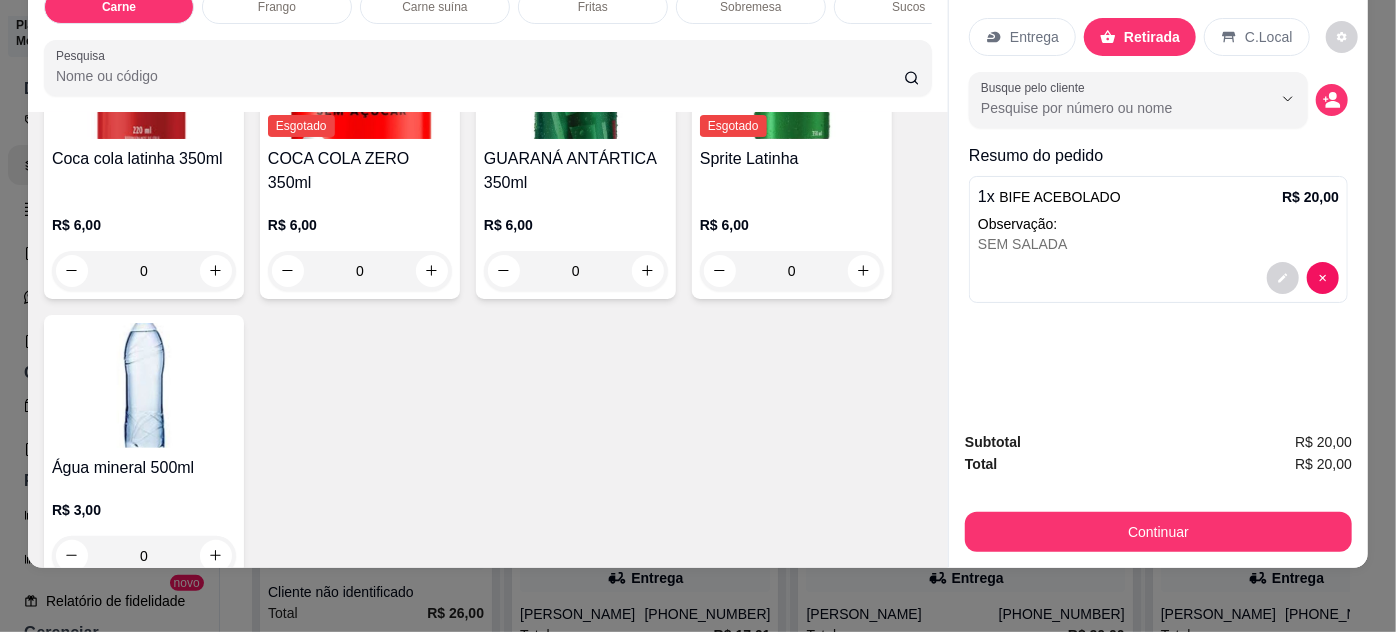 scroll, scrollTop: 3157, scrollLeft: 0, axis: vertical 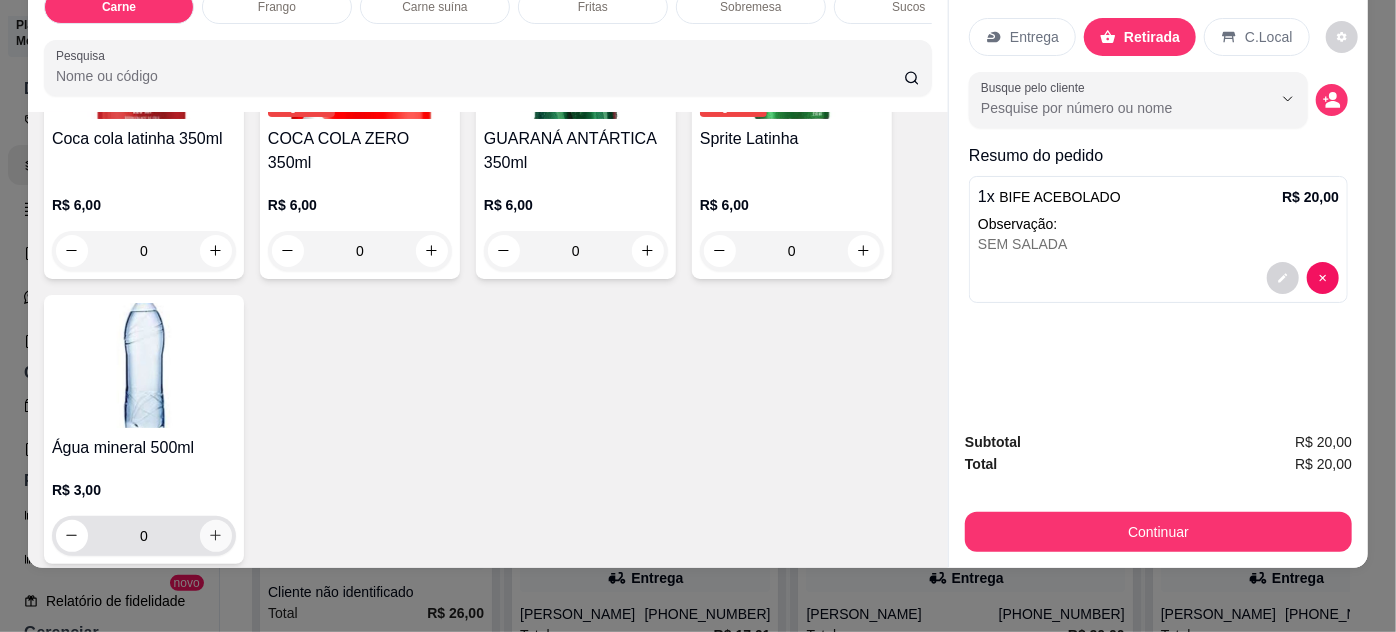 click 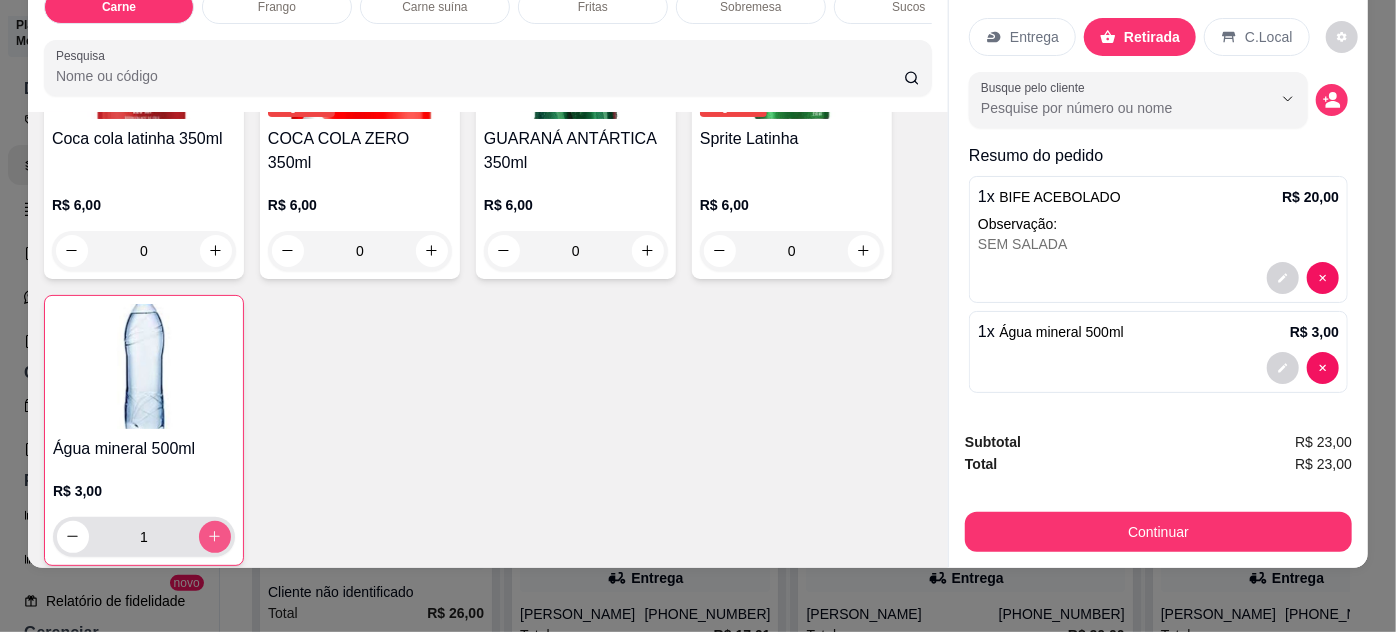 click 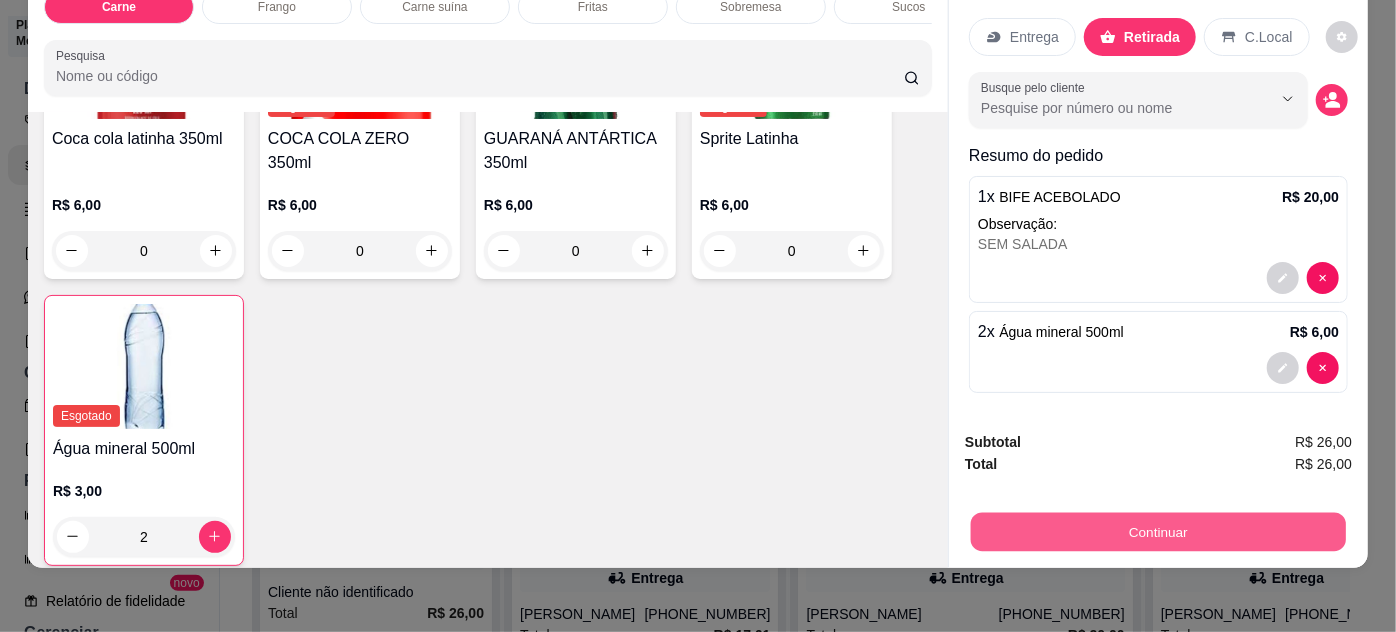 click on "Continuar" at bounding box center (1158, 532) 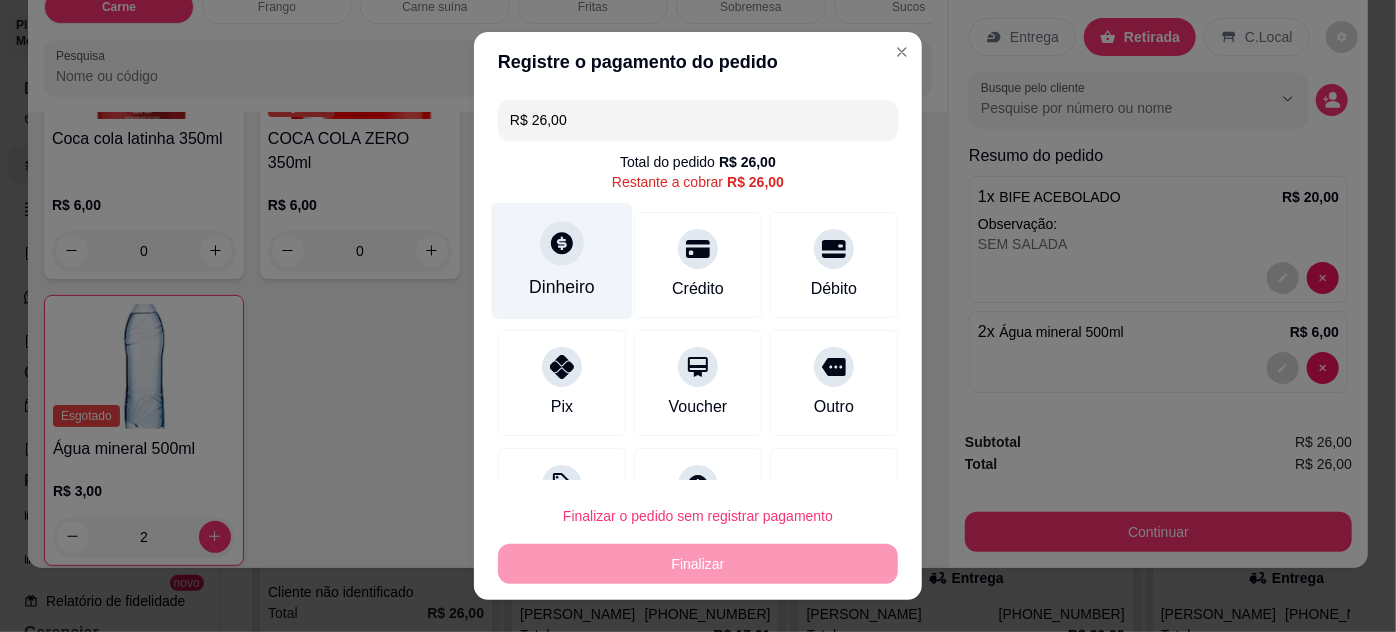 click 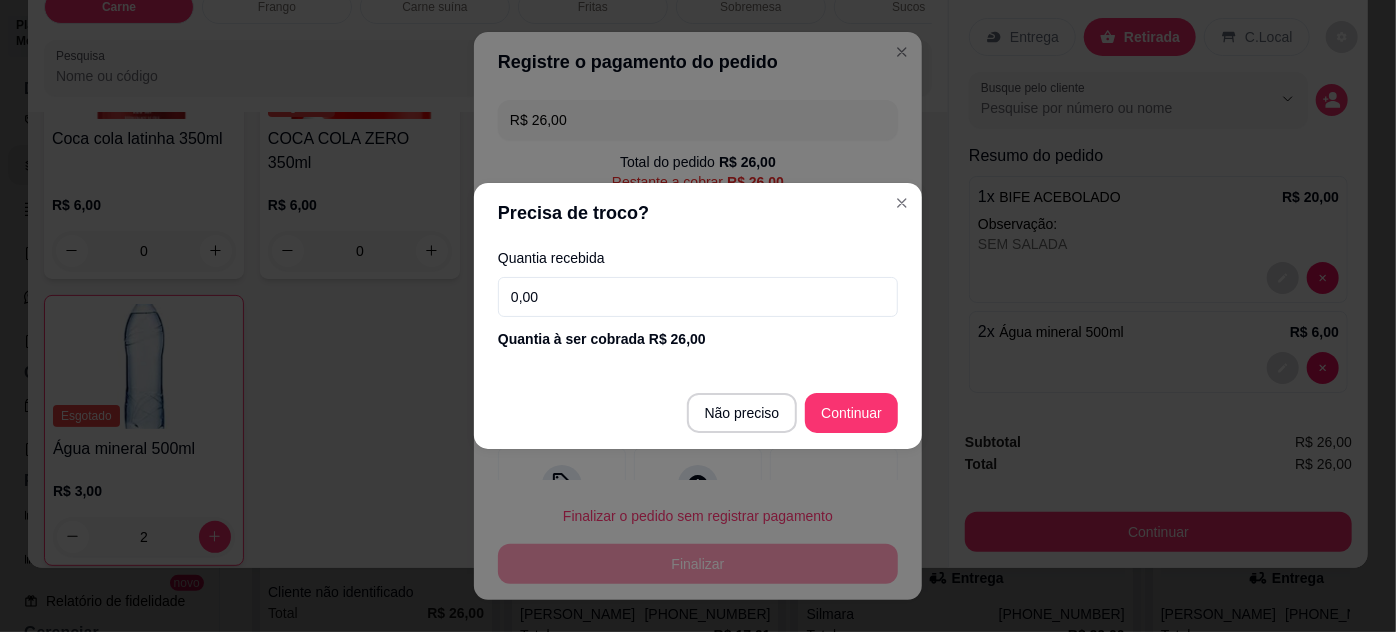 click on "0,00" at bounding box center (698, 297) 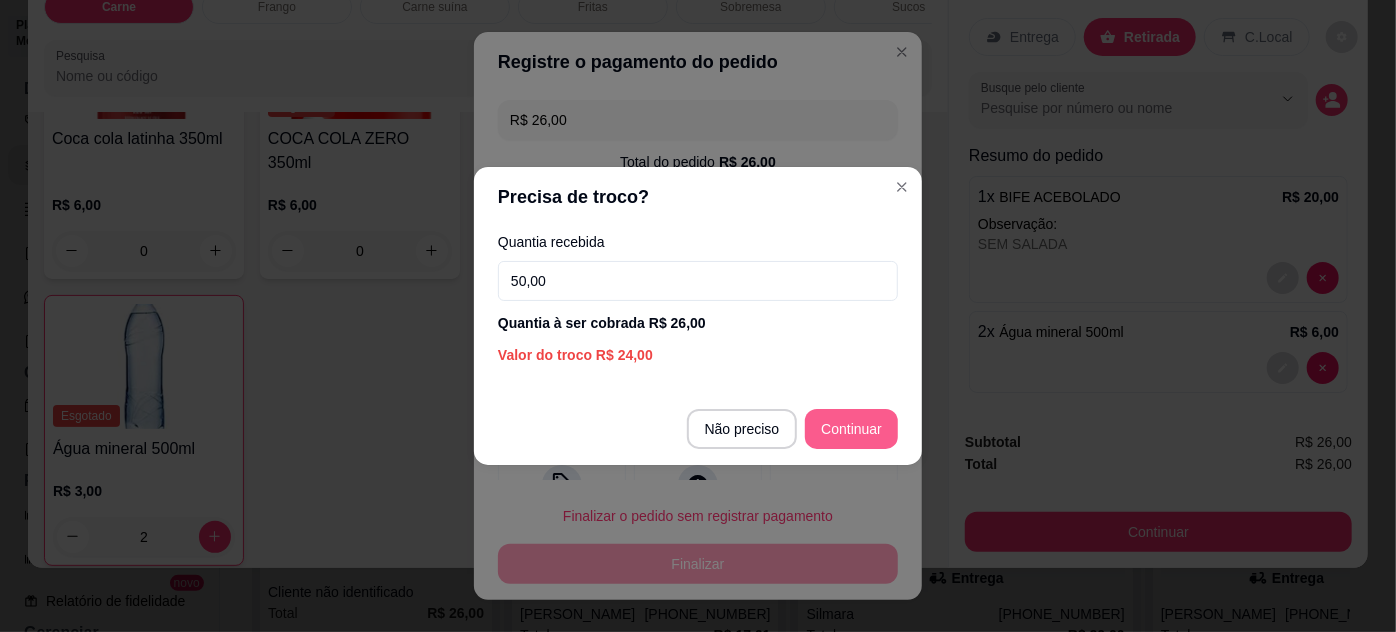 type on "50,00" 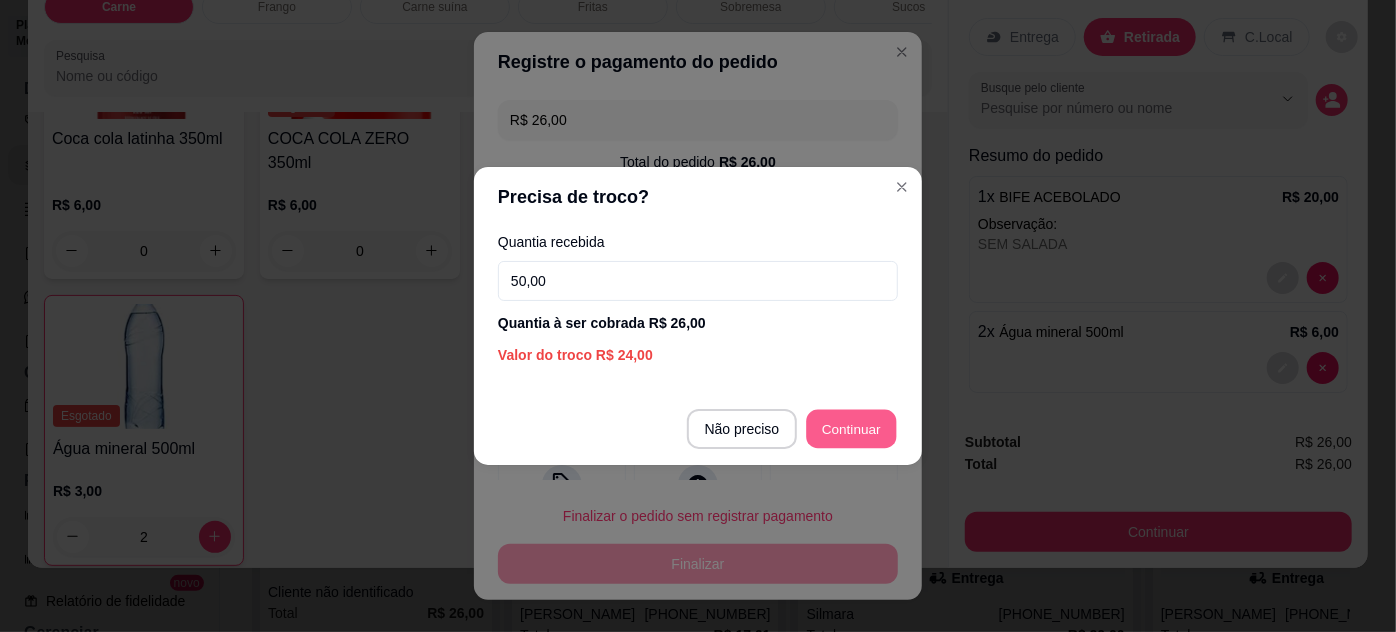 type on "R$ 0,00" 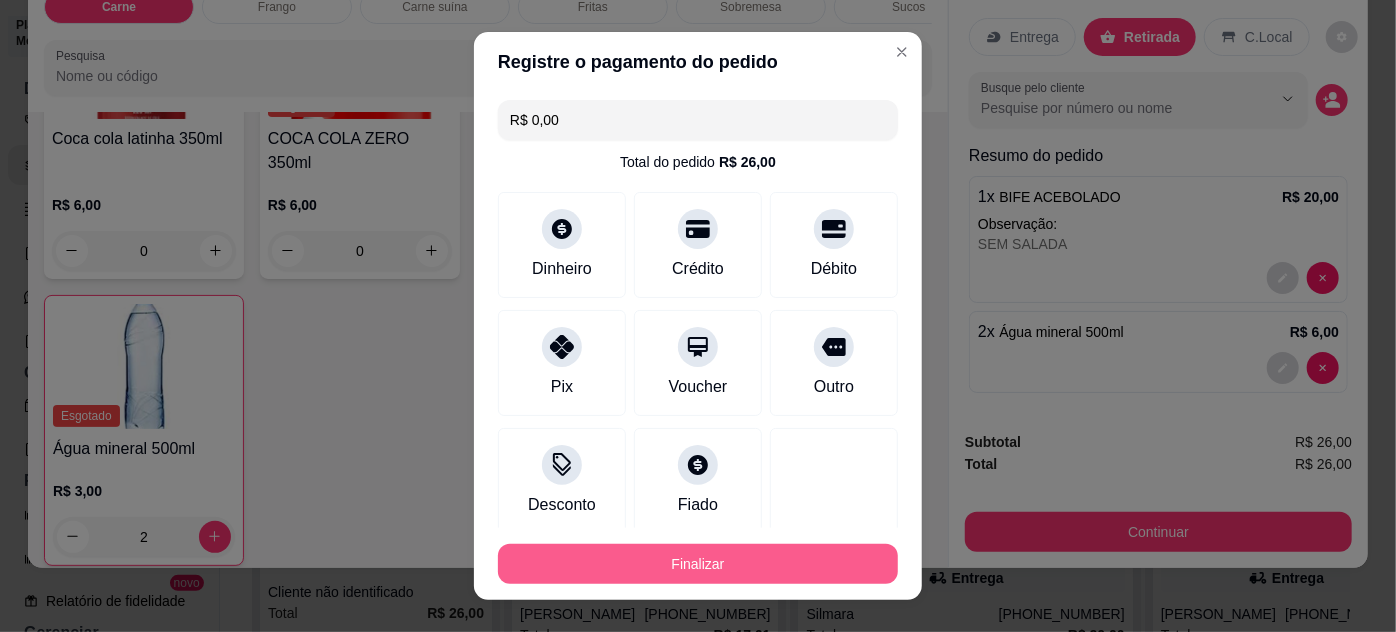 click on "Finalizar" at bounding box center (698, 564) 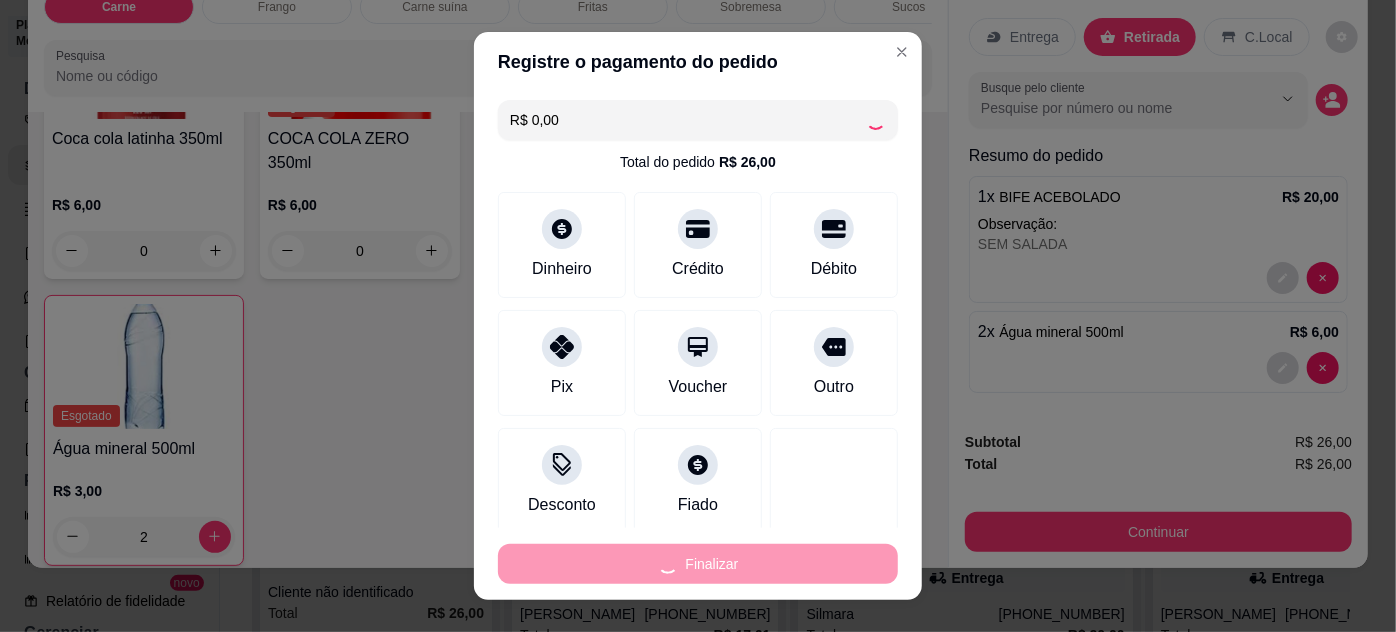 type on "0" 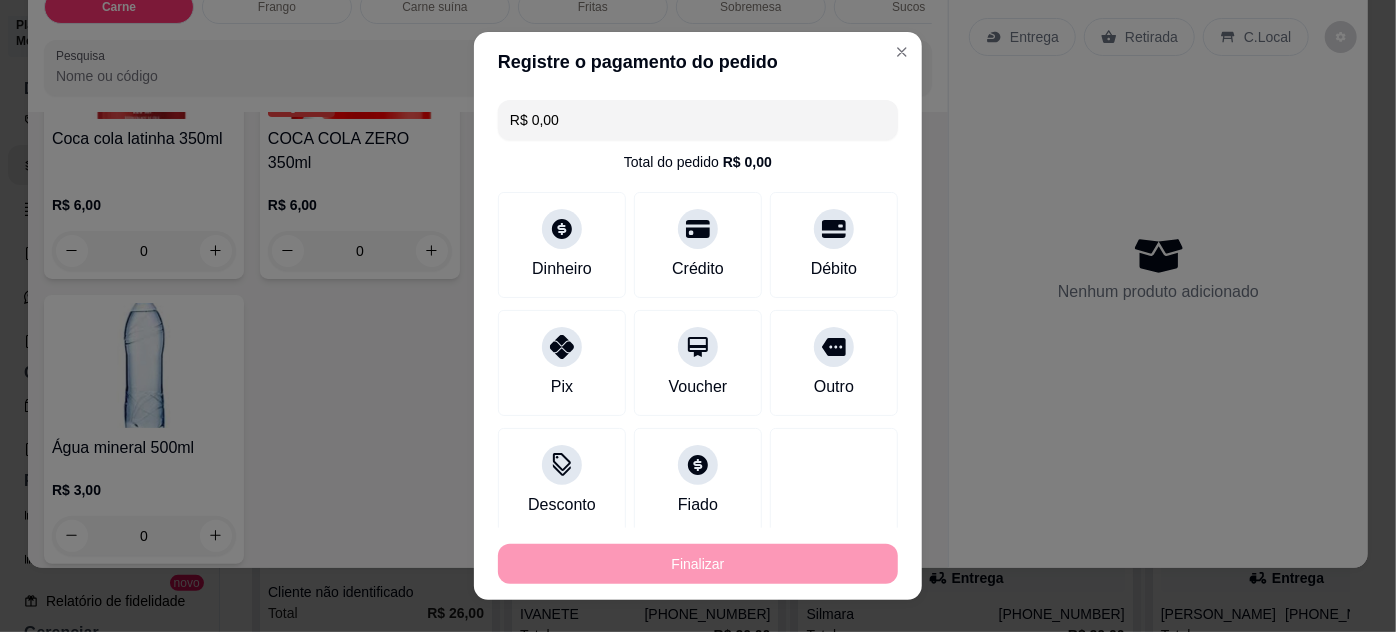 type on "-R$ 26,00" 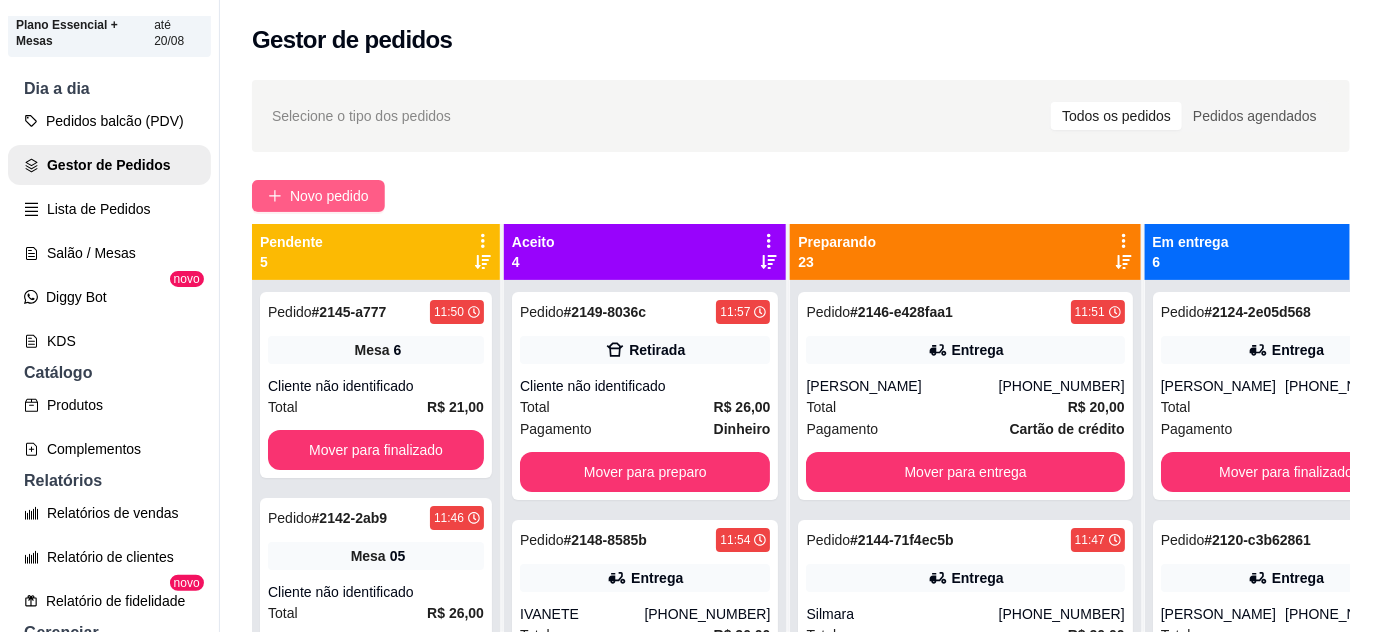click on "Novo pedido" at bounding box center (329, 196) 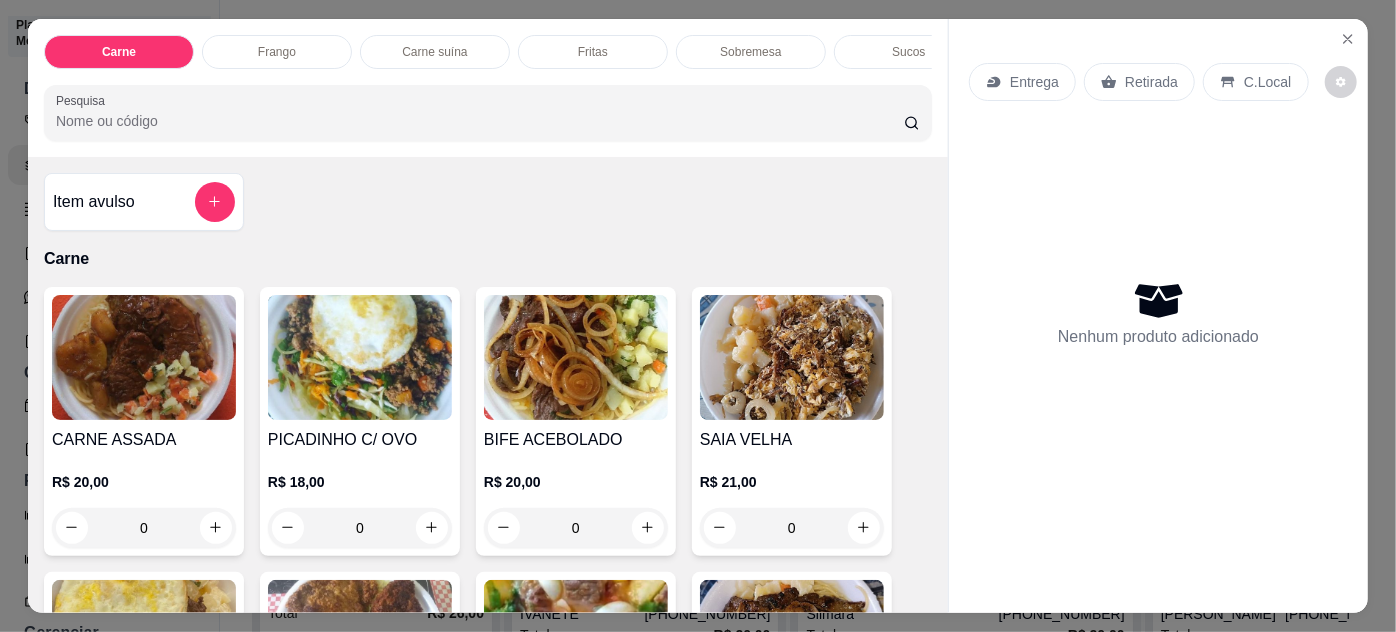 click on "0" at bounding box center (144, 528) 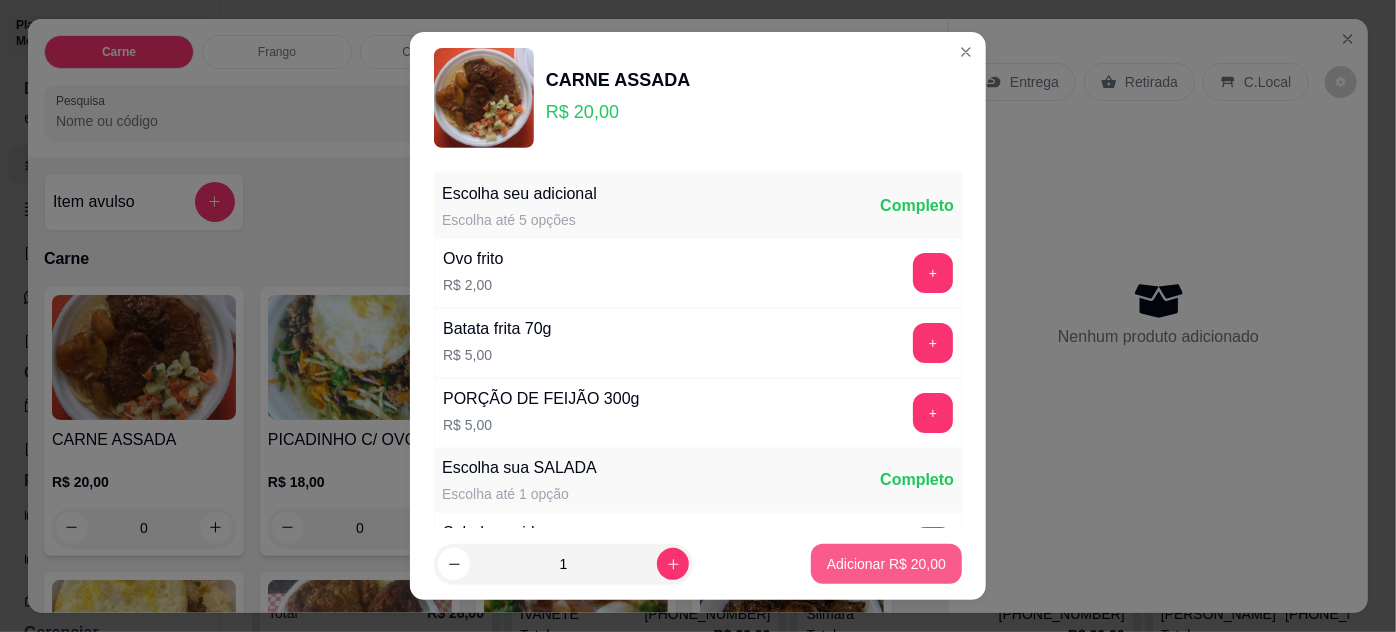 click on "Adicionar   R$ 20,00" at bounding box center [886, 564] 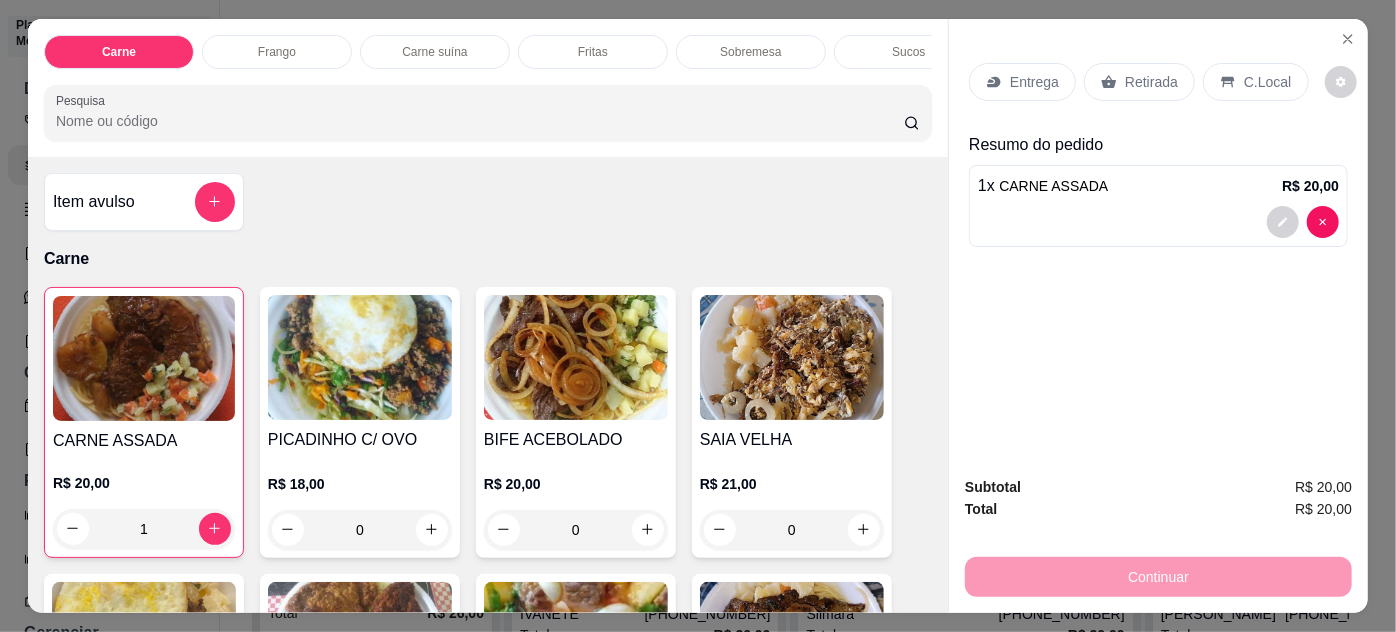 click on "Retirada" at bounding box center [1151, 82] 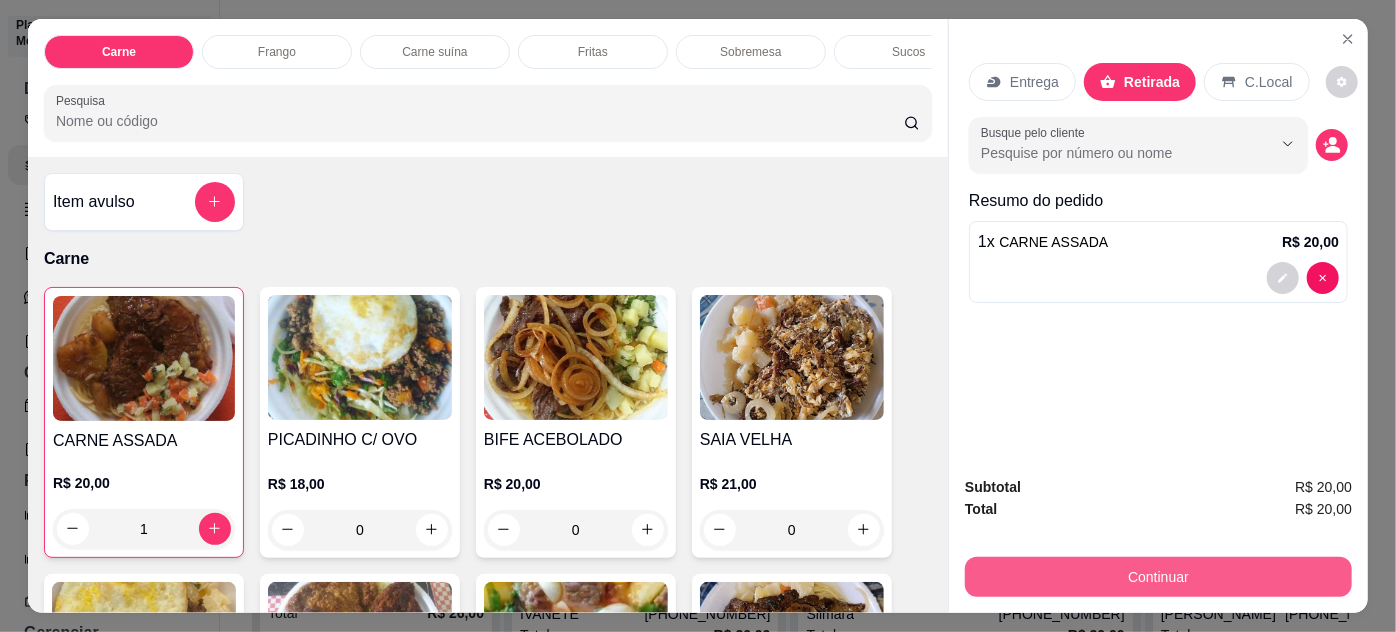 click on "Continuar" at bounding box center [1158, 577] 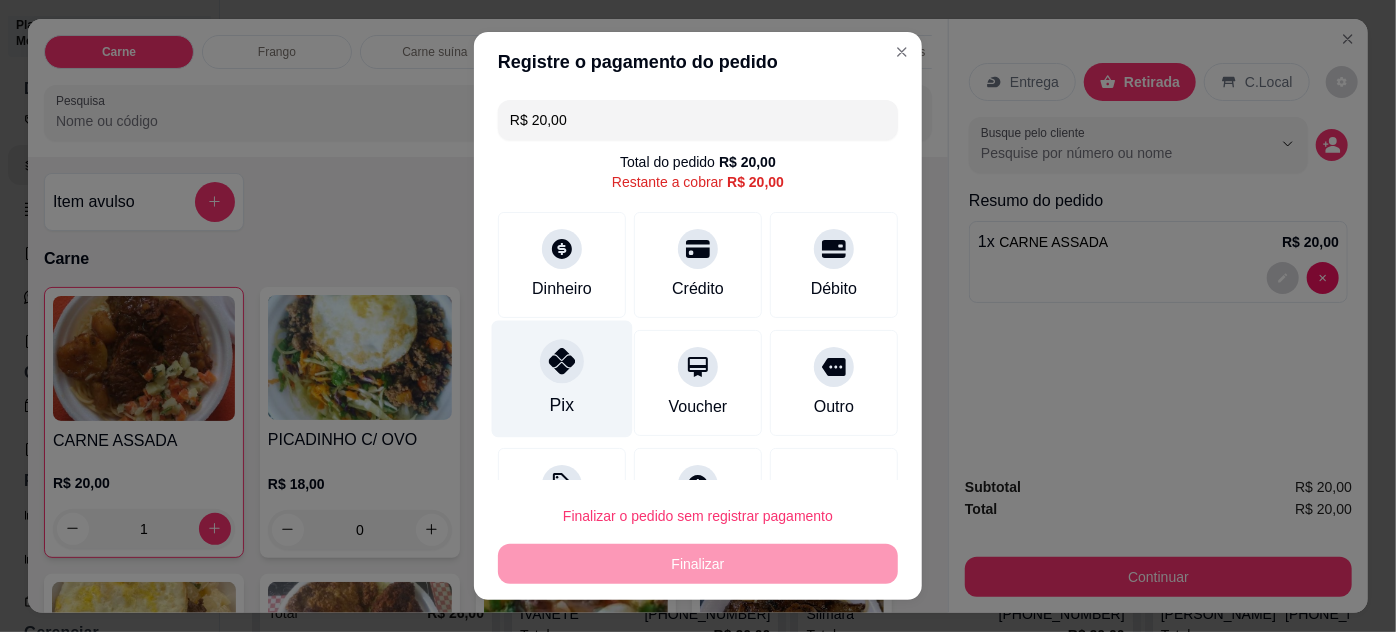 click on "Pix" at bounding box center (562, 378) 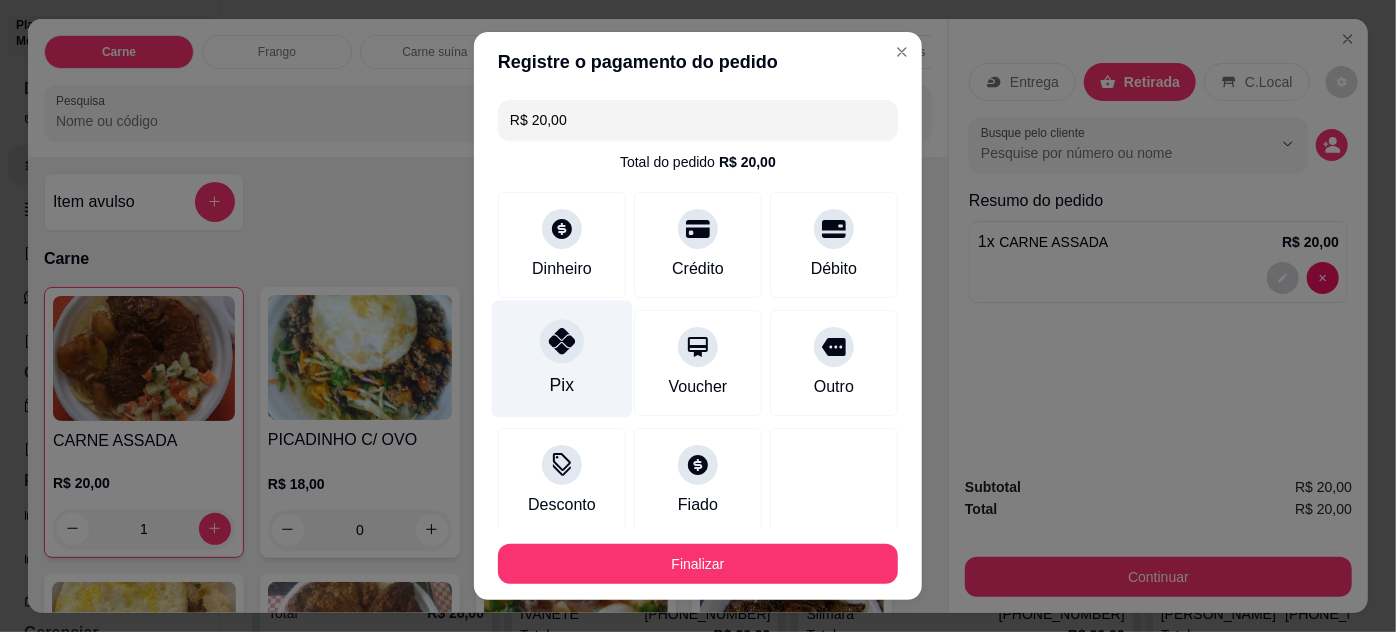 type on "R$ 0,00" 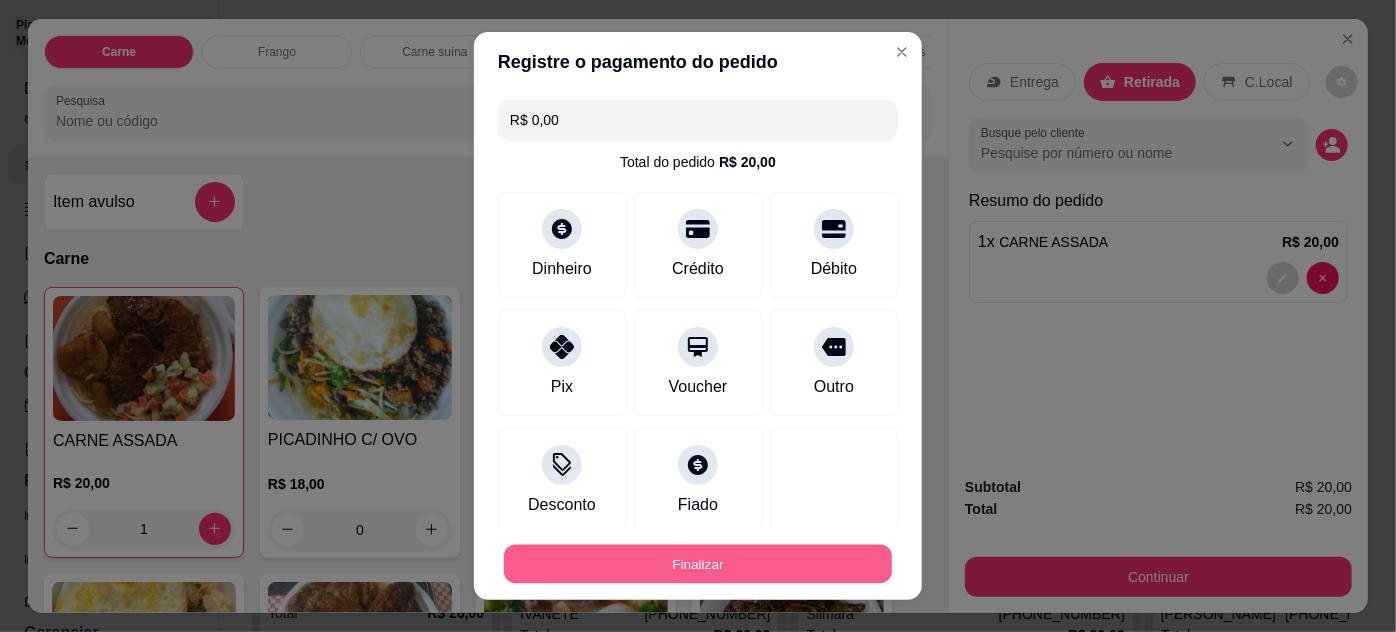 click on "Finalizar" at bounding box center [698, 564] 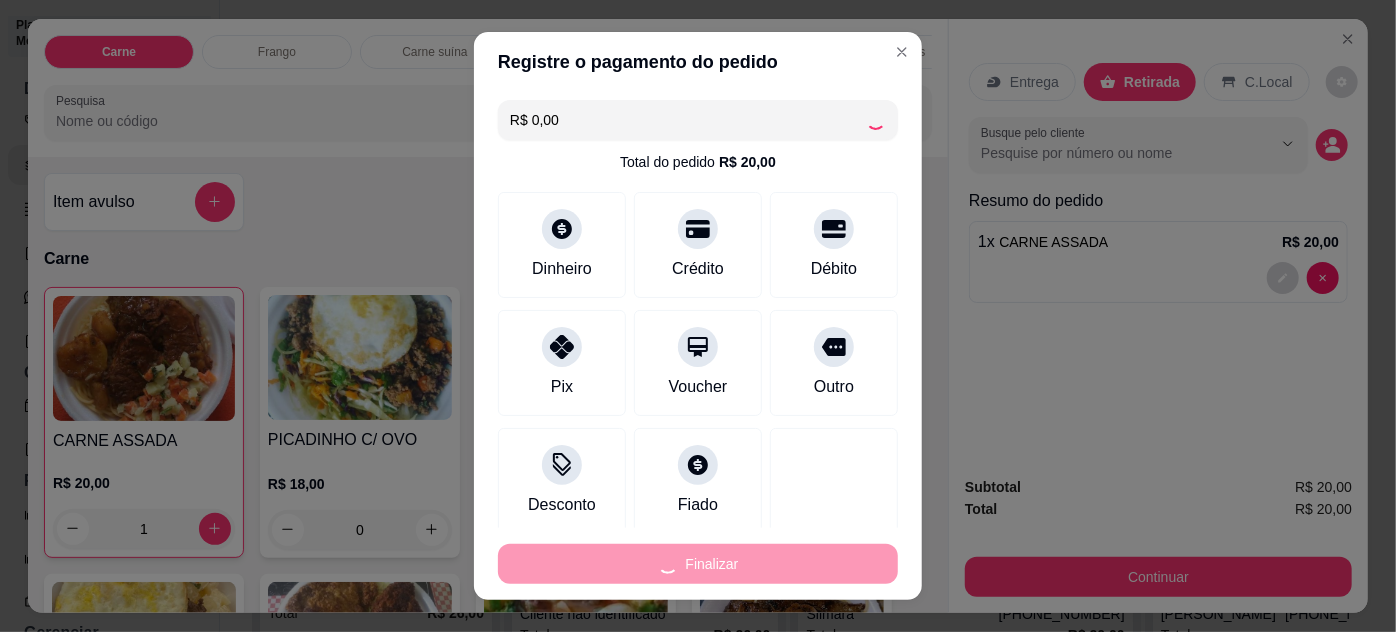 type on "0" 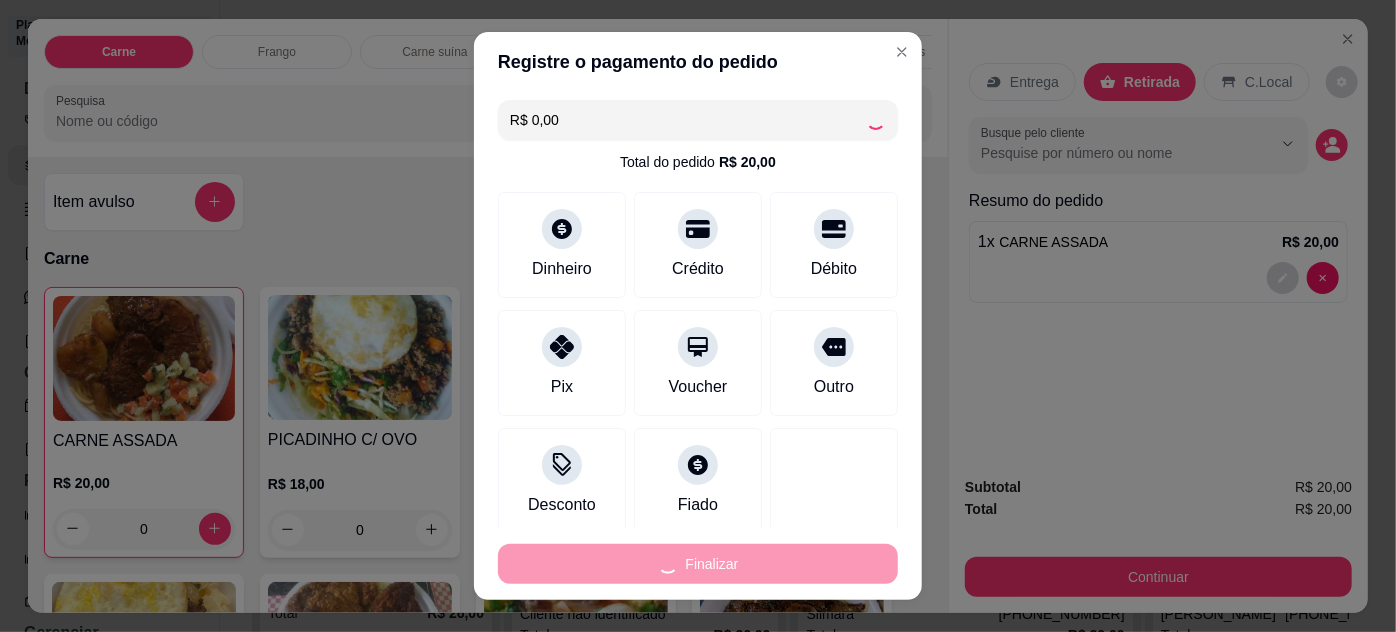 type on "-R$ 20,00" 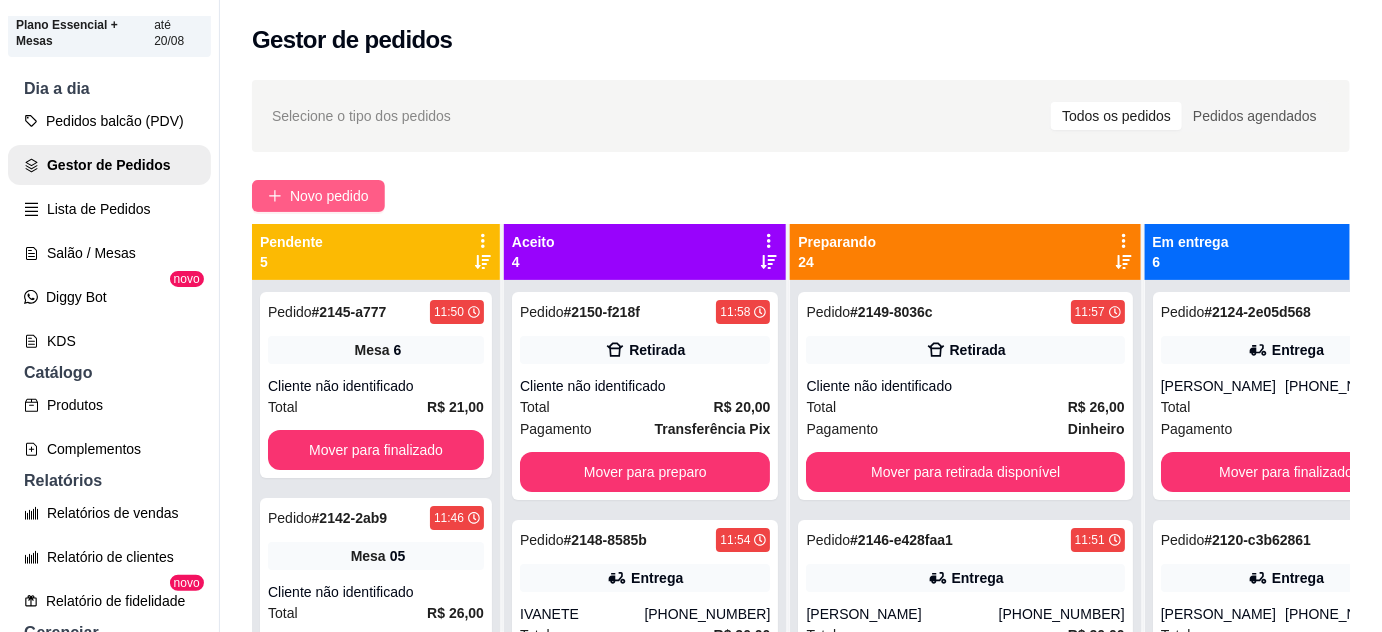 click on "Novo pedido" at bounding box center [329, 196] 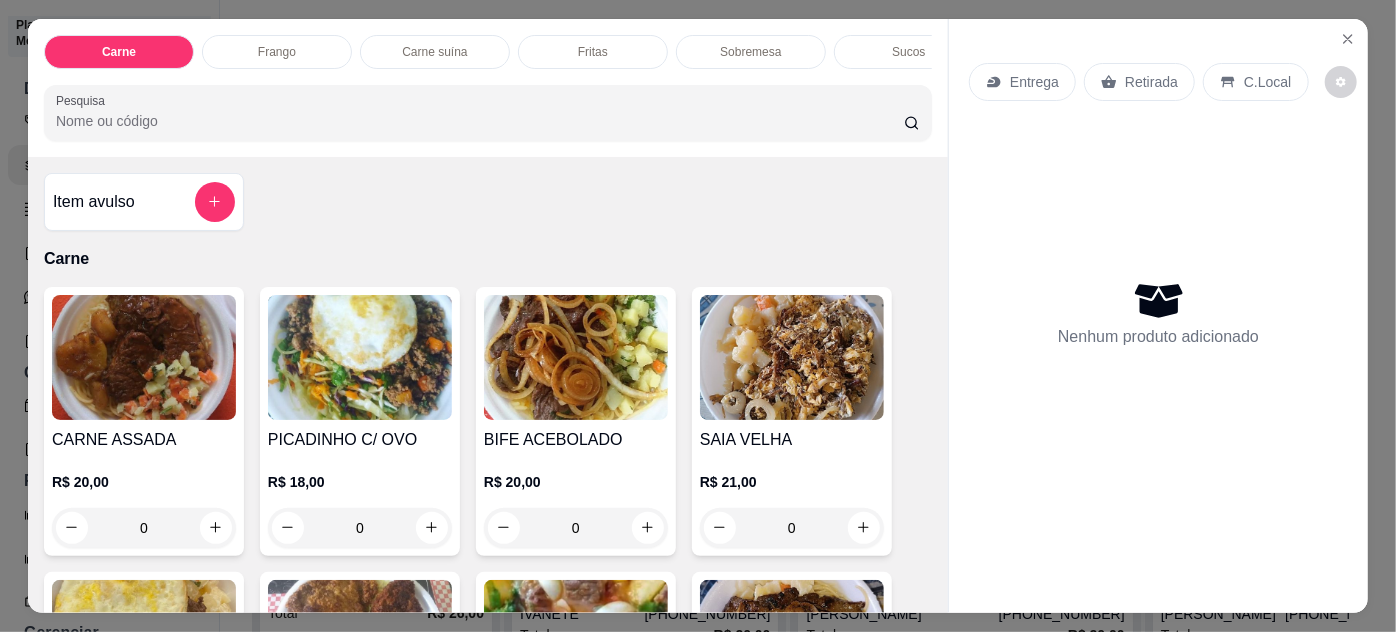 click on "0" at bounding box center [360, 528] 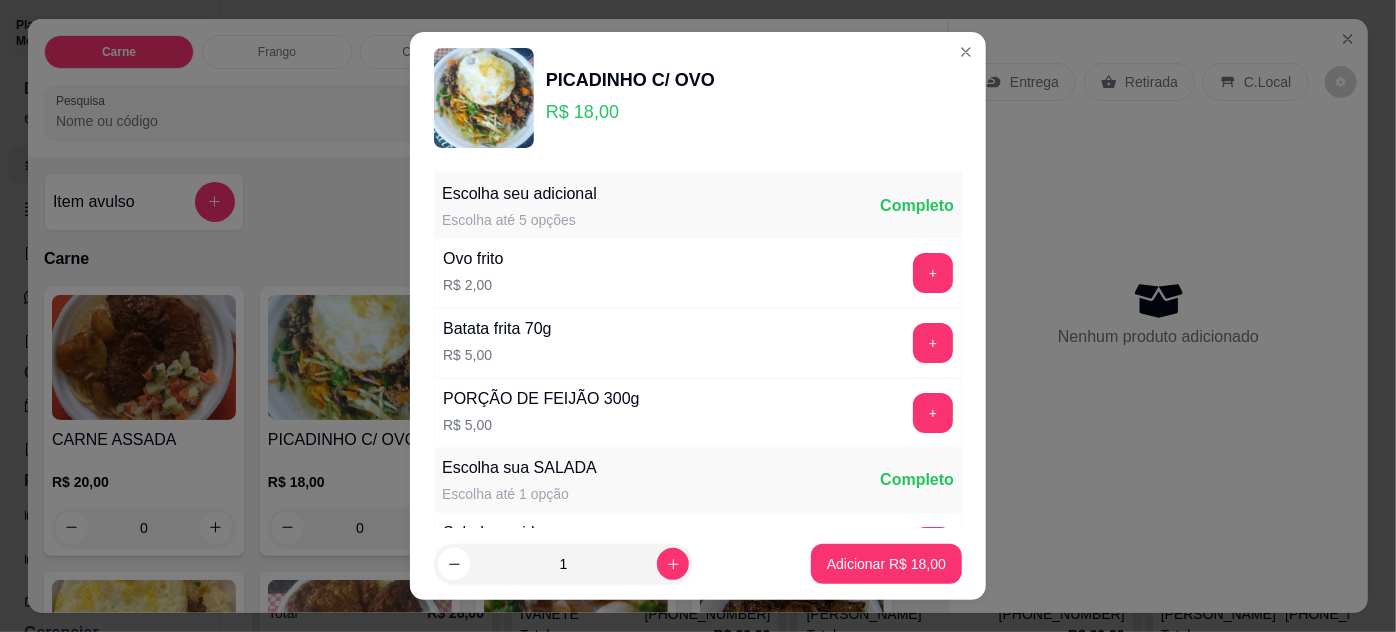 scroll, scrollTop: 269, scrollLeft: 0, axis: vertical 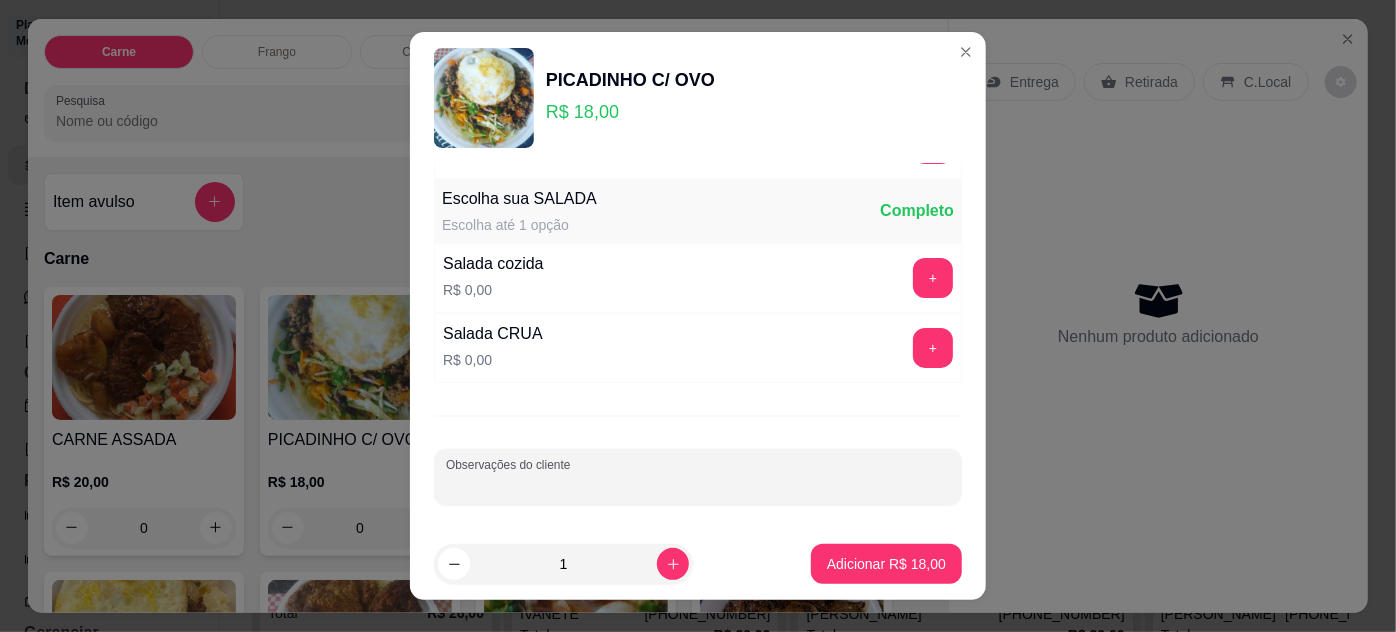 click on "Observações do cliente" at bounding box center (698, 485) 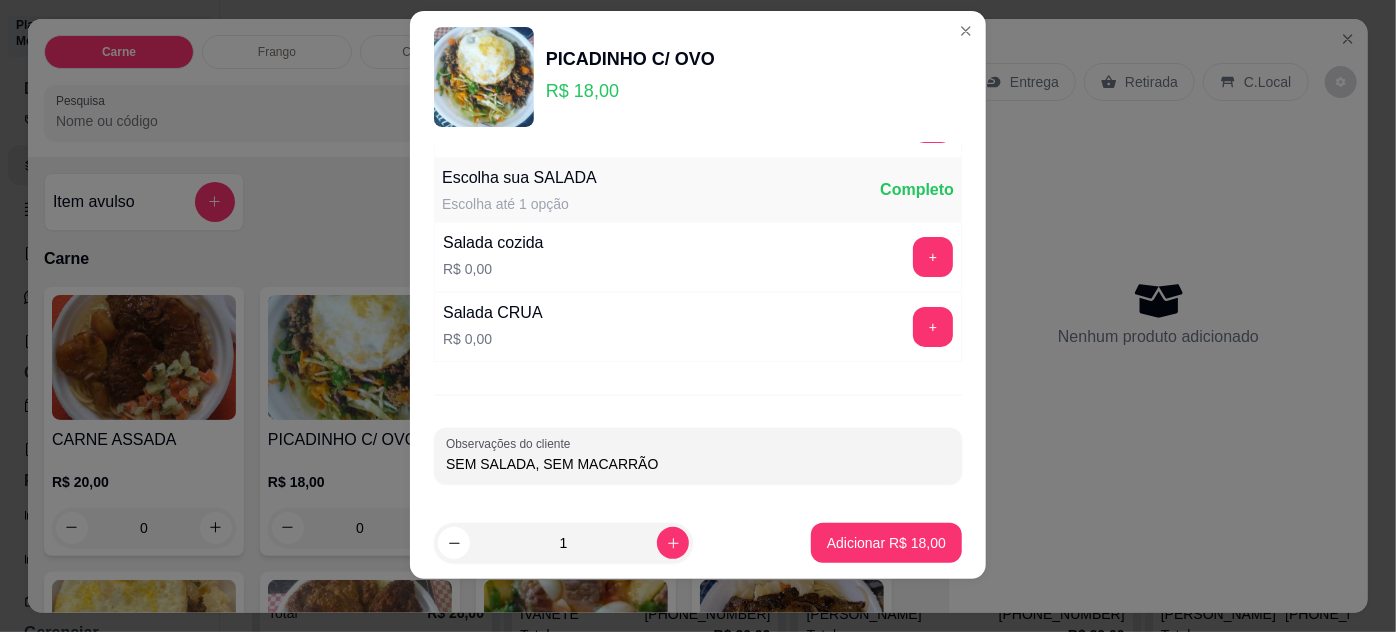scroll, scrollTop: 32, scrollLeft: 0, axis: vertical 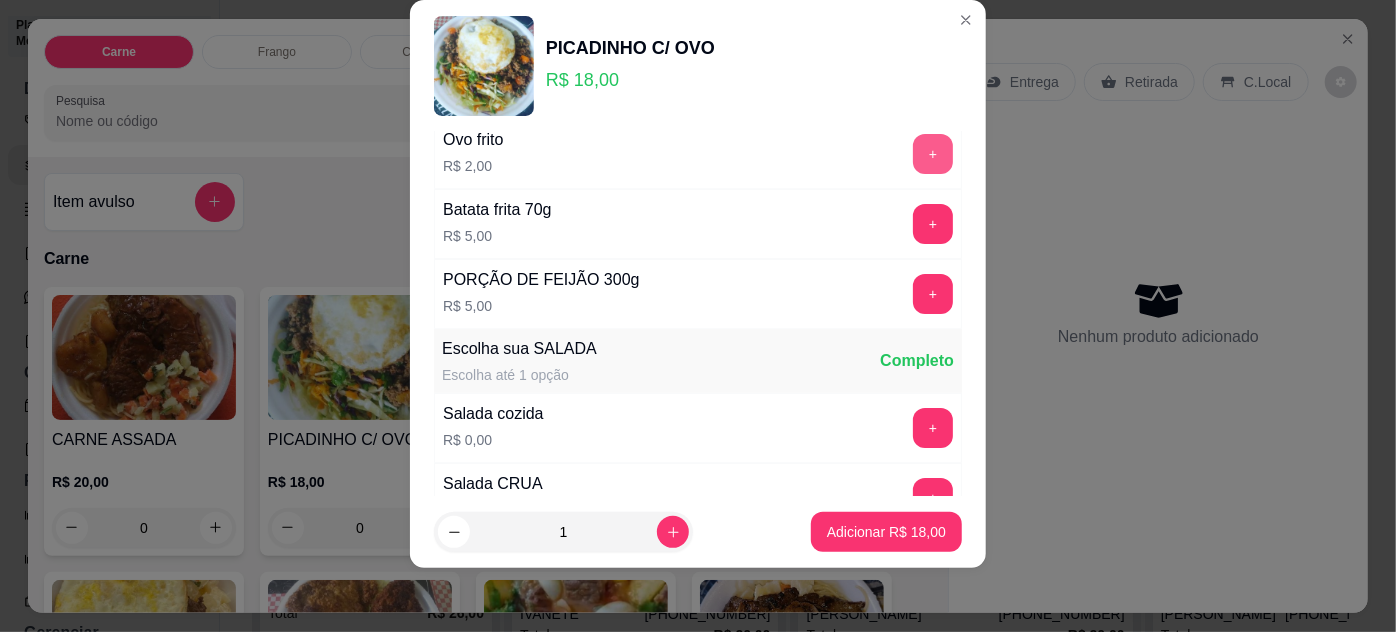 click on "+" at bounding box center (933, 154) 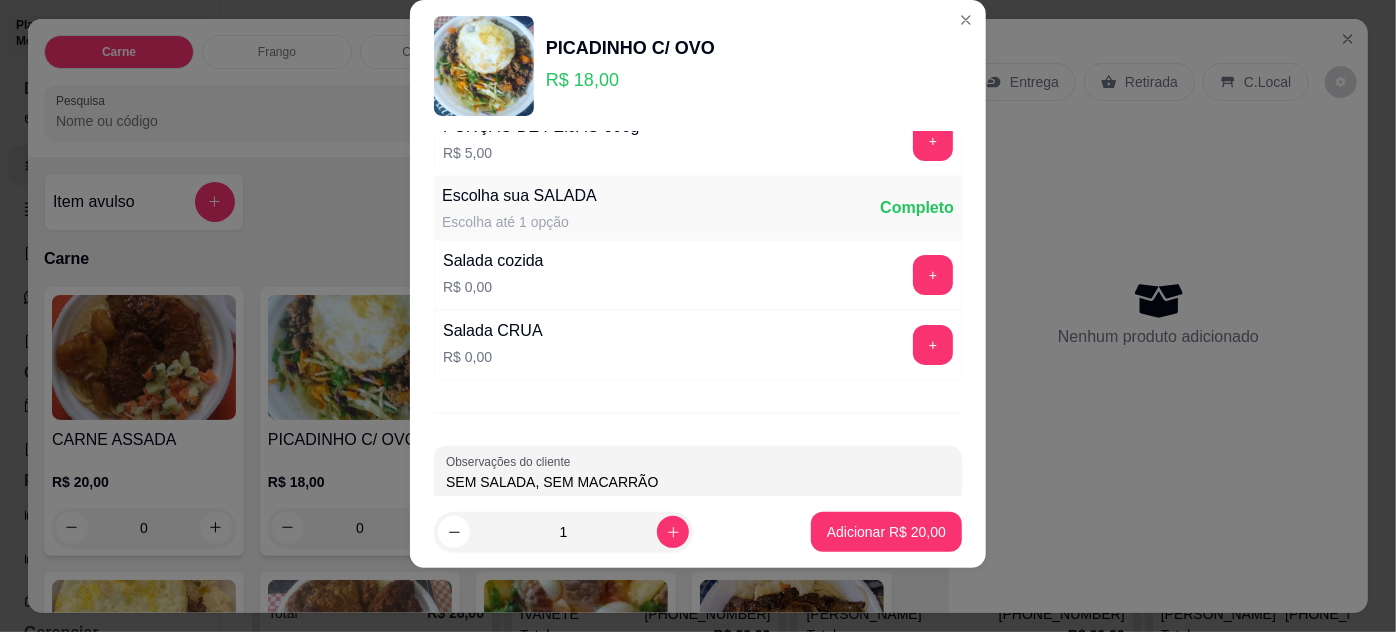 scroll, scrollTop: 269, scrollLeft: 0, axis: vertical 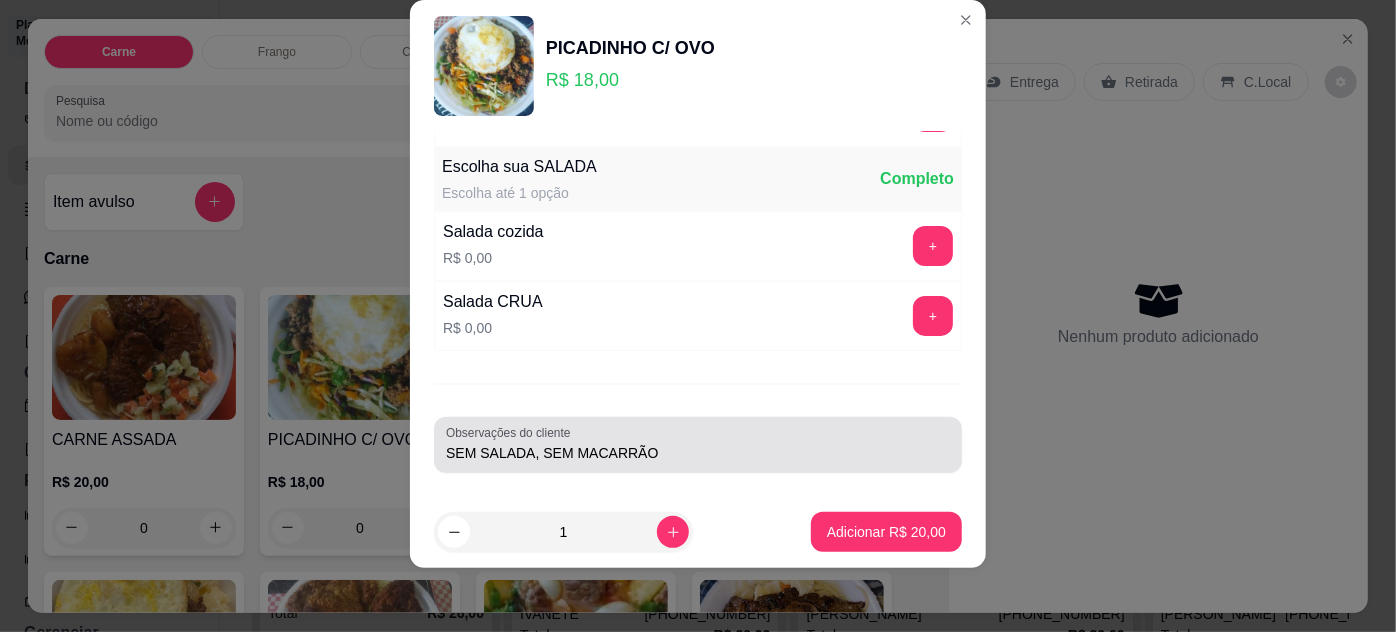 click on "SEM SALADA, SEM MACARRÃO" at bounding box center (698, 453) 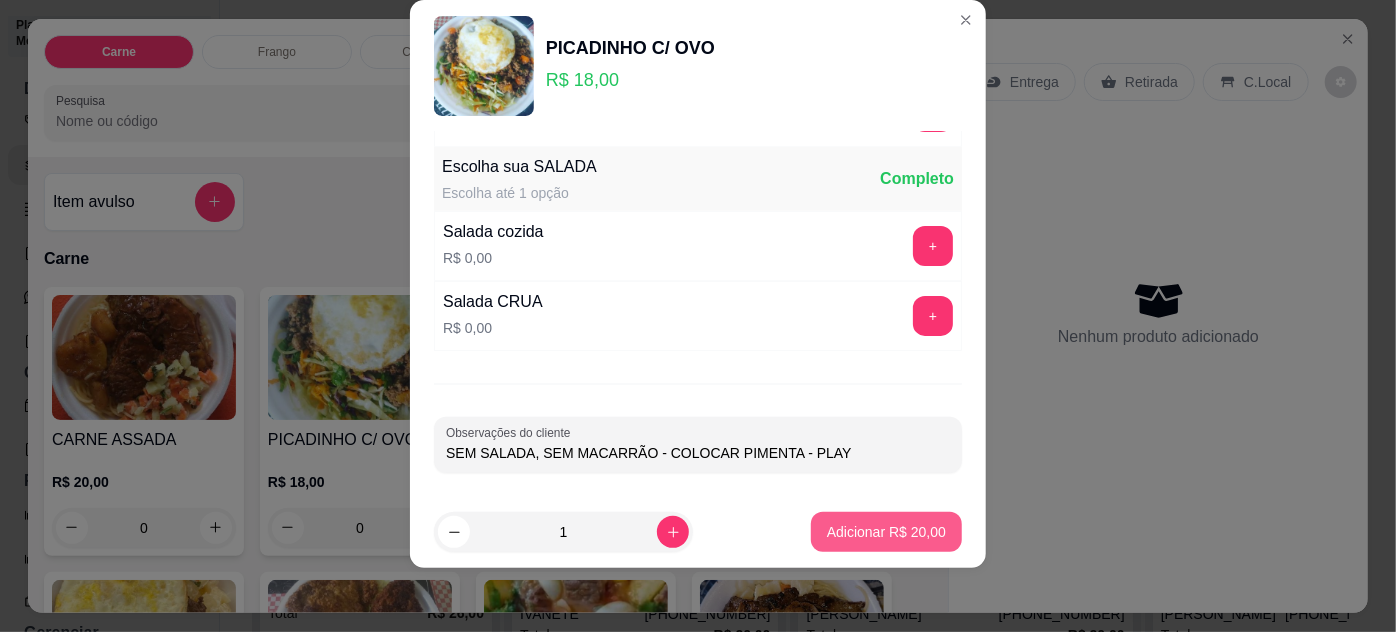 type on "SEM SALADA, SEM MACARRÃO - COLOCAR PIMENTA - PLAY" 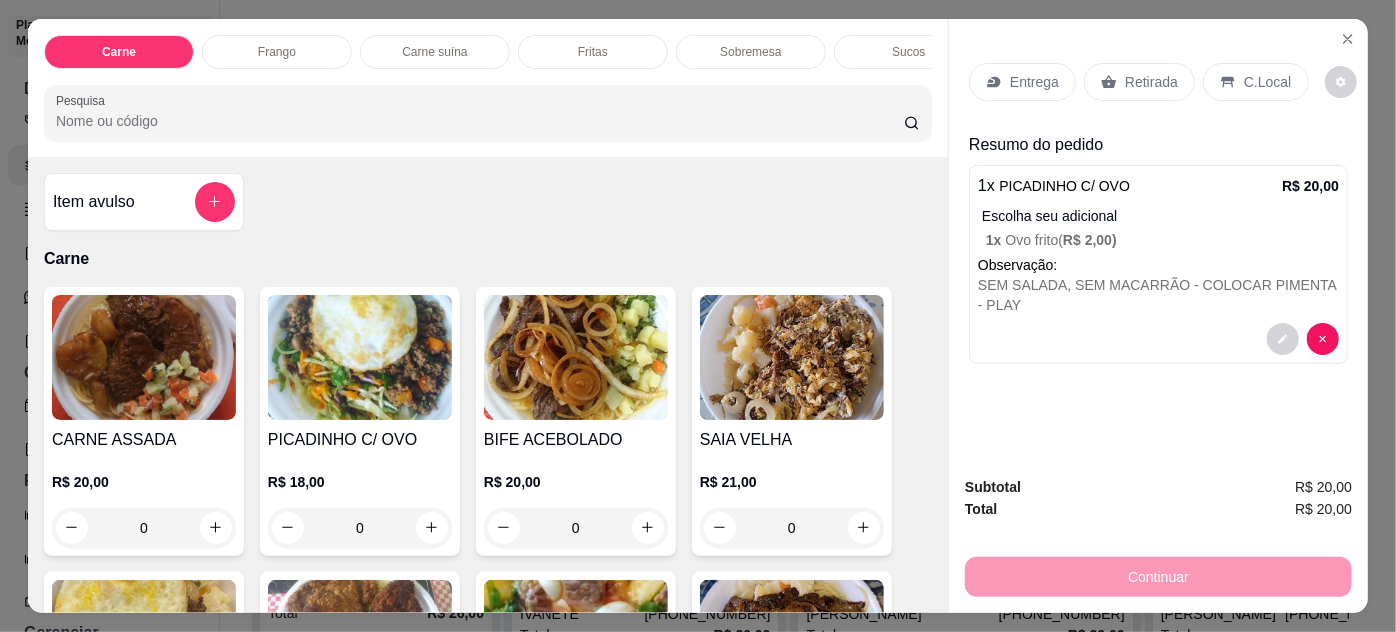 click on "Retirada" at bounding box center (1151, 82) 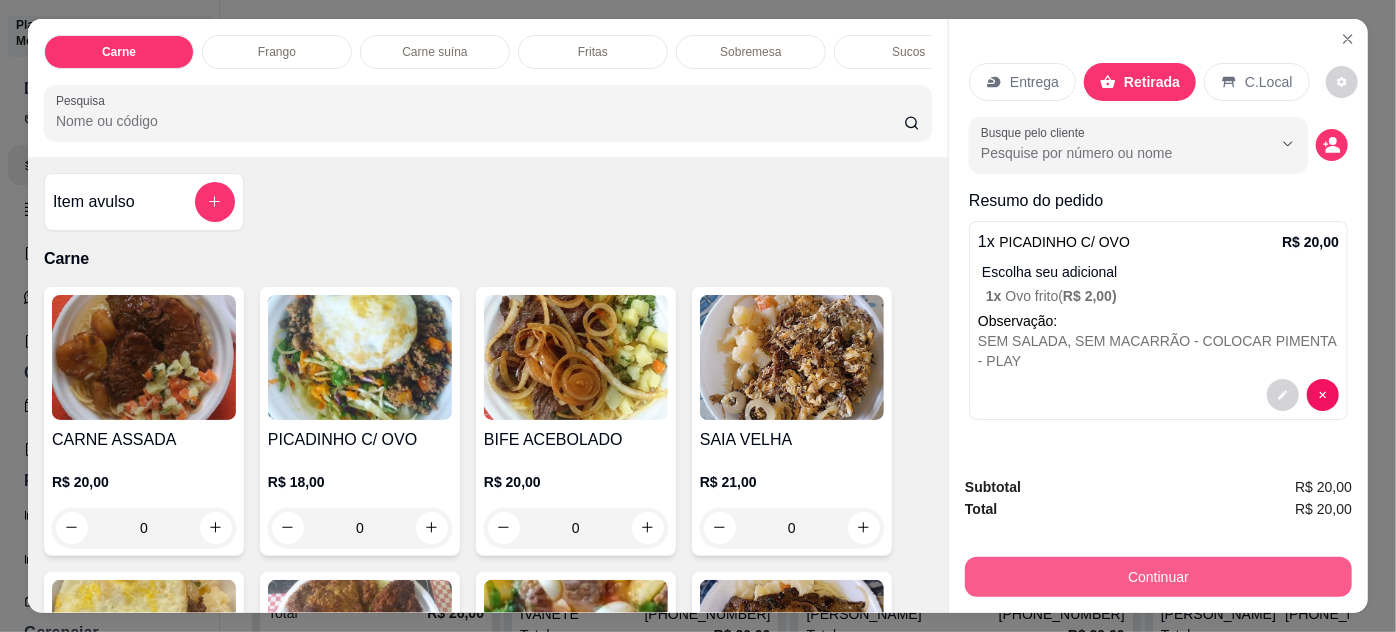 click on "Continuar" at bounding box center [1158, 577] 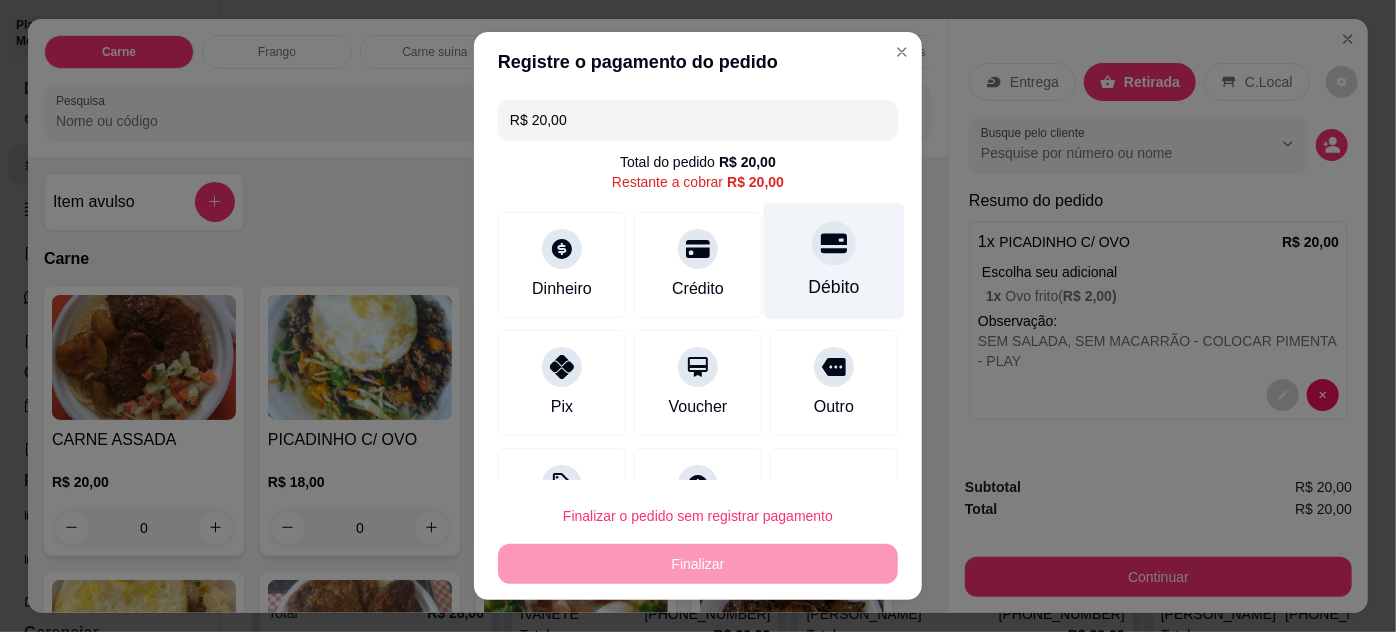 click 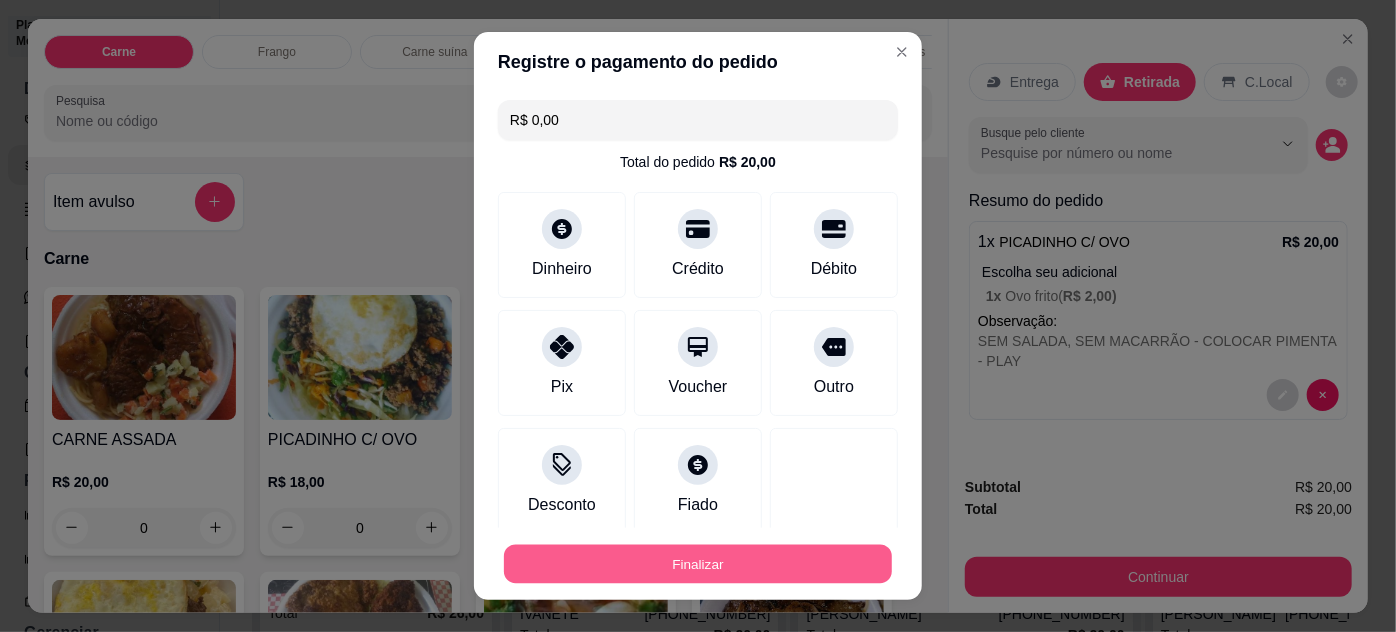 click on "Finalizar" at bounding box center (698, 564) 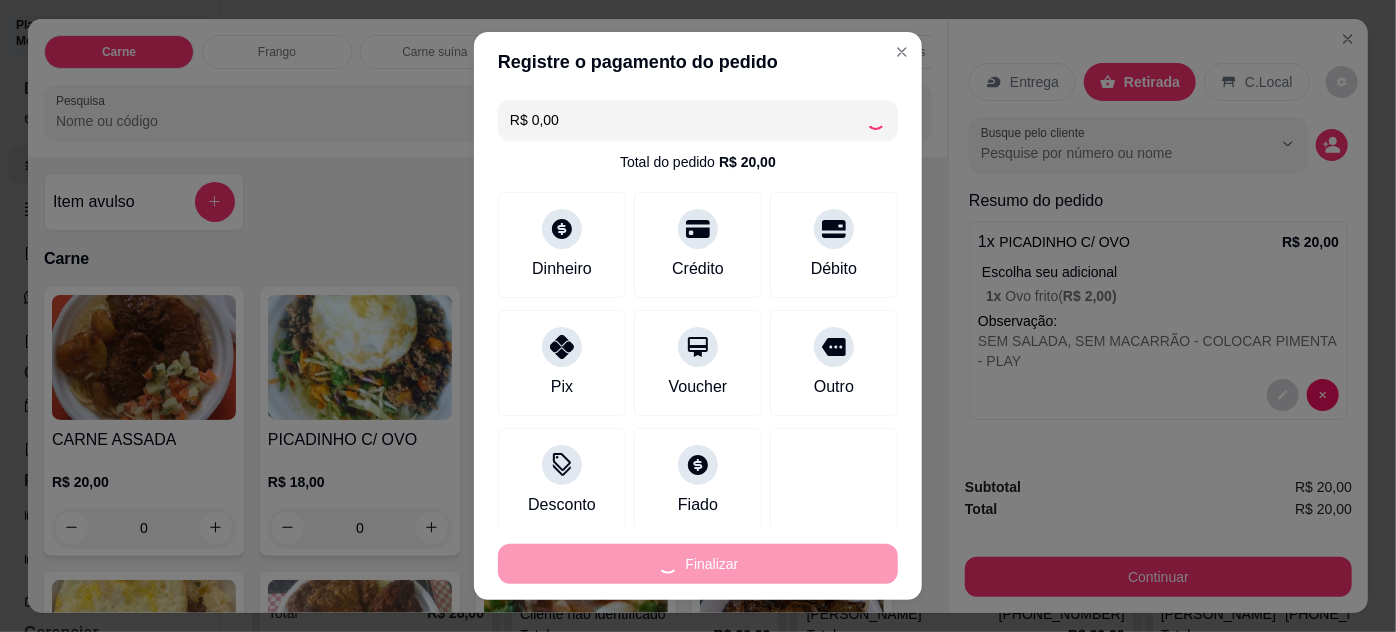 type on "-R$ 20,00" 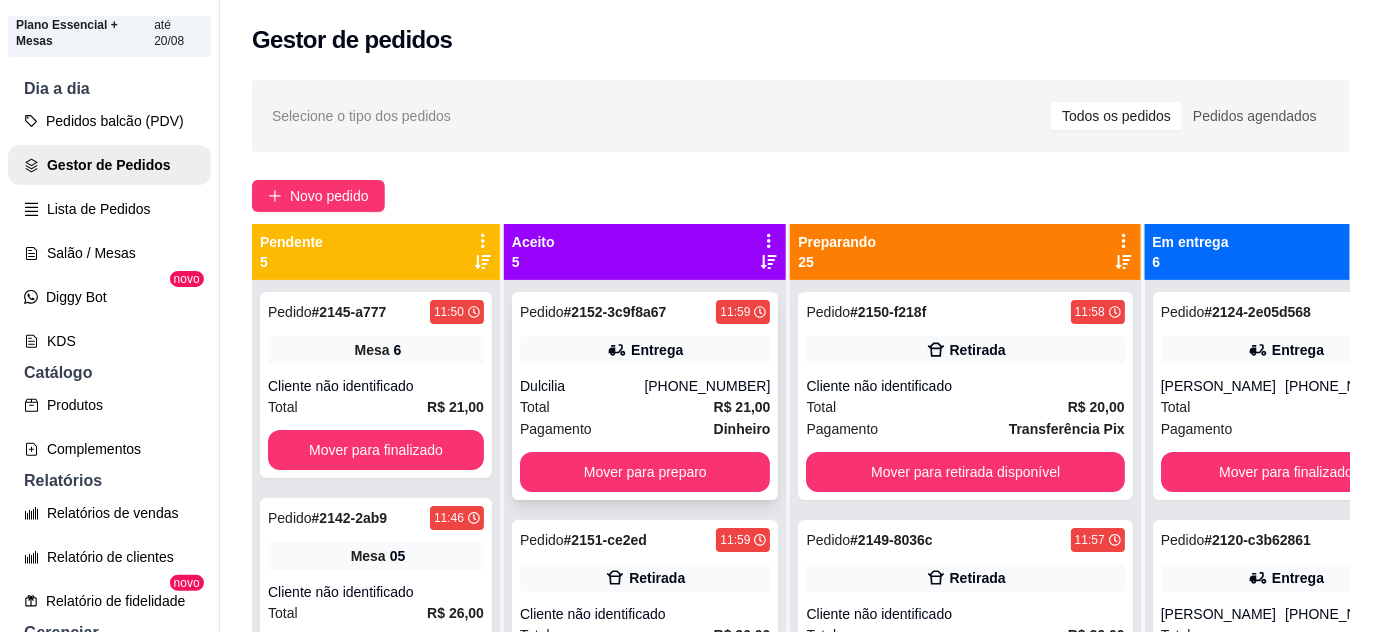 click on "Total R$ 21,00" at bounding box center (645, 407) 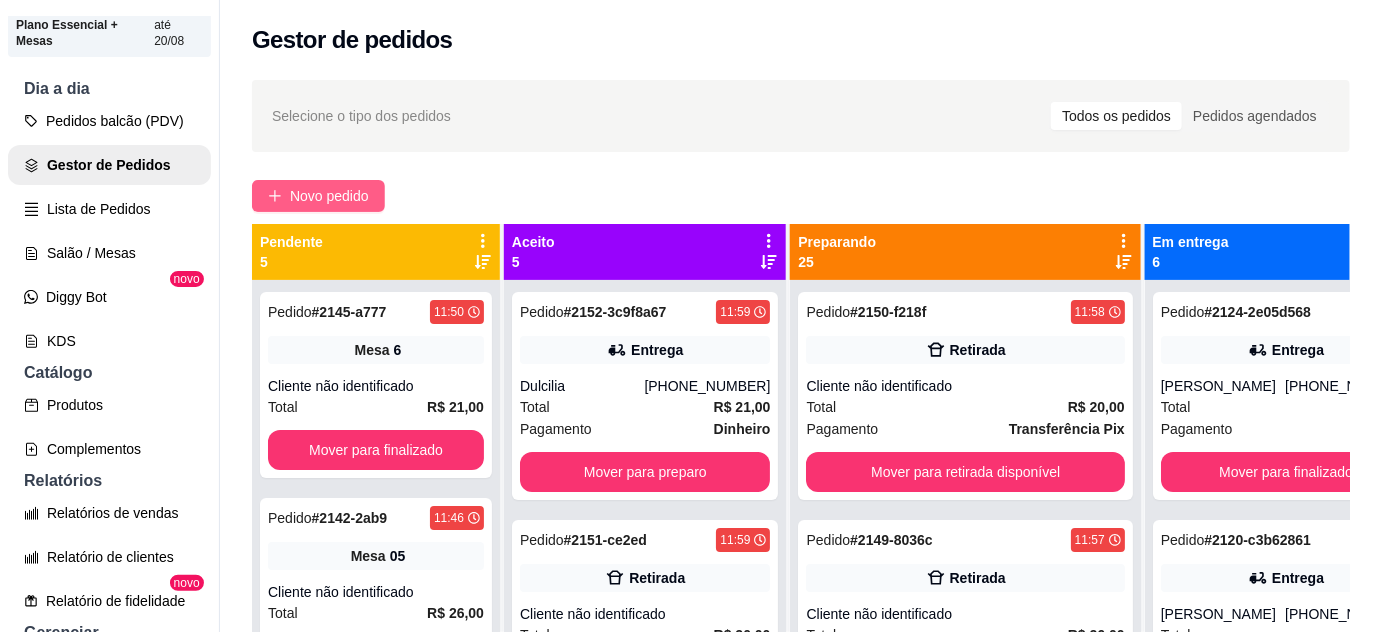 click on "Novo pedido" at bounding box center [329, 196] 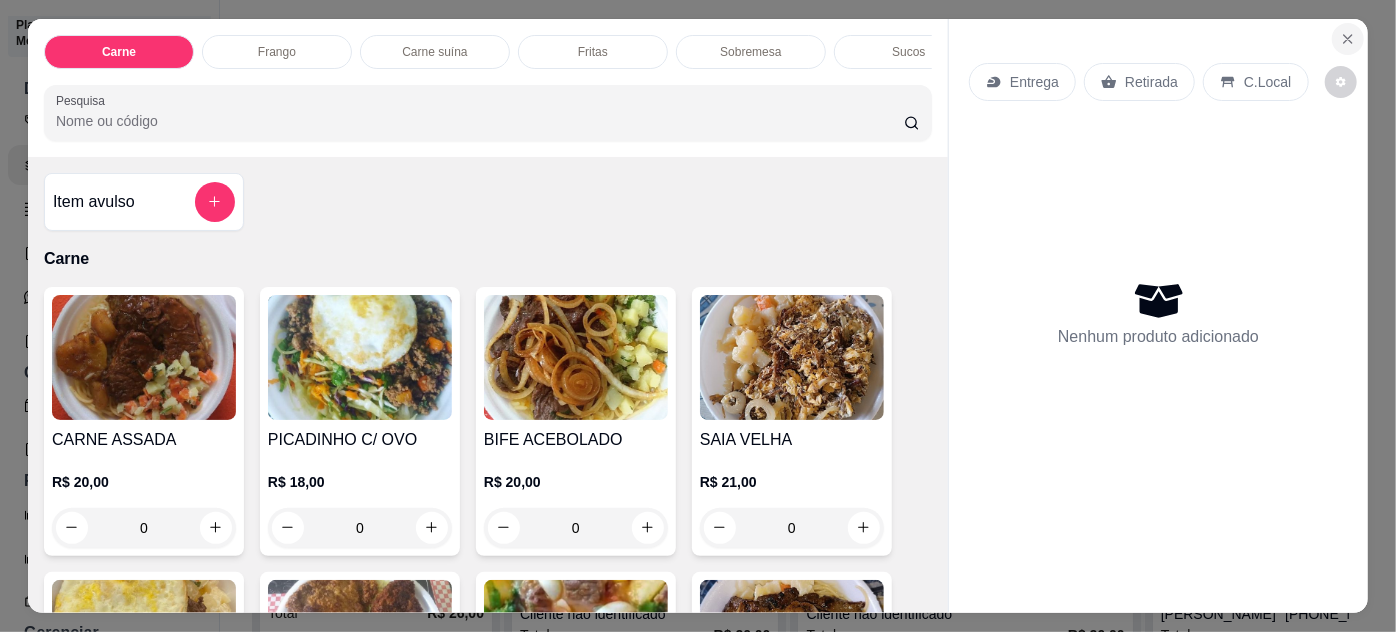 click 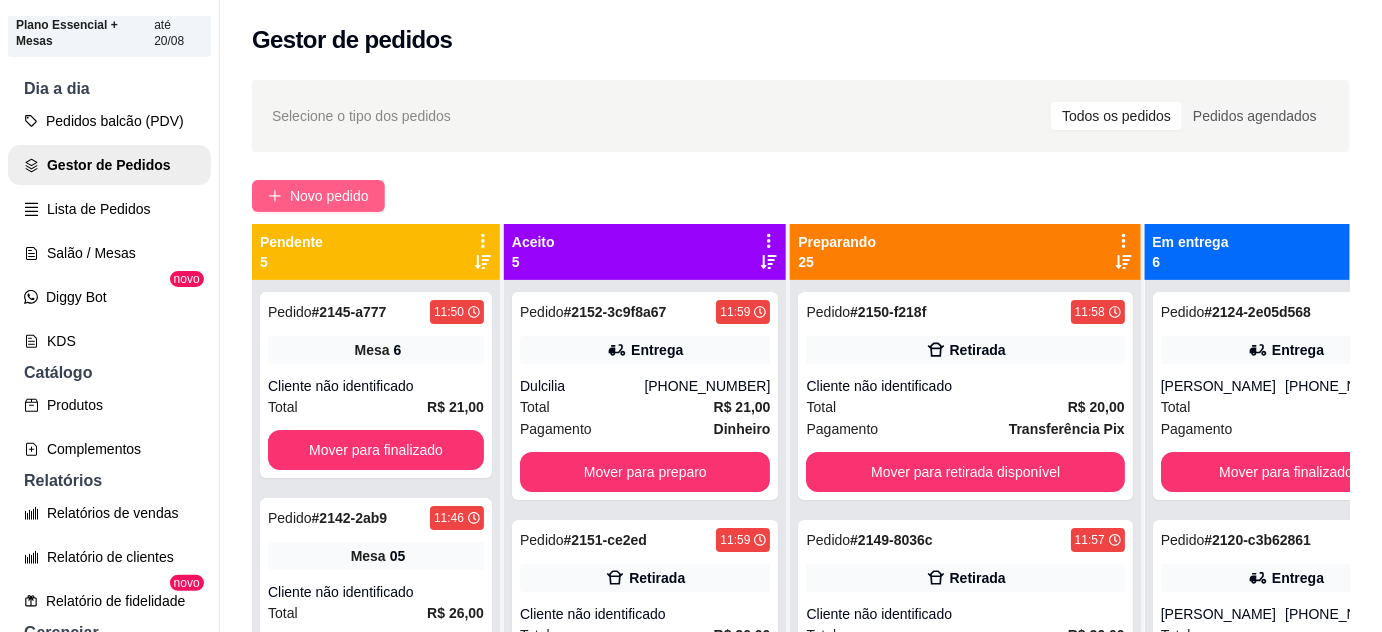 click on "Novo pedido" at bounding box center (329, 196) 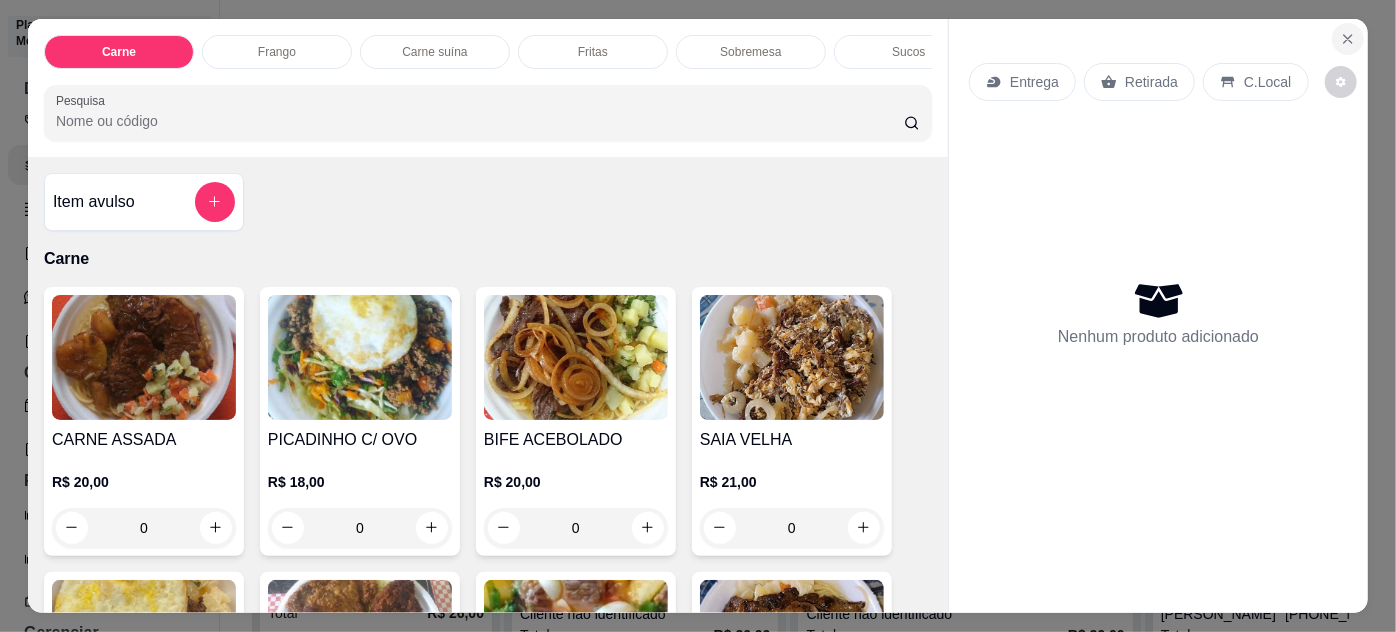 click 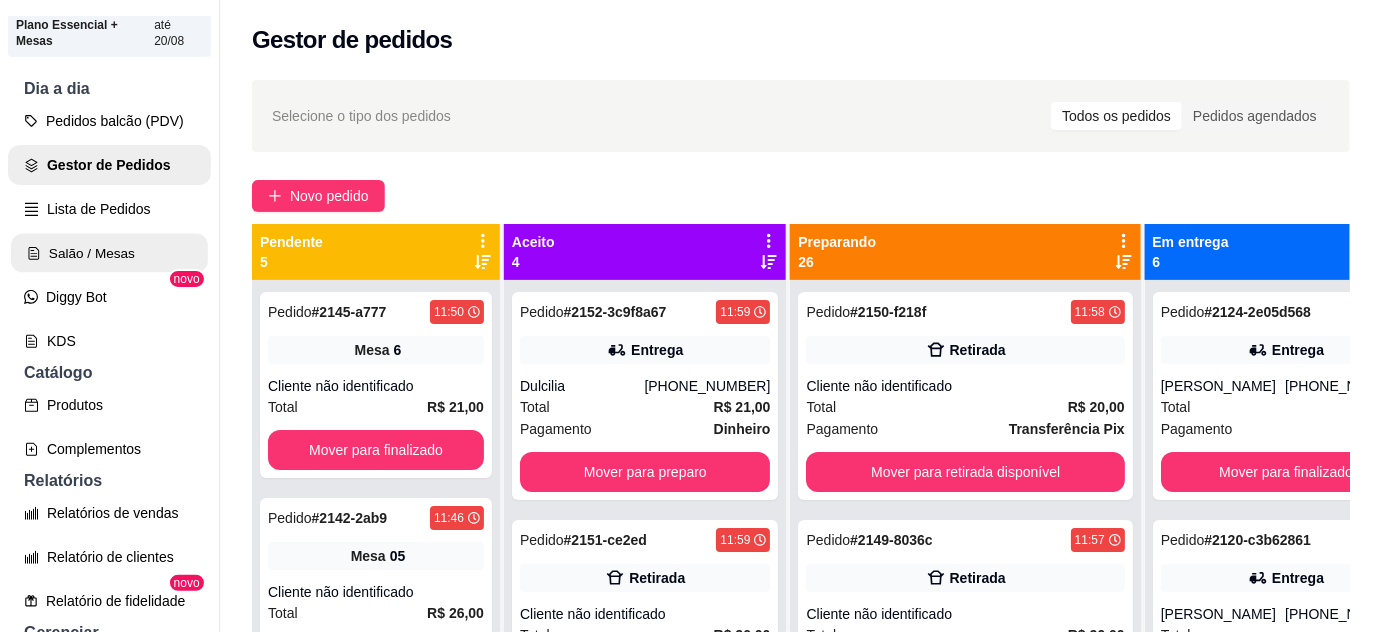 click on "Salão / Mesas" at bounding box center (109, 253) 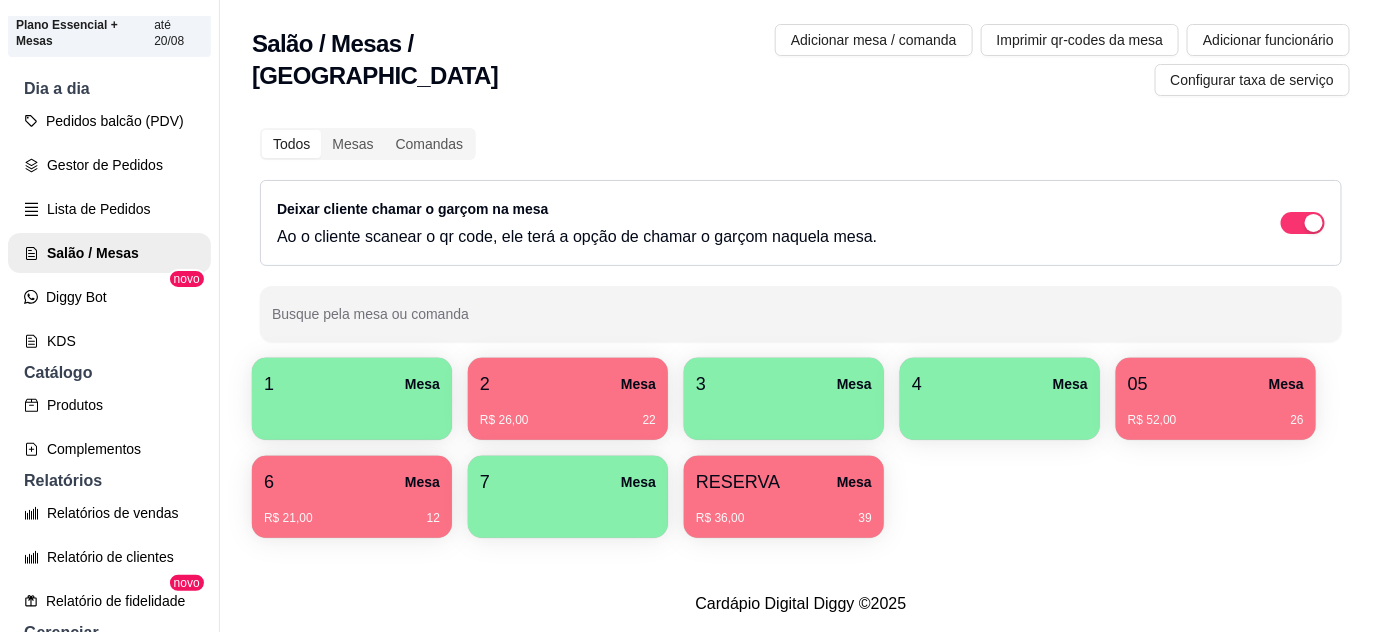 click on "2 Mesa" at bounding box center [568, 384] 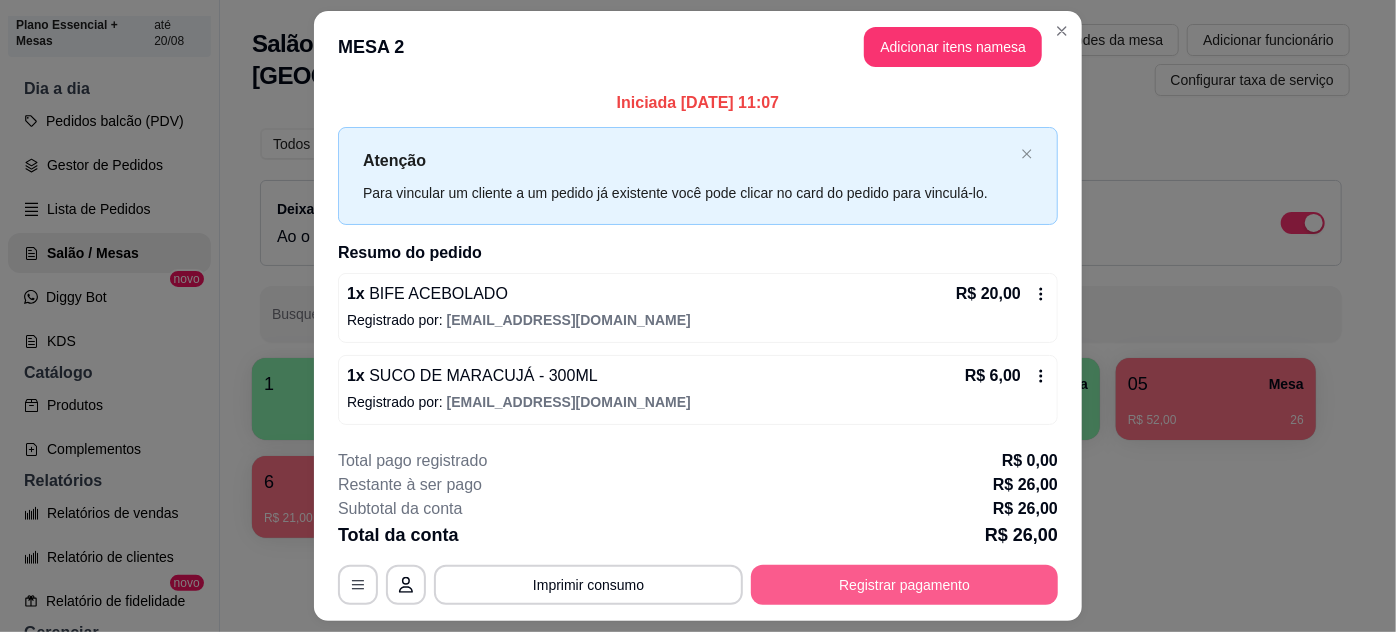 click on "Registrar pagamento" at bounding box center (904, 585) 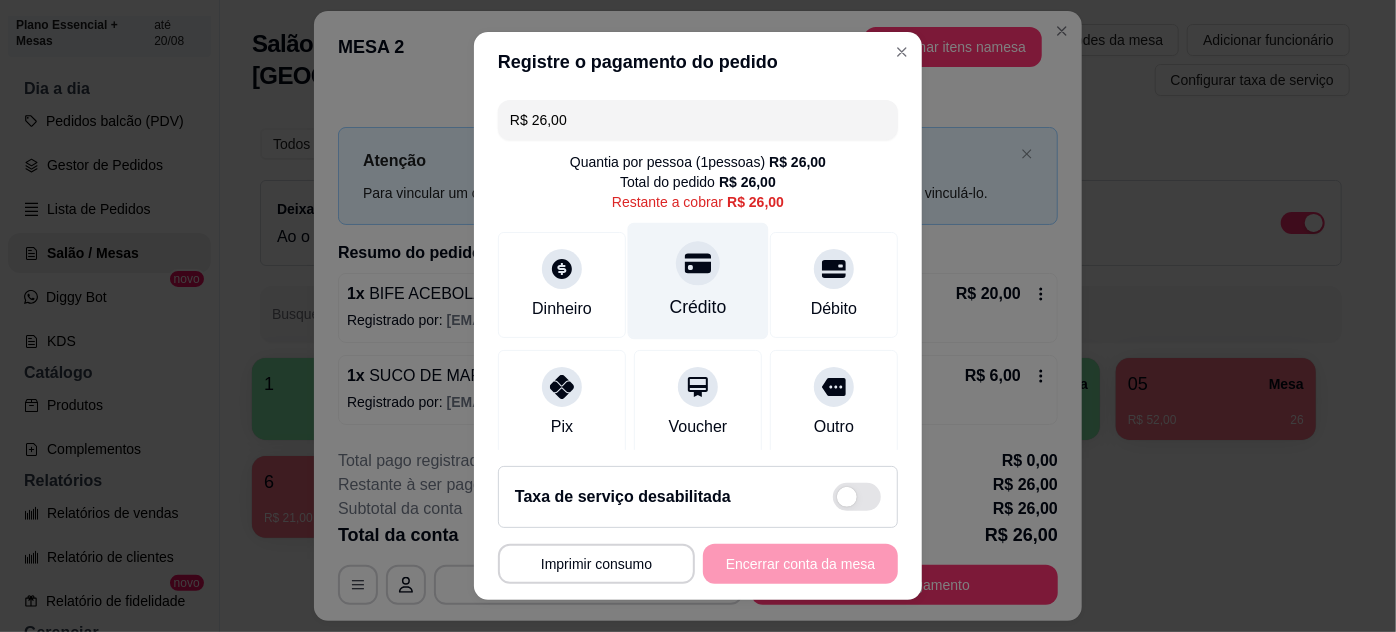 click 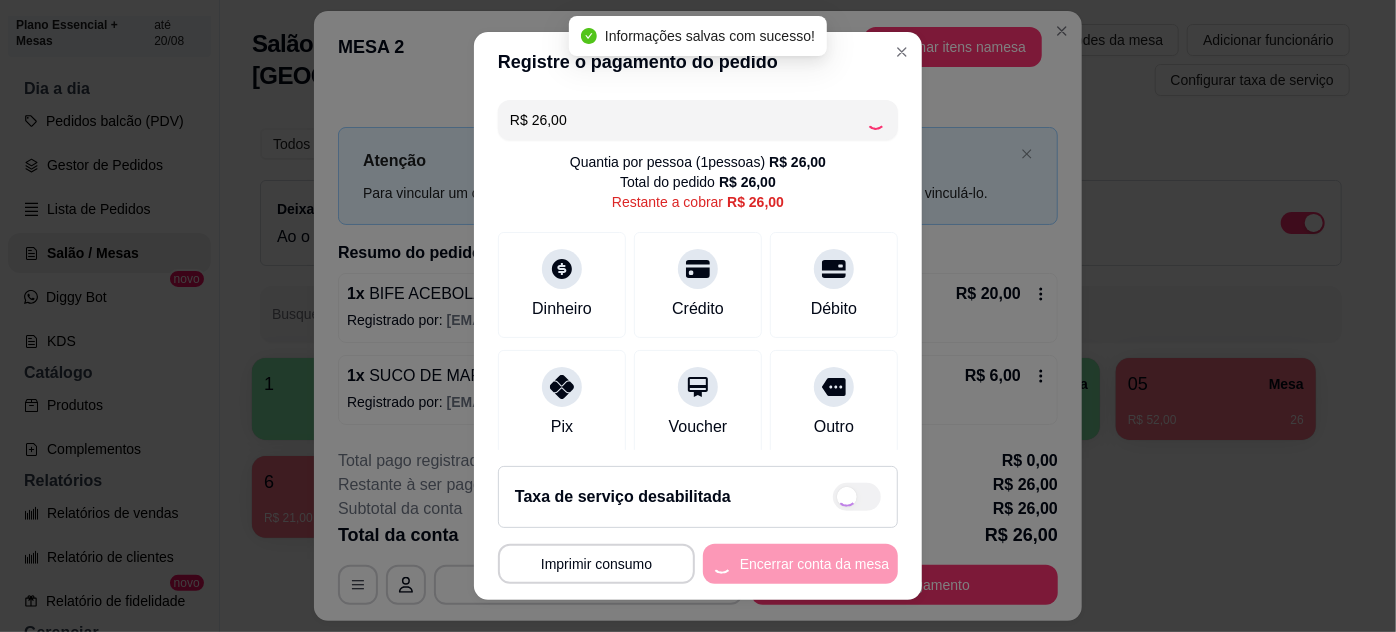 type on "R$ 0,00" 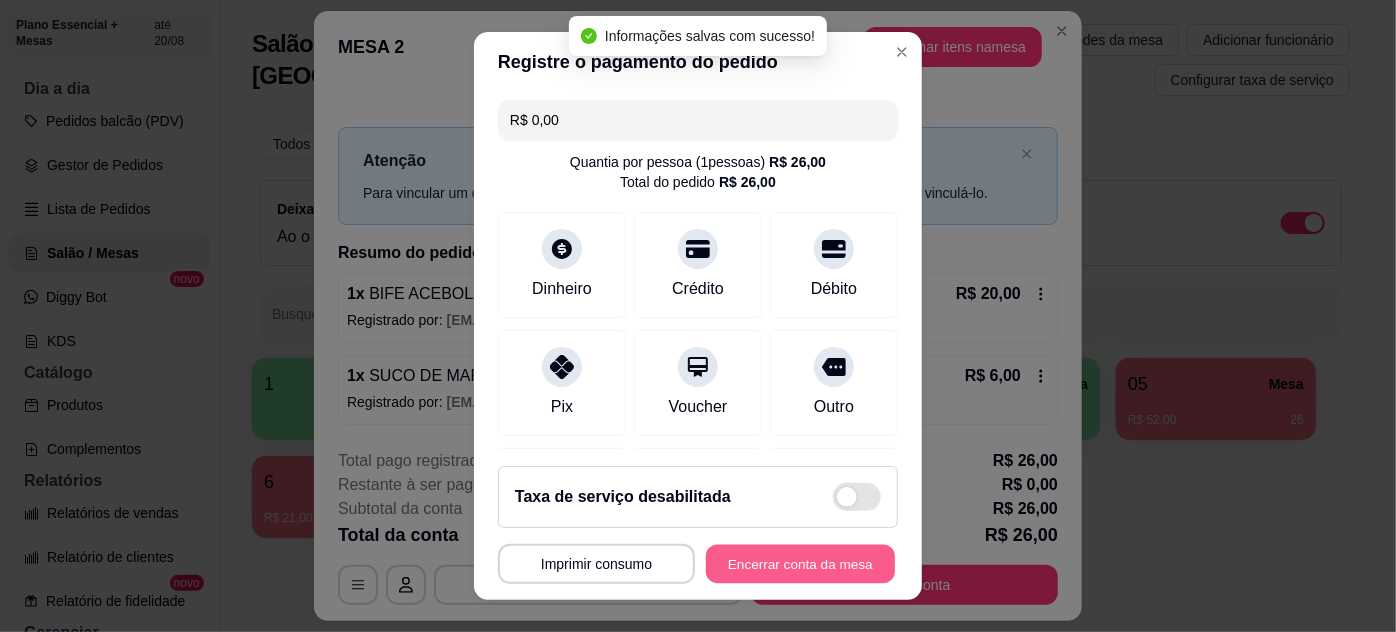 click on "Encerrar conta da mesa" at bounding box center [800, 564] 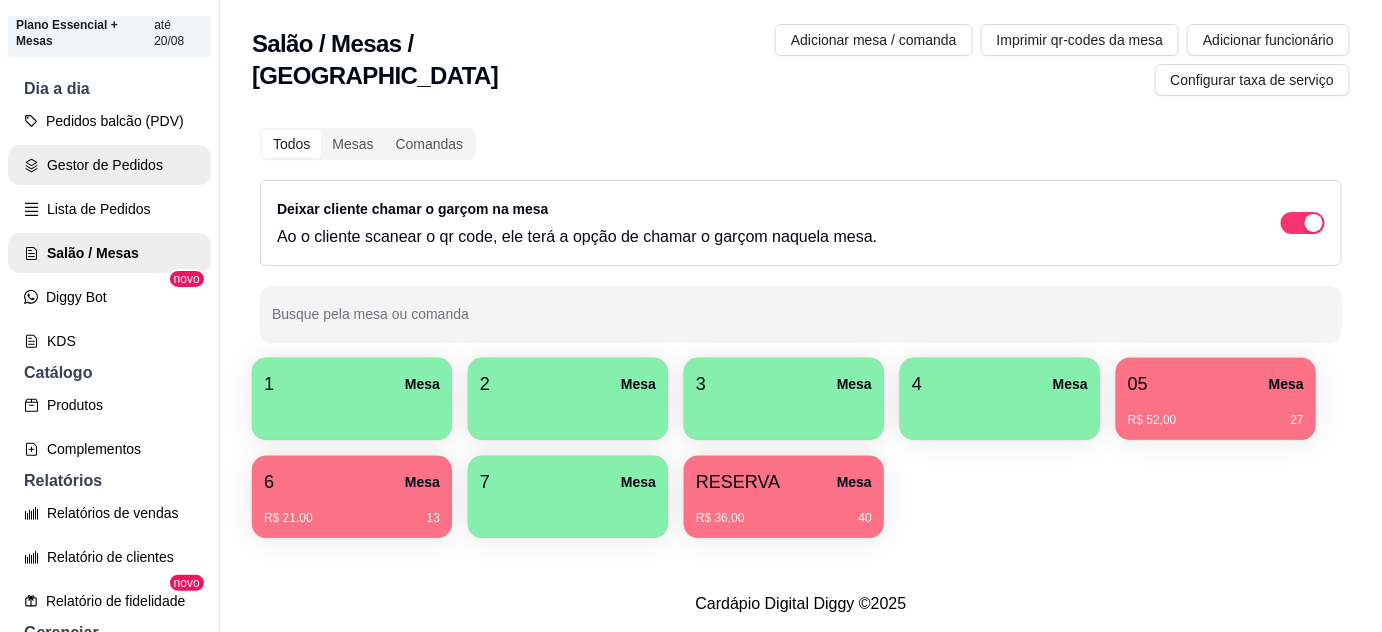 click on "Gestor de Pedidos" at bounding box center (109, 165) 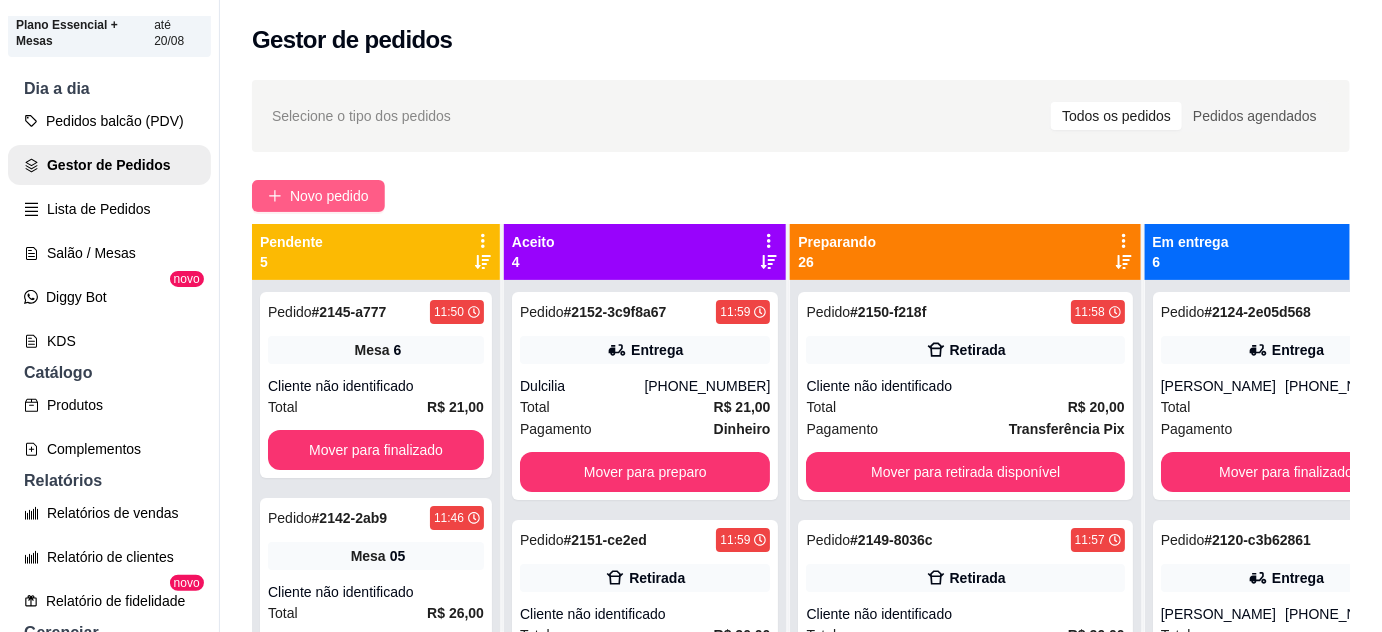 click on "Novo pedido" at bounding box center (329, 196) 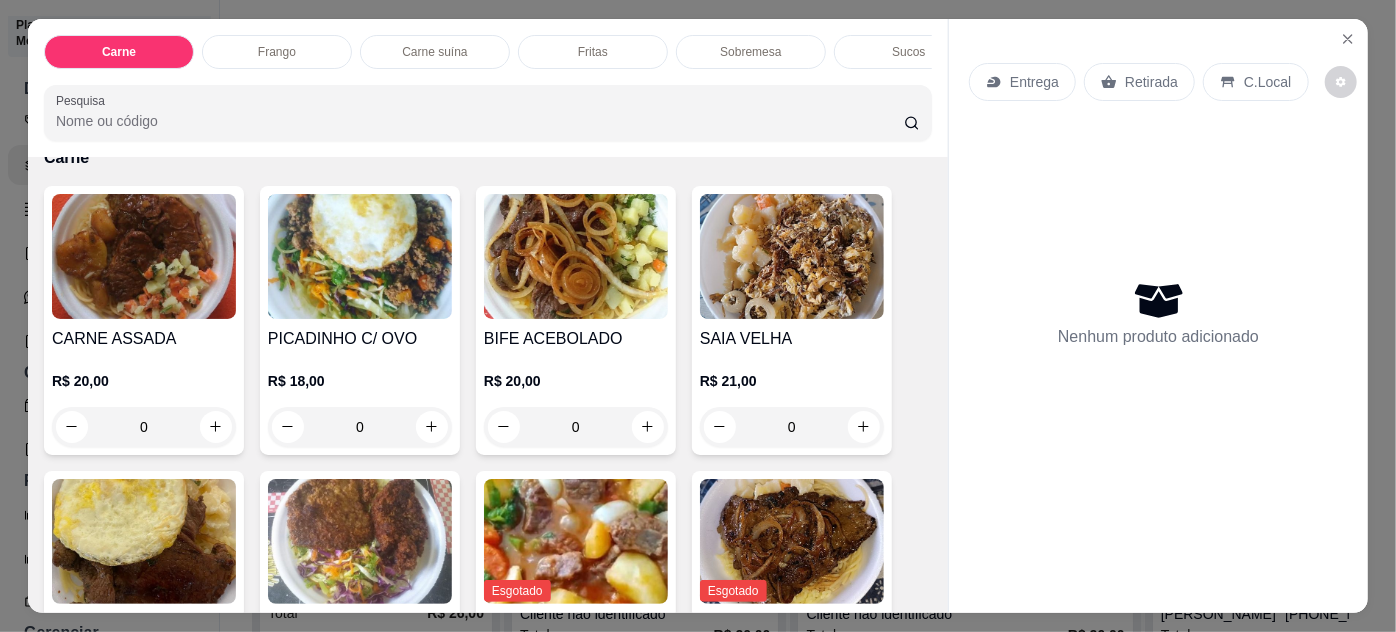 scroll, scrollTop: 181, scrollLeft: 0, axis: vertical 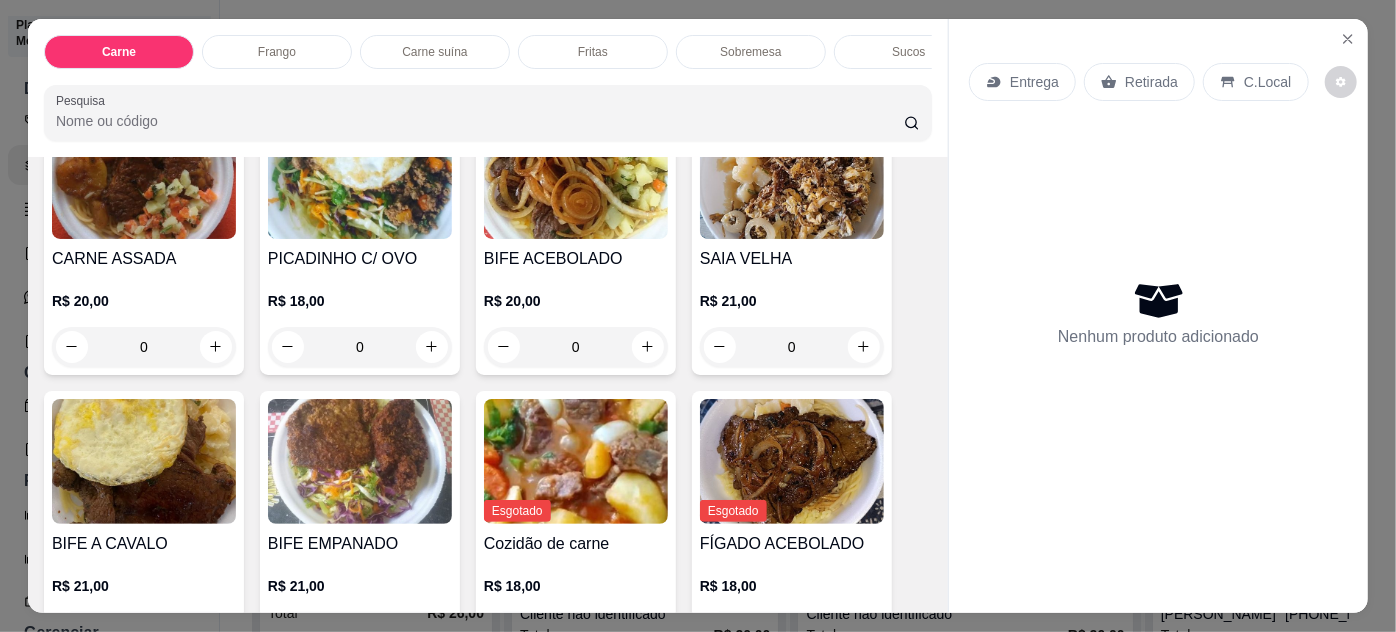 click on "0" at bounding box center (144, 347) 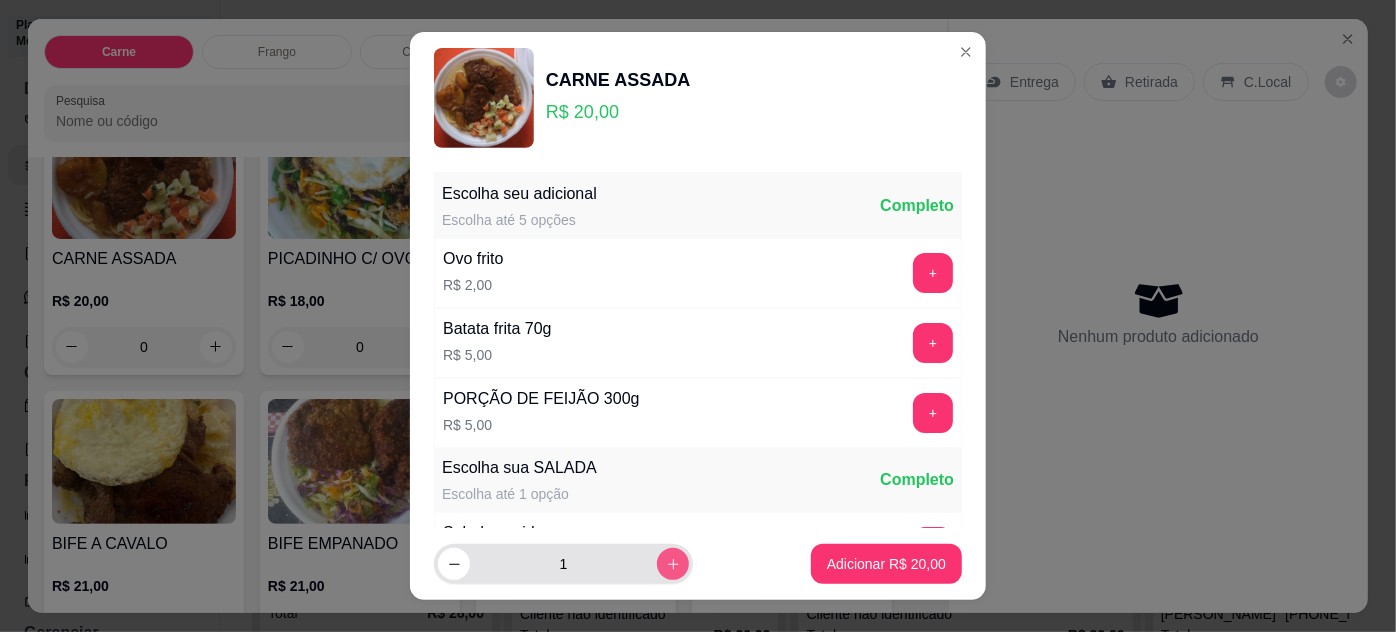 click 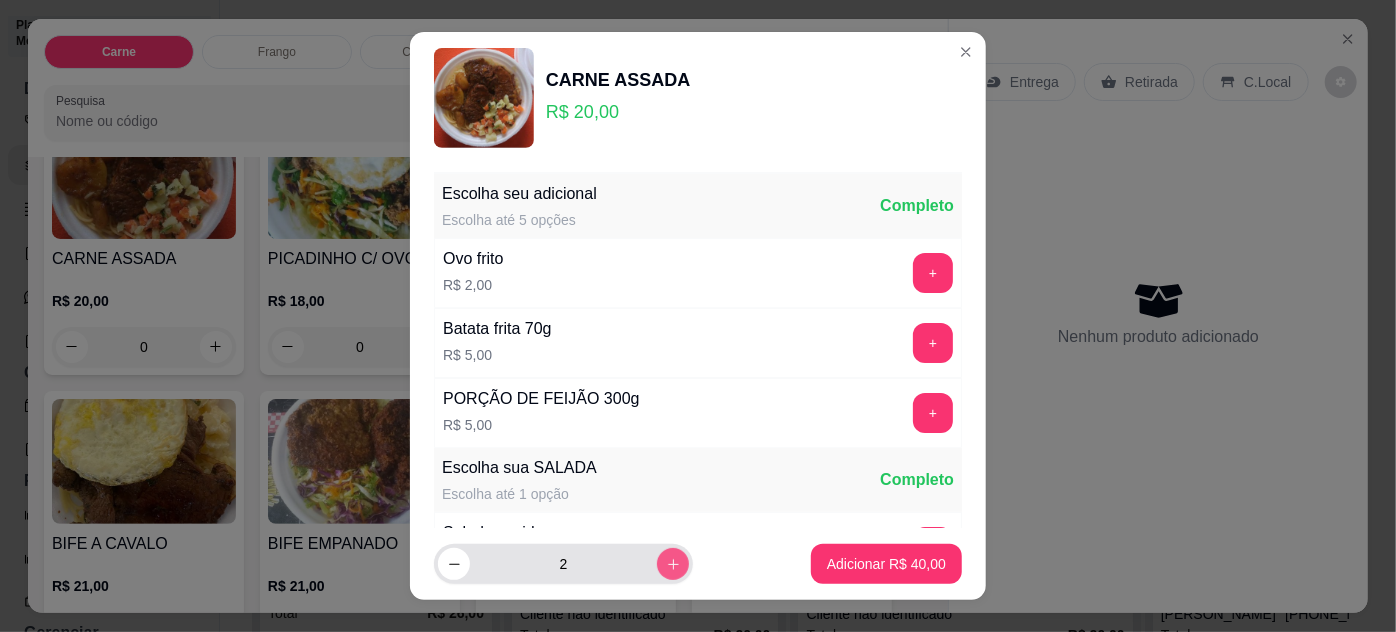 click 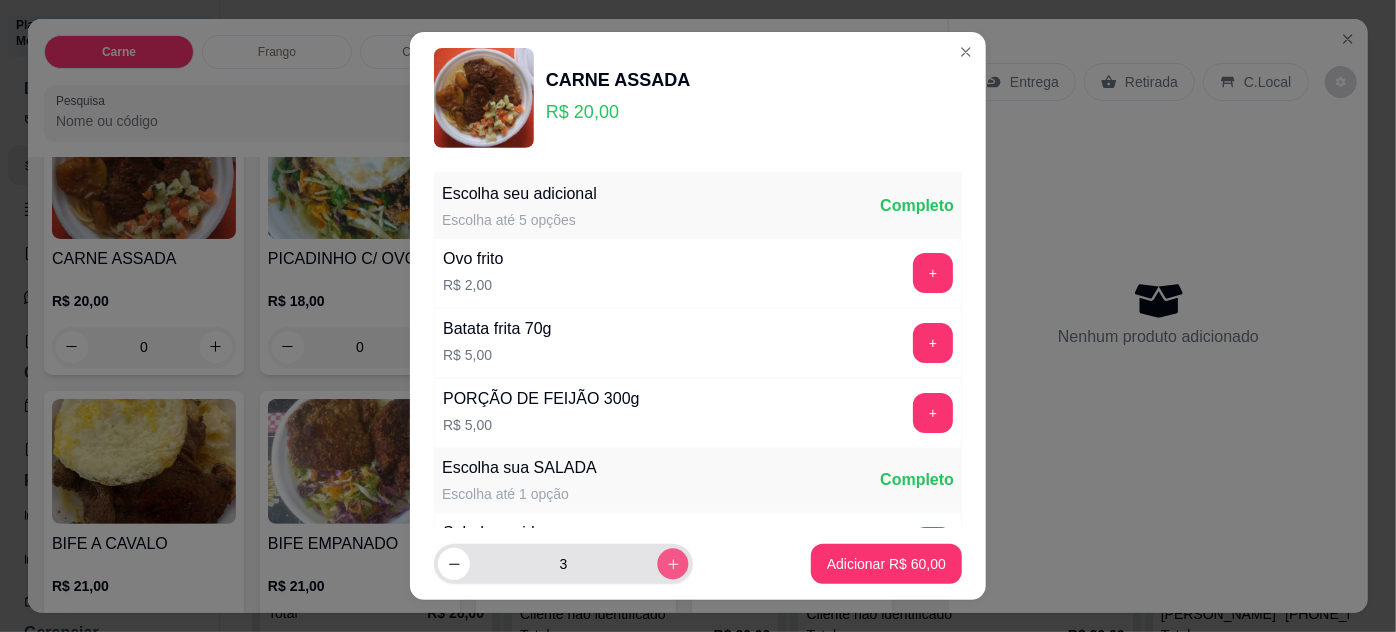click 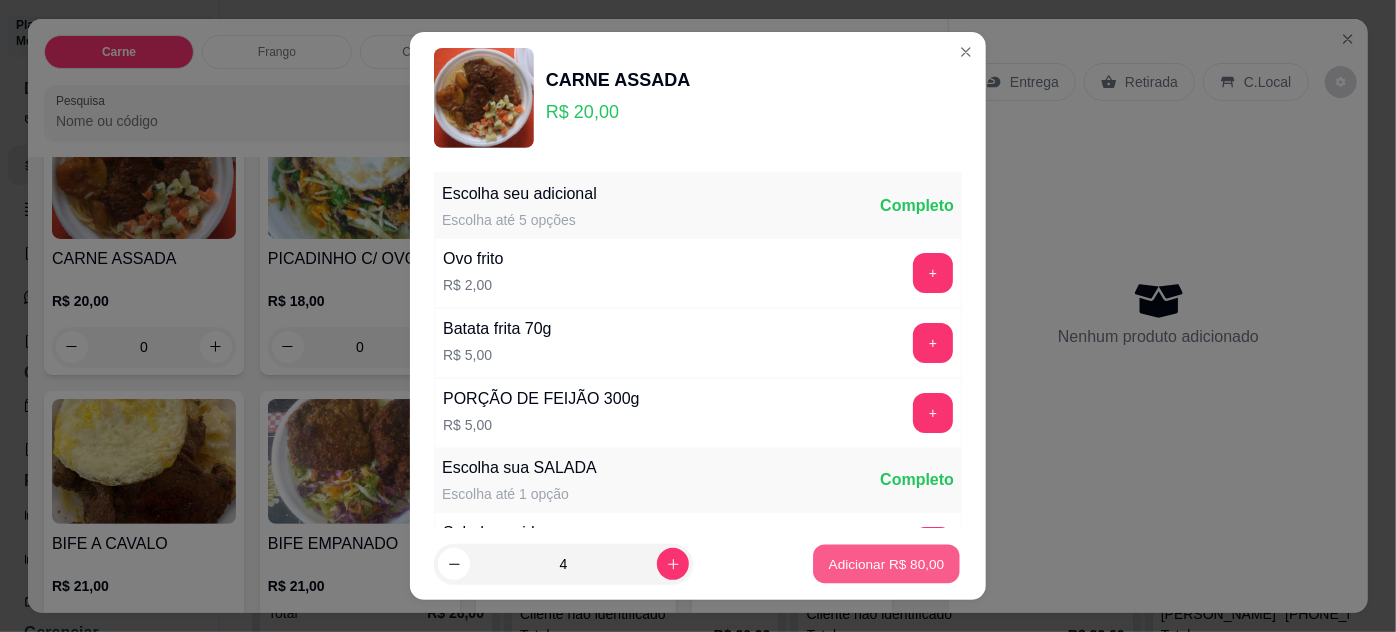 click on "Adicionar   R$ 80,00" at bounding box center [887, 564] 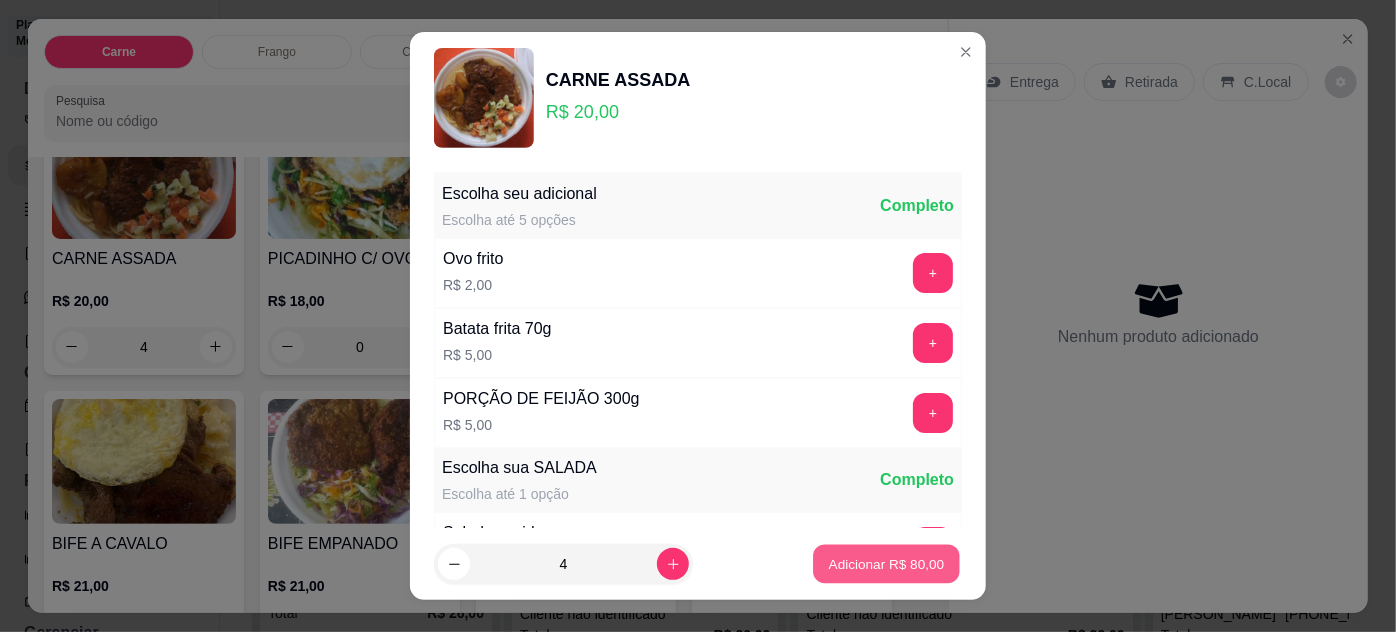 scroll, scrollTop: 182, scrollLeft: 0, axis: vertical 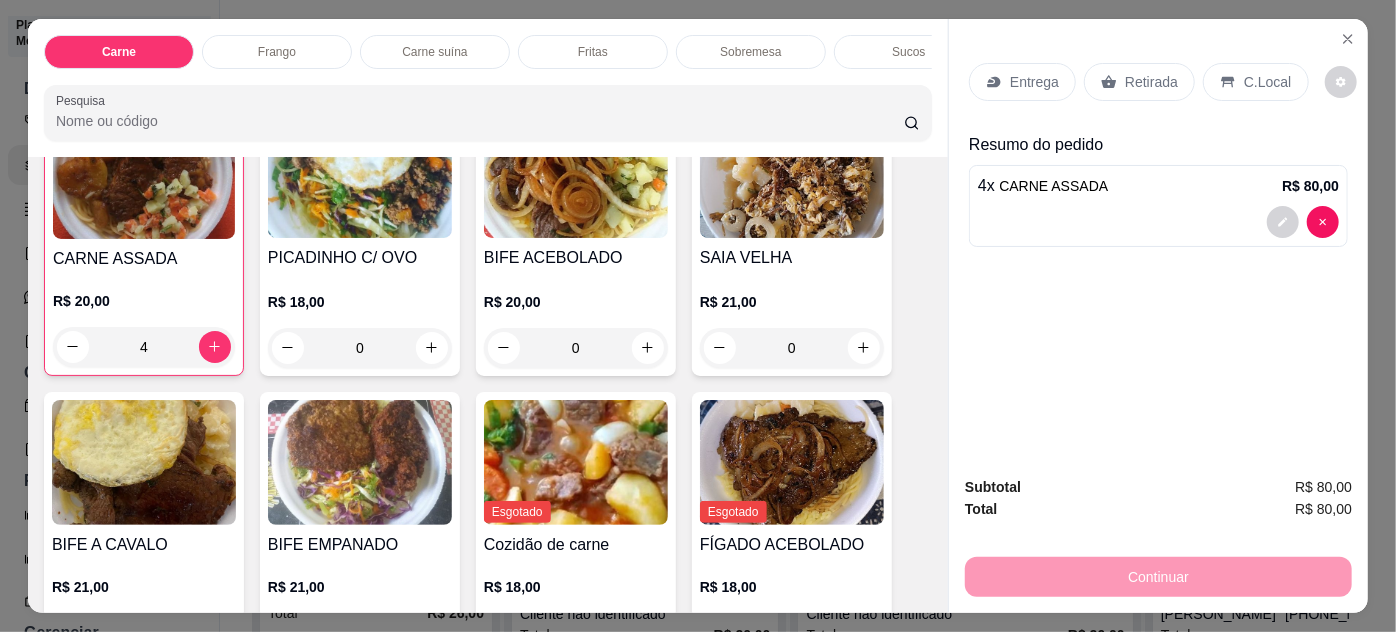 click on "0" at bounding box center [576, 348] 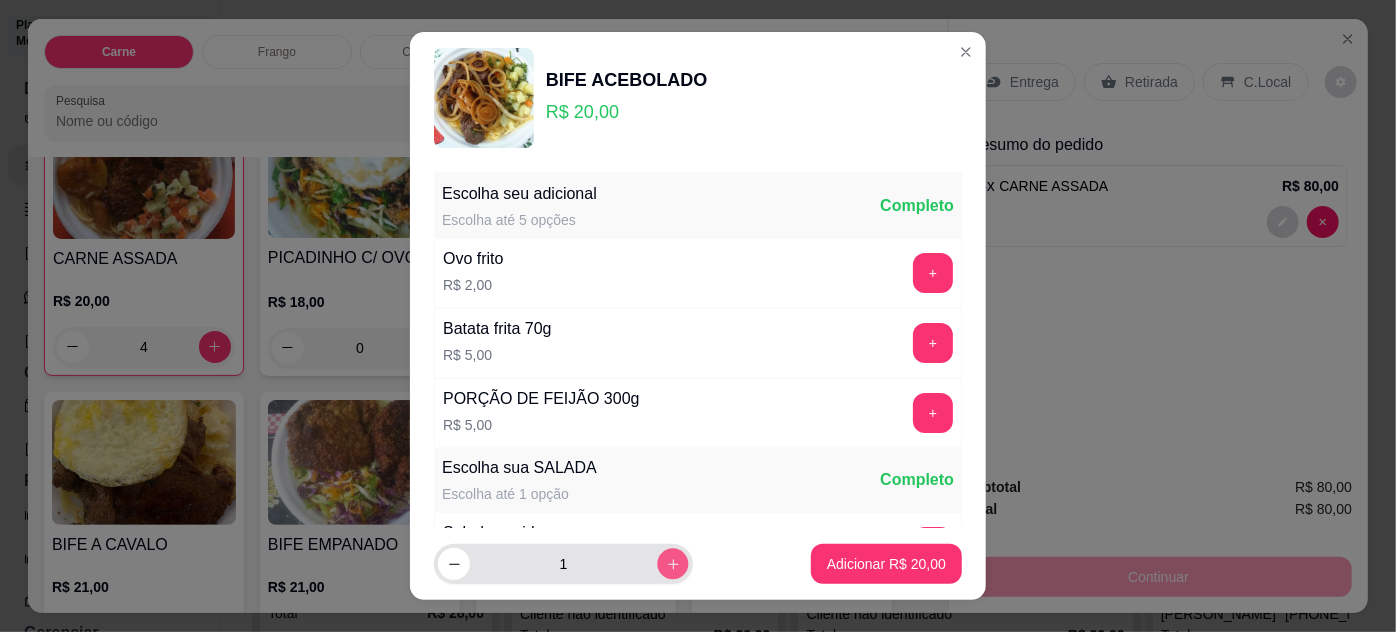 click 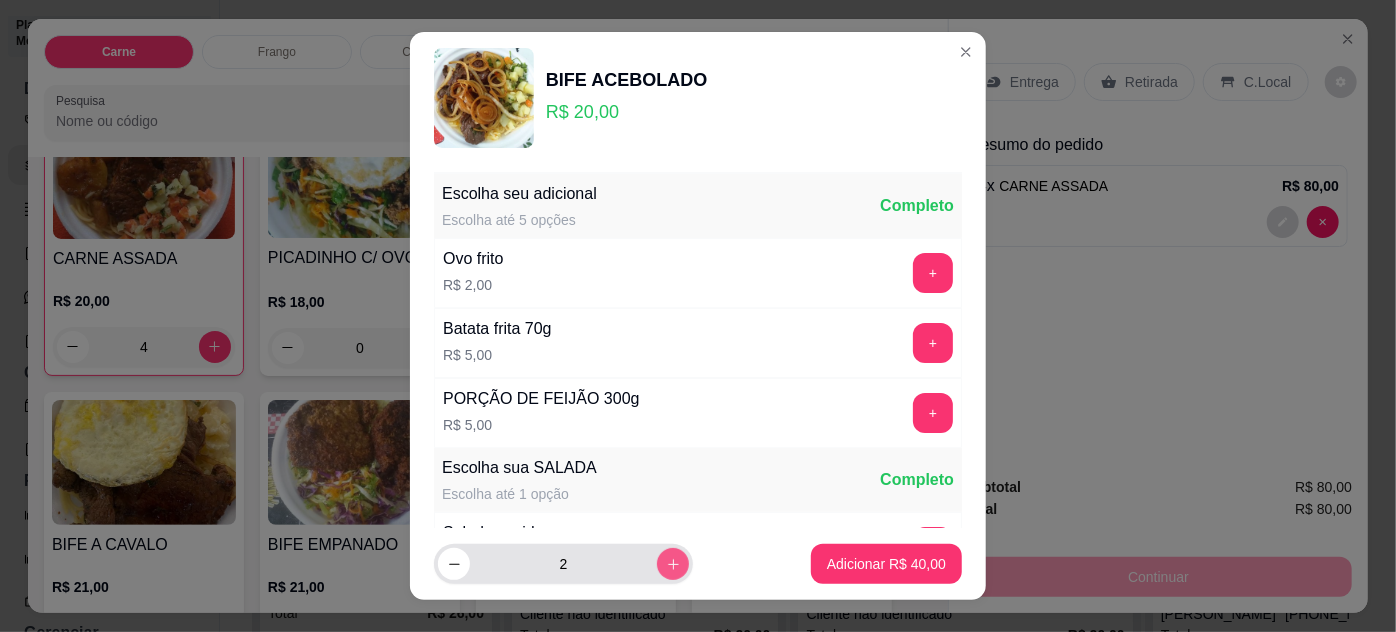 click 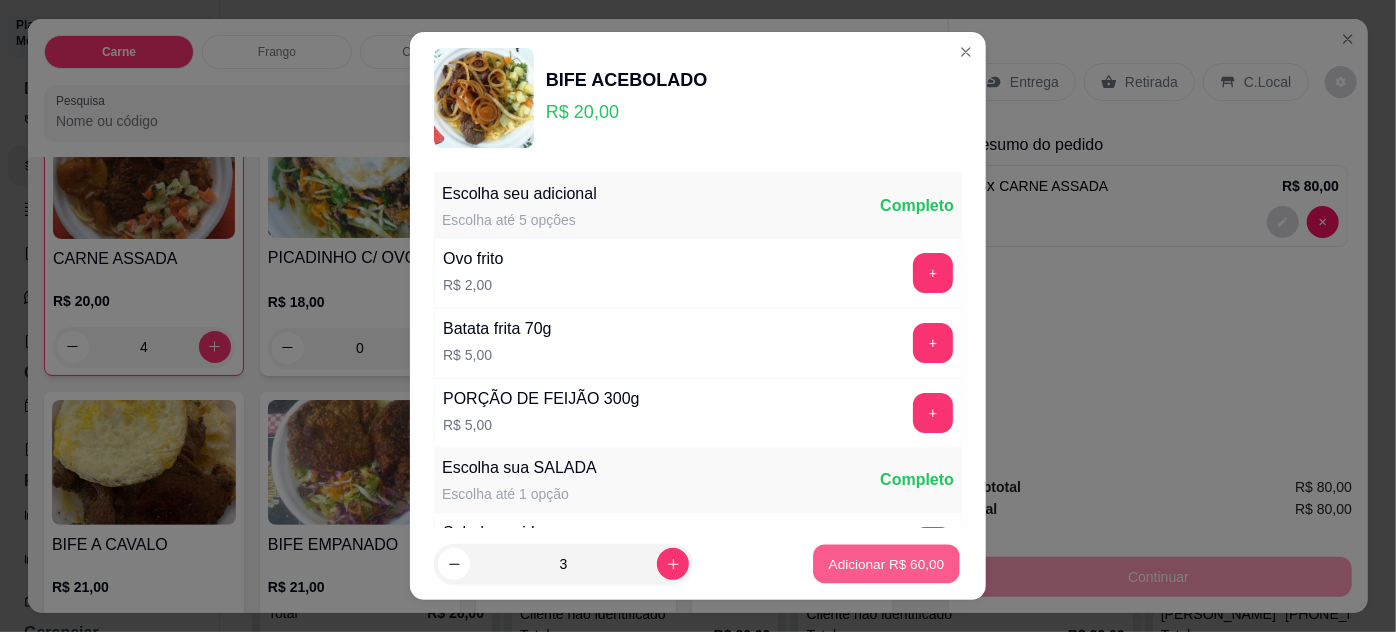 click on "Adicionar   R$ 60,00" at bounding box center (887, 564) 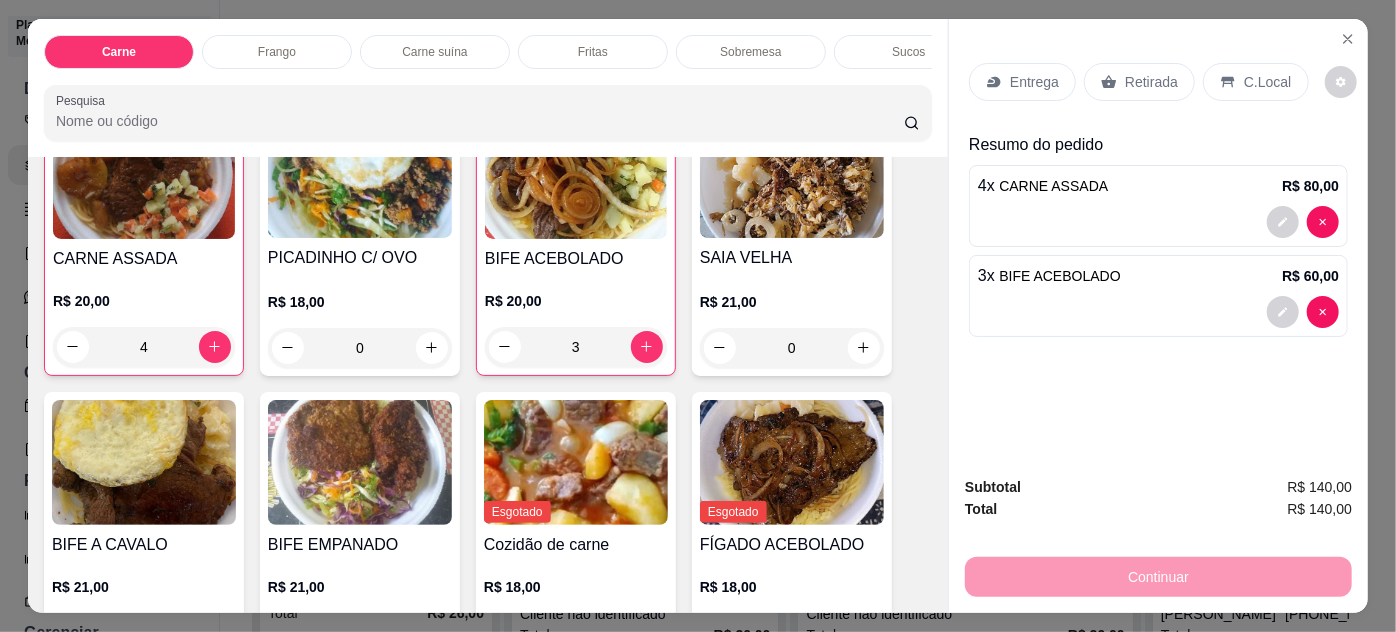 click on "0" at bounding box center [360, 348] 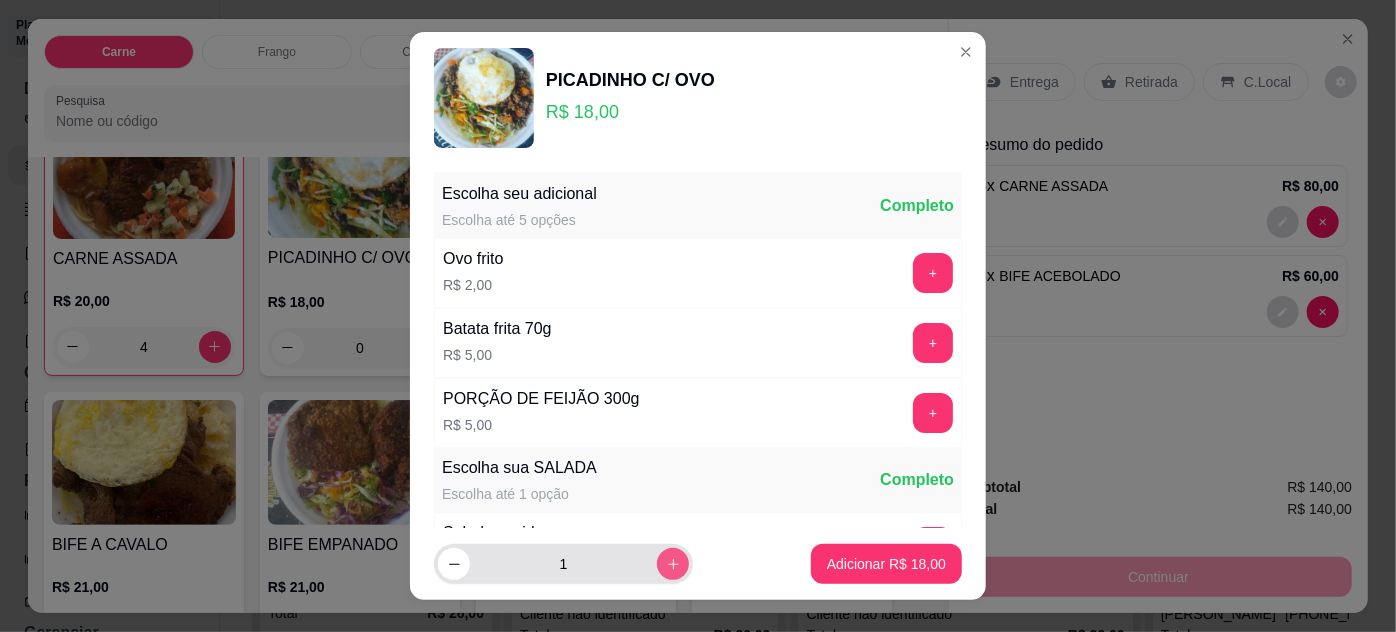 click 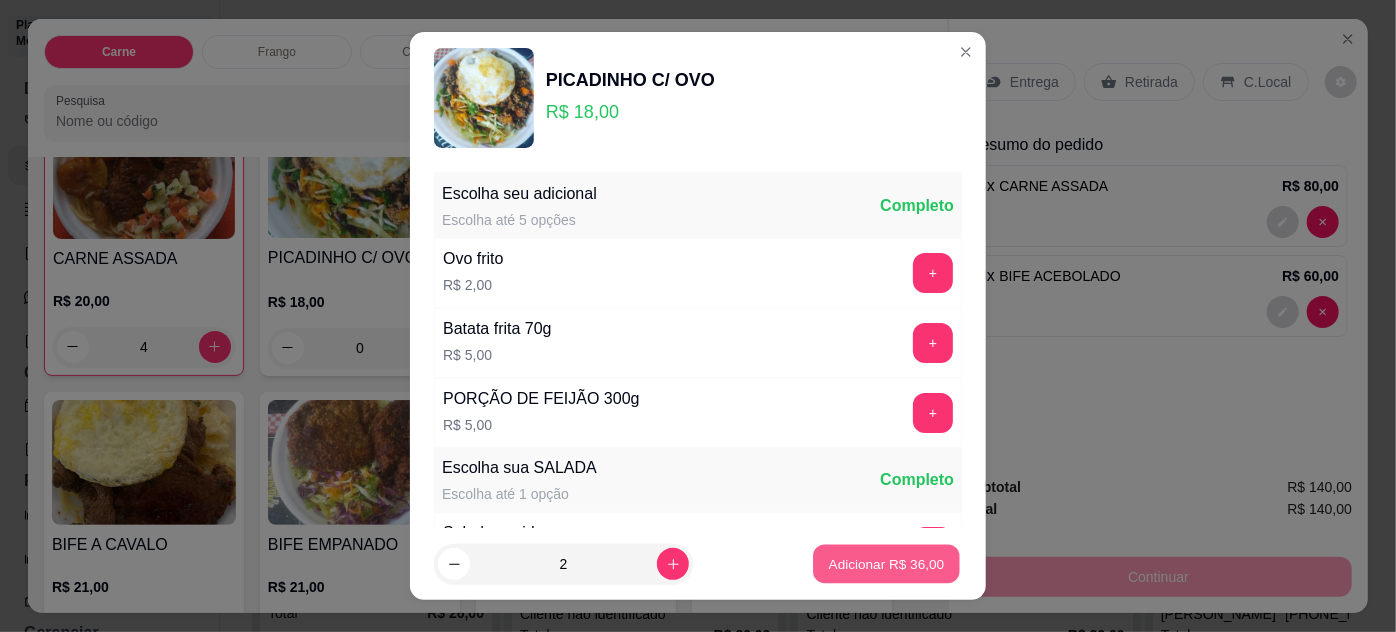 click on "Adicionar   R$ 36,00" at bounding box center [887, 564] 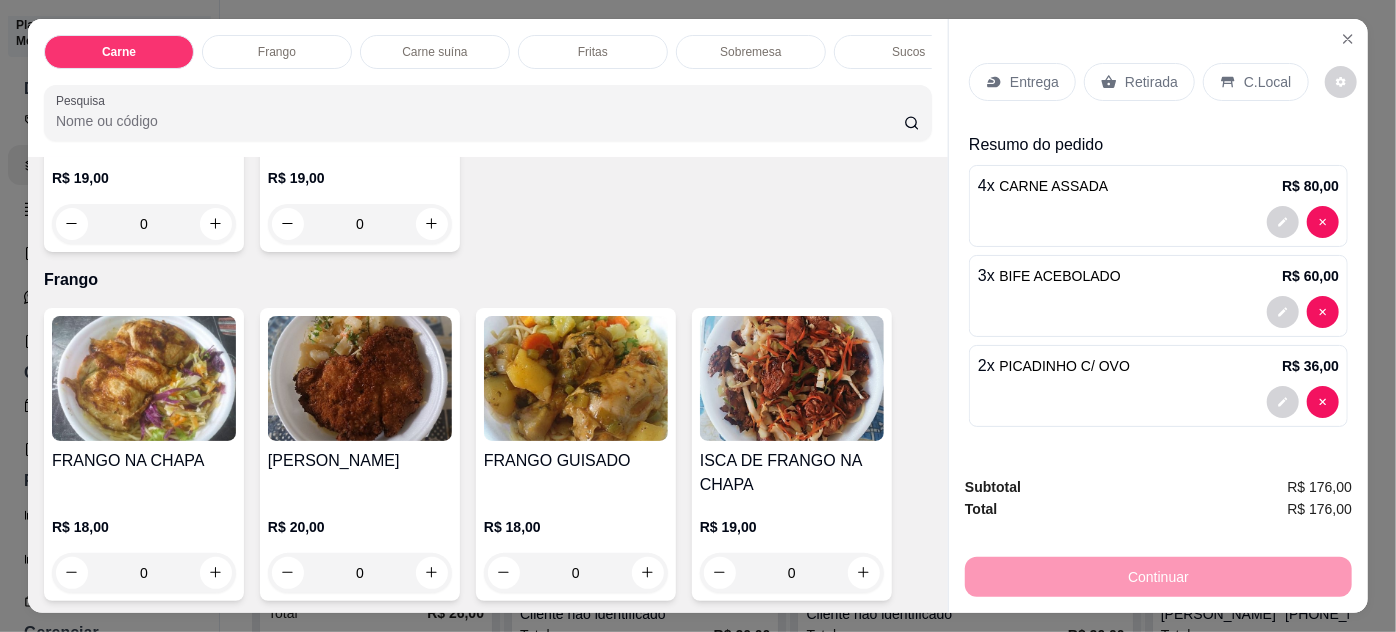 scroll, scrollTop: 909, scrollLeft: 0, axis: vertical 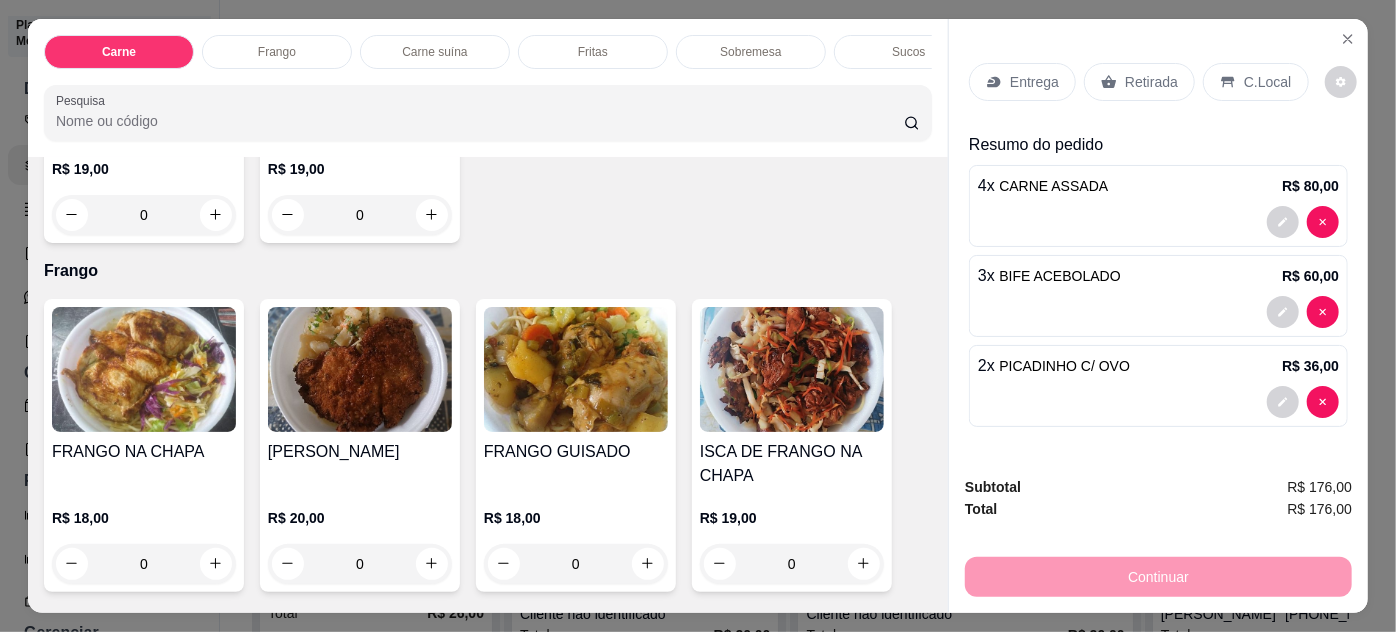 click on "0" at bounding box center [576, 564] 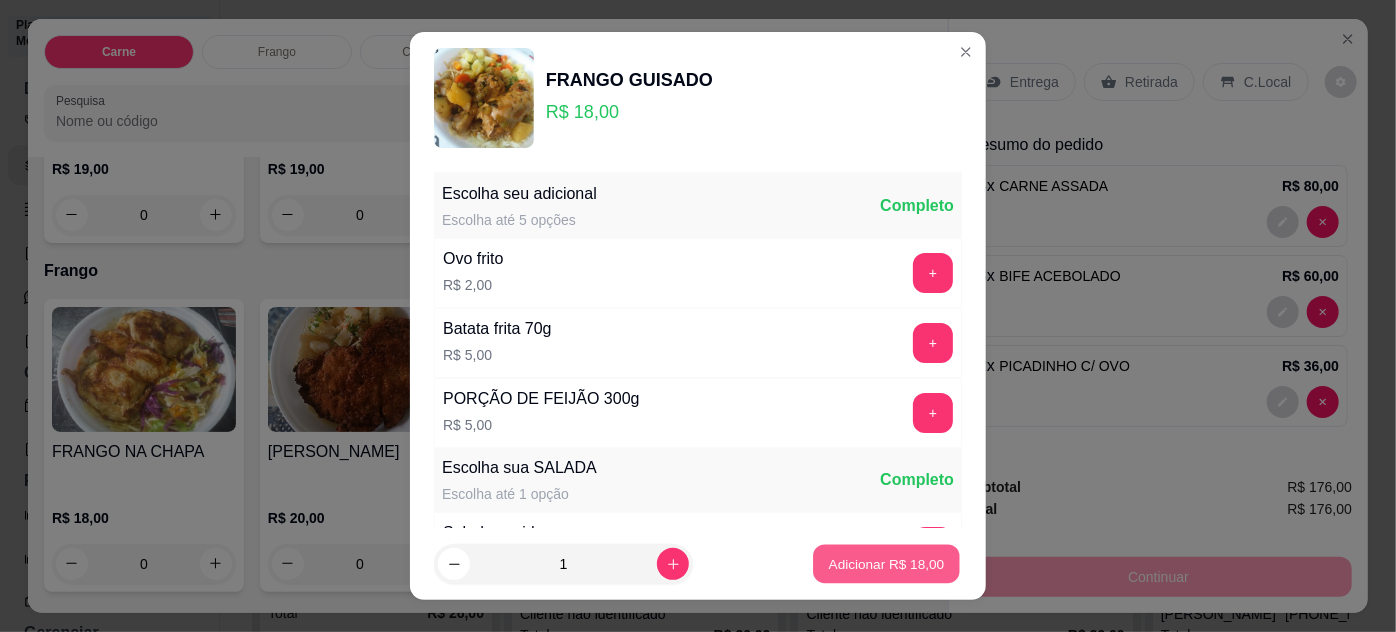 click on "Adicionar   R$ 18,00" at bounding box center [887, 564] 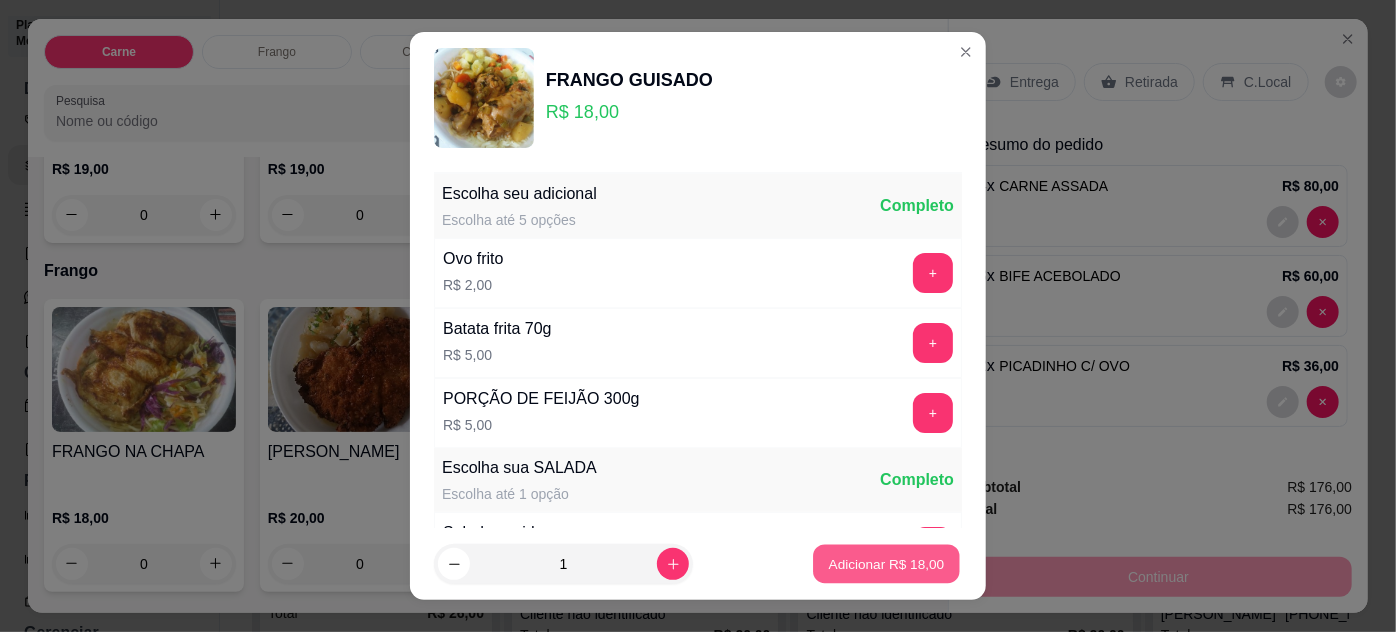 type on "1" 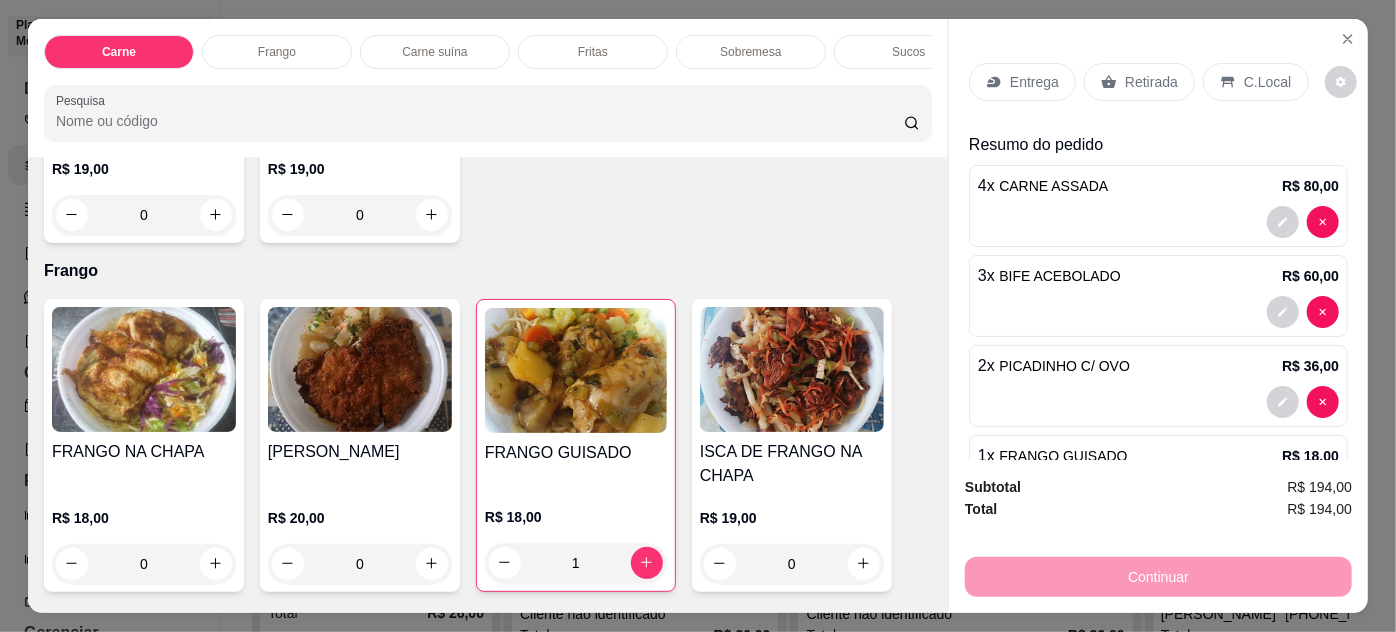 click on "0" at bounding box center [360, 564] 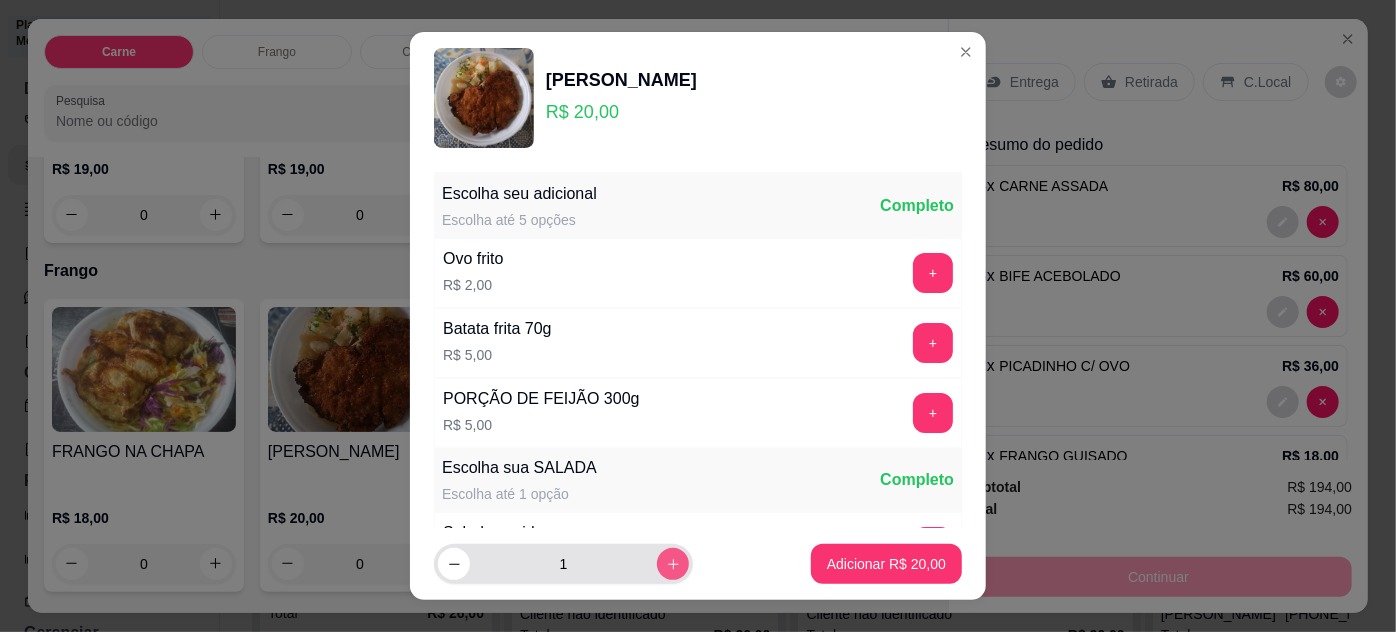 click 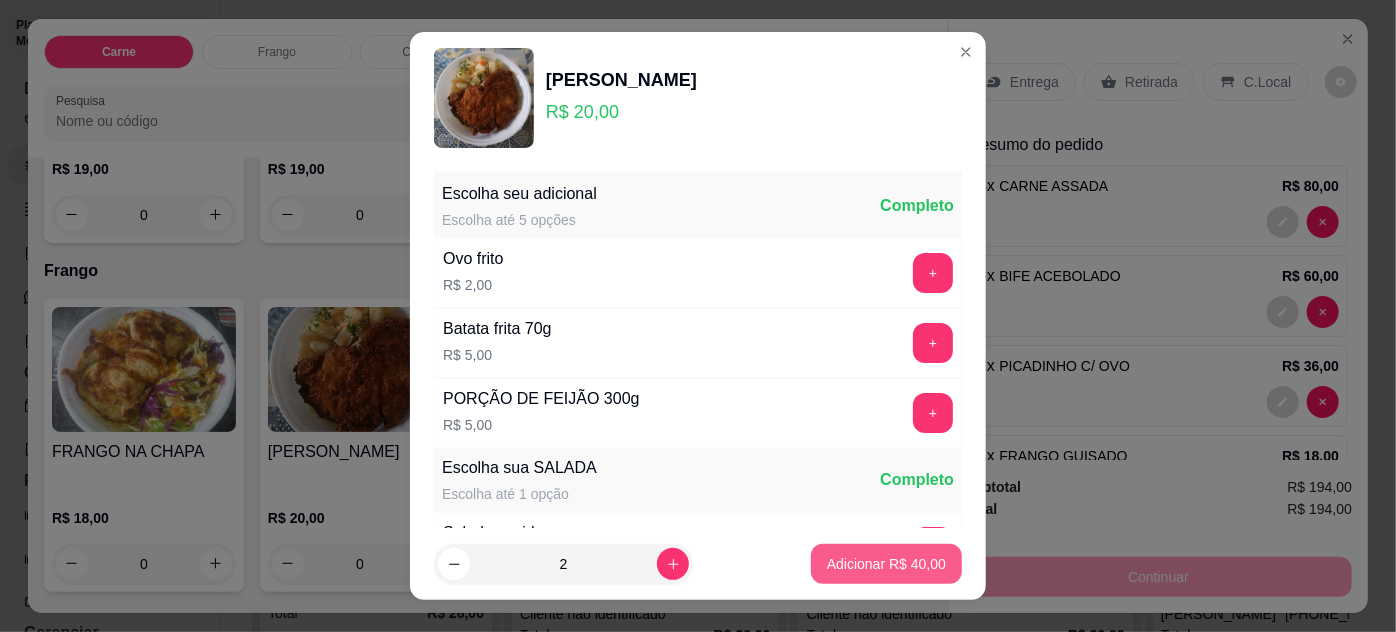 click on "Adicionar   R$ 40,00" at bounding box center (886, 564) 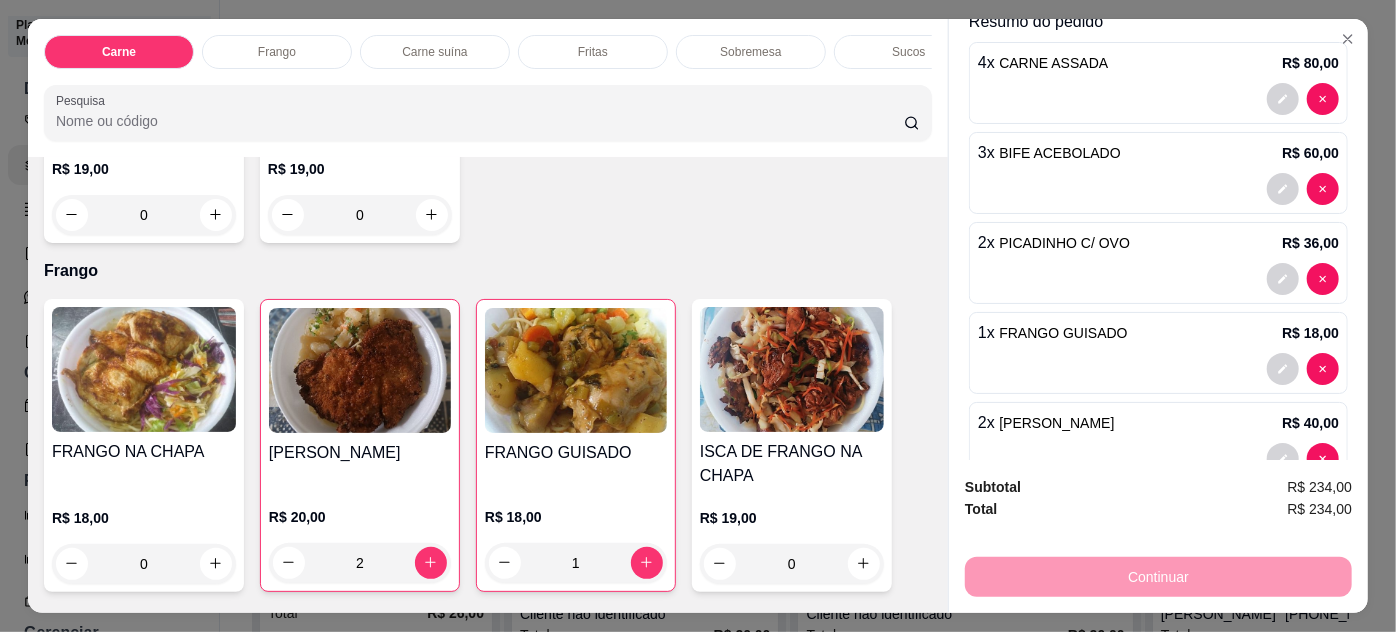 scroll, scrollTop: 171, scrollLeft: 0, axis: vertical 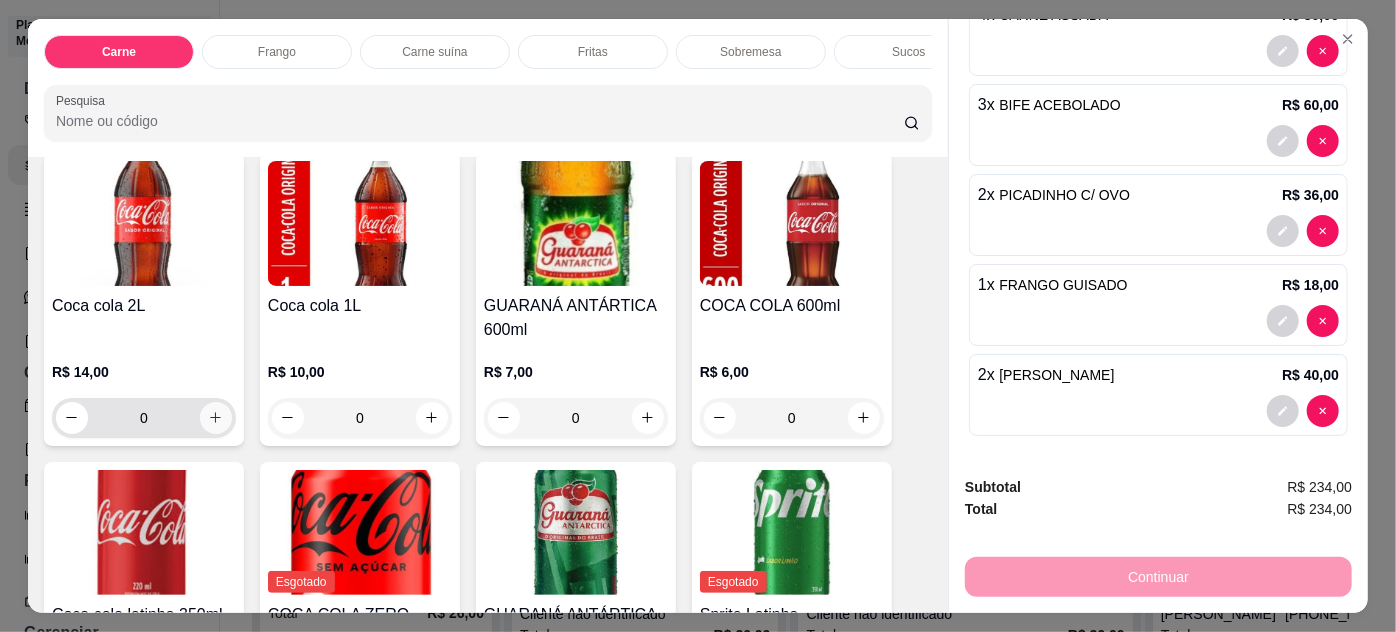 click 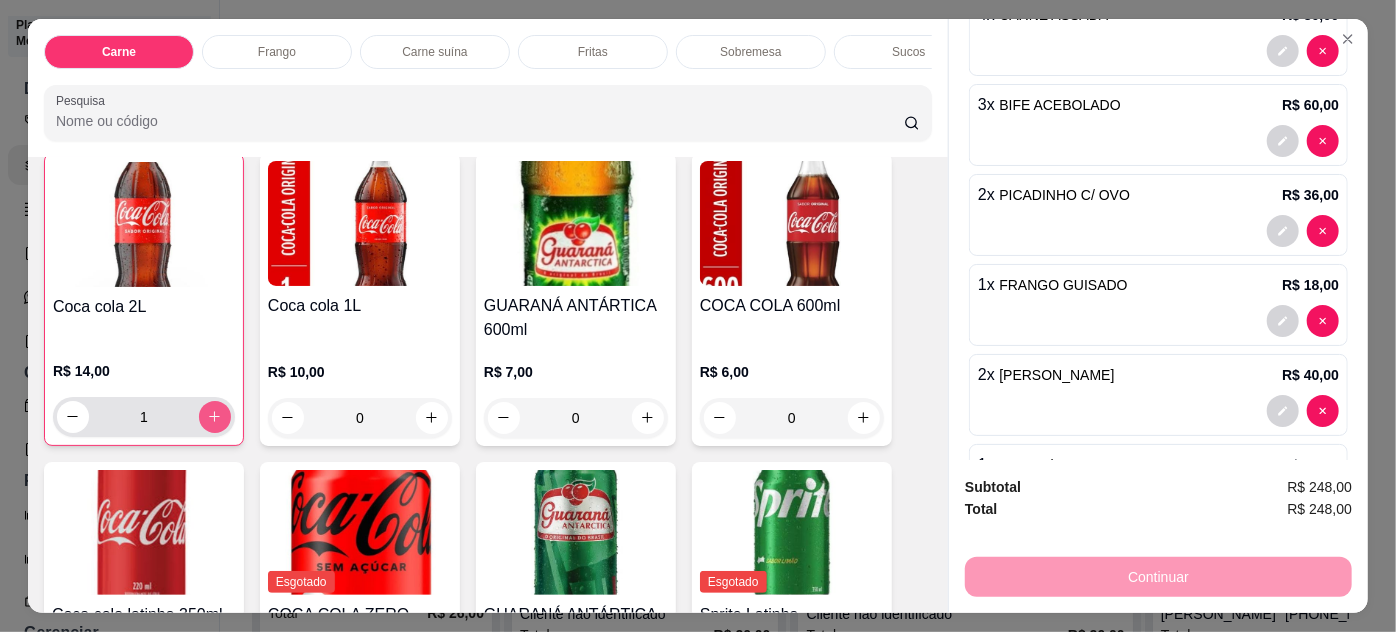 scroll, scrollTop: 2728, scrollLeft: 0, axis: vertical 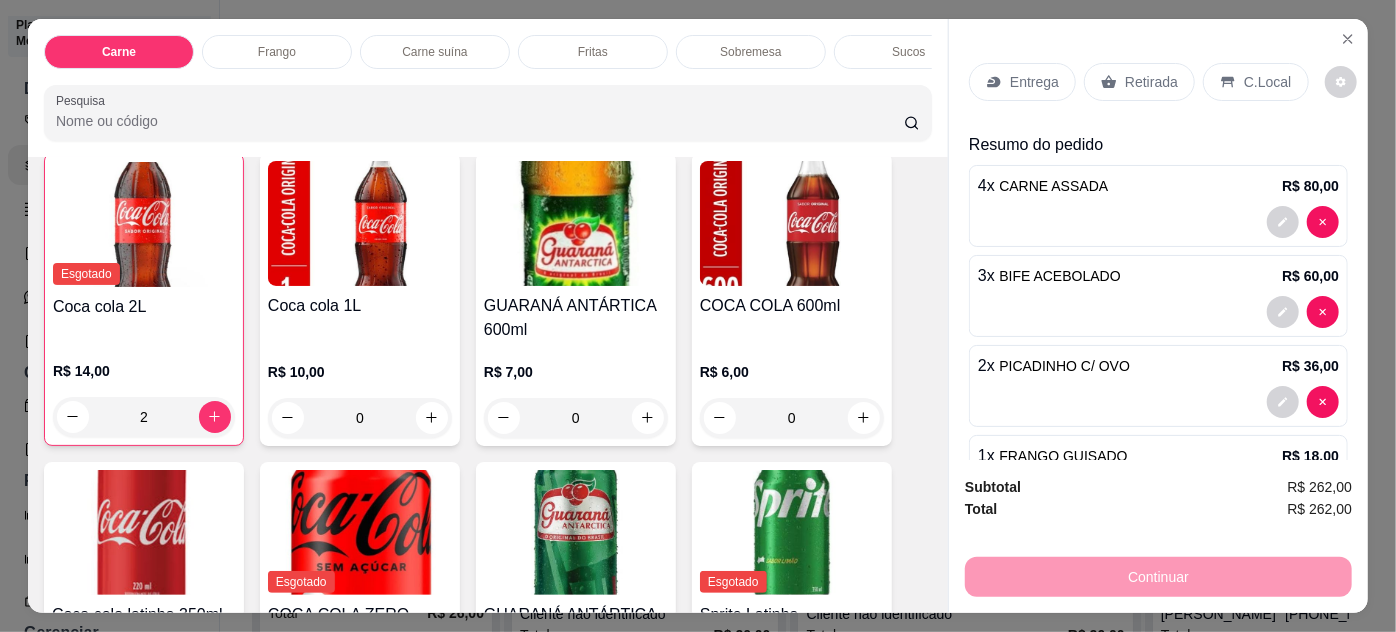 click on "Entrega" at bounding box center (1034, 82) 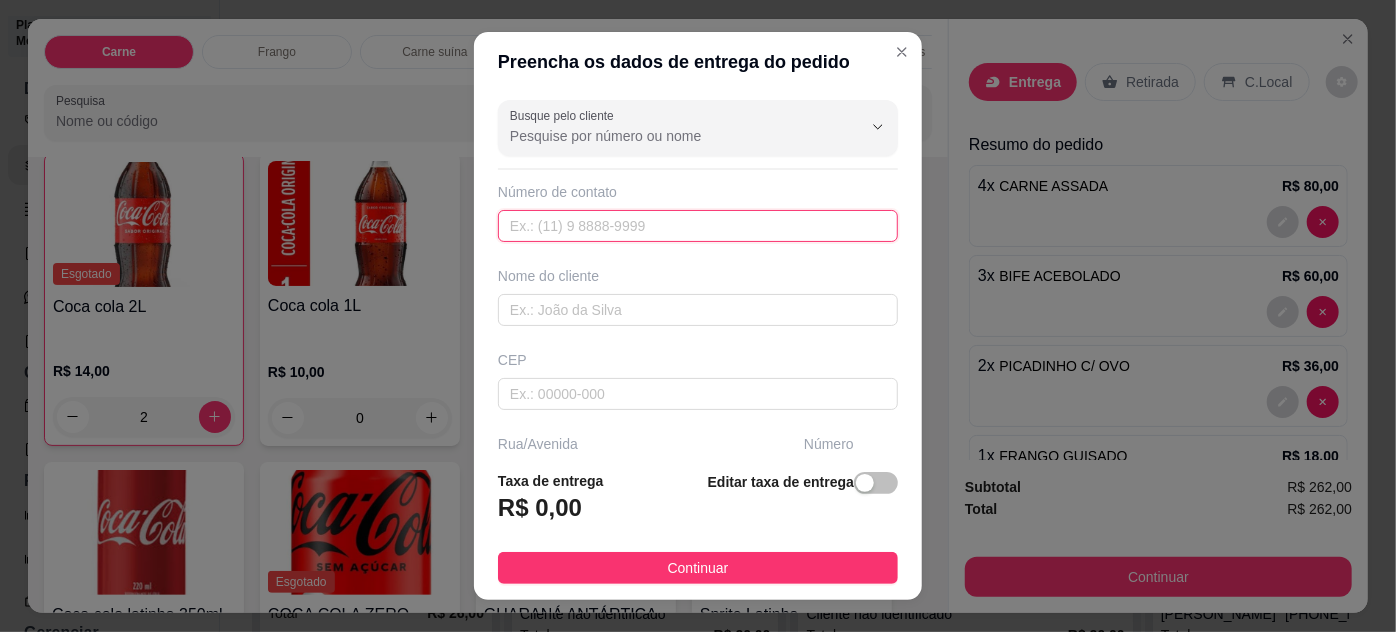 click at bounding box center [698, 226] 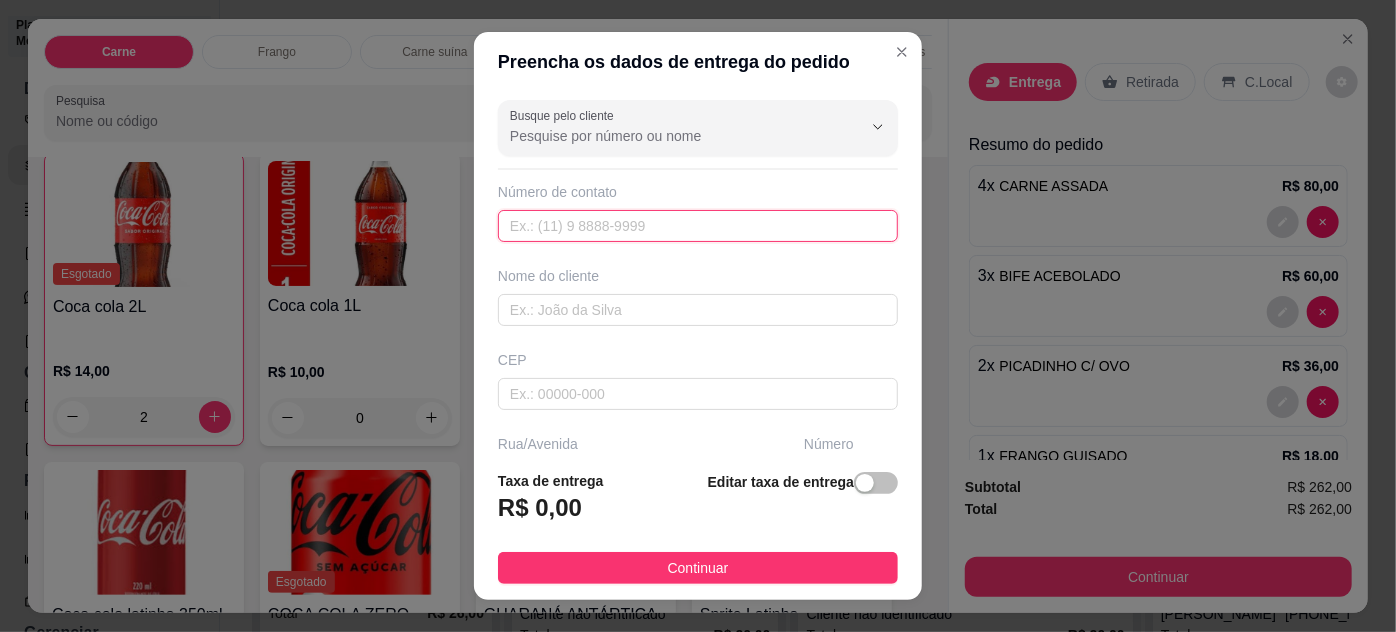type 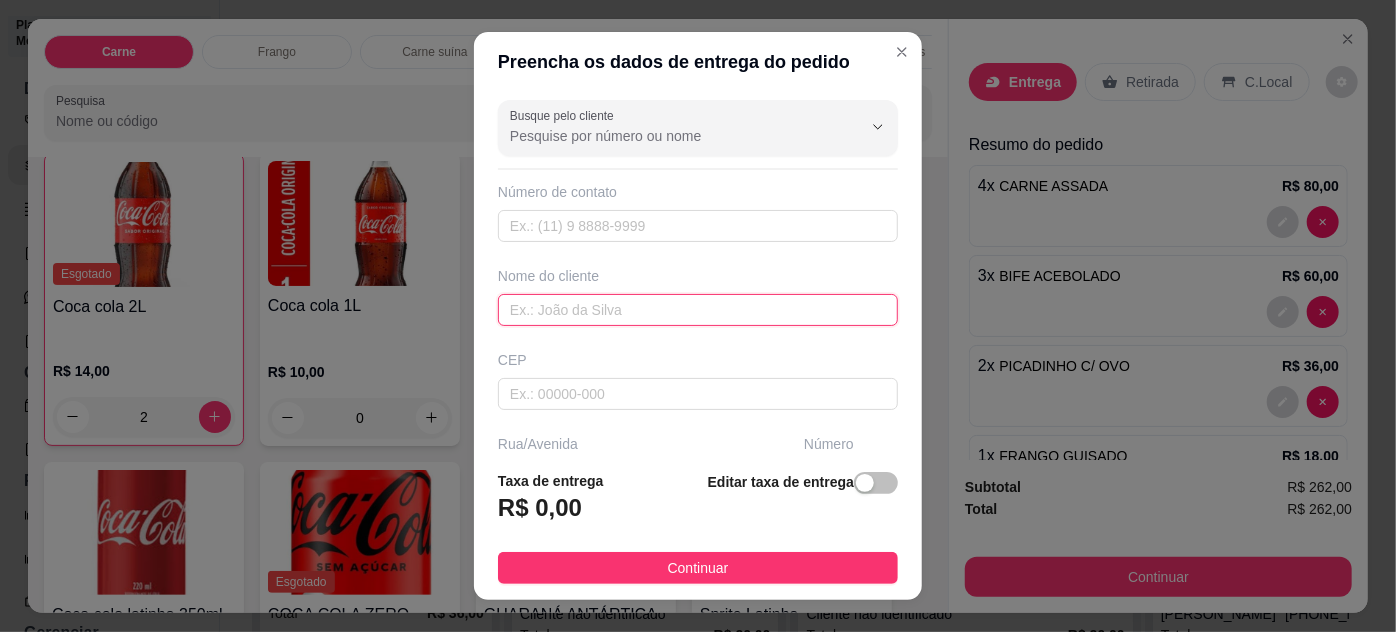 click at bounding box center [698, 310] 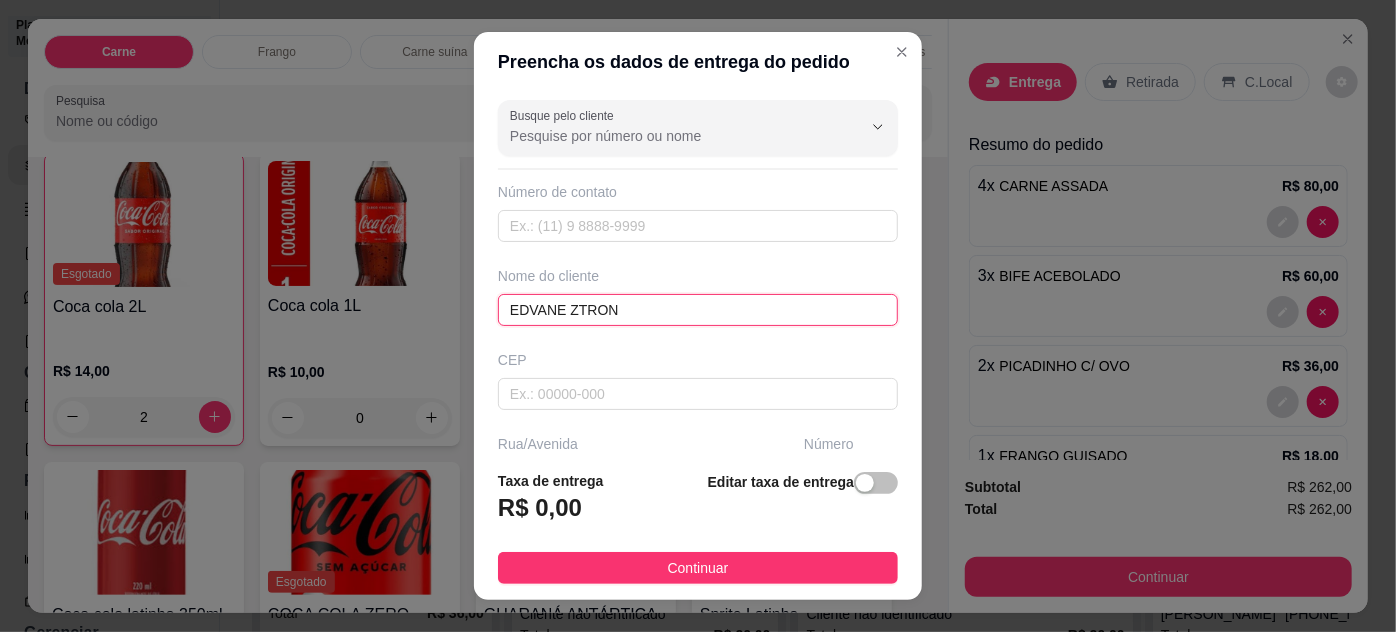 type on "EDVANE ZTRON" 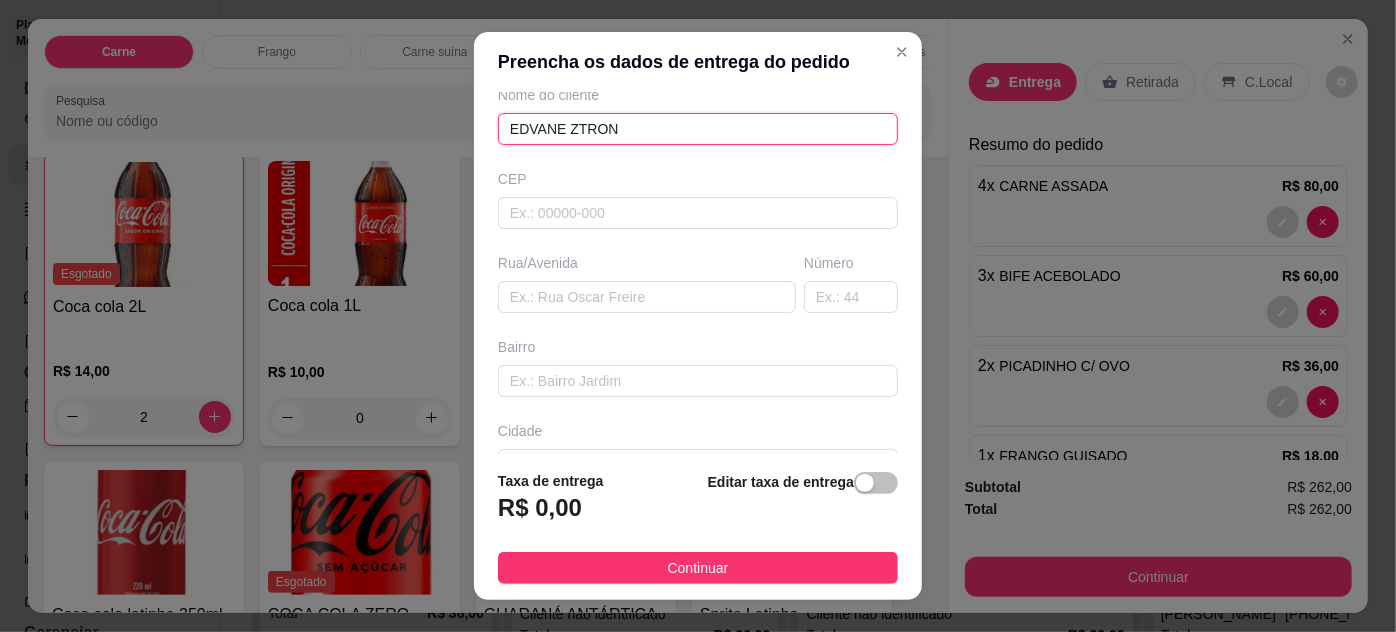 scroll, scrollTop: 306, scrollLeft: 0, axis: vertical 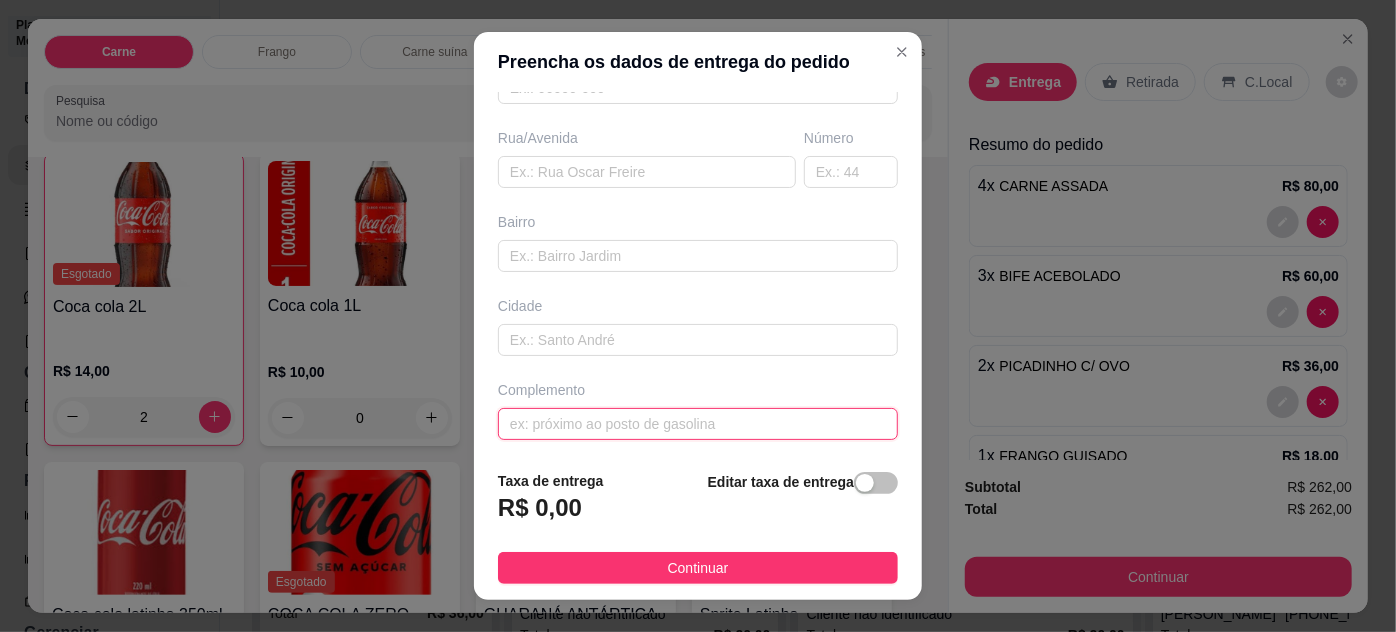 click at bounding box center (698, 424) 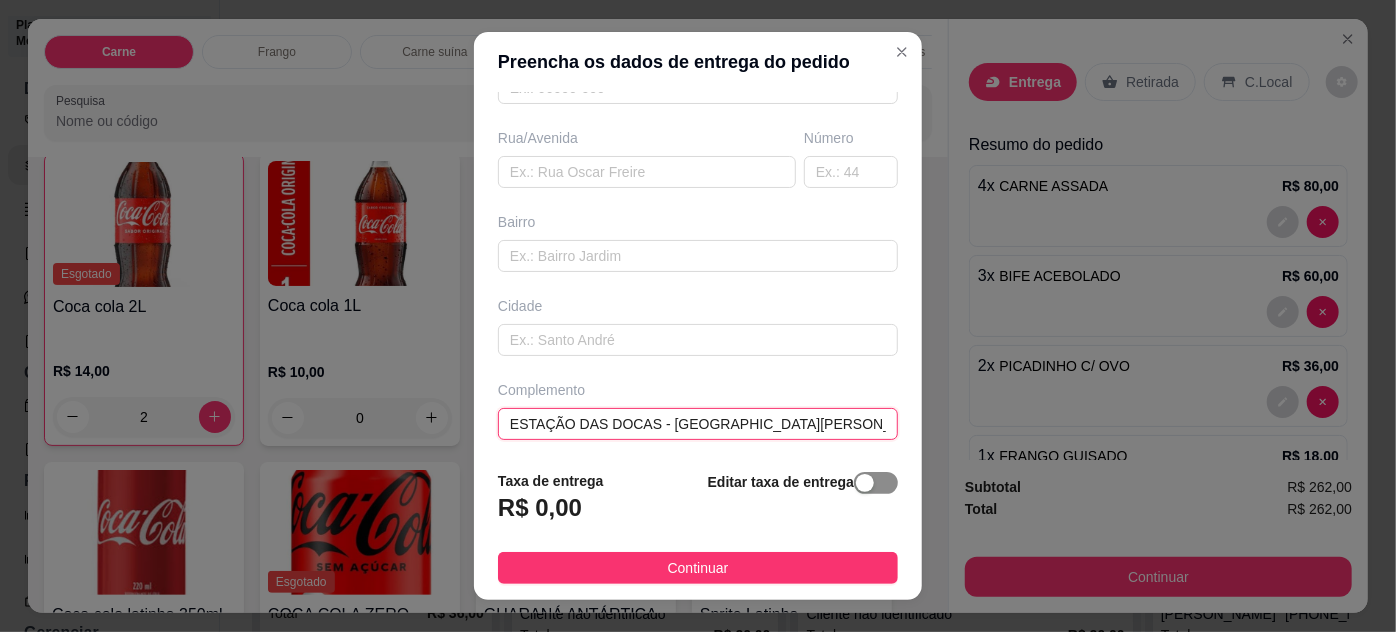type on "ESTAÇÃO DAS DOCAS - [GEOGRAPHIC_DATA][PERSON_NAME]" 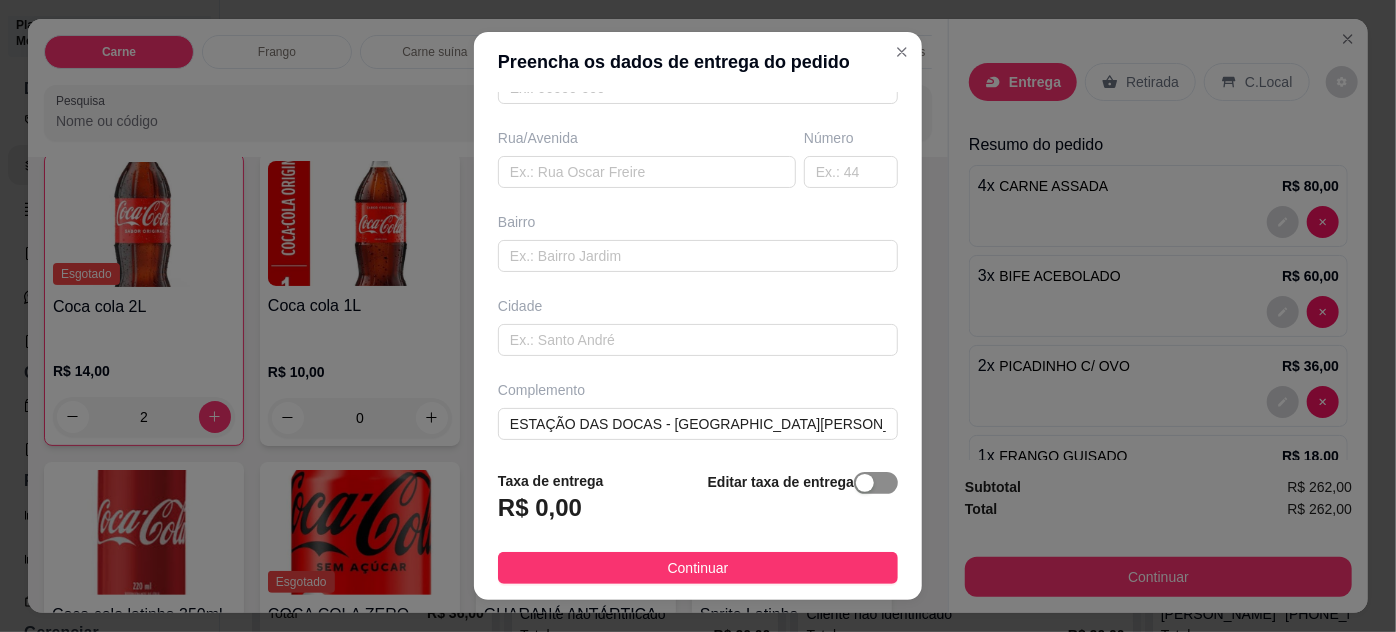 click at bounding box center (876, 483) 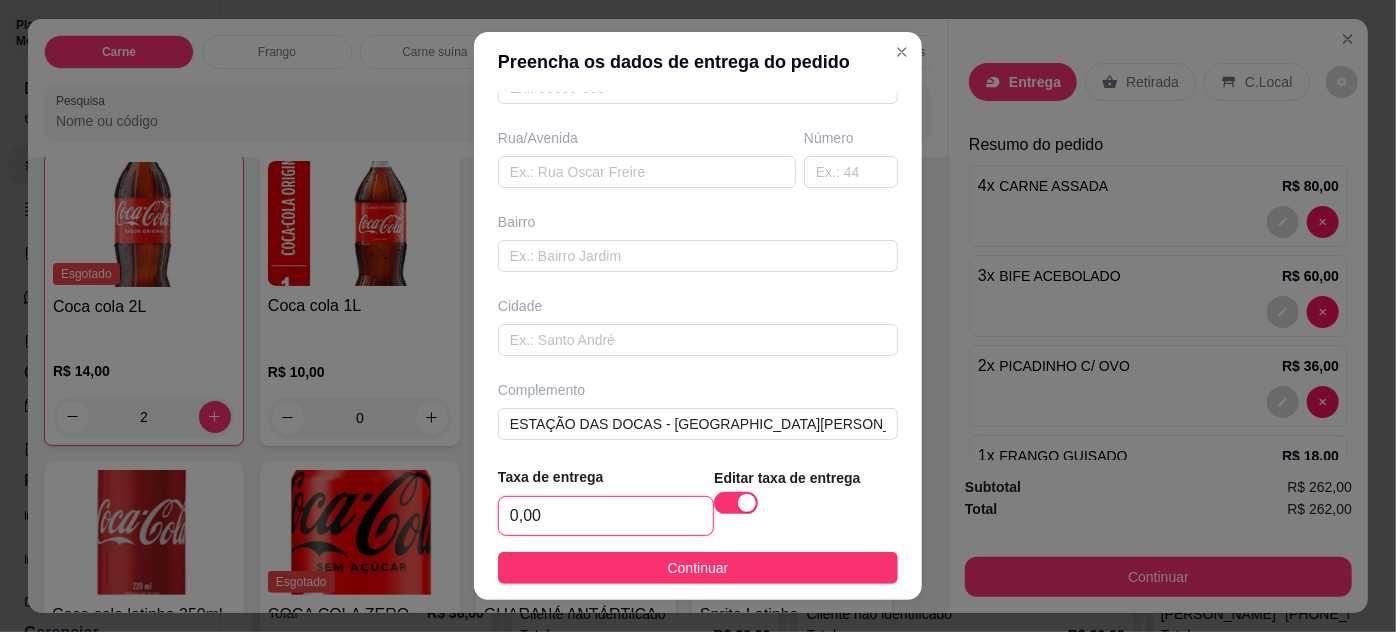 click on "0,00" at bounding box center (606, 516) 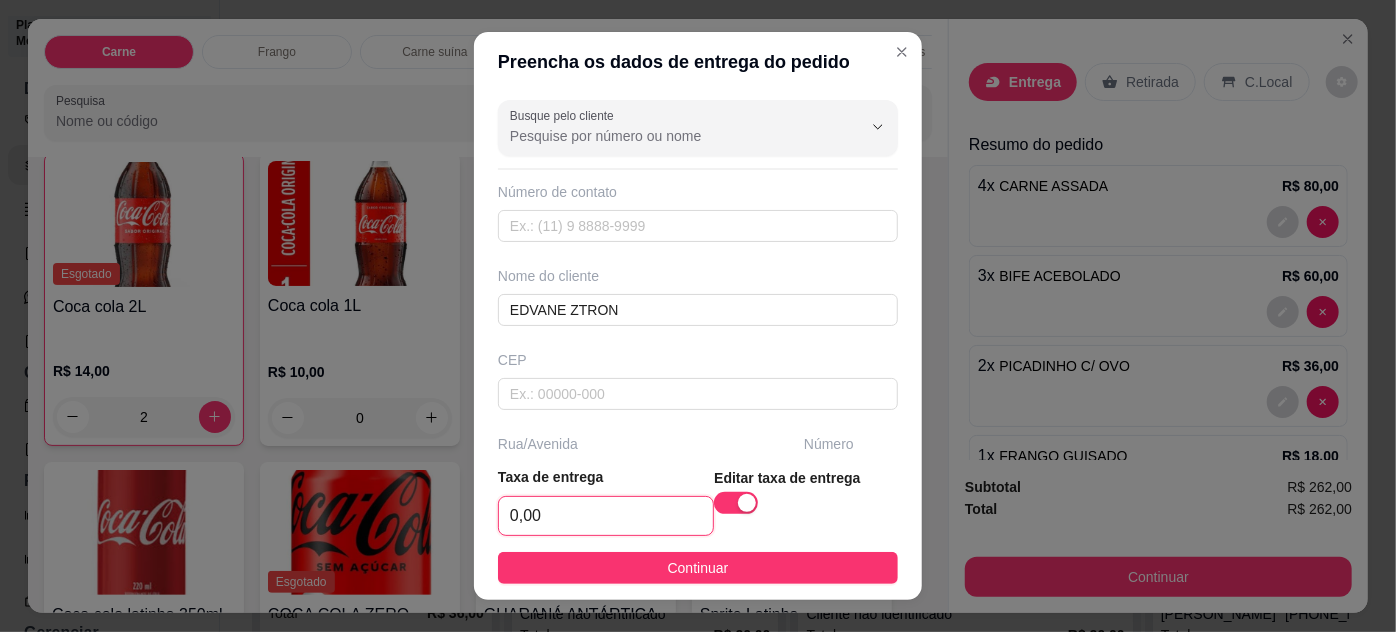scroll, scrollTop: 181, scrollLeft: 0, axis: vertical 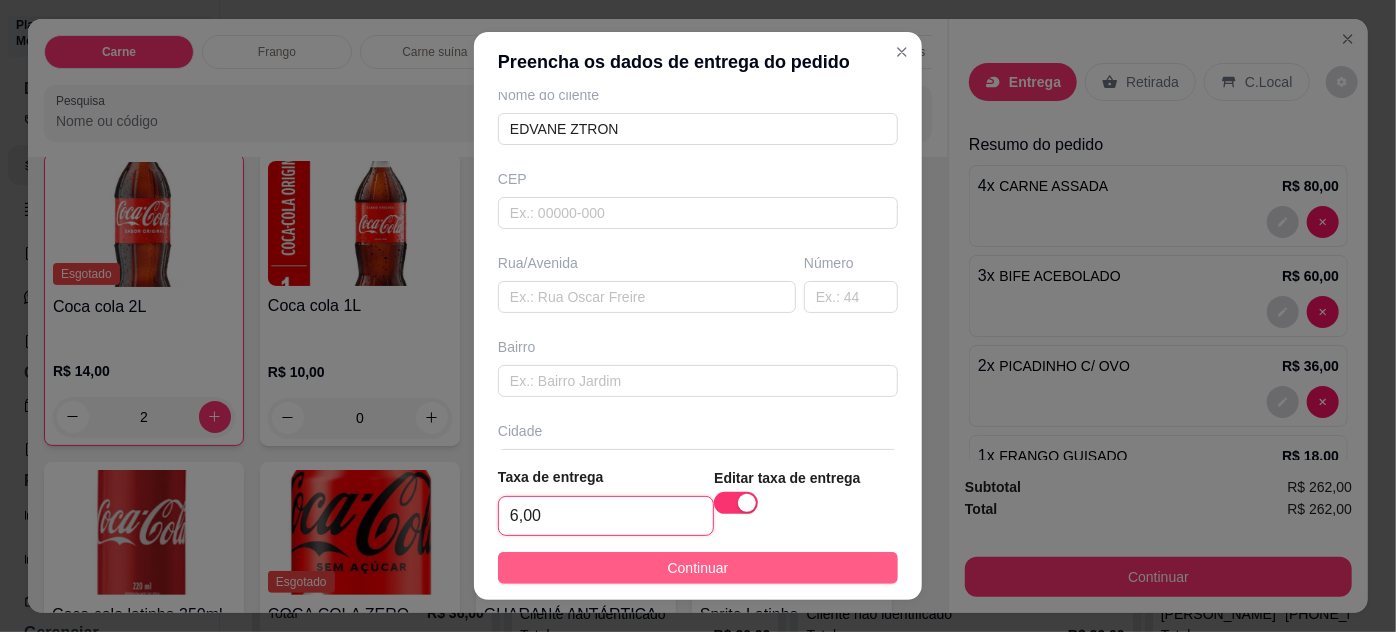 type on "6,00" 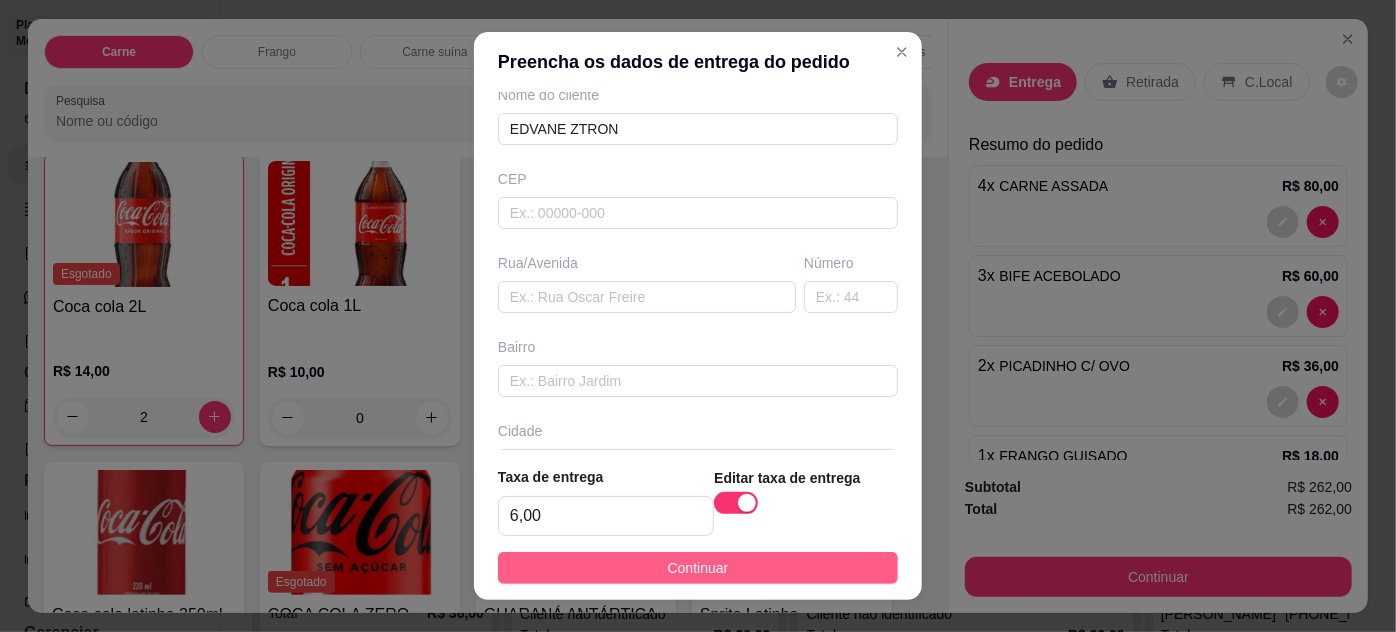 click on "Continuar" at bounding box center [698, 568] 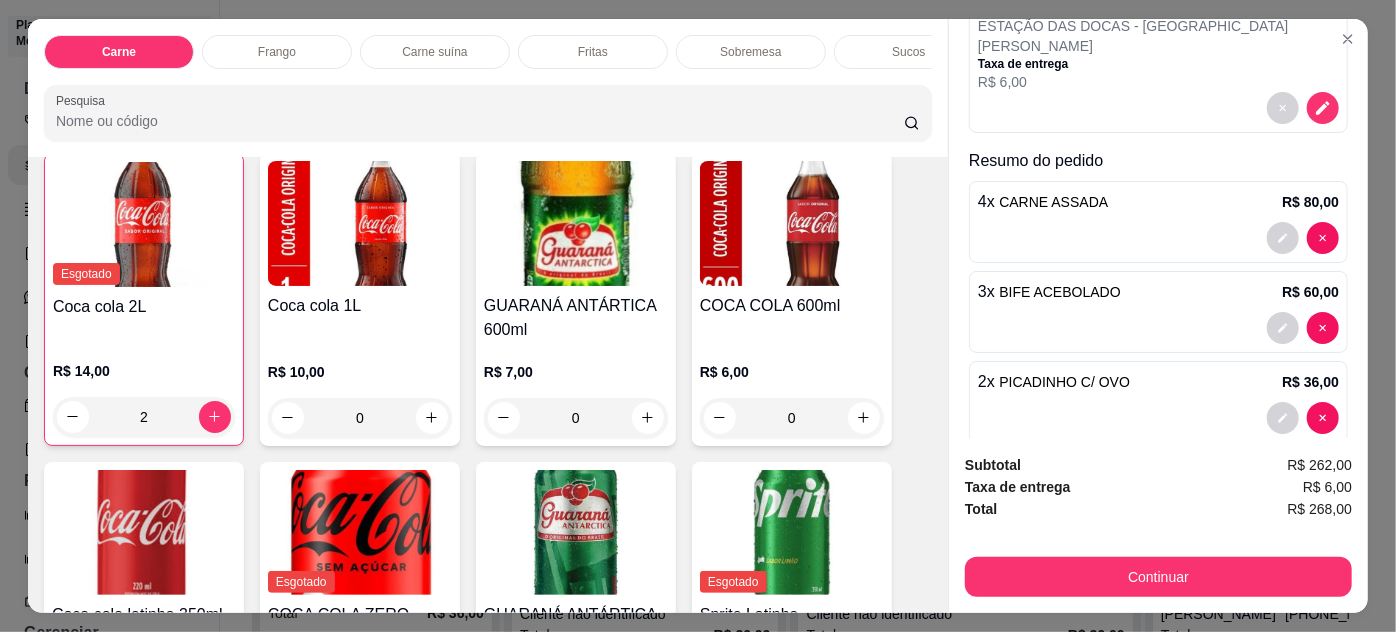 scroll, scrollTop: 541, scrollLeft: 0, axis: vertical 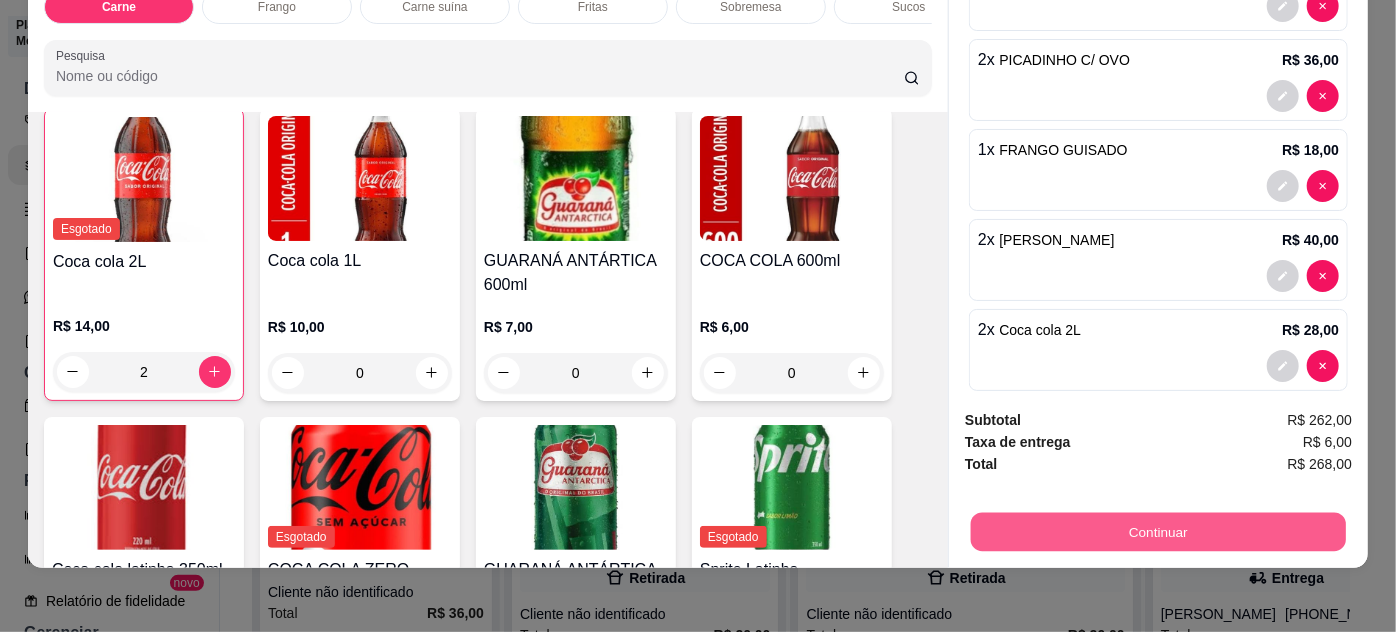 click on "Continuar" at bounding box center [1158, 532] 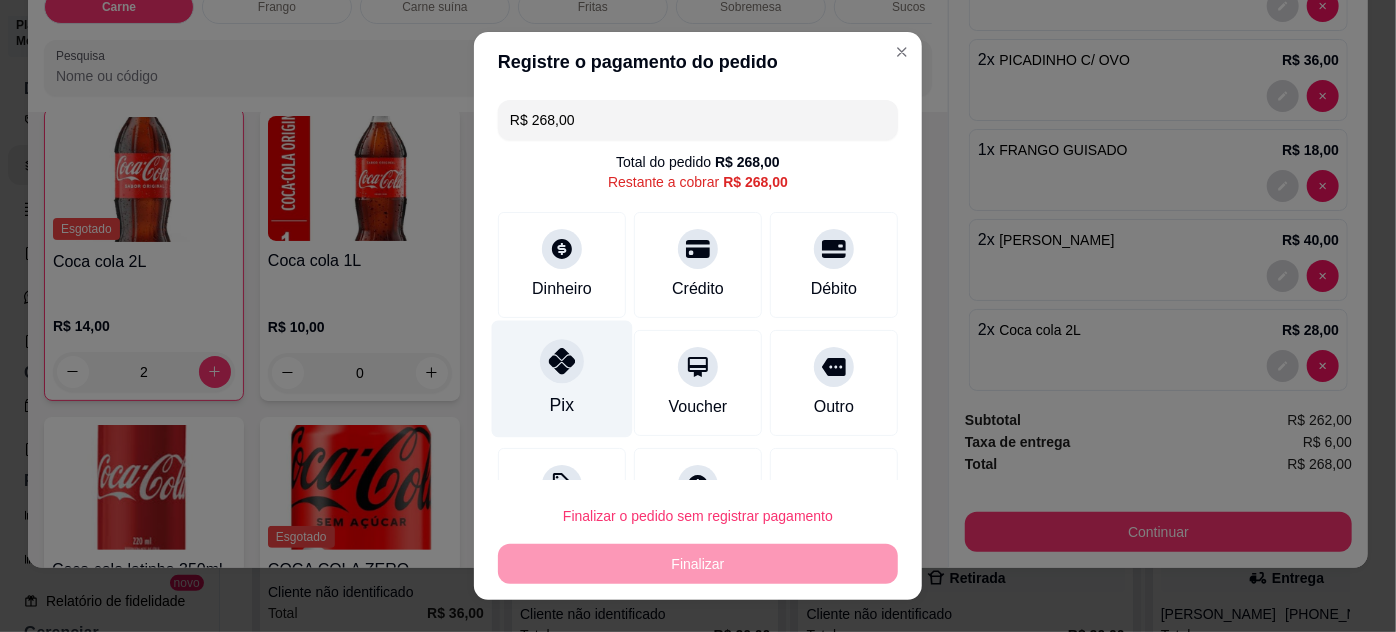 drag, startPoint x: 551, startPoint y: 363, endPoint x: 568, endPoint y: 399, distance: 39.812057 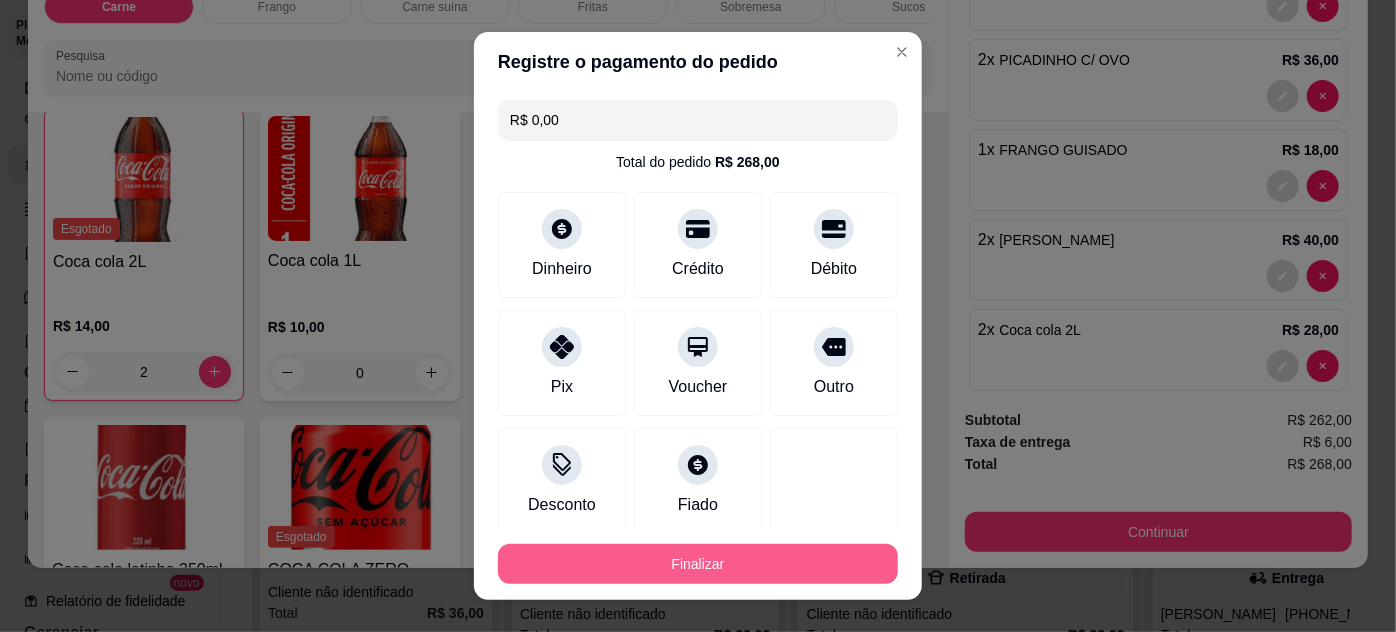 click on "Finalizar" at bounding box center [698, 564] 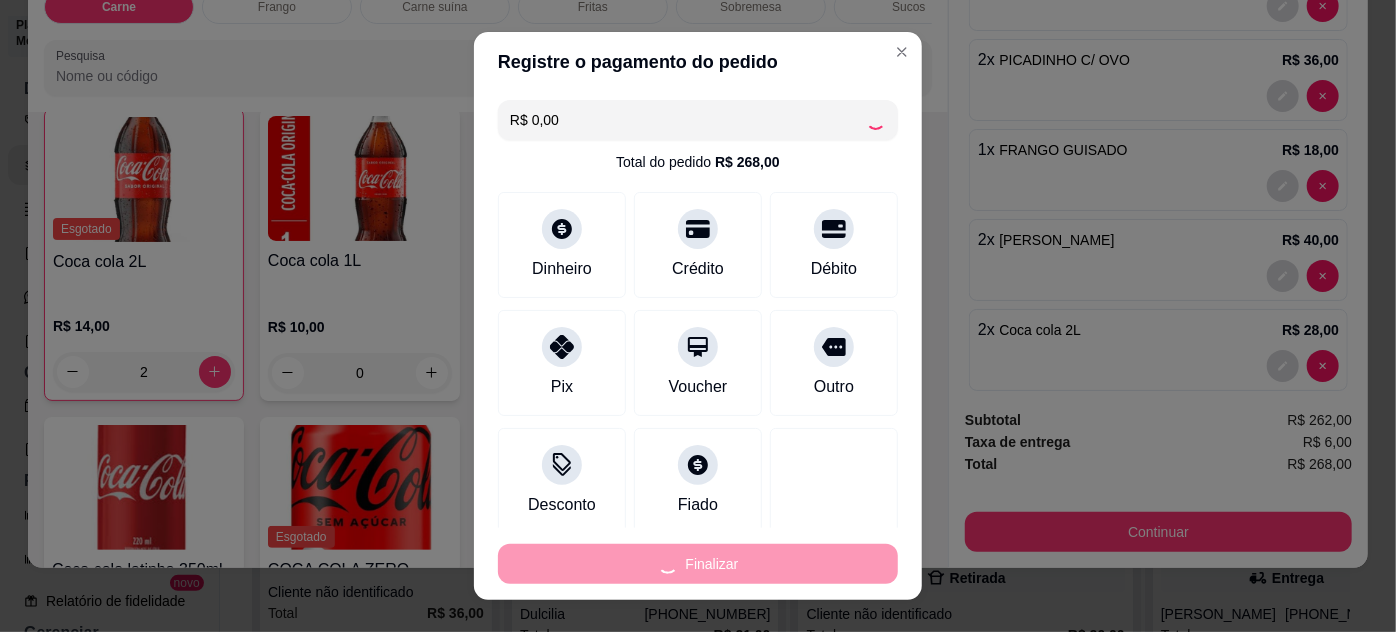 type on "0" 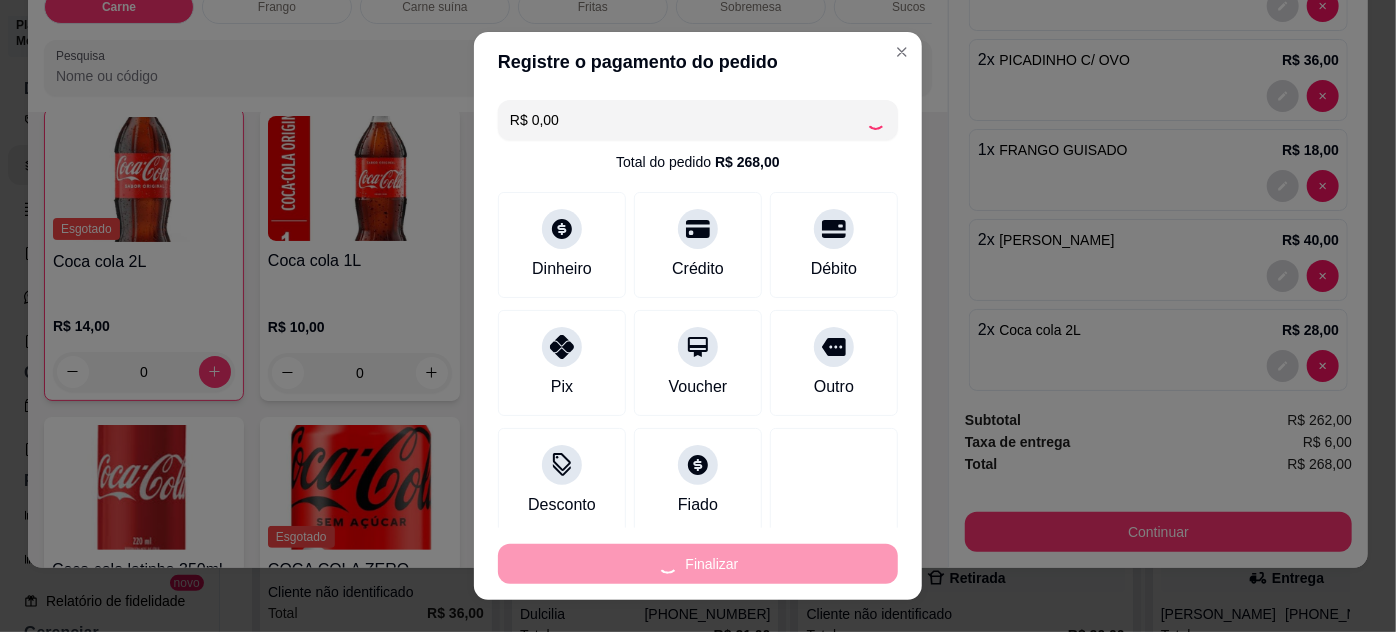type on "-R$ 268,00" 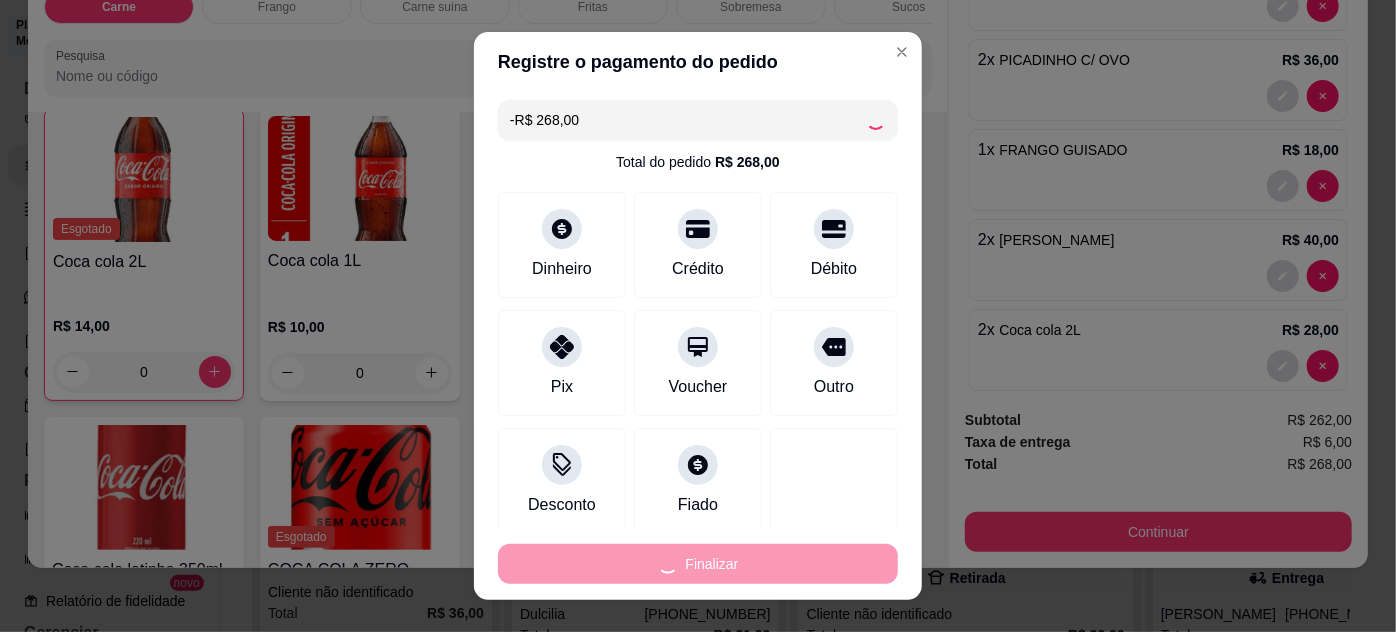 scroll, scrollTop: 0, scrollLeft: 0, axis: both 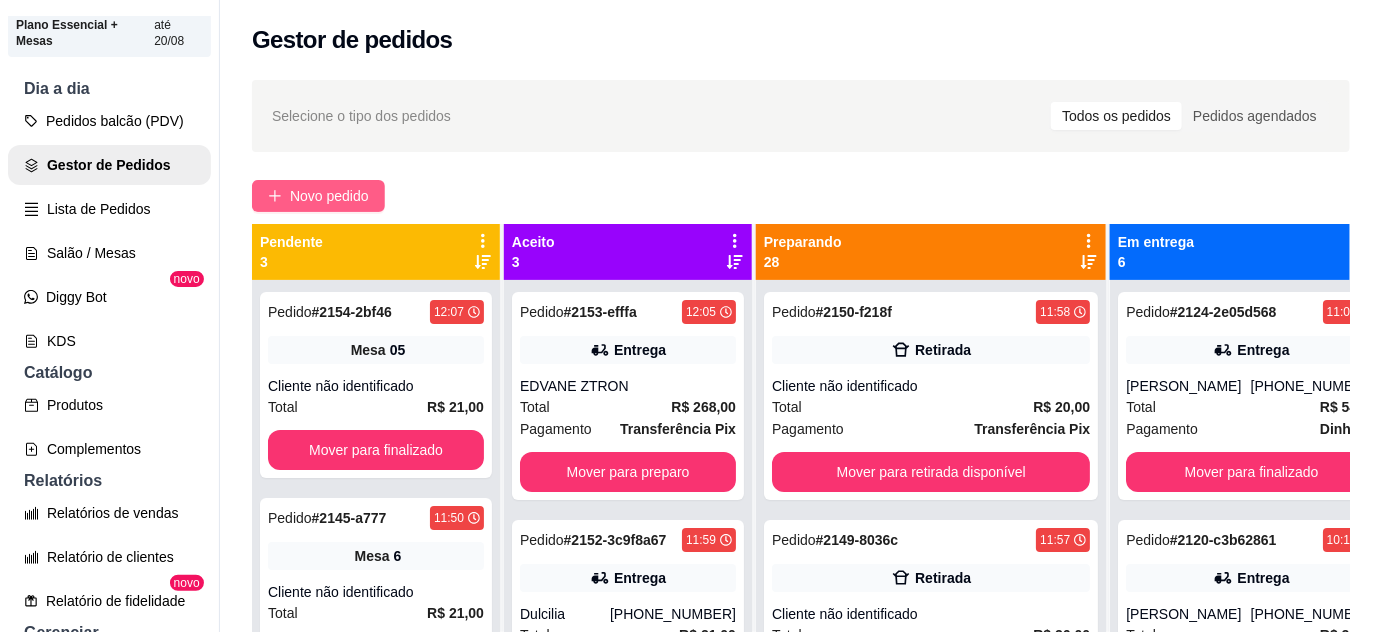 click on "Novo pedido" at bounding box center (329, 196) 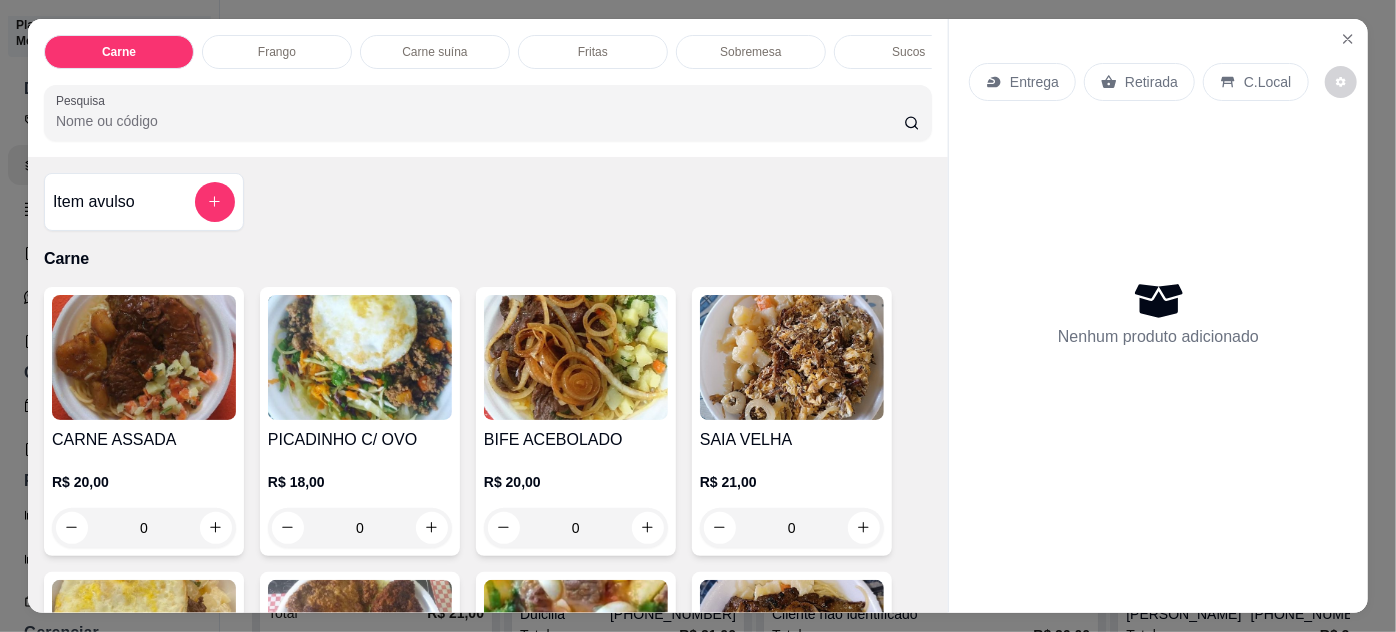 click 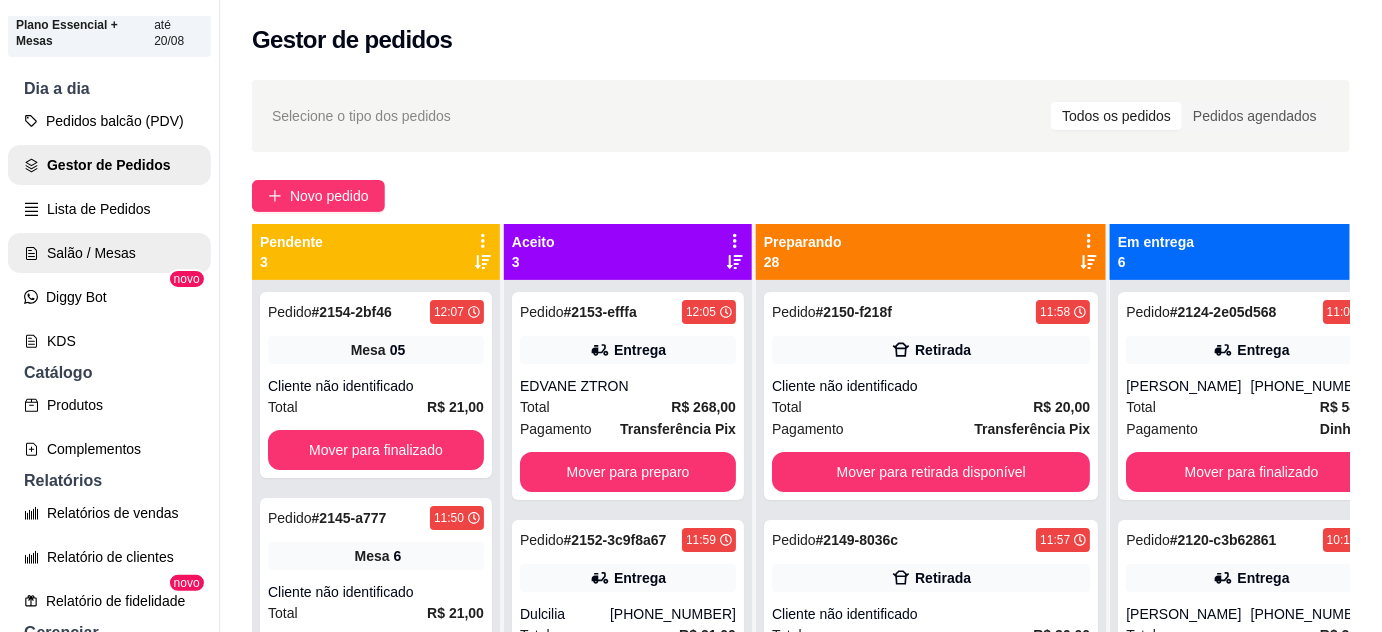 click on "Salão / Mesas" at bounding box center [109, 253] 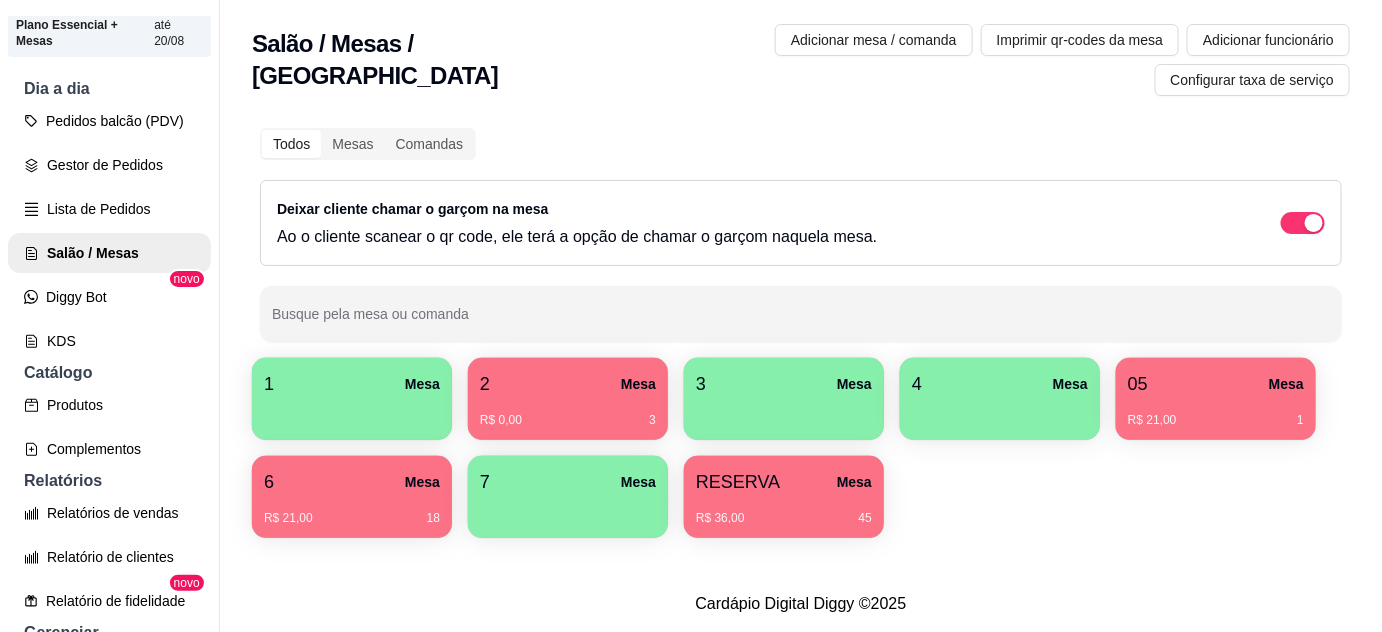 drag, startPoint x: 317, startPoint y: 394, endPoint x: 450, endPoint y: 626, distance: 267.41916 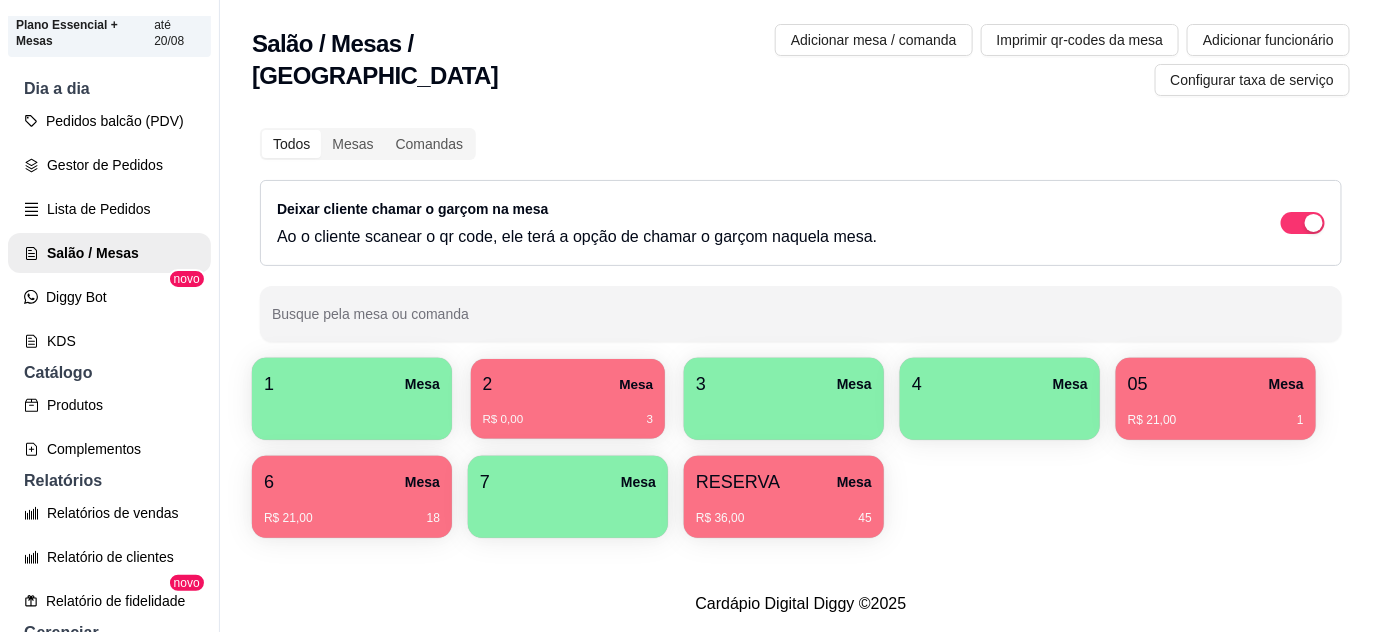 click on "R$ 0,00 3" at bounding box center [568, 412] 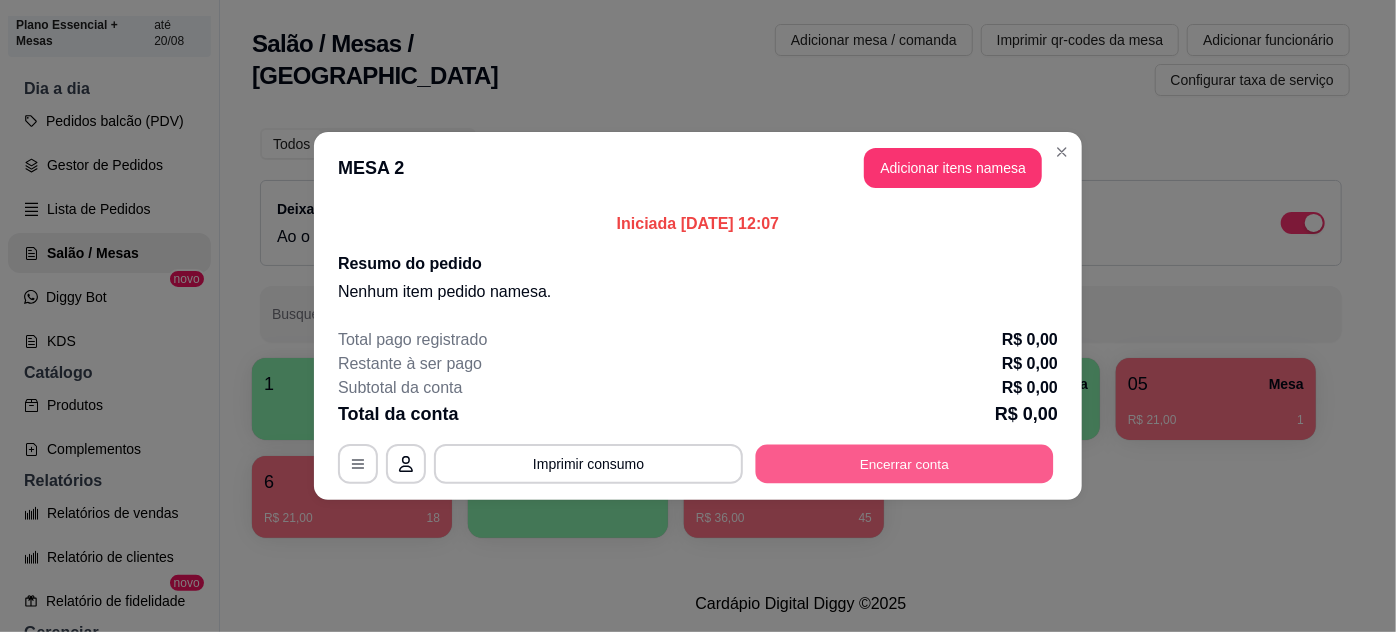 click on "Encerrar conta" at bounding box center (905, 464) 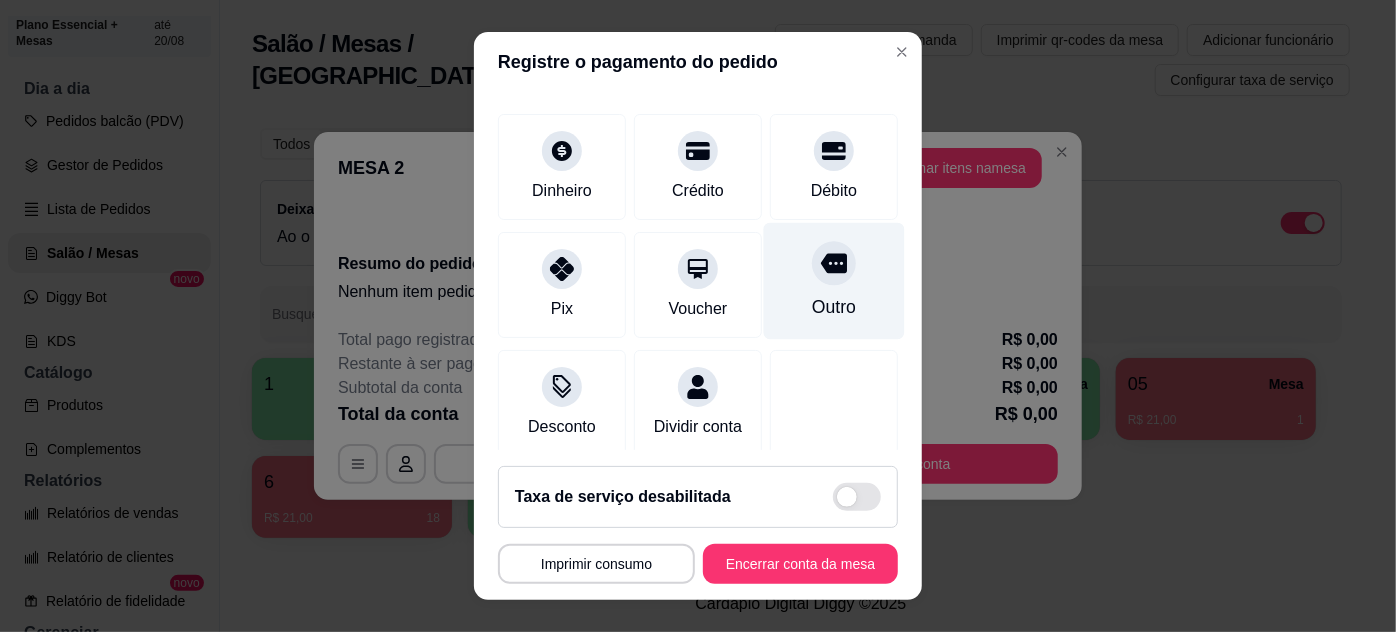 scroll, scrollTop: 133, scrollLeft: 0, axis: vertical 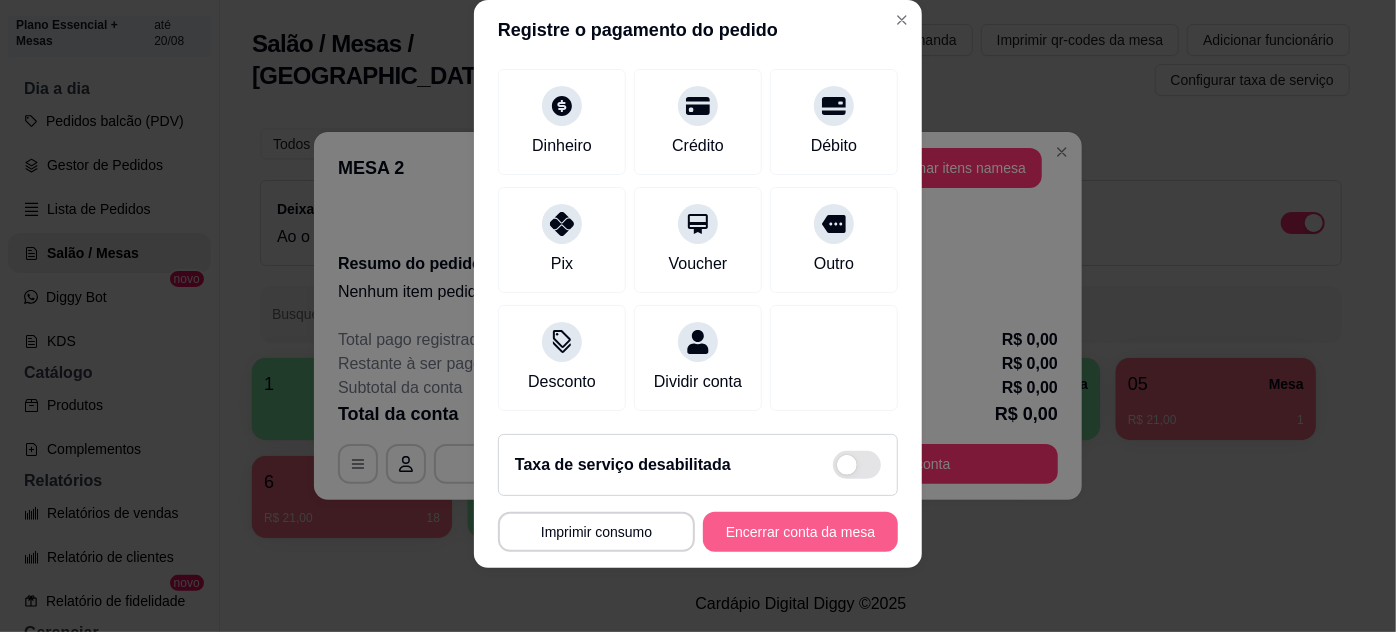 click on "Encerrar conta da mesa" at bounding box center (800, 532) 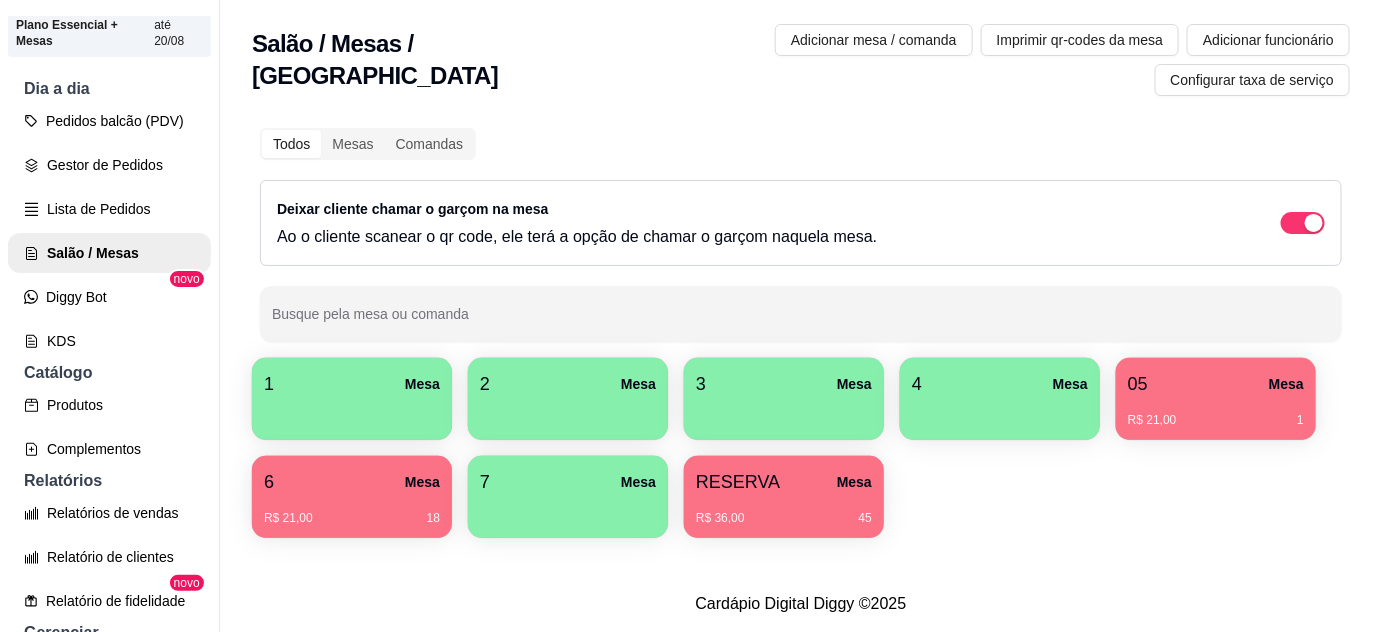 click at bounding box center (784, 413) 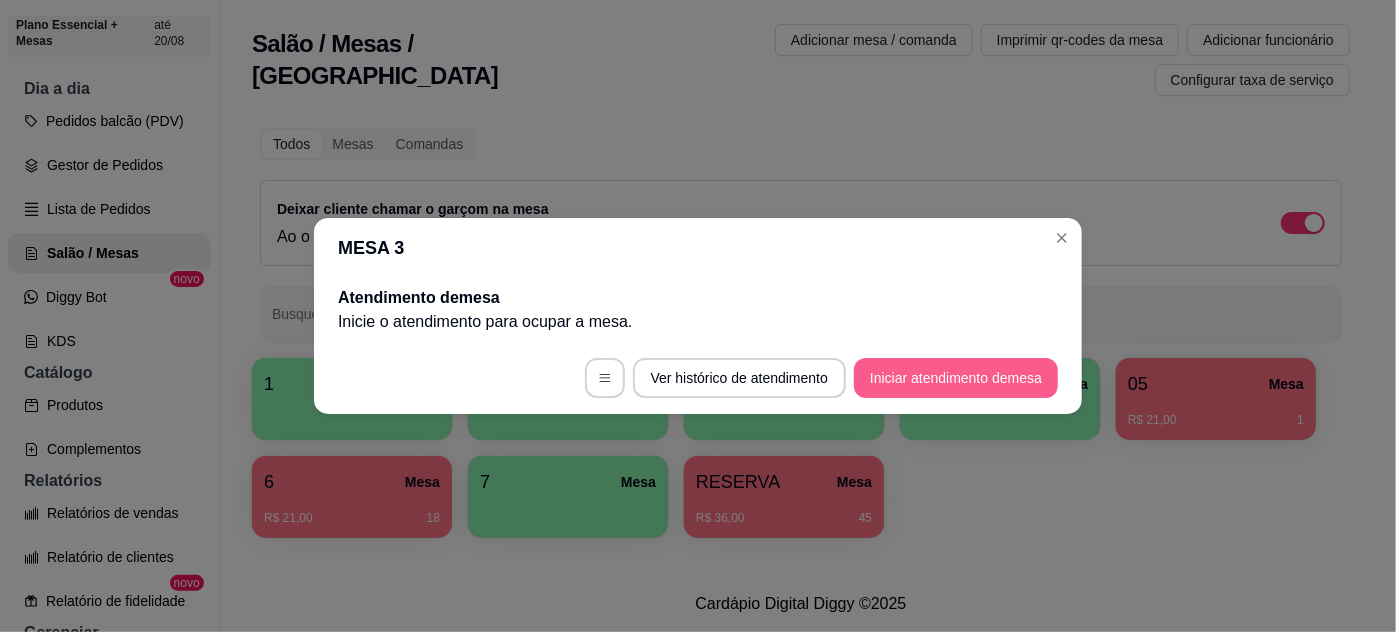click on "Iniciar atendimento de  mesa" at bounding box center (956, 378) 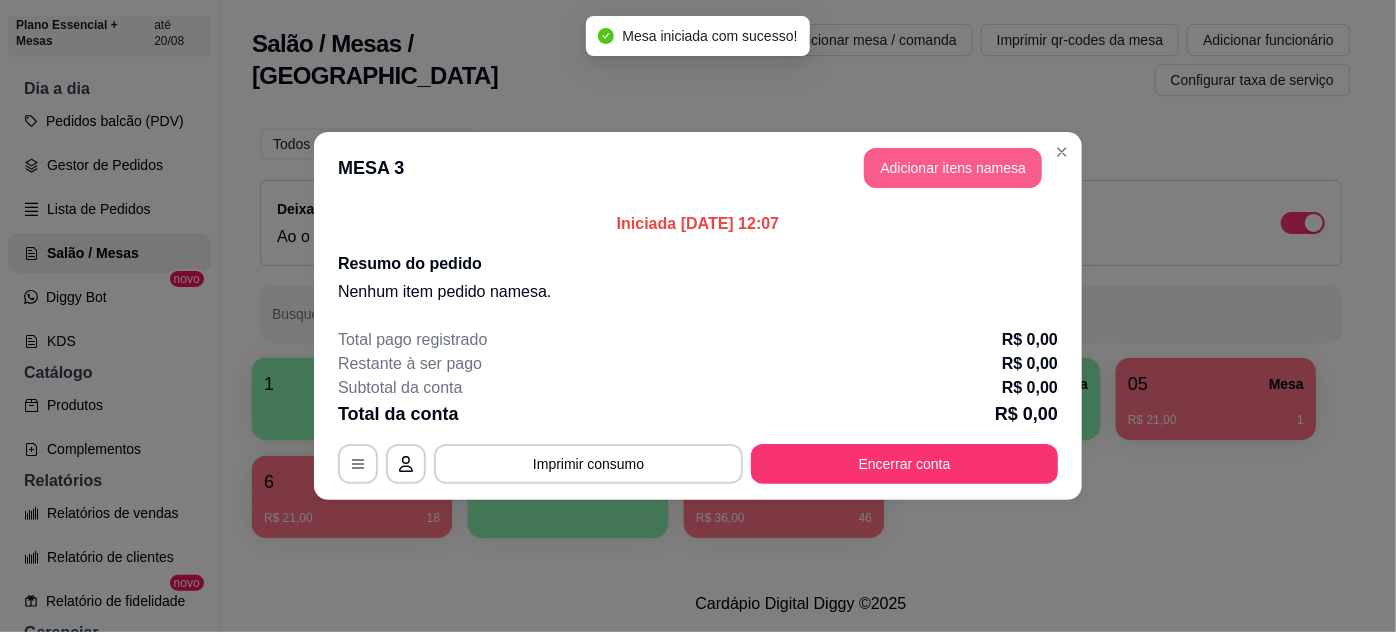 click on "Adicionar itens na  mesa" at bounding box center (953, 168) 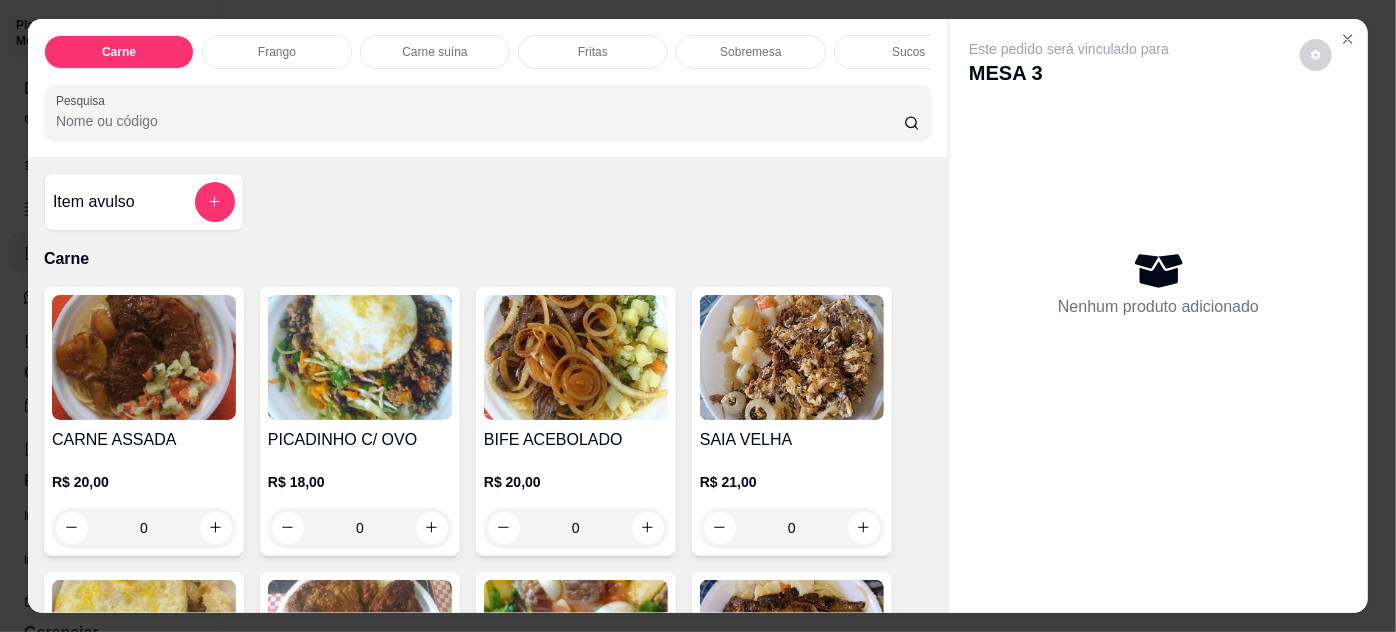 click on "0" at bounding box center (144, 528) 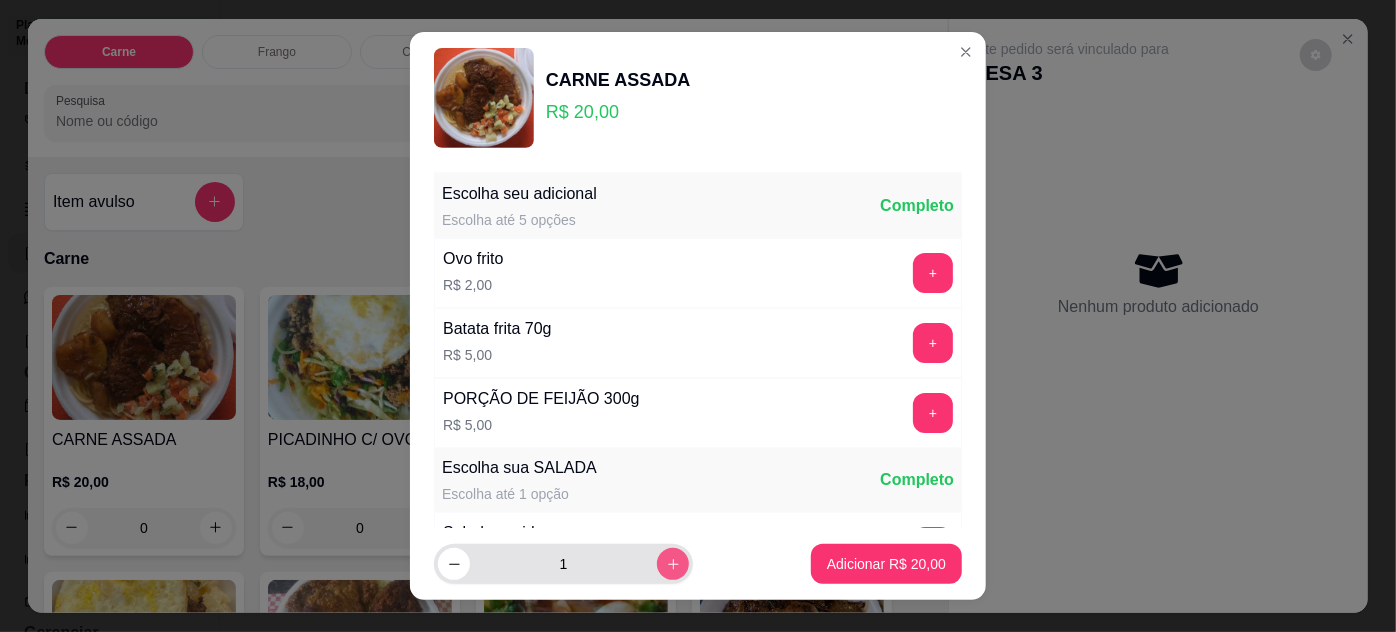 click 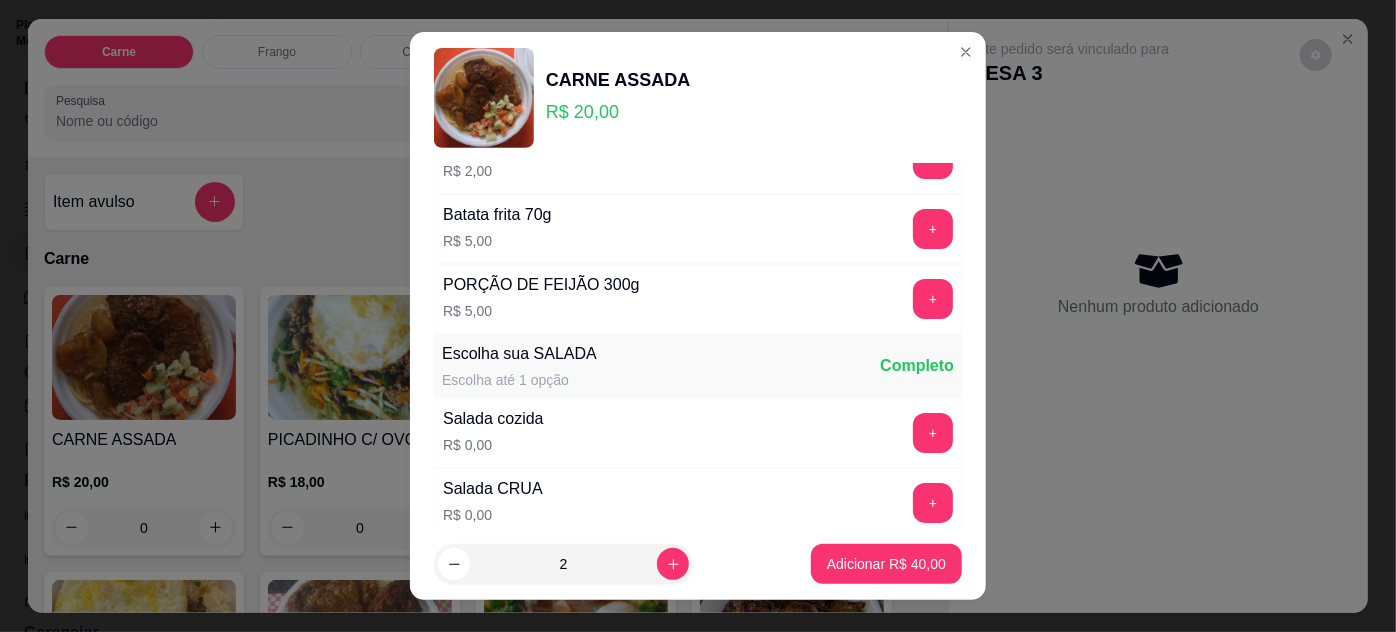 scroll, scrollTop: 269, scrollLeft: 0, axis: vertical 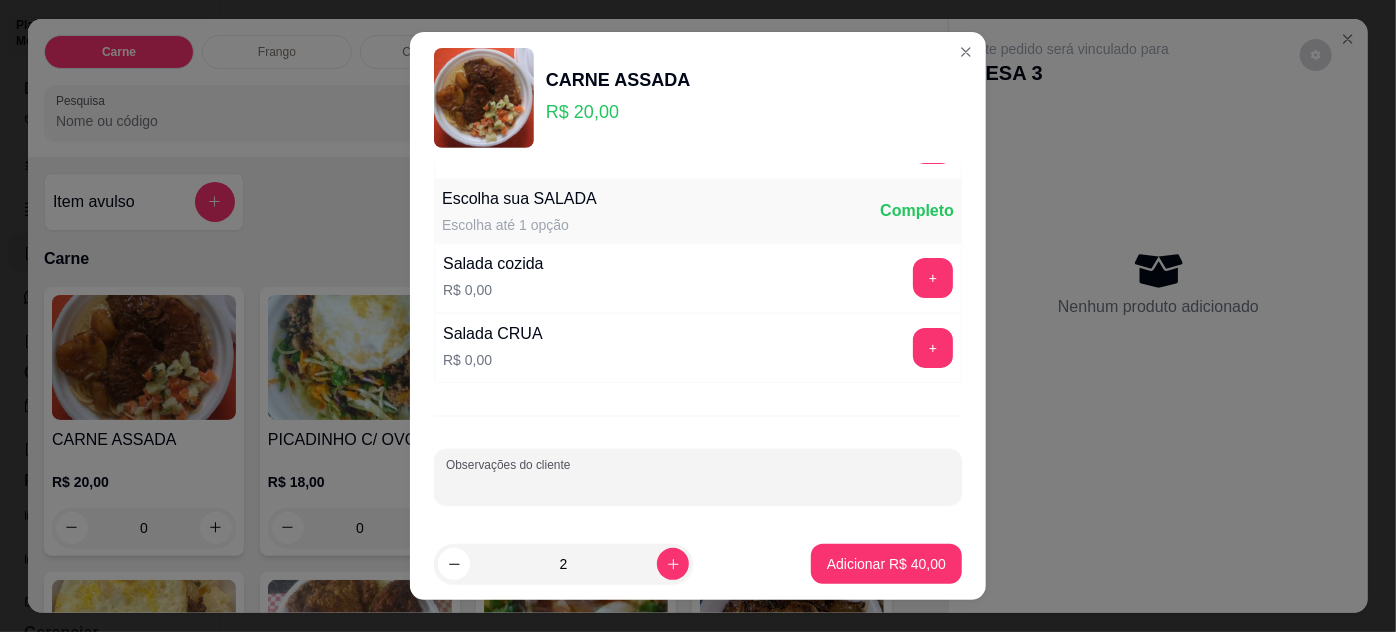 click on "Observações do cliente" at bounding box center [698, 485] 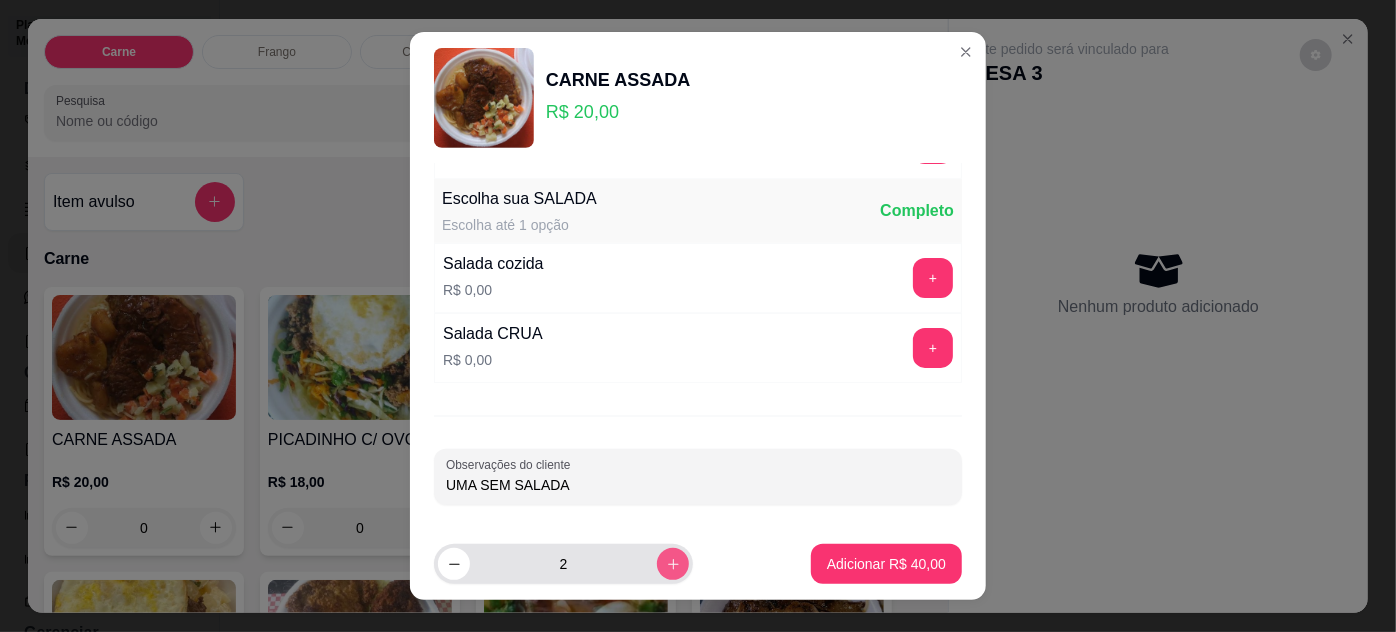 type on "UMA SEM SALADA" 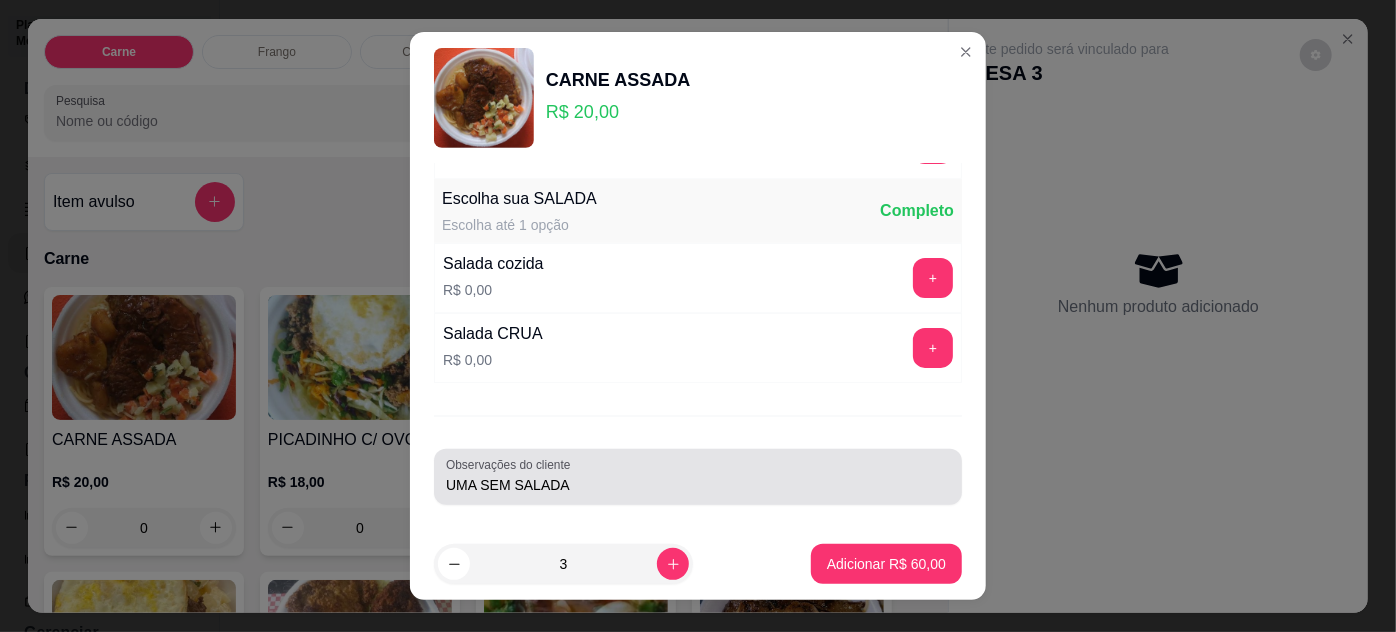 click on "UMA SEM SALADA" at bounding box center (698, 485) 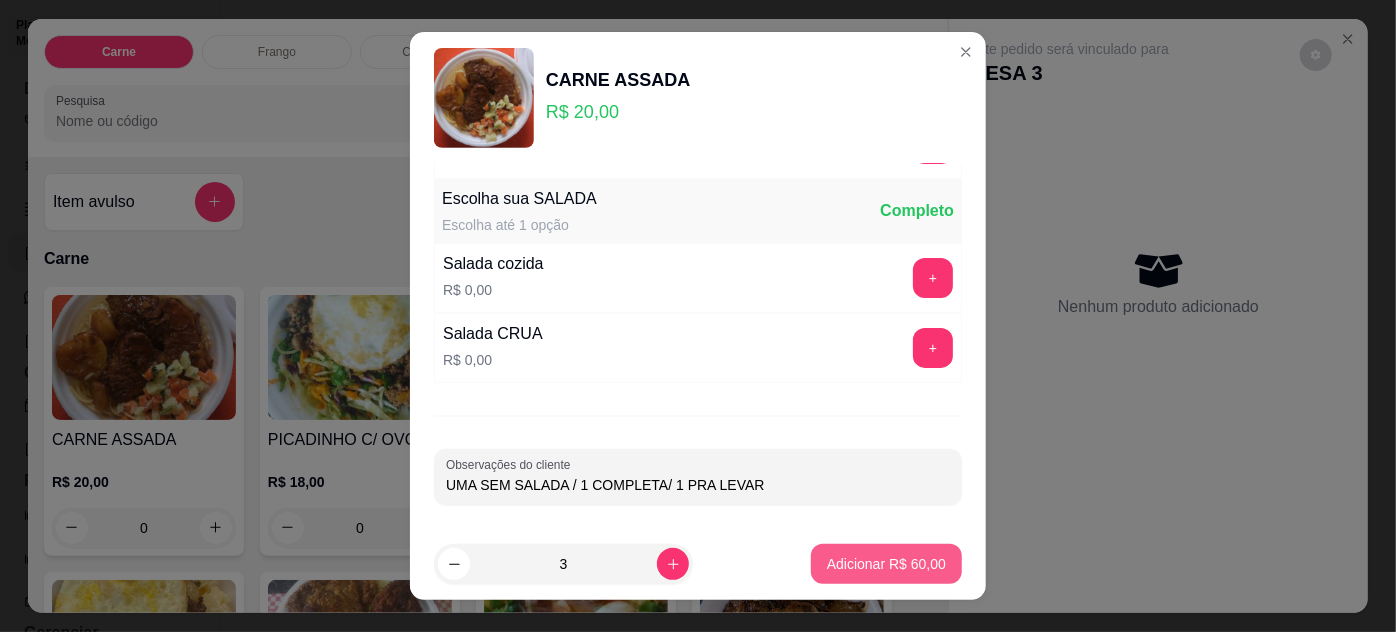 type on "UMA SEM SALADA / 1 COMPLETA/ 1 PRA LEVAR" 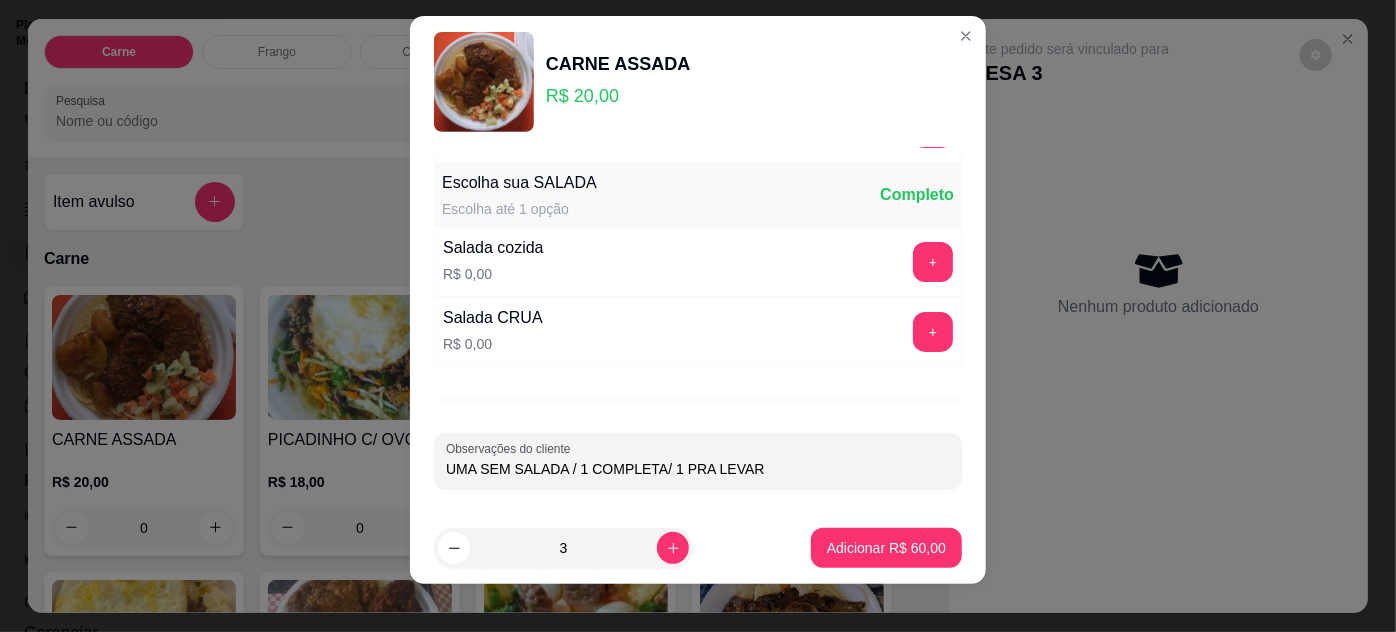 scroll, scrollTop: 0, scrollLeft: 0, axis: both 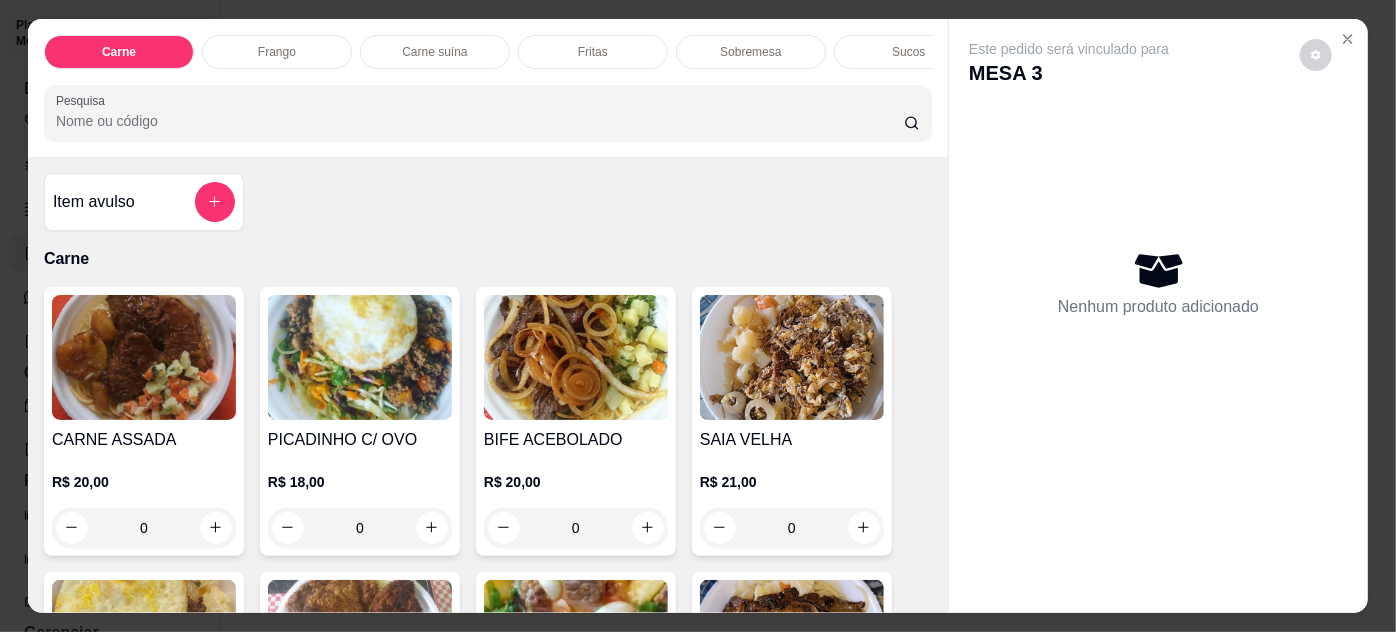 click on "0" at bounding box center (144, 528) 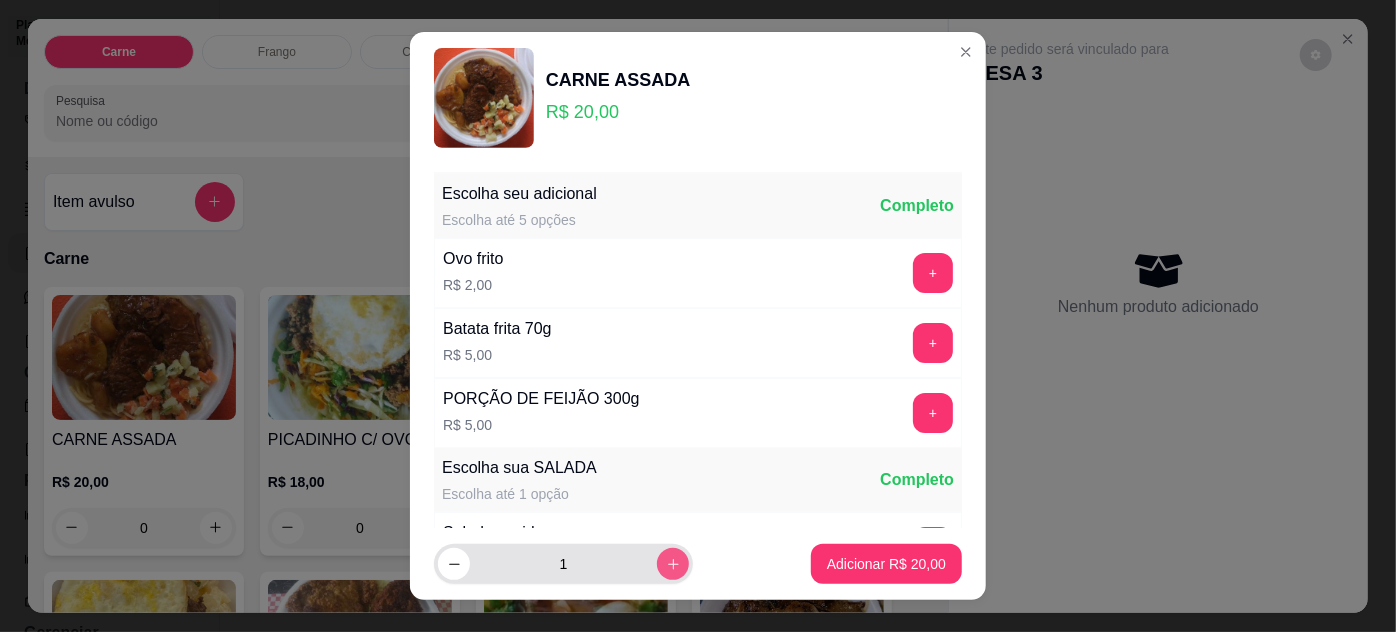 click 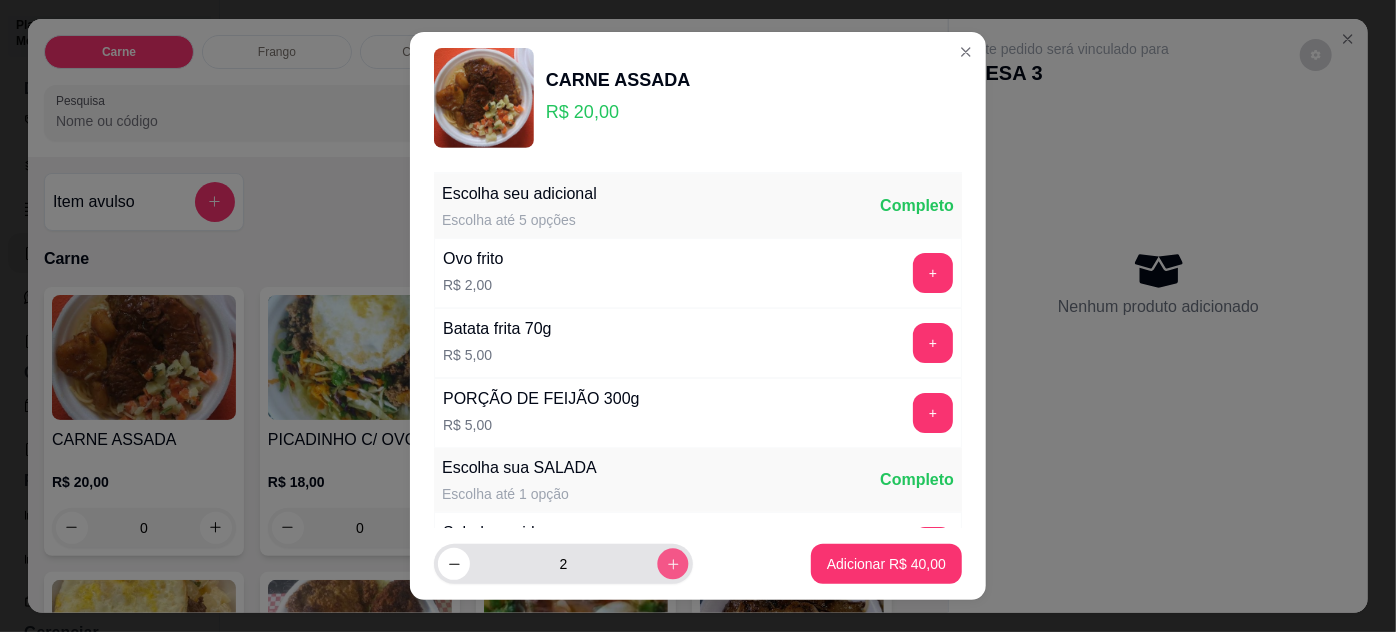 click 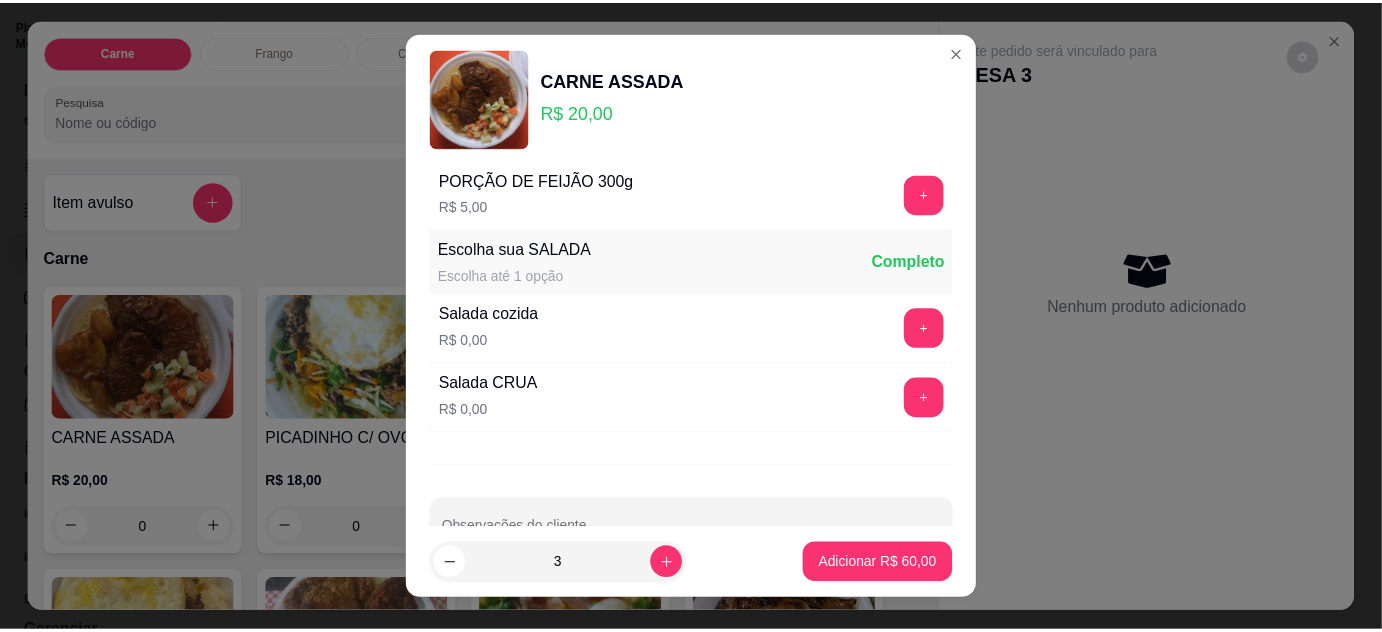 scroll, scrollTop: 269, scrollLeft: 0, axis: vertical 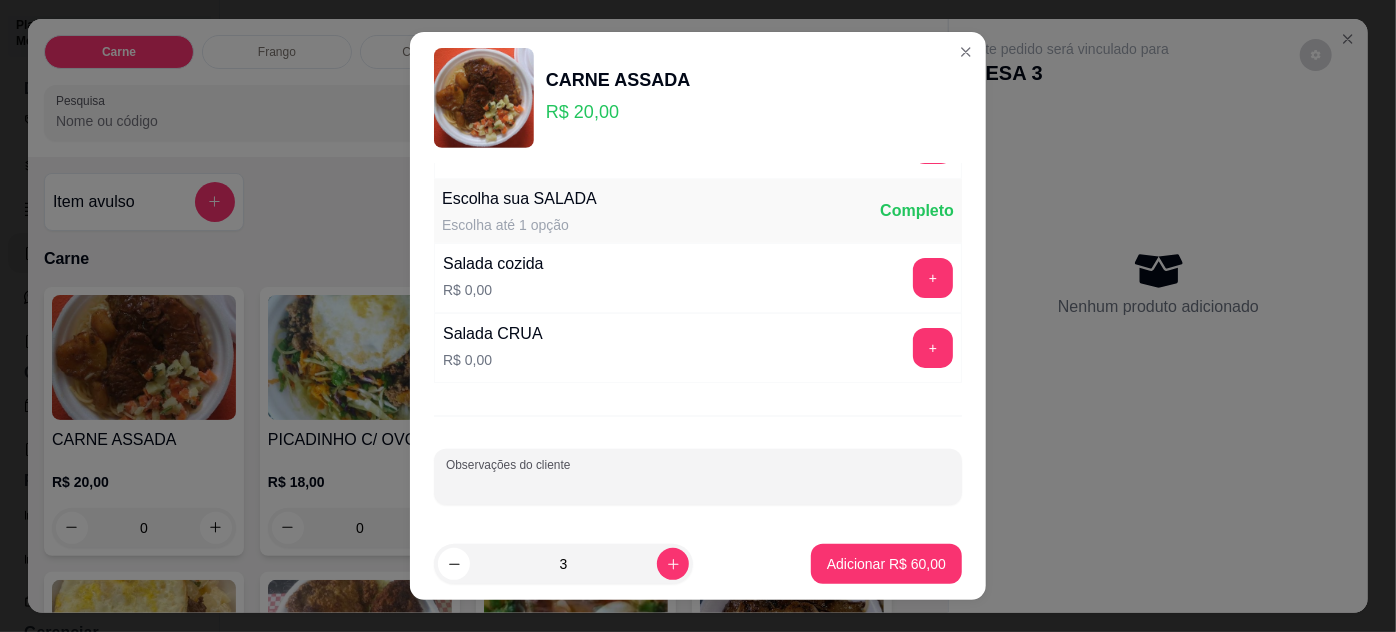 drag, startPoint x: 651, startPoint y: 474, endPoint x: 646, endPoint y: 484, distance: 11.18034 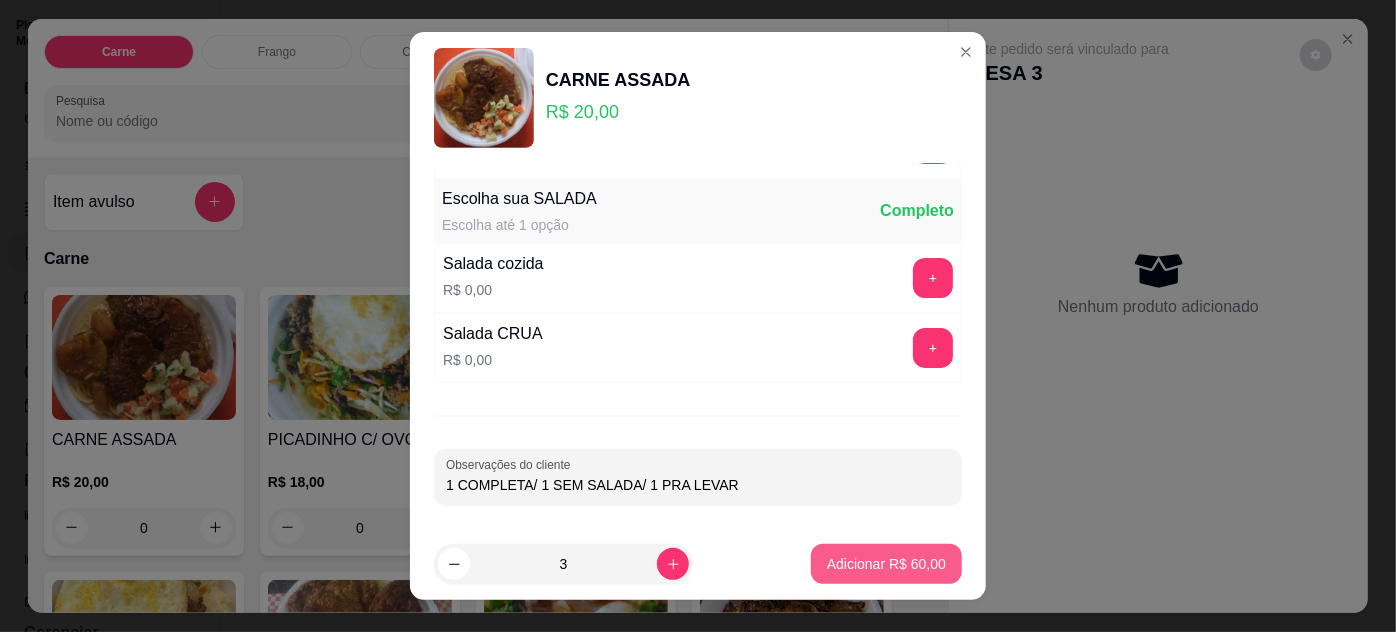 type on "1 COMPLETA/ 1 SEM SALADA/ 1 PRA LEVAR" 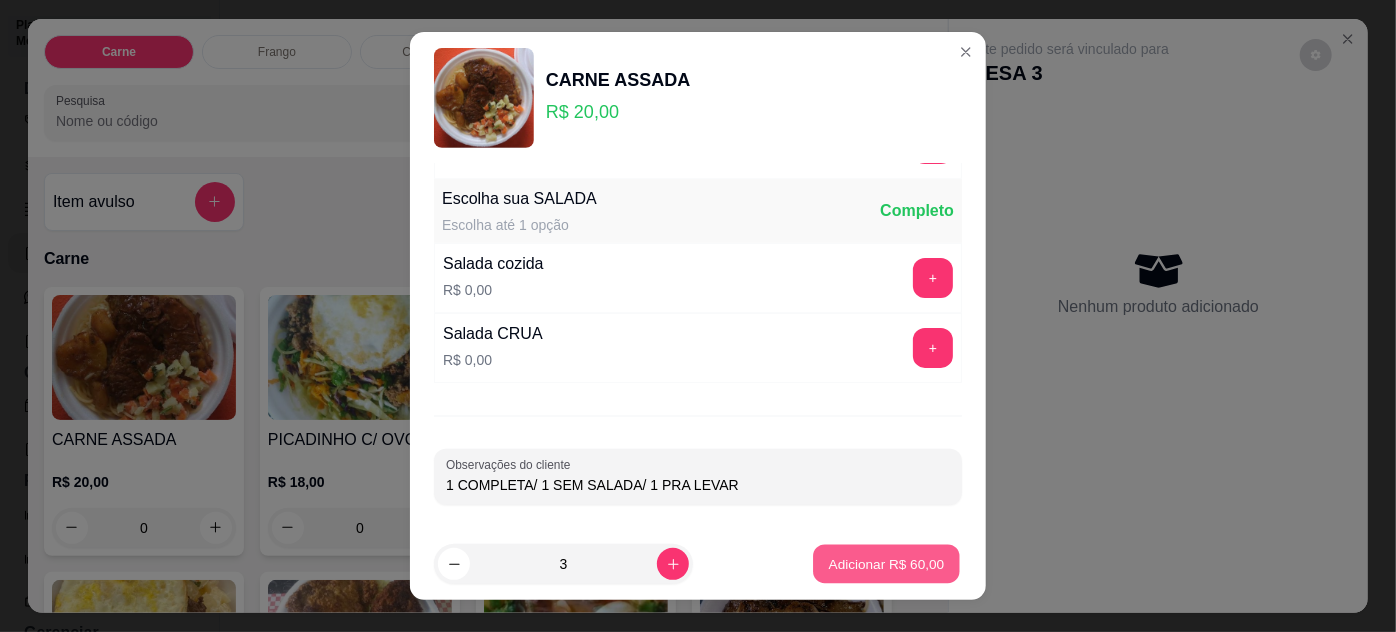 click on "Adicionar   R$ 60,00" at bounding box center (887, 564) 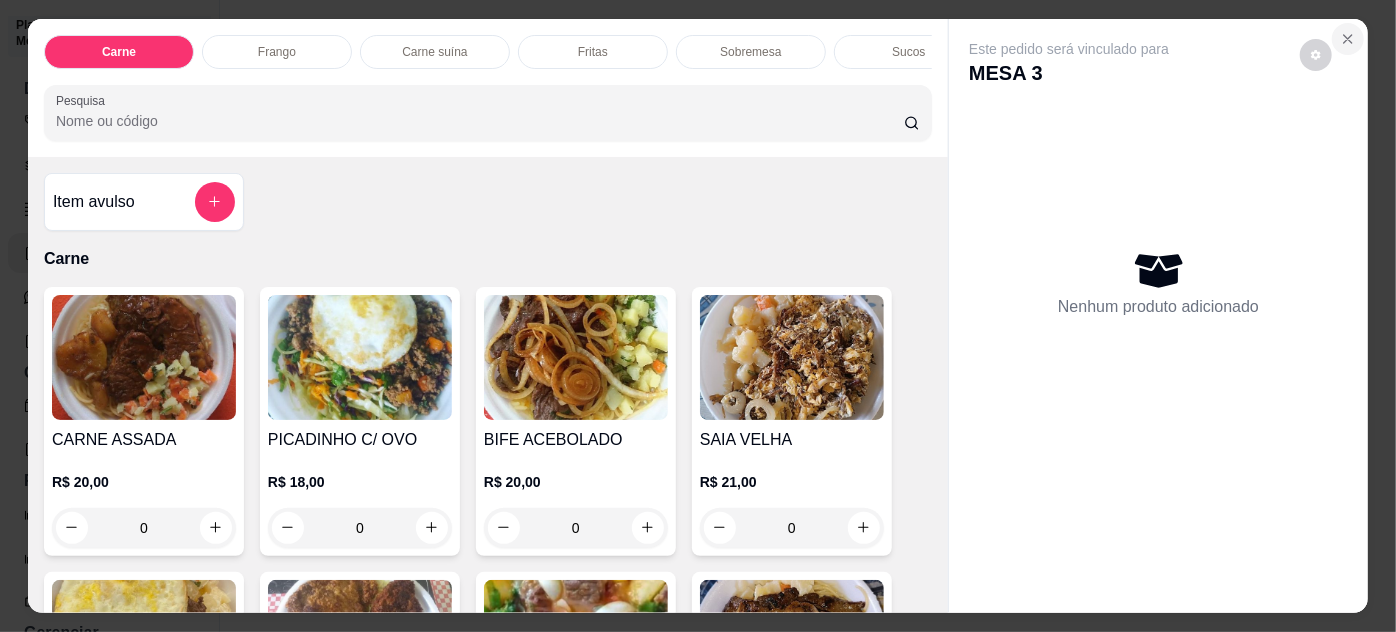 click at bounding box center [1348, 39] 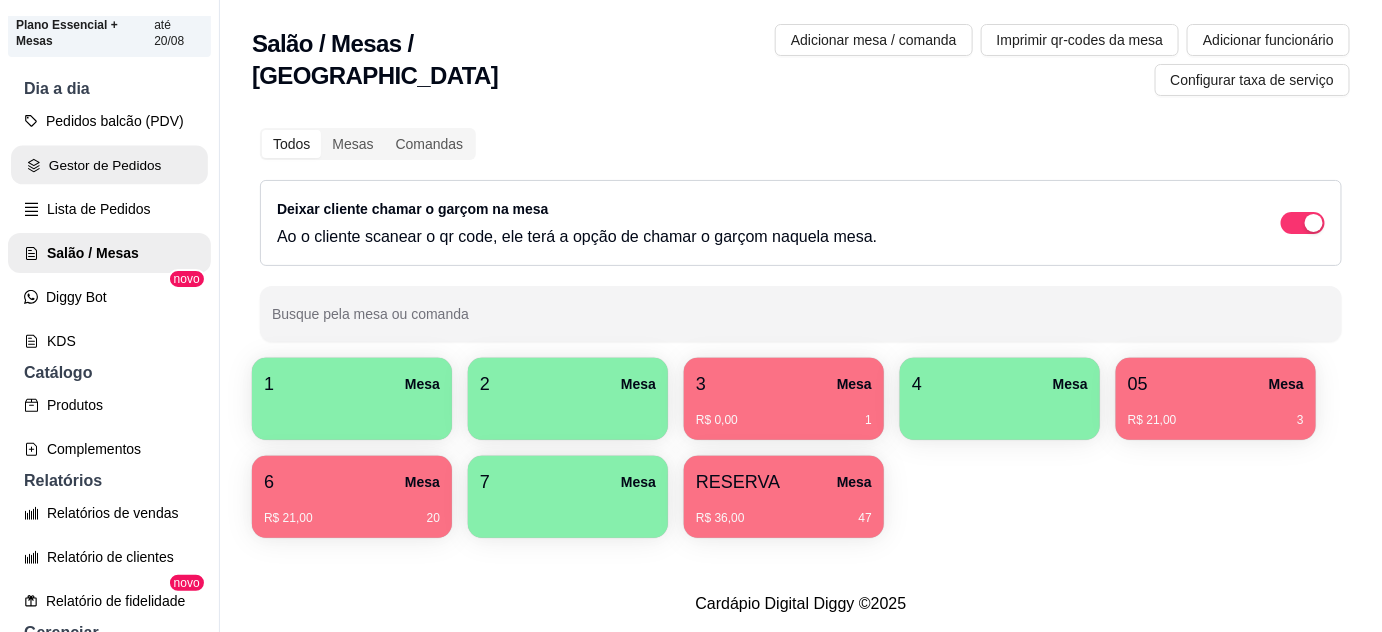 click on "Gestor de Pedidos" at bounding box center (109, 165) 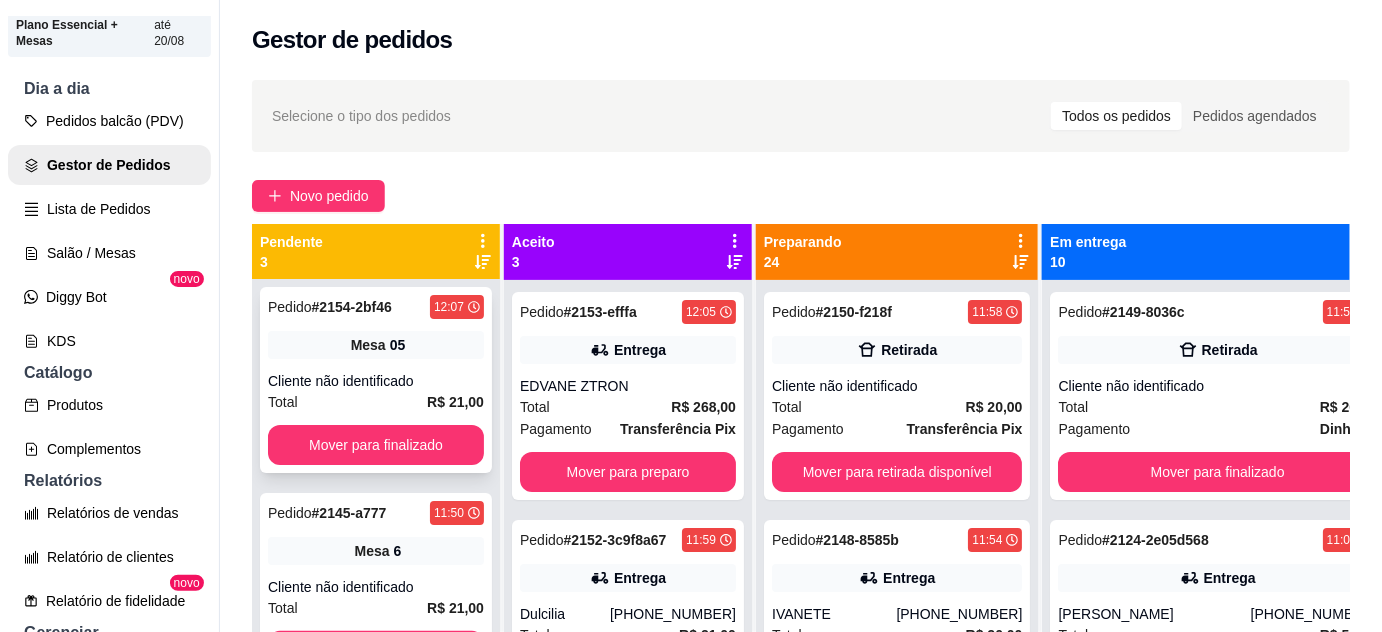 scroll, scrollTop: 5, scrollLeft: 0, axis: vertical 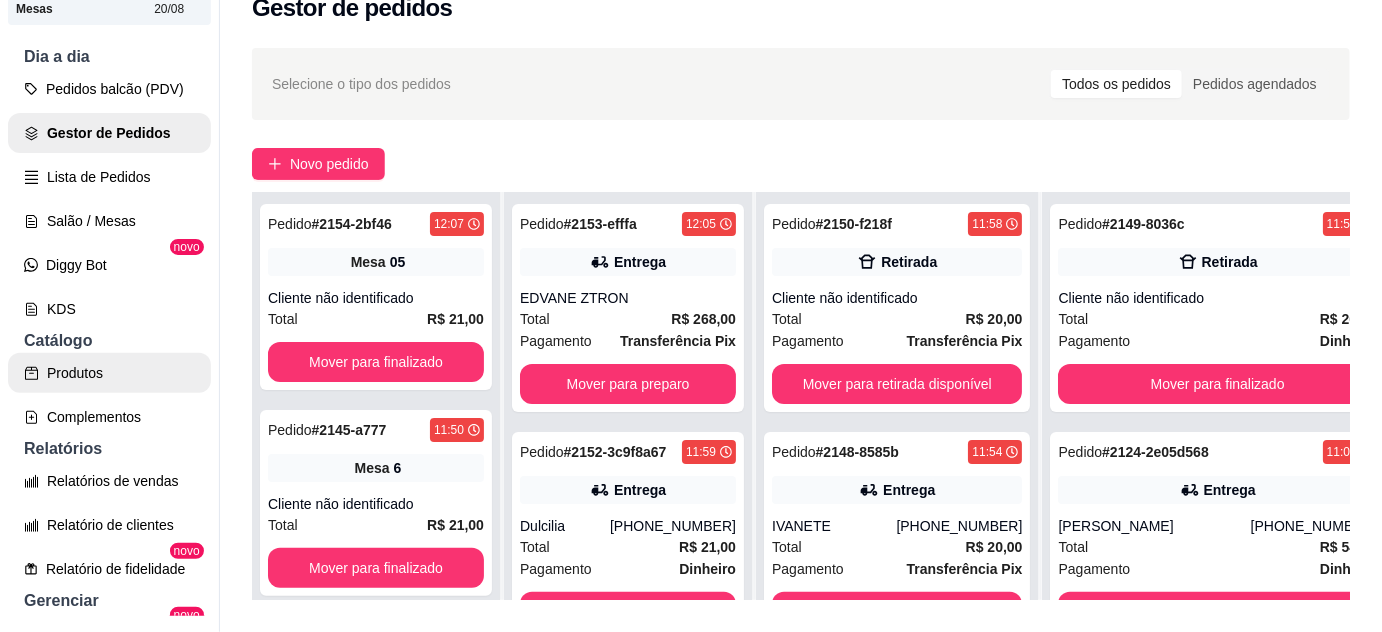 click on "Produtos" at bounding box center (109, 373) 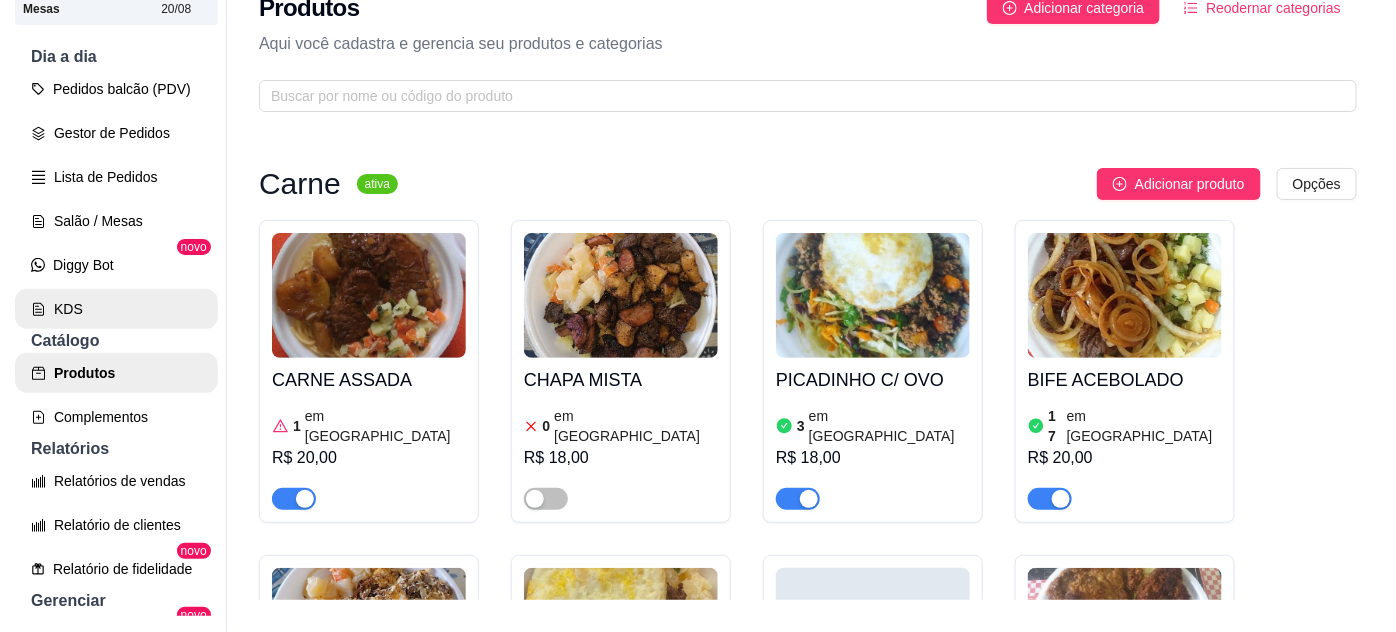 scroll, scrollTop: 0, scrollLeft: 0, axis: both 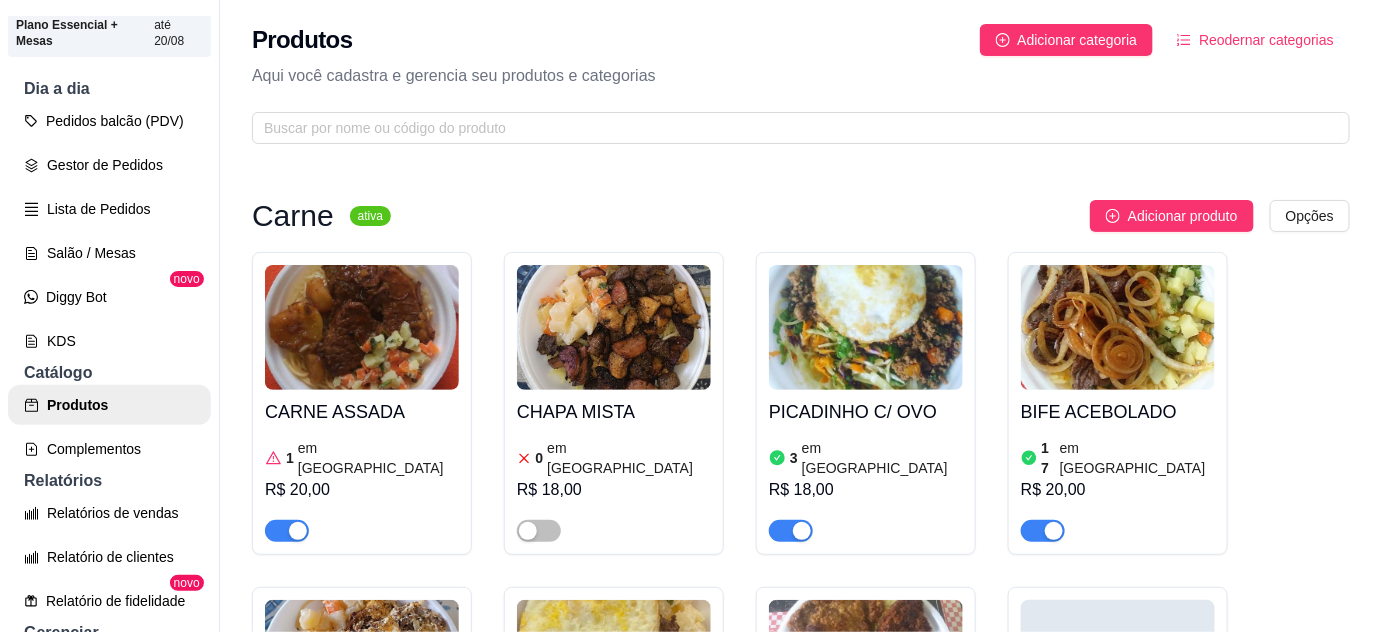 click on "1 em [GEOGRAPHIC_DATA]" at bounding box center (362, 458) 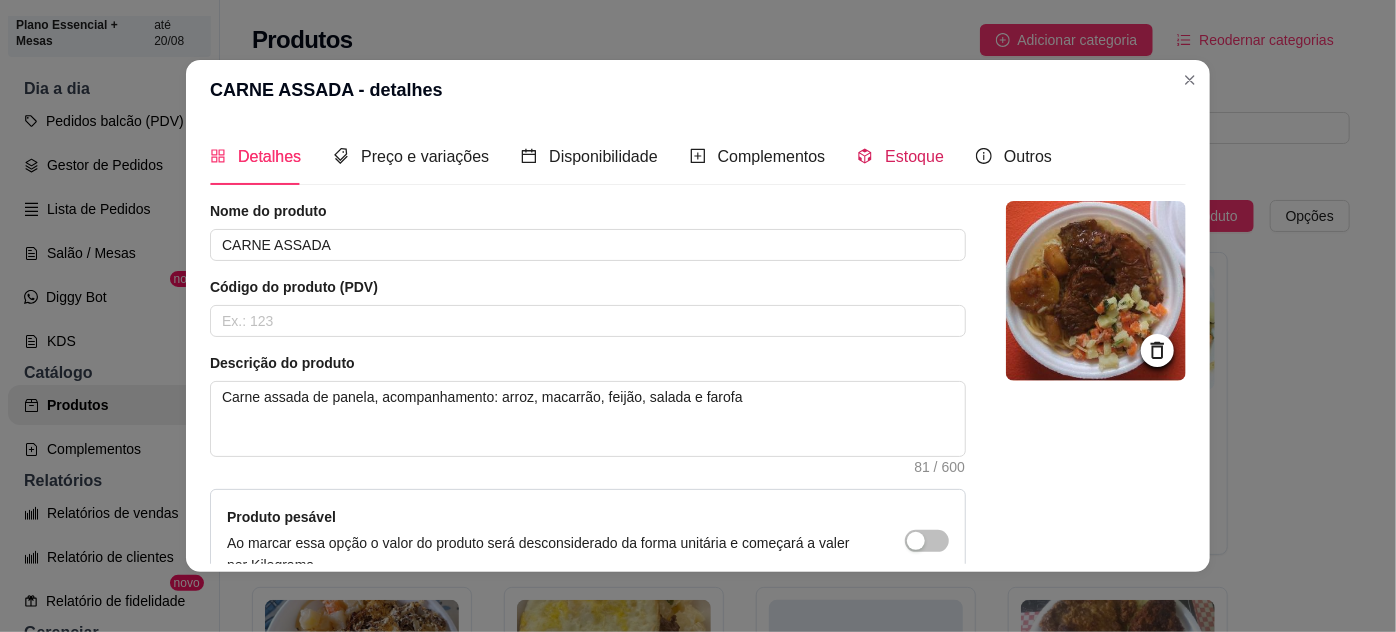 click on "Estoque" at bounding box center (914, 156) 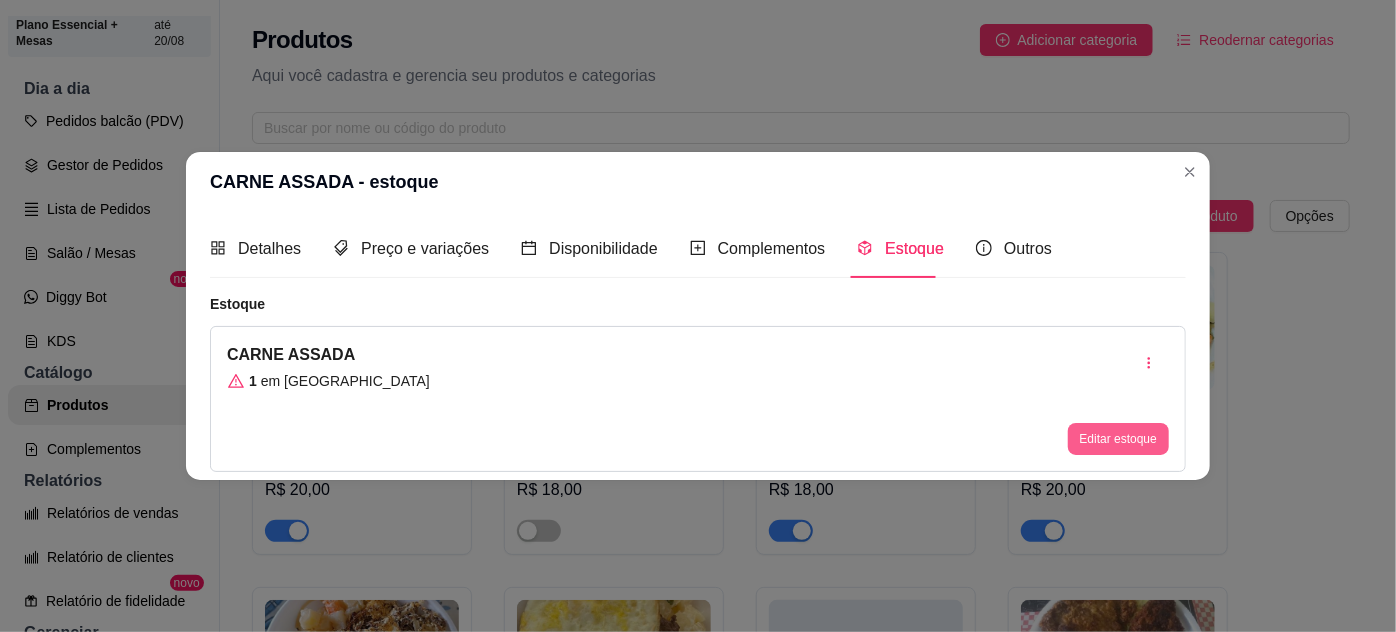 click on "Editar estoque" at bounding box center [1118, 439] 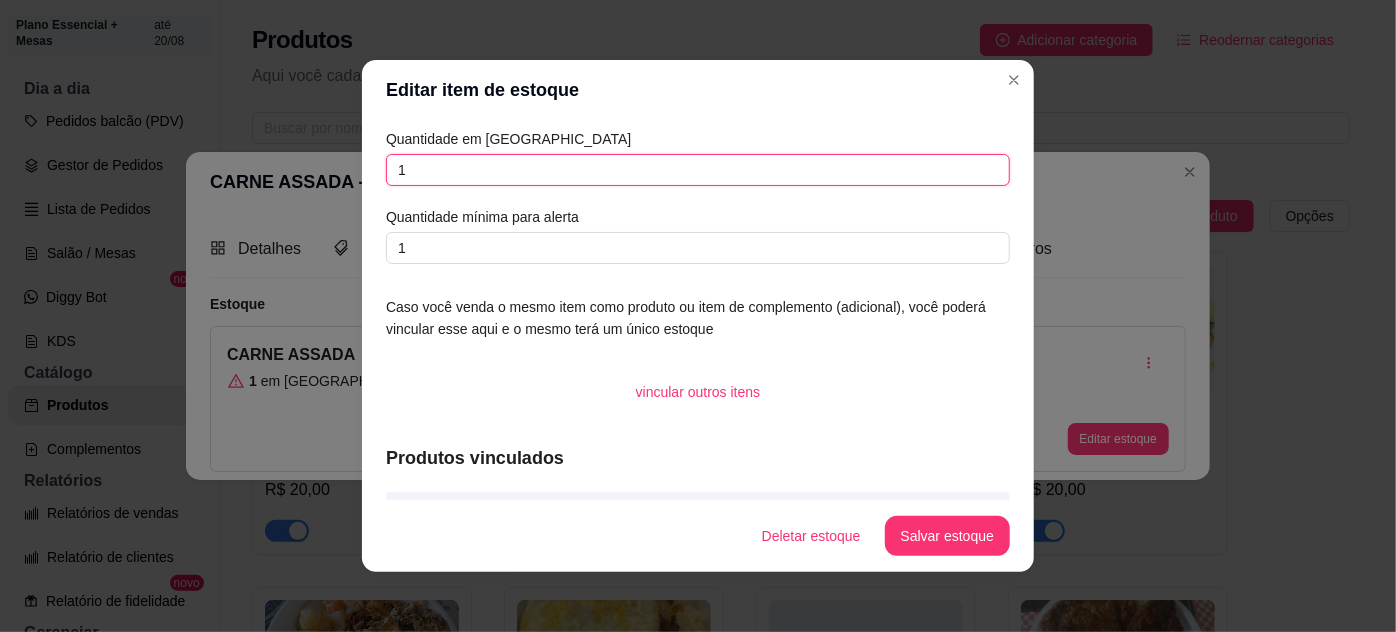 click on "1" at bounding box center (698, 170) 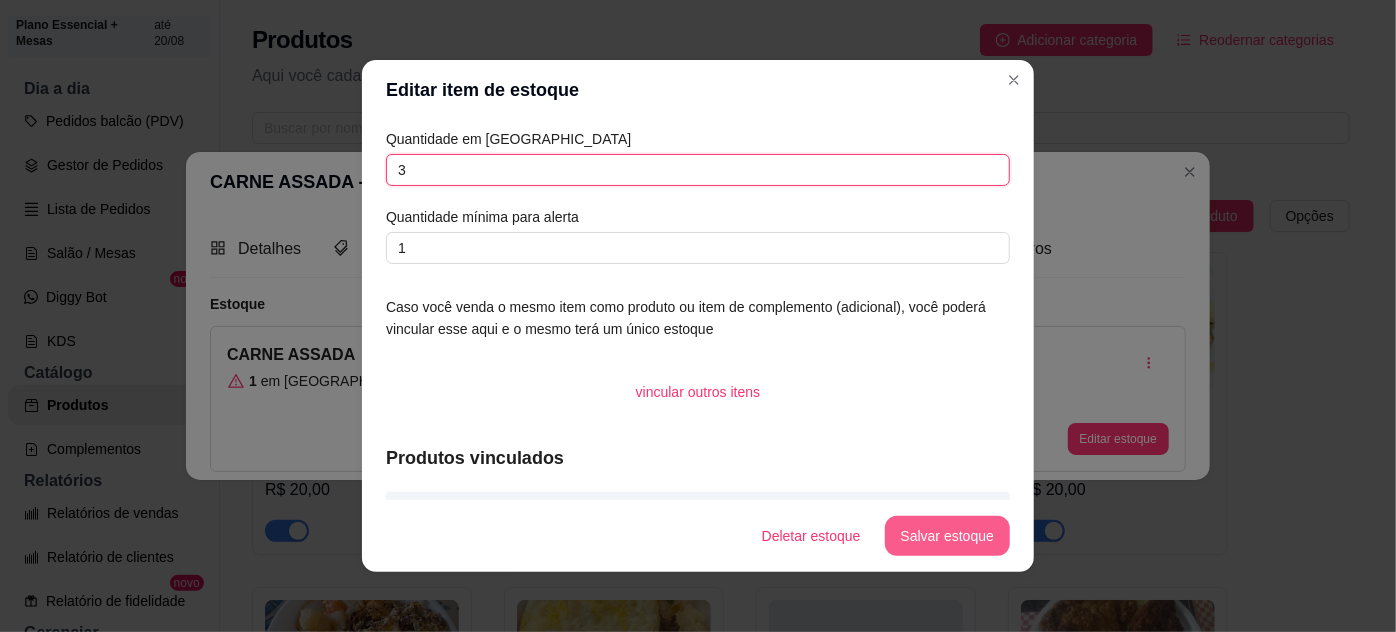 type on "3" 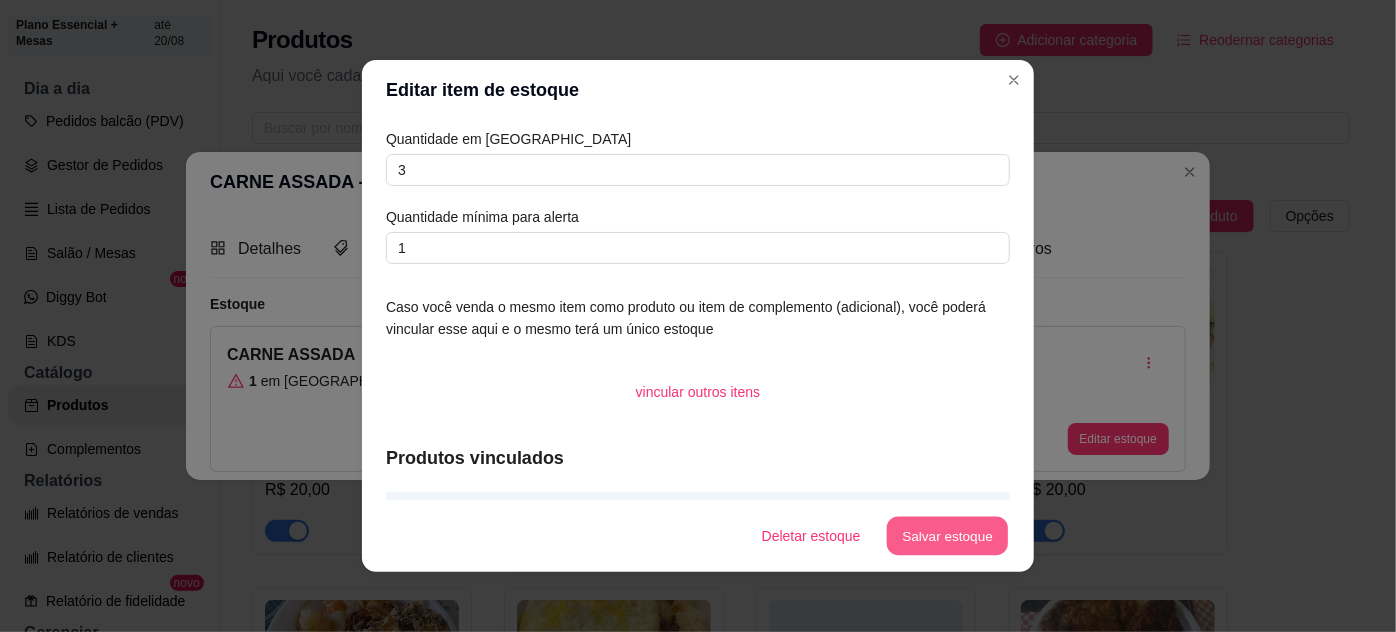 click on "Salvar estoque" at bounding box center (947, 536) 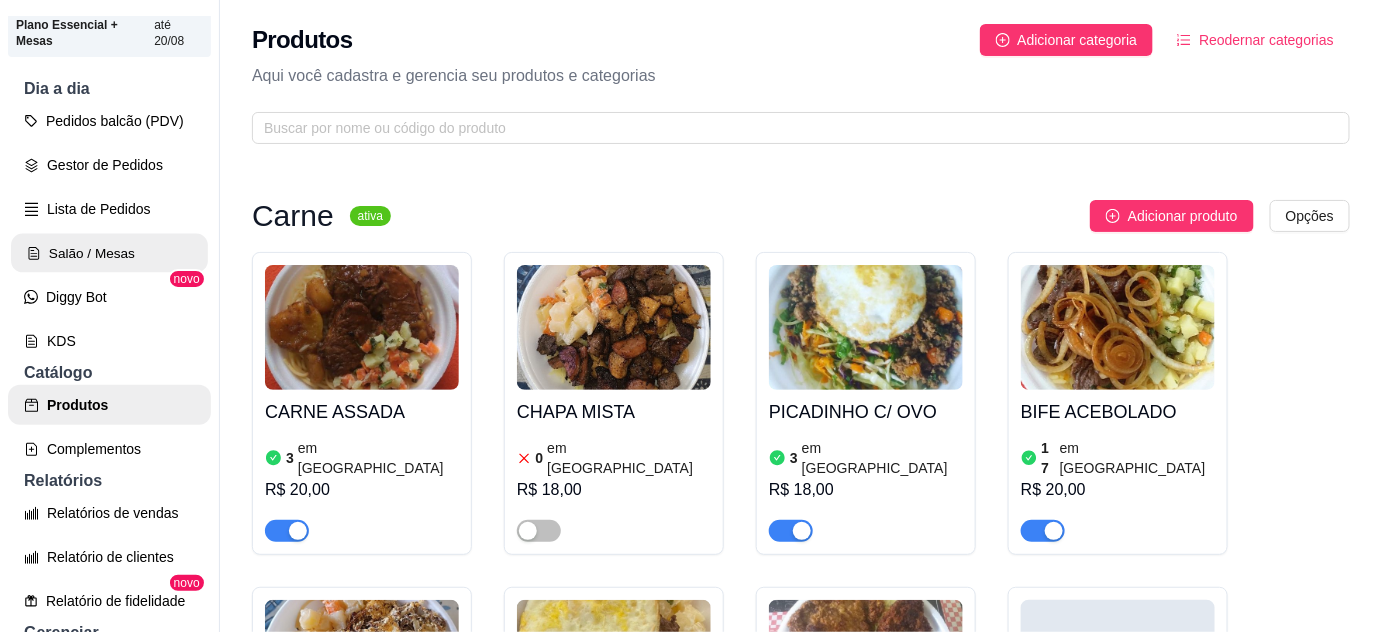click on "Salão / Mesas" at bounding box center (109, 253) 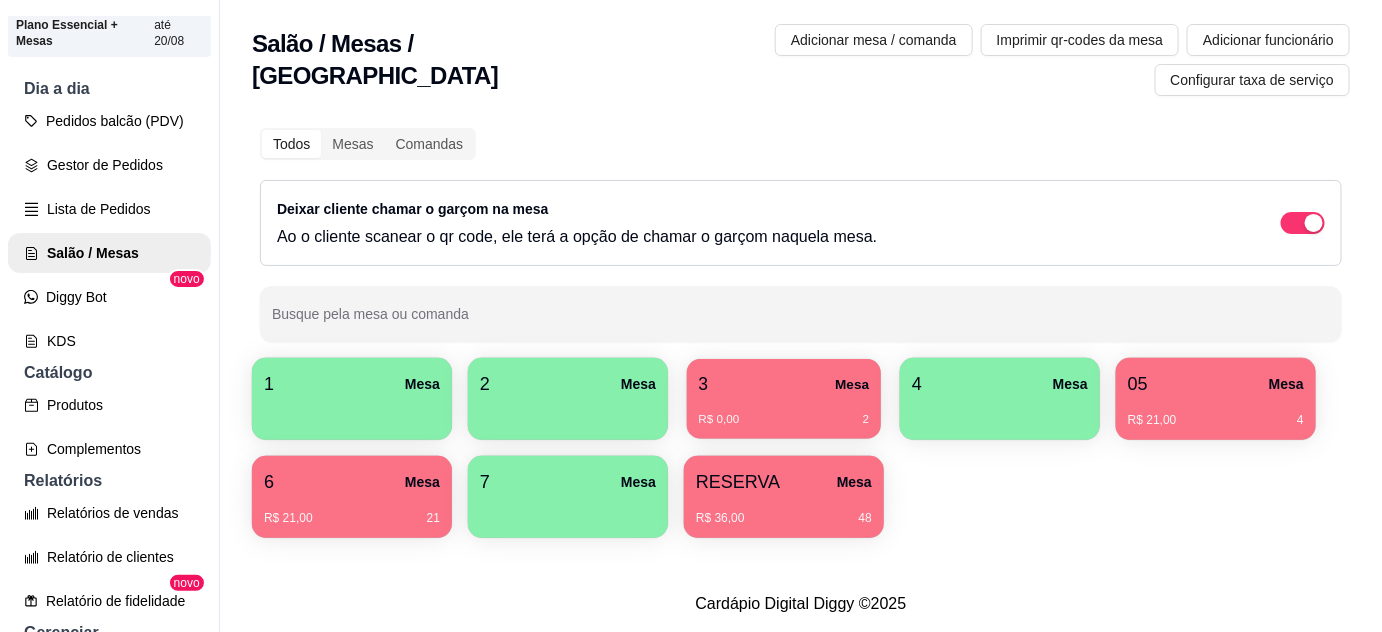 click on "3 Mesa R$ 0,00 2" at bounding box center (784, 399) 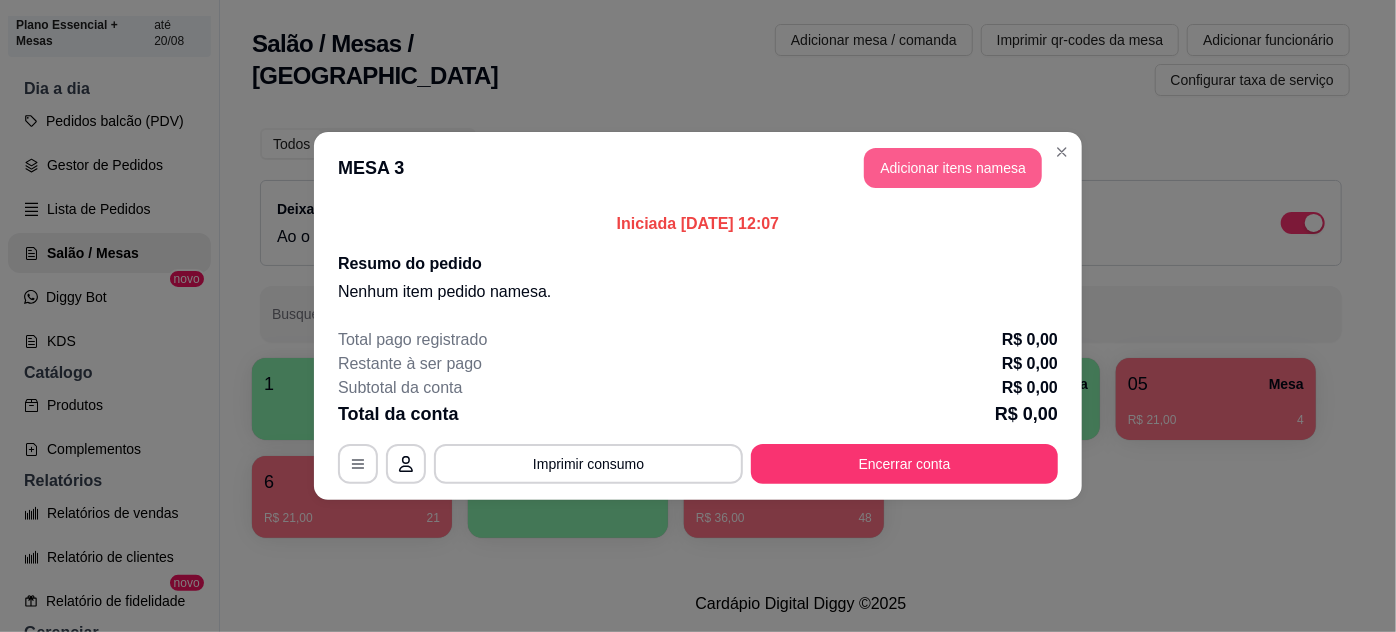 click on "Adicionar itens na  mesa" at bounding box center (953, 168) 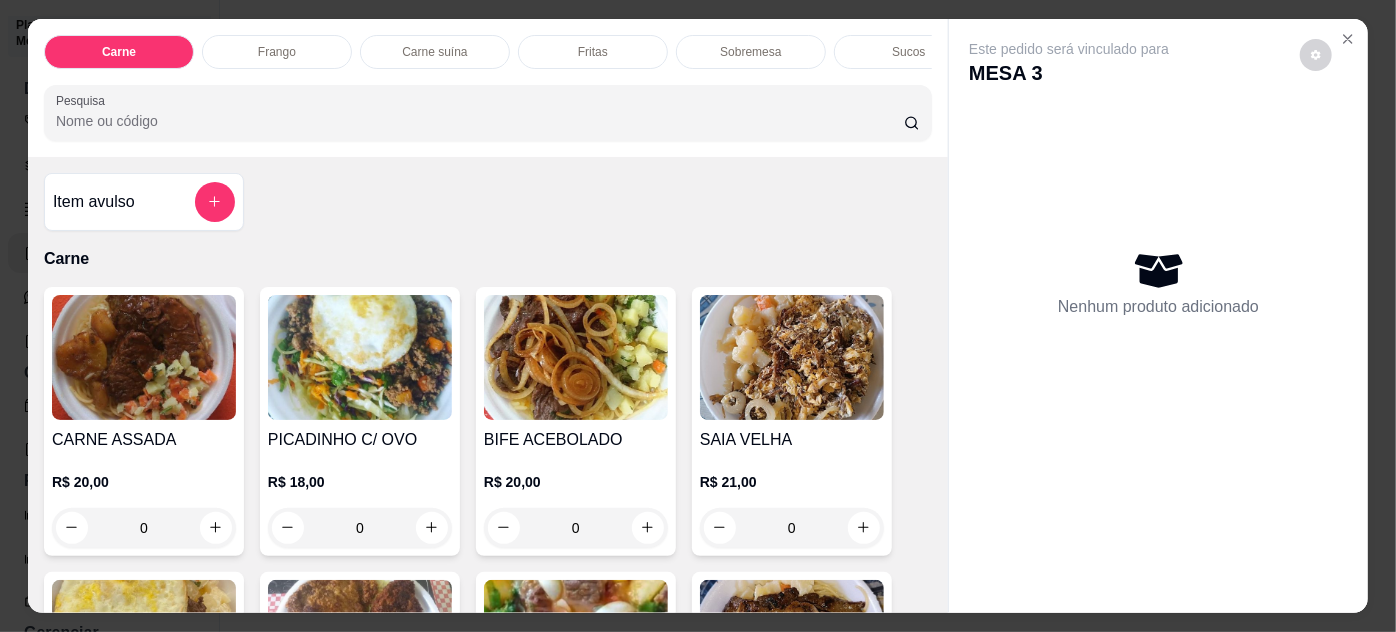click on "0" at bounding box center [144, 528] 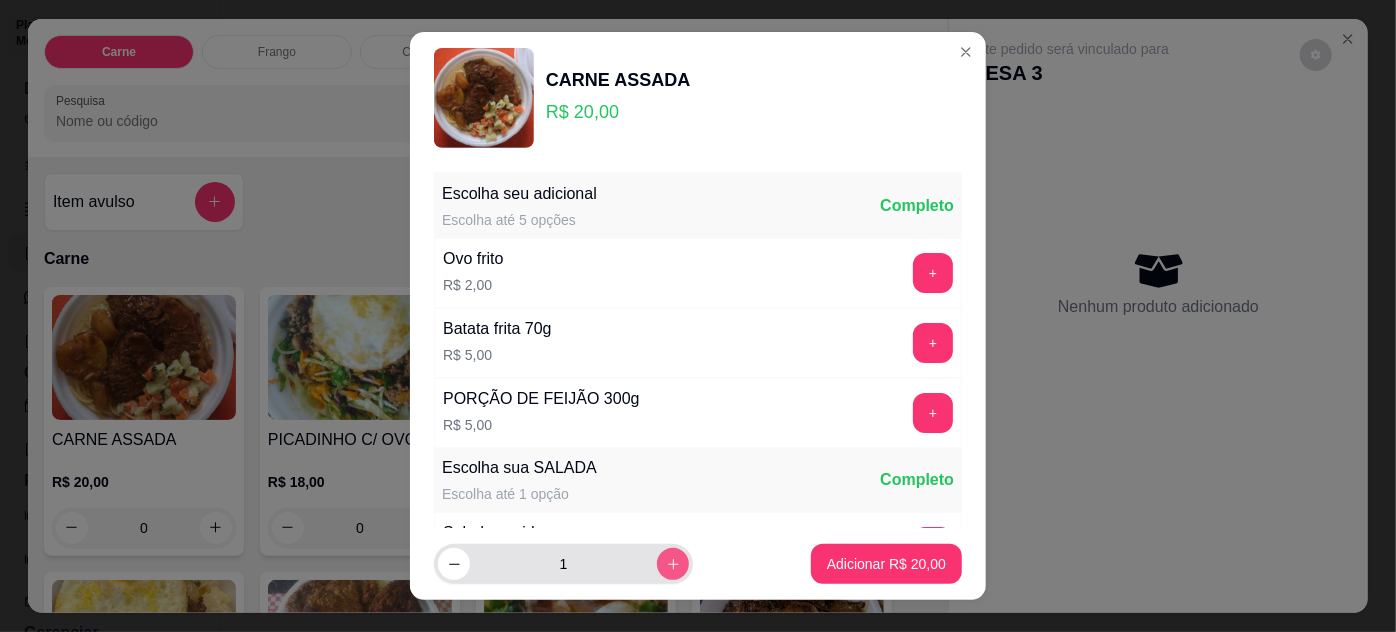 click 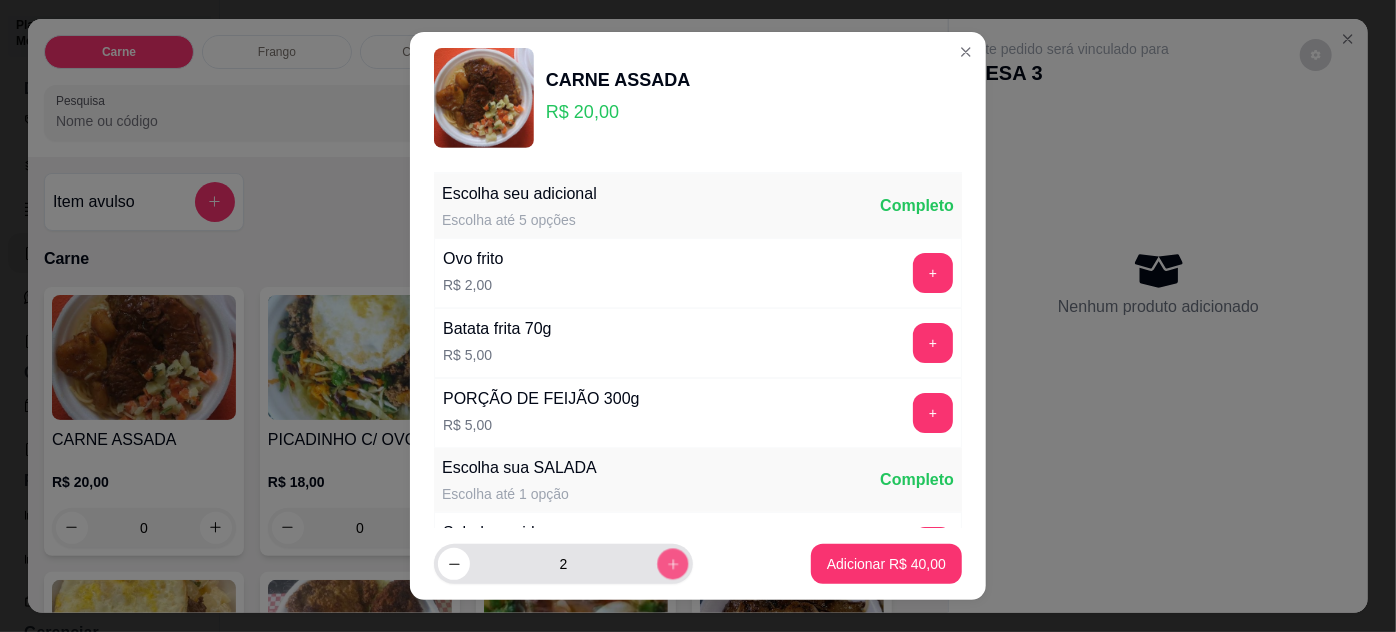 click 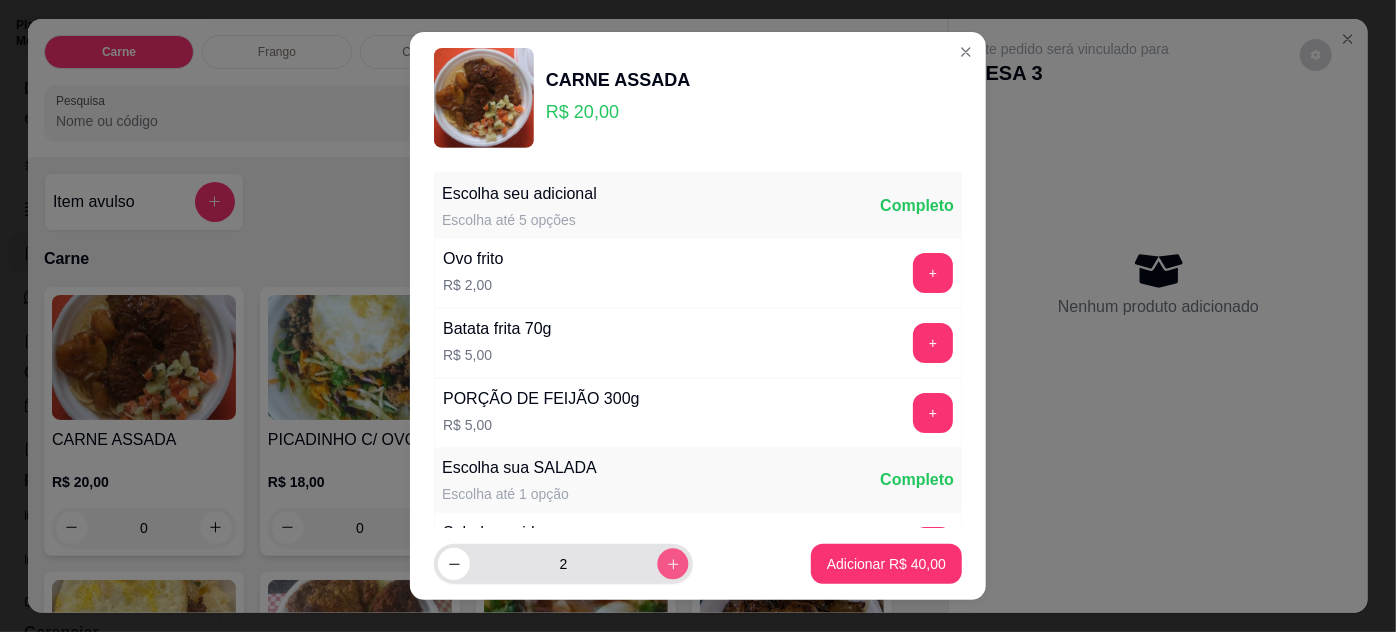 type on "3" 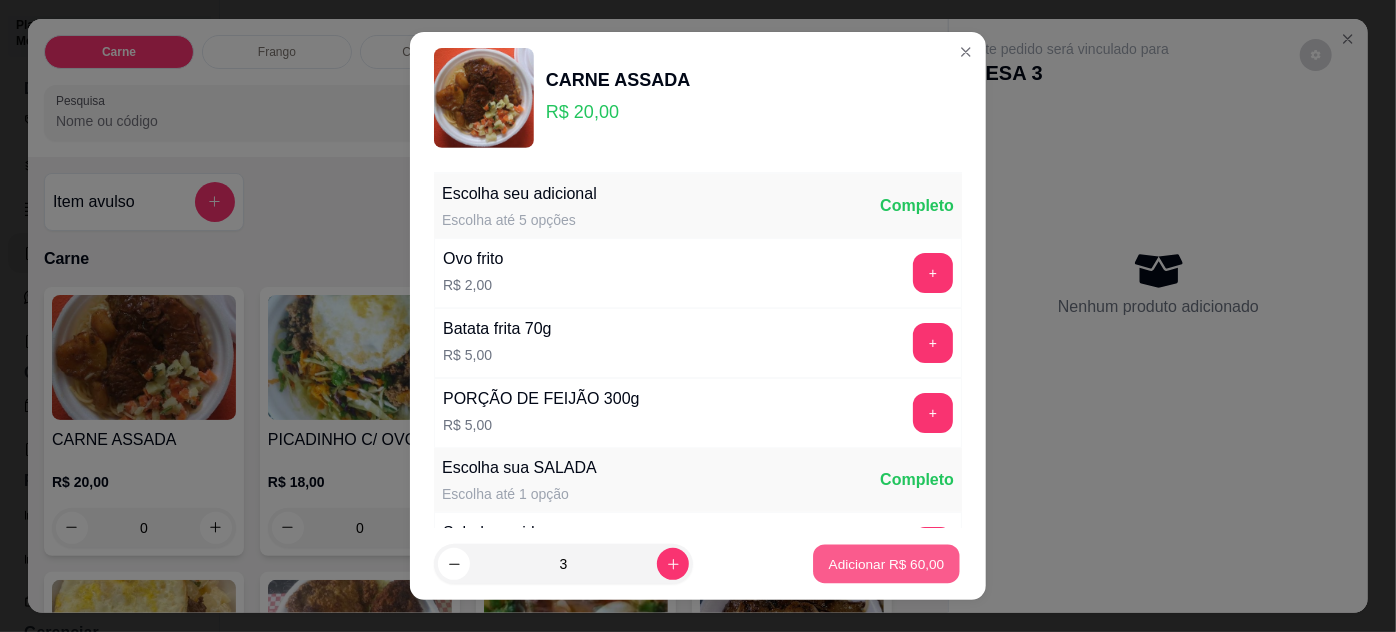 click on "Adicionar   R$ 60,00" at bounding box center [887, 564] 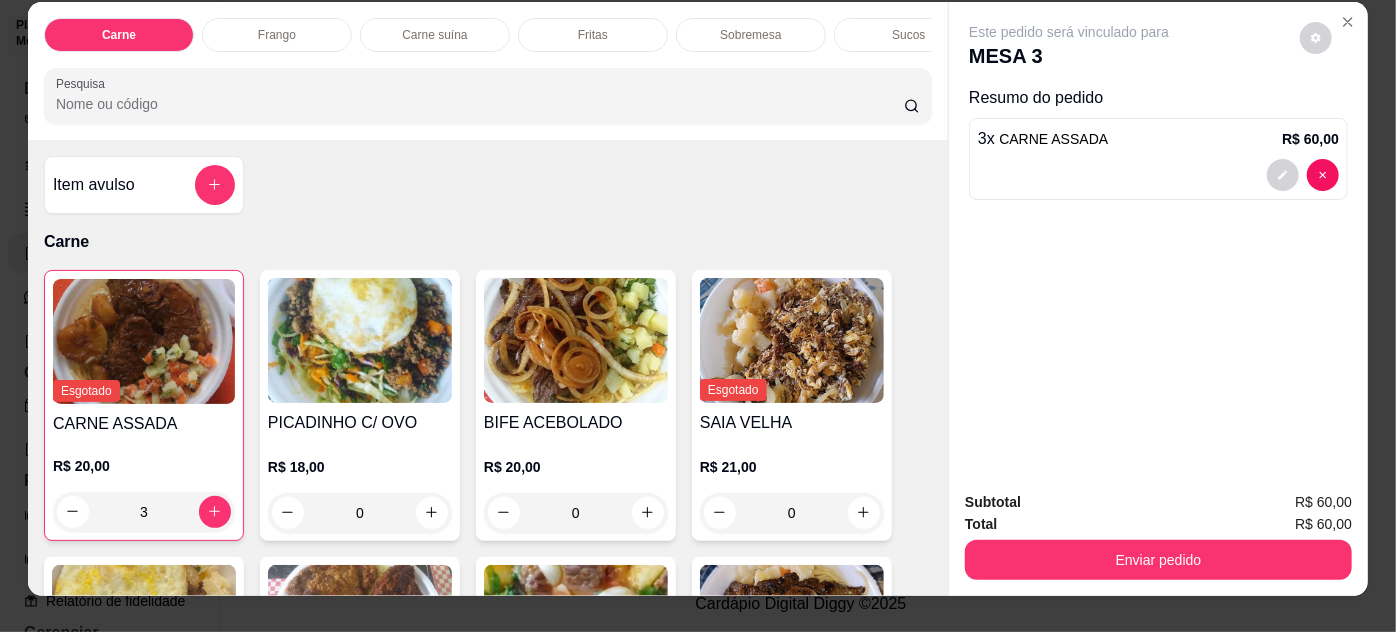 scroll, scrollTop: 0, scrollLeft: 0, axis: both 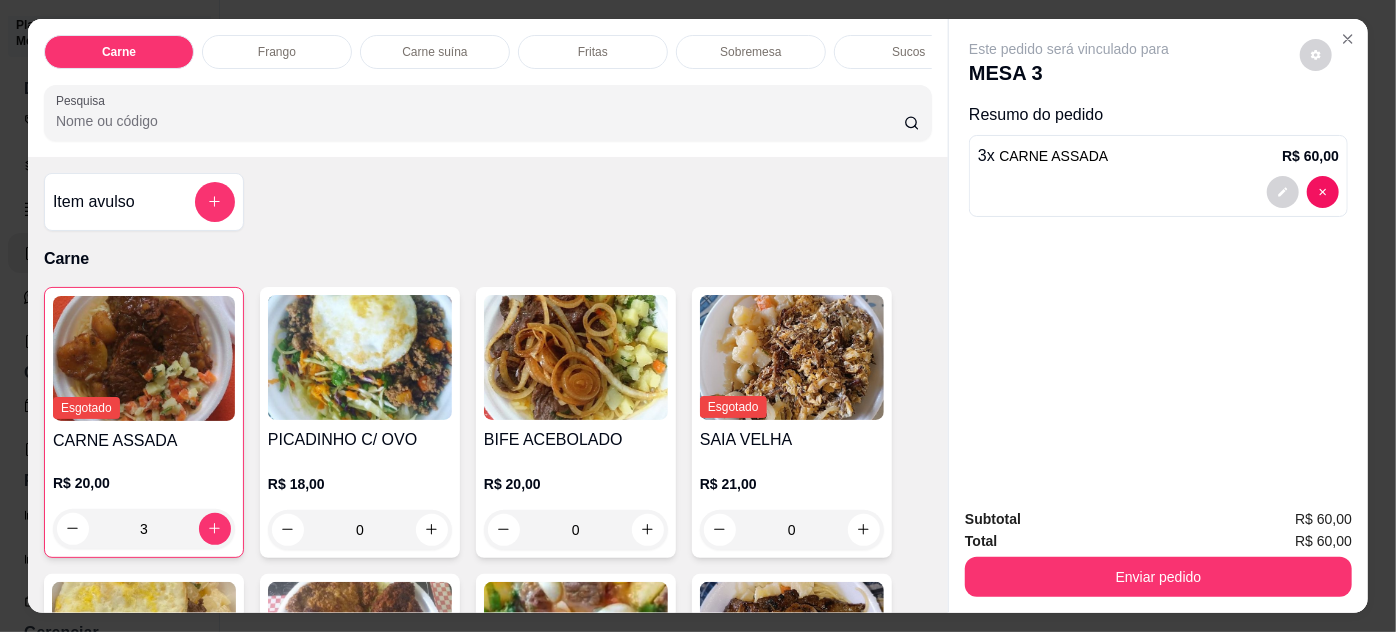 click at bounding box center (1158, 192) 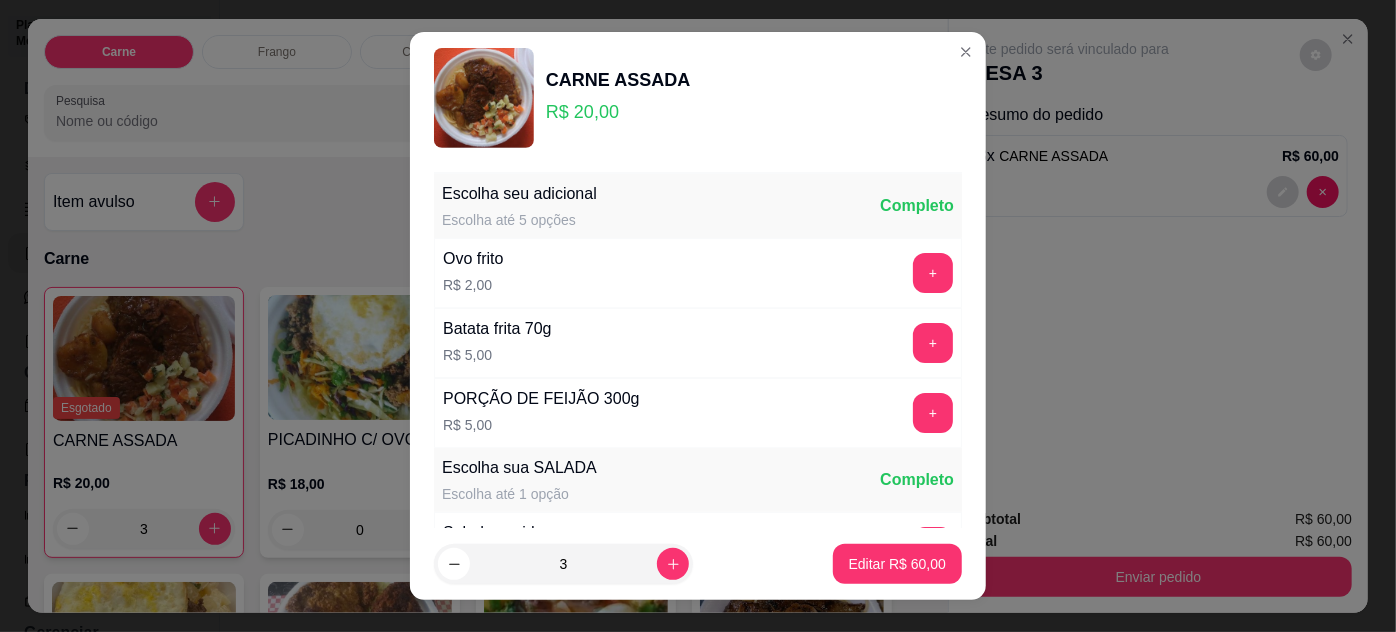 scroll, scrollTop: 269, scrollLeft: 0, axis: vertical 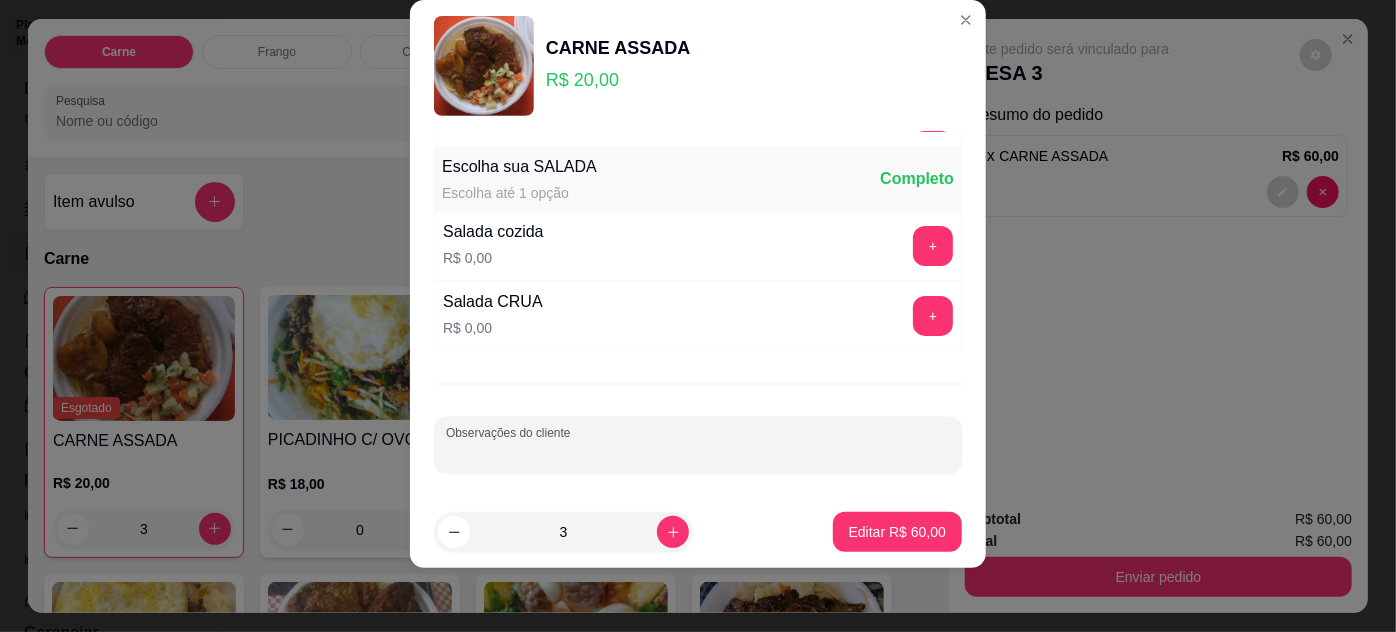 click on "Observações do cliente" at bounding box center (698, 453) 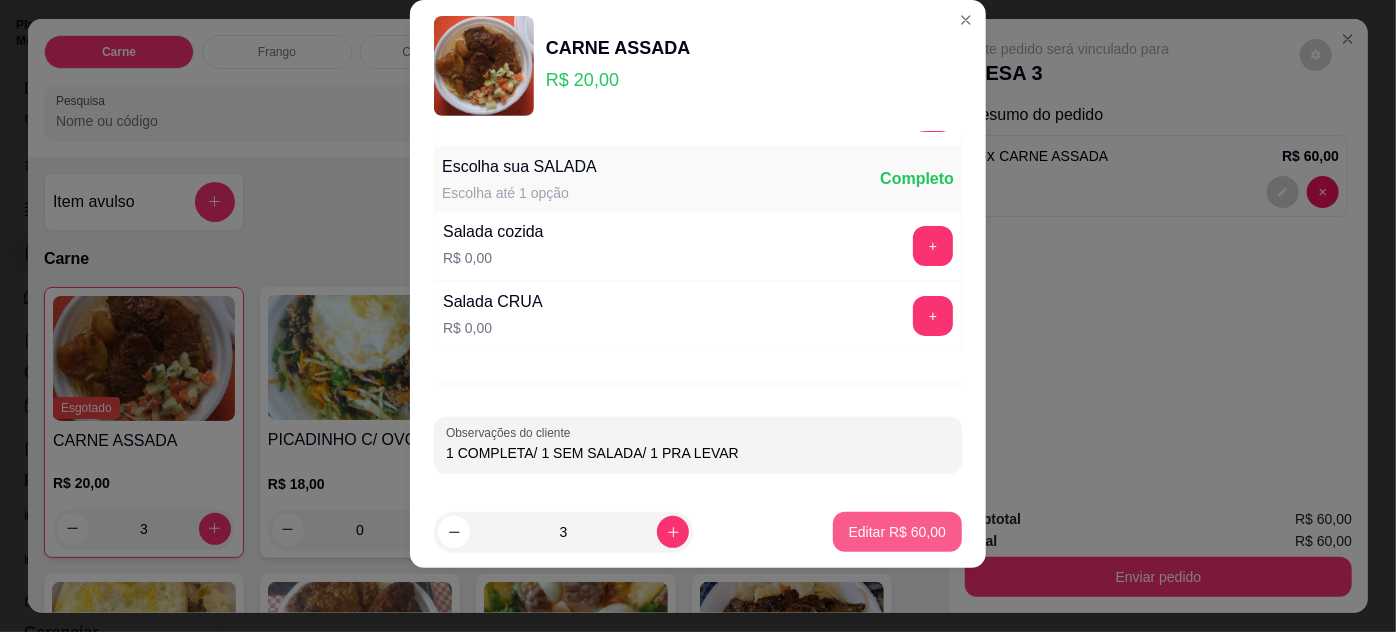 type on "1 COMPLETA/ 1 SEM SALADA/ 1 PRA LEVAR" 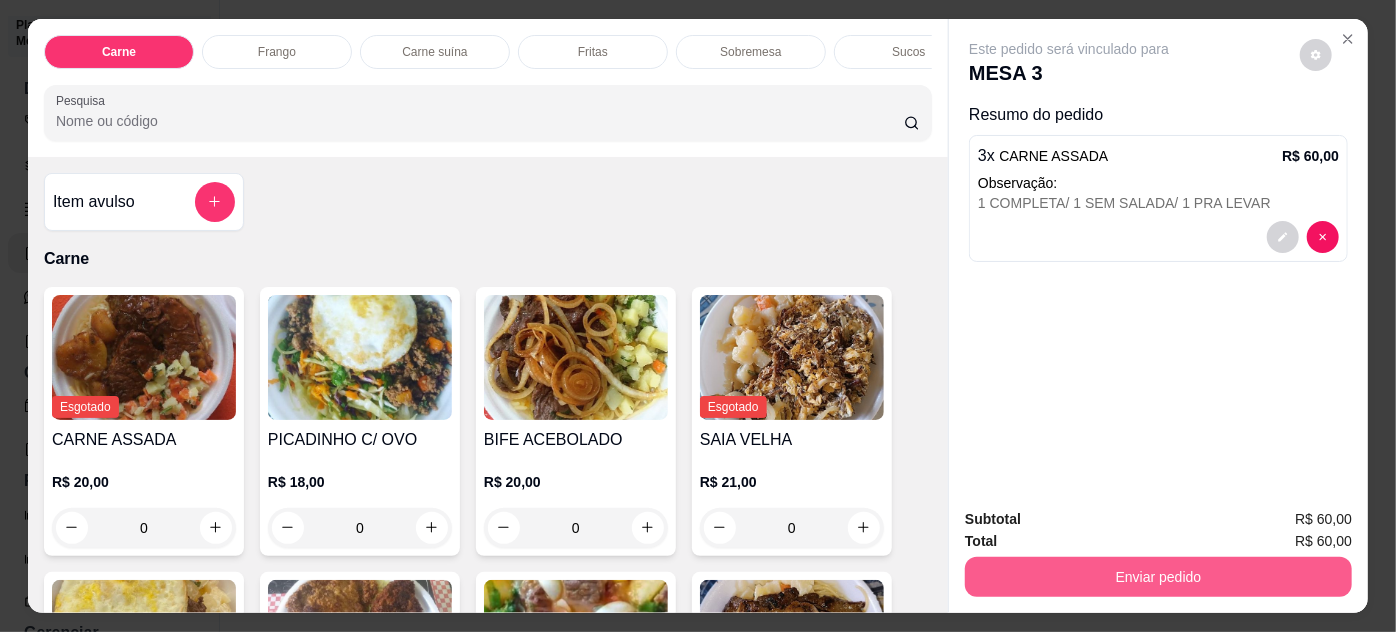 click on "Enviar pedido" at bounding box center [1158, 577] 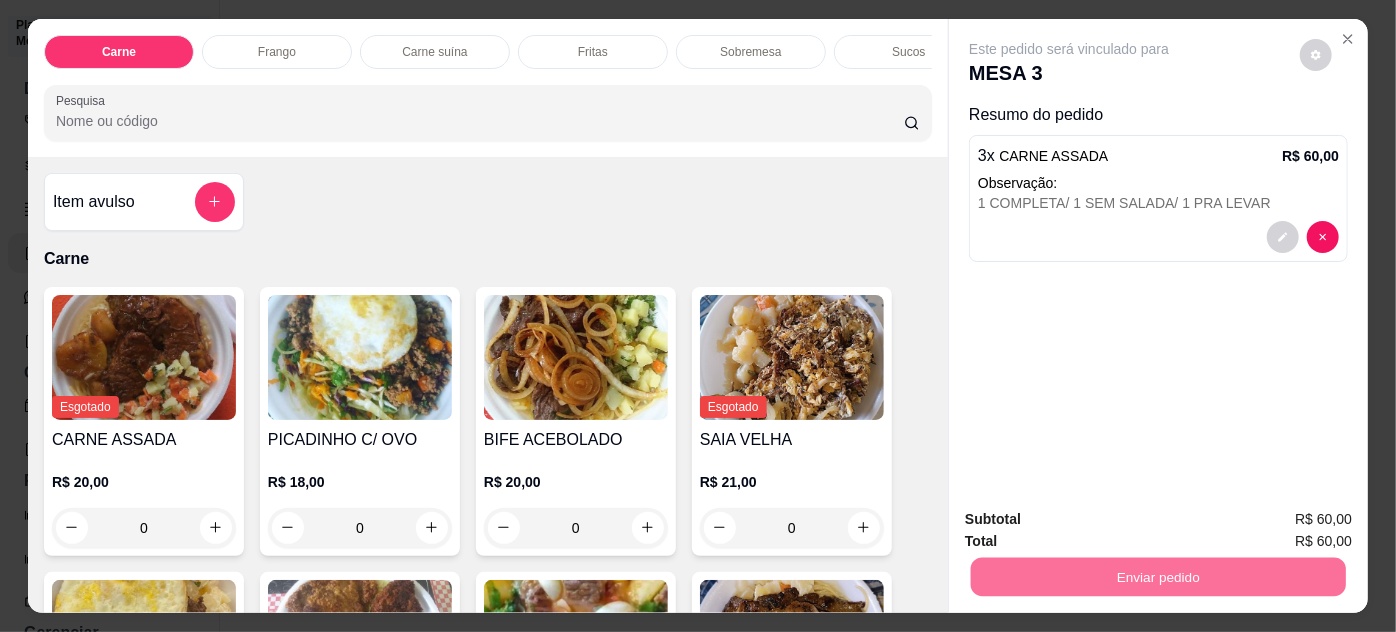 click on "Não registrar e enviar pedido" at bounding box center [1093, 521] 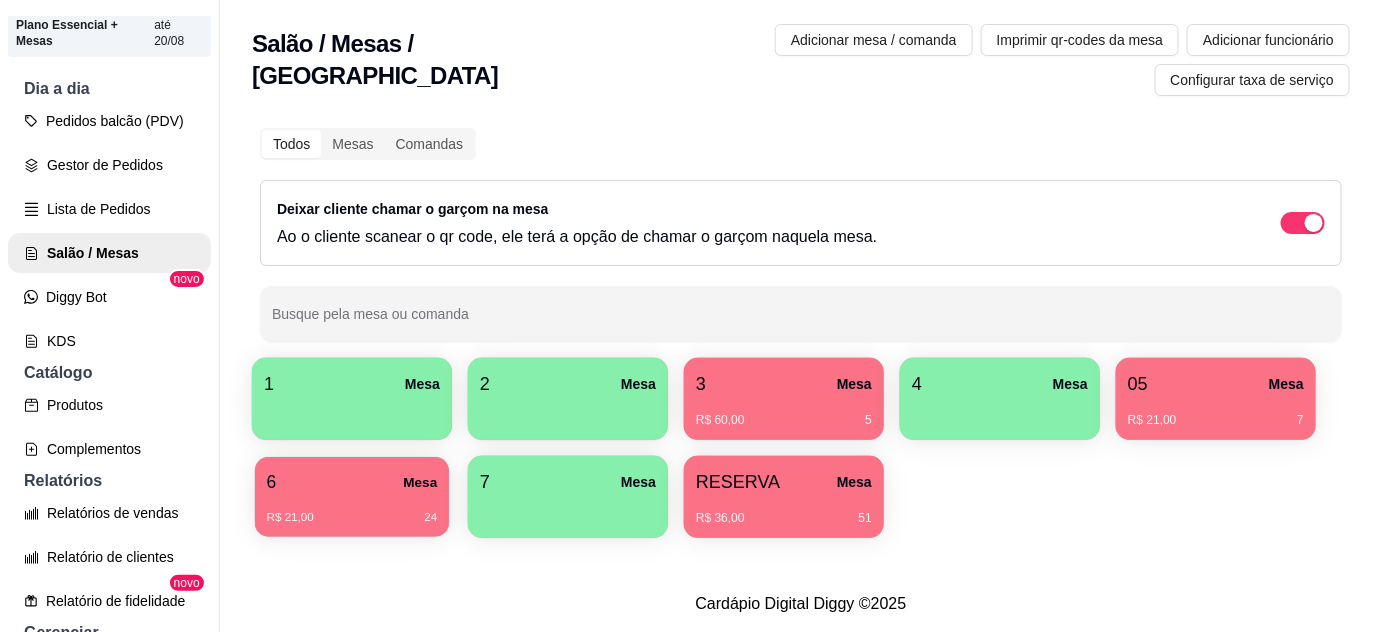 click on "R$ 21,00 24" at bounding box center [352, 510] 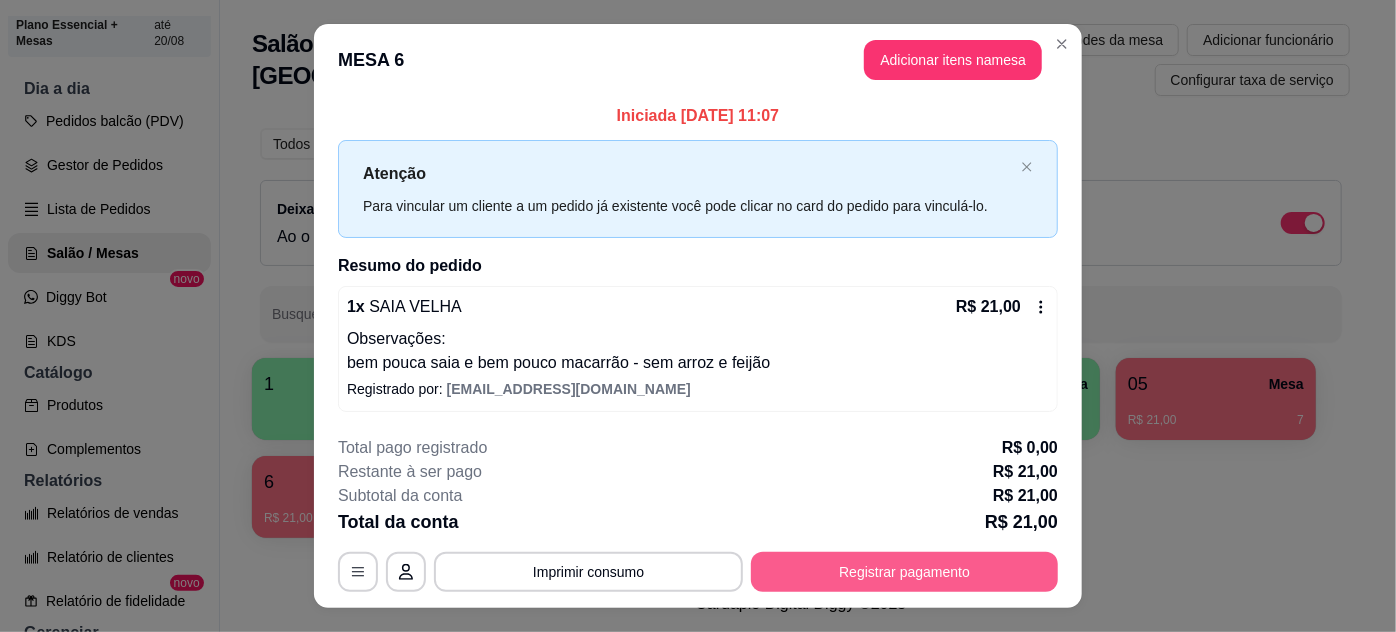 click on "Registrar pagamento" at bounding box center (904, 572) 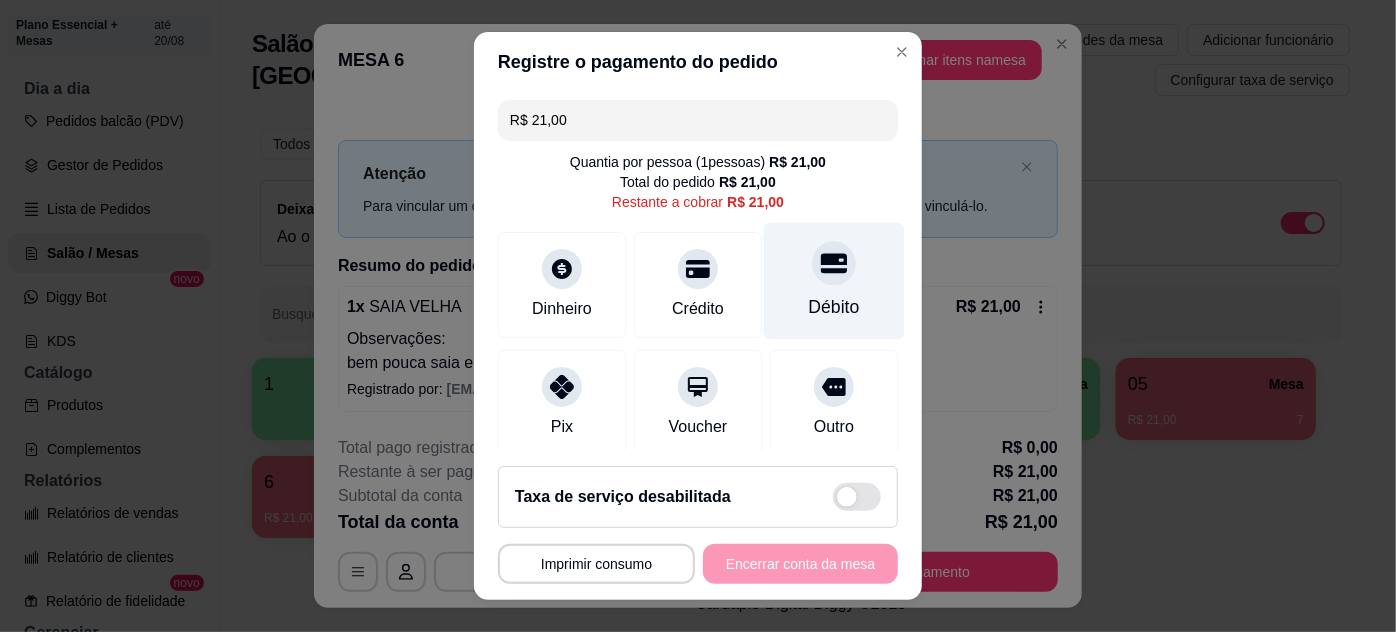 click on "Débito" at bounding box center (834, 307) 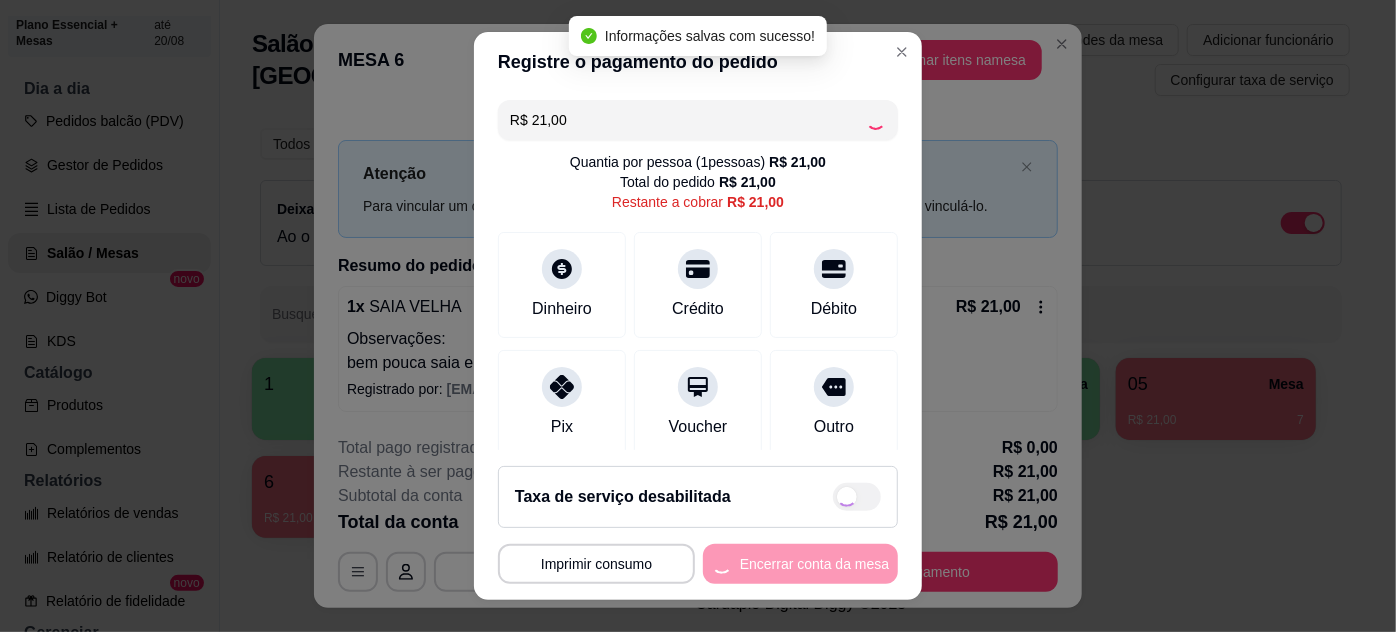 type on "R$ 0,00" 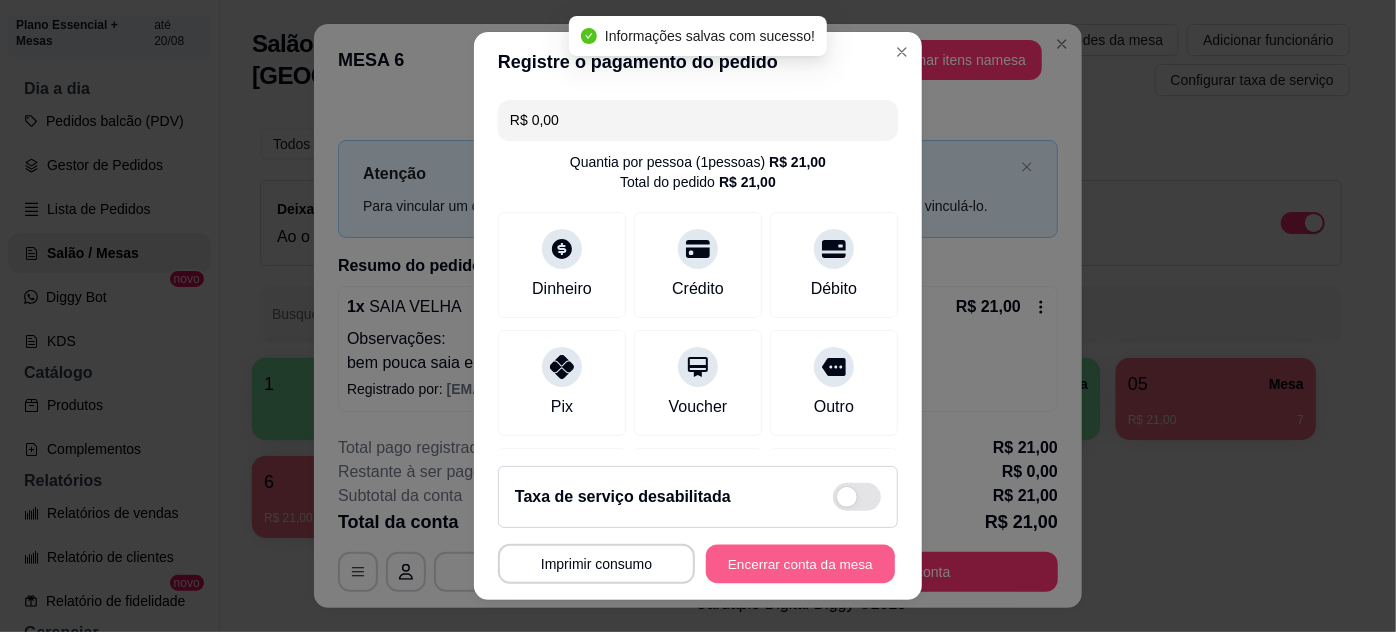 click on "Encerrar conta da mesa" at bounding box center [800, 564] 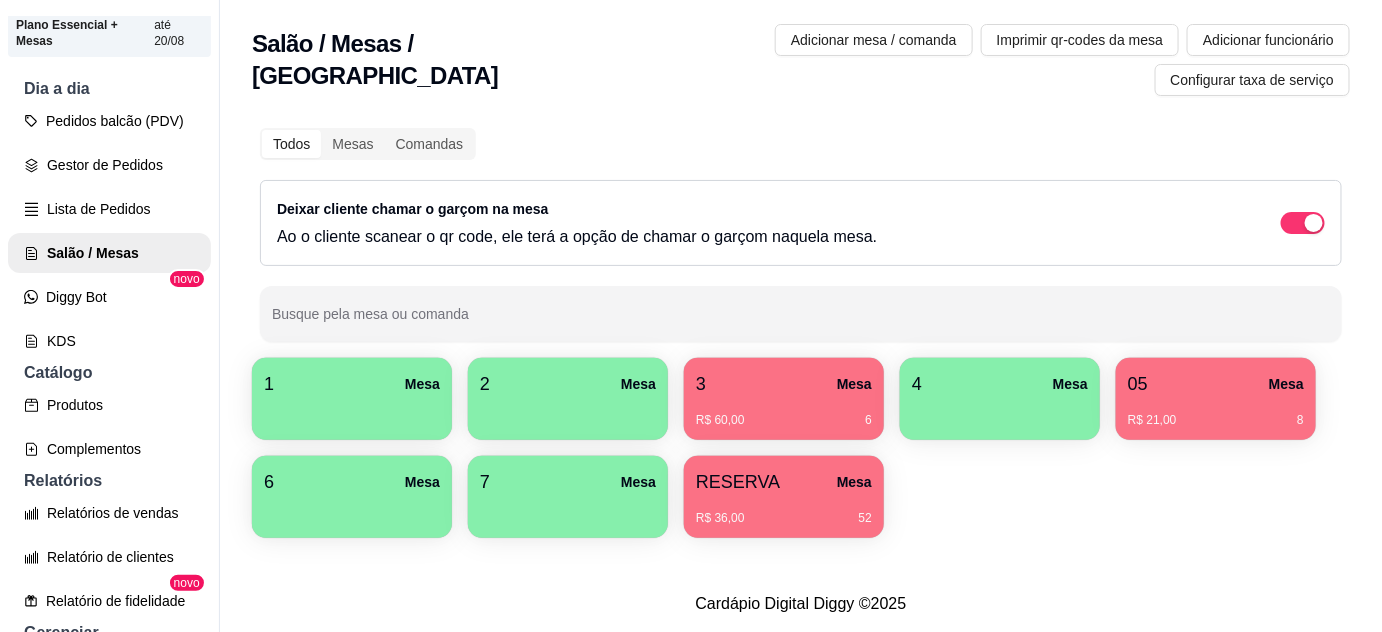 click on "1 Mesa" at bounding box center [352, 399] 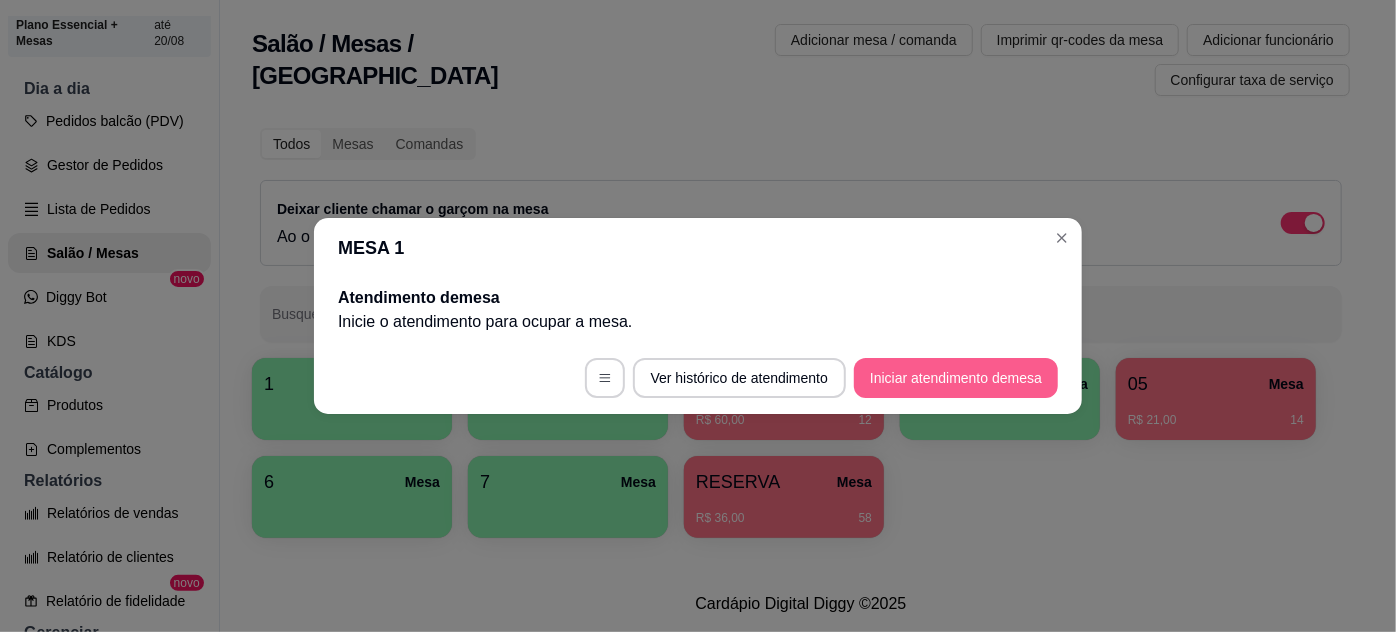 click on "Iniciar atendimento de  mesa" at bounding box center [956, 378] 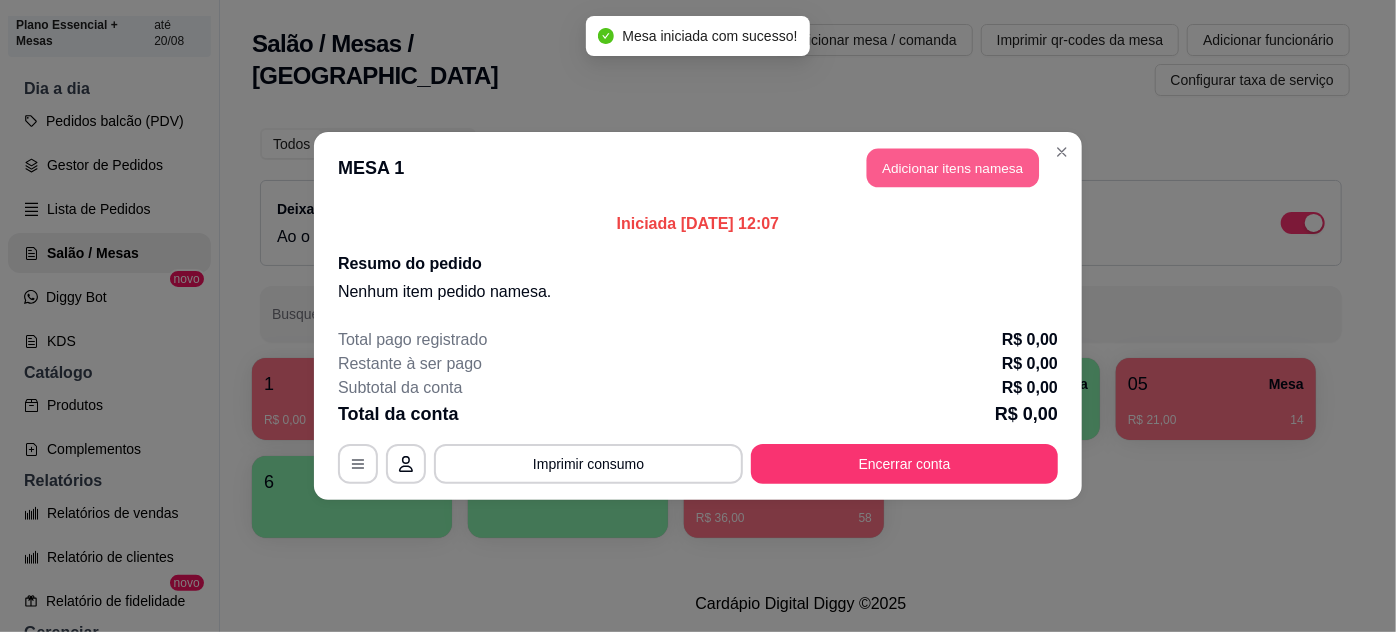 click on "Adicionar itens na  mesa" at bounding box center (953, 168) 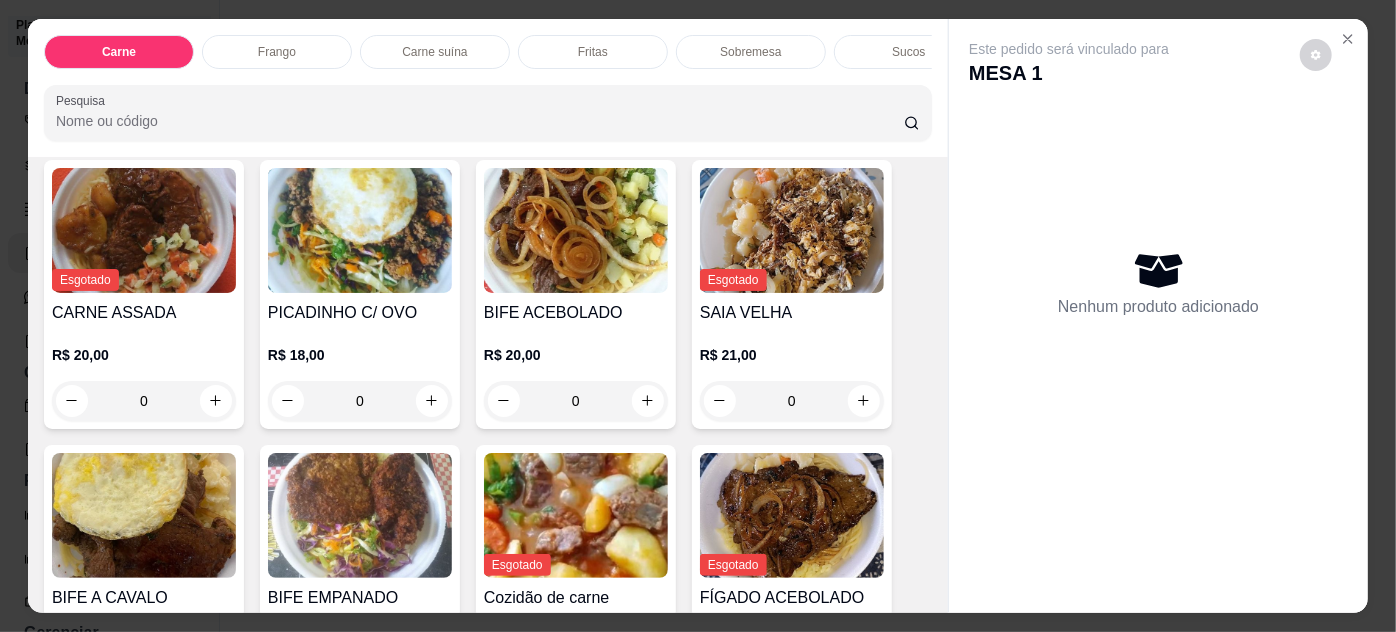 scroll, scrollTop: 181, scrollLeft: 0, axis: vertical 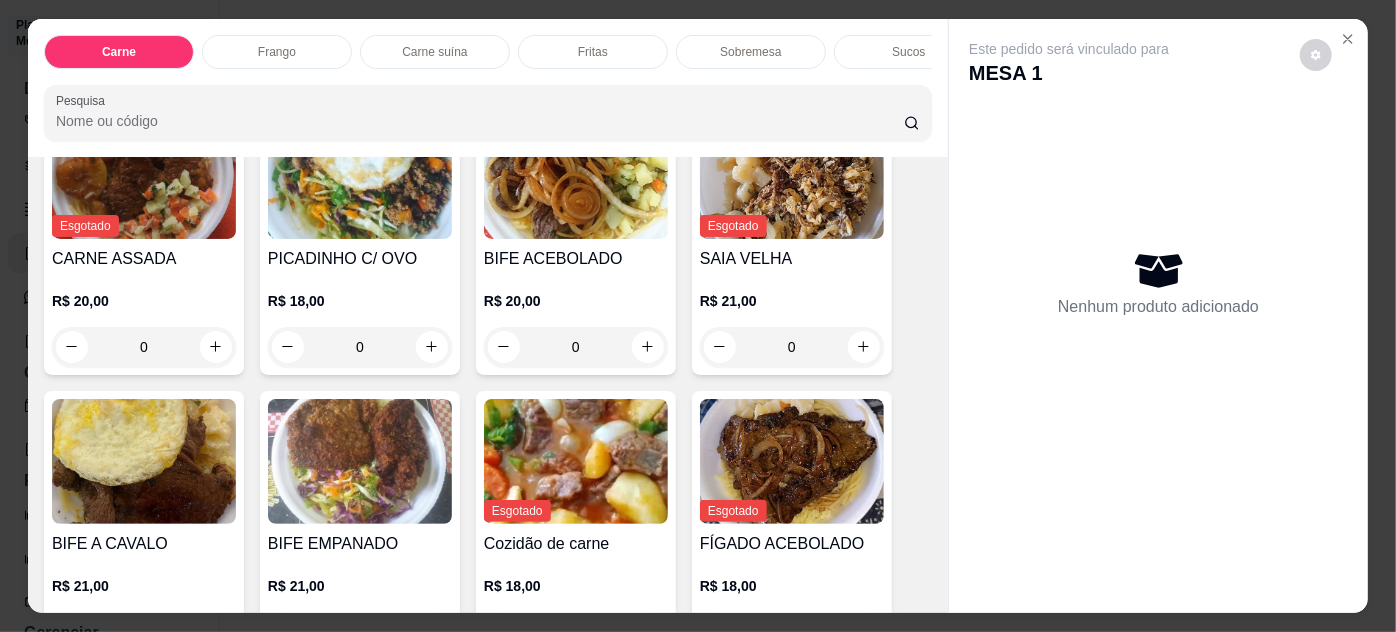 click on "0" at bounding box center (576, 347) 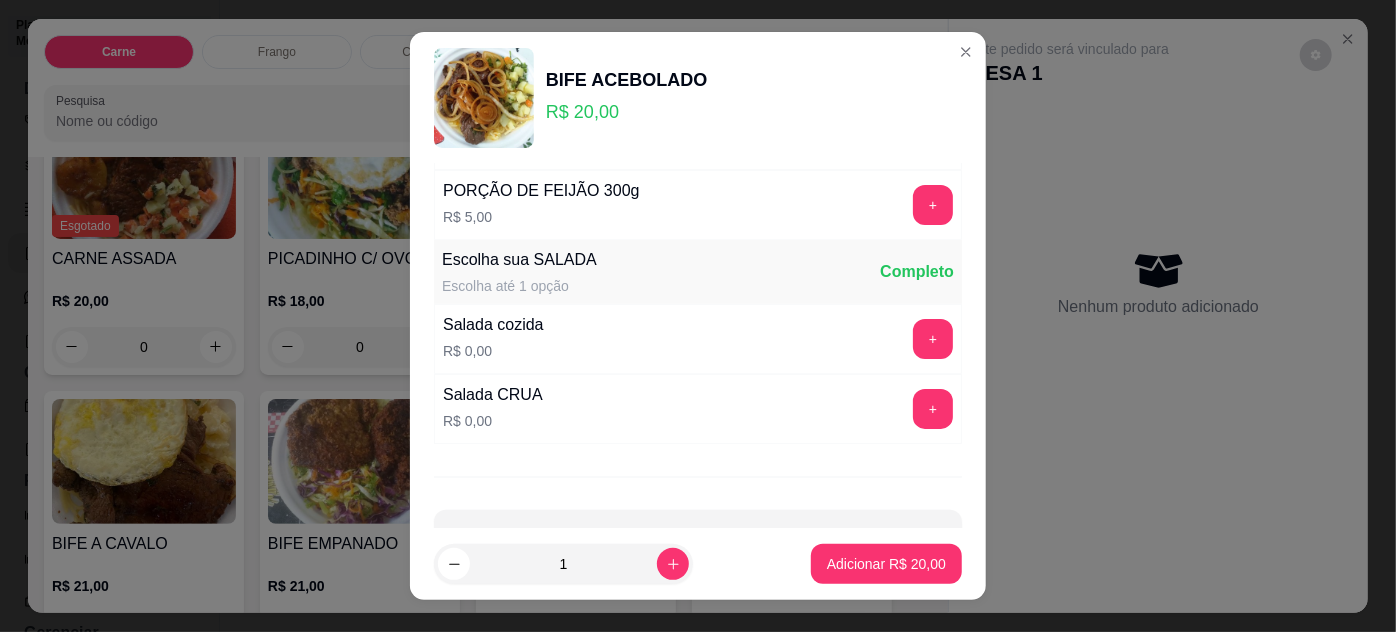 scroll, scrollTop: 269, scrollLeft: 0, axis: vertical 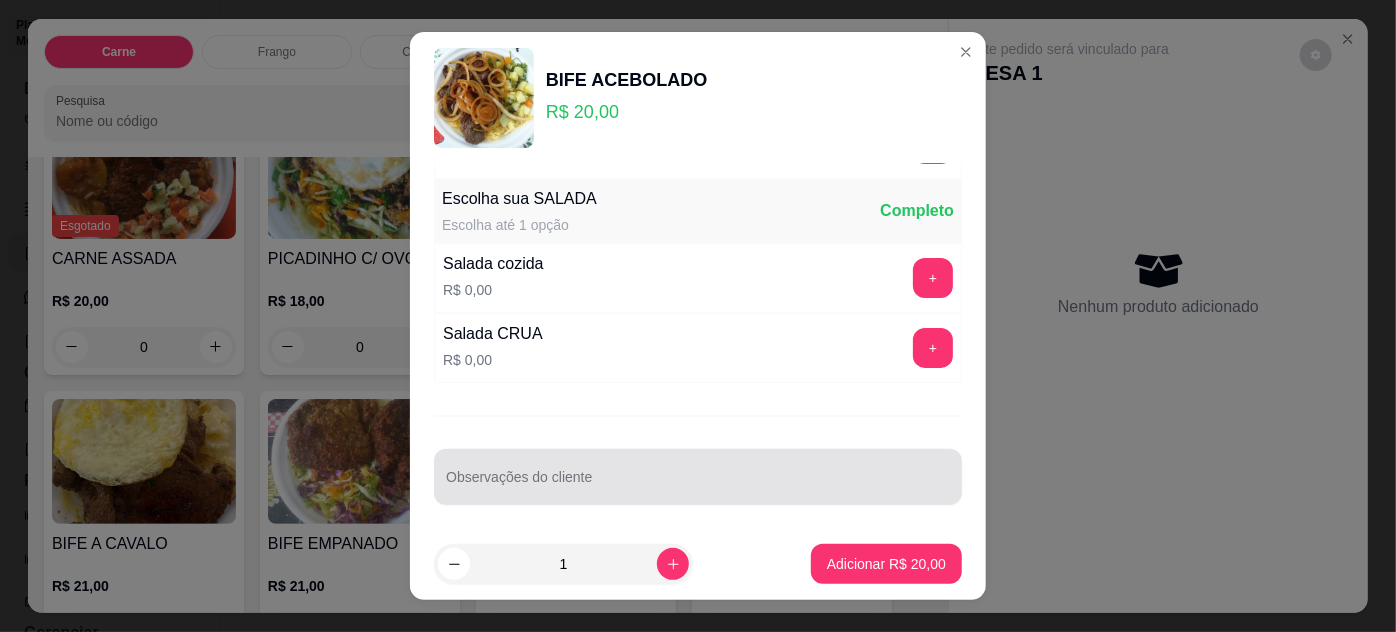 click on "Observações do cliente" at bounding box center (698, 477) 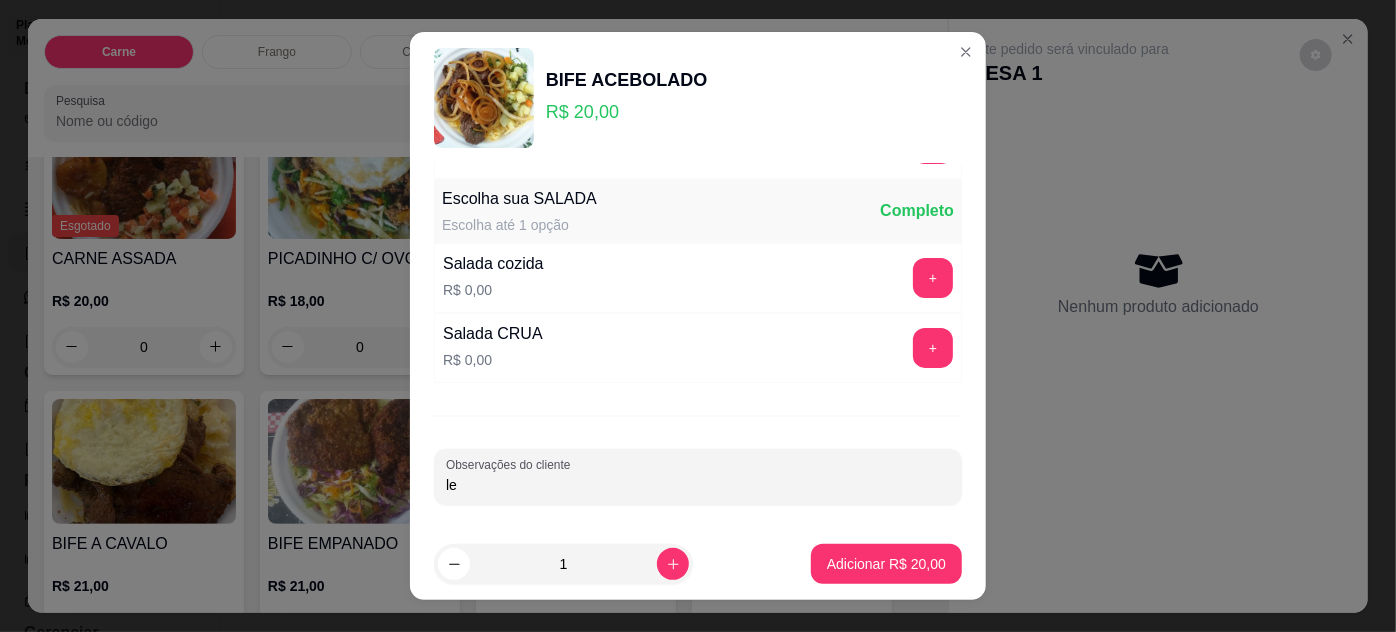 type on "l" 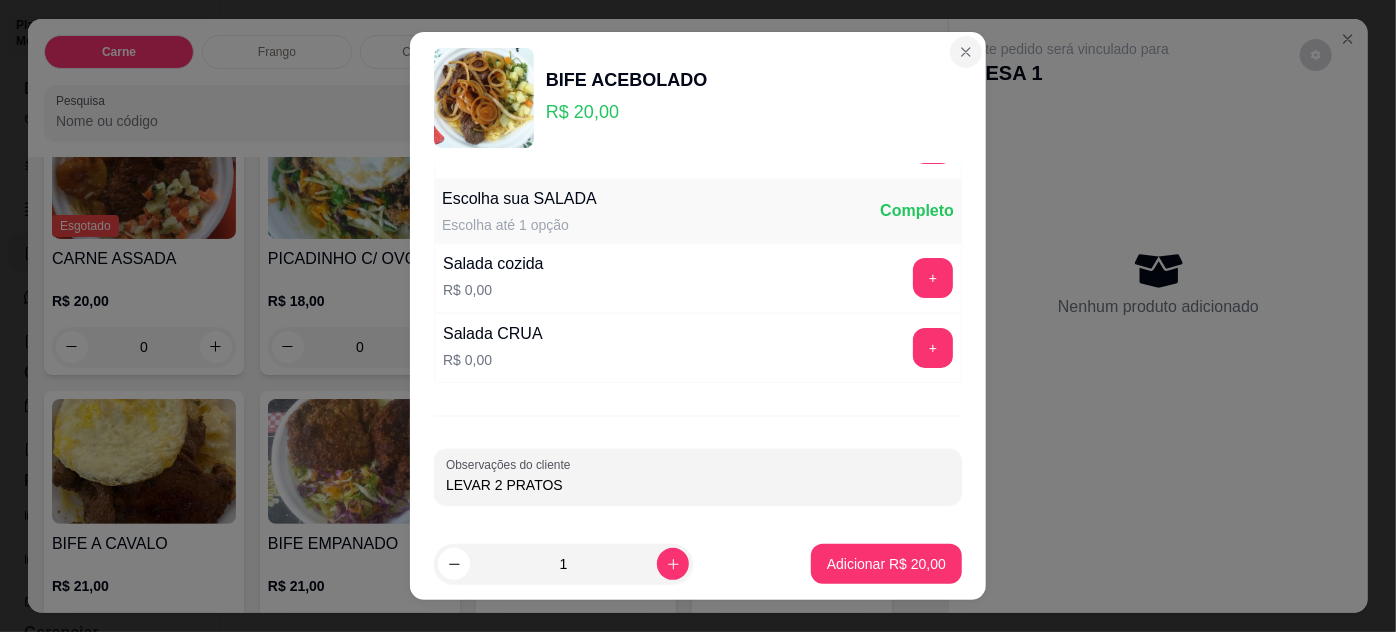 type on "LEVAR 2 PRATOS" 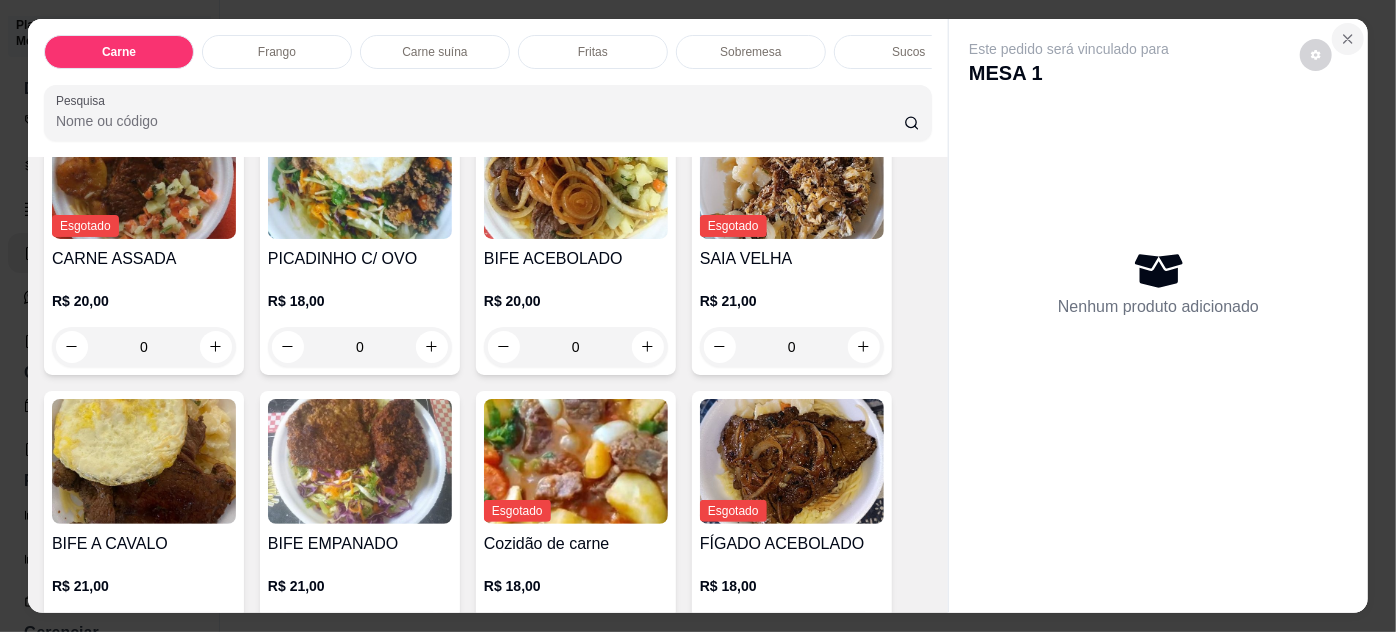 click 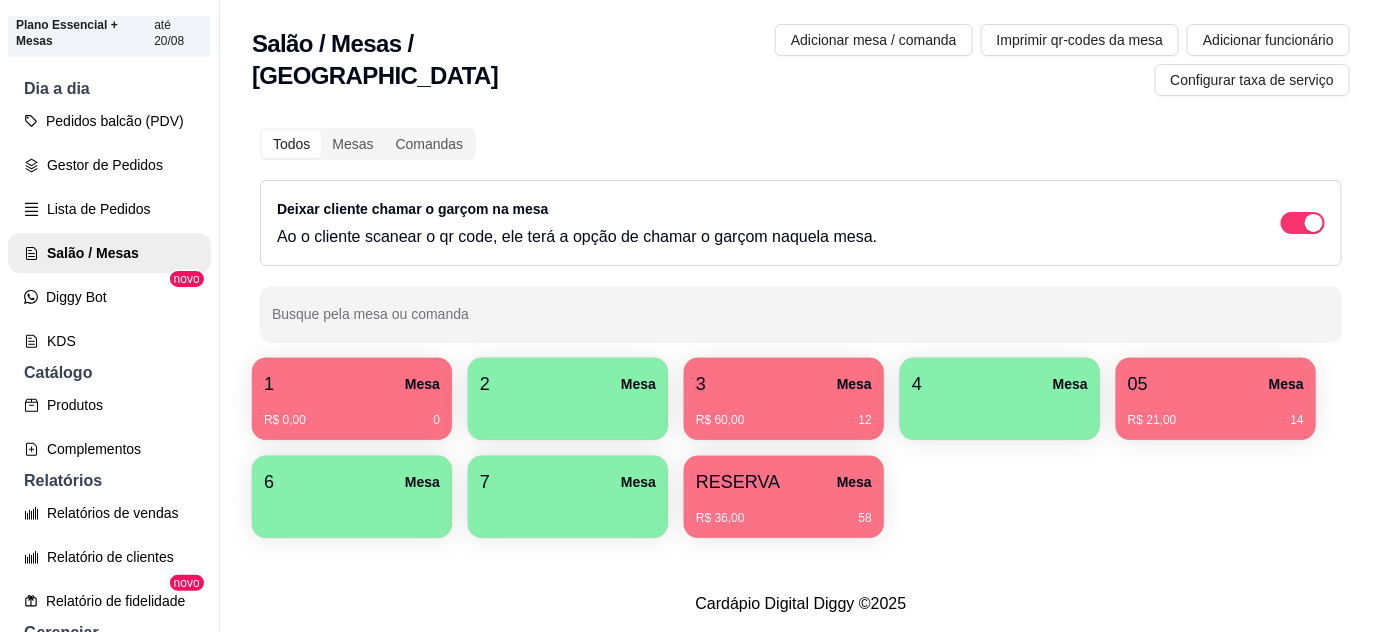click at bounding box center (568, 413) 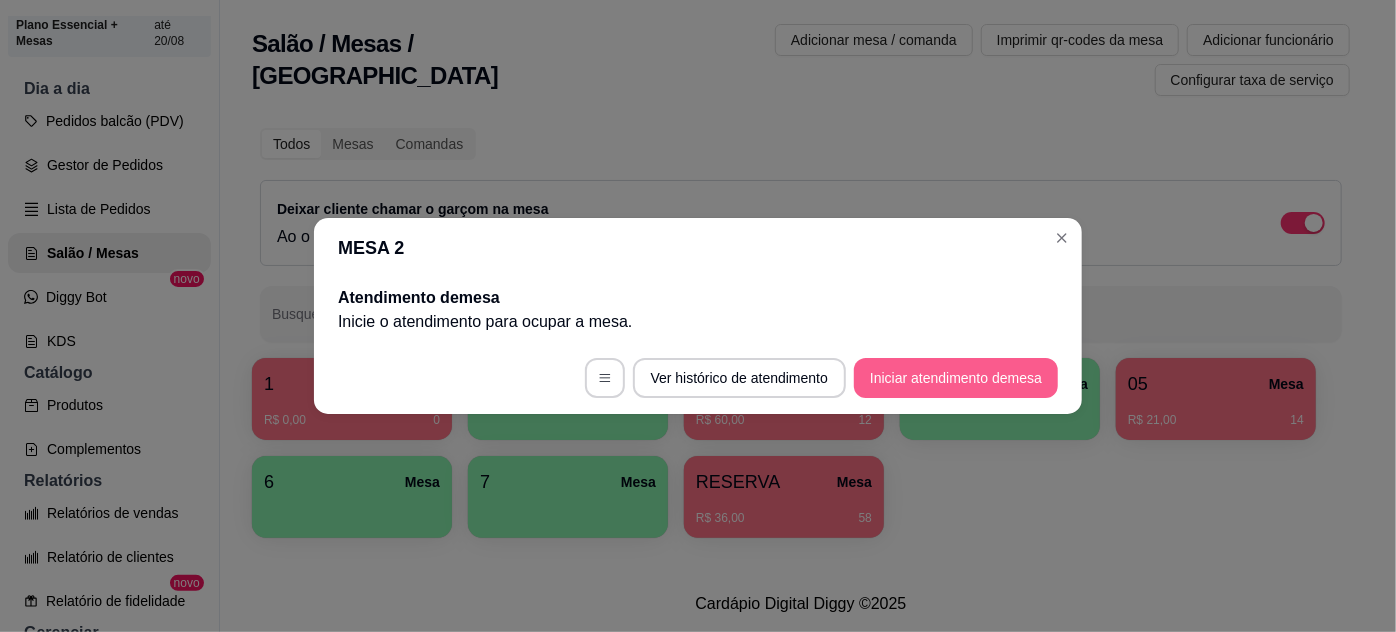 click on "Iniciar atendimento de  mesa" at bounding box center [956, 378] 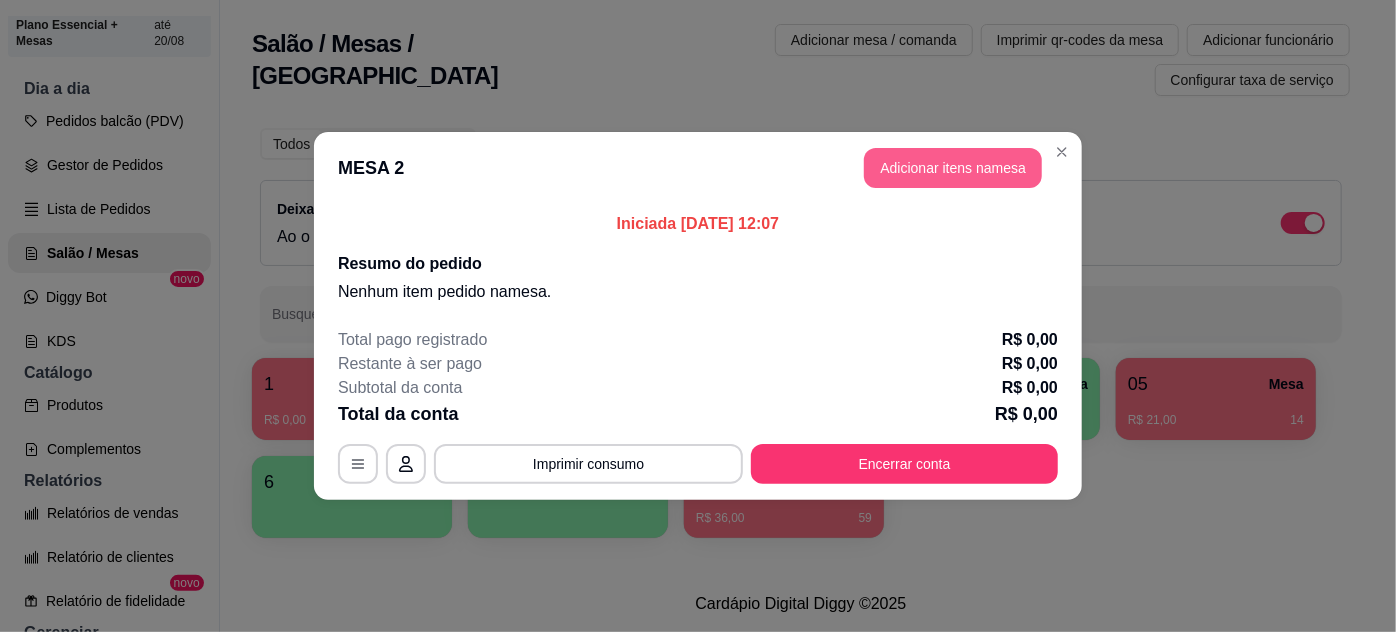 click on "Adicionar itens na  mesa" at bounding box center (953, 168) 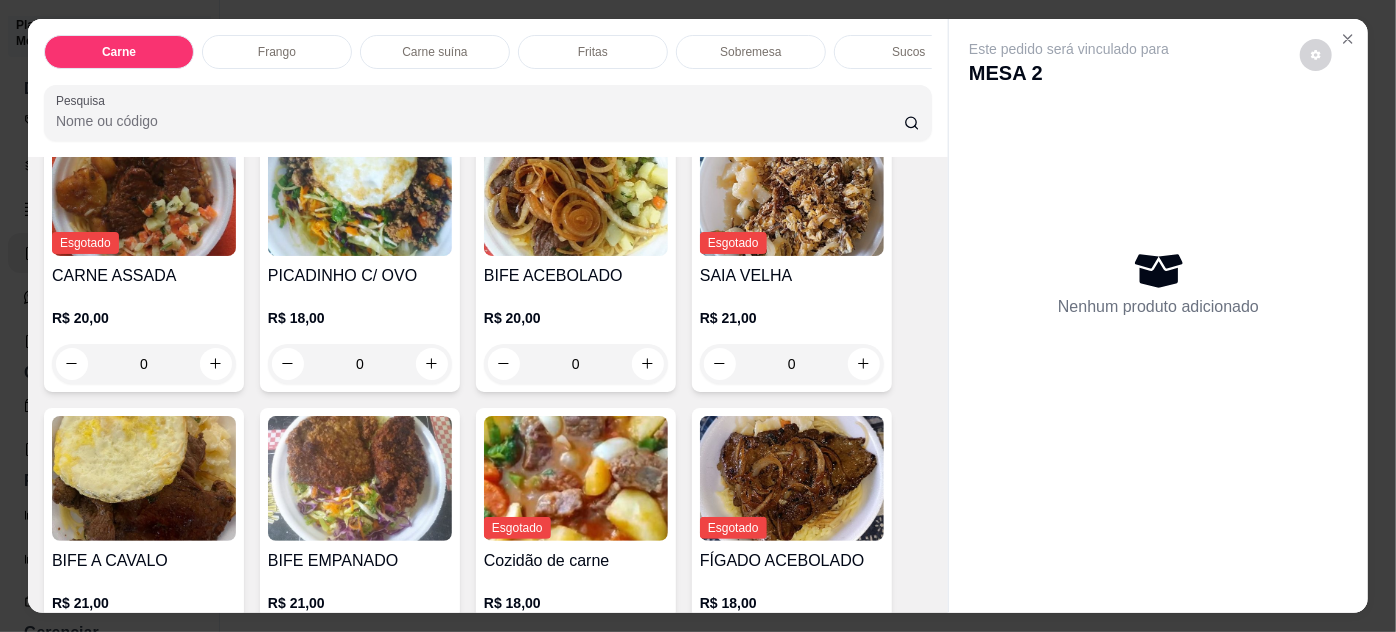 scroll, scrollTop: 181, scrollLeft: 0, axis: vertical 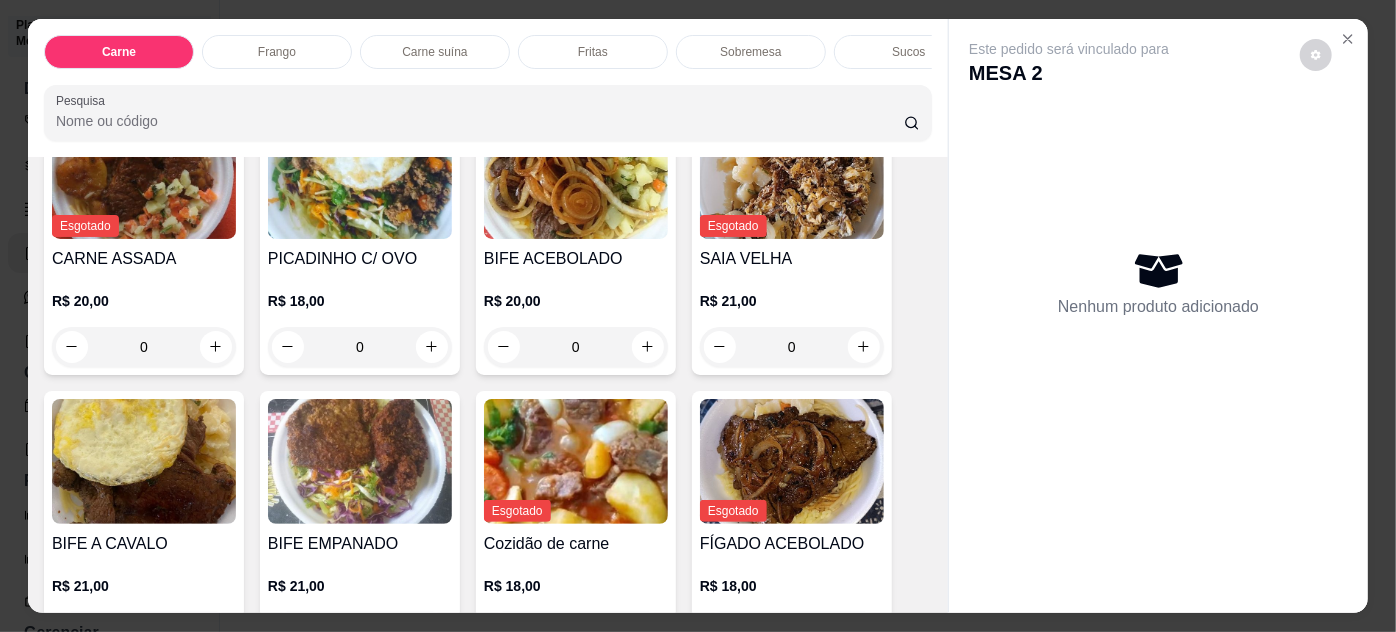 click on "0" at bounding box center [576, 347] 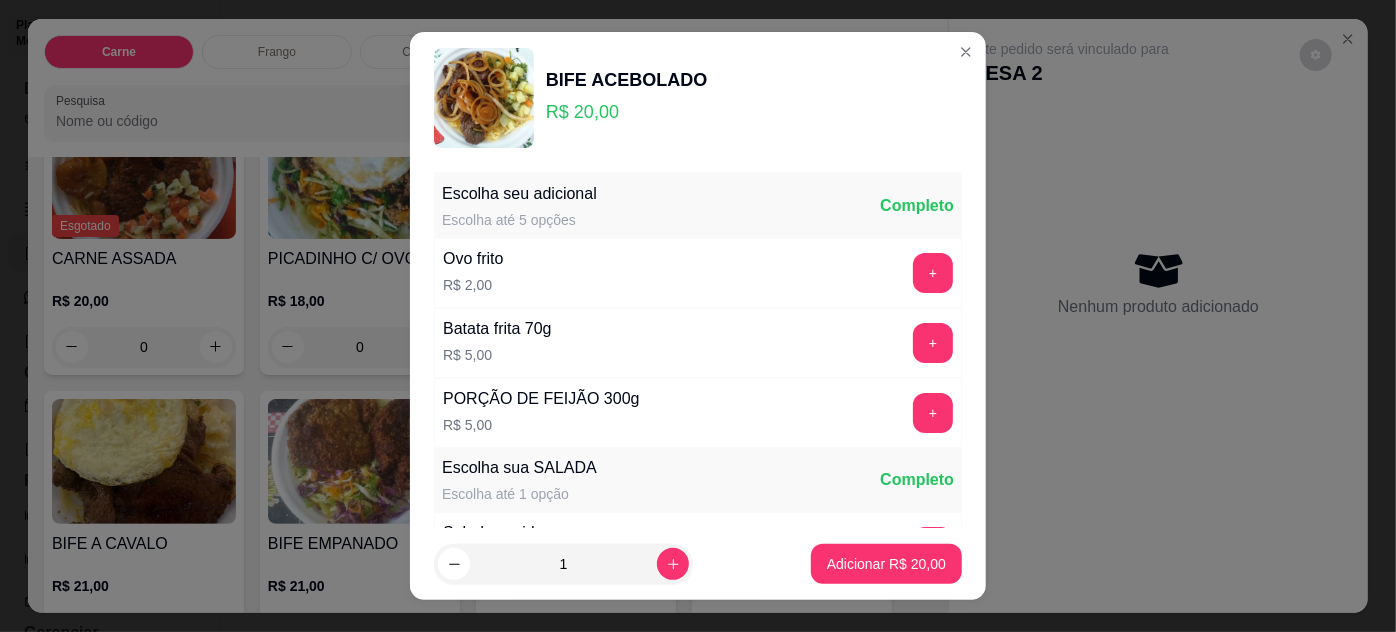 scroll, scrollTop: 269, scrollLeft: 0, axis: vertical 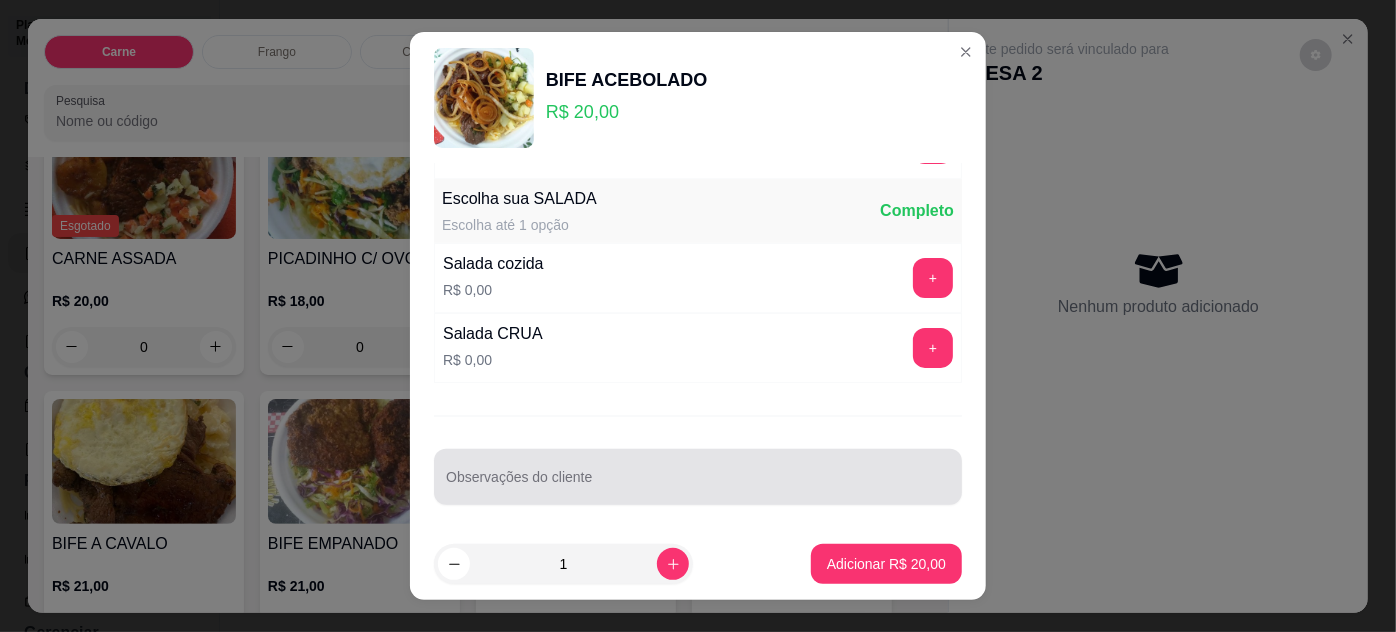 click on "Observações do cliente" at bounding box center (698, 485) 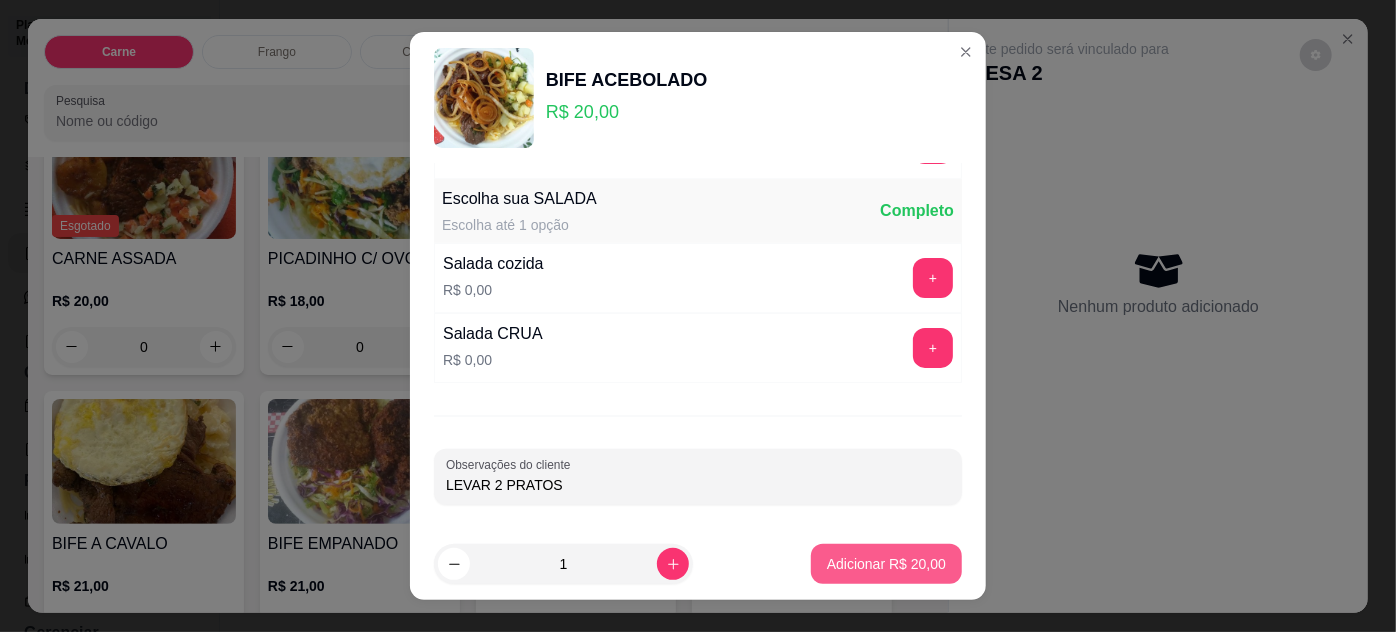 type on "LEVAR 2 PRATOS" 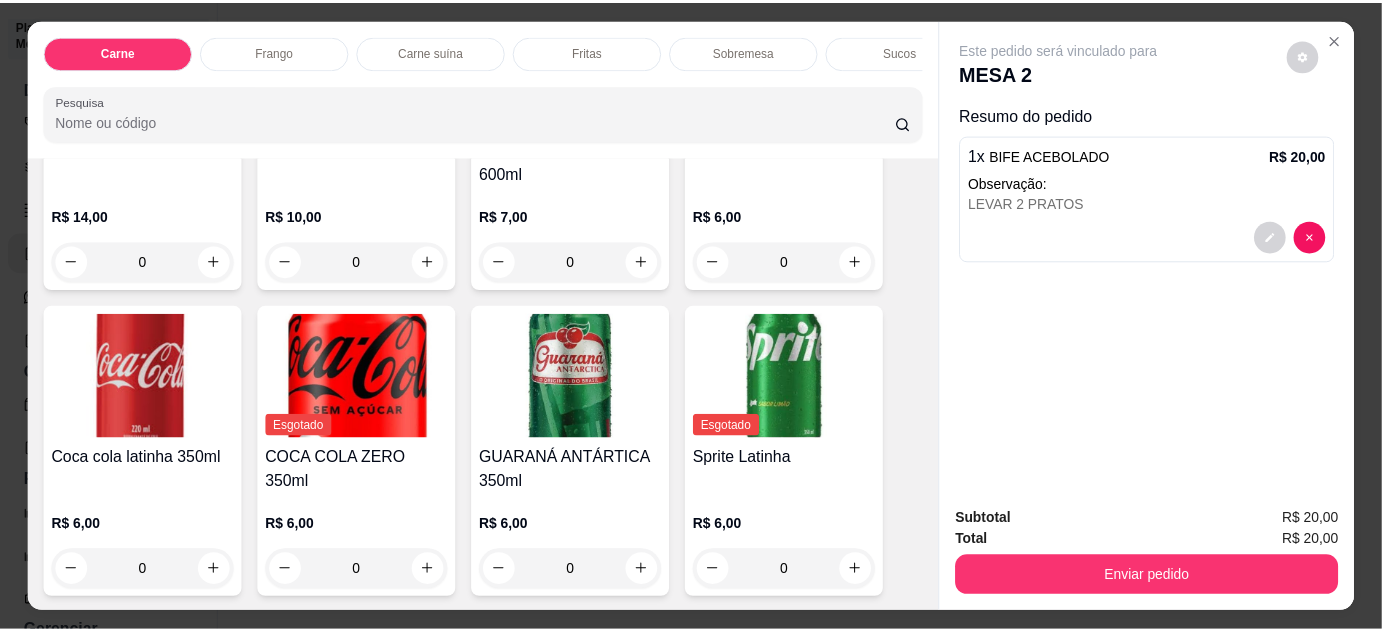 scroll, scrollTop: 2909, scrollLeft: 0, axis: vertical 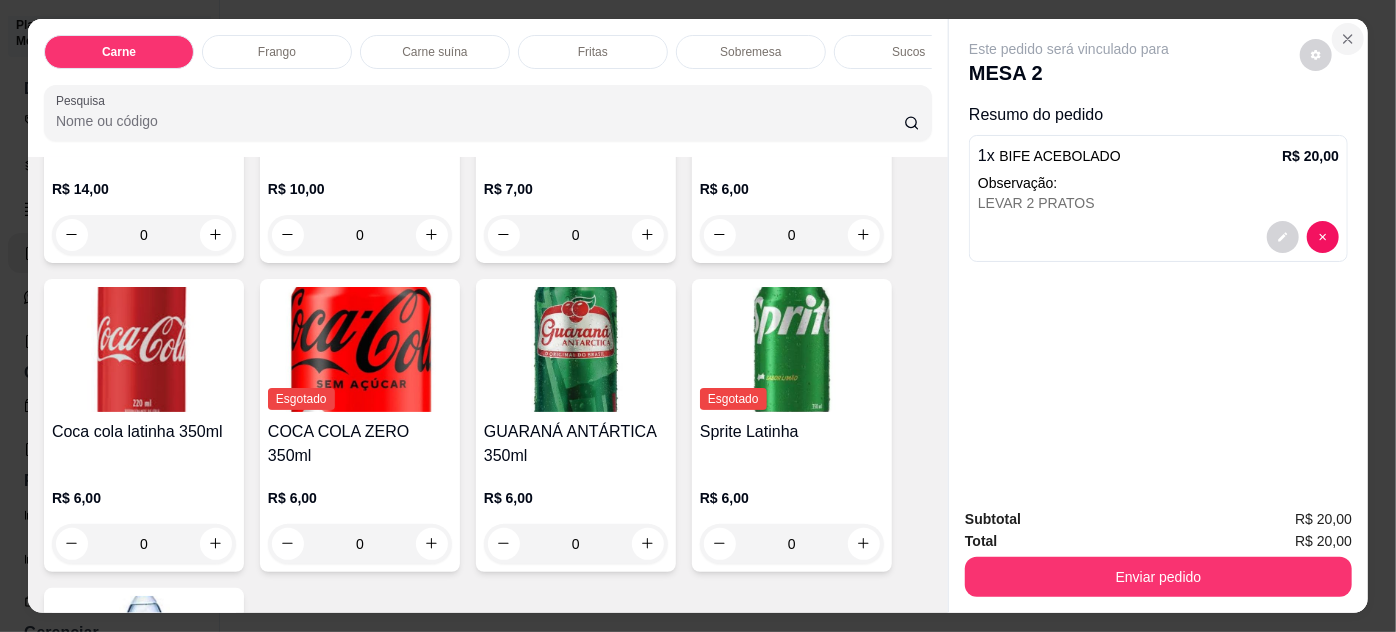 click 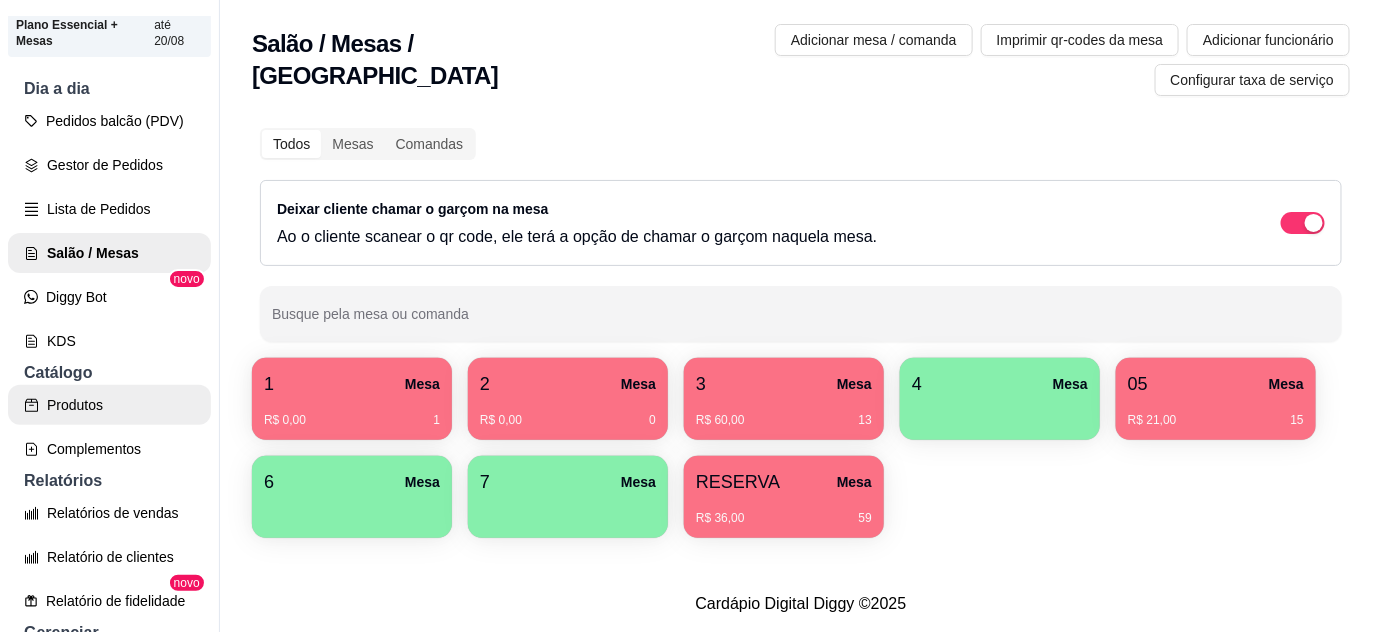 click on "Produtos" at bounding box center (109, 405) 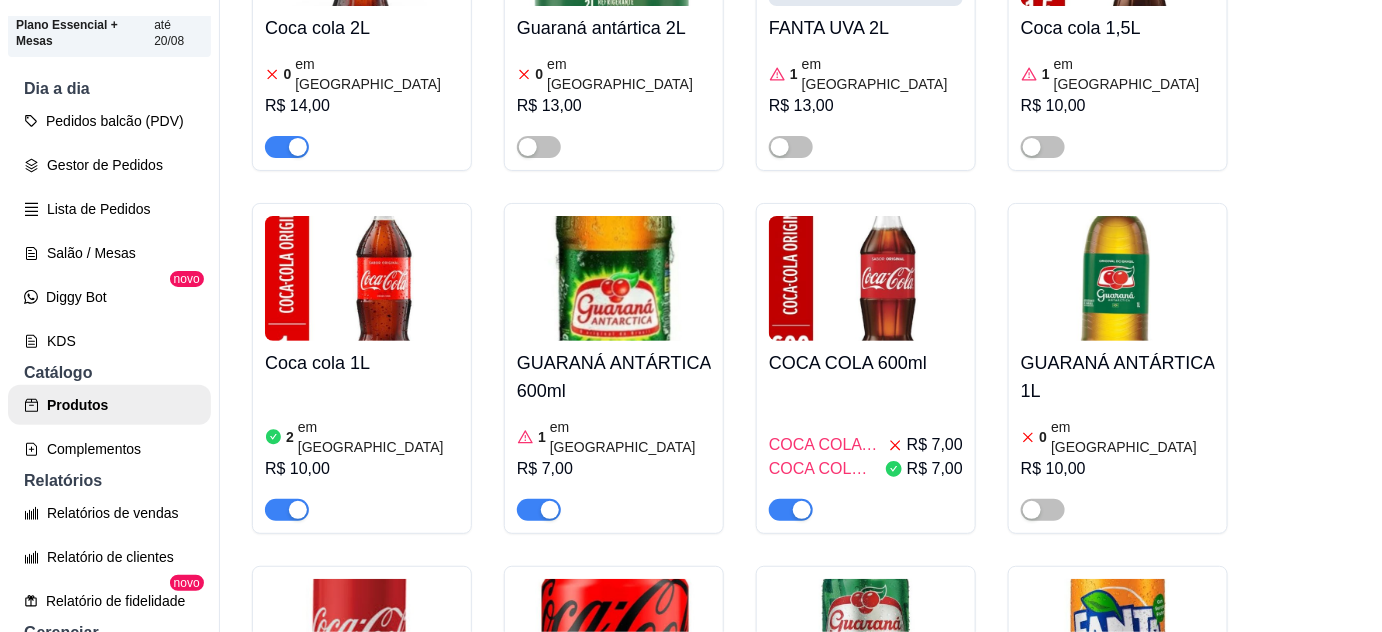 scroll, scrollTop: 7454, scrollLeft: 0, axis: vertical 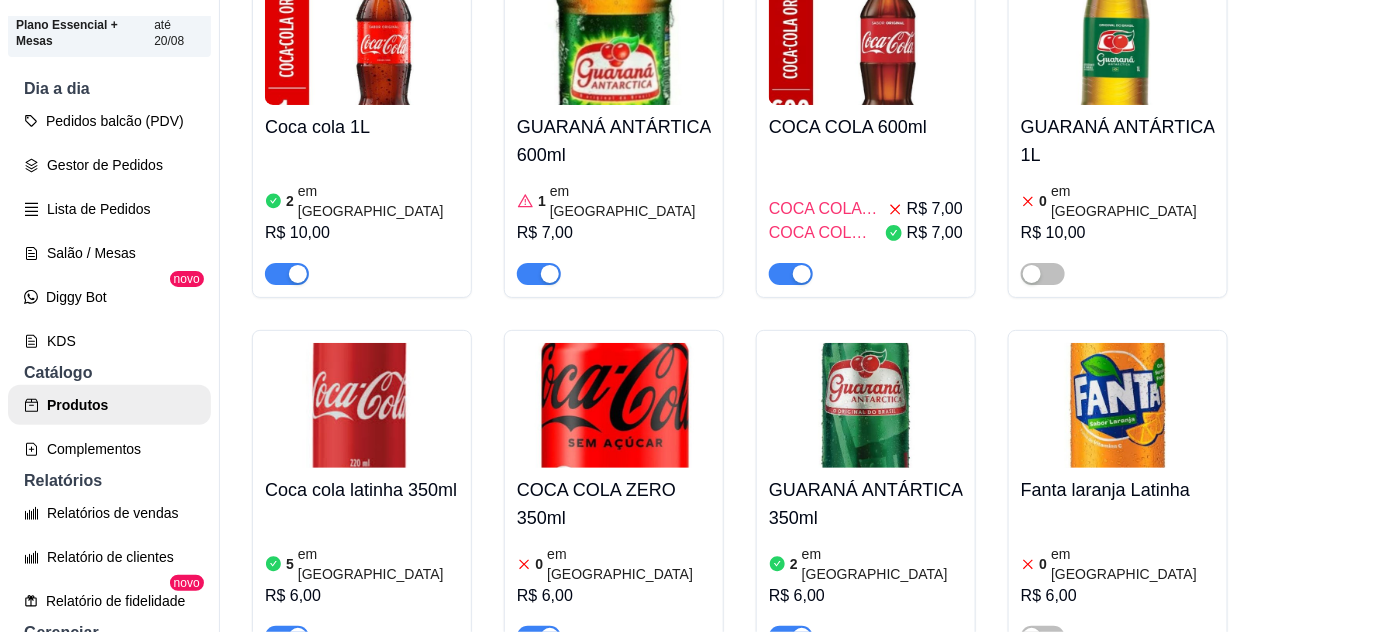 click on "0 em estoque R$ 6,00" at bounding box center [614, 594] 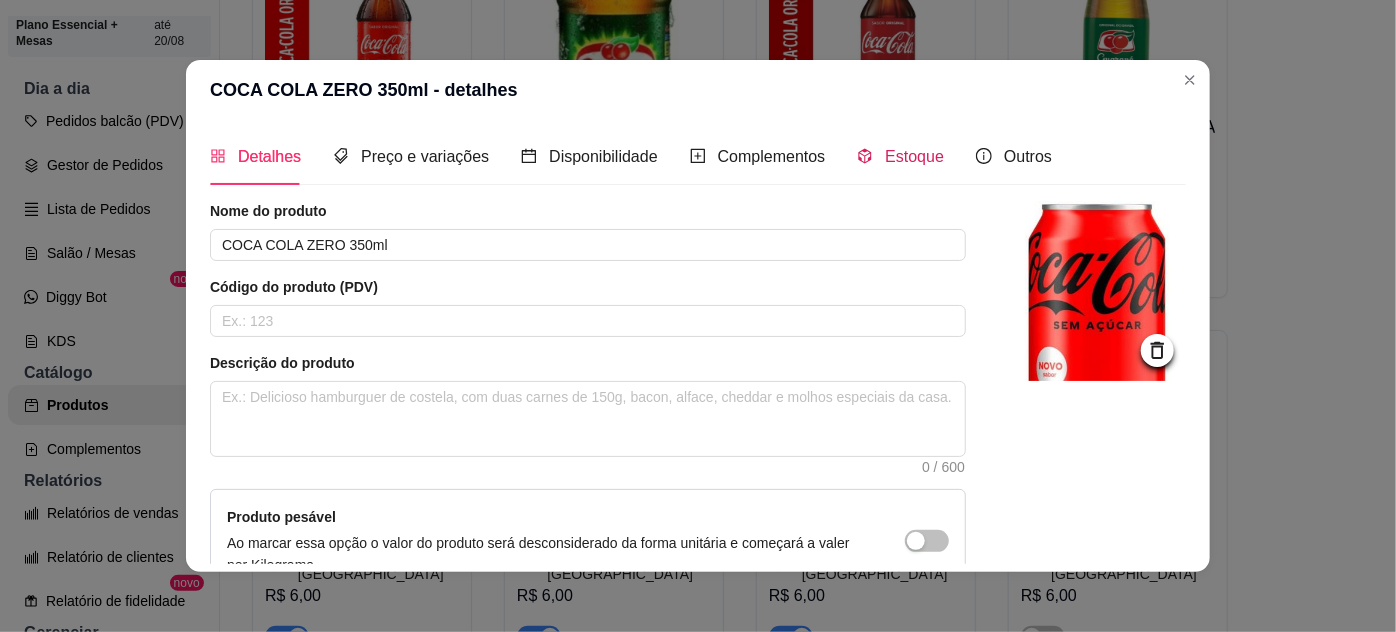 click on "Estoque" at bounding box center (914, 156) 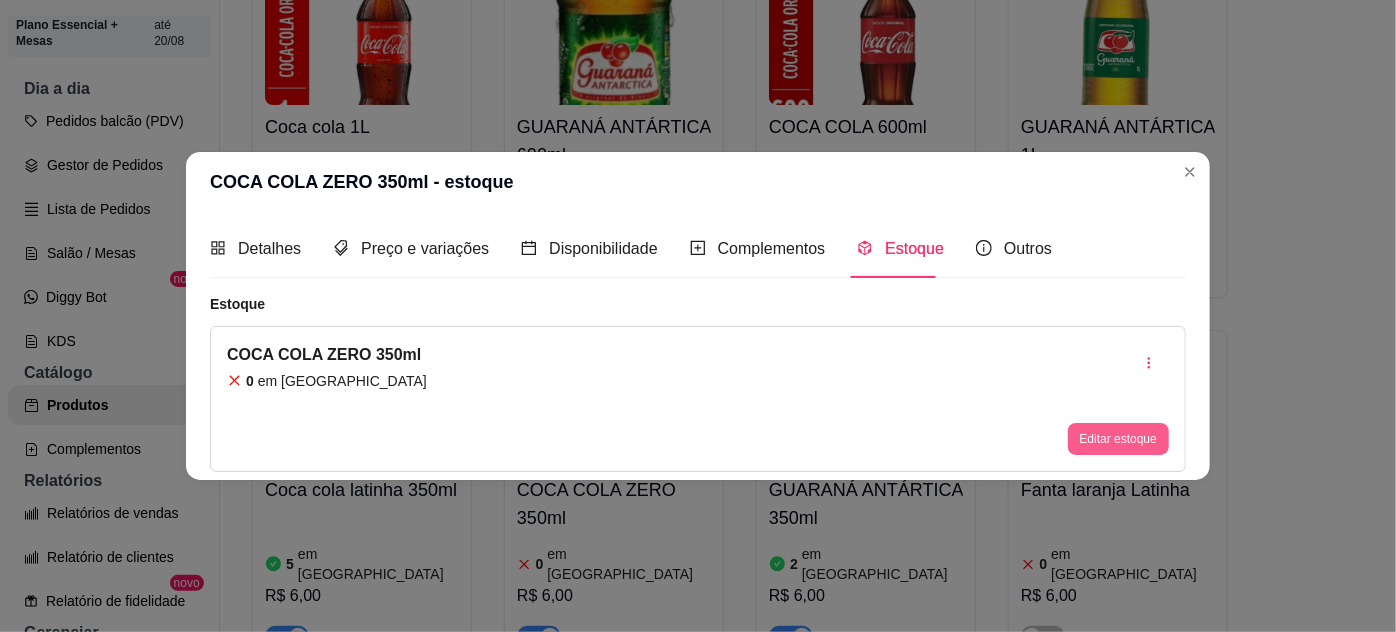 click on "Editar estoque" at bounding box center [1118, 439] 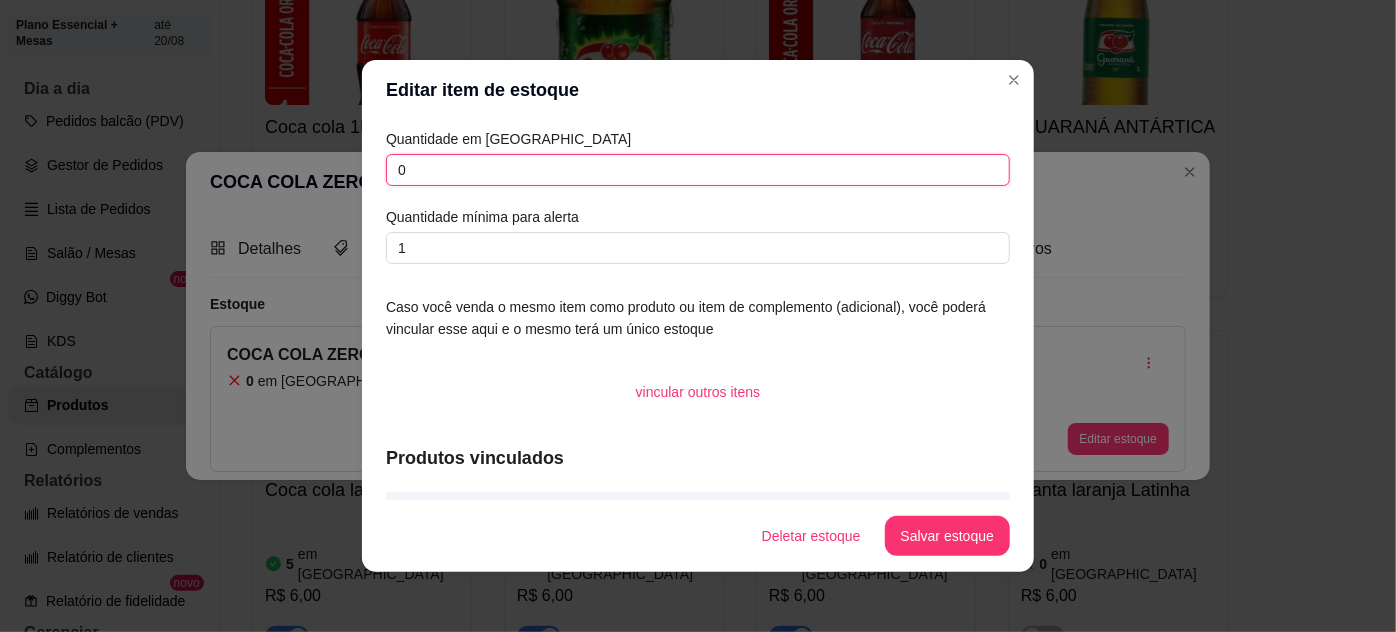 click on "0" at bounding box center [698, 170] 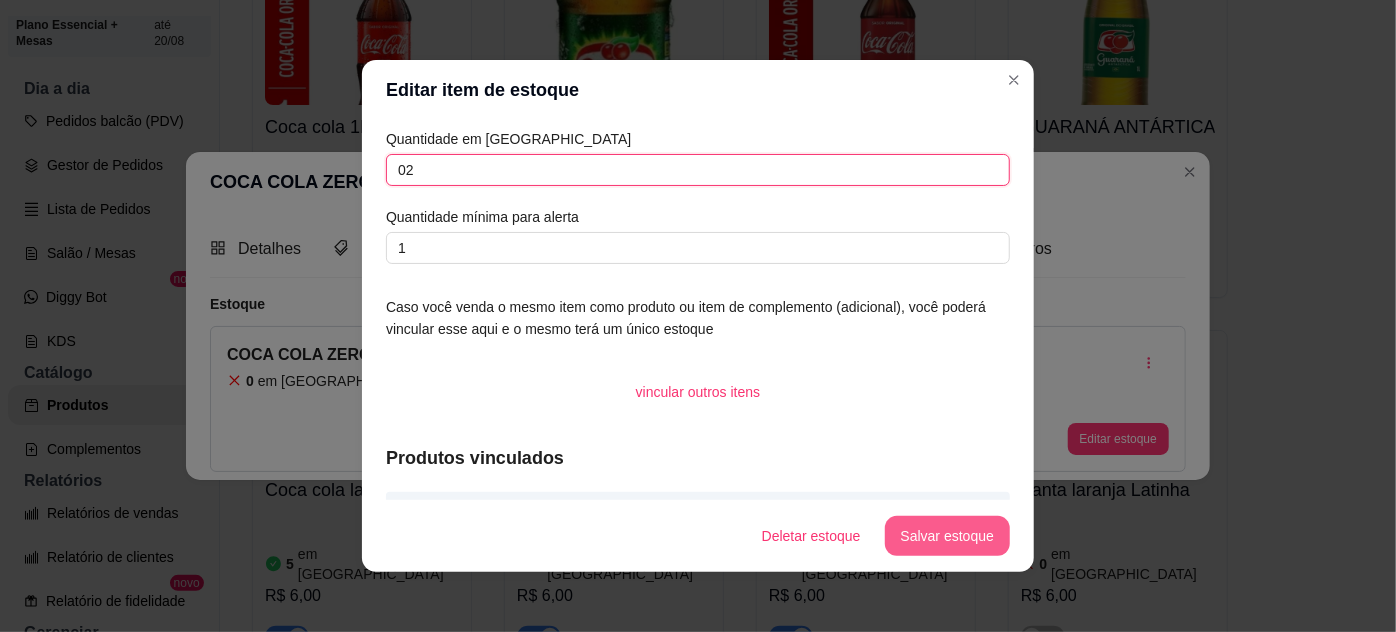 type on "02" 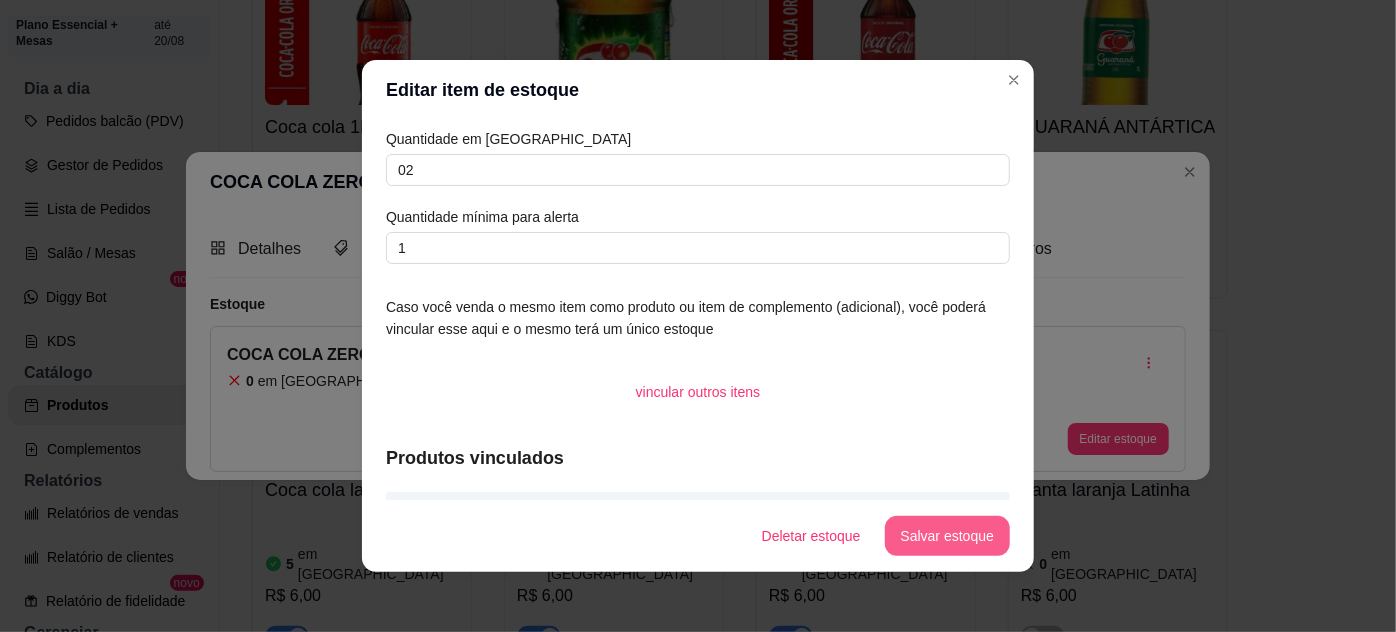 click on "Salvar estoque" at bounding box center (947, 536) 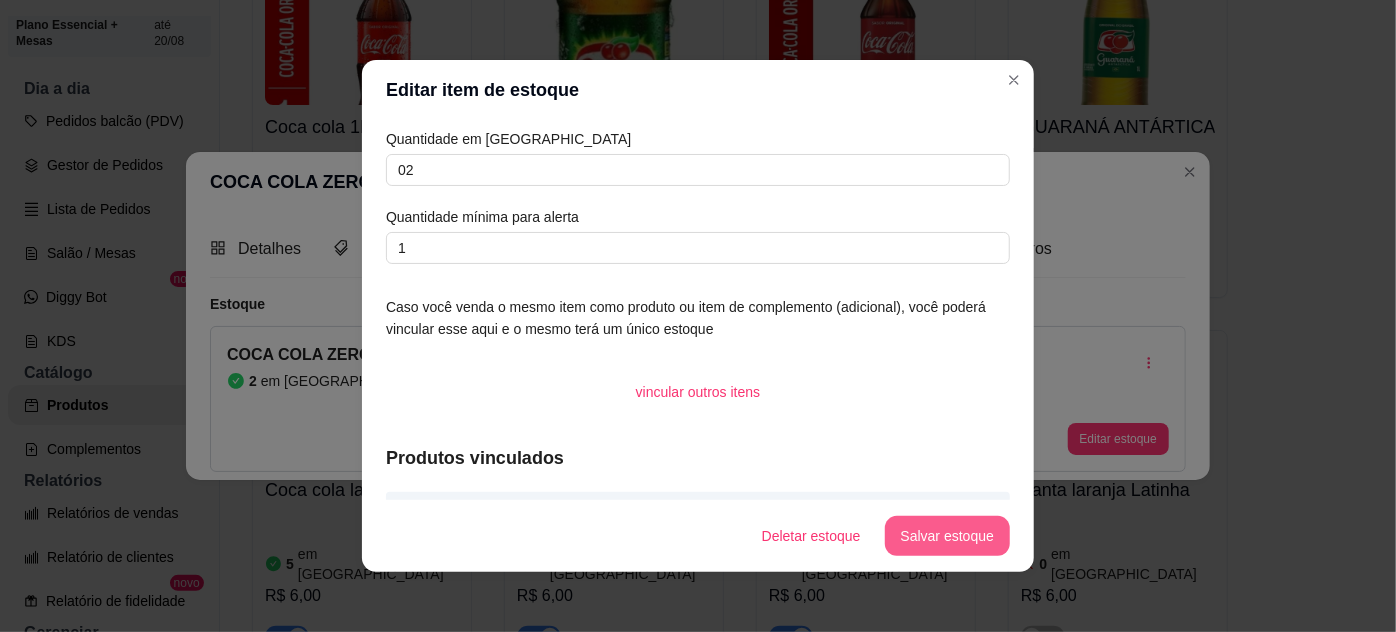 click on "Salvar estoque" at bounding box center (947, 536) 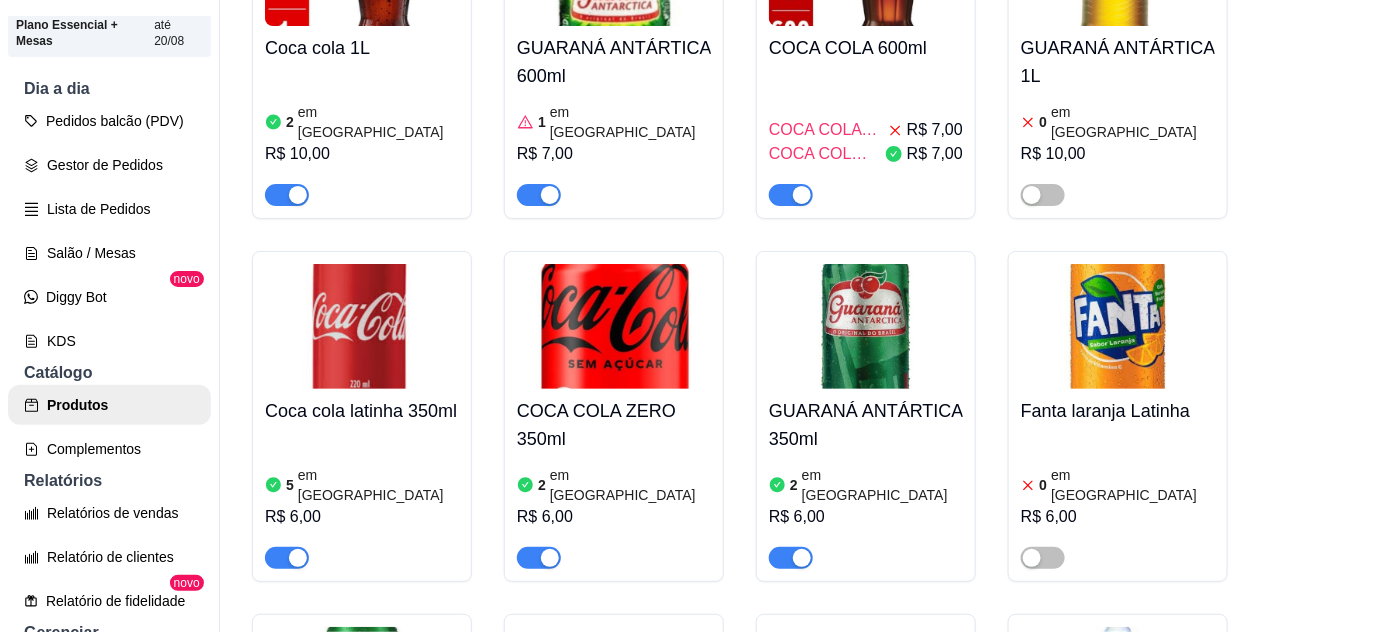 scroll, scrollTop: 7565, scrollLeft: 0, axis: vertical 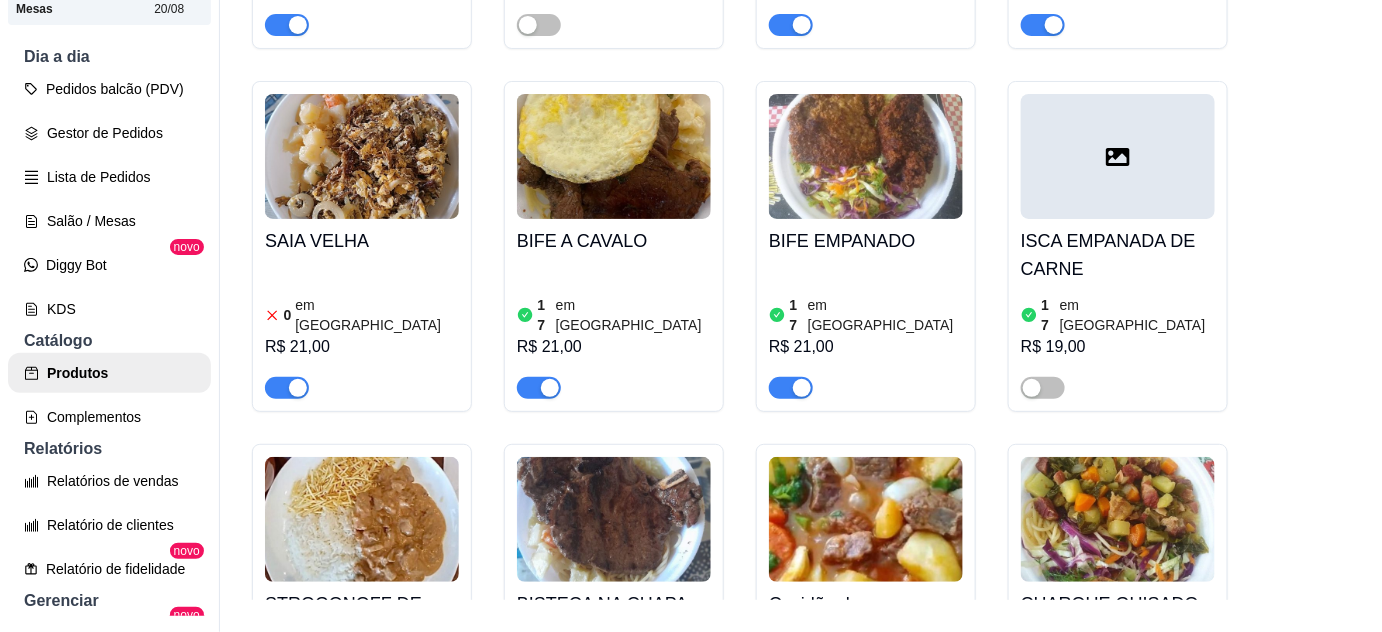 click at bounding box center (362, 379) 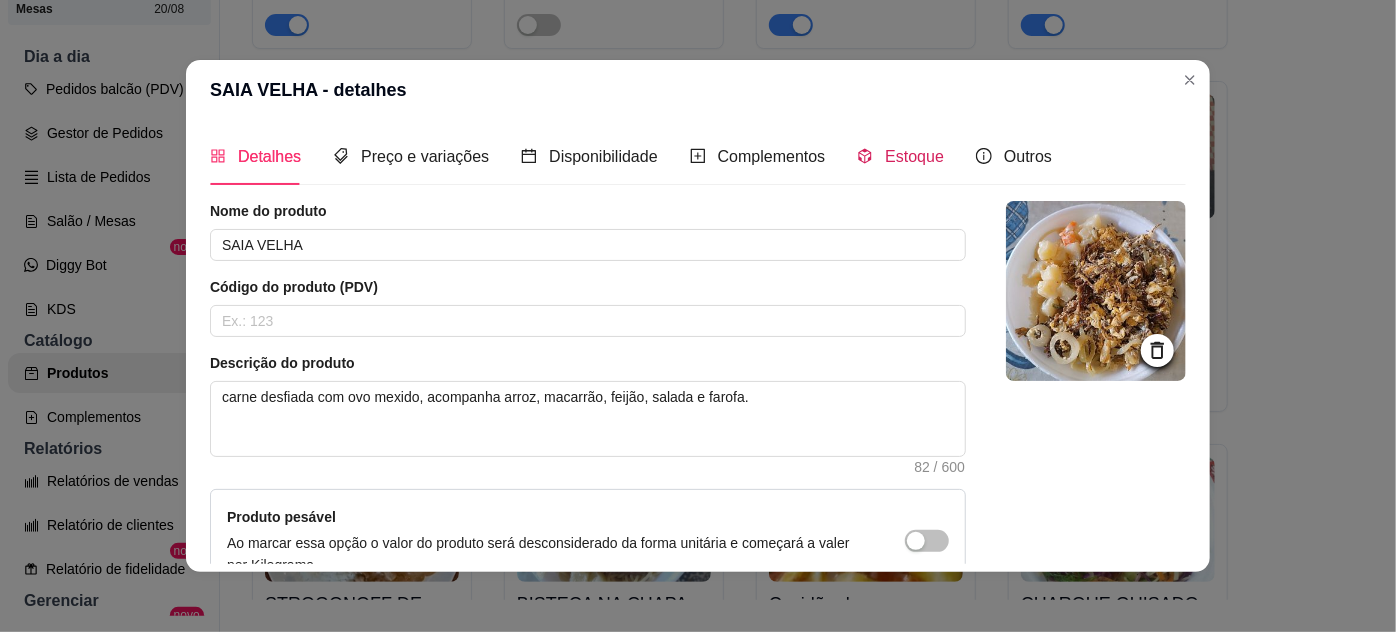 click on "Estoque" at bounding box center (914, 156) 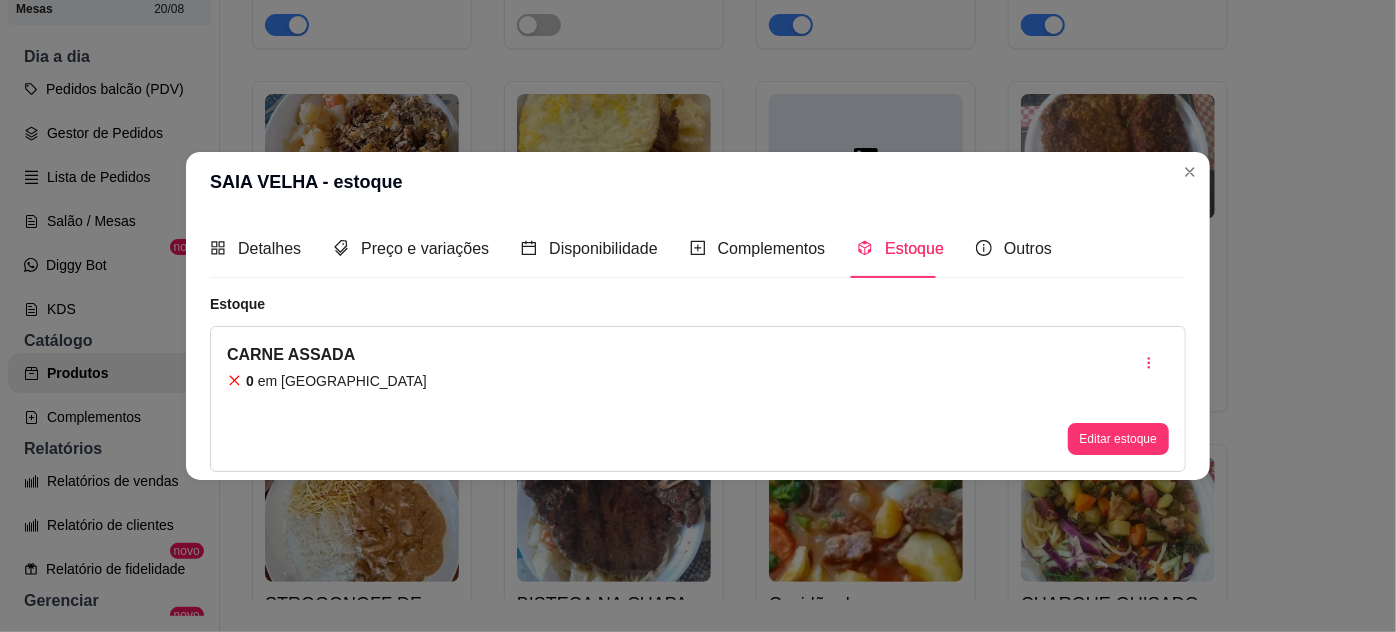 click on "Estoque" at bounding box center [914, 248] 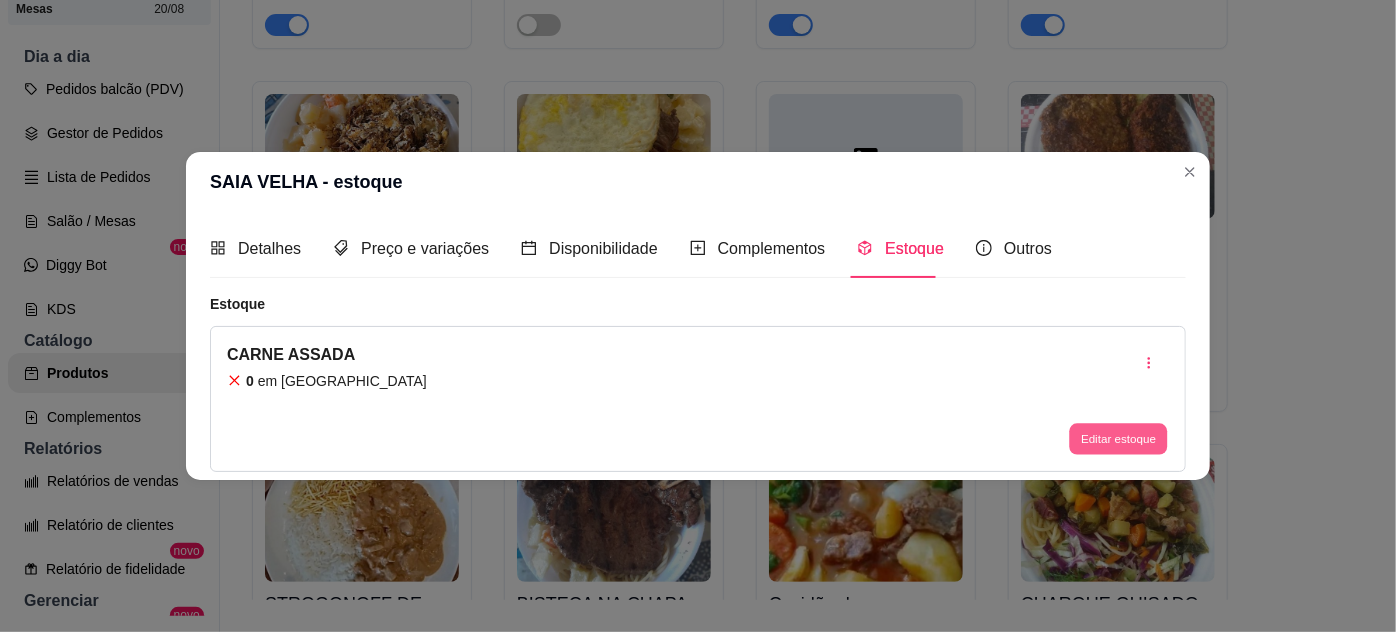 click on "Editar estoque" at bounding box center [1118, 438] 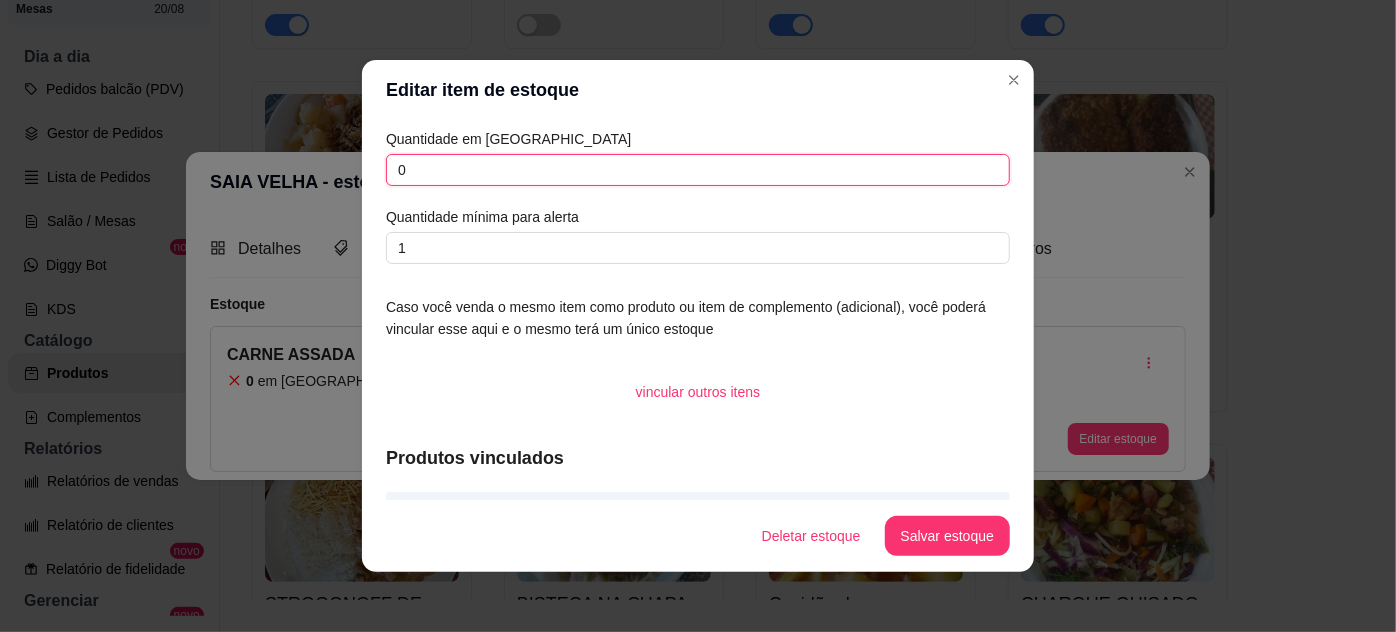 click on "0" at bounding box center [698, 170] 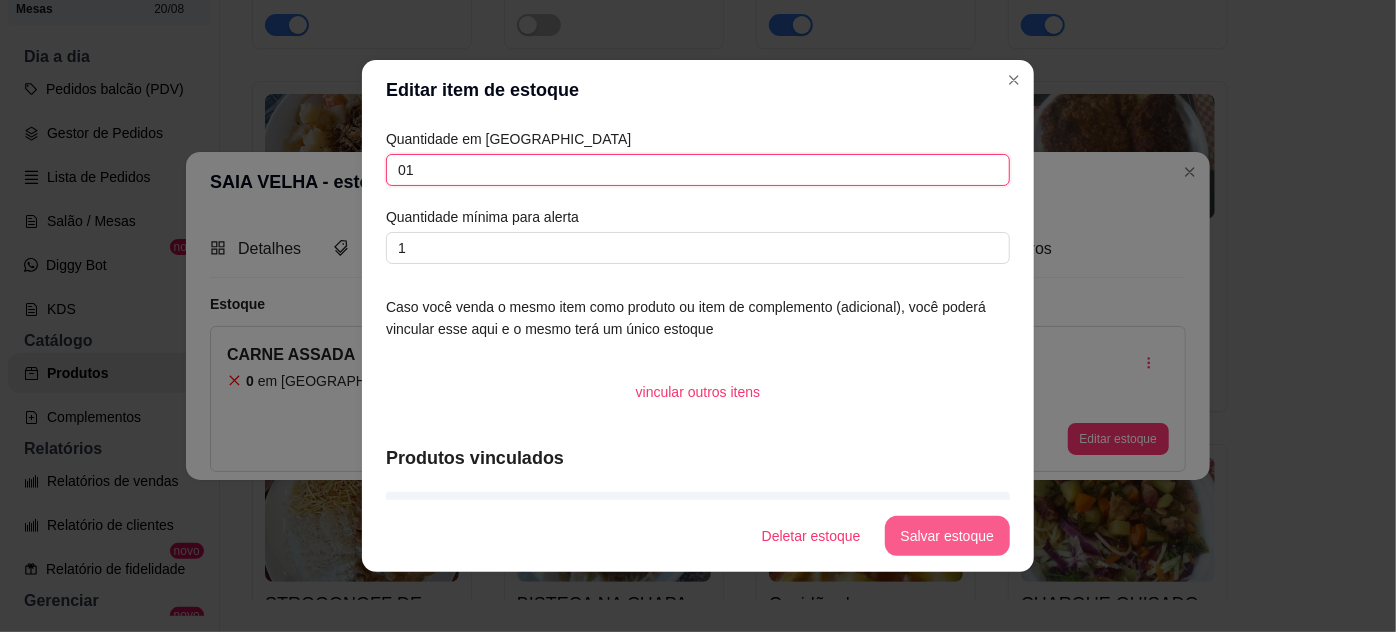 type on "01" 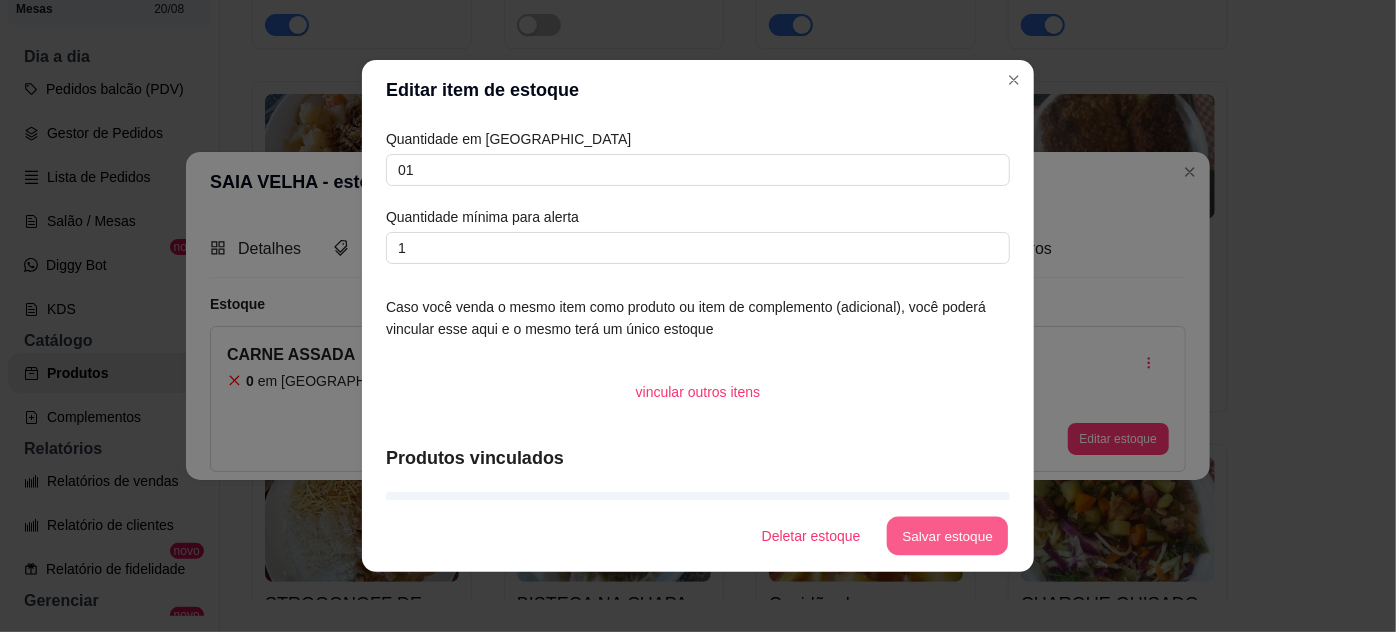 click on "Salvar estoque" at bounding box center [947, 536] 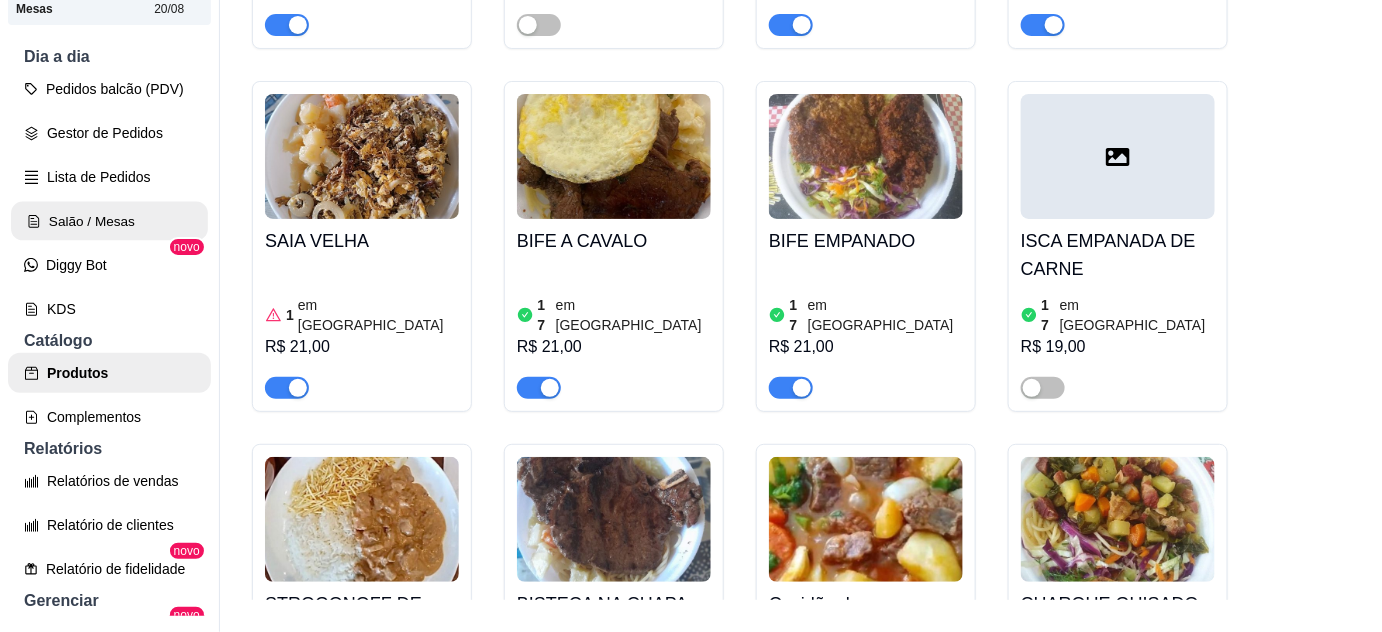 click on "Salão / Mesas" at bounding box center (109, 221) 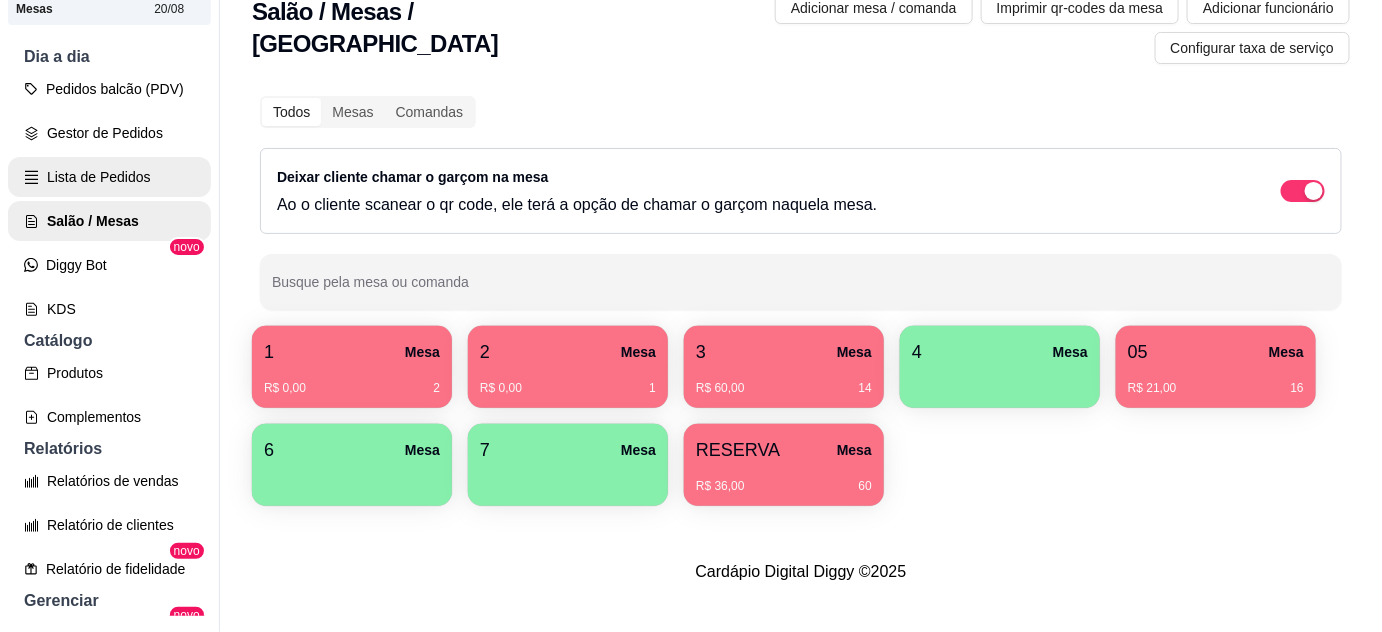 scroll, scrollTop: 0, scrollLeft: 0, axis: both 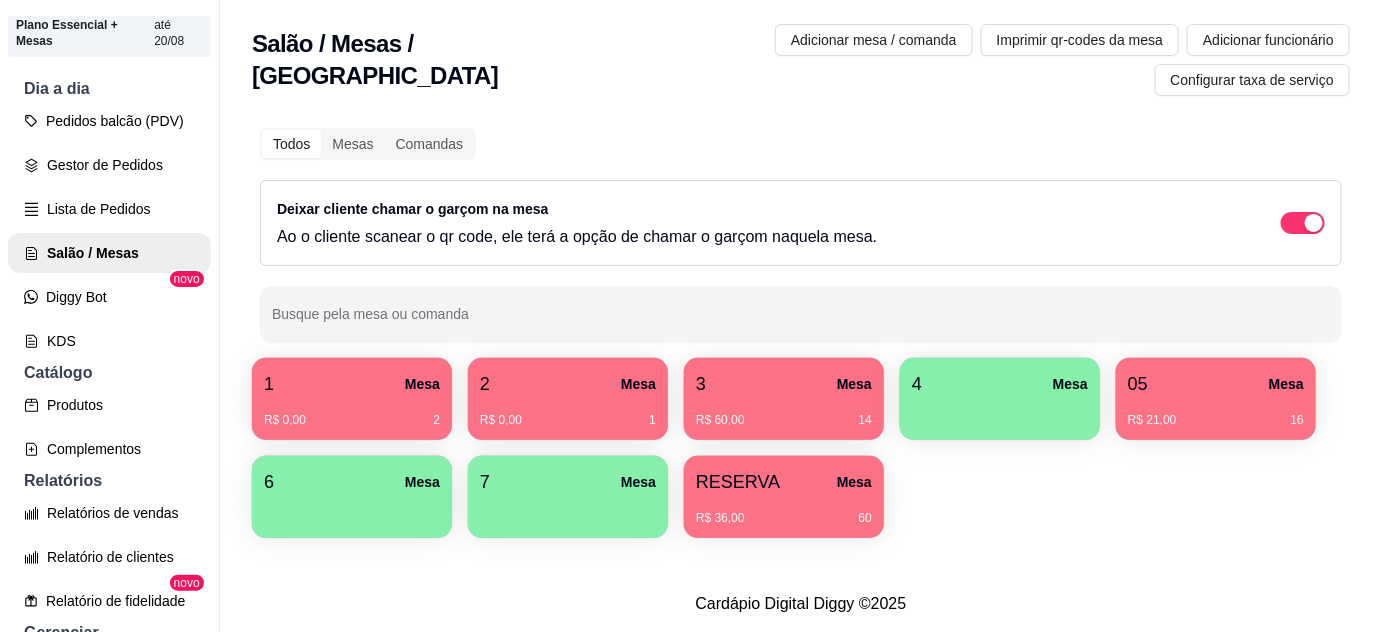 click on "1 Mesa" at bounding box center (352, 384) 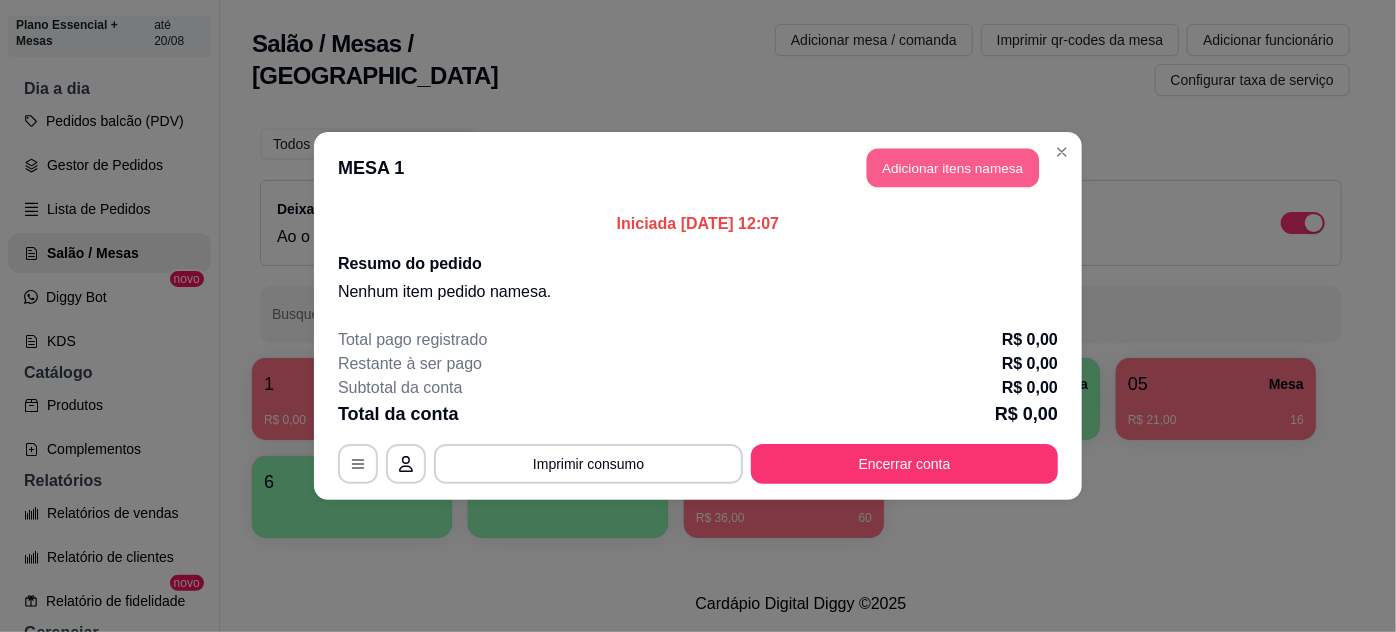 click on "Adicionar itens na  mesa" at bounding box center (953, 168) 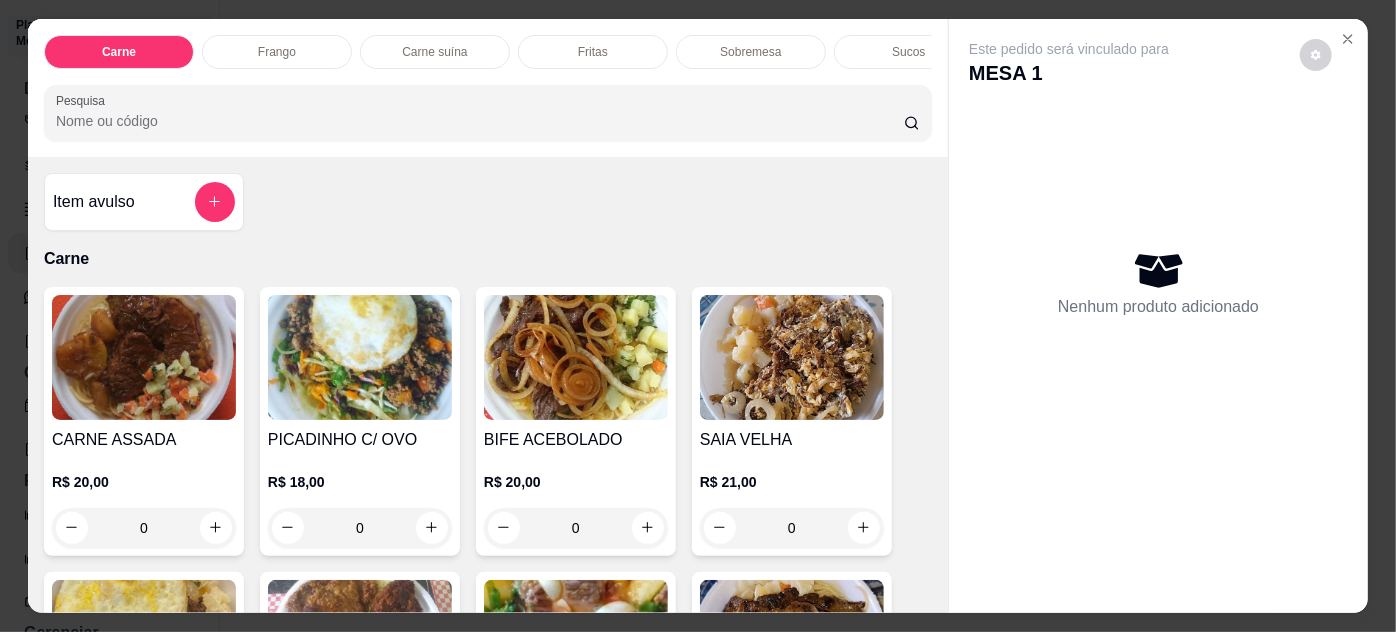 click on "0" at bounding box center (792, 528) 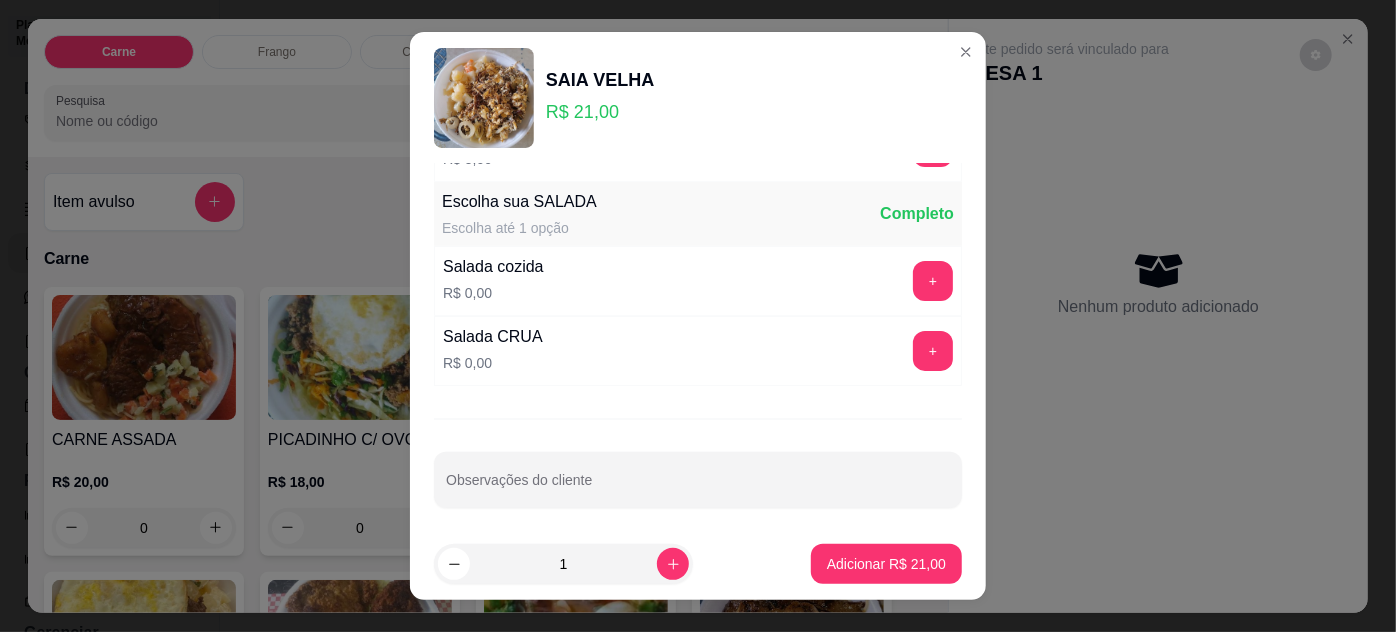 scroll, scrollTop: 269, scrollLeft: 0, axis: vertical 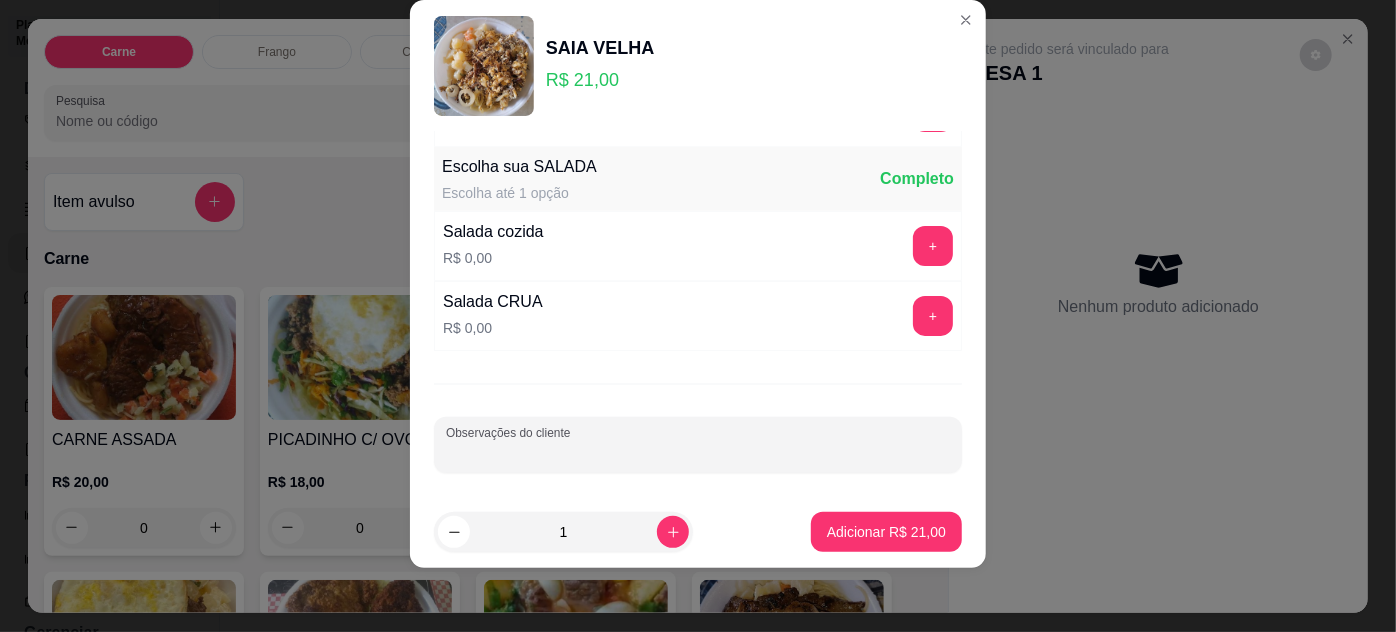 click on "Observações do cliente" at bounding box center [698, 453] 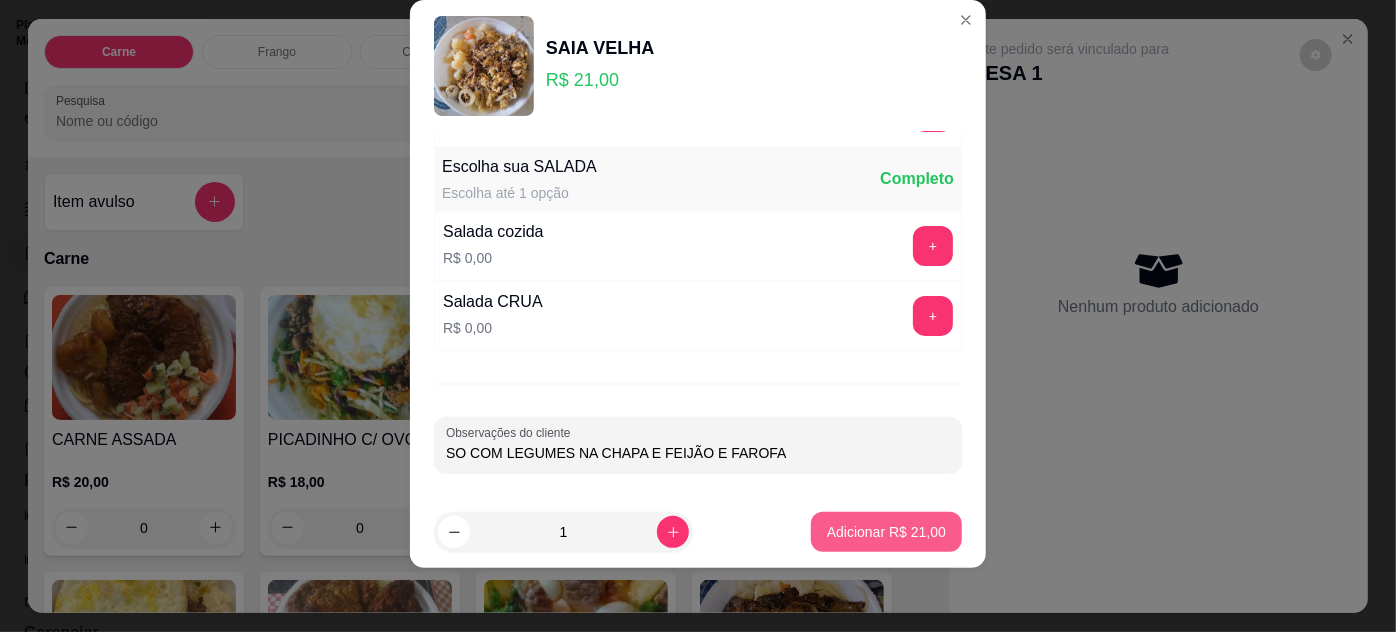 type on "SO COM LEGUMES NA CHAPA E FEIJÃO E FAROFA" 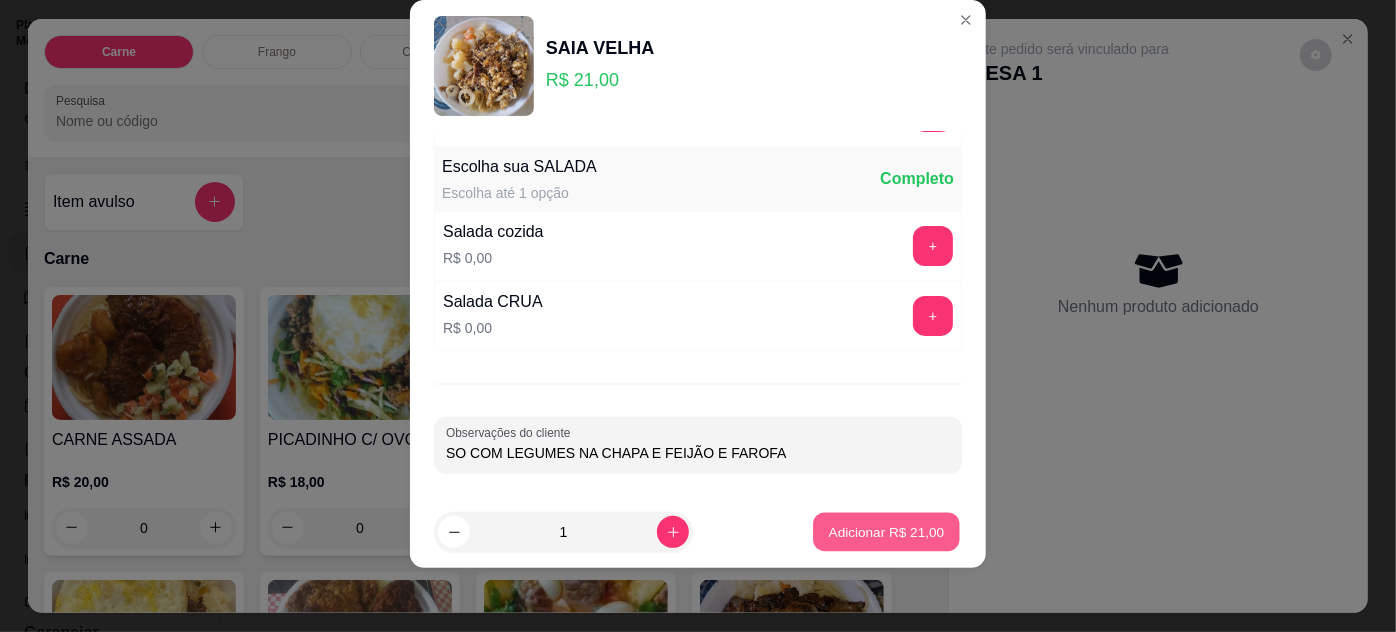 click on "Adicionar   R$ 21,00" at bounding box center (887, 532) 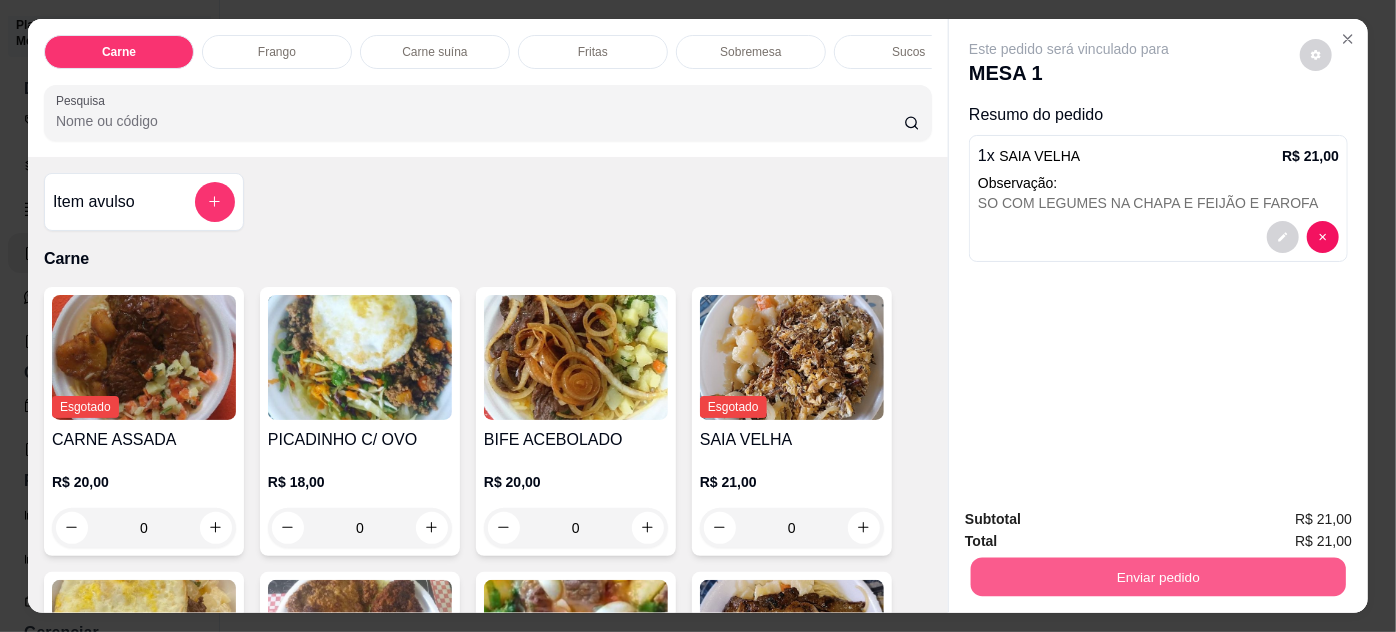 click on "Enviar pedido" at bounding box center [1158, 577] 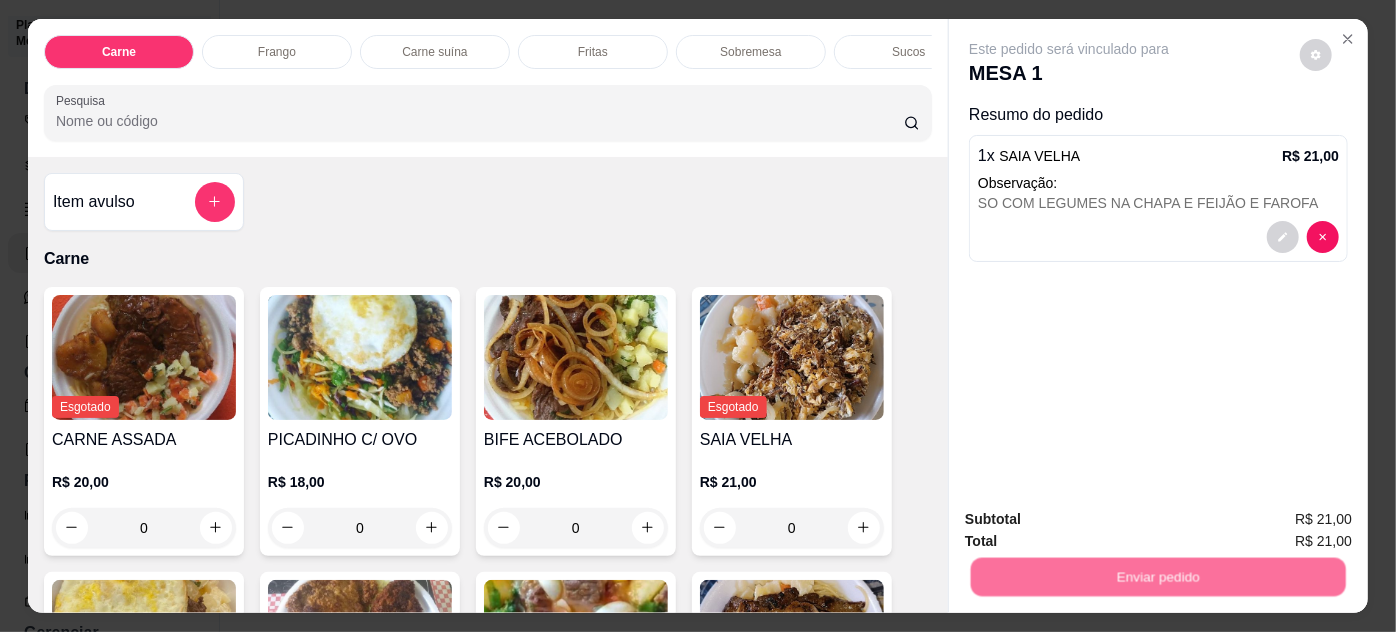 click on "Não registrar e enviar pedido" at bounding box center [1093, 520] 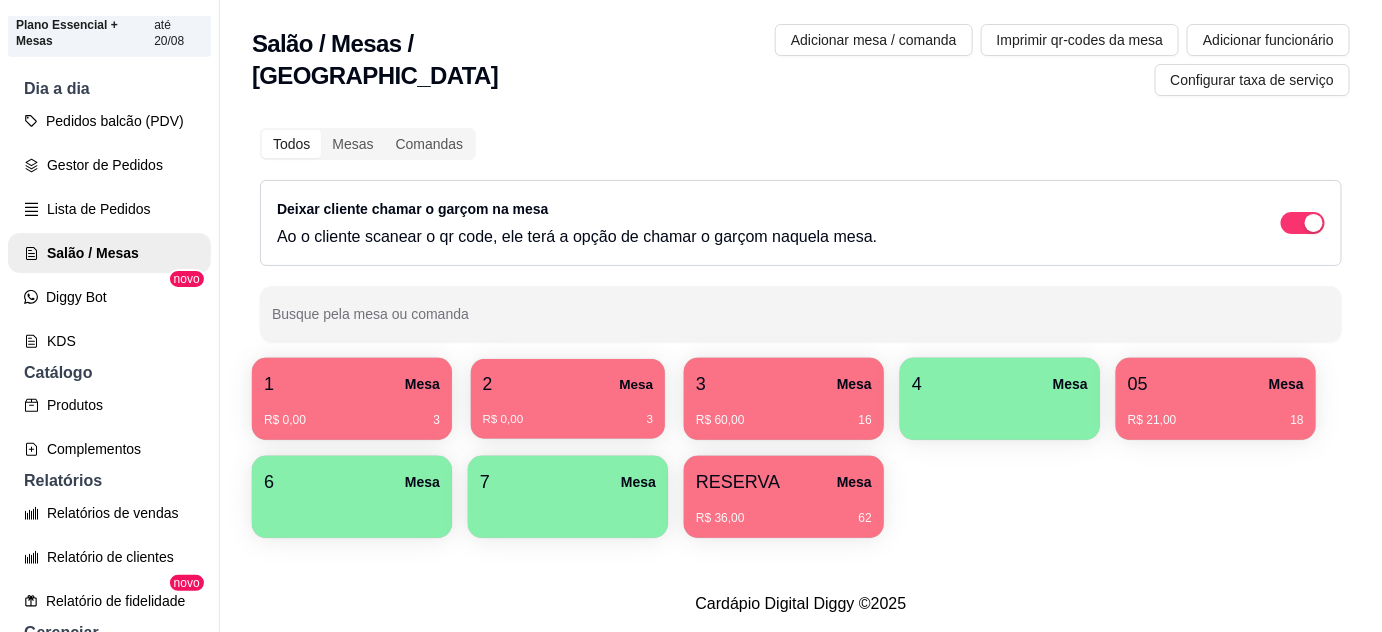 click on "R$ 0,00 3" at bounding box center [568, 412] 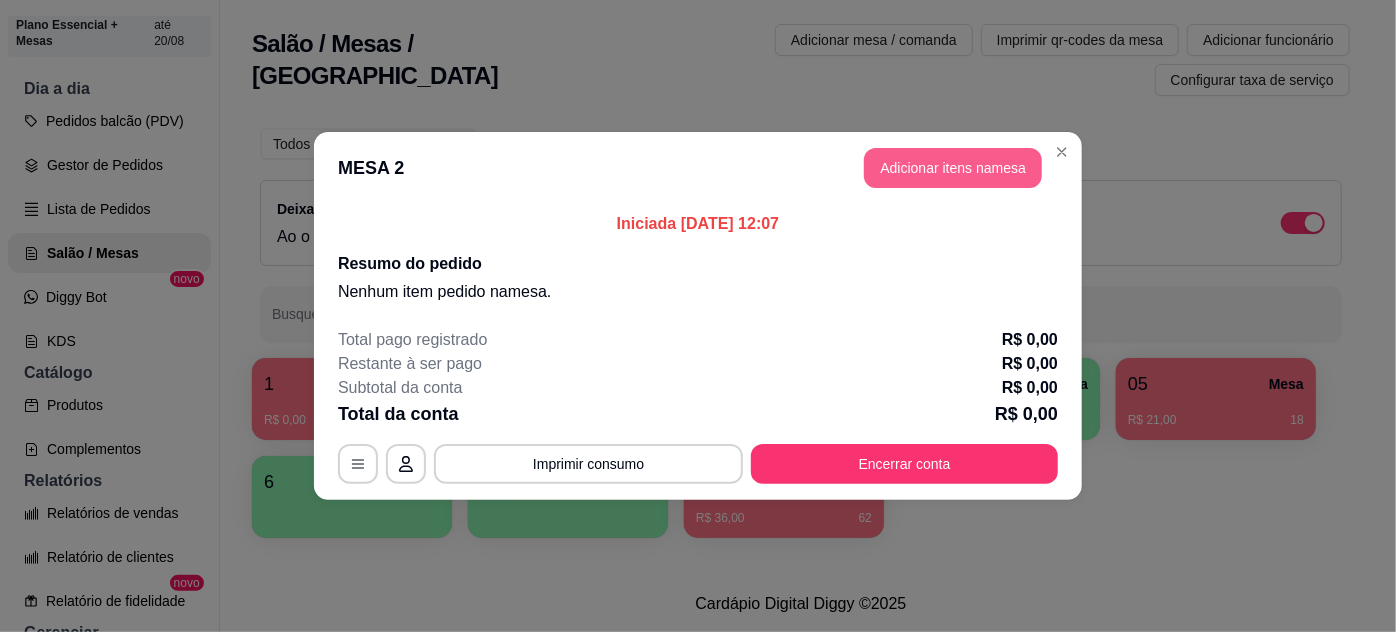 click on "Adicionar itens na  mesa" at bounding box center [953, 168] 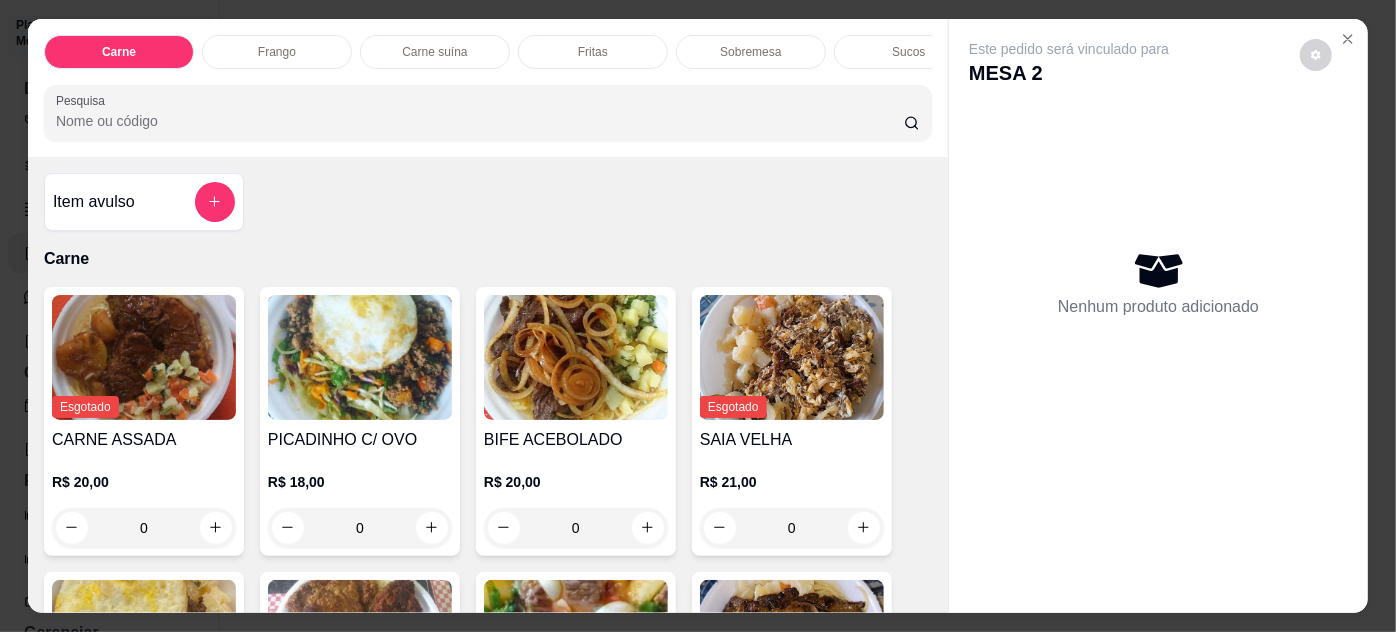 click on "0" at bounding box center [576, 528] 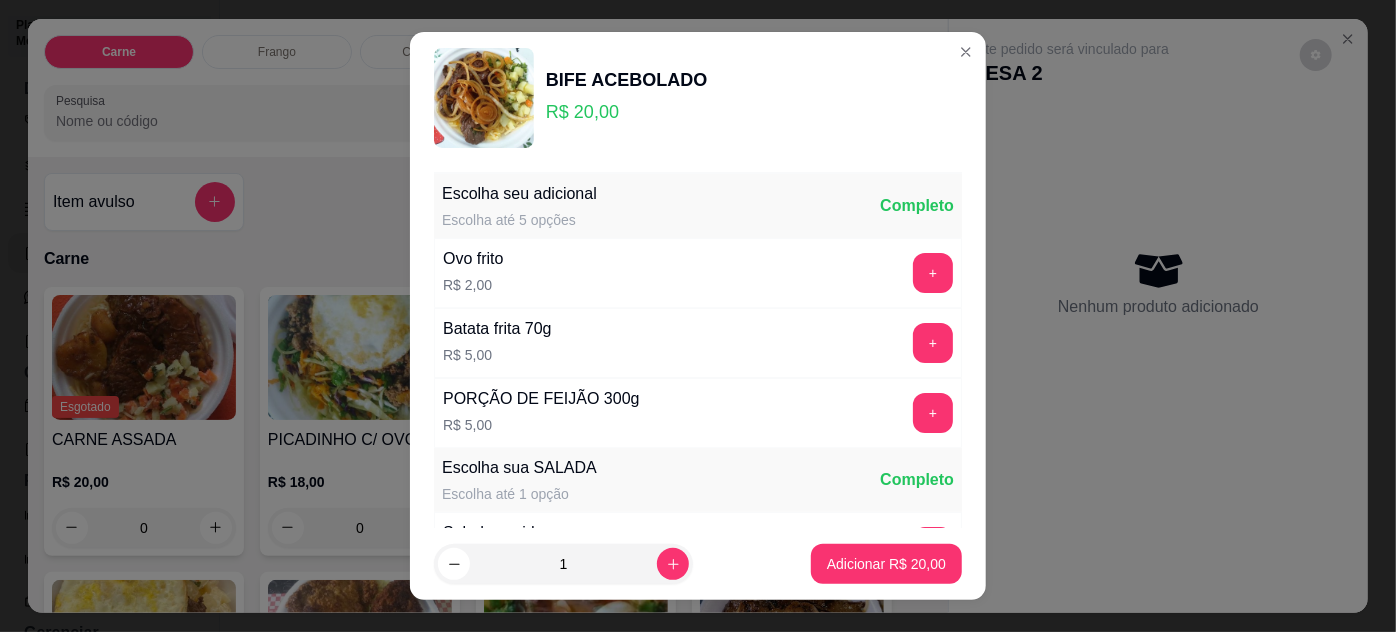 scroll, scrollTop: 269, scrollLeft: 0, axis: vertical 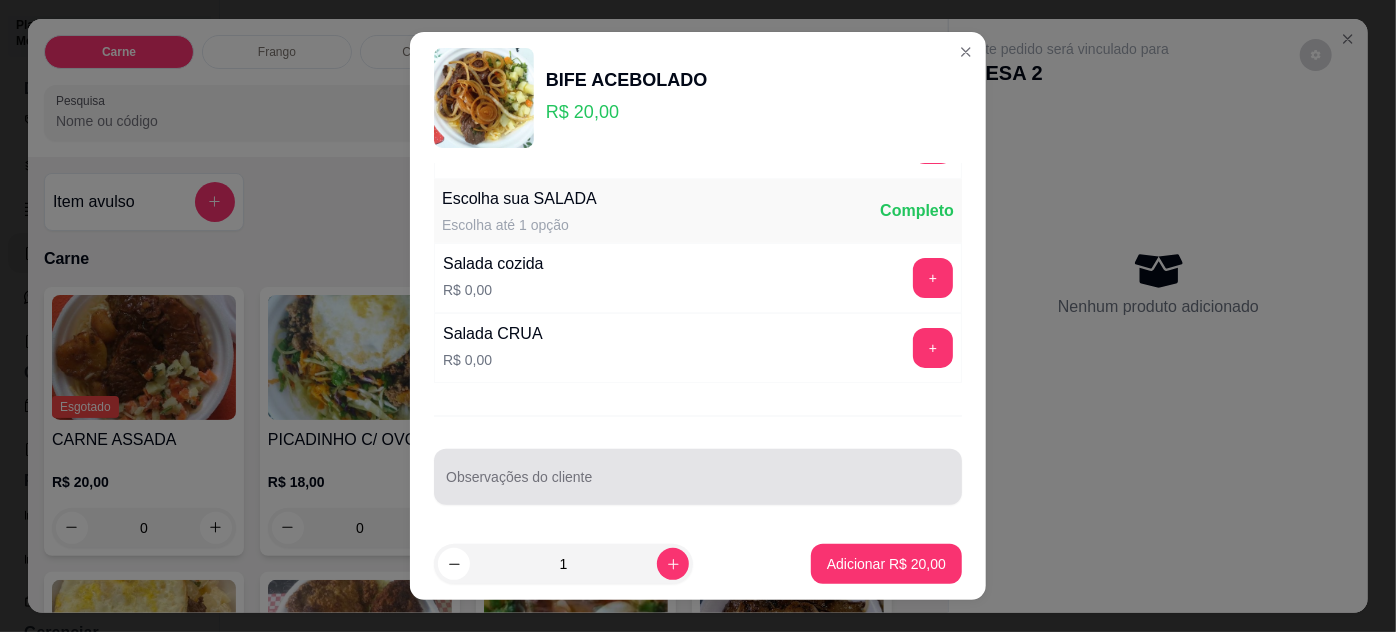 click on "Observações do cliente" at bounding box center (698, 485) 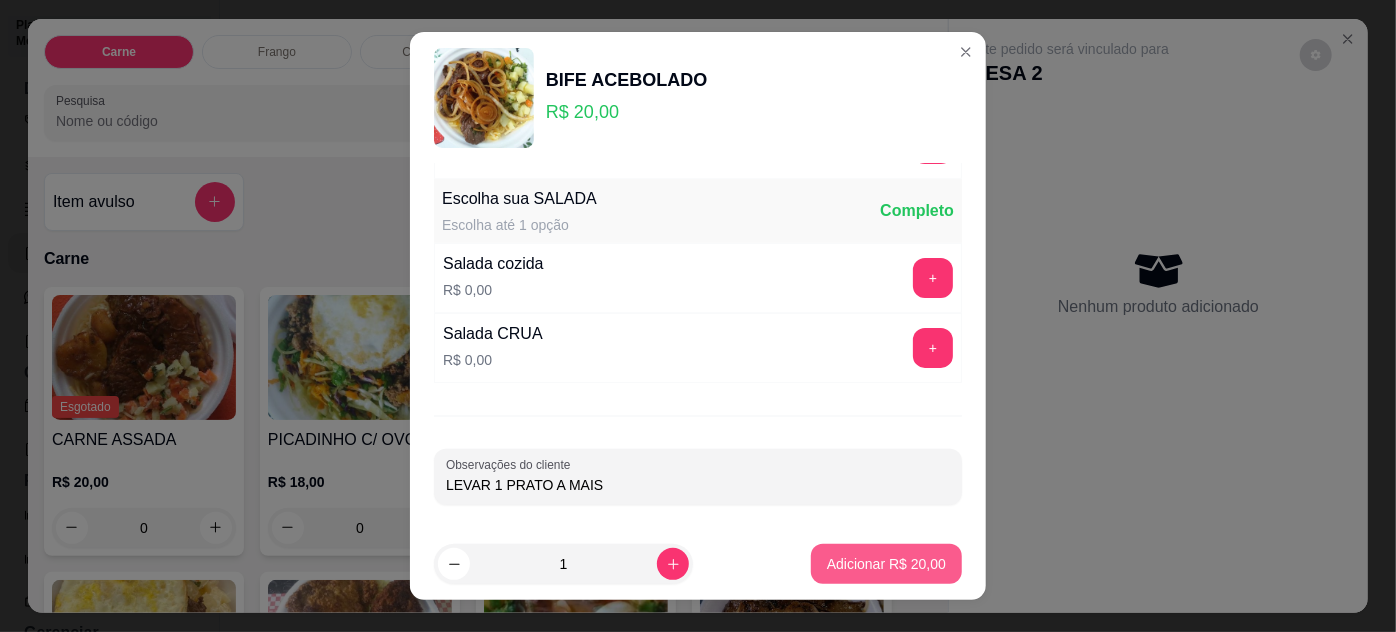 type on "LEVAR 1 PRATO A MAIS" 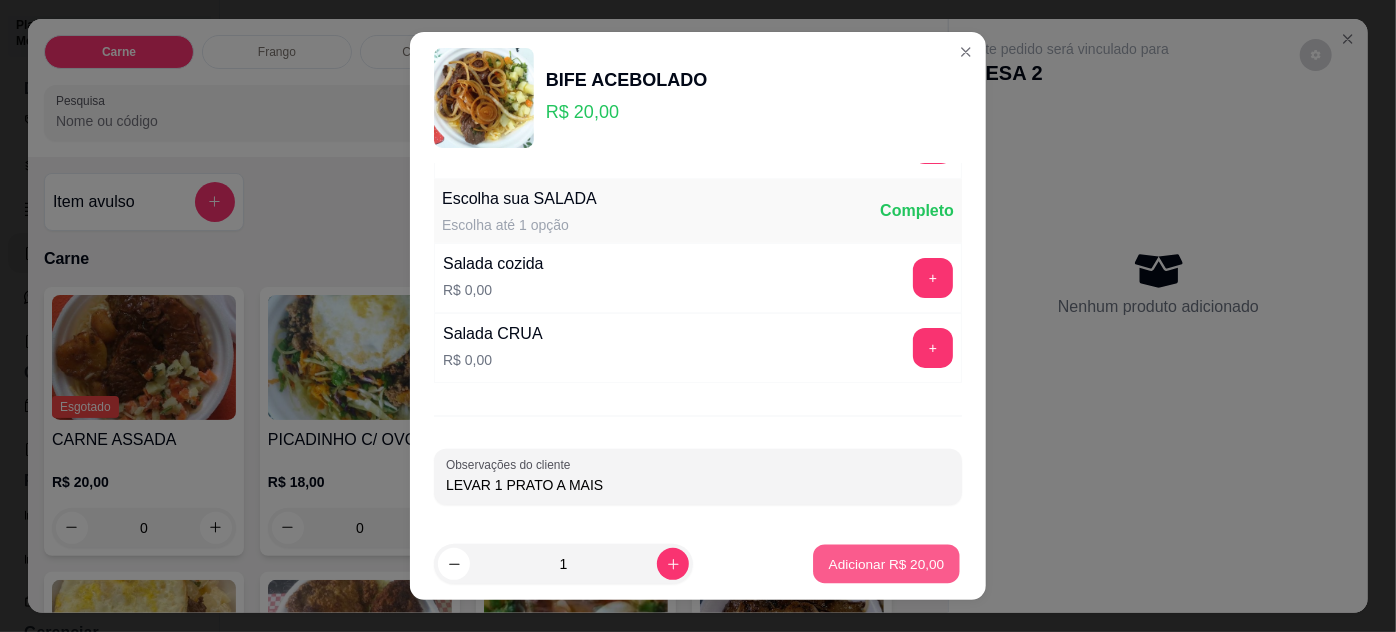 click on "Adicionar   R$ 20,00" at bounding box center (887, 564) 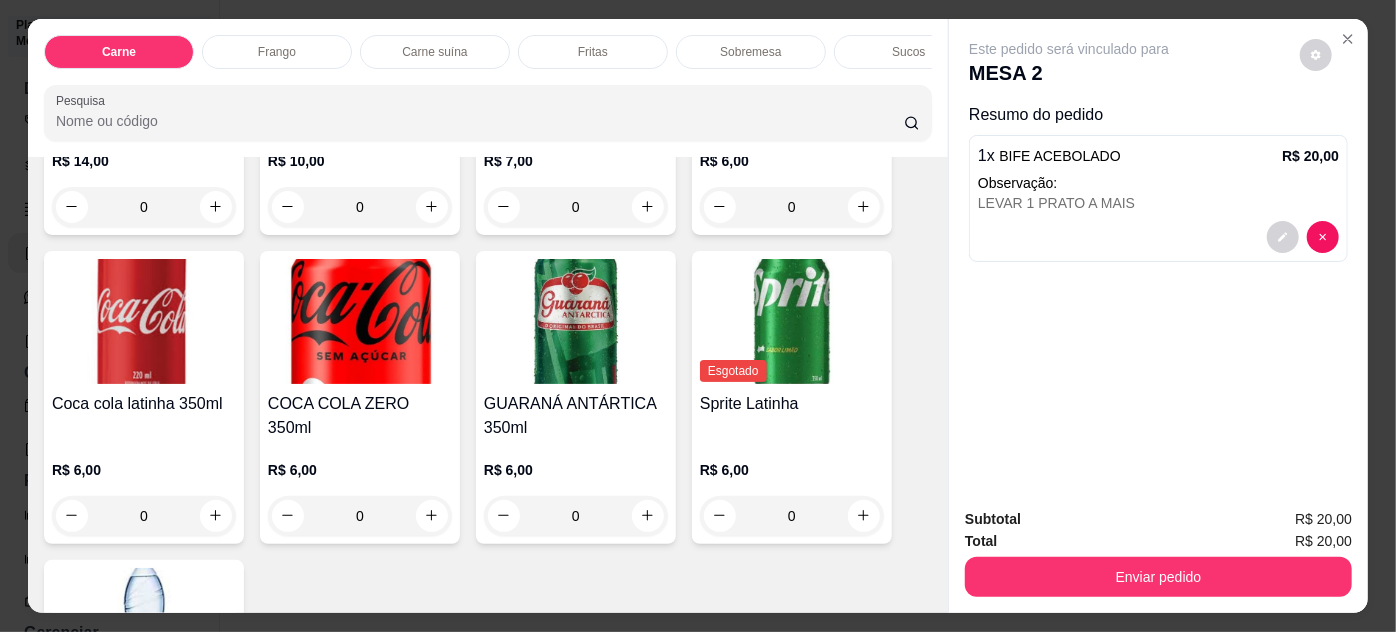 scroll, scrollTop: 2909, scrollLeft: 0, axis: vertical 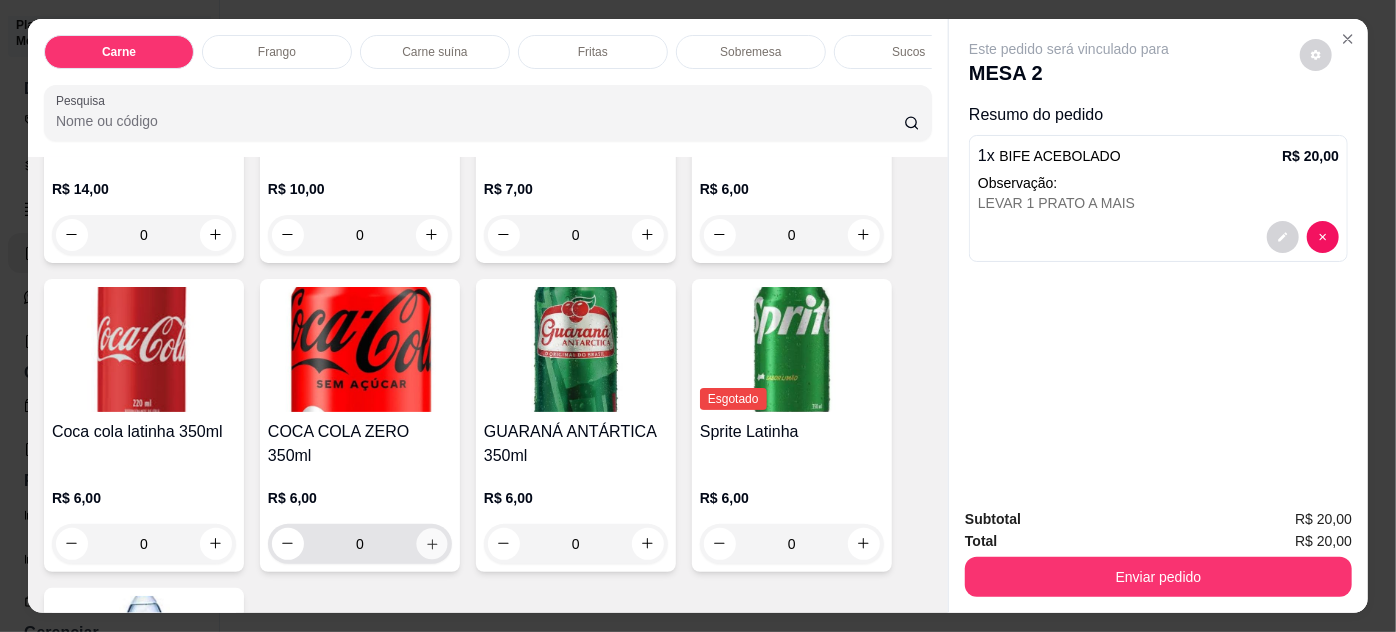 click 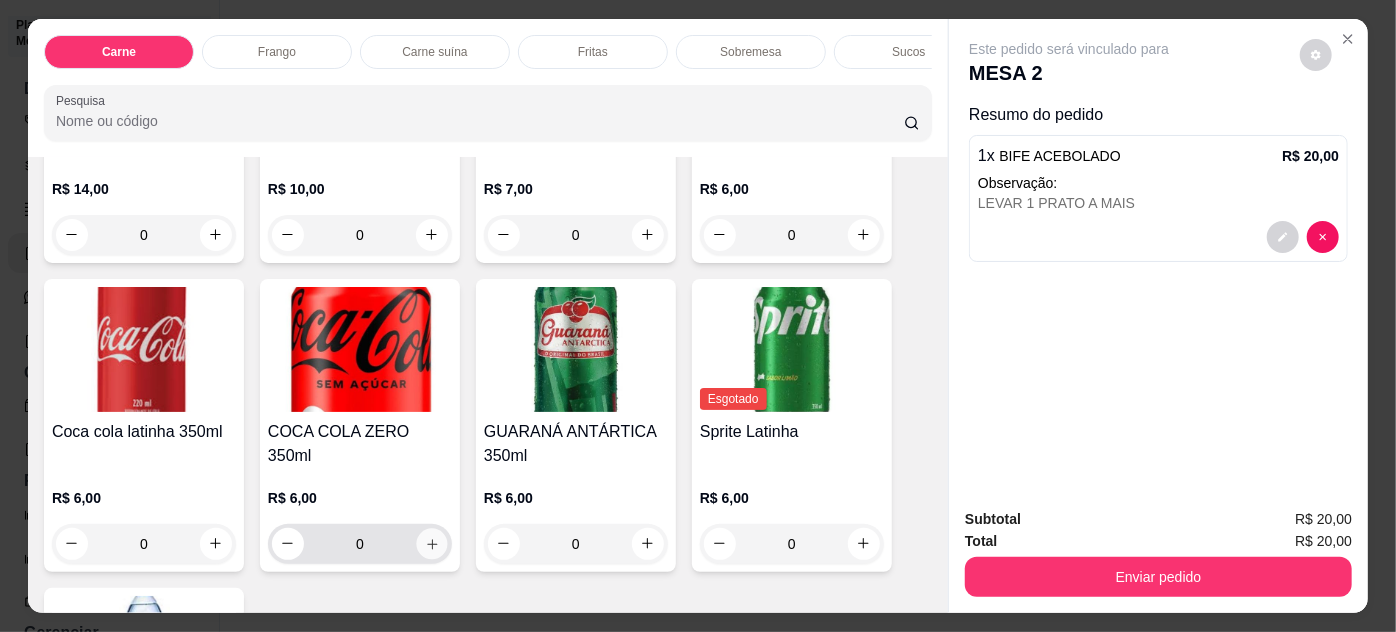 type on "1" 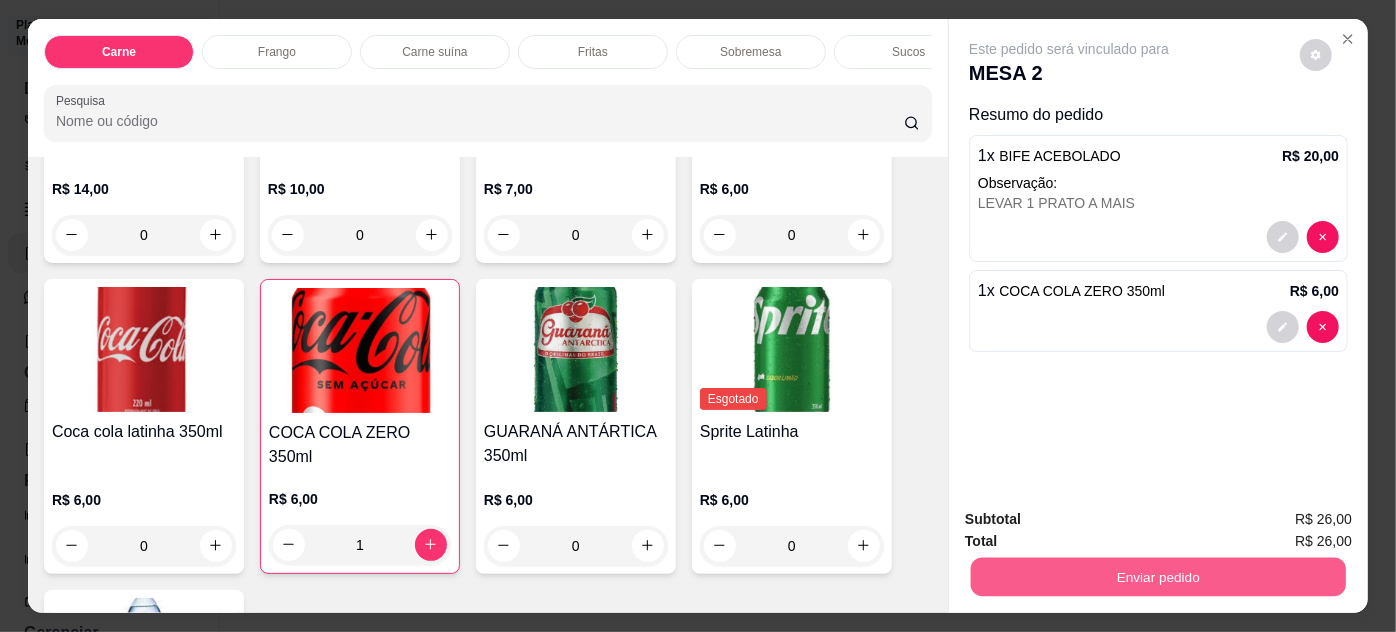 click on "Enviar pedido" at bounding box center [1158, 577] 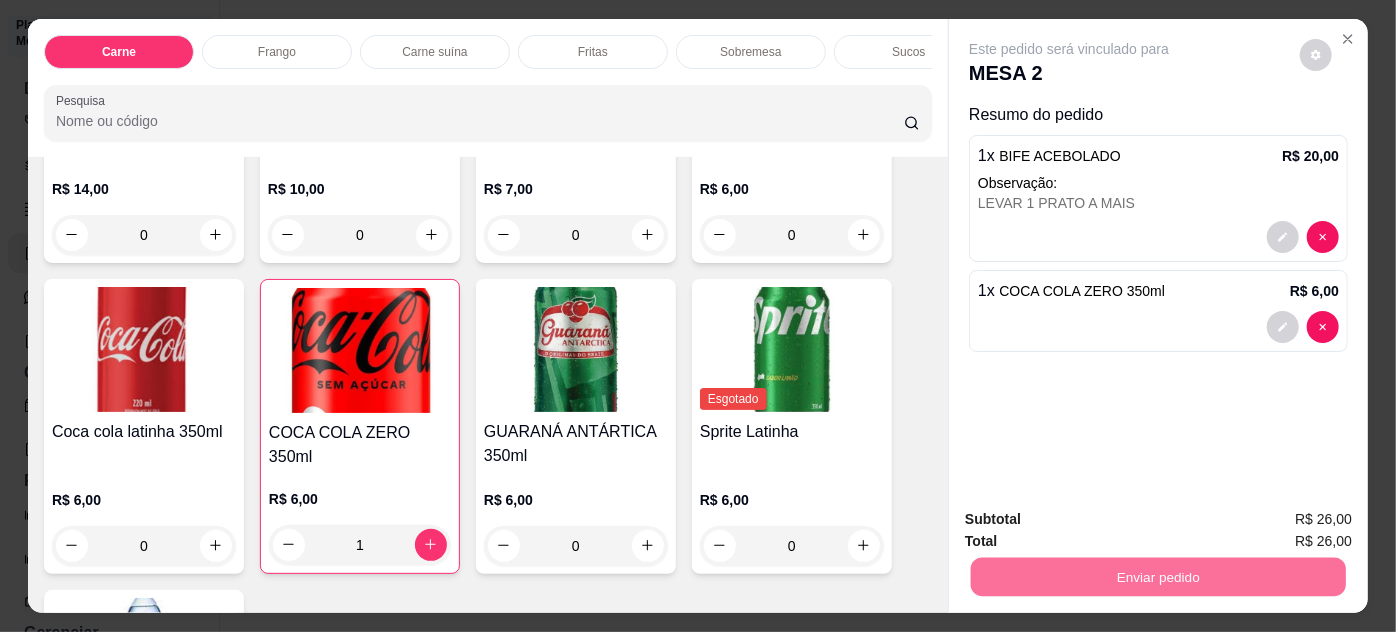 click on "Não registrar e enviar pedido" at bounding box center (1091, 520) 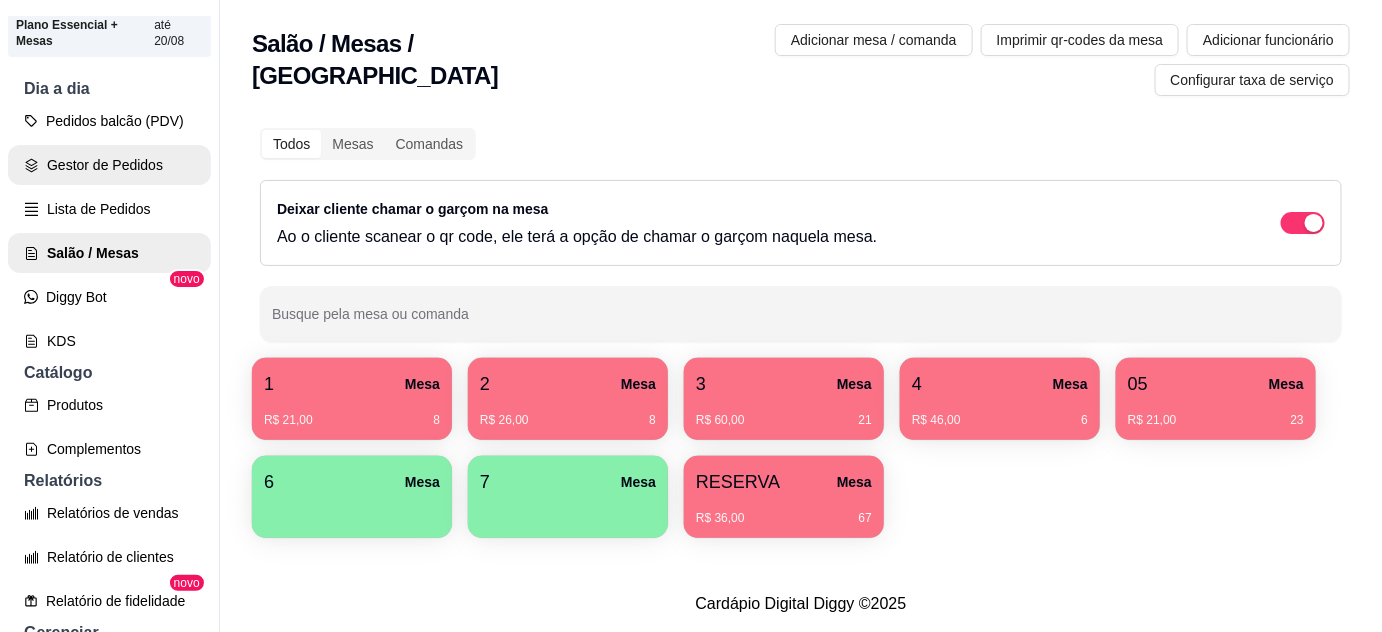 click on "Gestor de Pedidos" at bounding box center [109, 165] 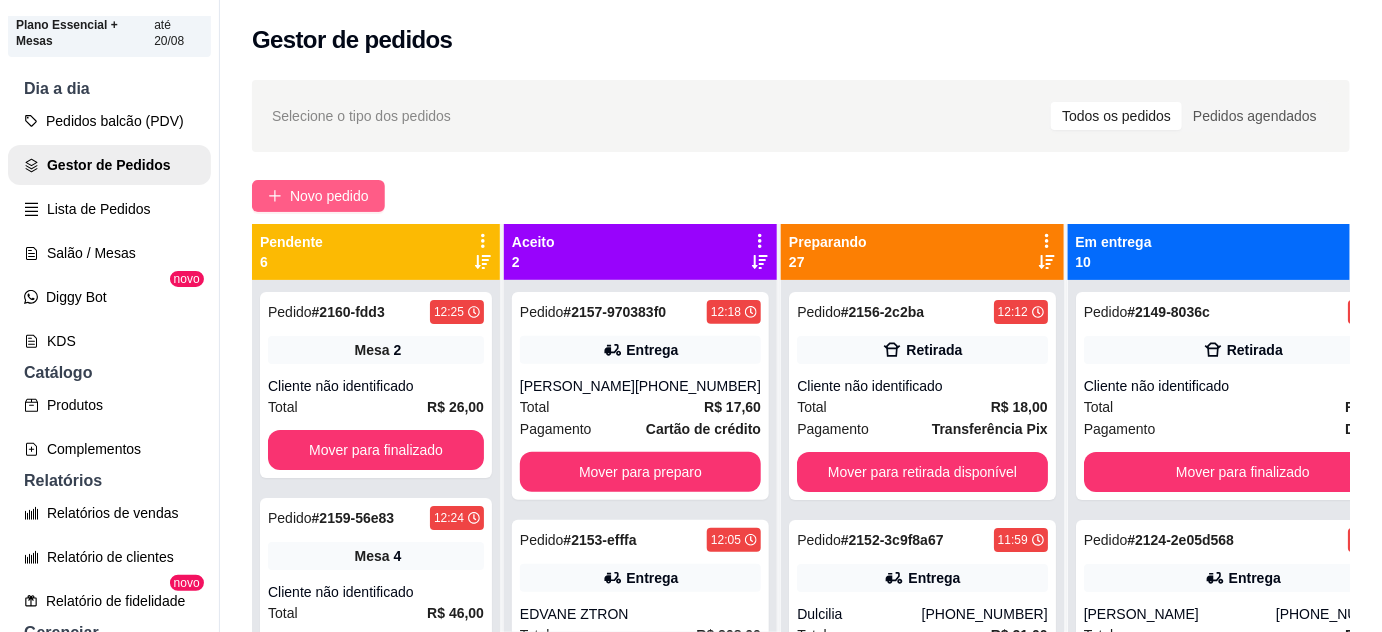 click on "Novo pedido" at bounding box center [329, 196] 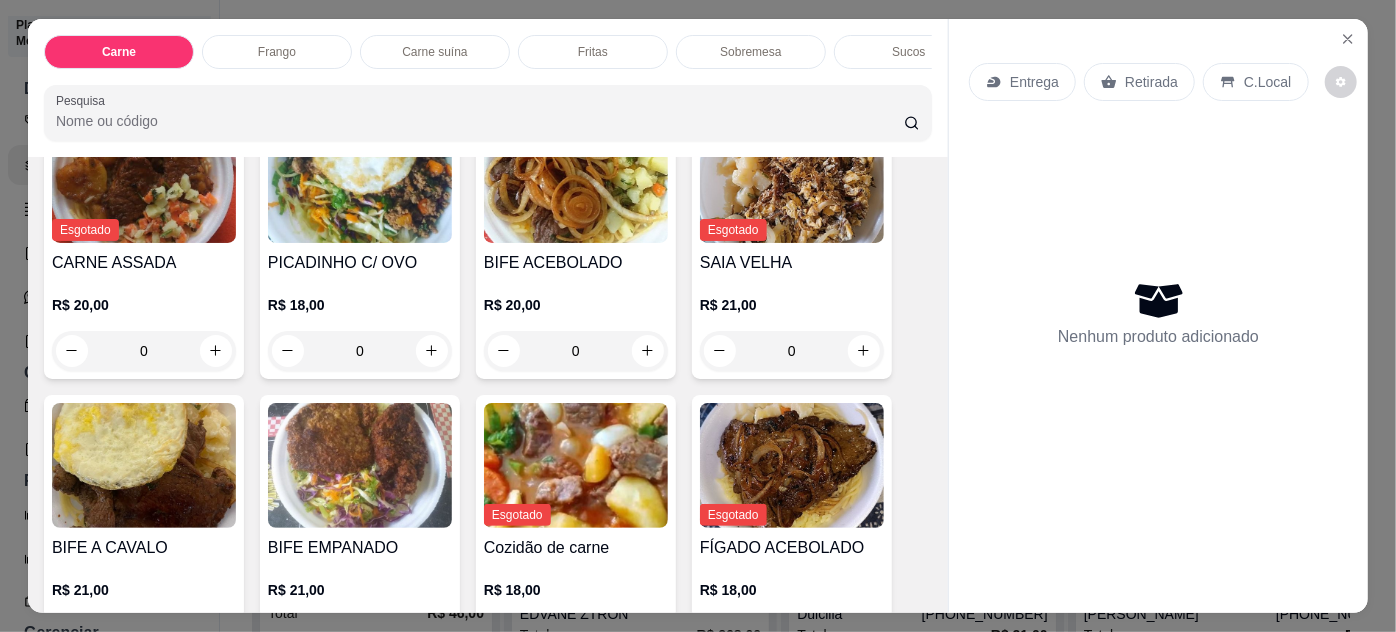scroll, scrollTop: 181, scrollLeft: 0, axis: vertical 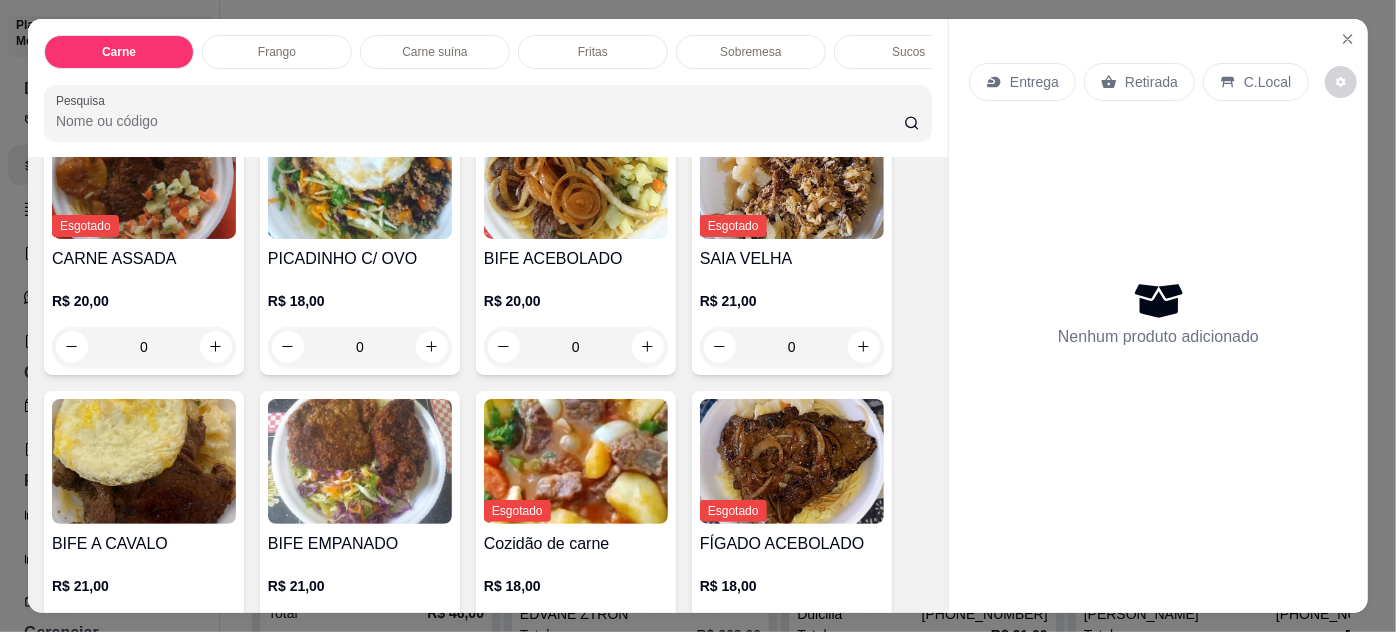 click on "0" at bounding box center [576, 347] 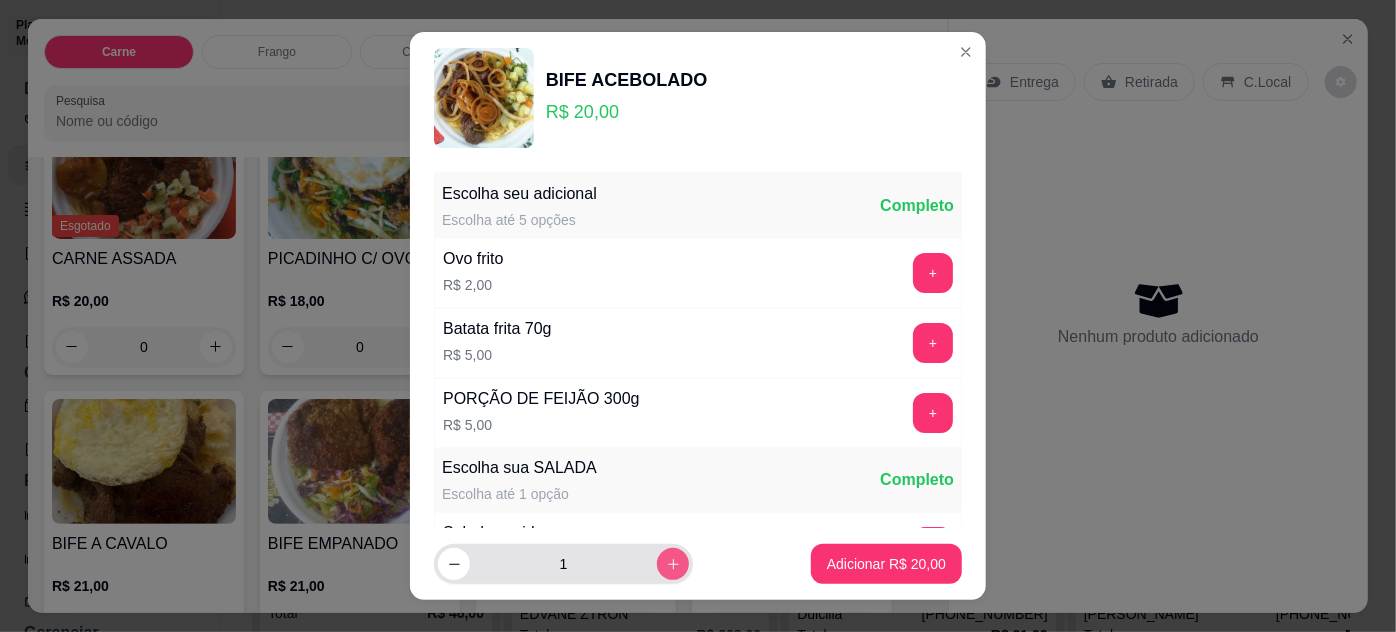 click 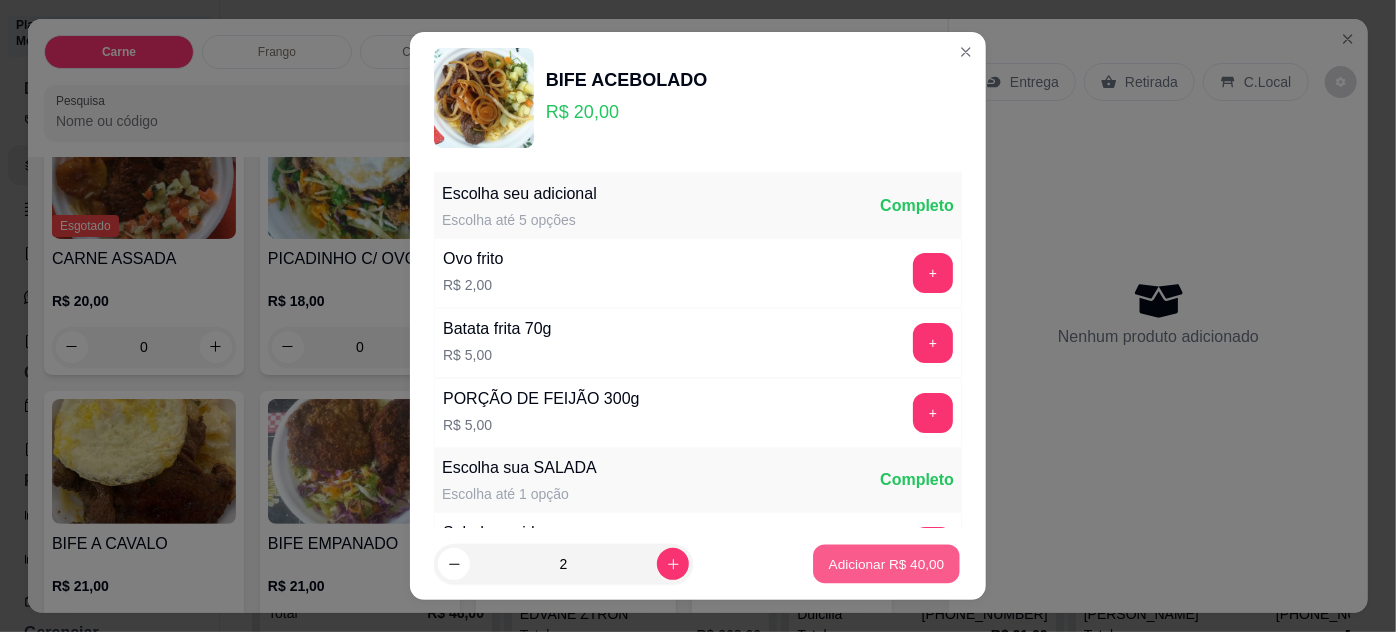 click on "Adicionar   R$ 40,00" at bounding box center [887, 564] 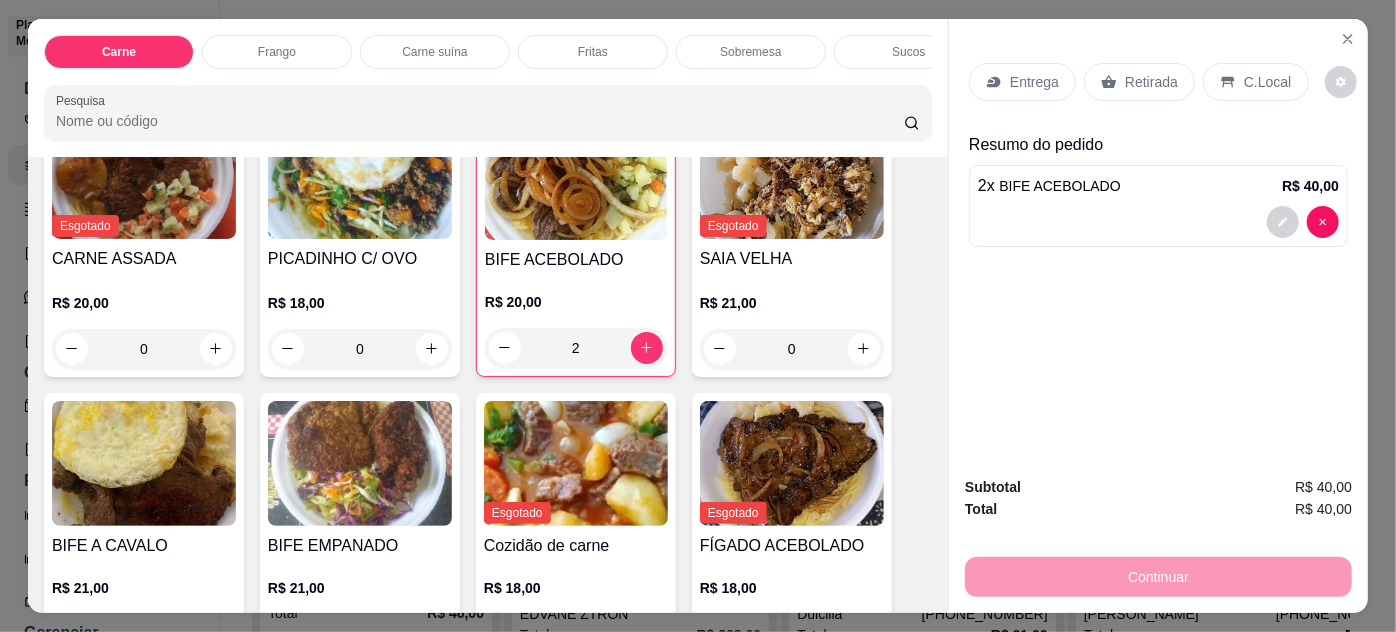 click on "Entrega" at bounding box center [1022, 82] 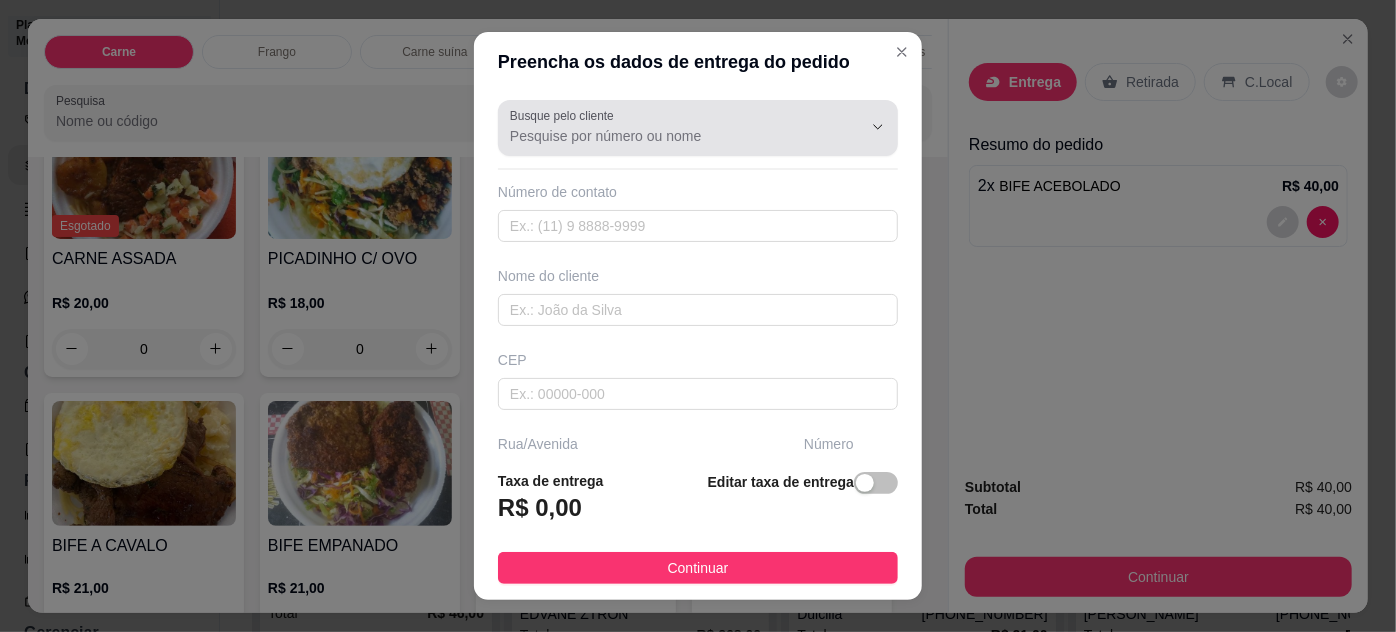 click on "Busque pelo cliente" at bounding box center (670, 136) 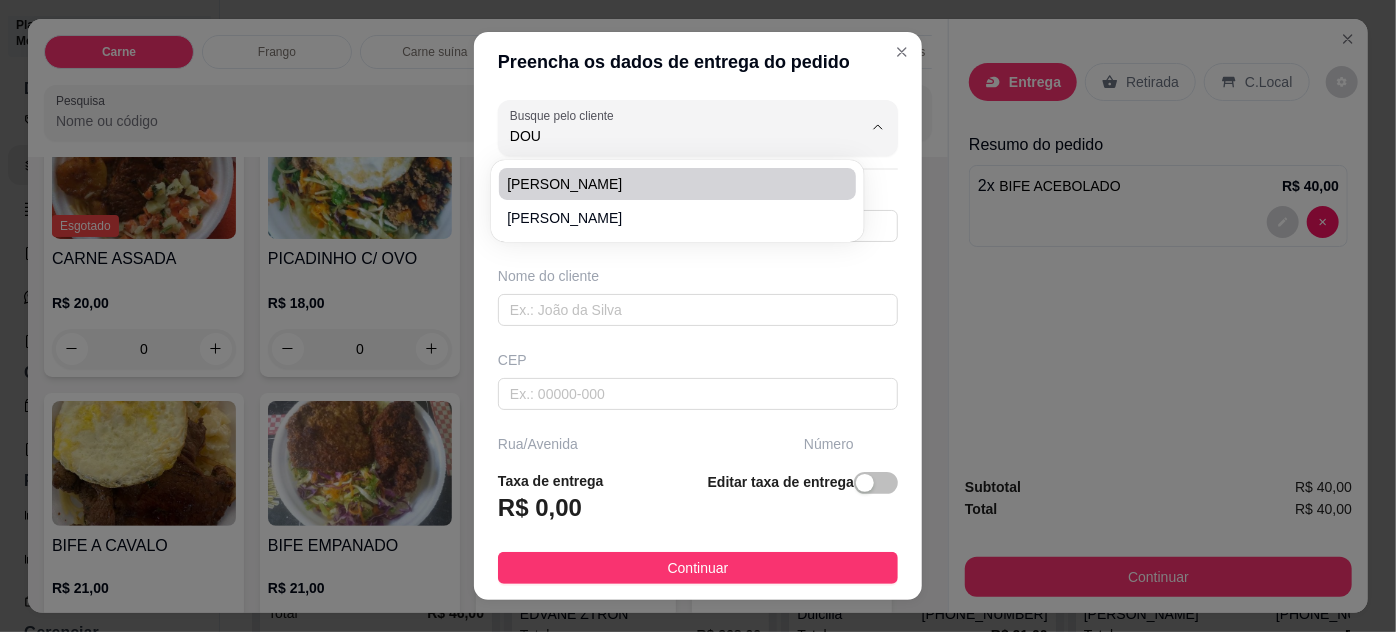 click on "[PERSON_NAME]" at bounding box center (667, 184) 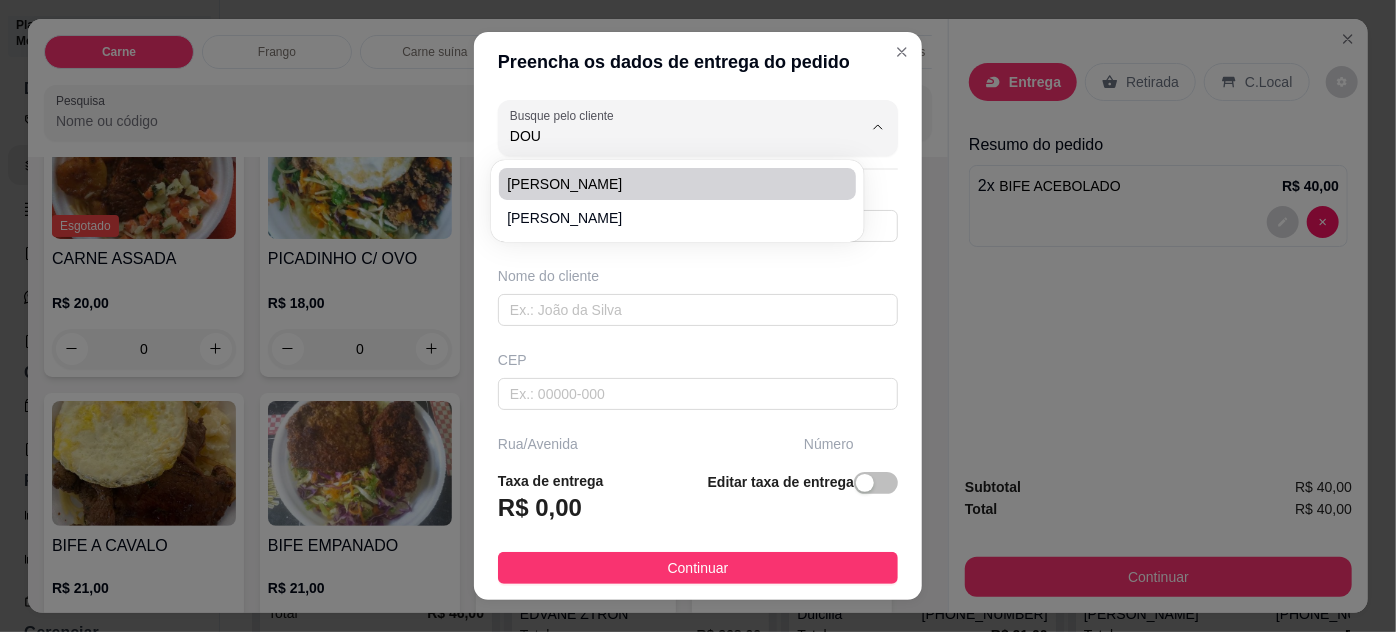 type on "[PERSON_NAME]" 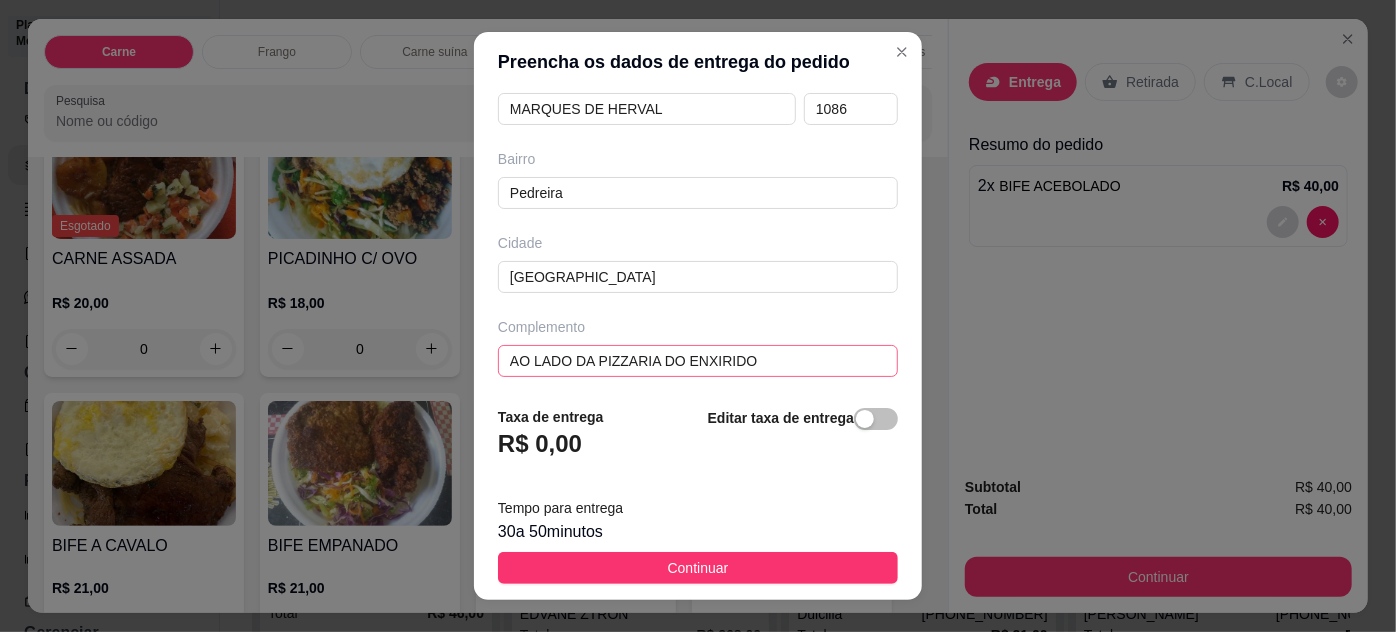 scroll, scrollTop: 370, scrollLeft: 0, axis: vertical 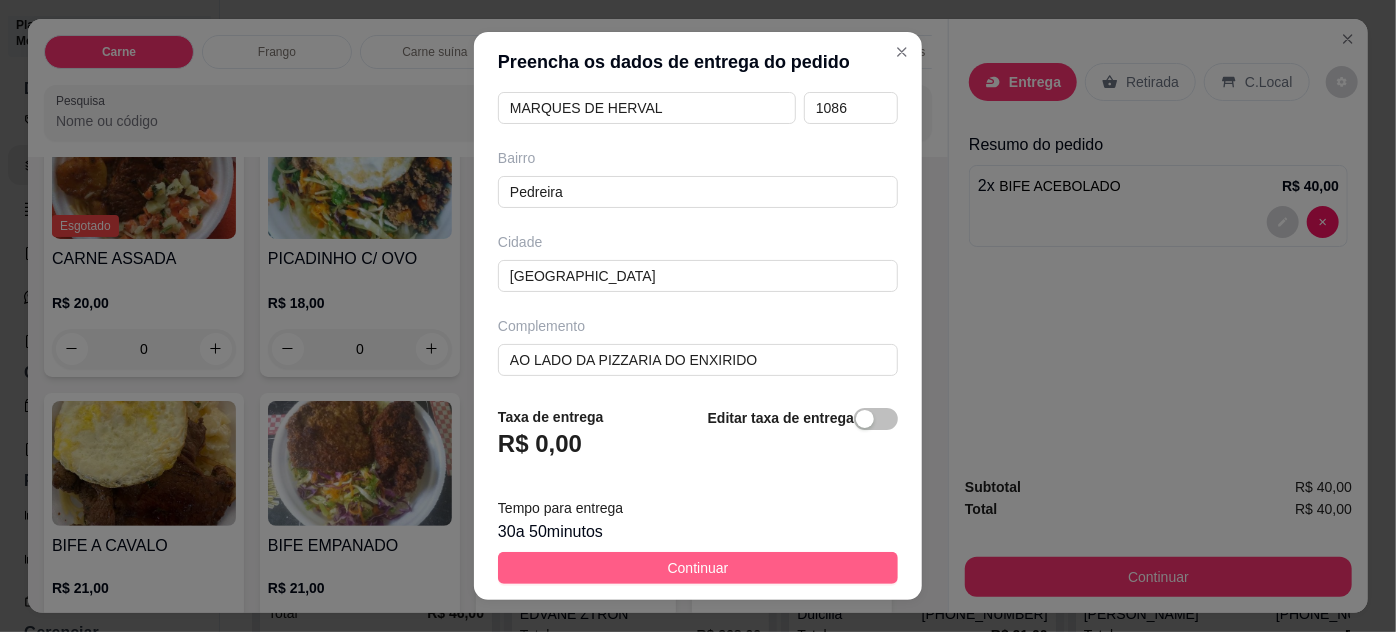 type on "[PERSON_NAME]" 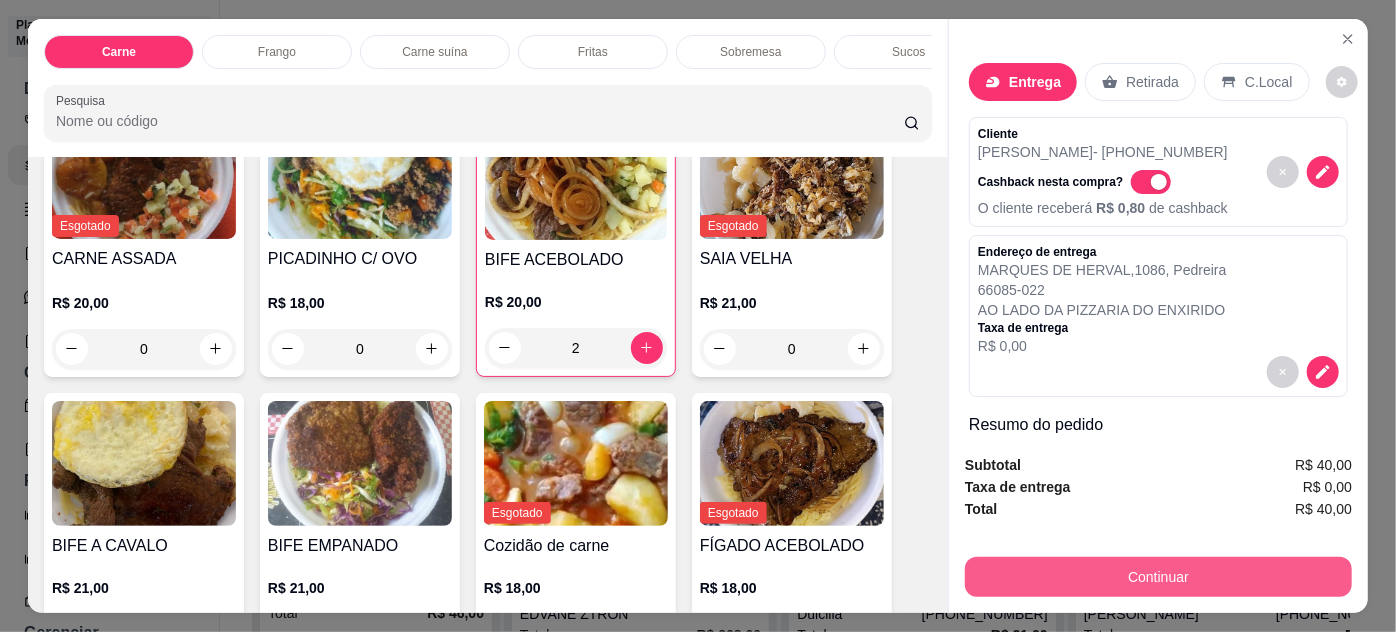 click on "Continuar" at bounding box center [1158, 577] 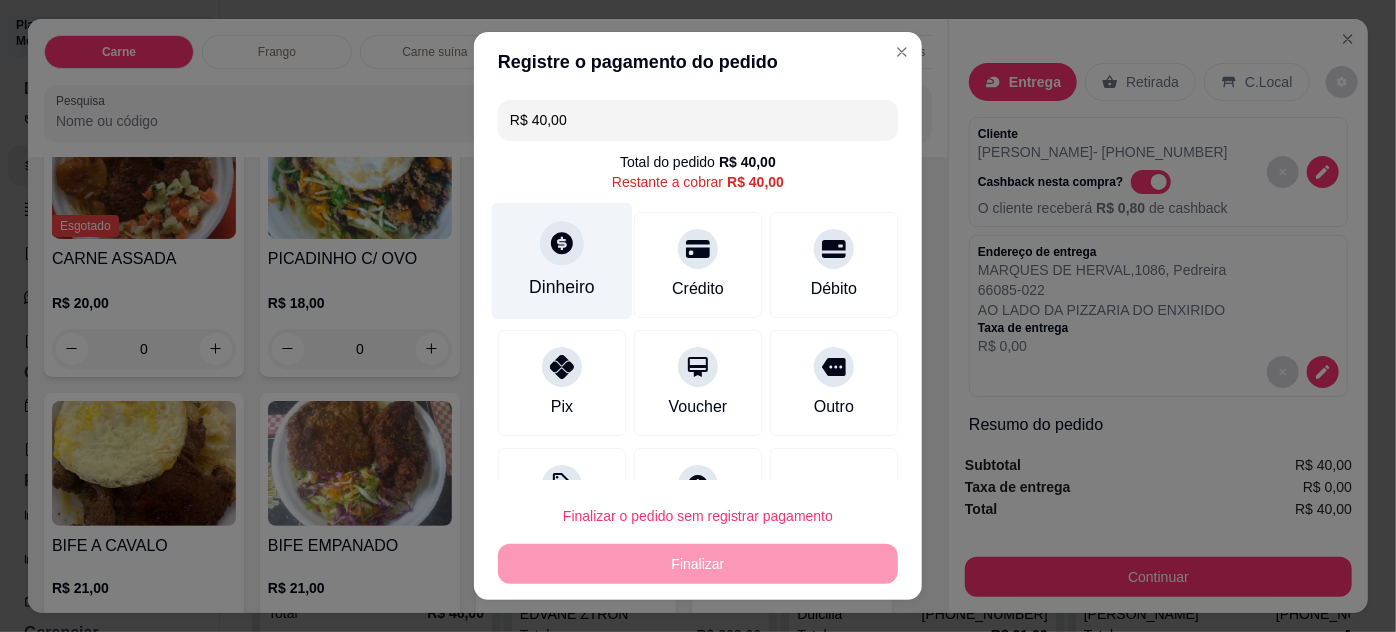 click at bounding box center (562, 243) 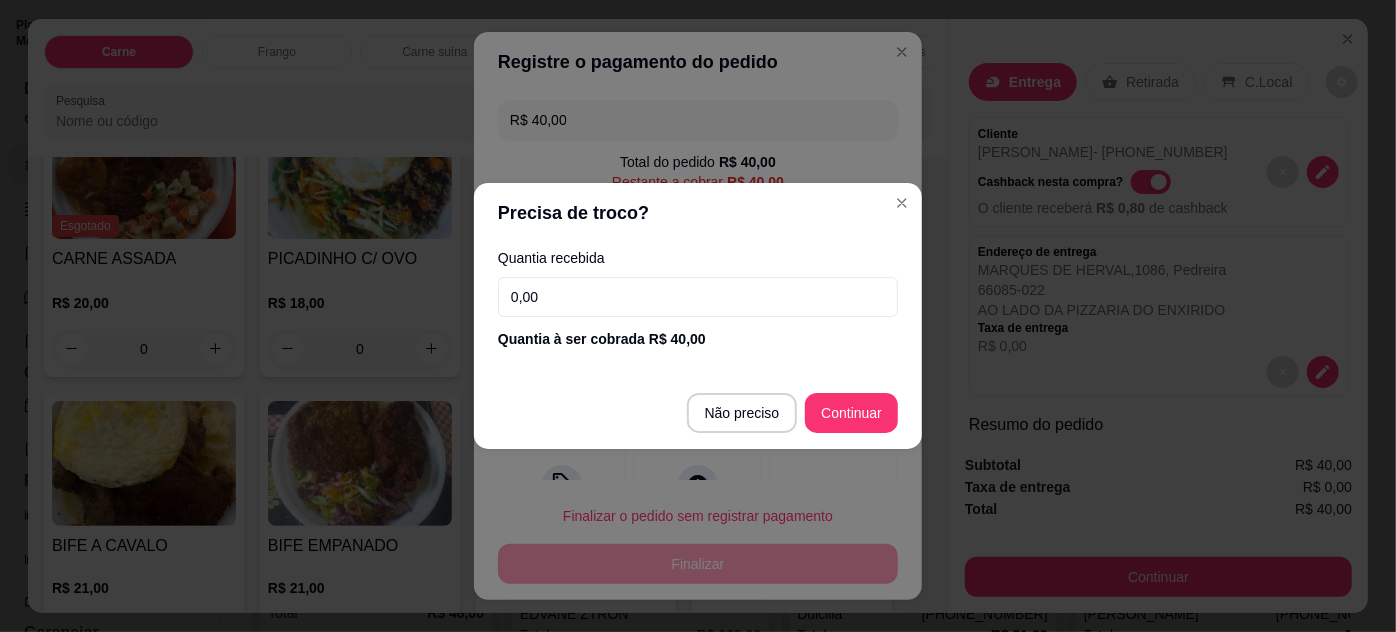 click on "0,00" at bounding box center (698, 297) 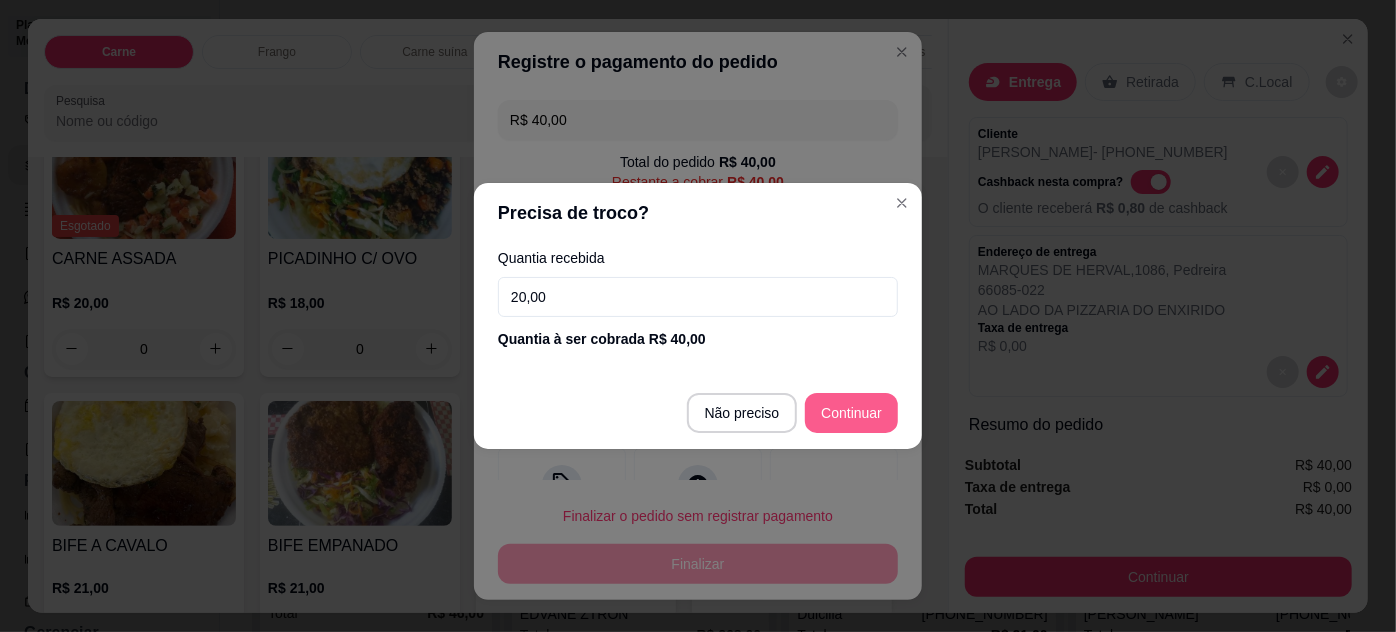 type on "20,00" 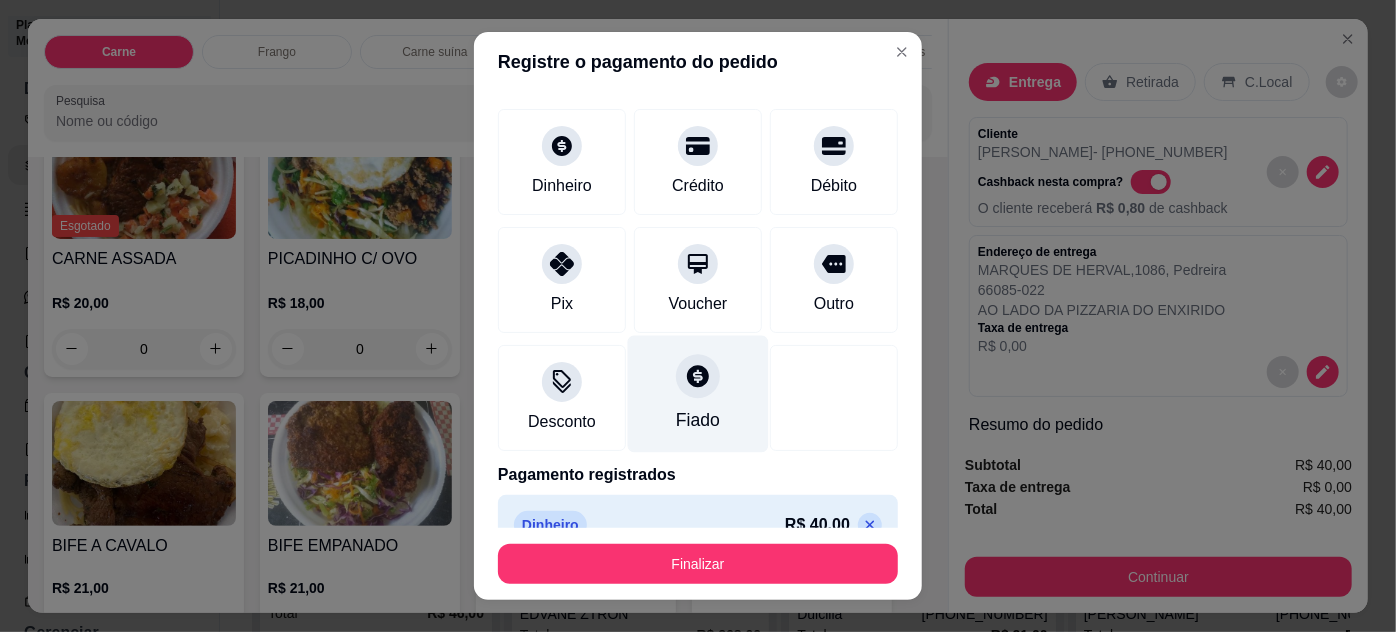scroll, scrollTop: 114, scrollLeft: 0, axis: vertical 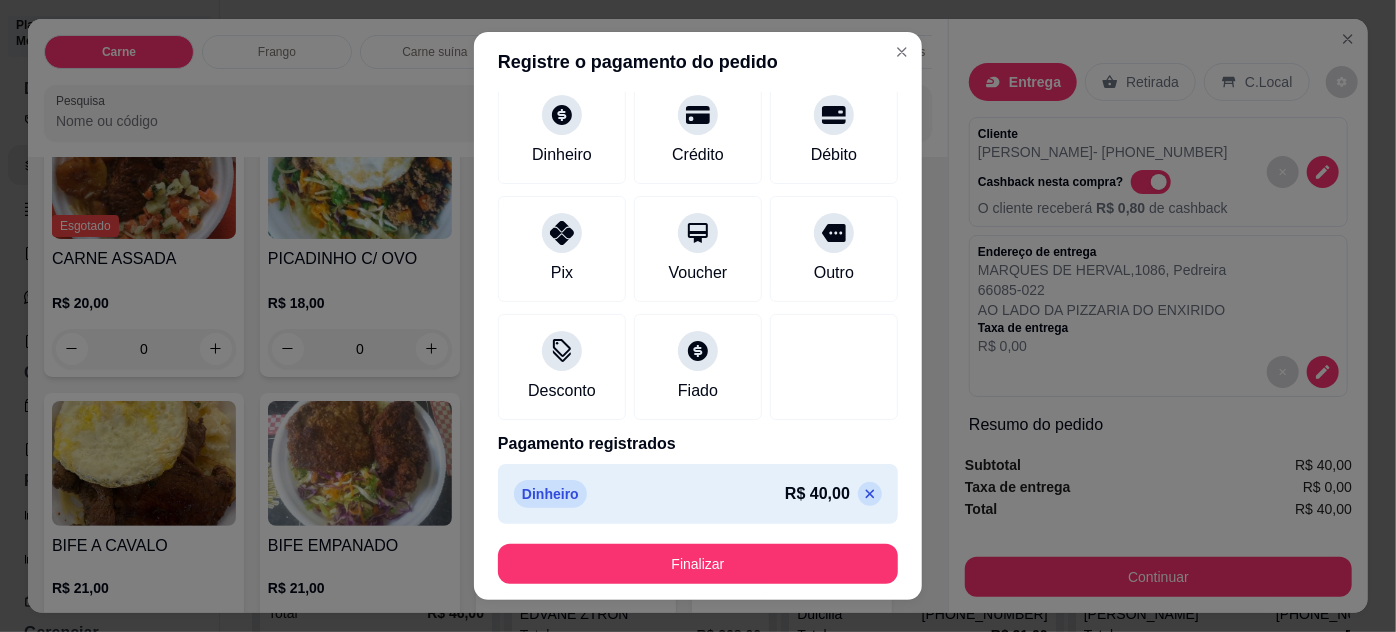 click 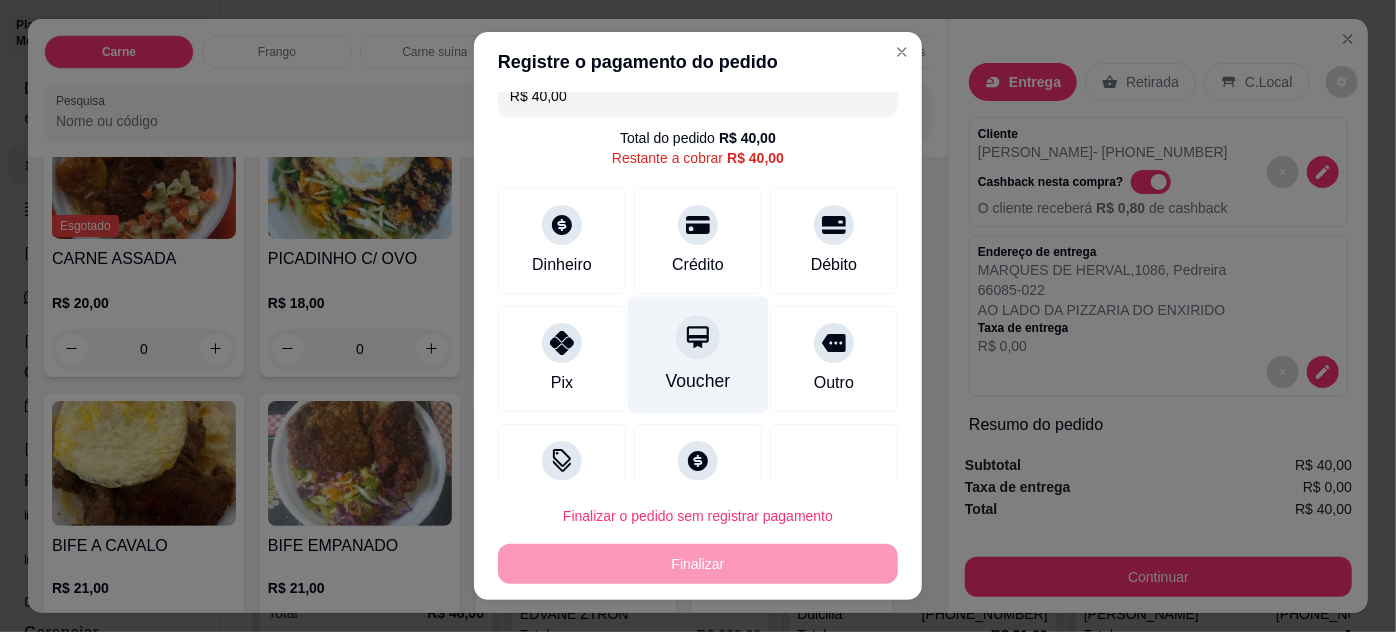 scroll, scrollTop: 0, scrollLeft: 0, axis: both 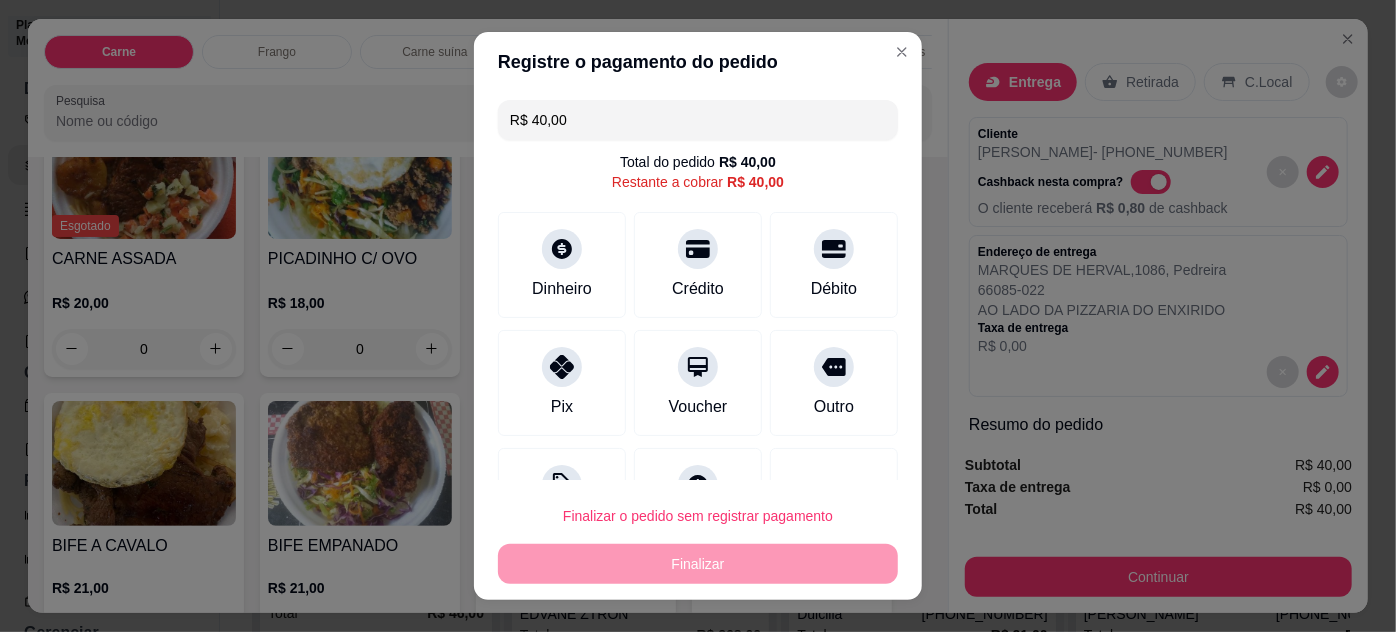 drag, startPoint x: 488, startPoint y: 121, endPoint x: 466, endPoint y: 124, distance: 22.203604 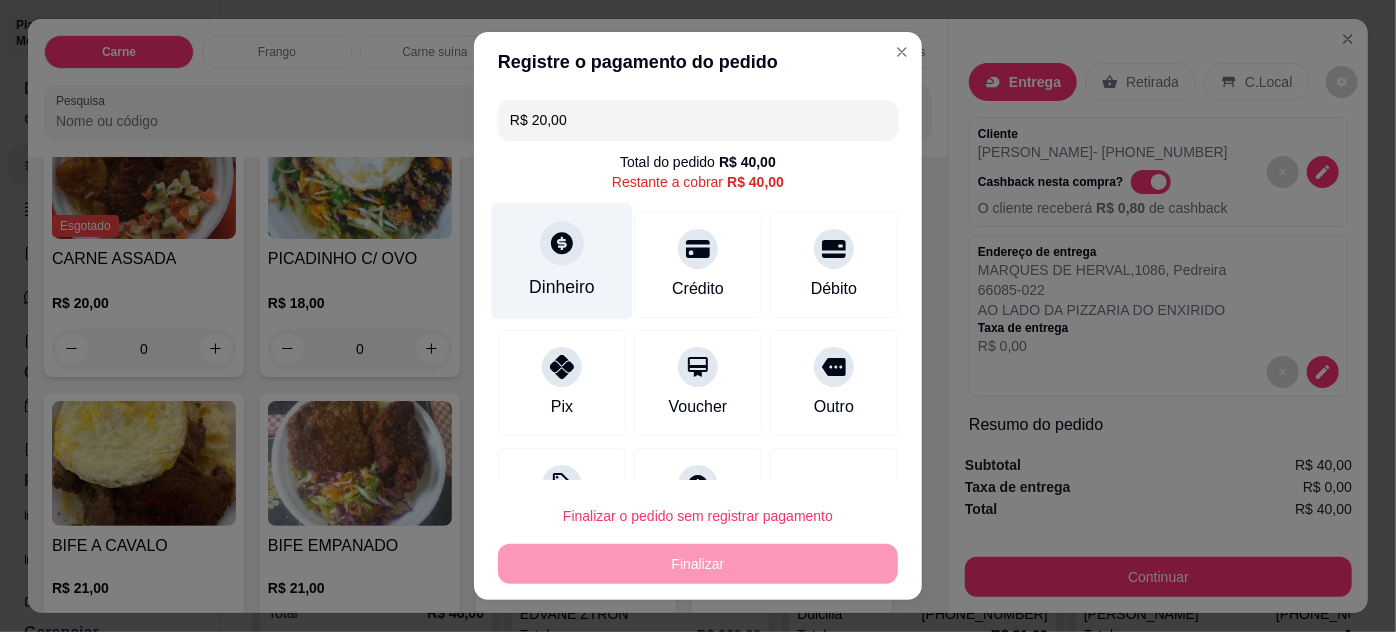 click at bounding box center [562, 243] 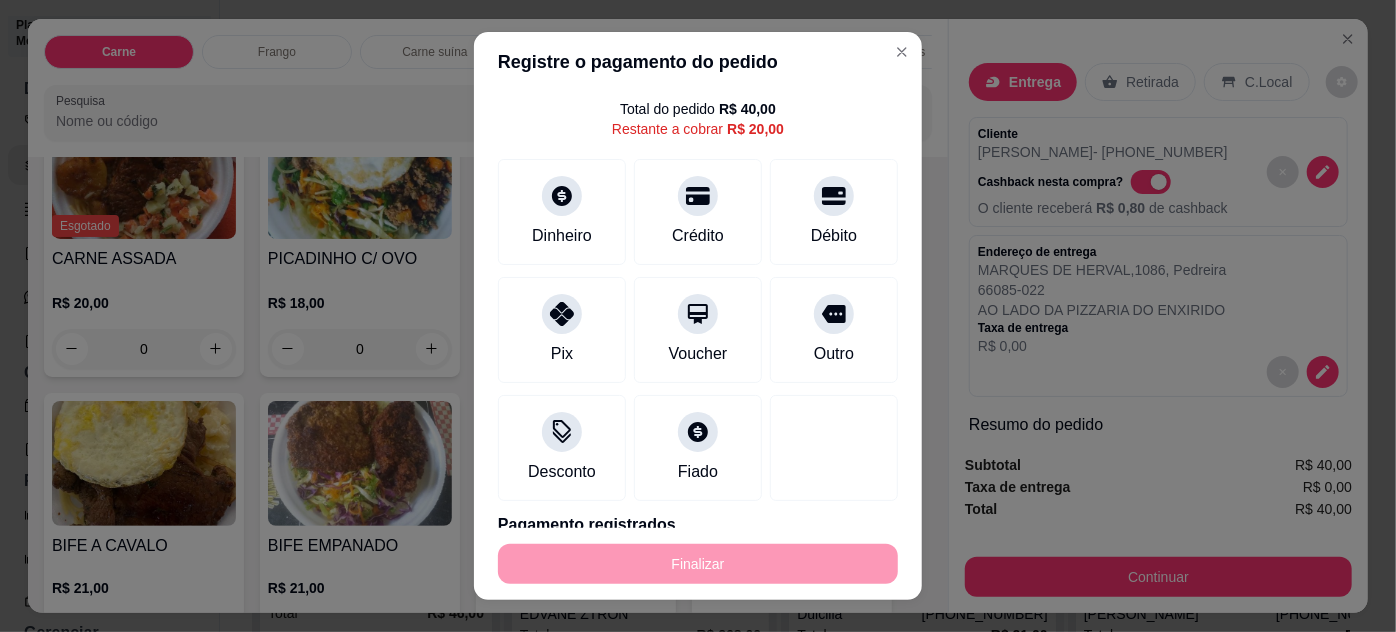 scroll, scrollTop: 0, scrollLeft: 0, axis: both 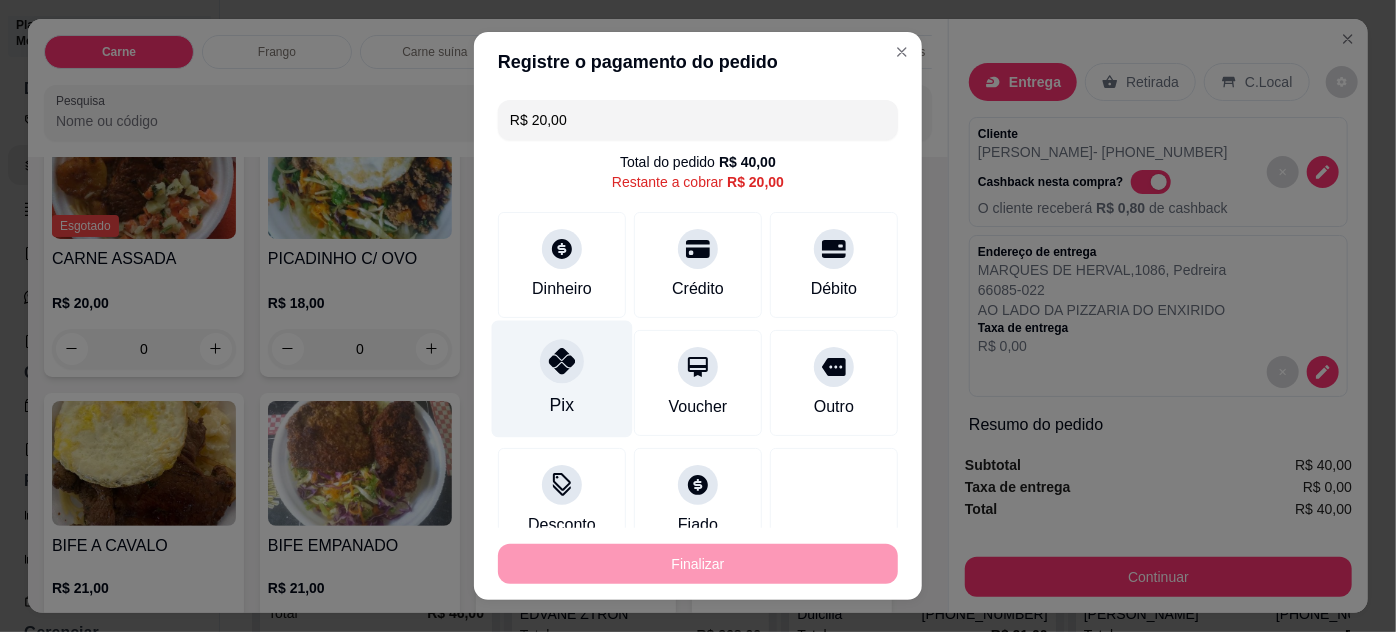 click at bounding box center (562, 361) 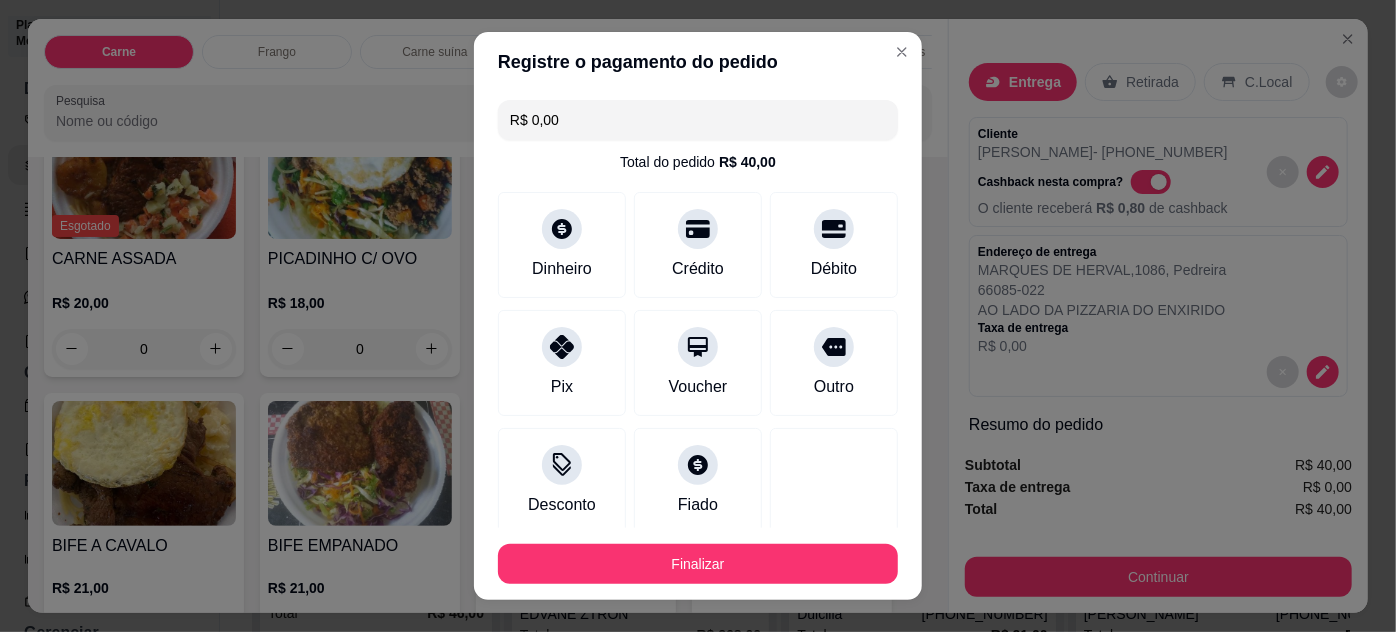drag, startPoint x: 571, startPoint y: 123, endPoint x: 494, endPoint y: 142, distance: 79.30952 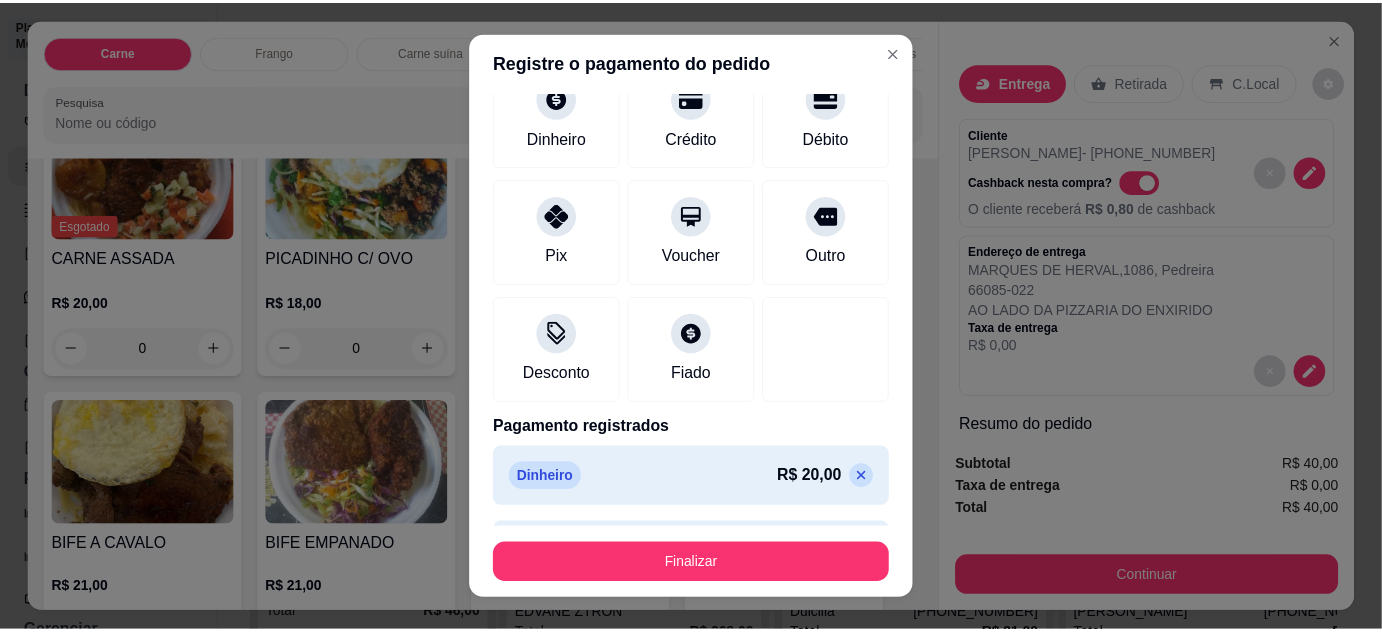 scroll, scrollTop: 191, scrollLeft: 0, axis: vertical 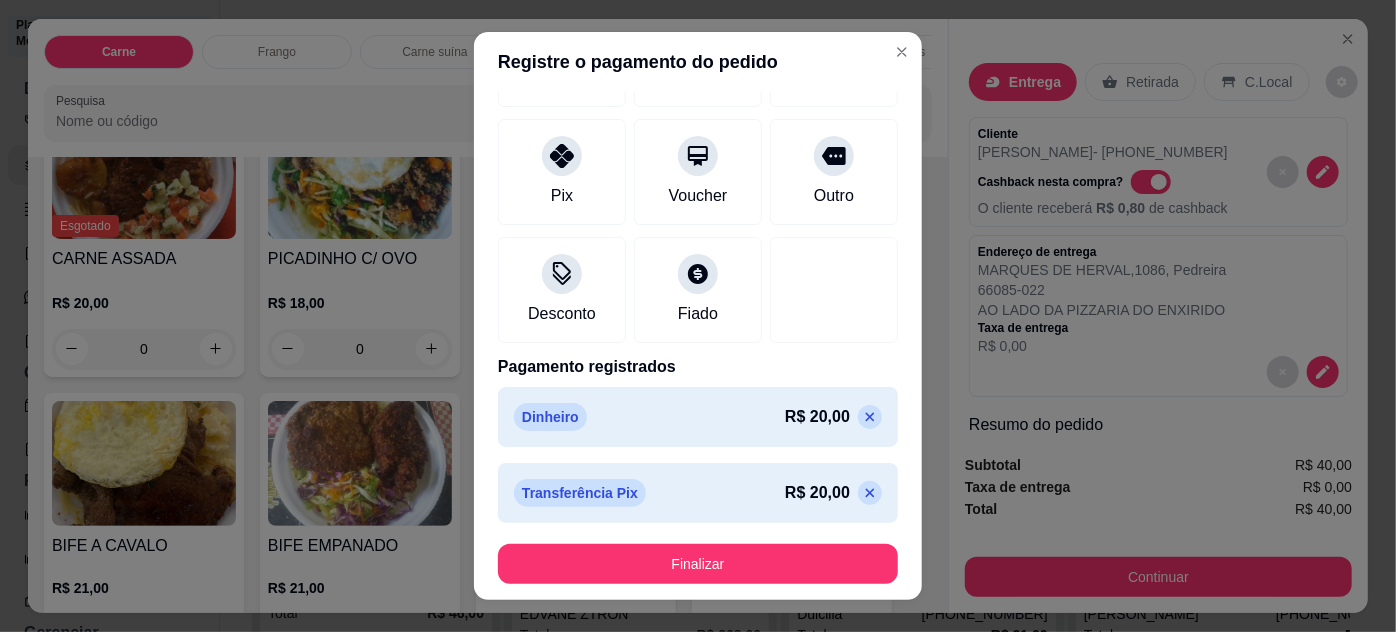 type on "R$ 20,00" 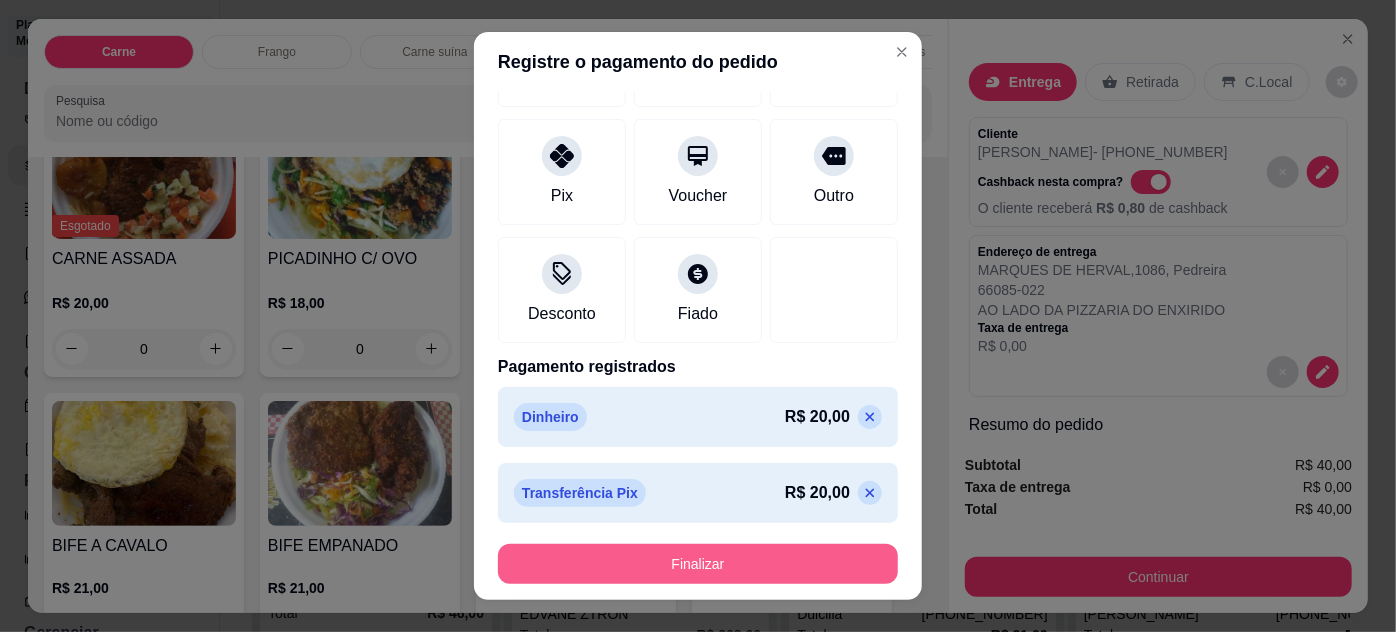 click on "Finalizar" at bounding box center (698, 564) 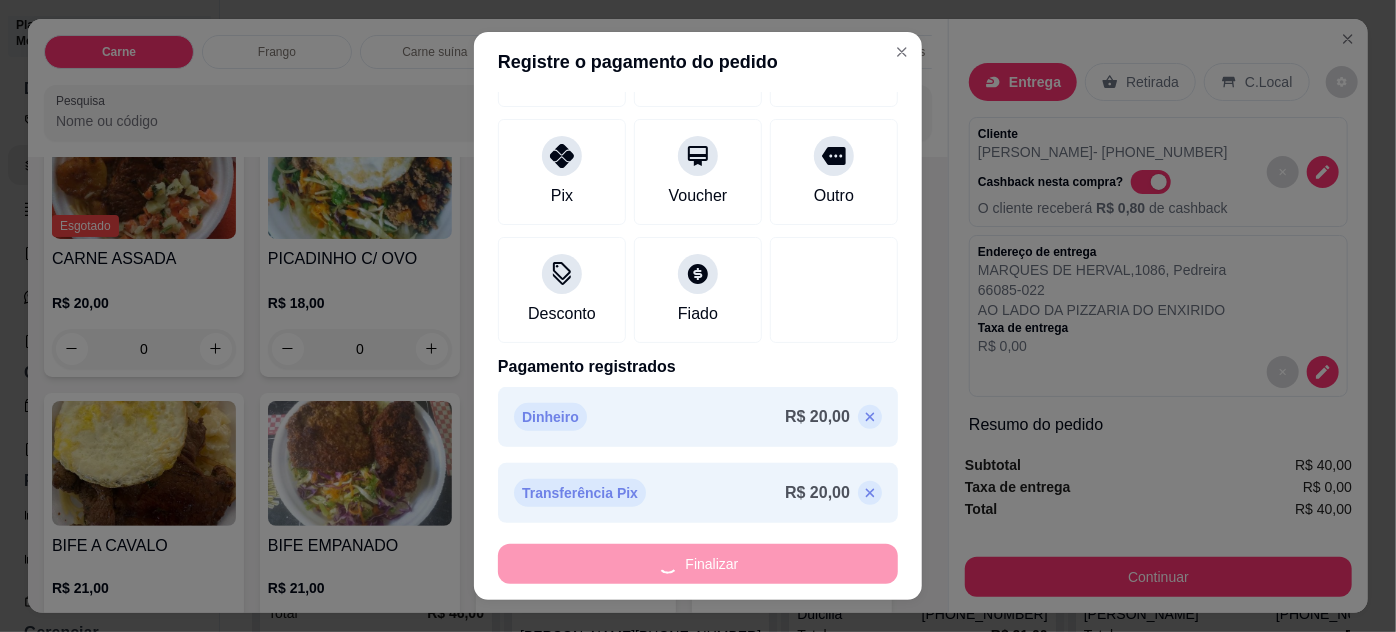 type on "0" 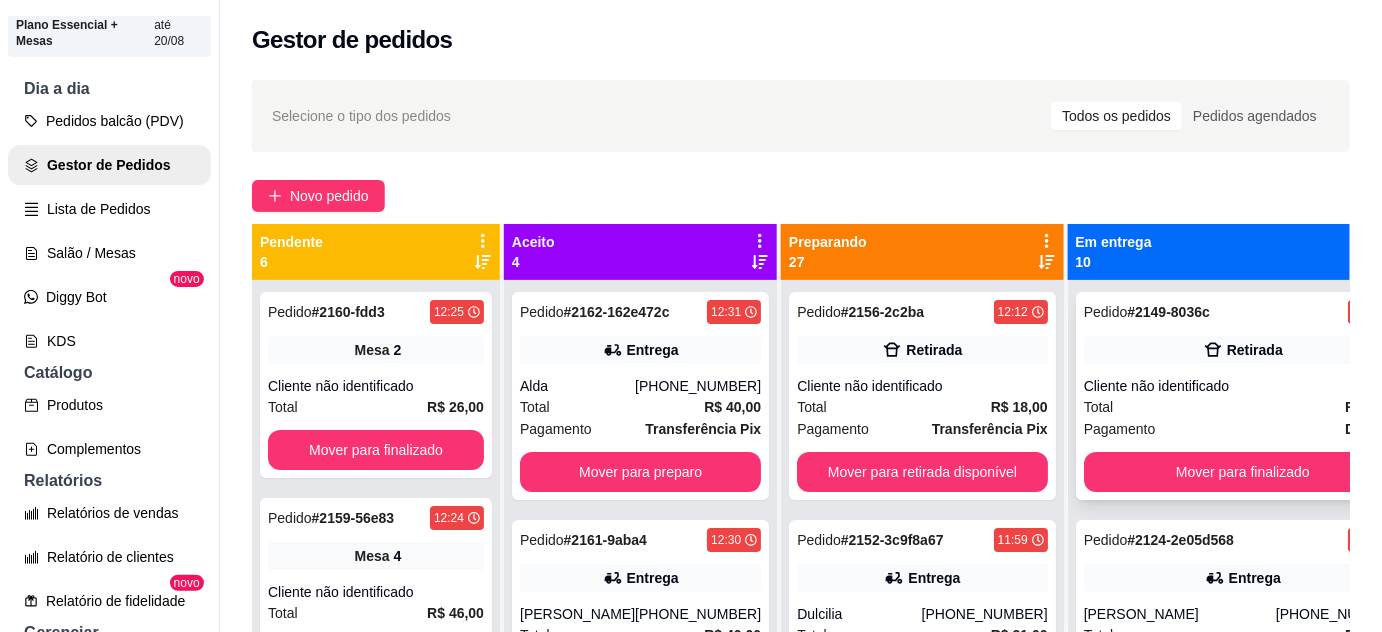 scroll, scrollTop: 181, scrollLeft: 0, axis: vertical 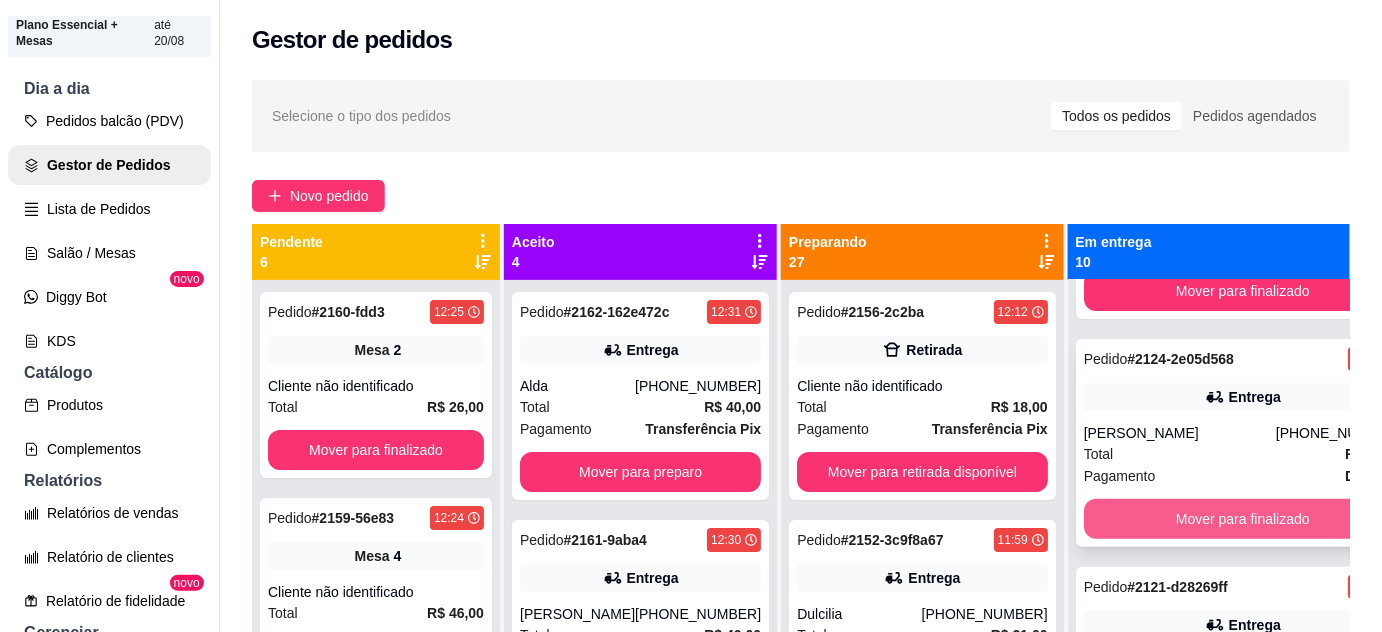click on "Mover para finalizado" at bounding box center [1243, 519] 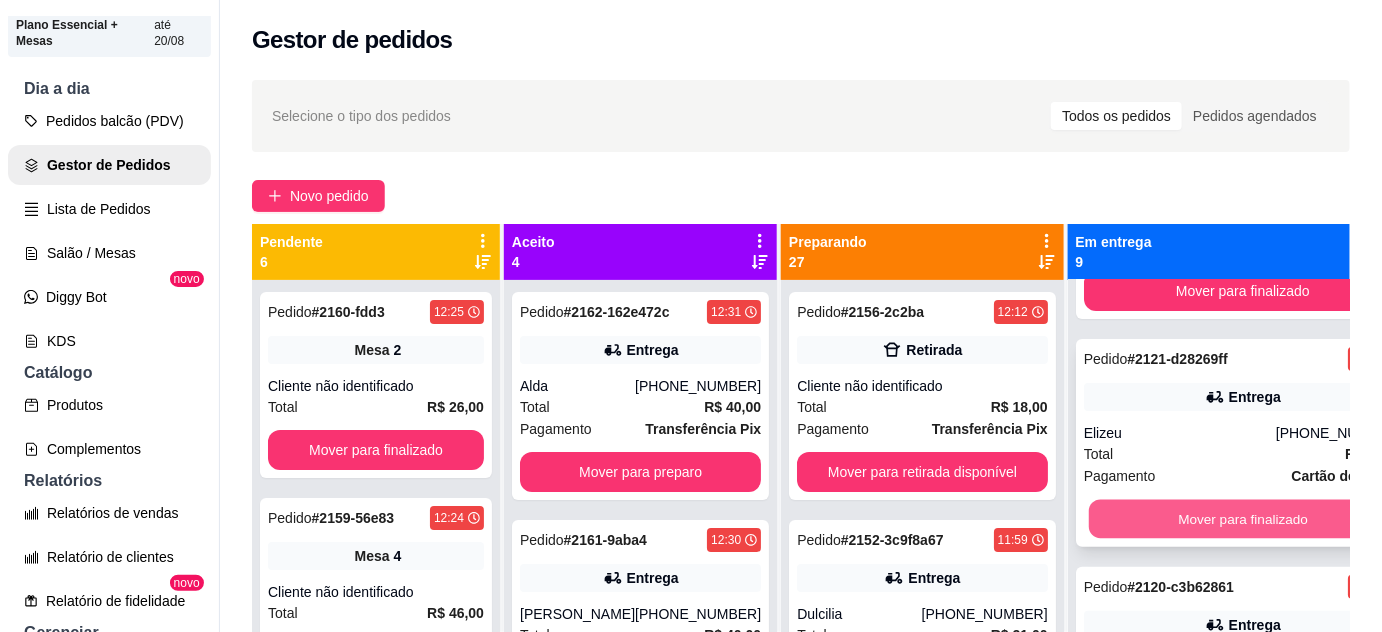 click on "Mover para finalizado" at bounding box center [1242, 519] 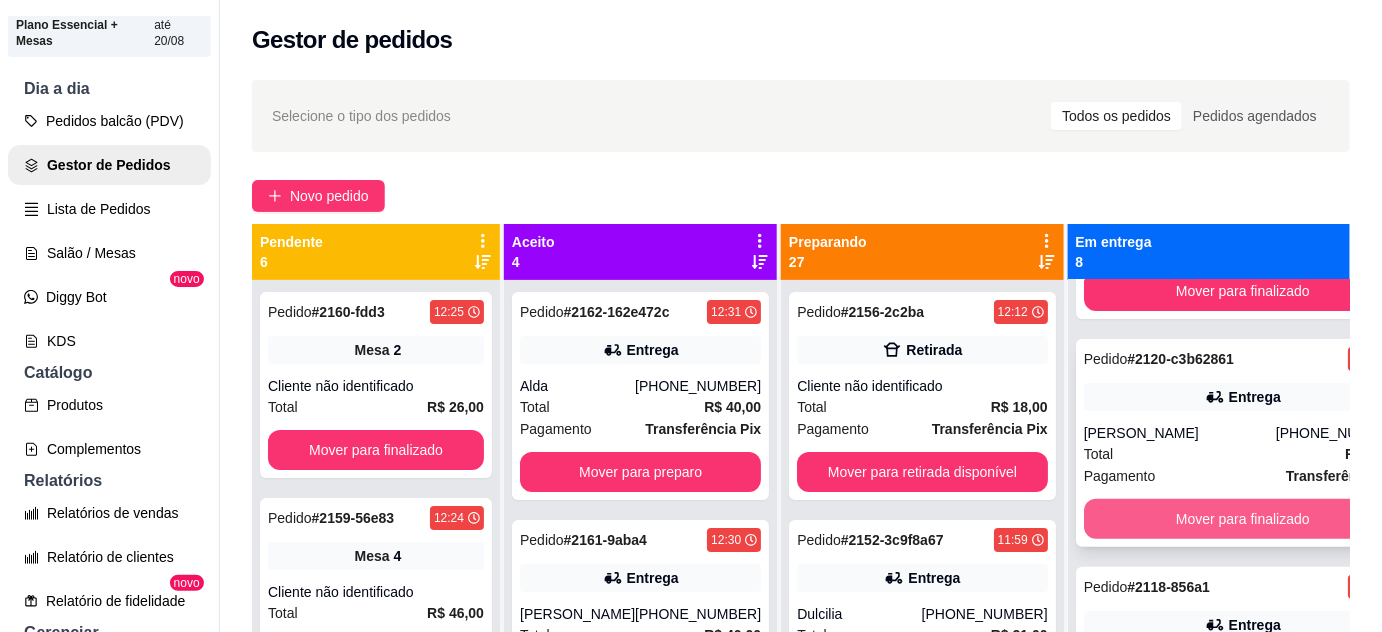 click on "Mover para finalizado" at bounding box center (1243, 519) 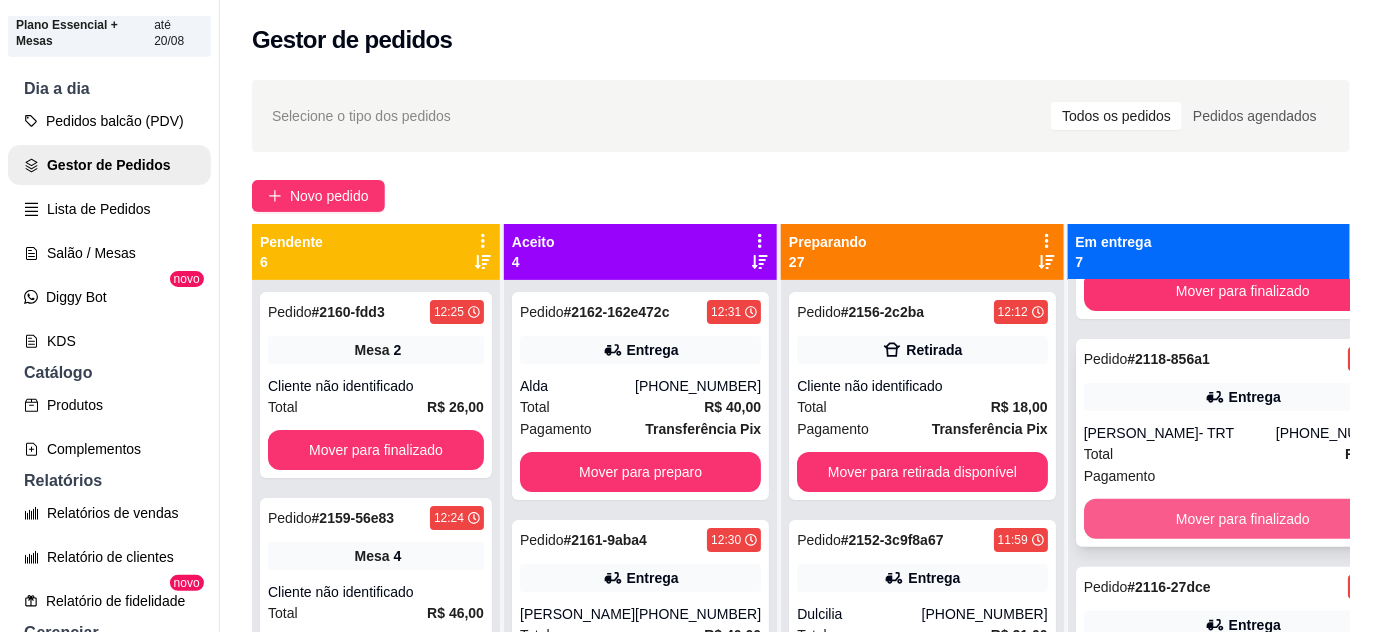click on "Mover para finalizado" at bounding box center (1243, 519) 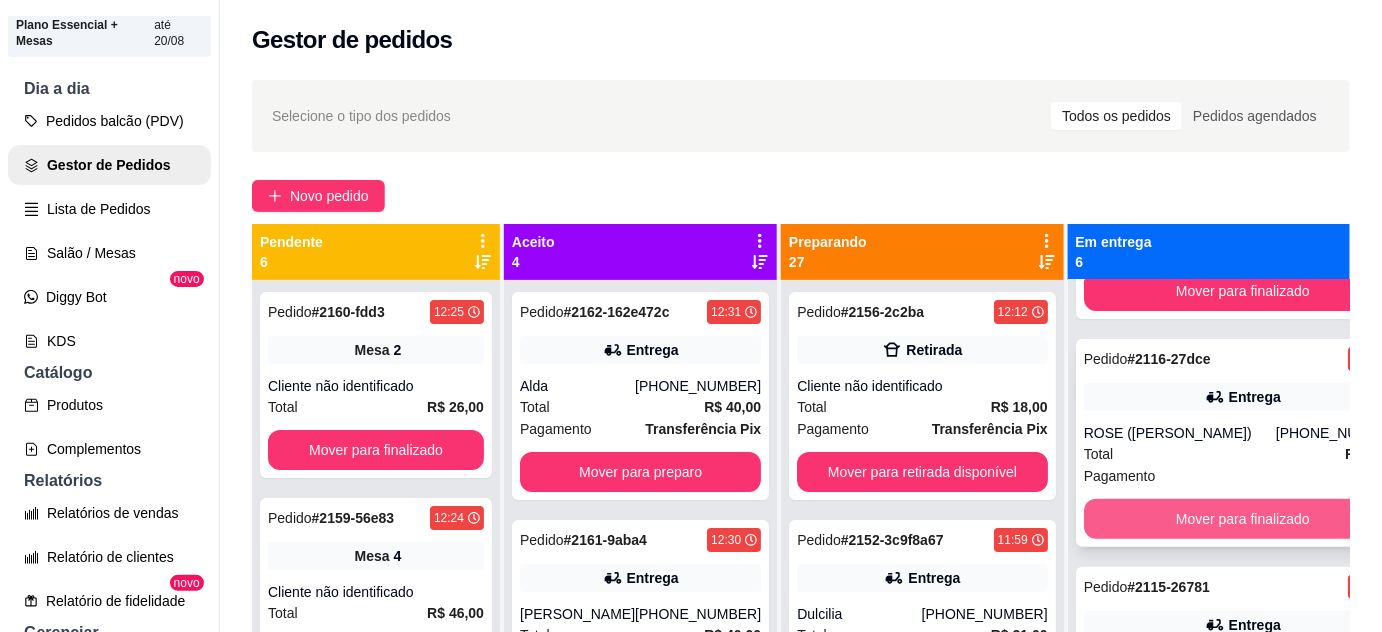 click on "Mover para finalizado" at bounding box center [1243, 519] 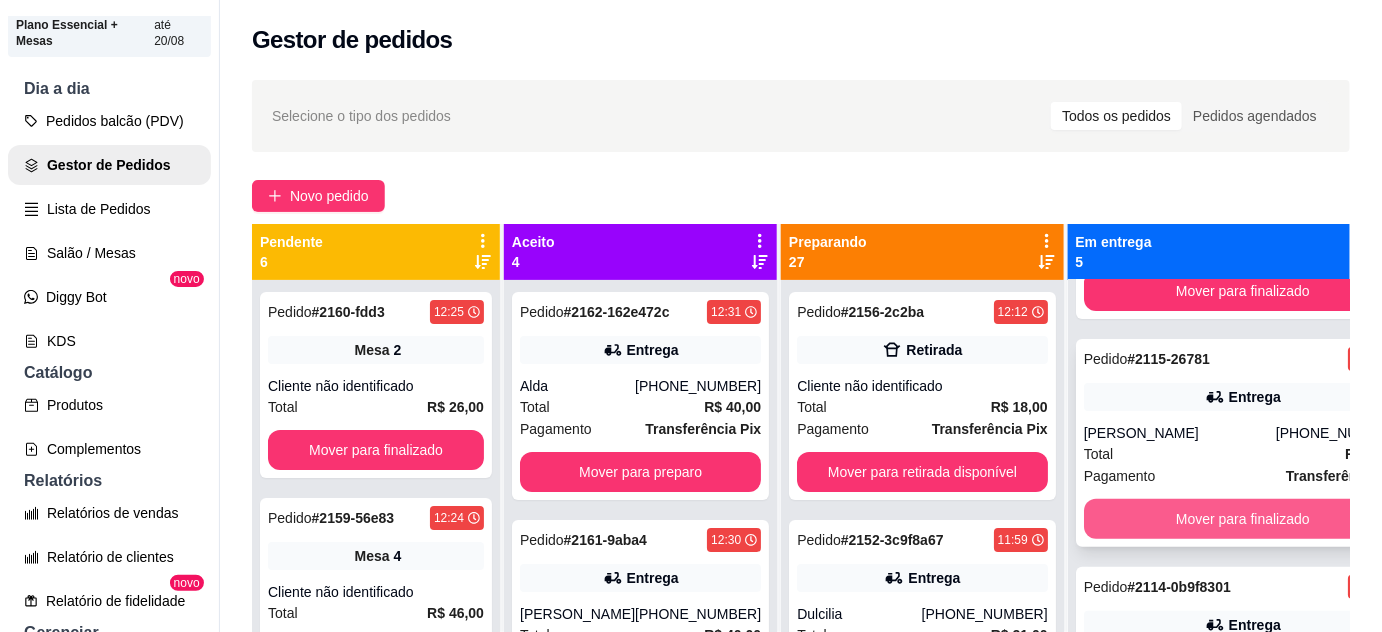click on "Mover para finalizado" at bounding box center (1243, 519) 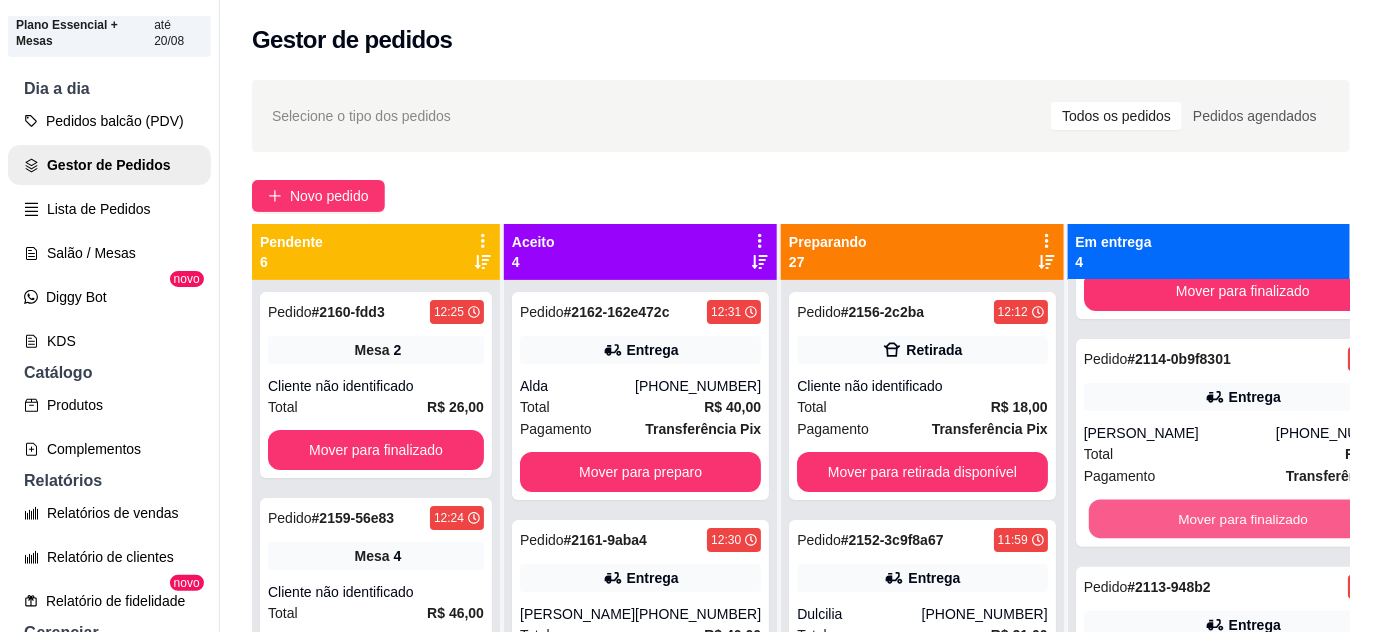 click on "Mover para finalizado" at bounding box center (1242, 519) 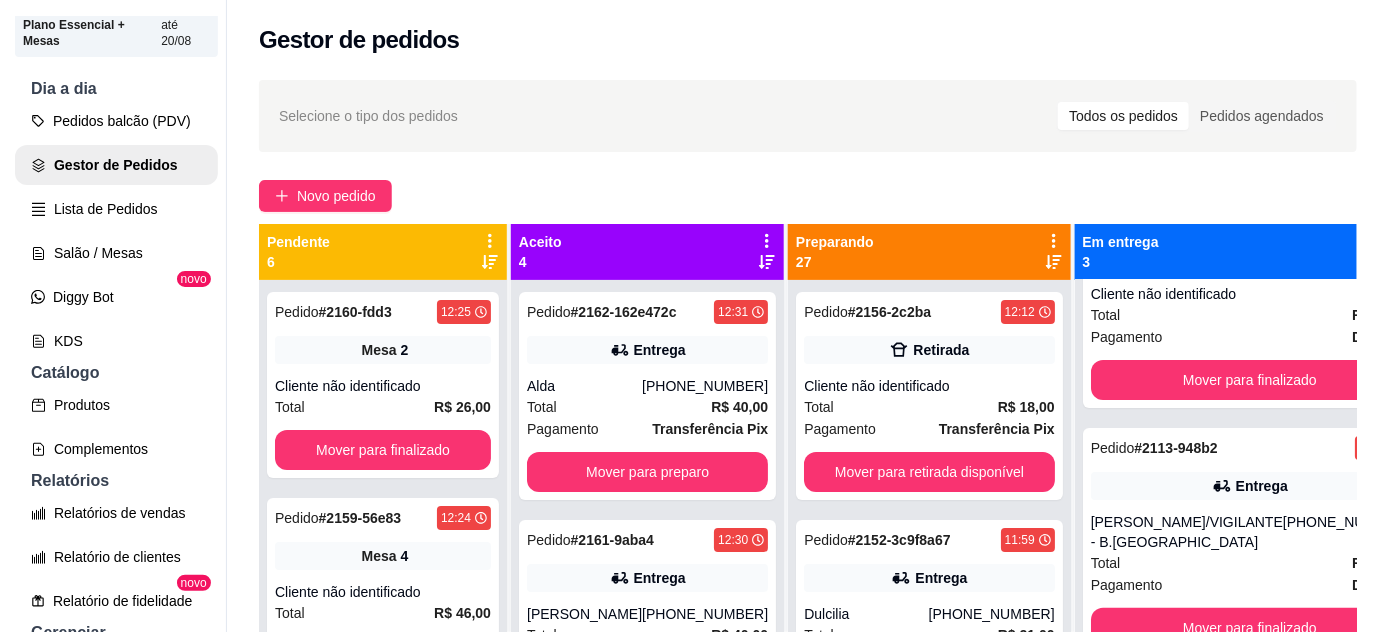 scroll, scrollTop: 92, scrollLeft: 0, axis: vertical 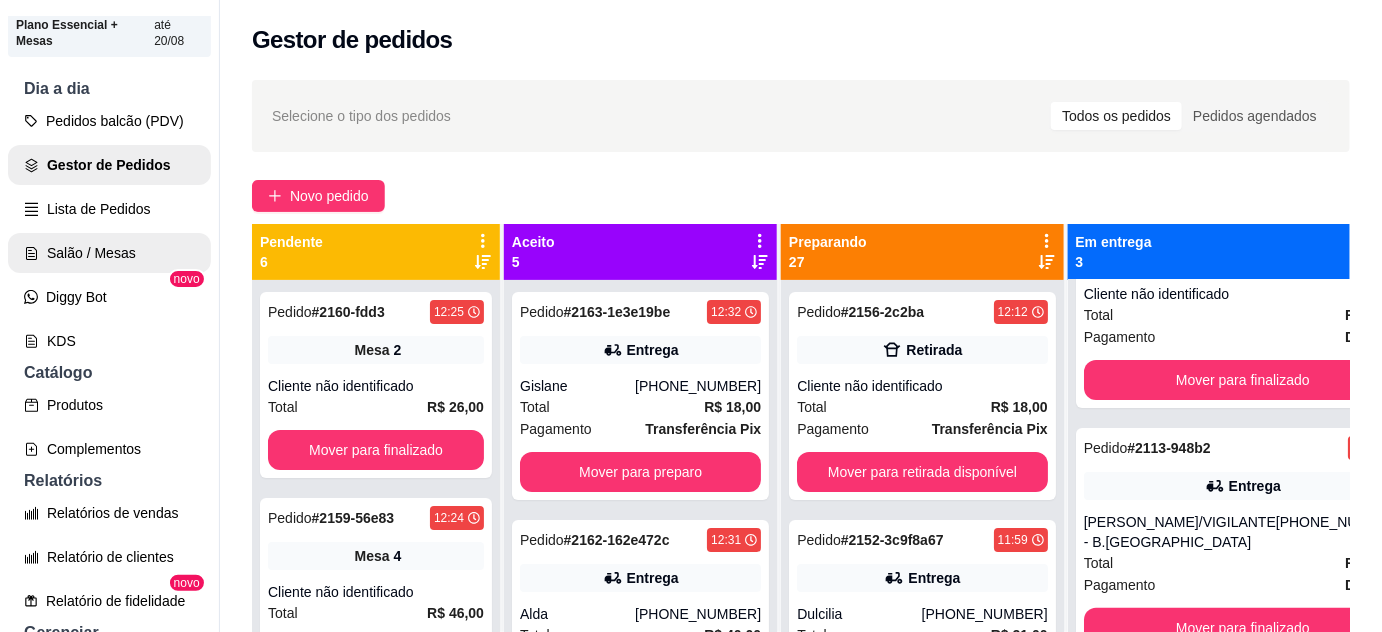 click on "Salão / Mesas" at bounding box center (109, 253) 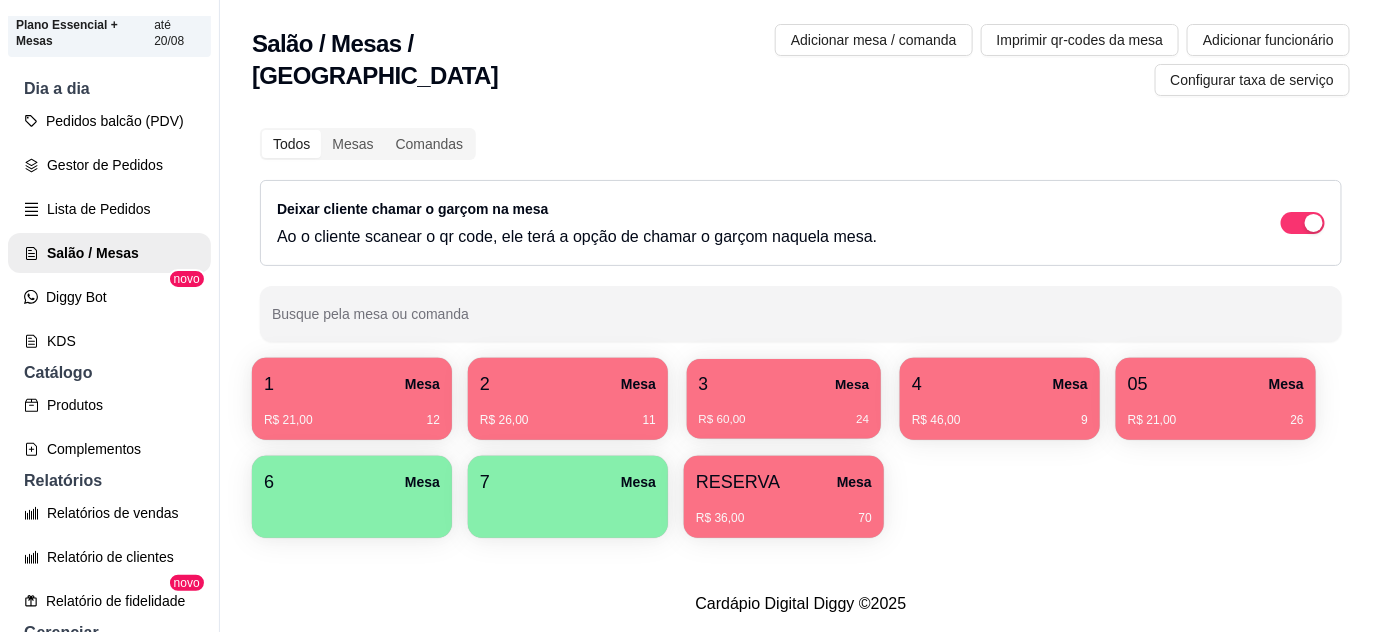 click on "R$ 60,00 24" at bounding box center (784, 412) 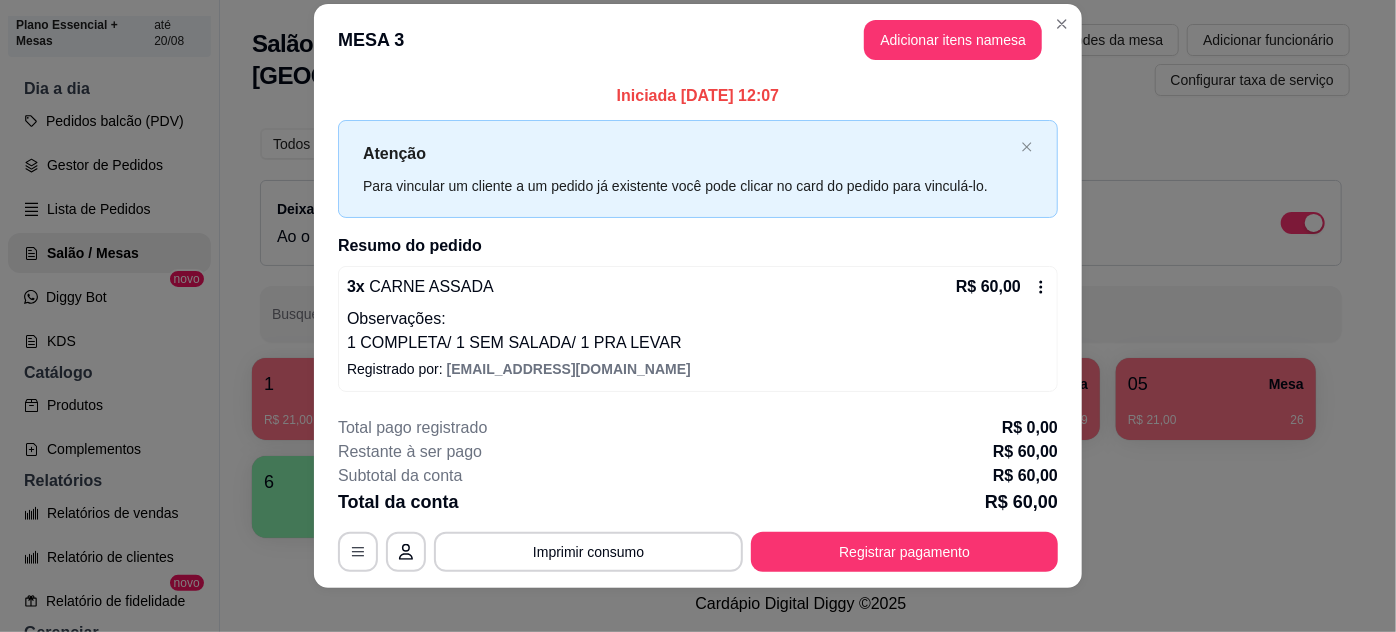 scroll, scrollTop: 39, scrollLeft: 0, axis: vertical 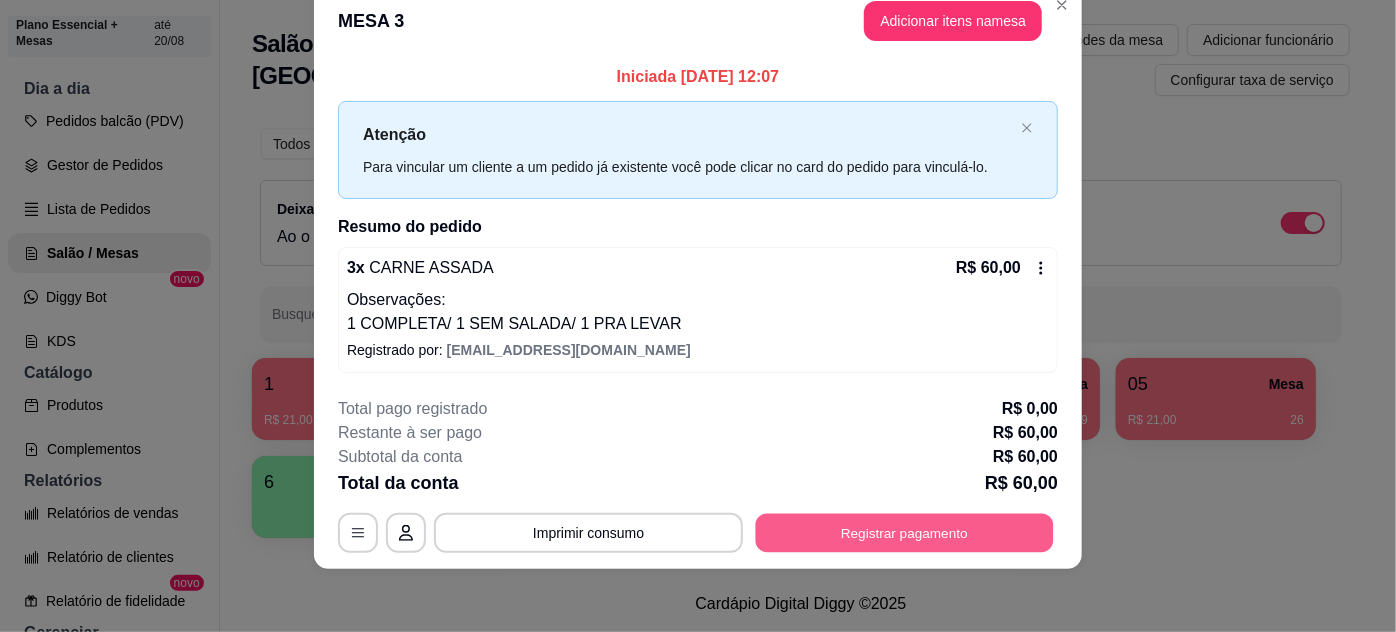 click on "Registrar pagamento" at bounding box center (905, 532) 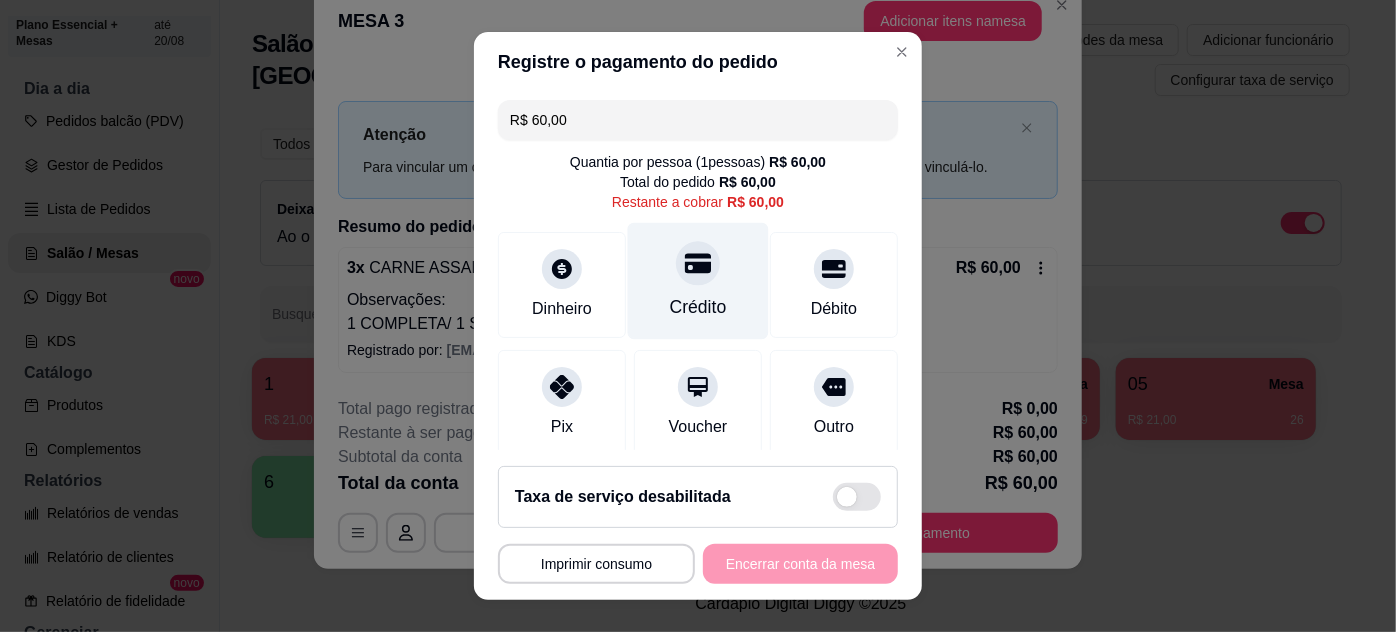 click on "Crédito" at bounding box center (698, 280) 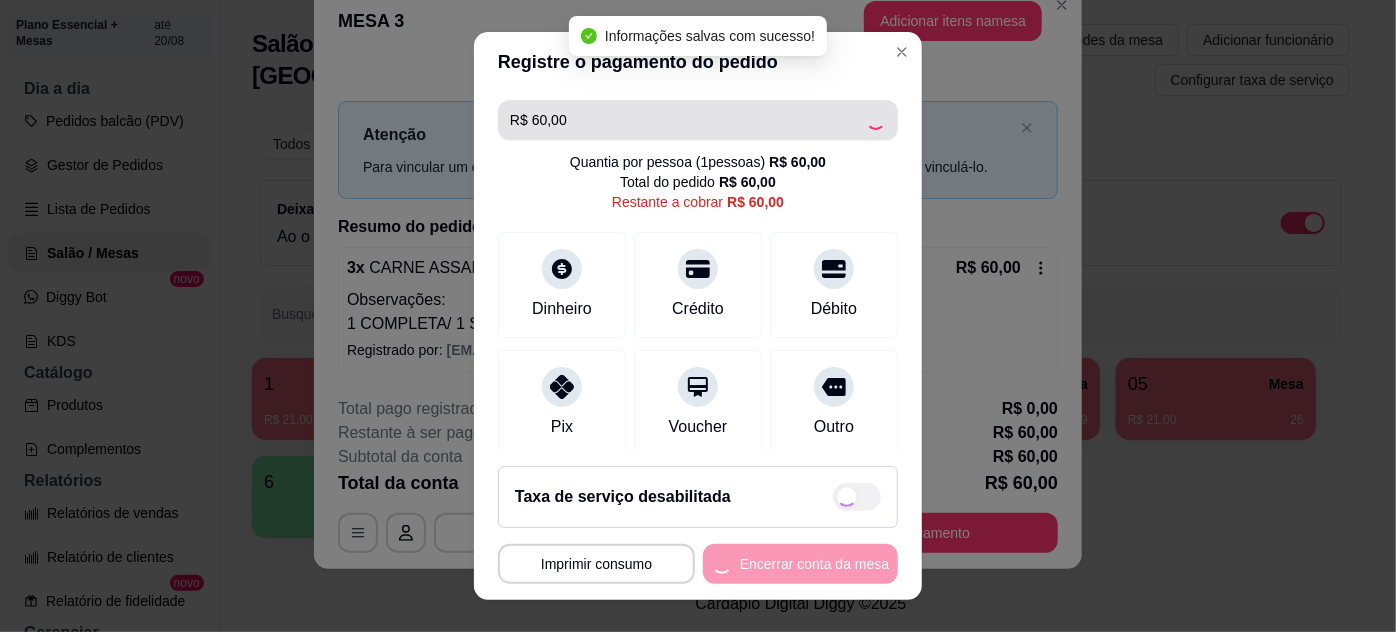 type on "R$ 0,00" 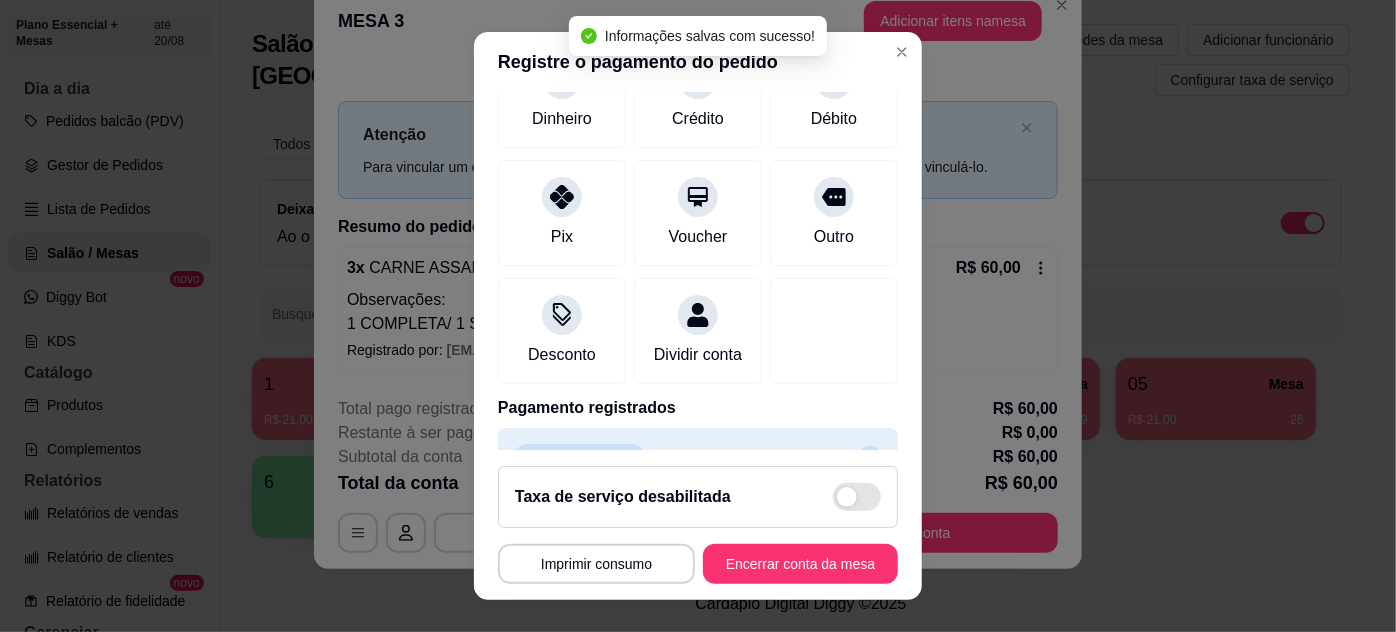 scroll, scrollTop: 237, scrollLeft: 0, axis: vertical 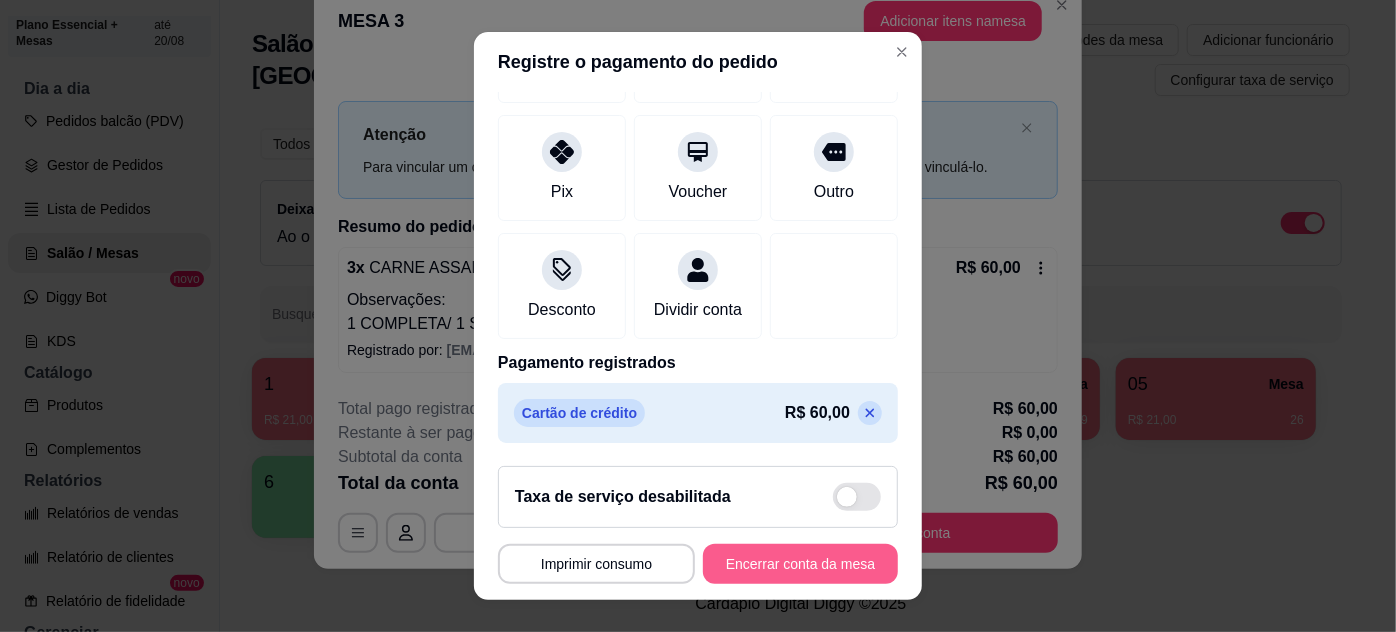 click on "Encerrar conta da mesa" at bounding box center [800, 564] 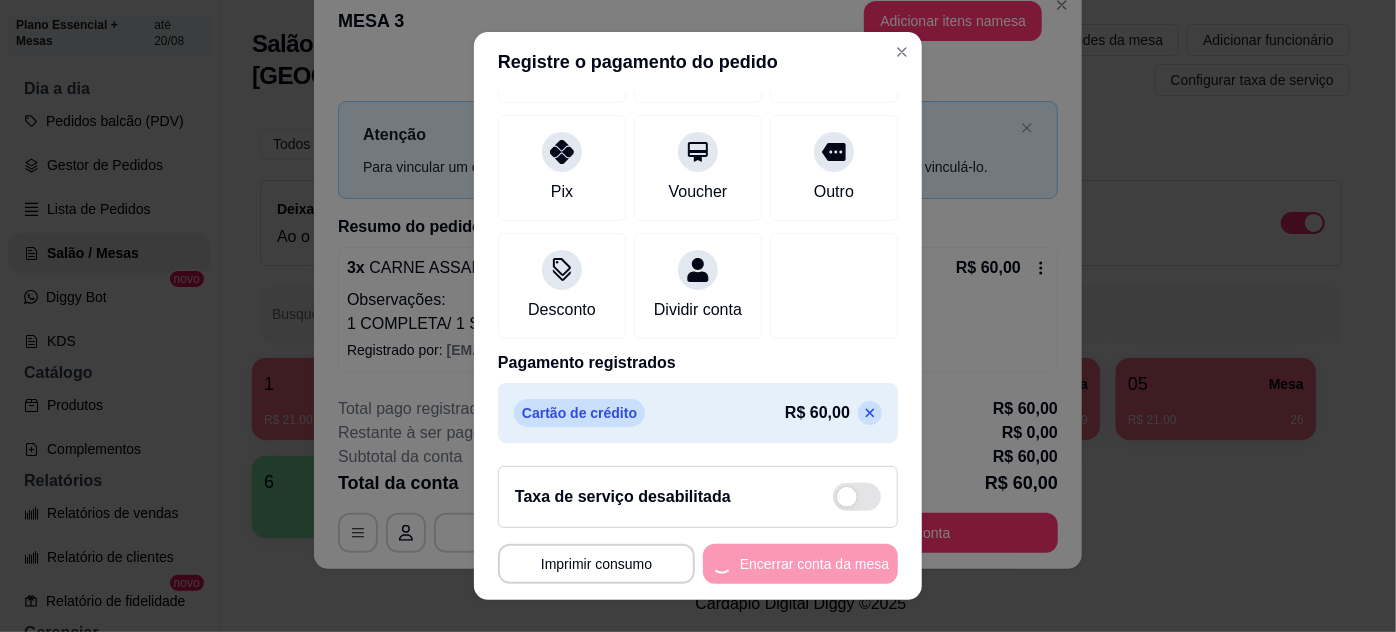 scroll, scrollTop: 0, scrollLeft: 0, axis: both 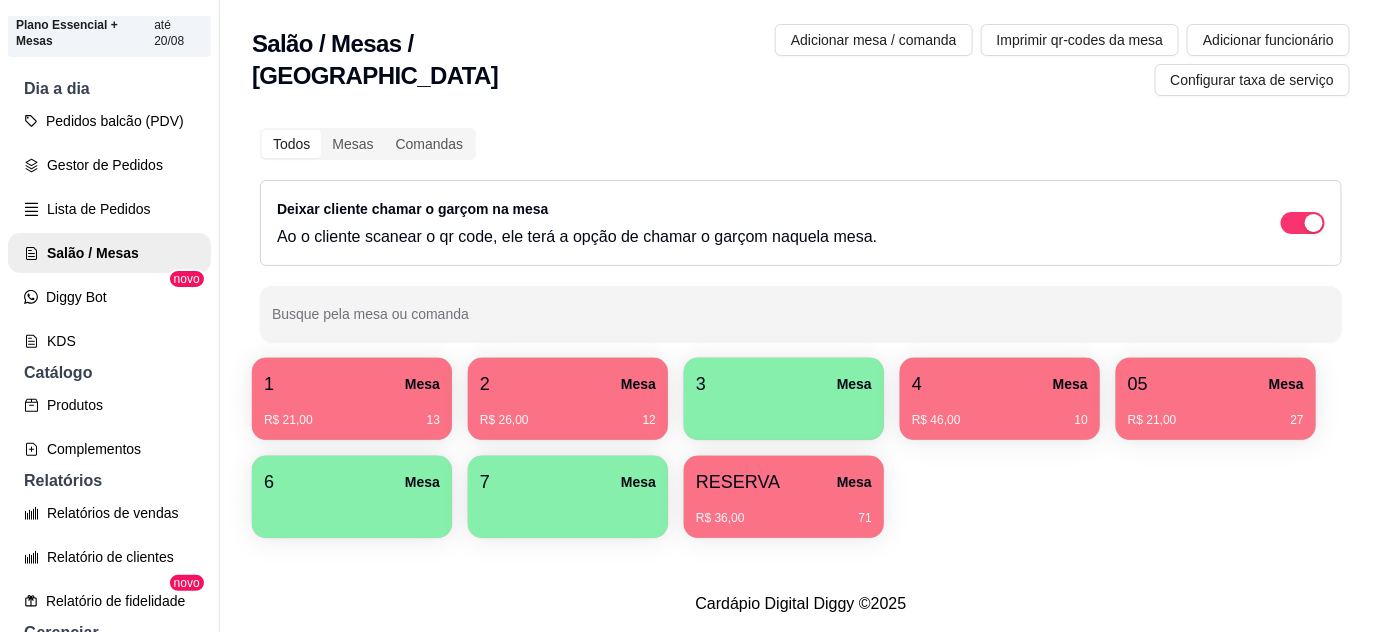 click on "R$ 46,00 10" at bounding box center [1000, 420] 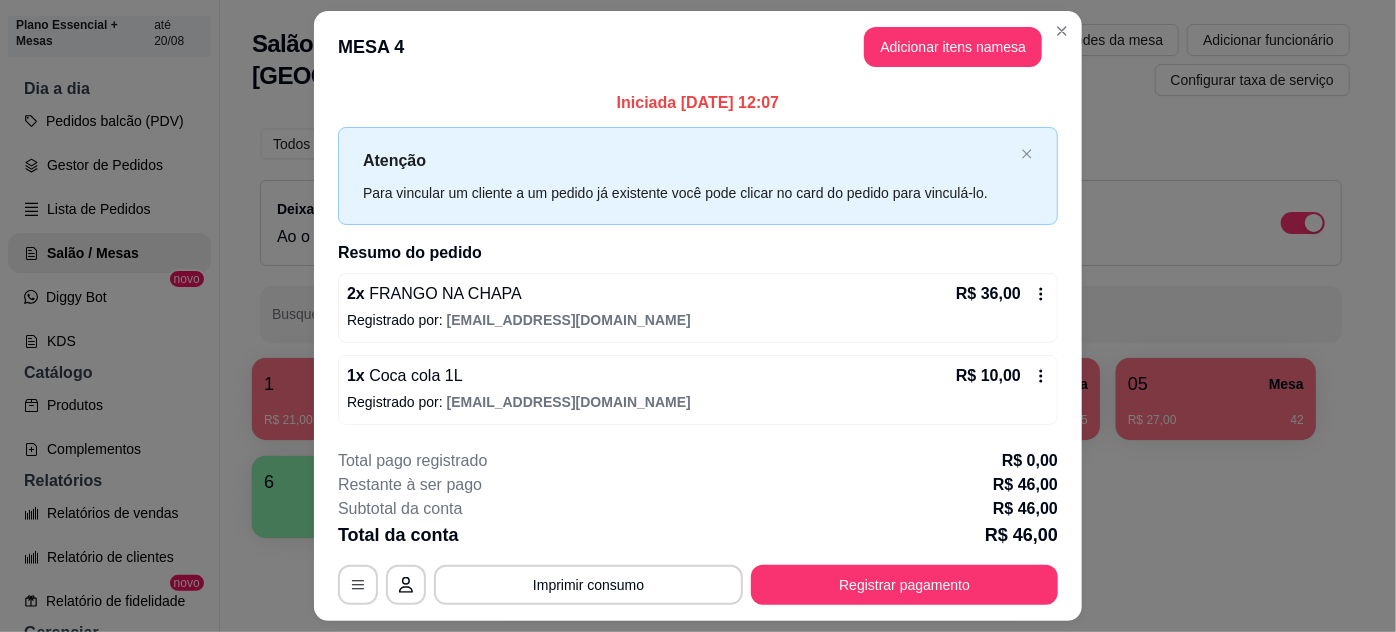 scroll, scrollTop: 51, scrollLeft: 0, axis: vertical 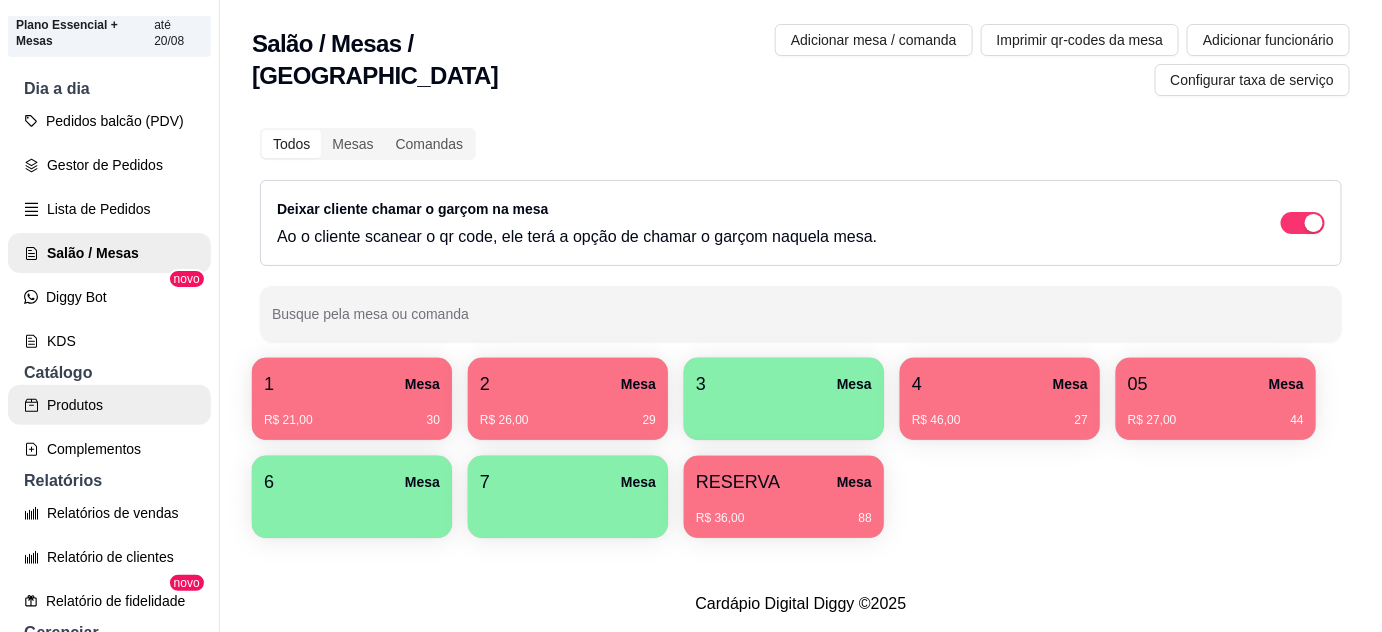 click on "Produtos" at bounding box center (109, 405) 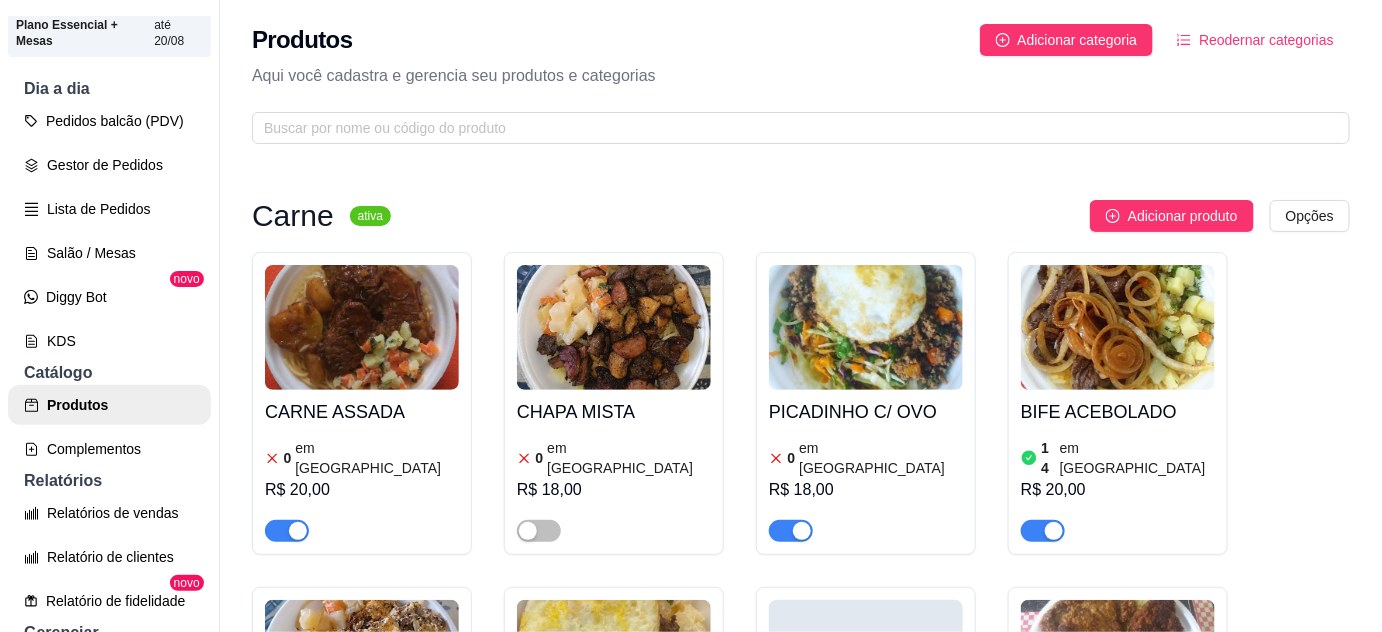 click at bounding box center [362, 522] 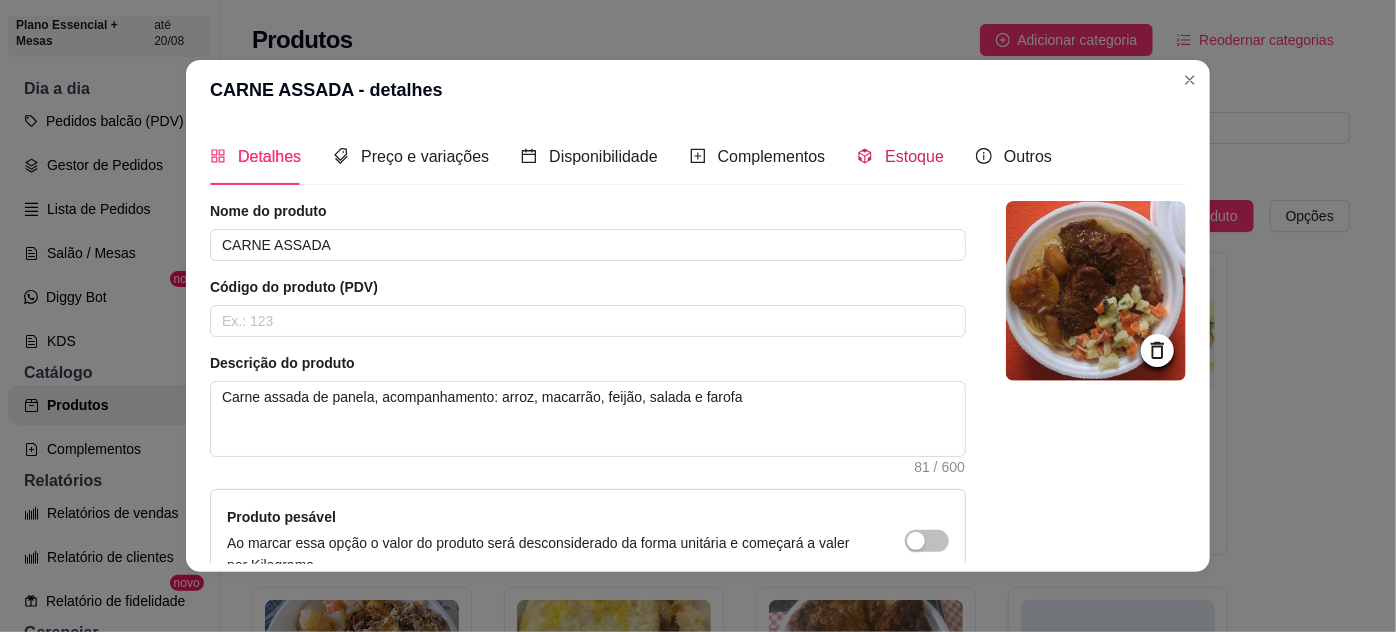 click on "Estoque" at bounding box center (914, 156) 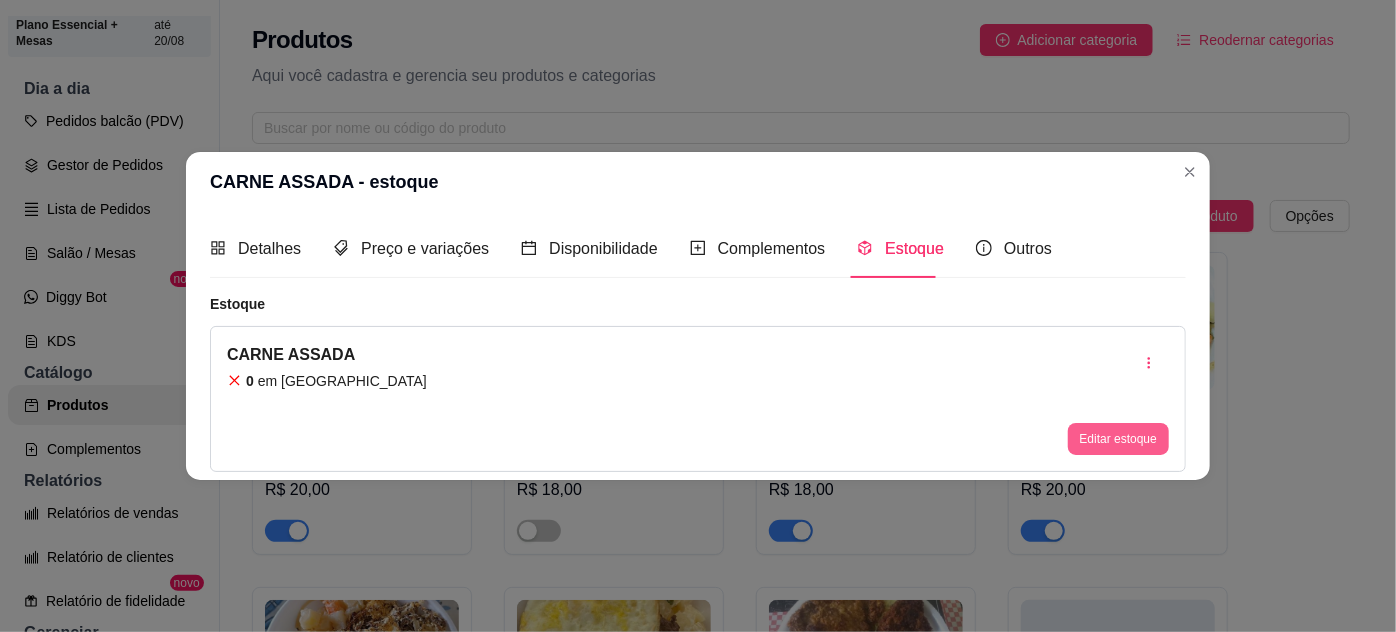click on "Editar estoque" at bounding box center (1118, 439) 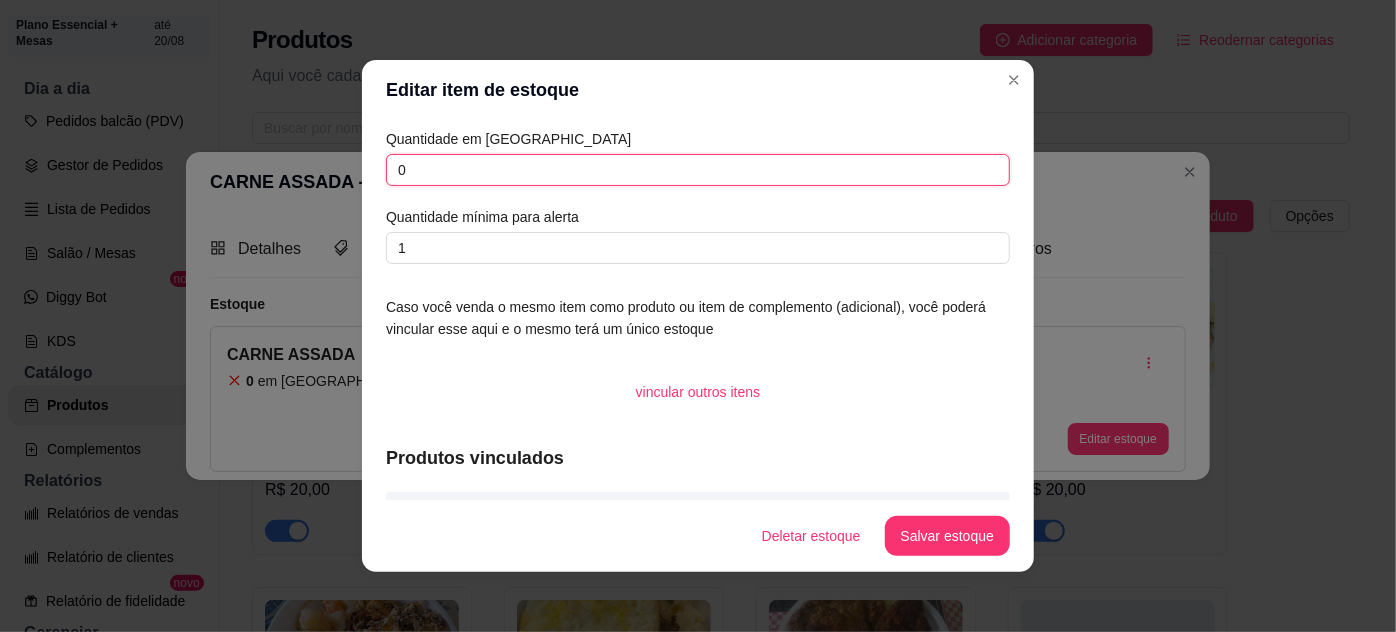 click on "0" at bounding box center (698, 170) 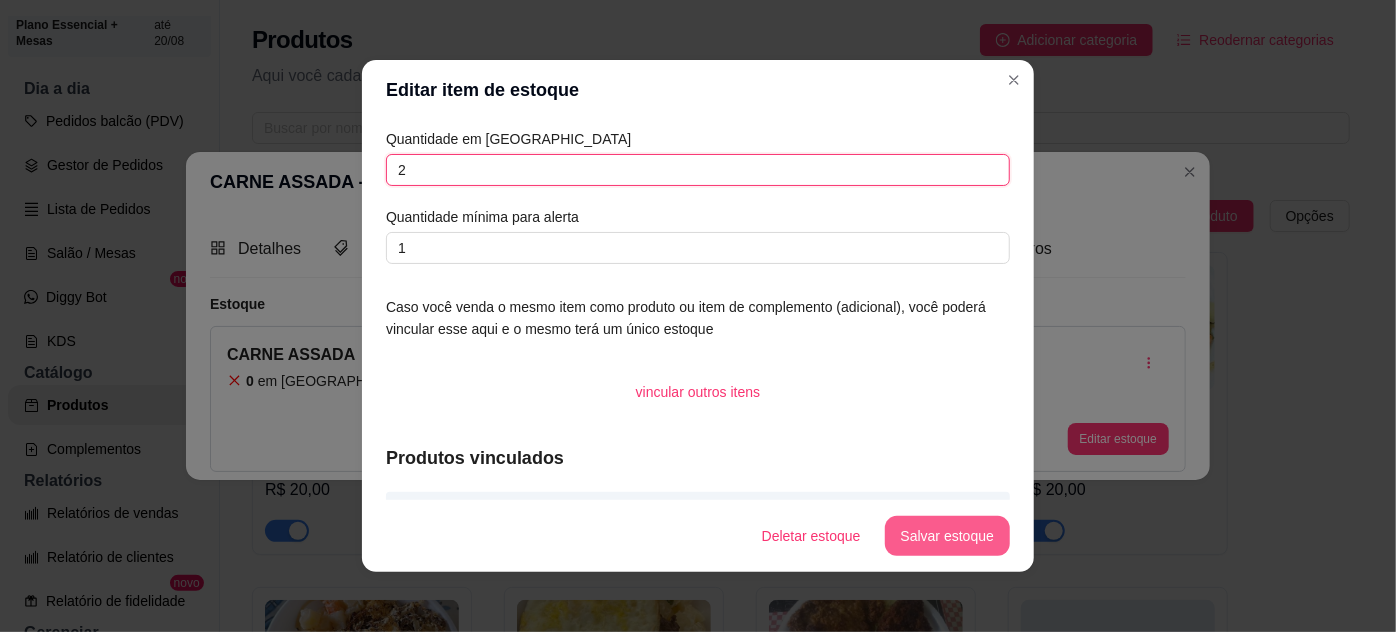 type on "2" 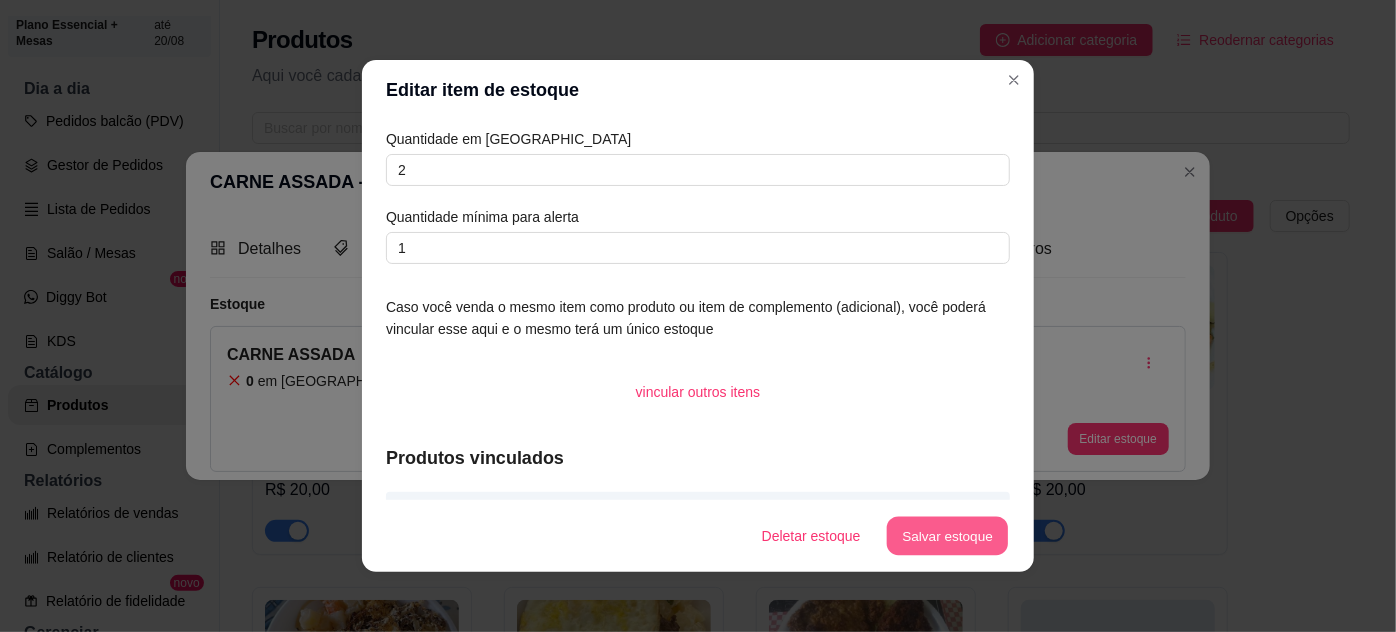 click on "Salvar estoque" at bounding box center (947, 536) 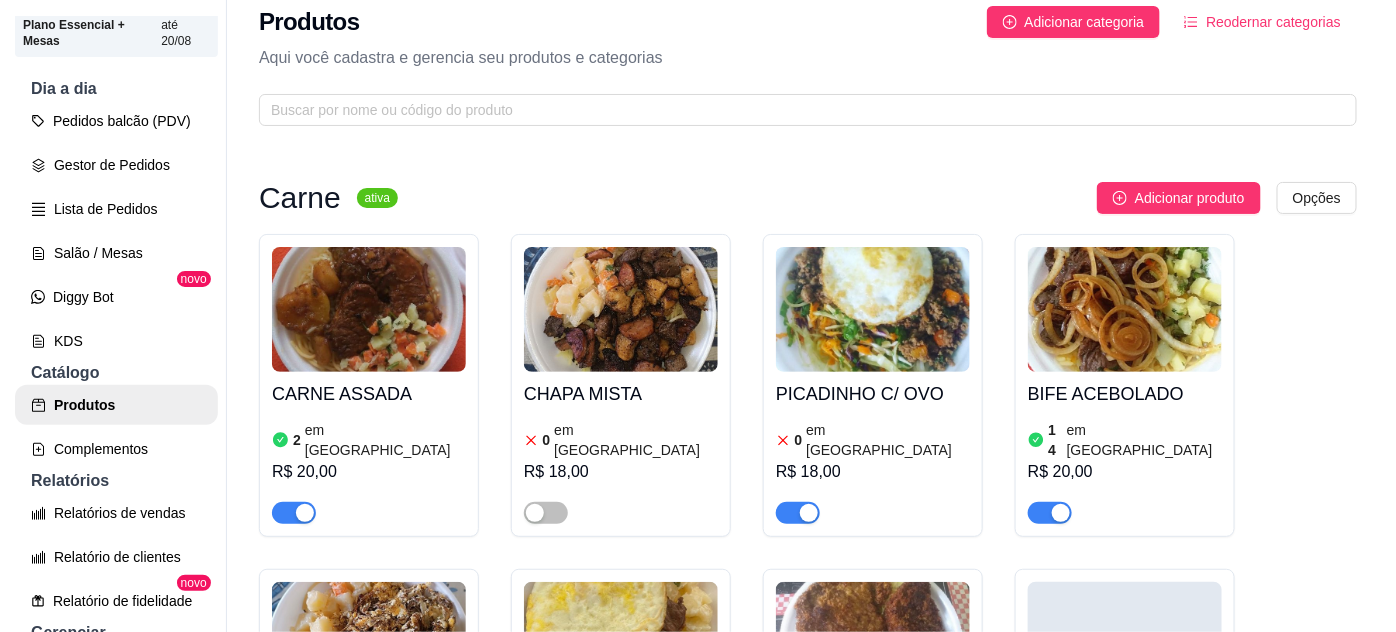 scroll, scrollTop: 0, scrollLeft: 0, axis: both 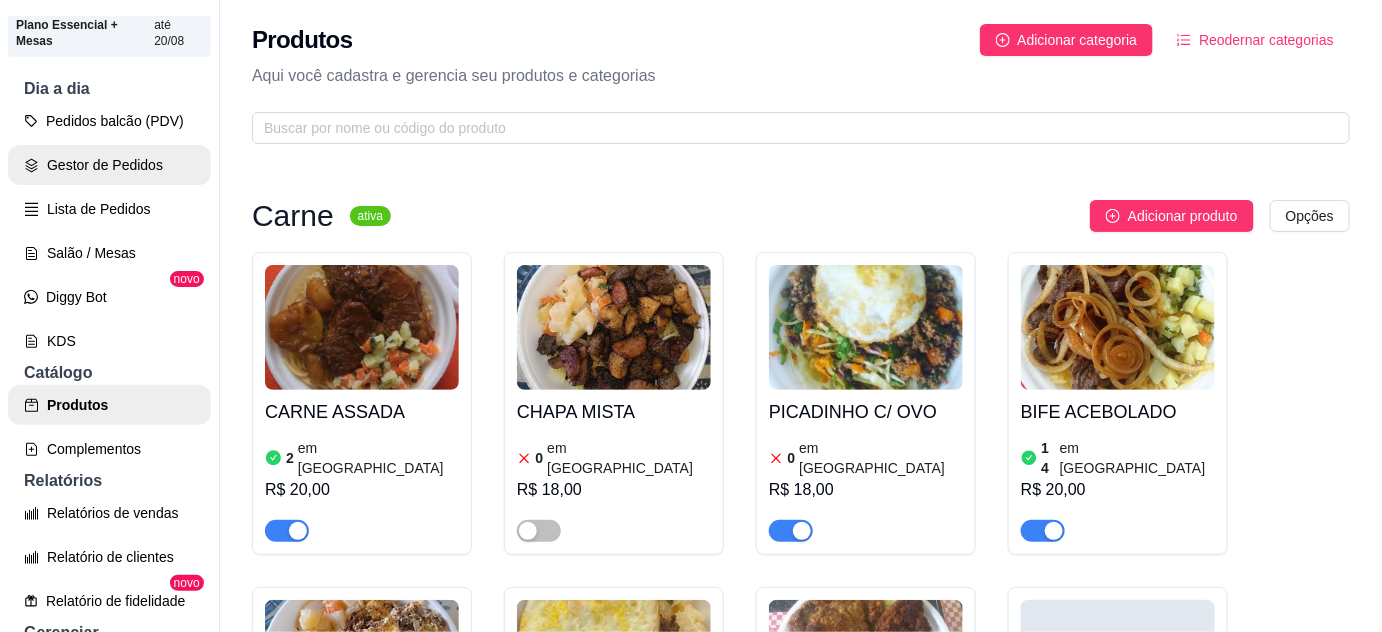 click on "Gestor de Pedidos" at bounding box center [109, 165] 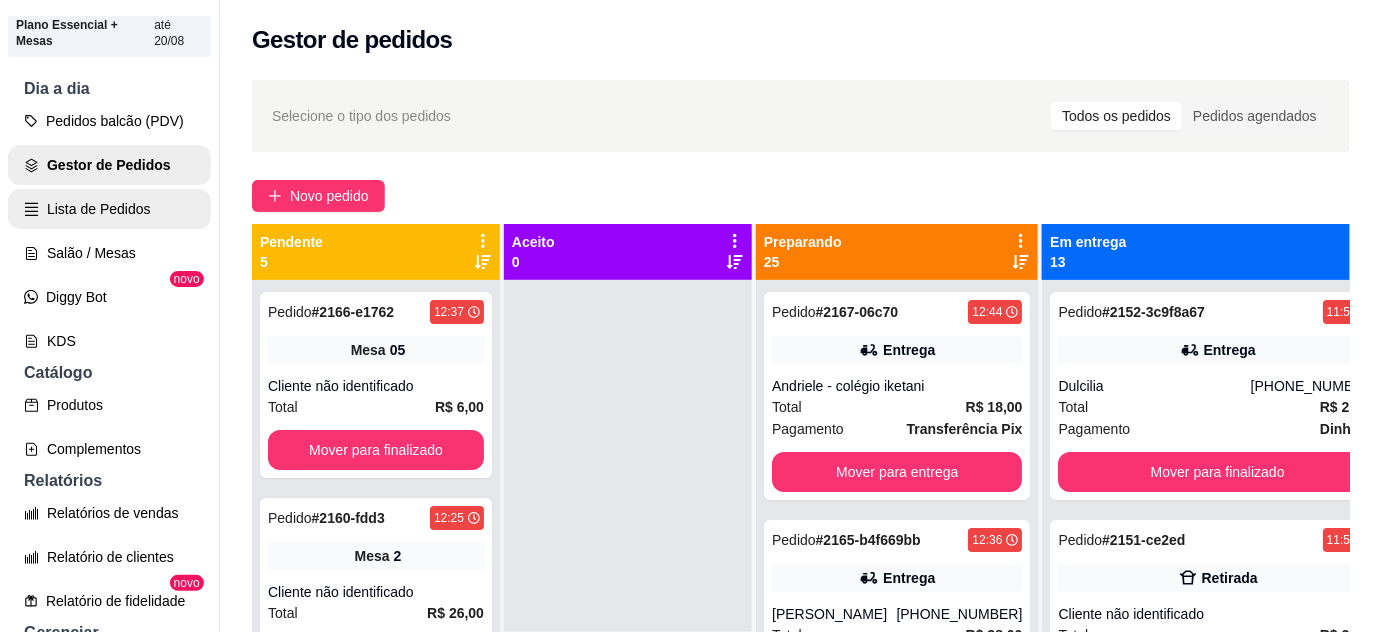 click on "Lista de Pedidos" at bounding box center [109, 209] 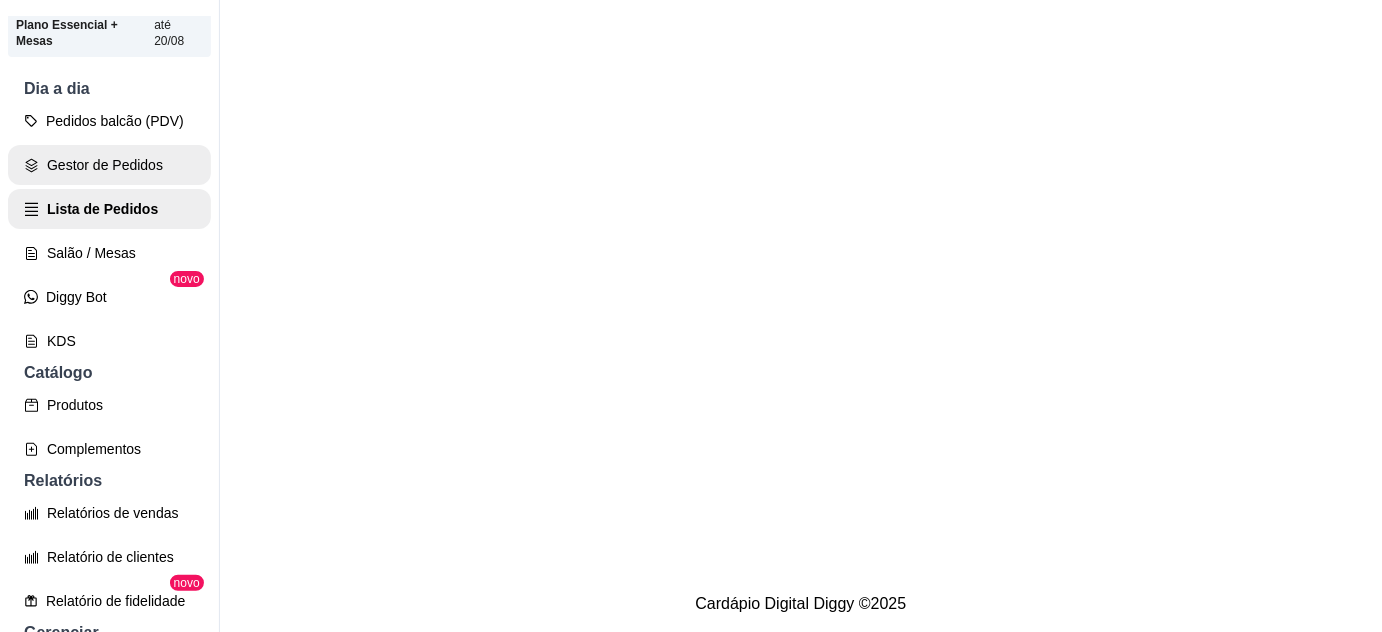 click on "Gestor de Pedidos" at bounding box center (109, 165) 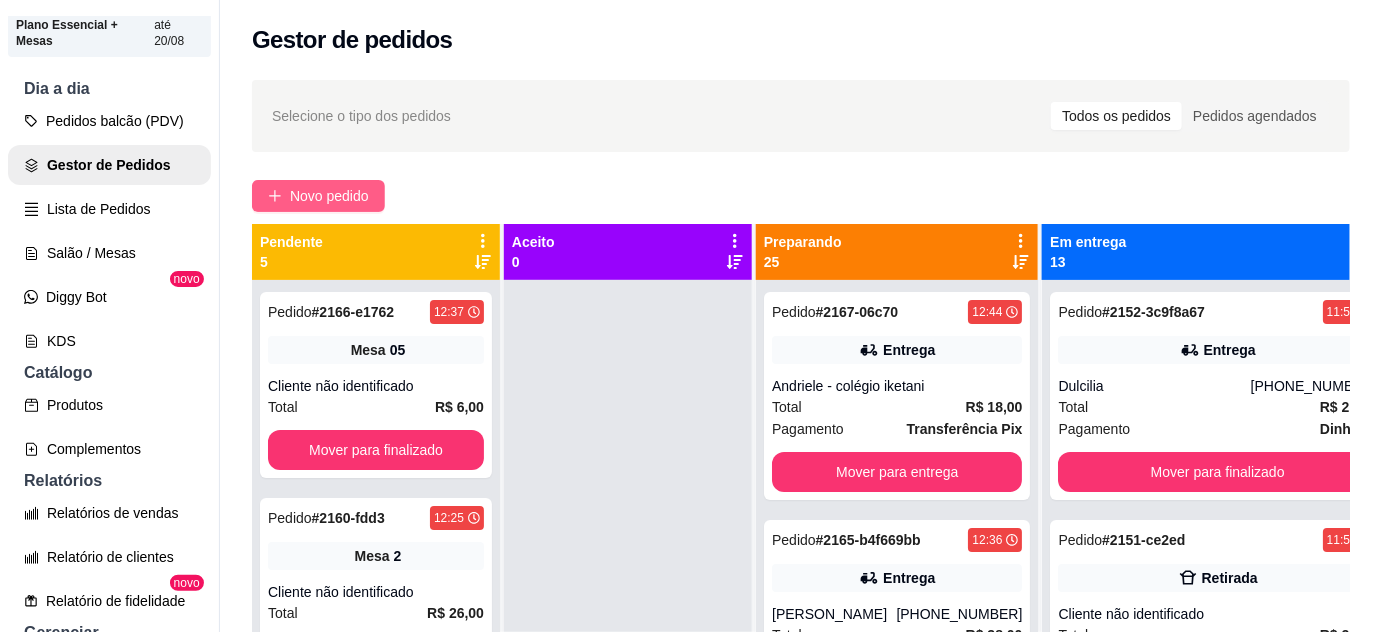 click on "Novo pedido" at bounding box center [318, 196] 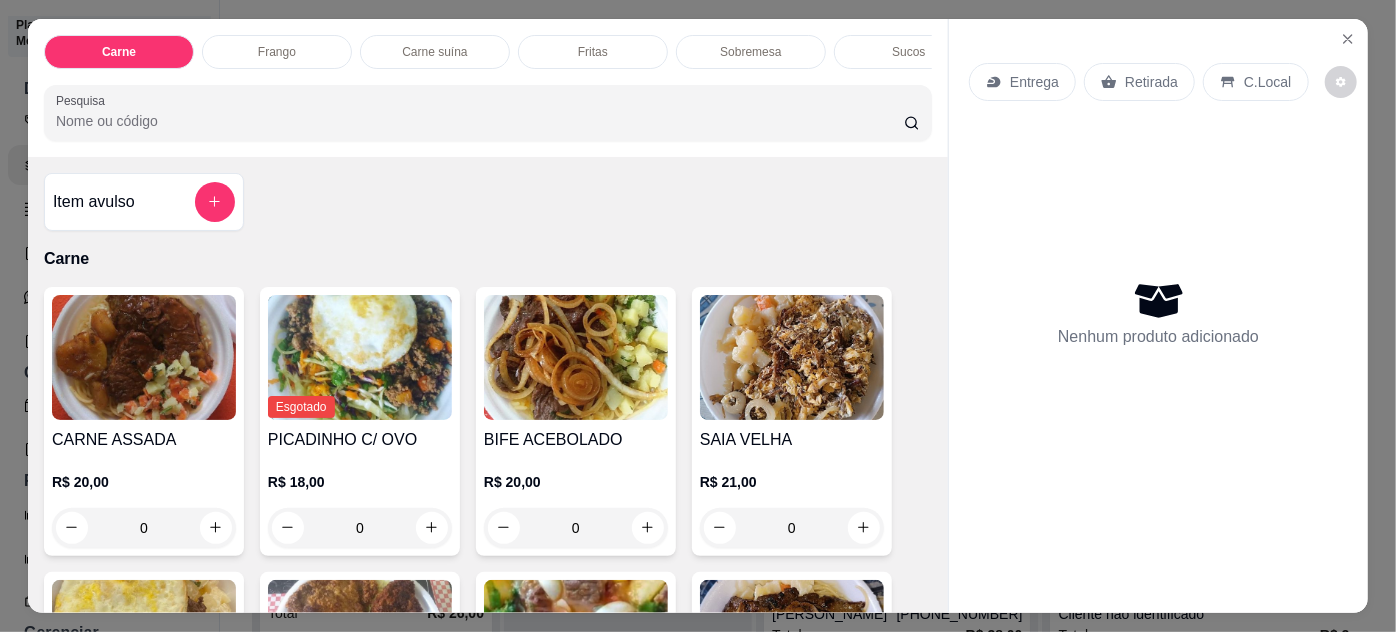 click on "0" at bounding box center (792, 528) 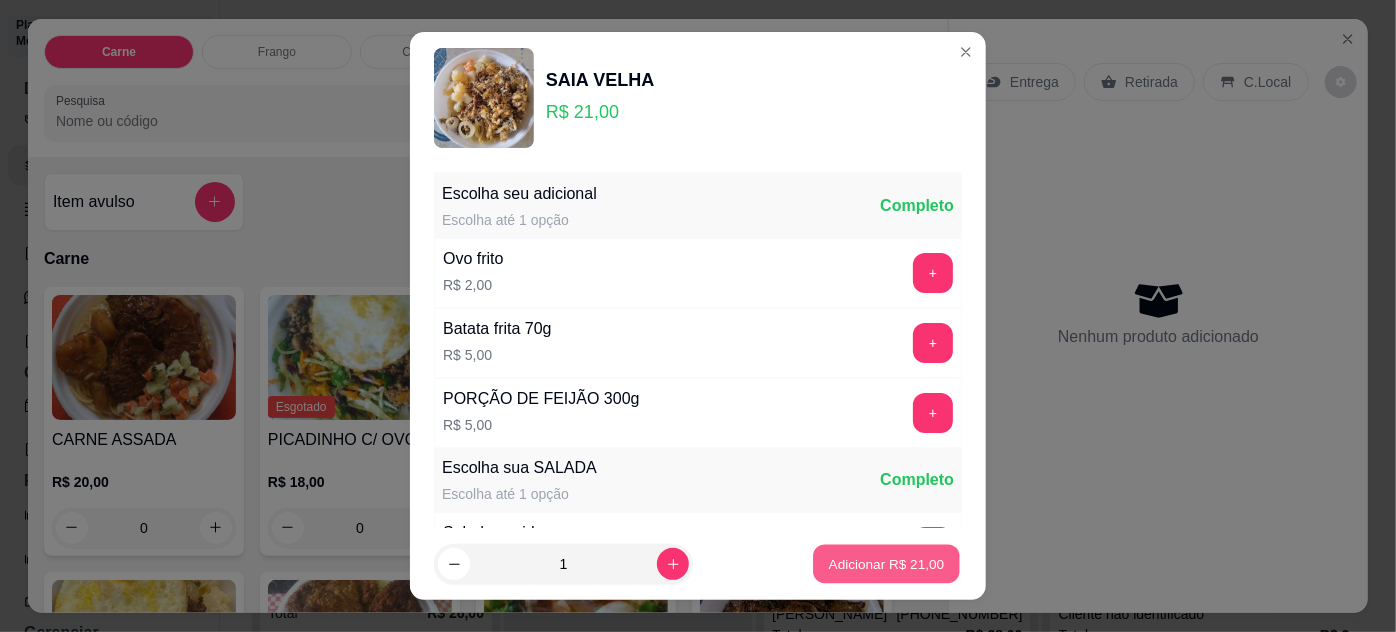 click on "Adicionar   R$ 21,00" at bounding box center [887, 564] 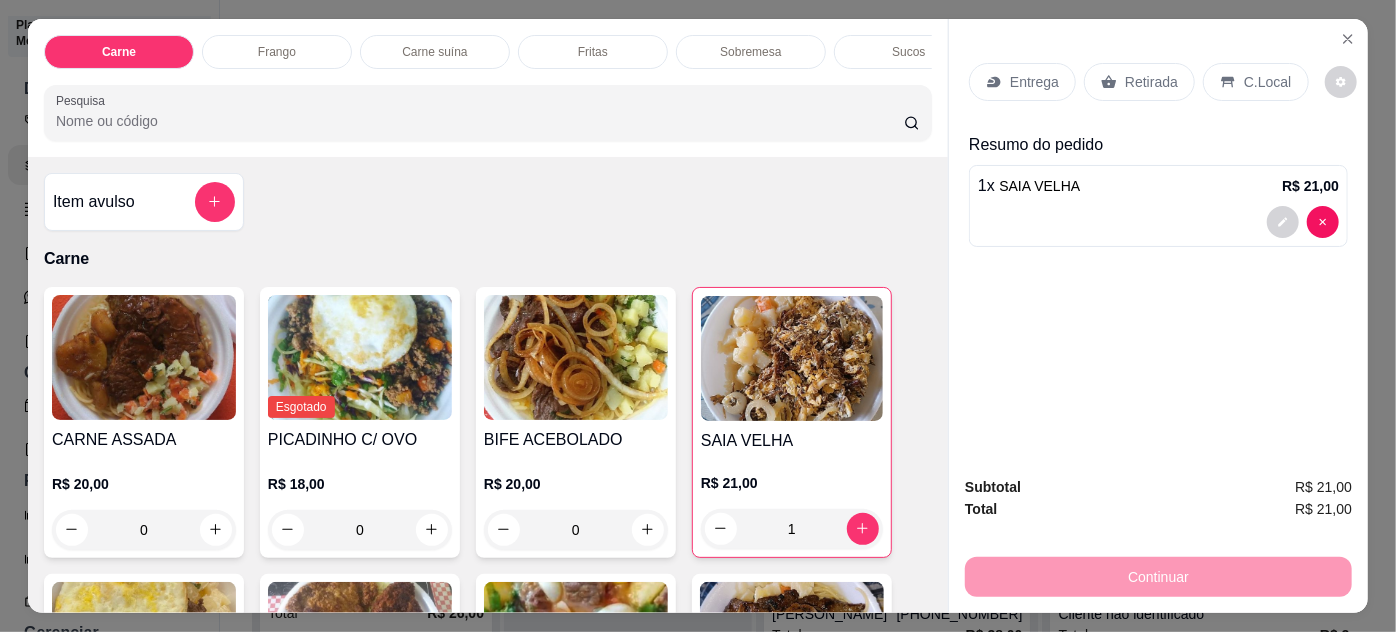 click on "Entrega" at bounding box center [1034, 82] 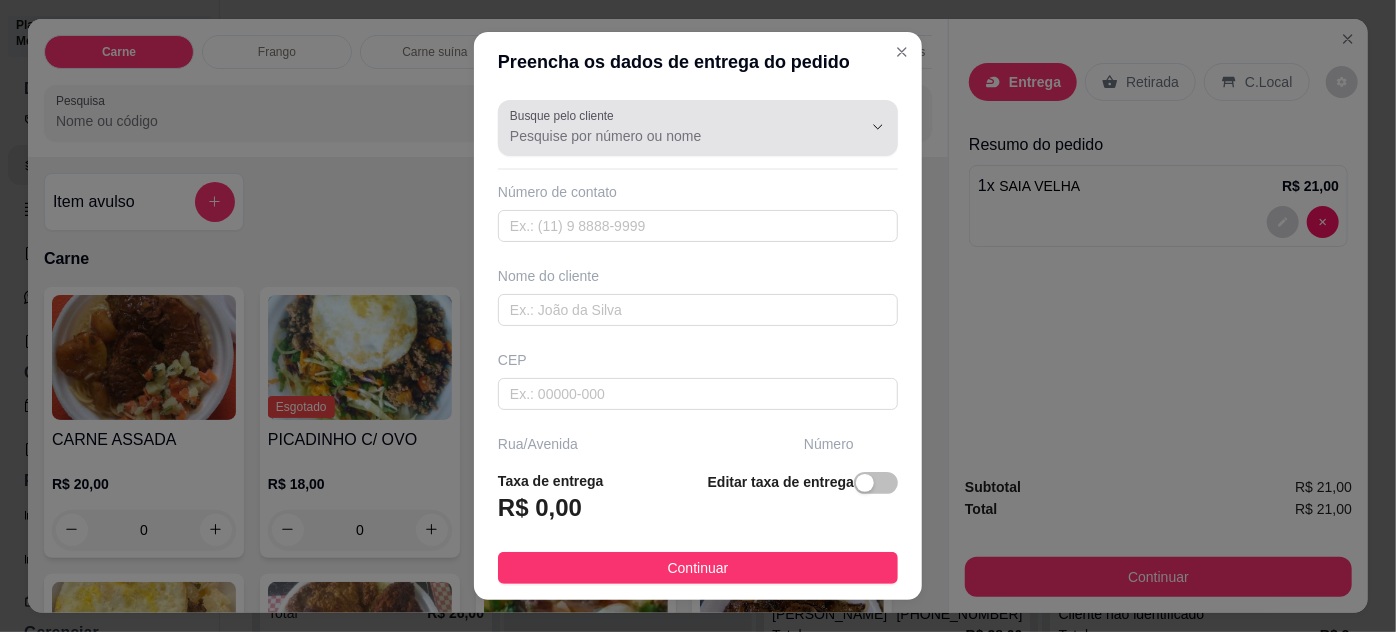 click on "Busque pelo cliente" at bounding box center [670, 136] 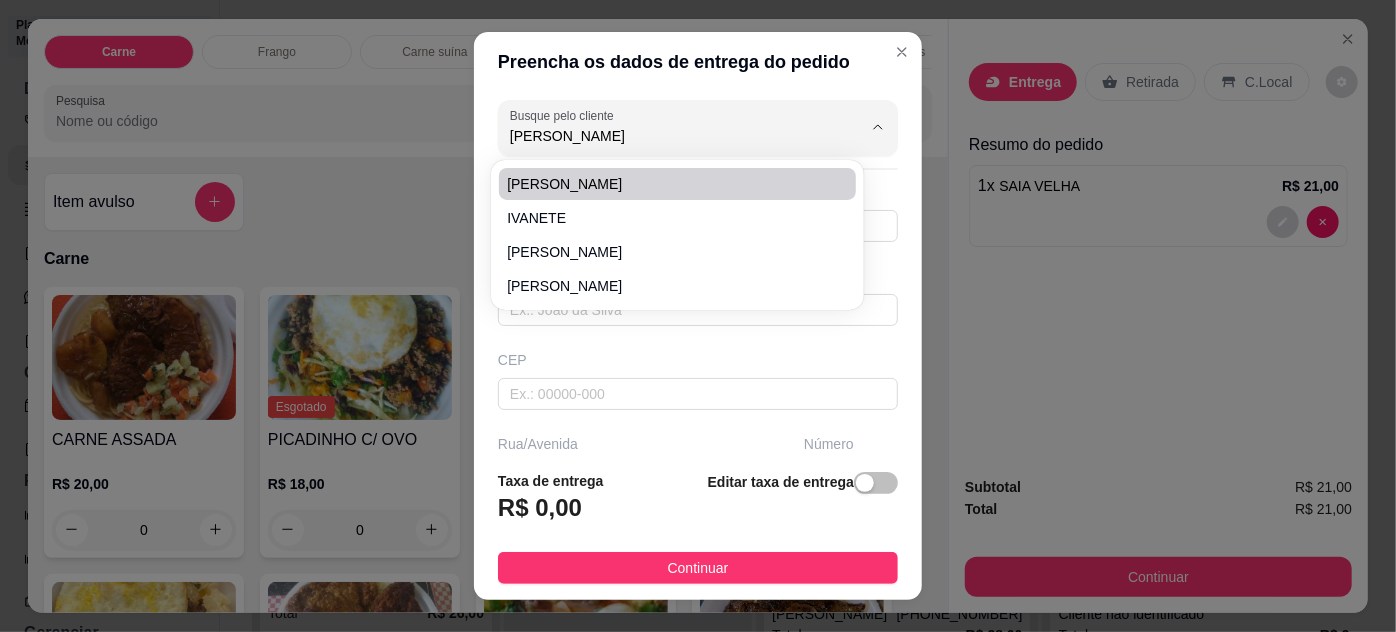 click on "[PERSON_NAME]" at bounding box center (677, 184) 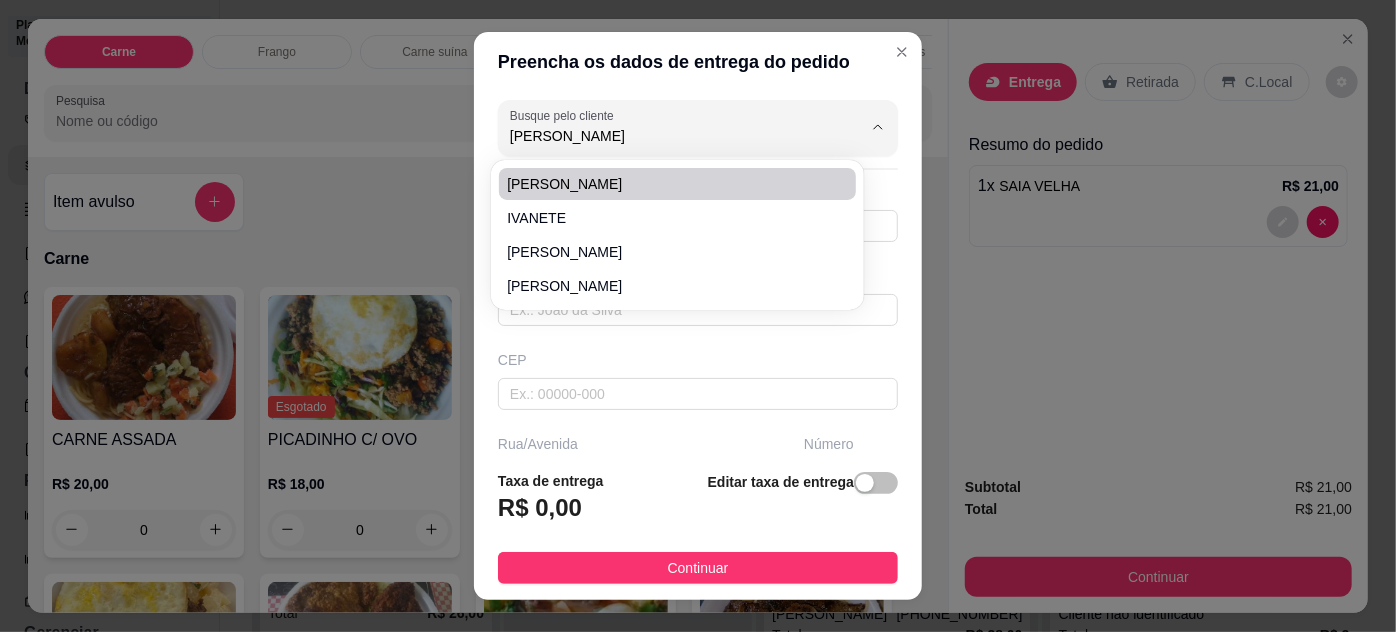 type on "[PERSON_NAME]" 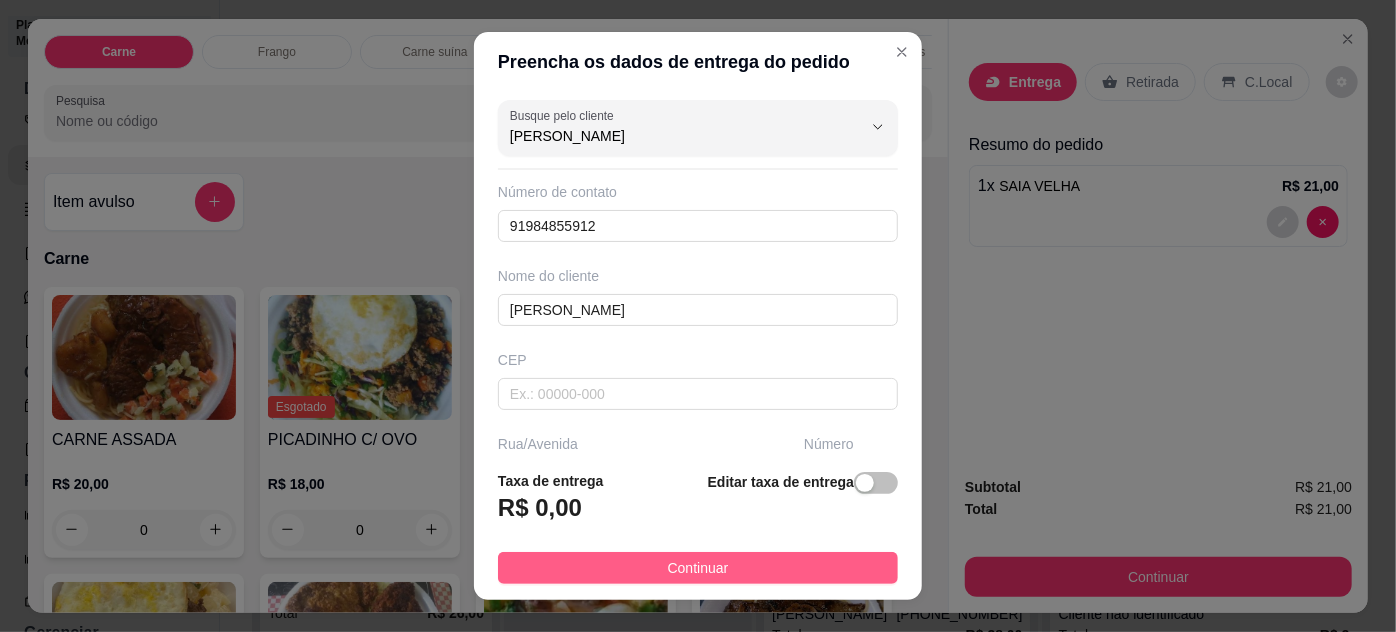 type on "[PERSON_NAME]" 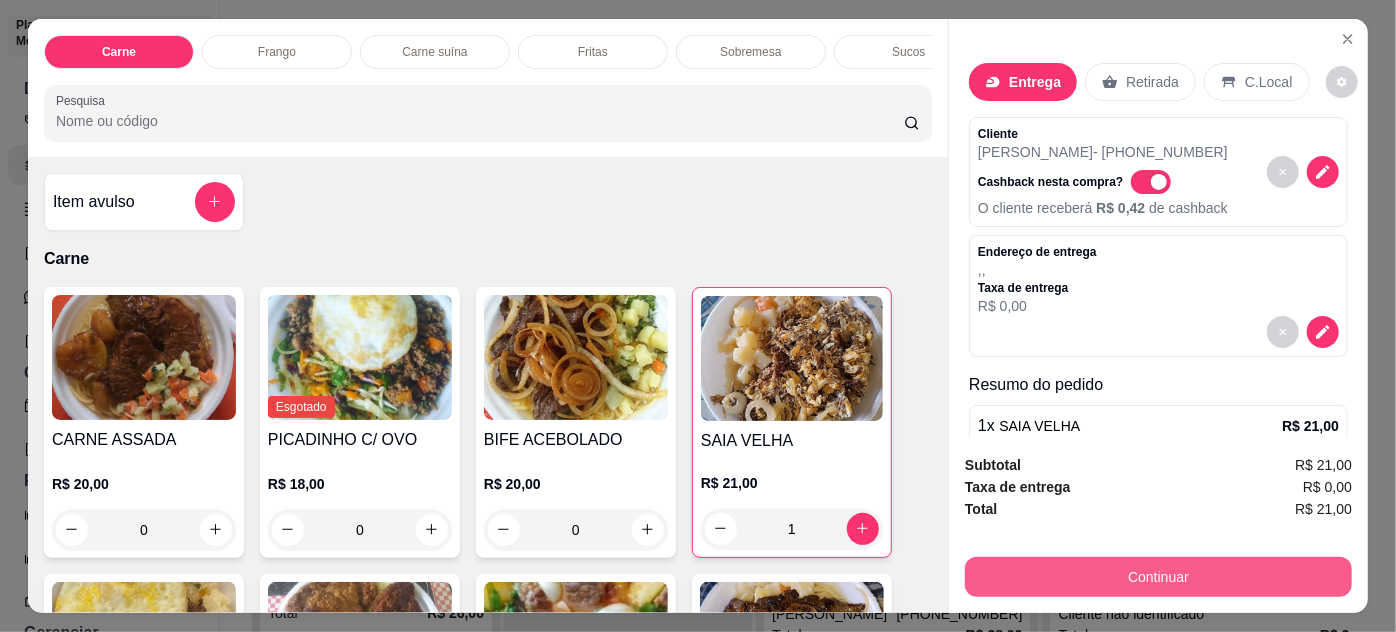 click on "Continuar" at bounding box center [1158, 577] 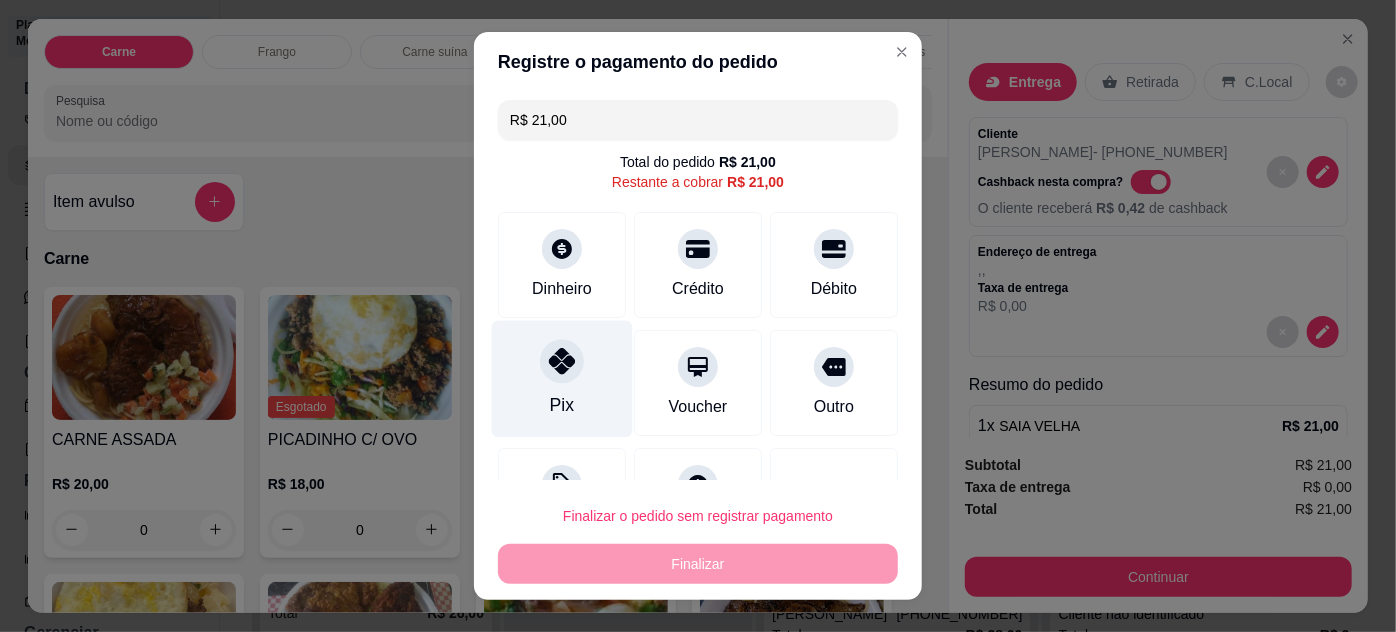 click 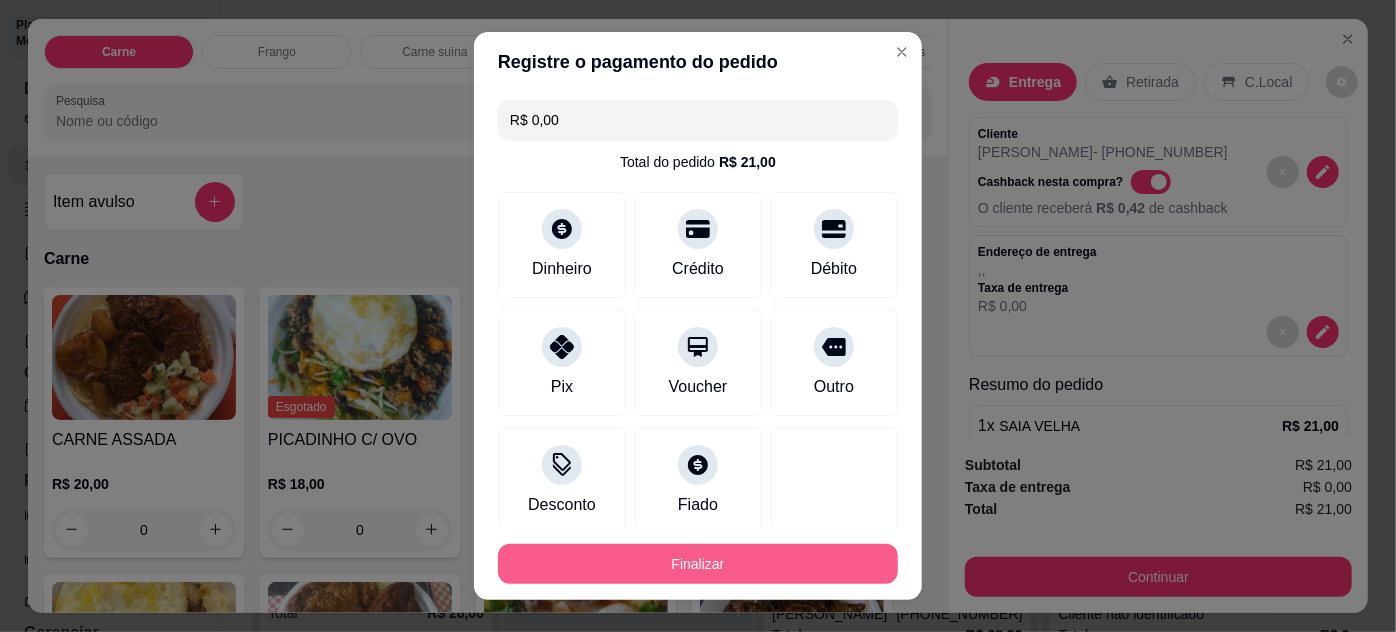 click on "Finalizar" at bounding box center [698, 564] 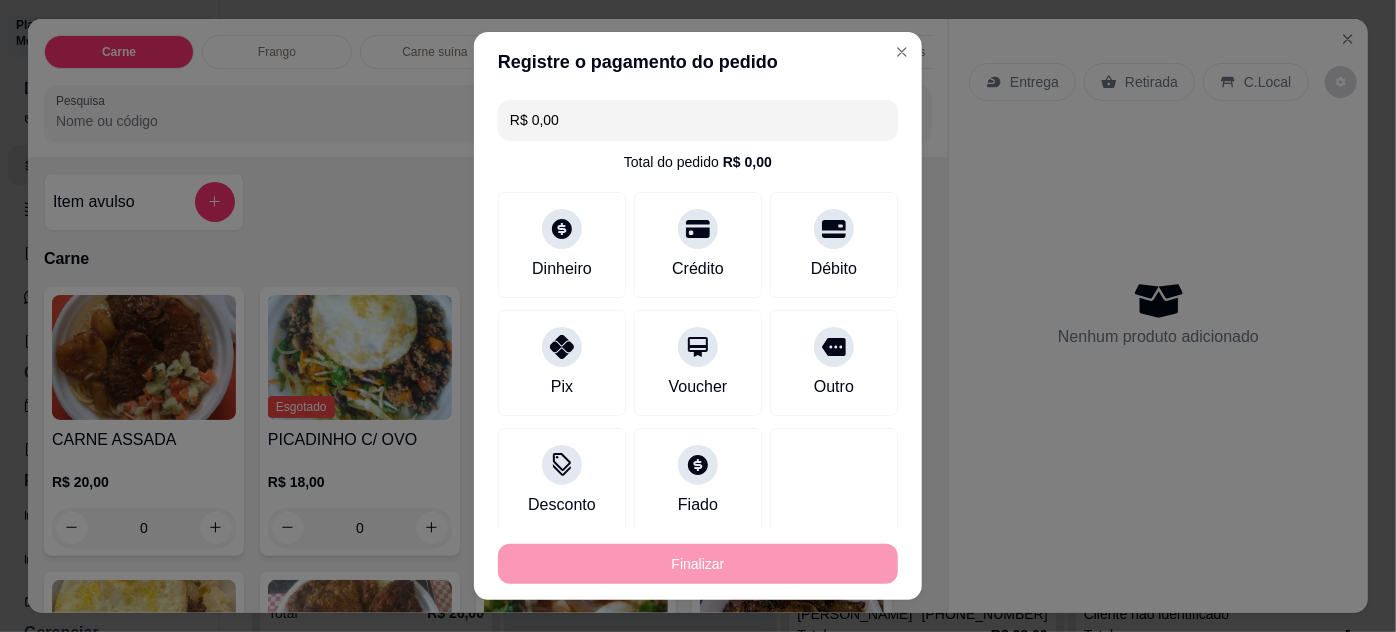type on "0" 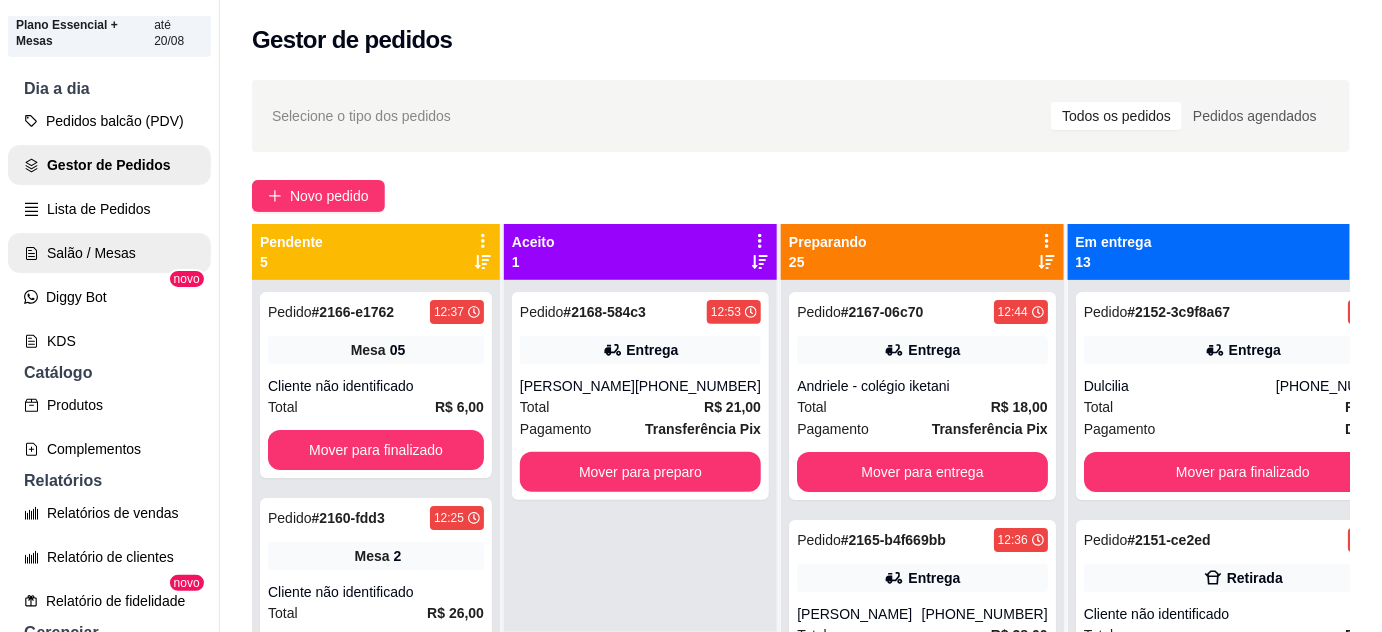 click on "Salão / Mesas" at bounding box center [109, 253] 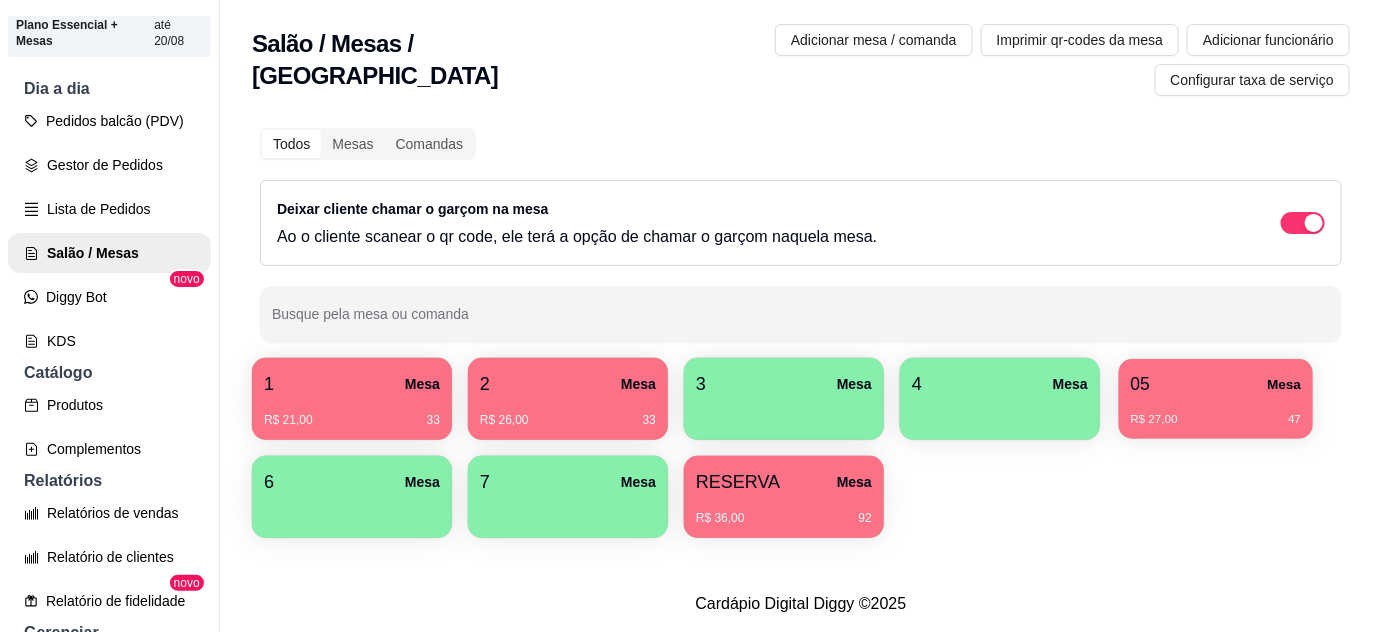 click on "R$ 27,00 47" at bounding box center [1216, 420] 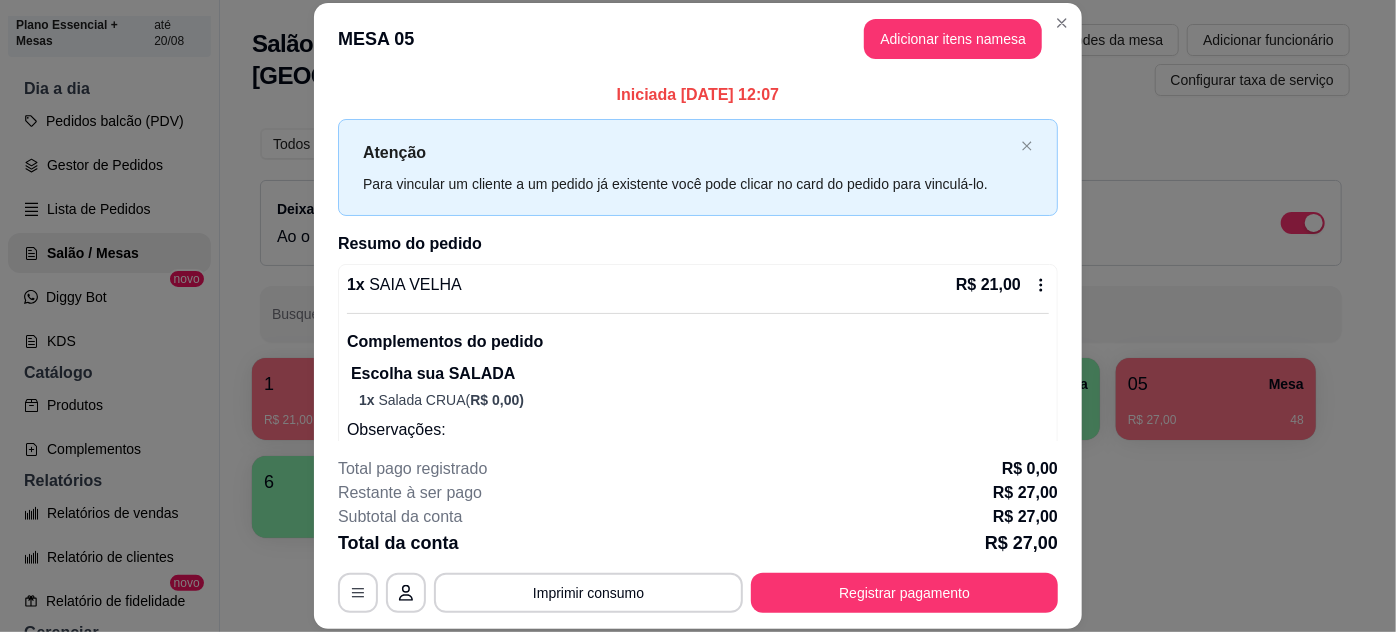 scroll, scrollTop: 150, scrollLeft: 0, axis: vertical 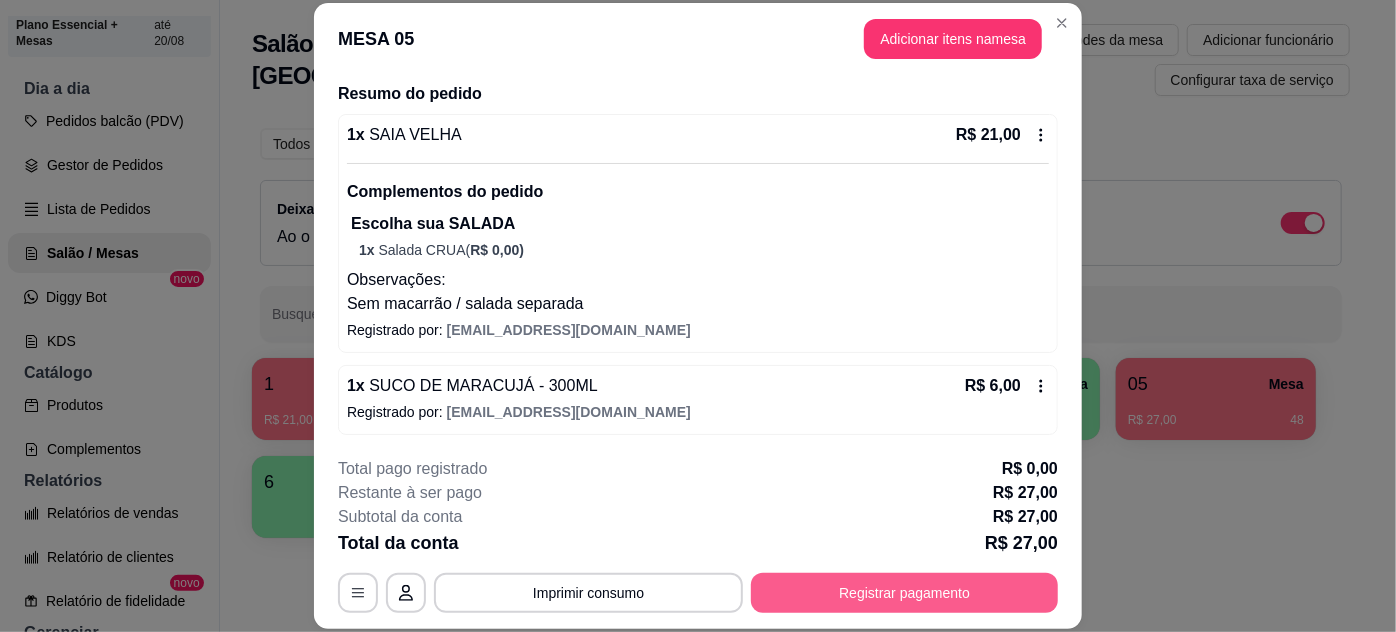 click on "Registrar pagamento" at bounding box center [904, 593] 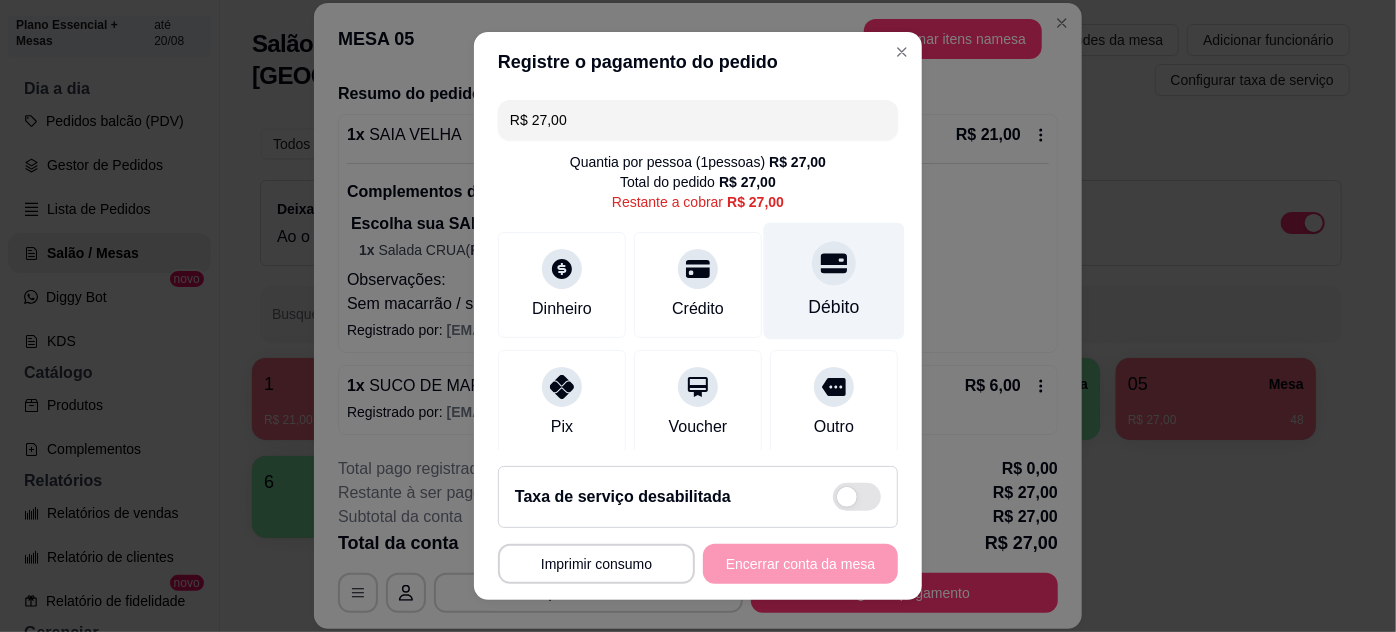 drag, startPoint x: 795, startPoint y: 274, endPoint x: 795, endPoint y: 291, distance: 17 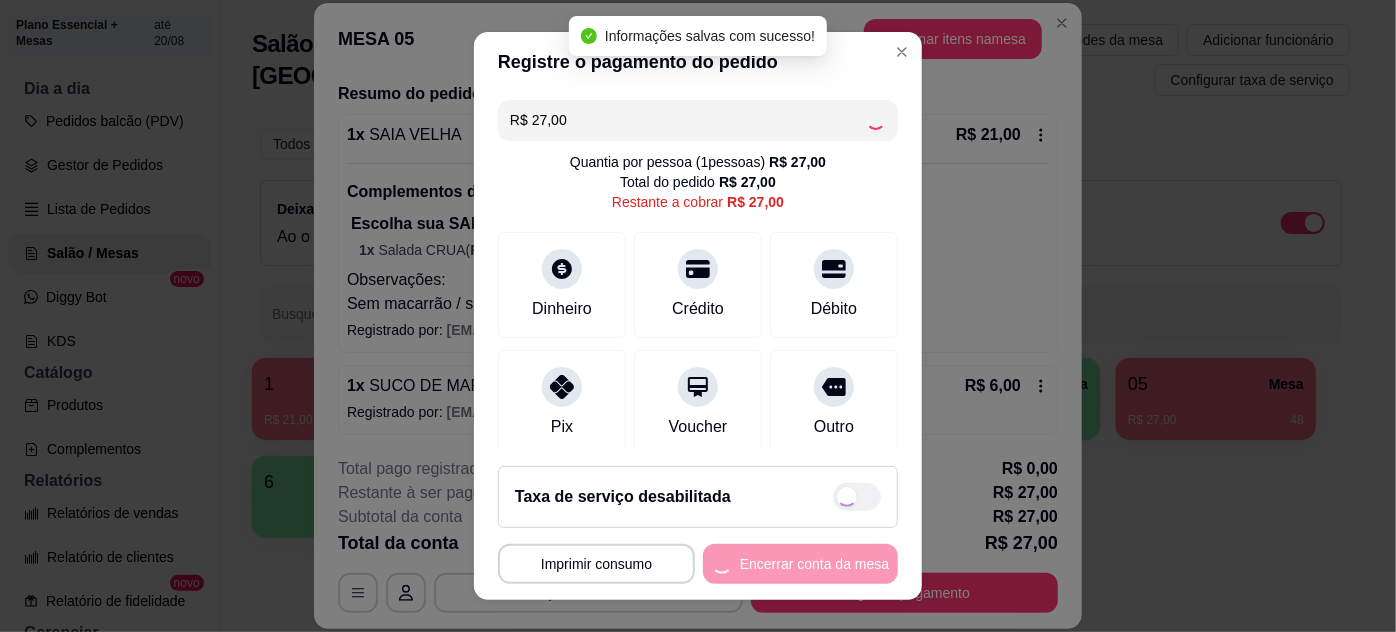 type on "R$ 0,00" 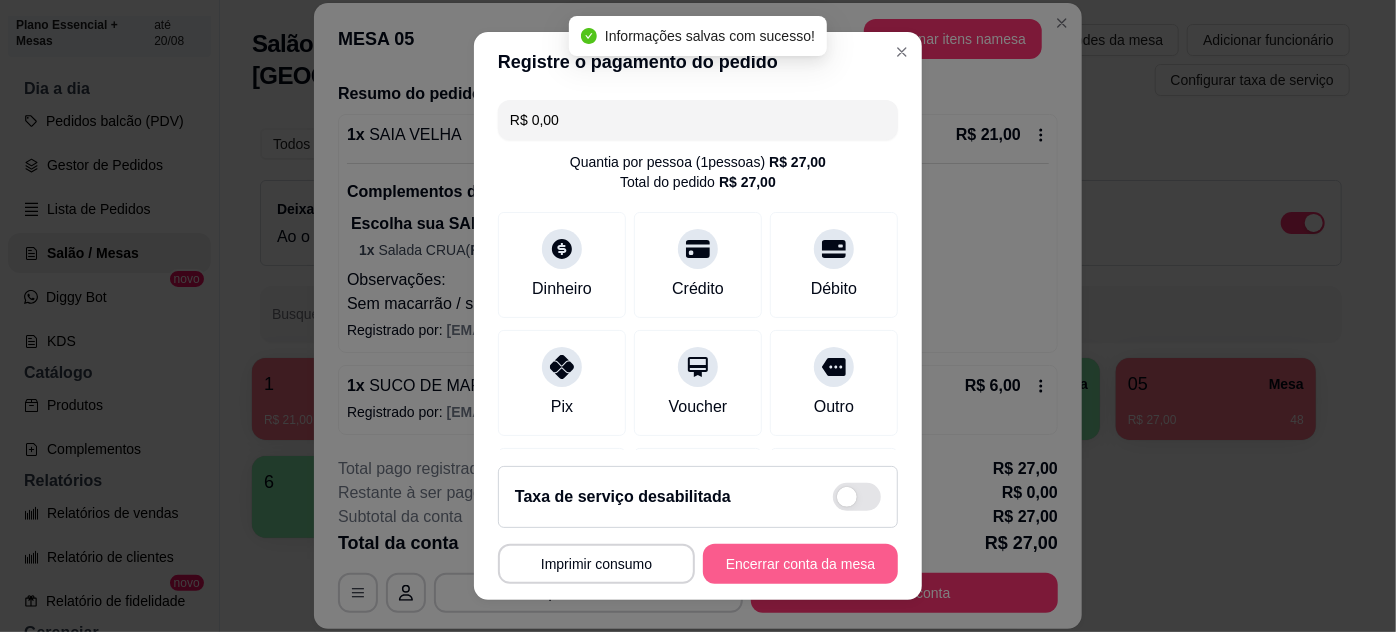click on "Encerrar conta da mesa" at bounding box center [800, 564] 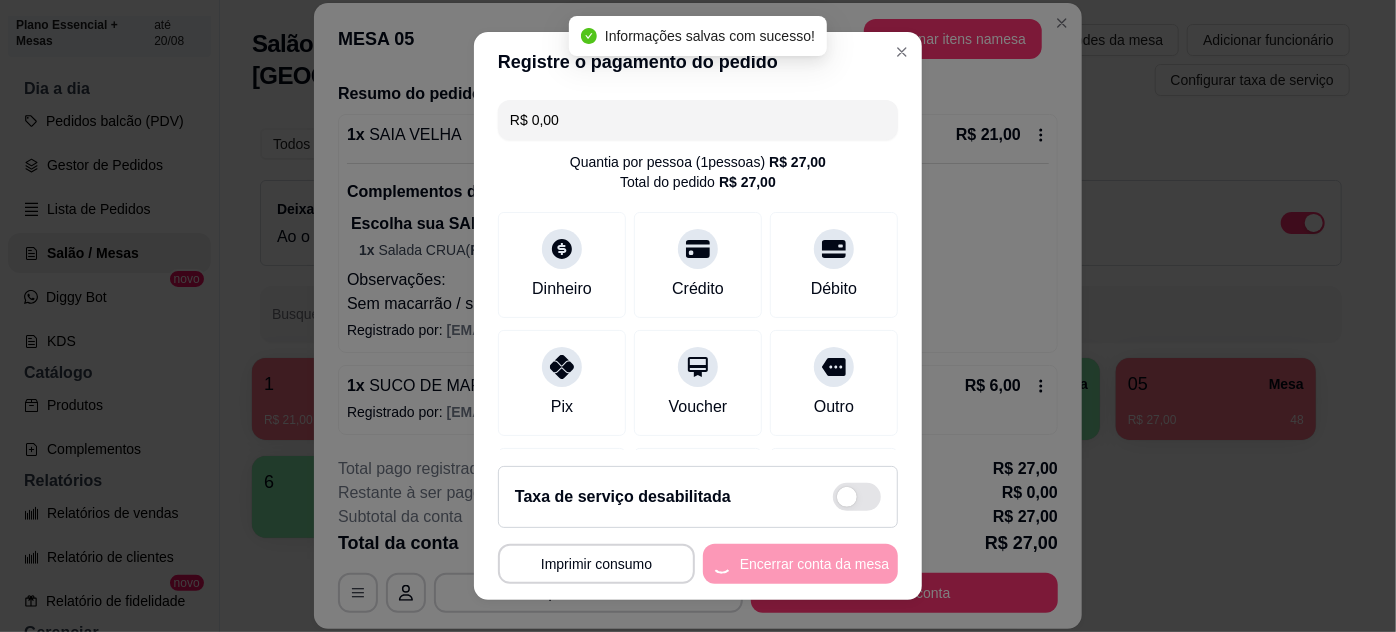 scroll, scrollTop: 0, scrollLeft: 0, axis: both 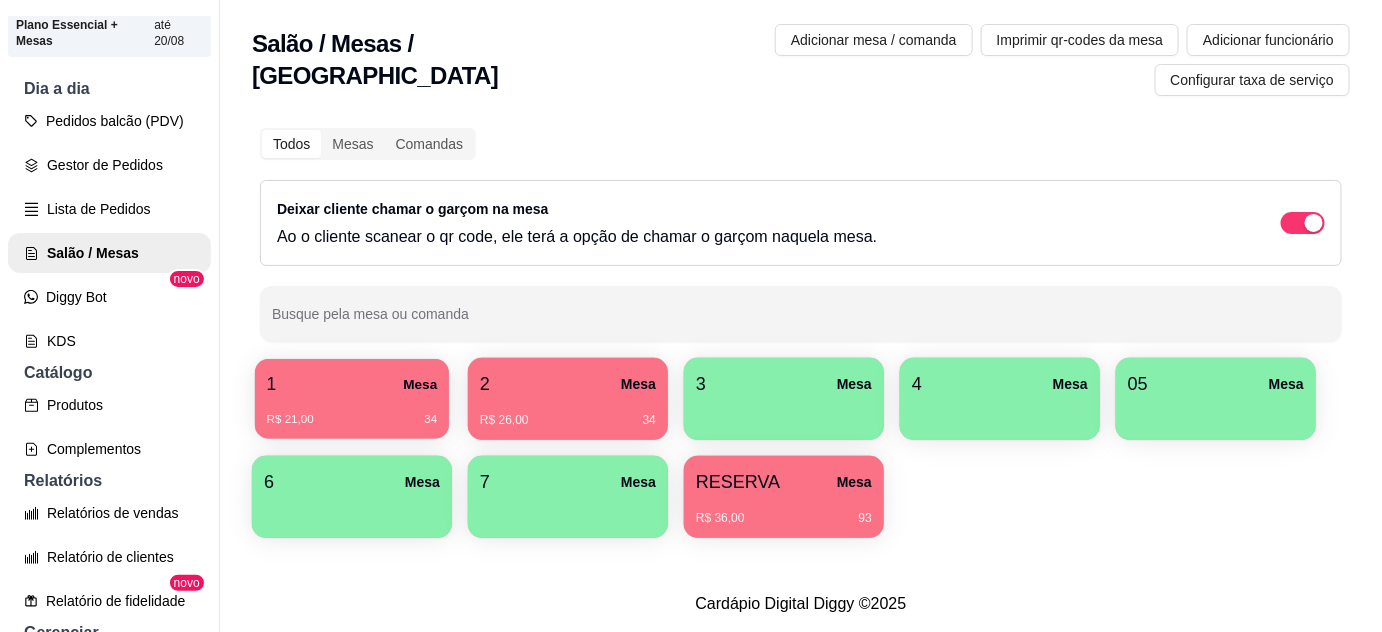 click on "1 Mesa R$ 21,00 34" at bounding box center (352, 399) 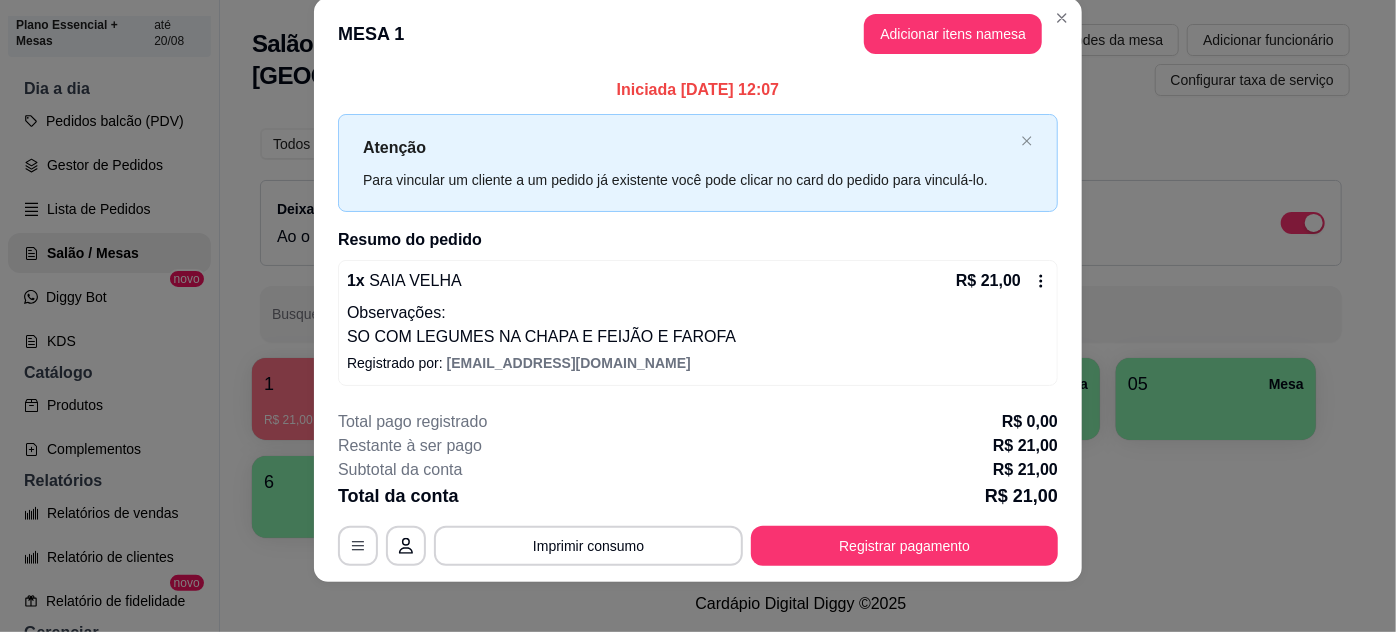 scroll, scrollTop: 39, scrollLeft: 0, axis: vertical 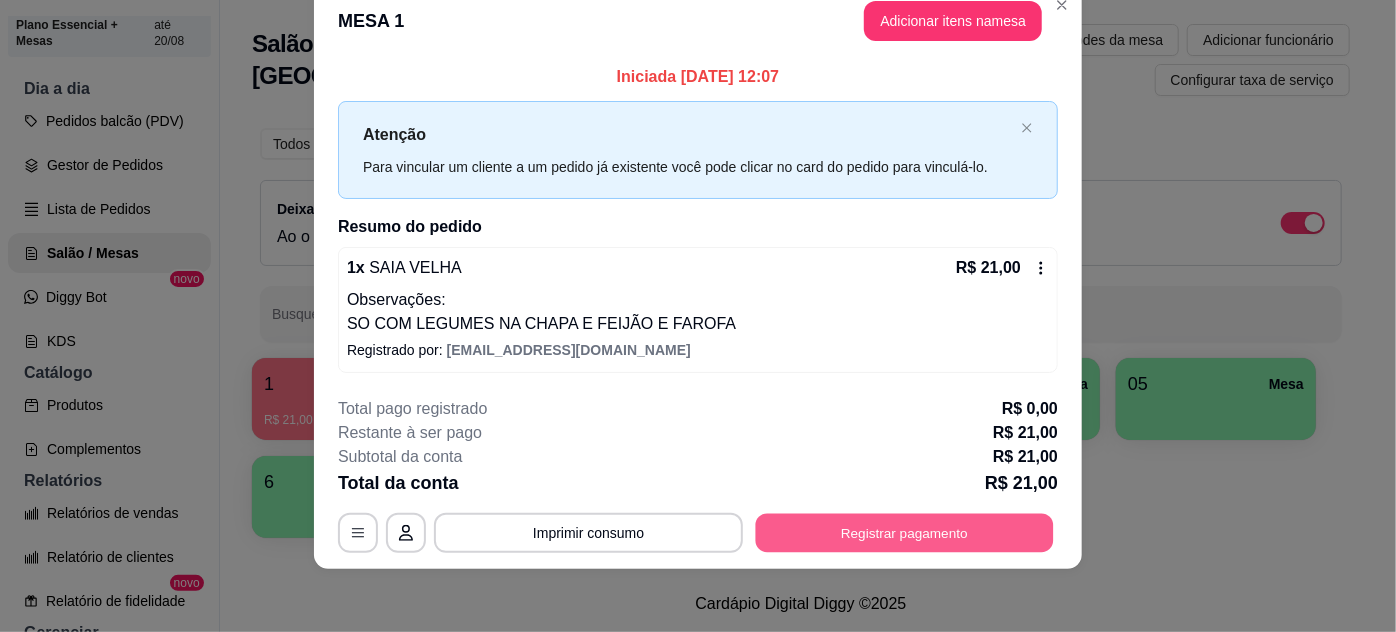 click on "Registrar pagamento" at bounding box center [905, 532] 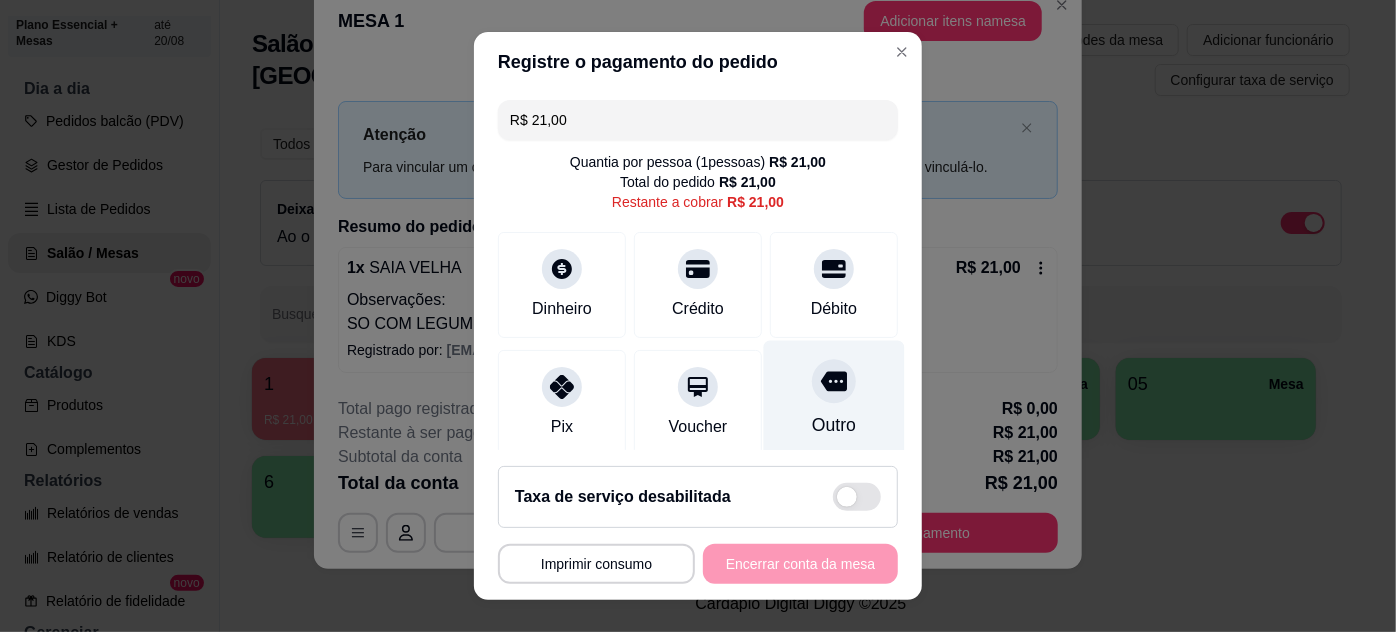 scroll, scrollTop: 152, scrollLeft: 0, axis: vertical 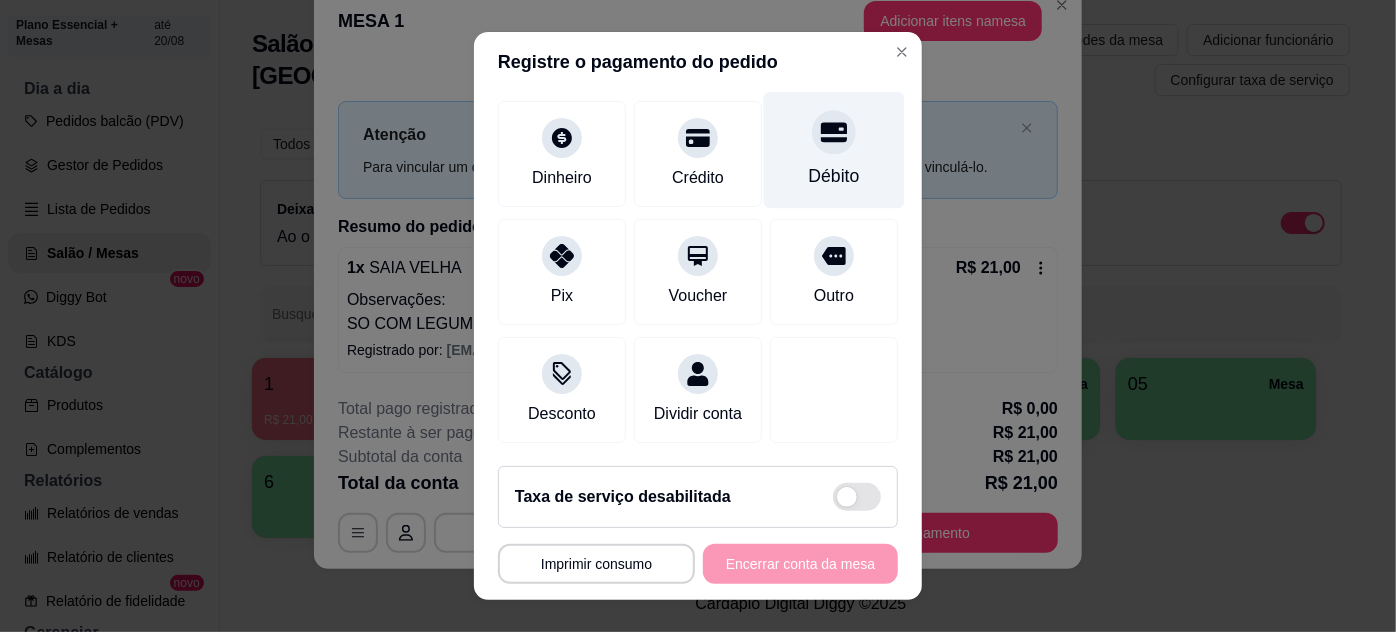 click on "Débito" at bounding box center (834, 149) 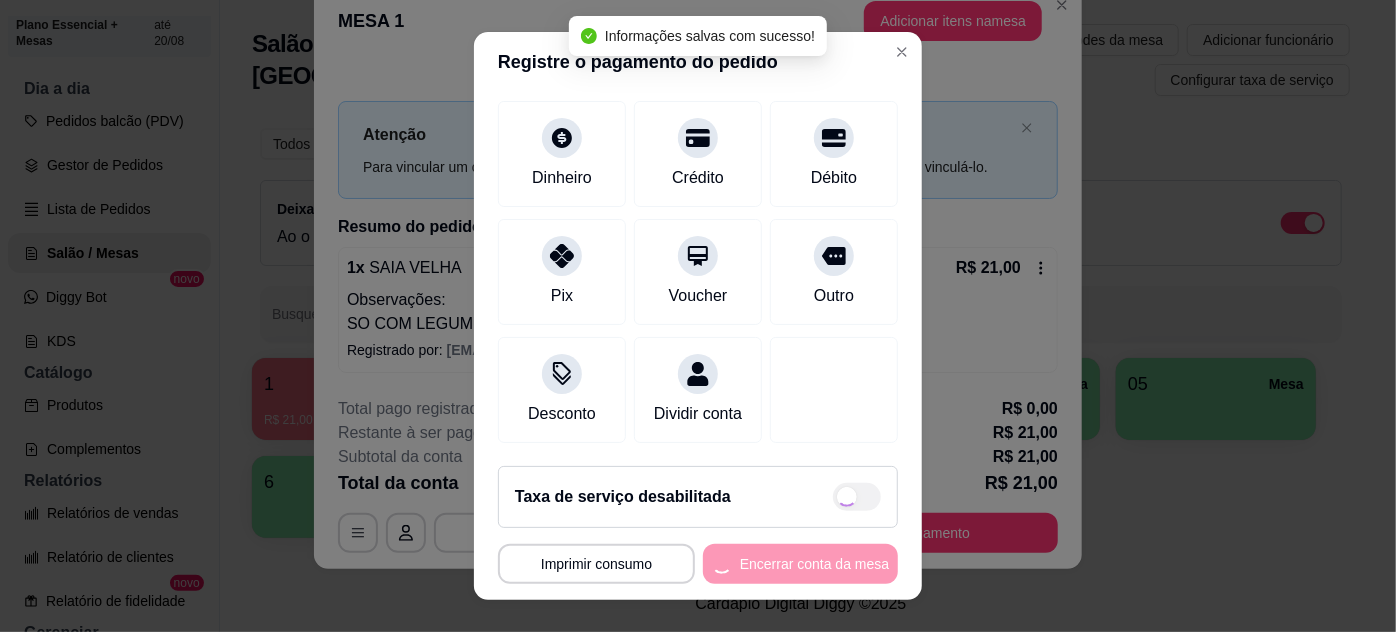 type on "R$ 0,00" 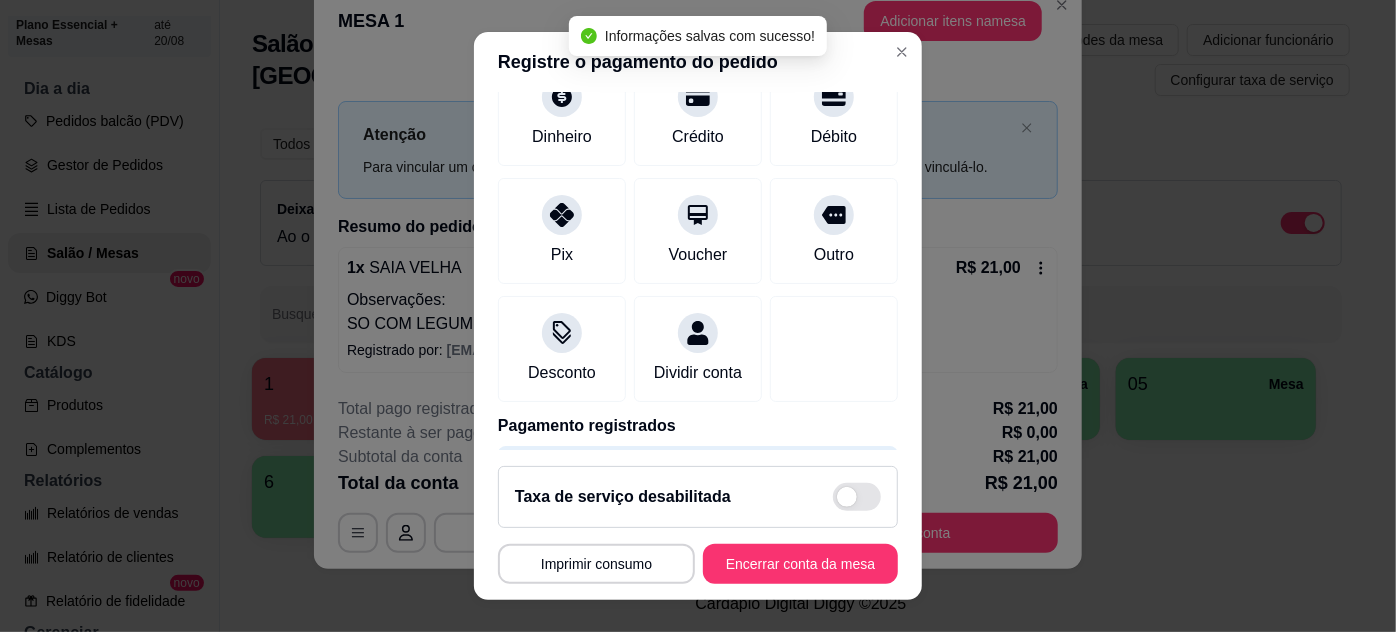 scroll, scrollTop: 132, scrollLeft: 0, axis: vertical 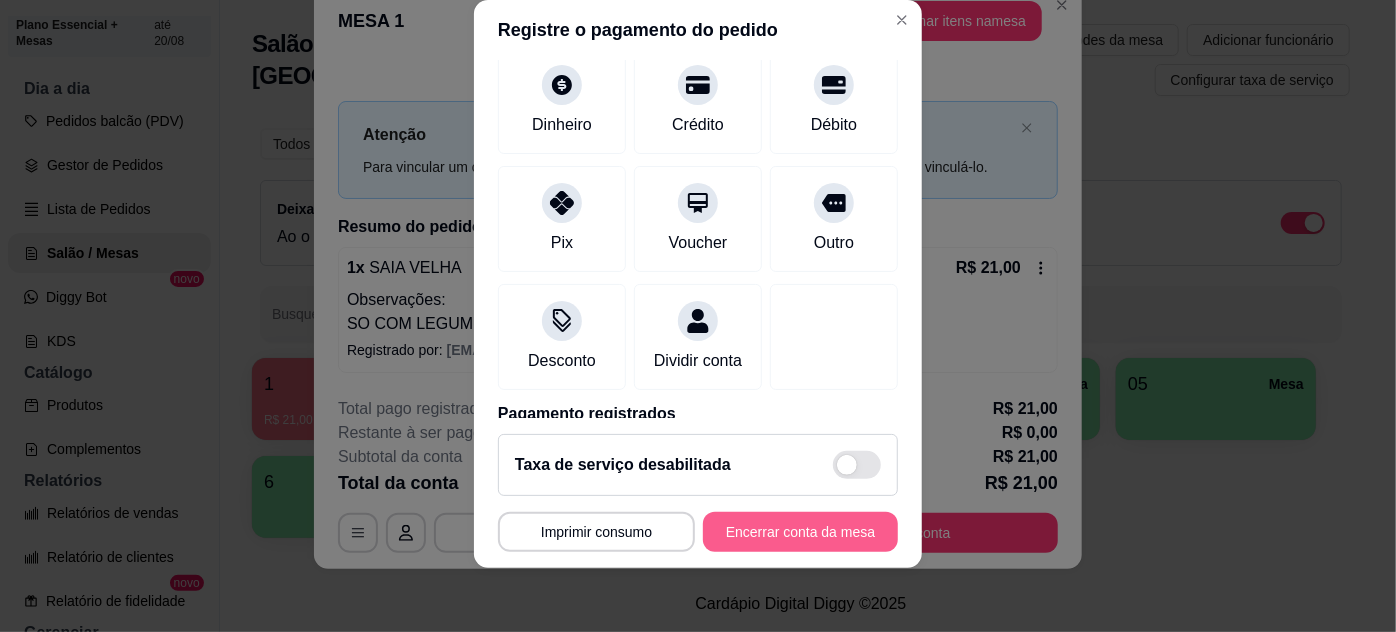 click on "Encerrar conta da mesa" at bounding box center (800, 532) 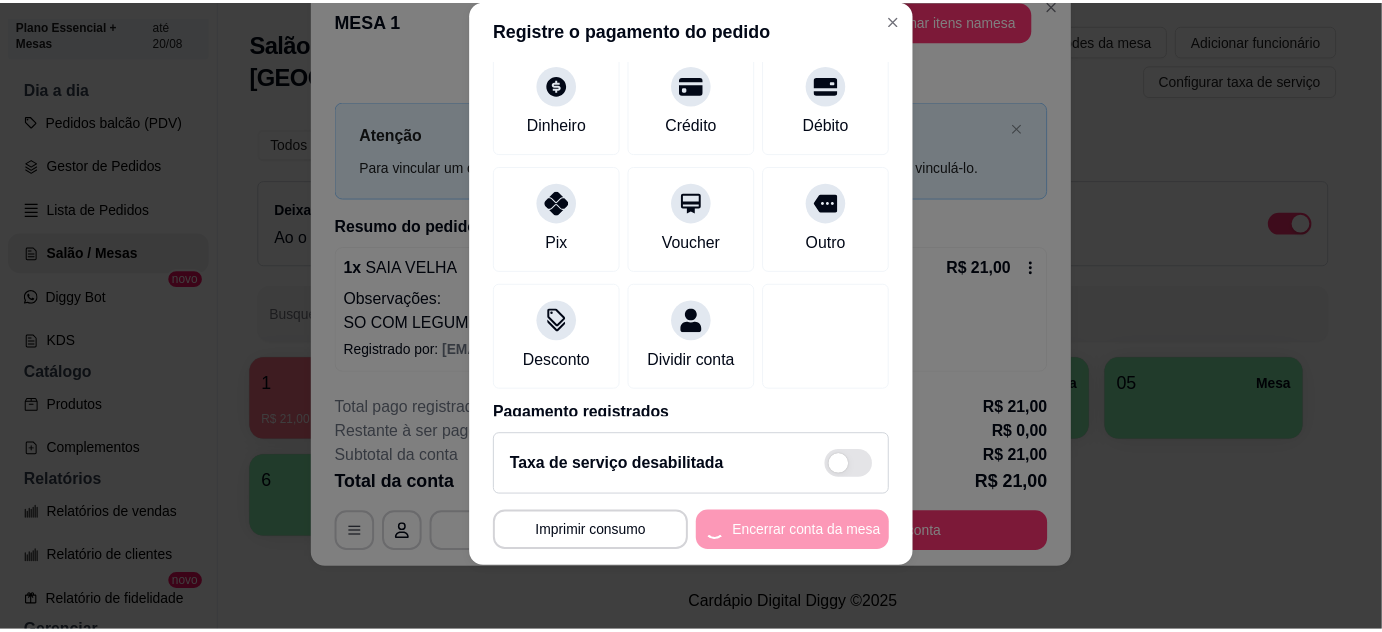 scroll, scrollTop: 0, scrollLeft: 0, axis: both 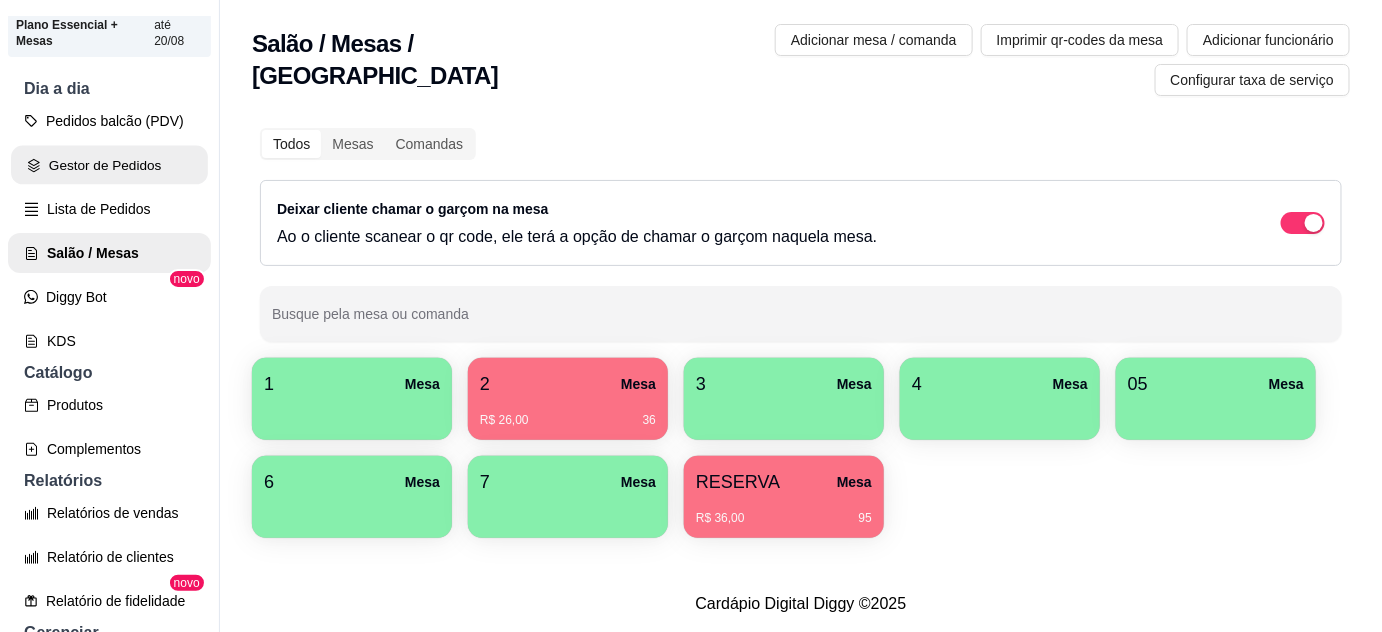 click on "Gestor de Pedidos" at bounding box center [109, 165] 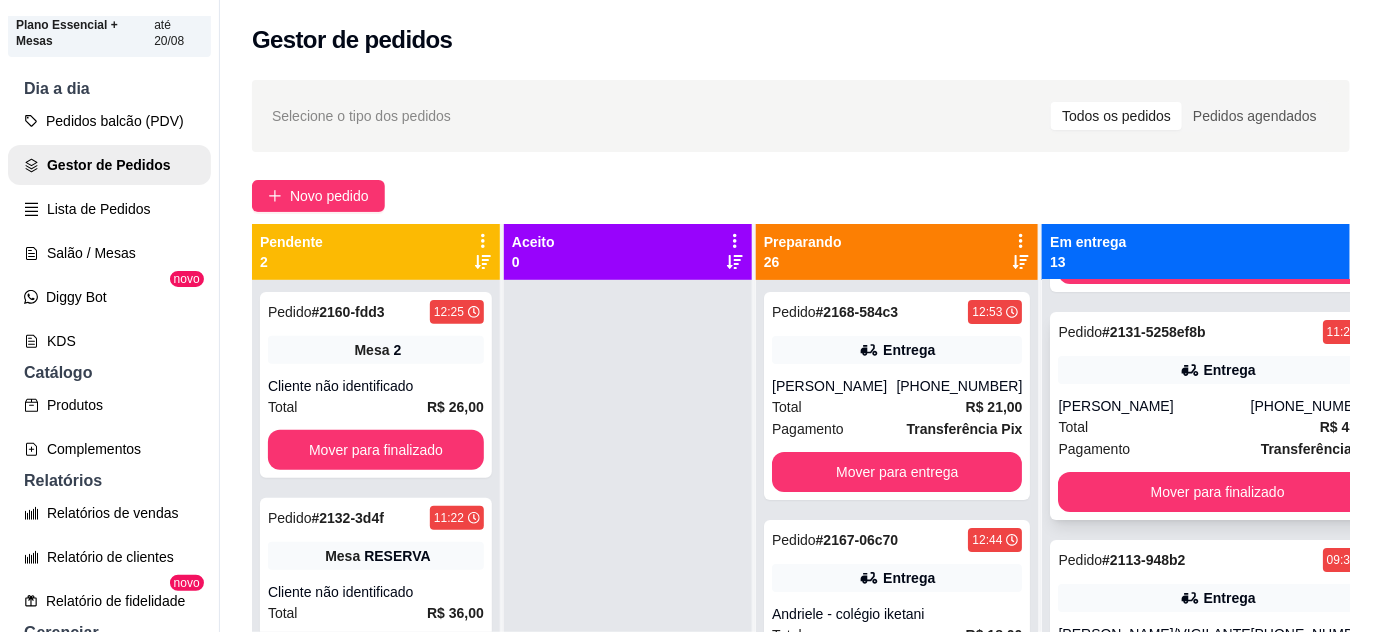 scroll, scrollTop: 2372, scrollLeft: 0, axis: vertical 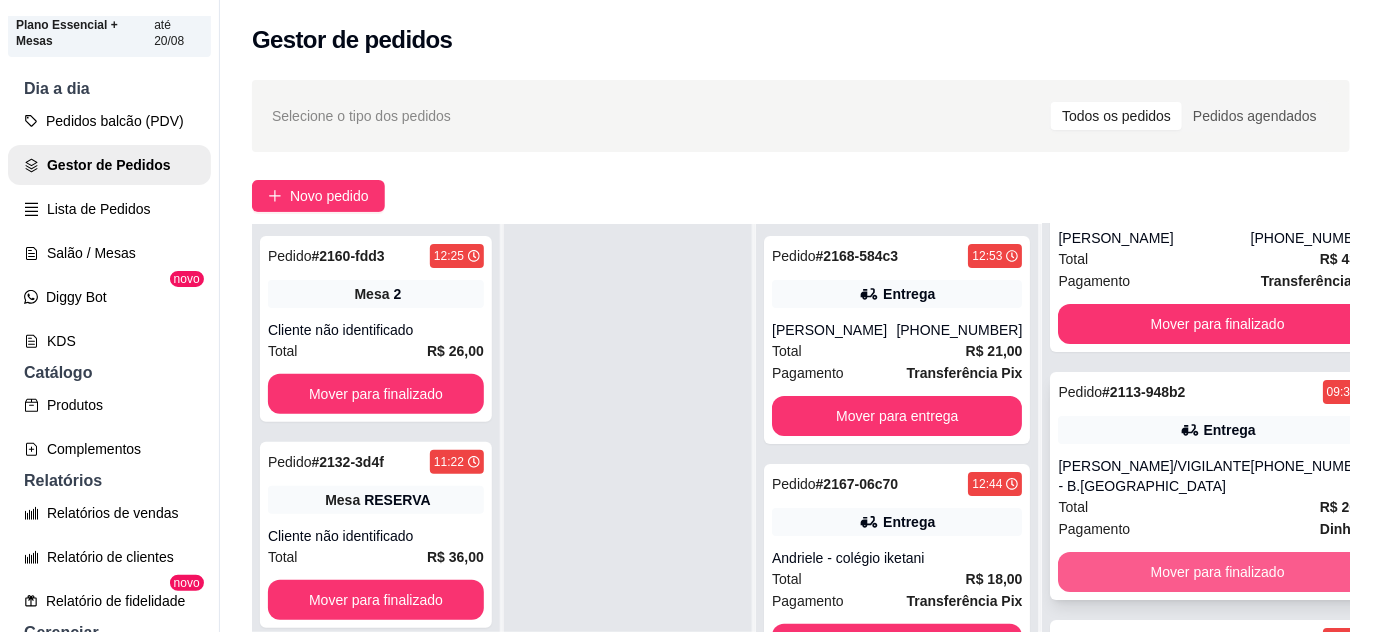 click on "Mover para finalizado" at bounding box center (1217, 572) 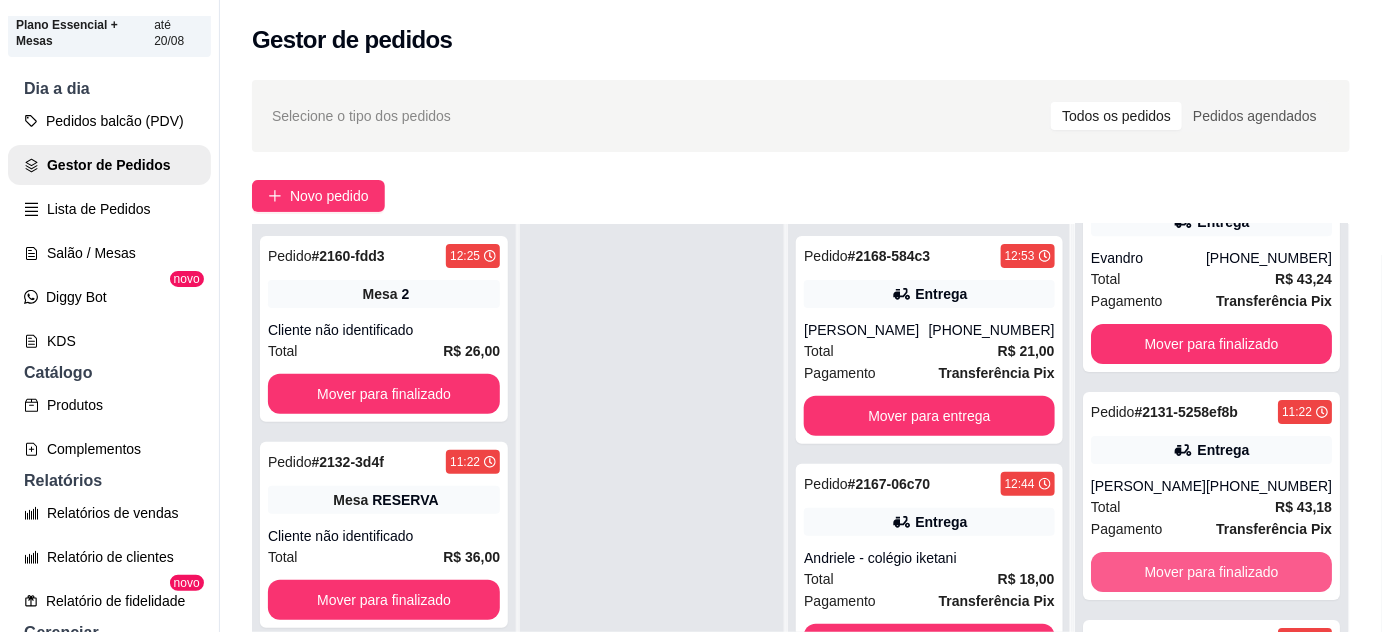 scroll, scrollTop: 2124, scrollLeft: 0, axis: vertical 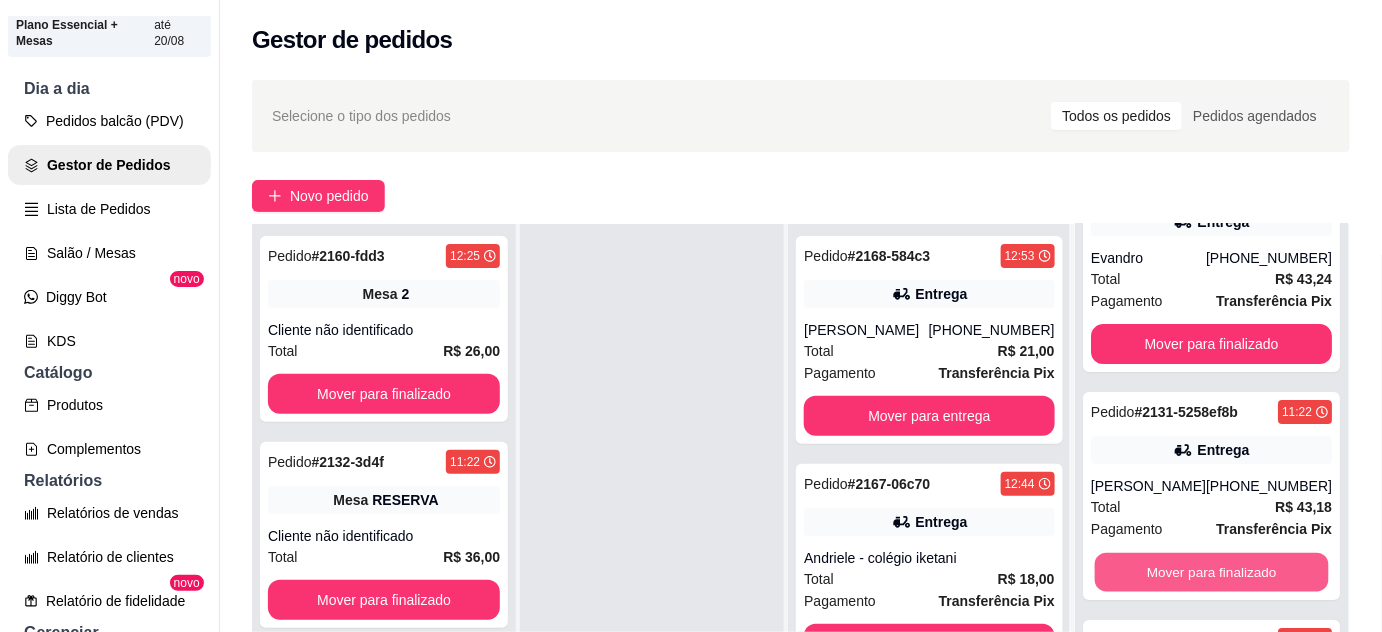 click on "Mover para finalizado" at bounding box center (1211, 572) 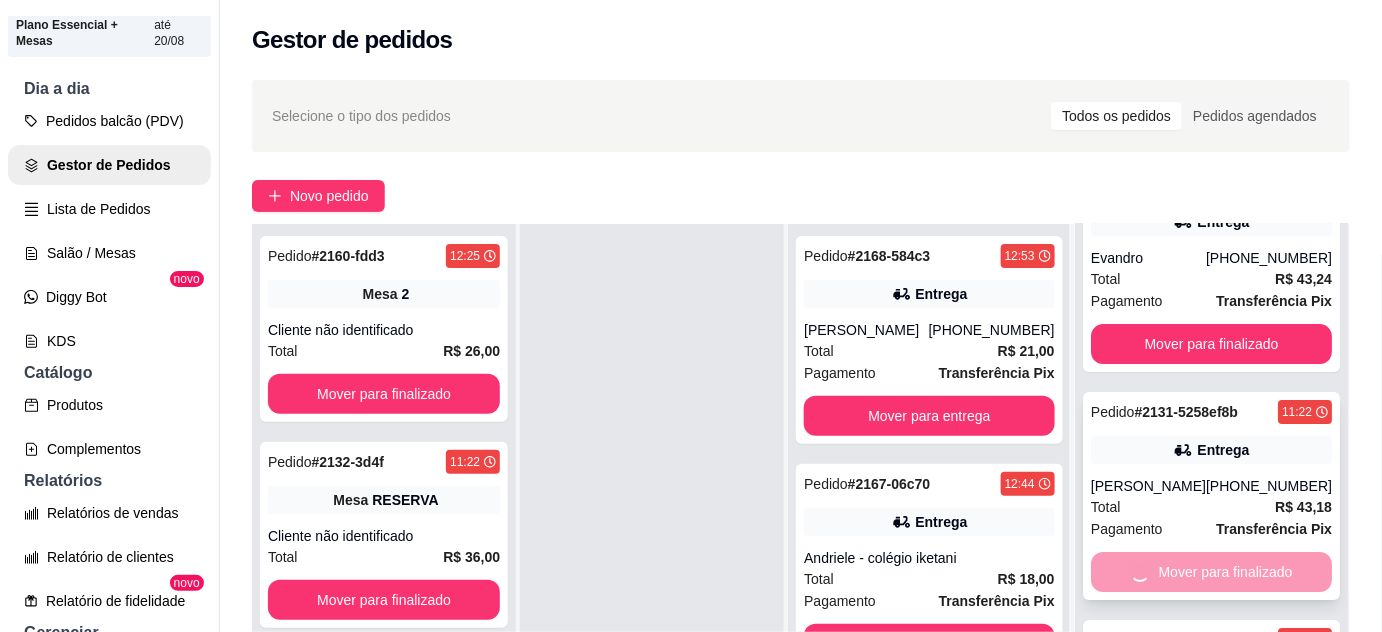 scroll, scrollTop: 1896, scrollLeft: 0, axis: vertical 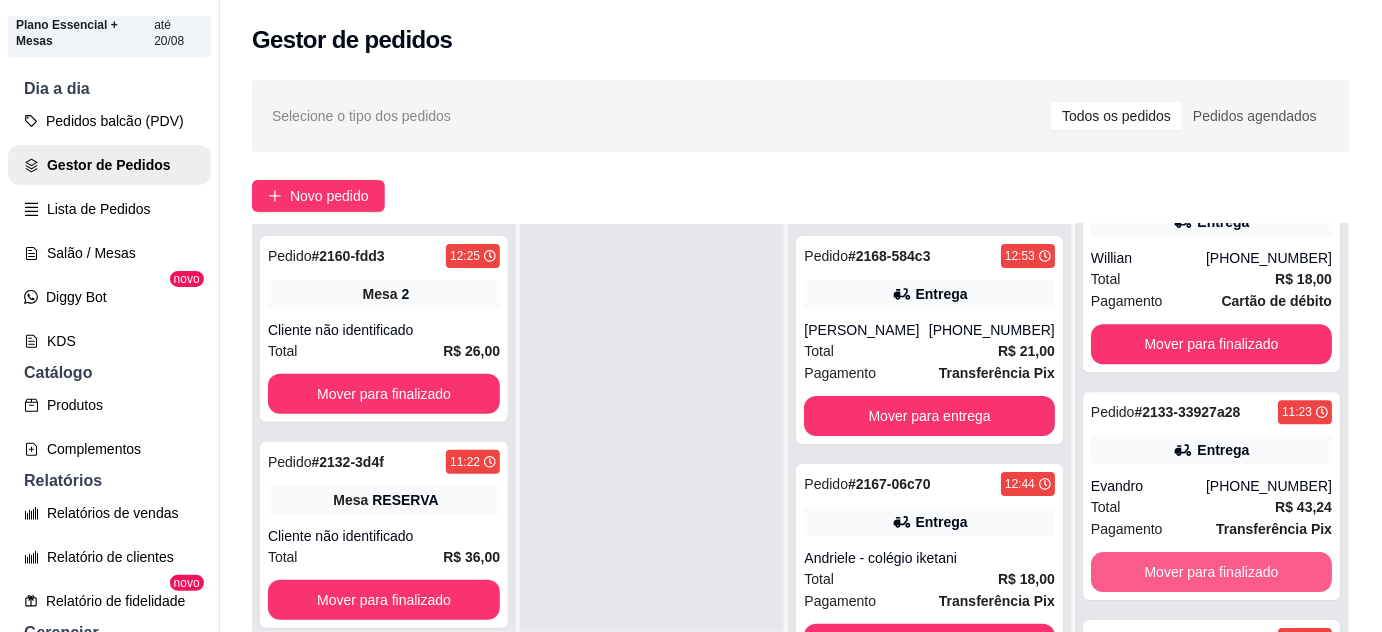 click on "Mover para finalizado" at bounding box center [1211, 572] 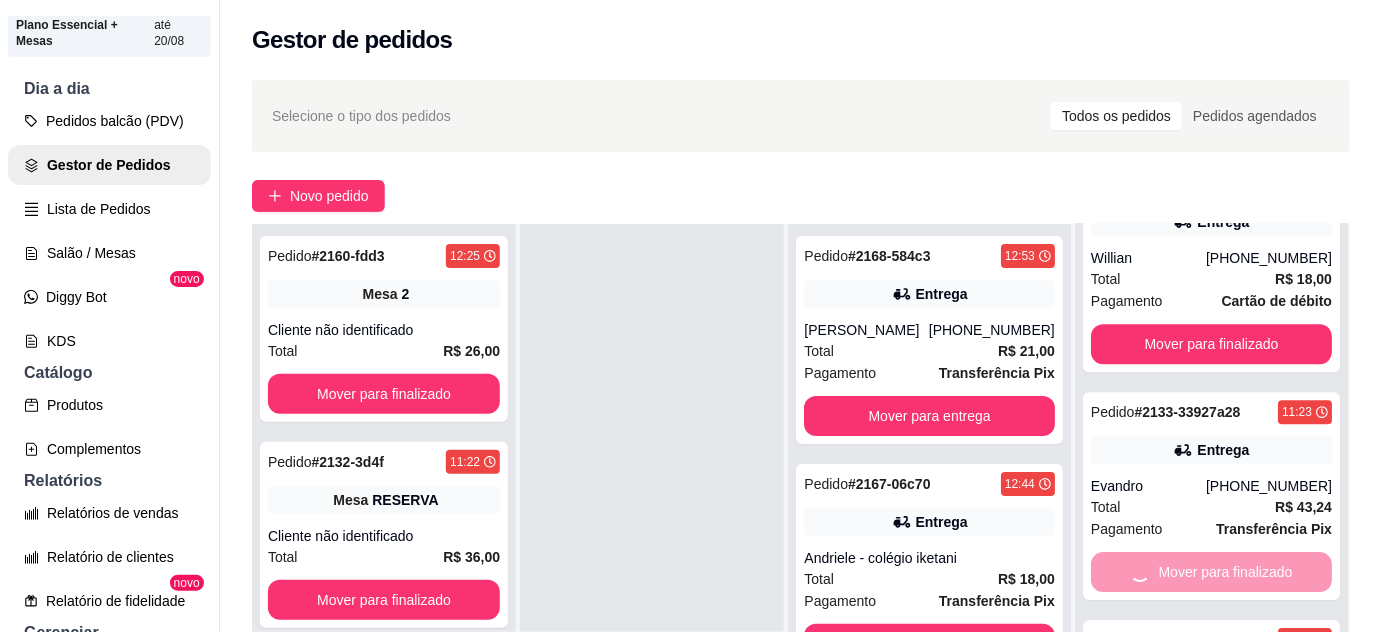 scroll, scrollTop: 1668, scrollLeft: 0, axis: vertical 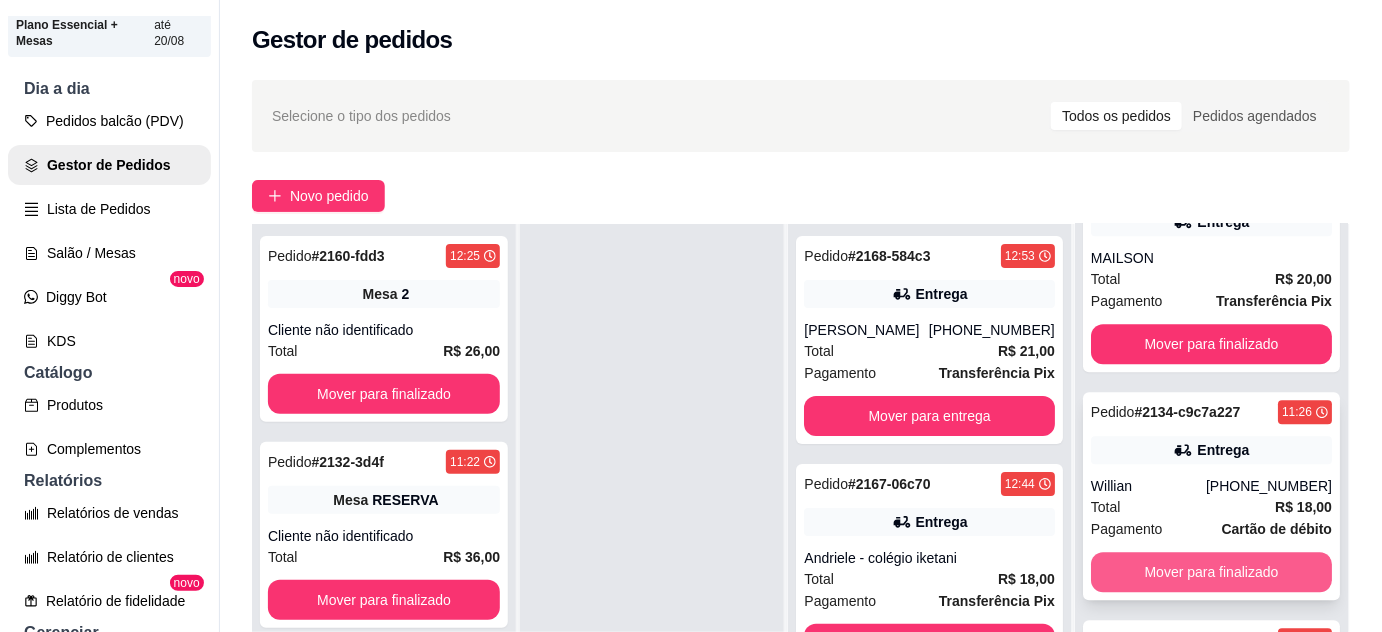 click on "Mover para finalizado" at bounding box center (1211, 572) 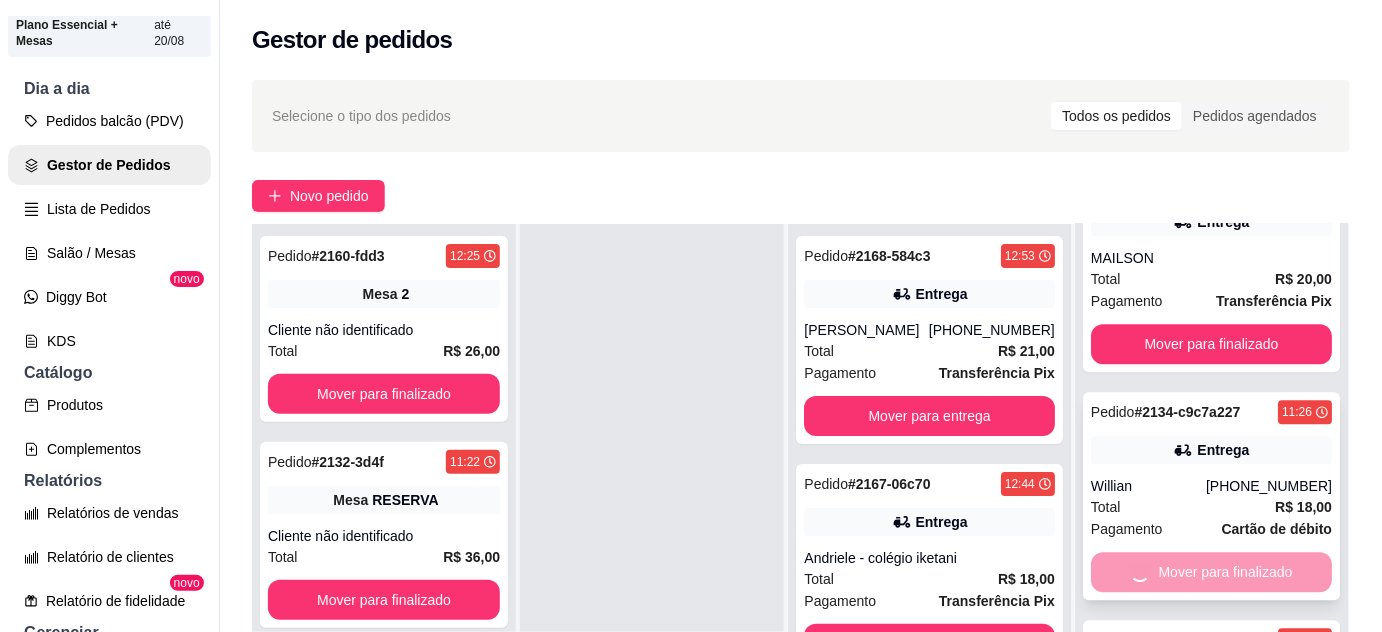 scroll, scrollTop: 1440, scrollLeft: 0, axis: vertical 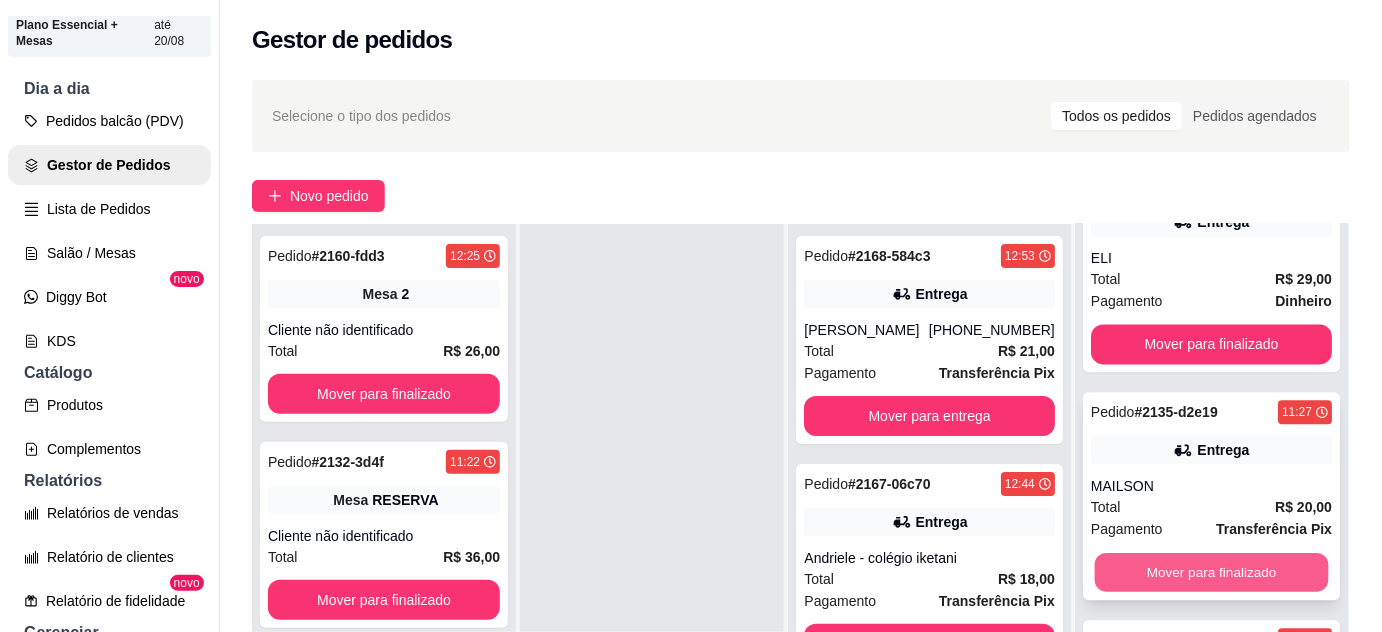 click on "Mover para finalizado" at bounding box center [1211, 572] 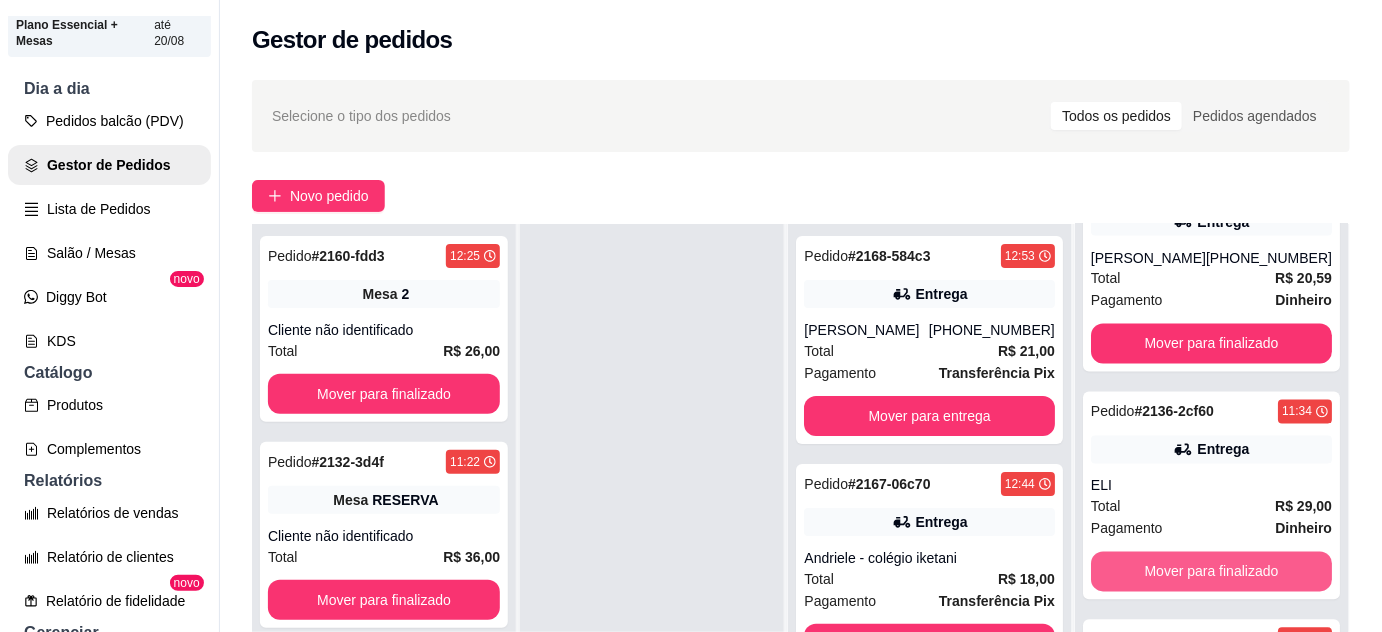 scroll, scrollTop: 1212, scrollLeft: 0, axis: vertical 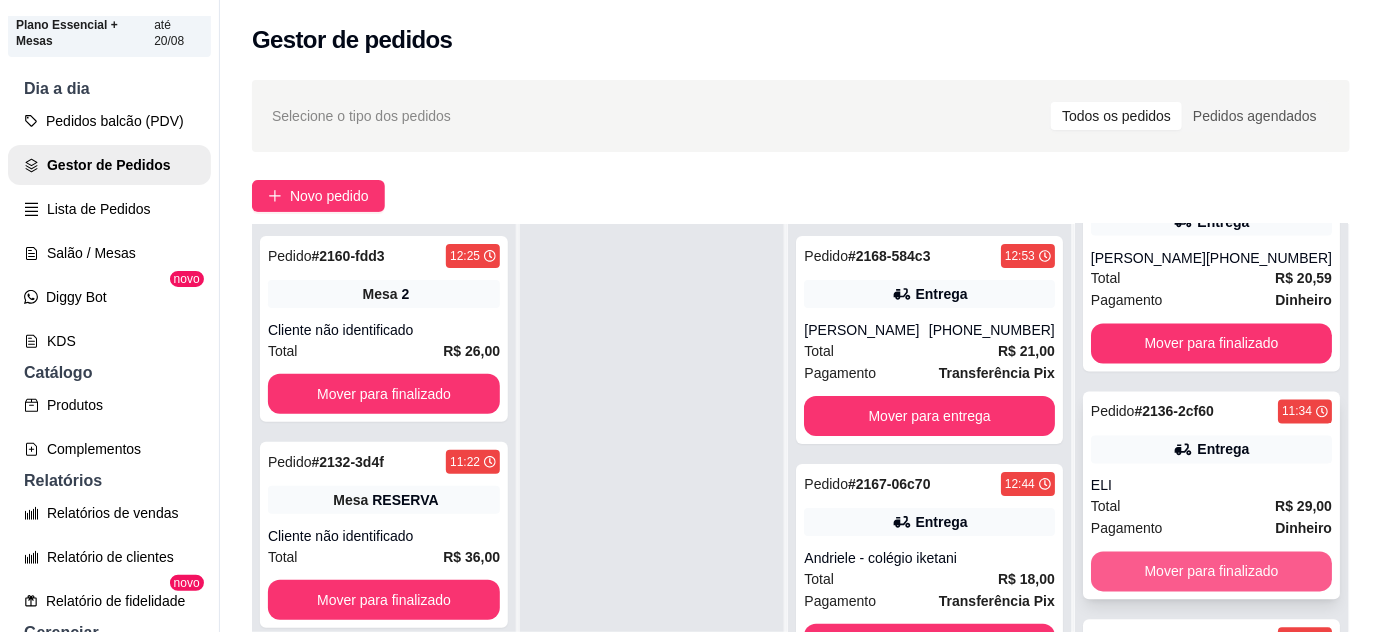 click on "Mover para finalizado" at bounding box center [1211, 572] 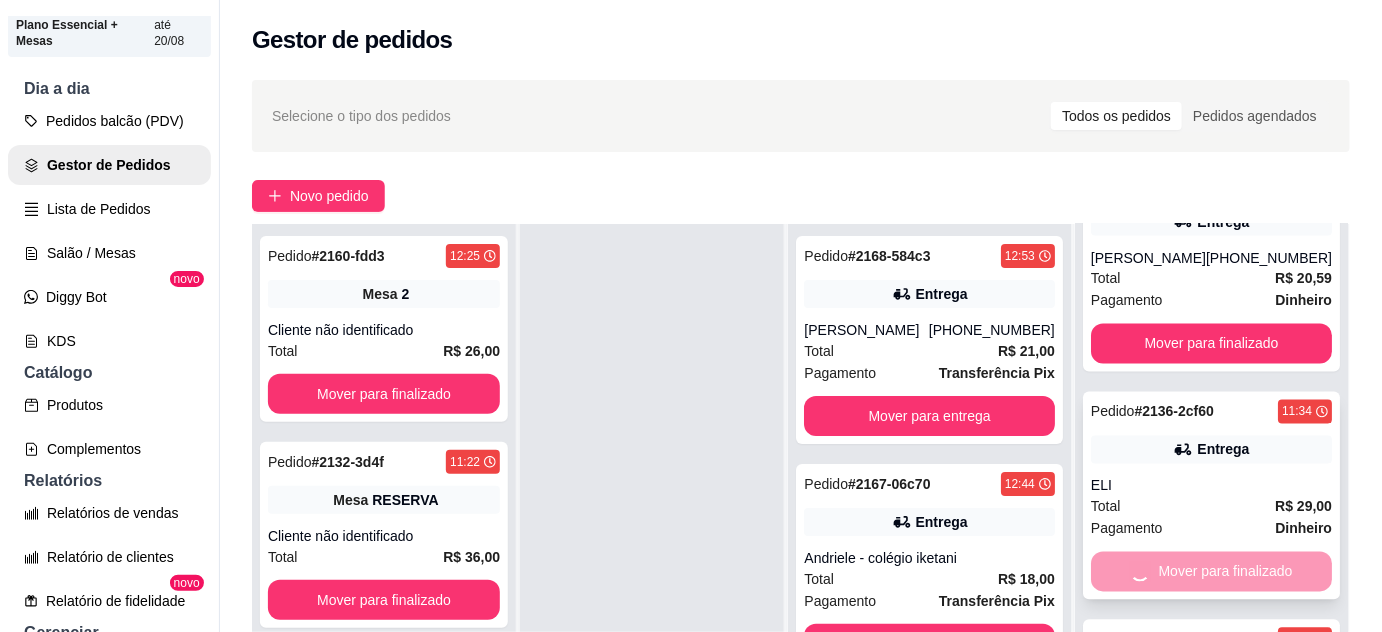 scroll, scrollTop: 984, scrollLeft: 0, axis: vertical 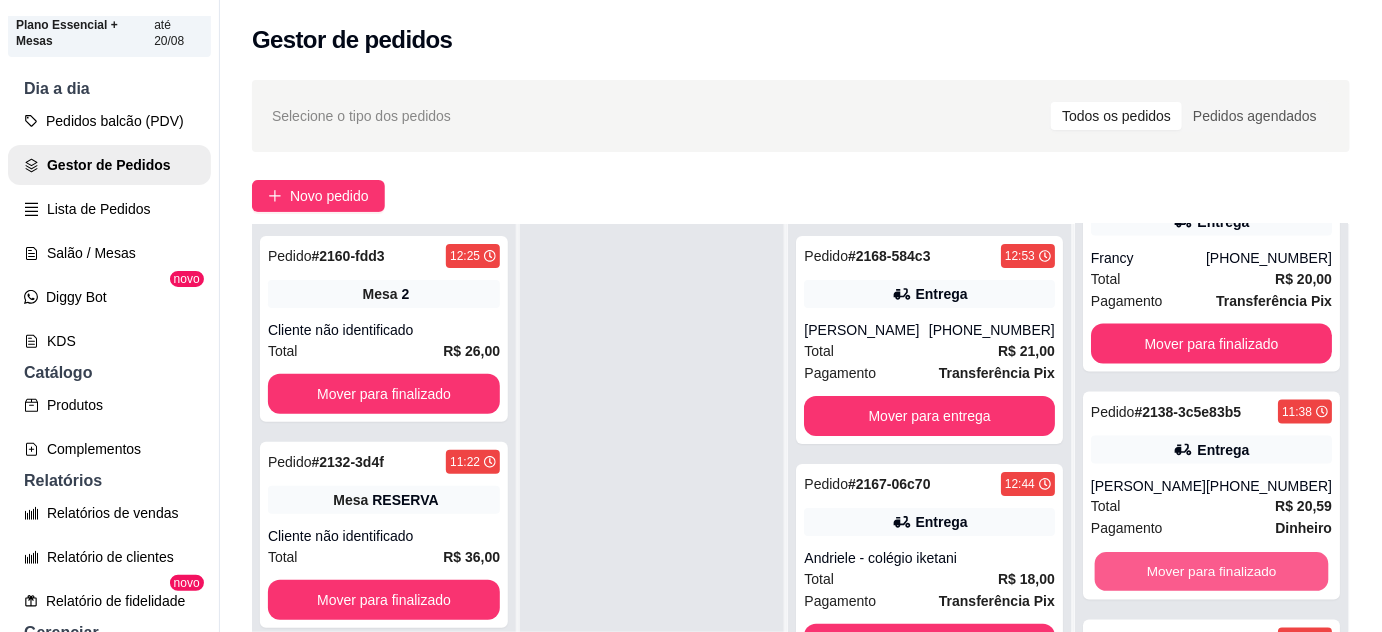 click on "Mover para finalizado" at bounding box center (1211, 572) 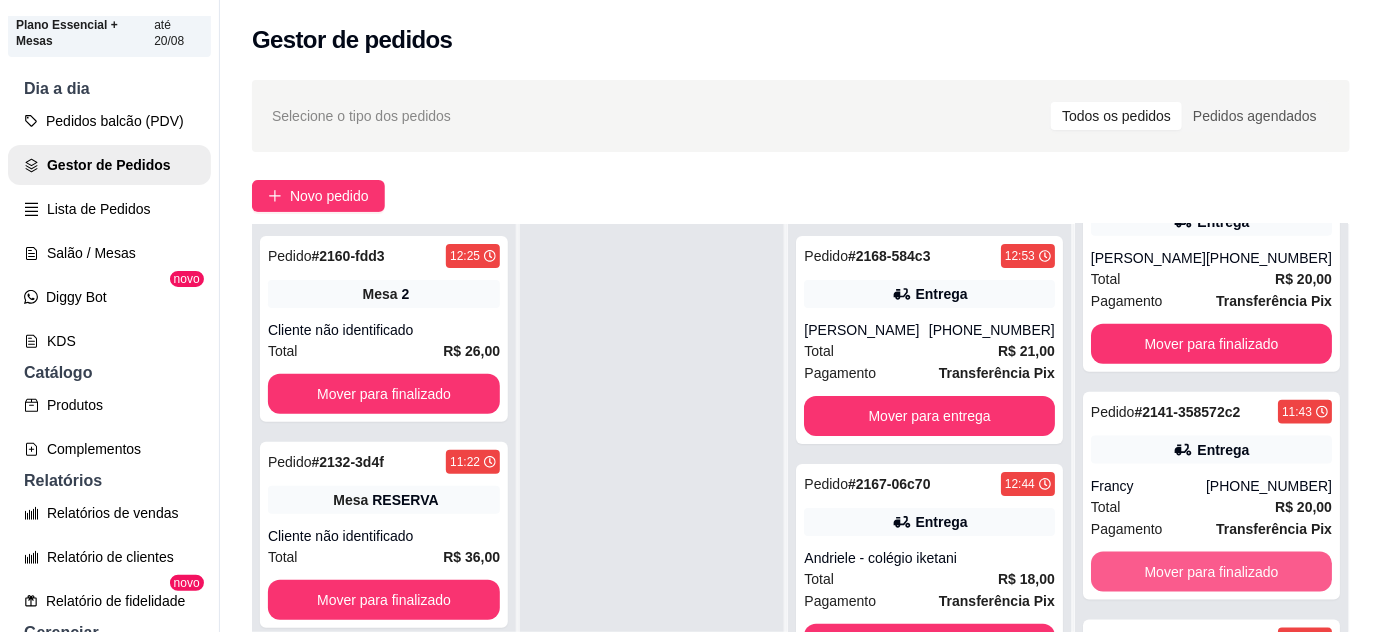 scroll, scrollTop: 756, scrollLeft: 0, axis: vertical 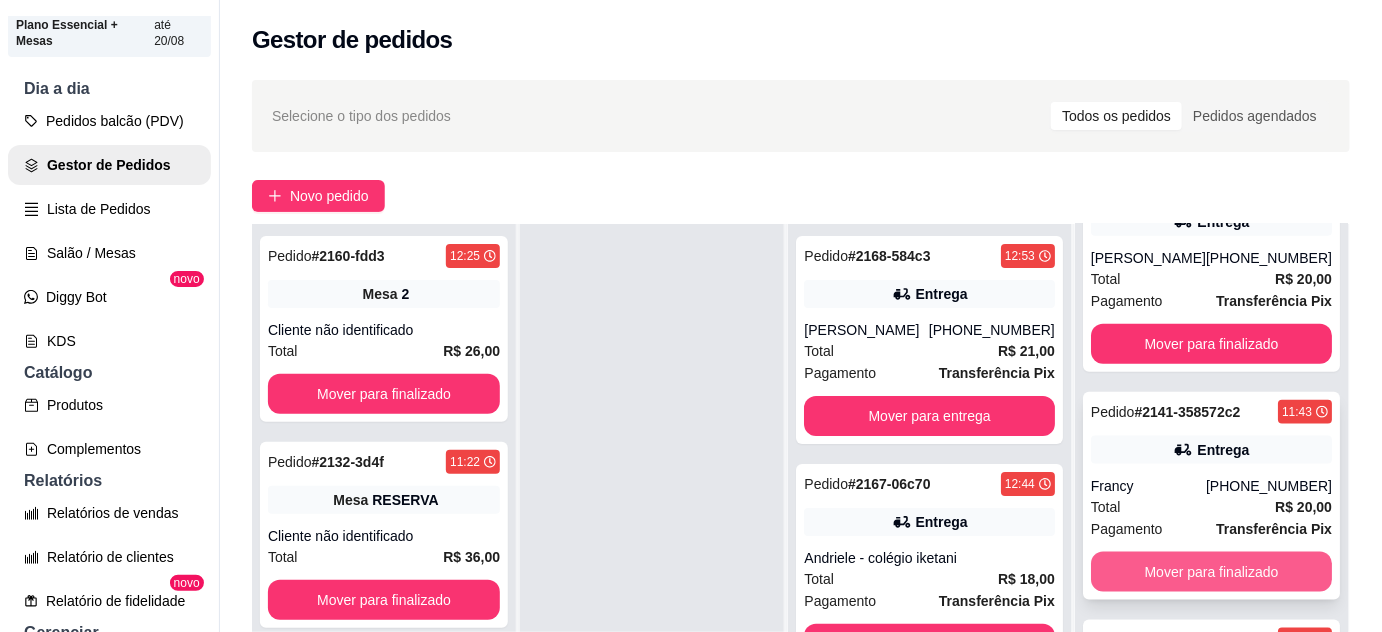 click on "Mover para finalizado" at bounding box center [1211, 572] 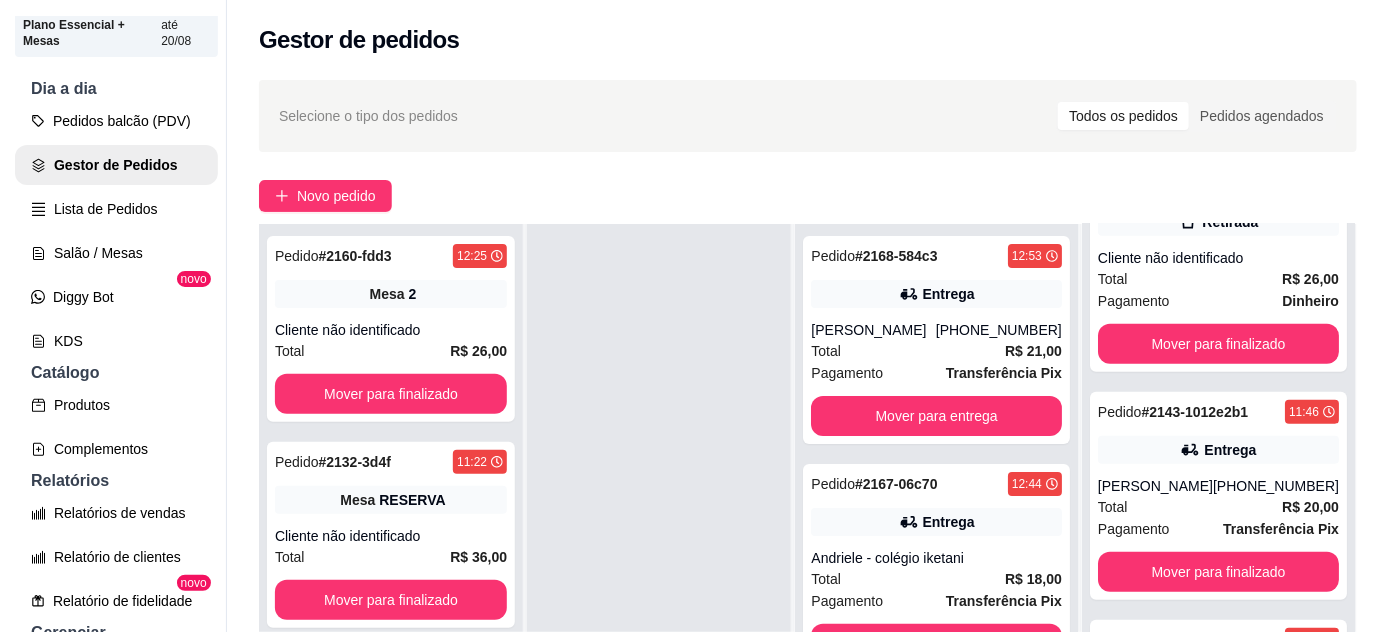 scroll, scrollTop: 528, scrollLeft: 0, axis: vertical 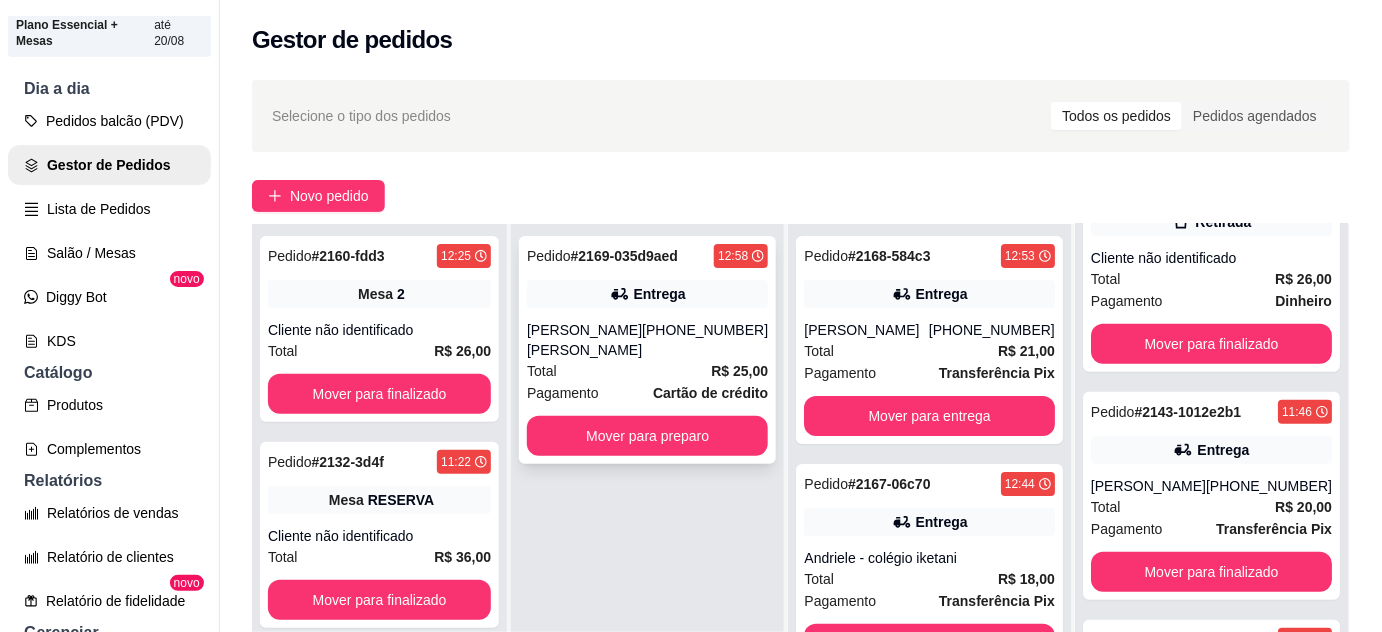click on "Total R$ 25,00" at bounding box center (647, 371) 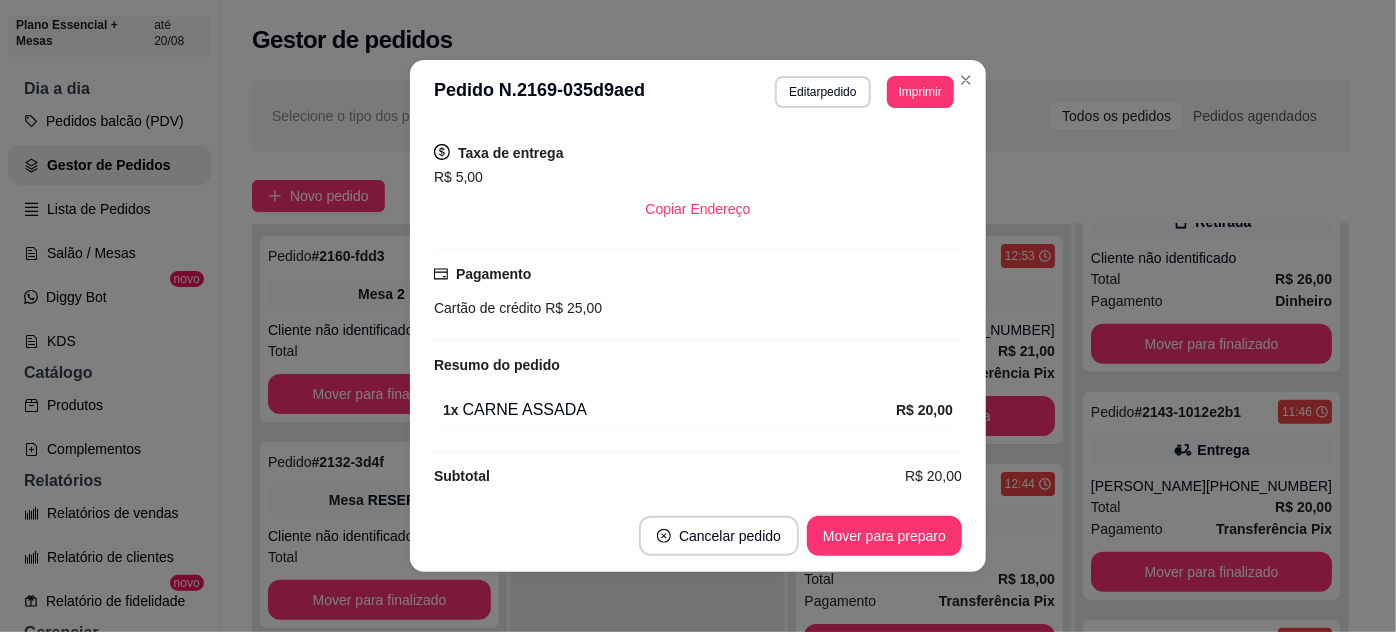 scroll, scrollTop: 459, scrollLeft: 0, axis: vertical 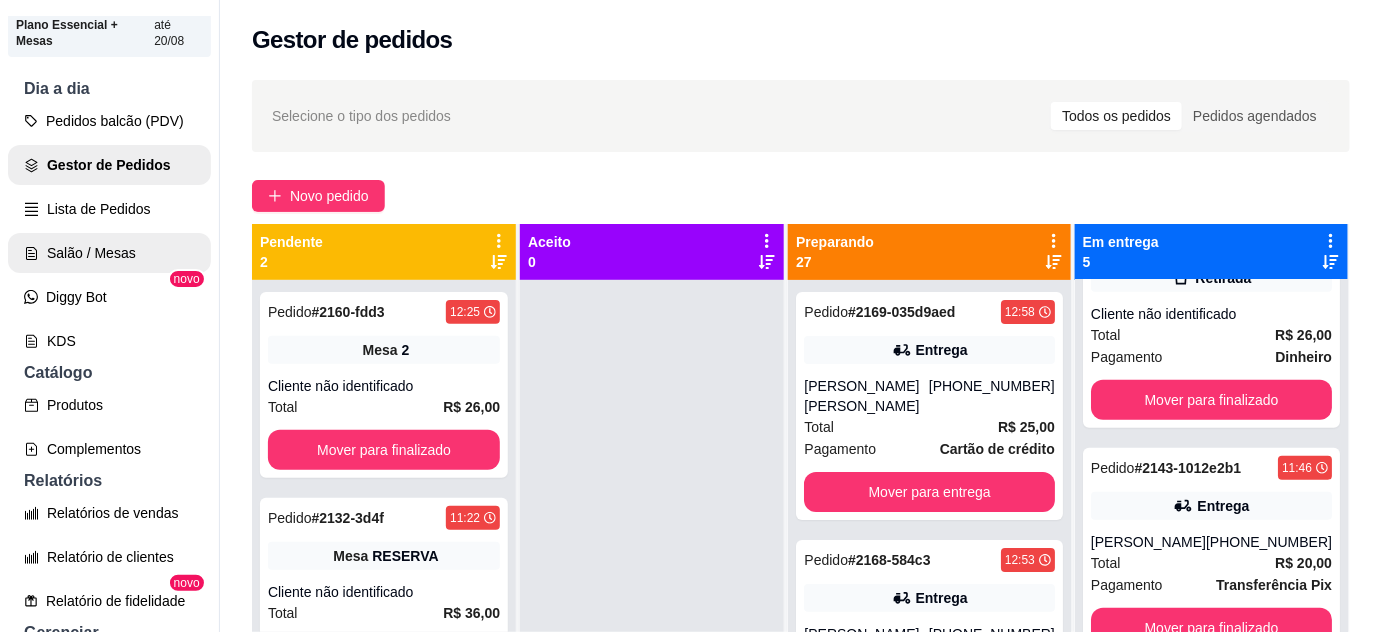click on "Salão / Mesas" at bounding box center [109, 253] 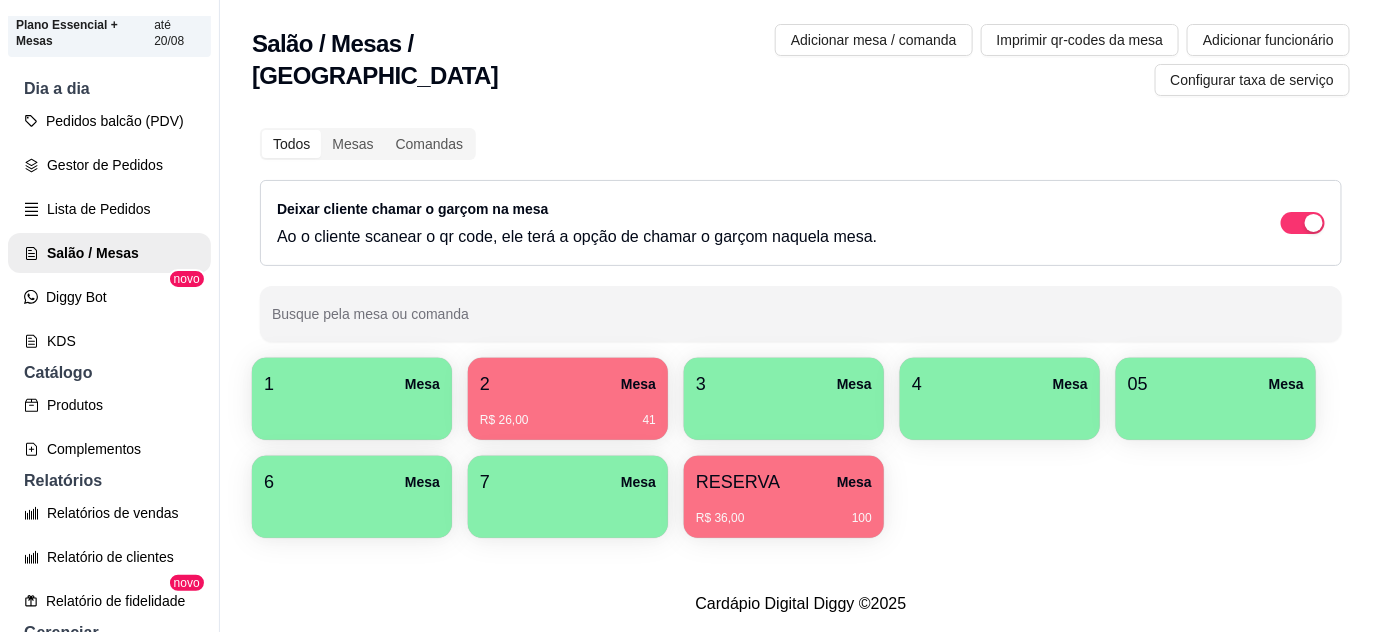 click on "2 Mesa" at bounding box center (568, 384) 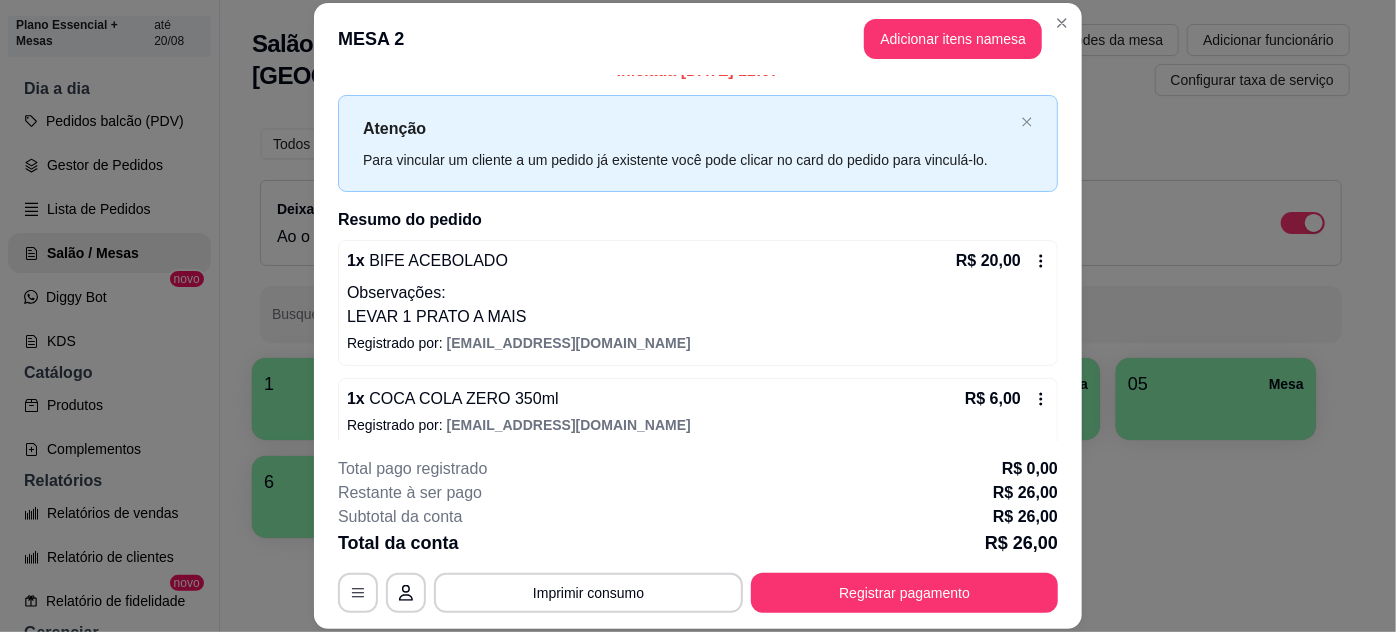 scroll, scrollTop: 37, scrollLeft: 0, axis: vertical 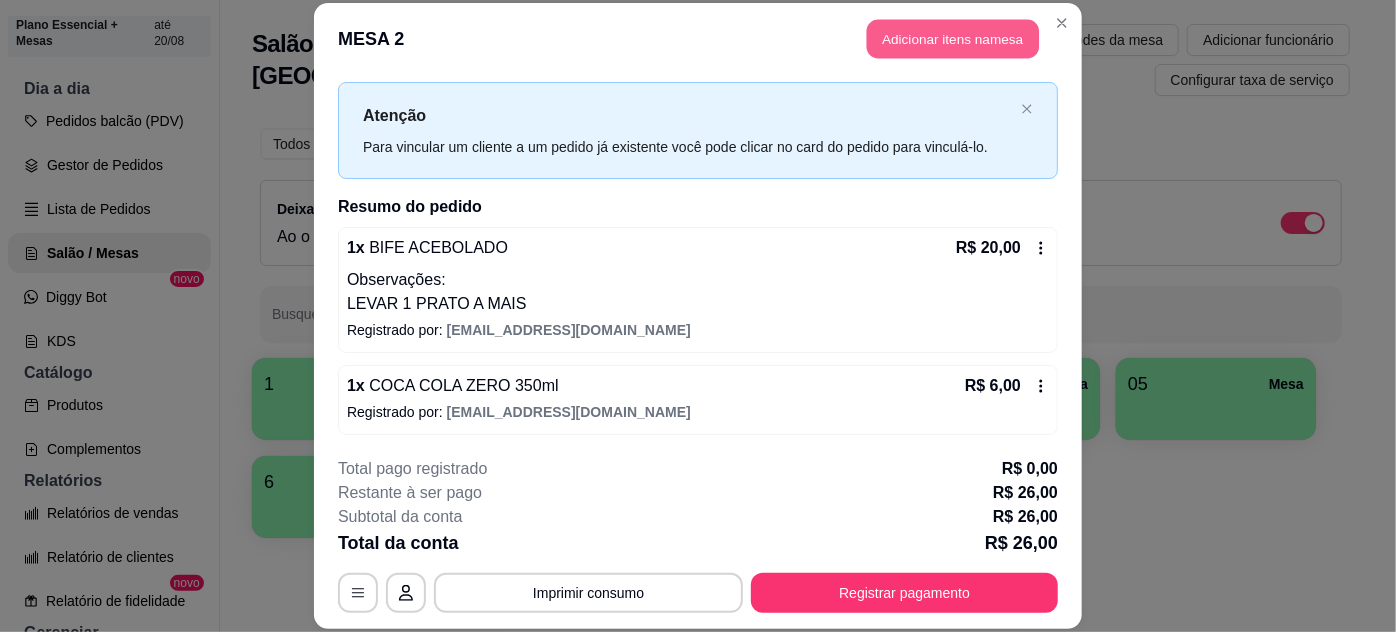 click on "Adicionar itens na  mesa" at bounding box center (953, 39) 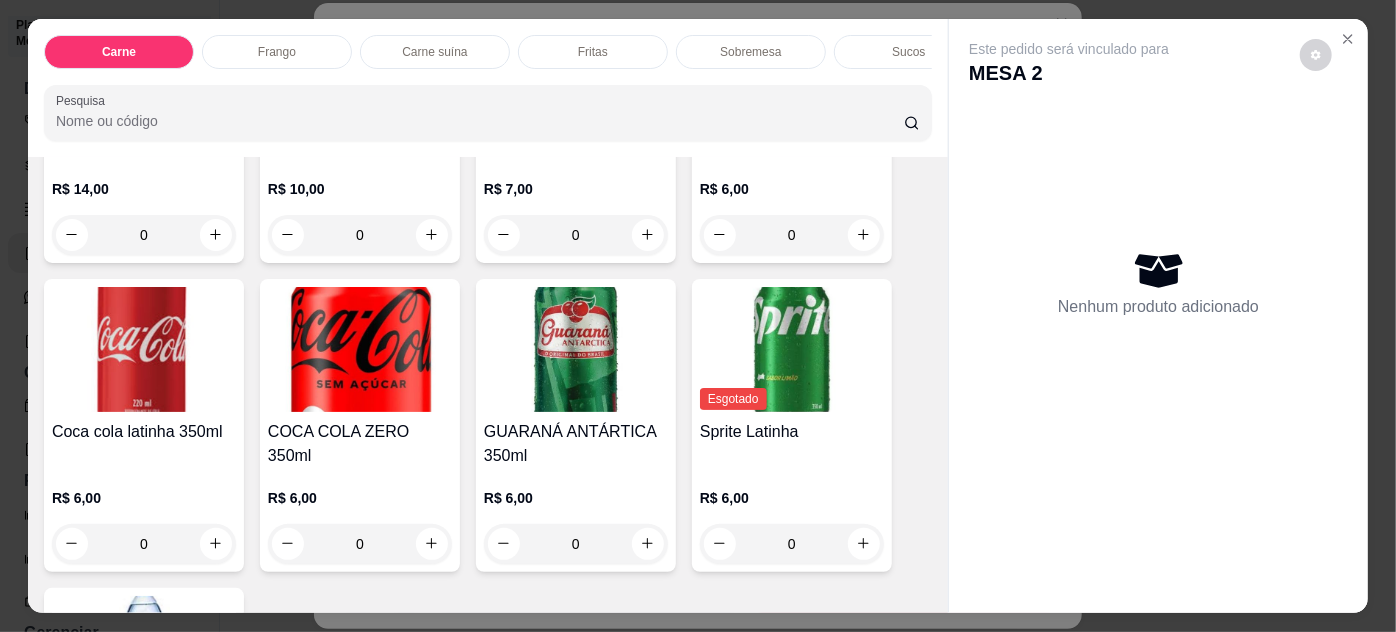 scroll, scrollTop: 3090, scrollLeft: 0, axis: vertical 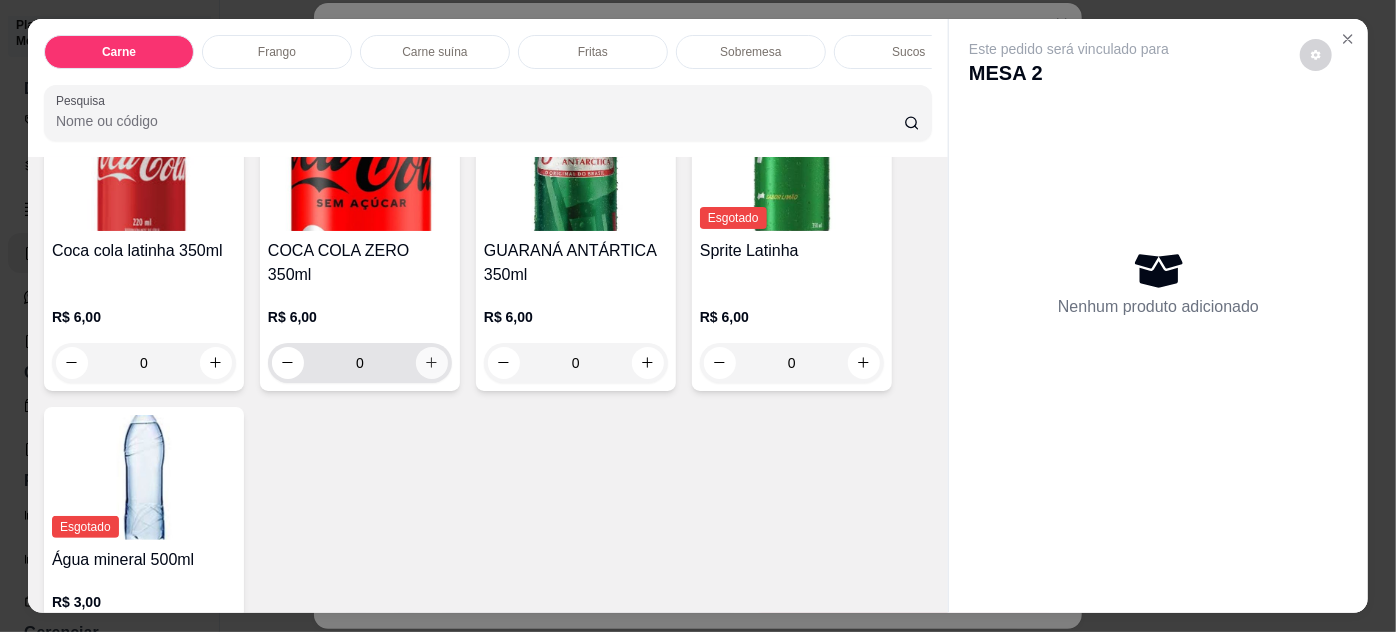 click 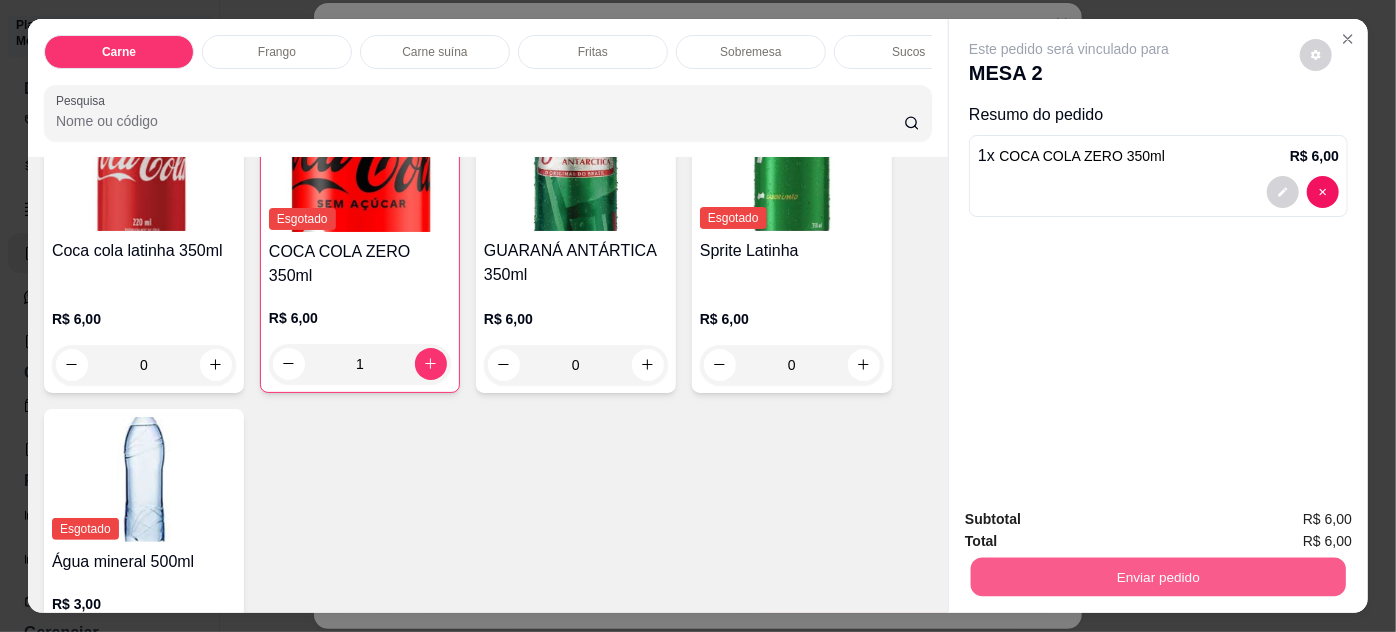 click on "Enviar pedido" at bounding box center (1158, 577) 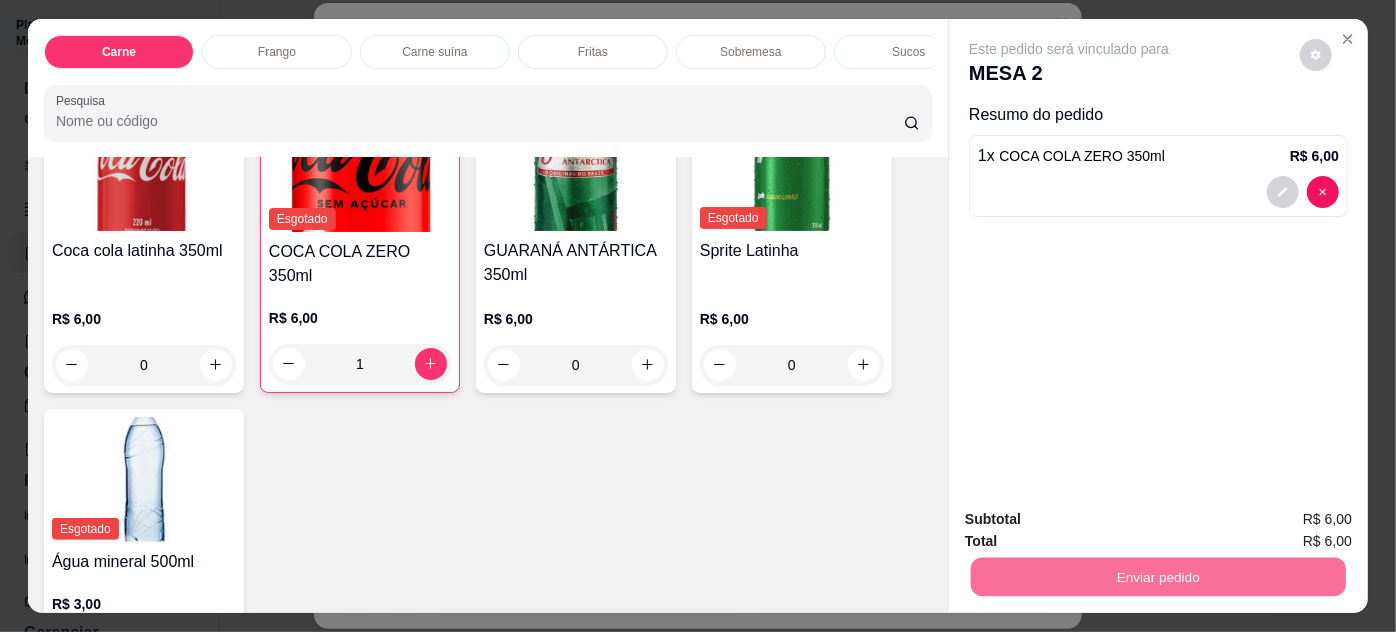 click on "Não registrar e enviar pedido" at bounding box center (1093, 520) 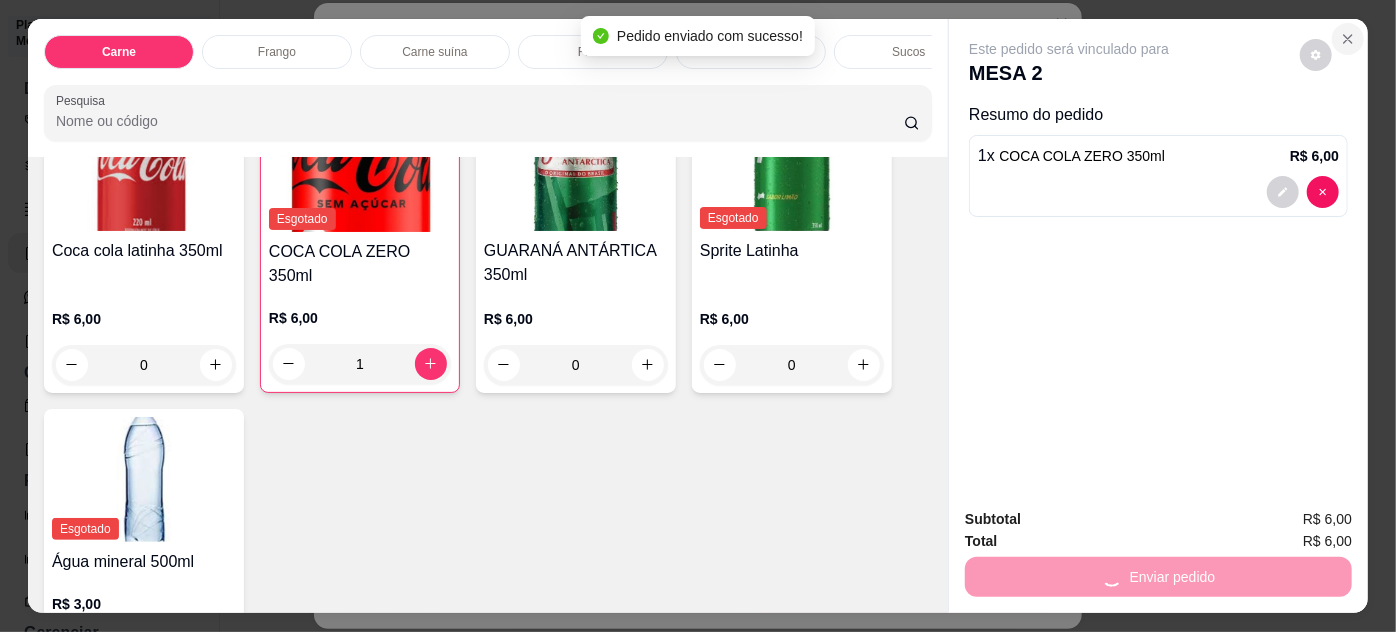 click 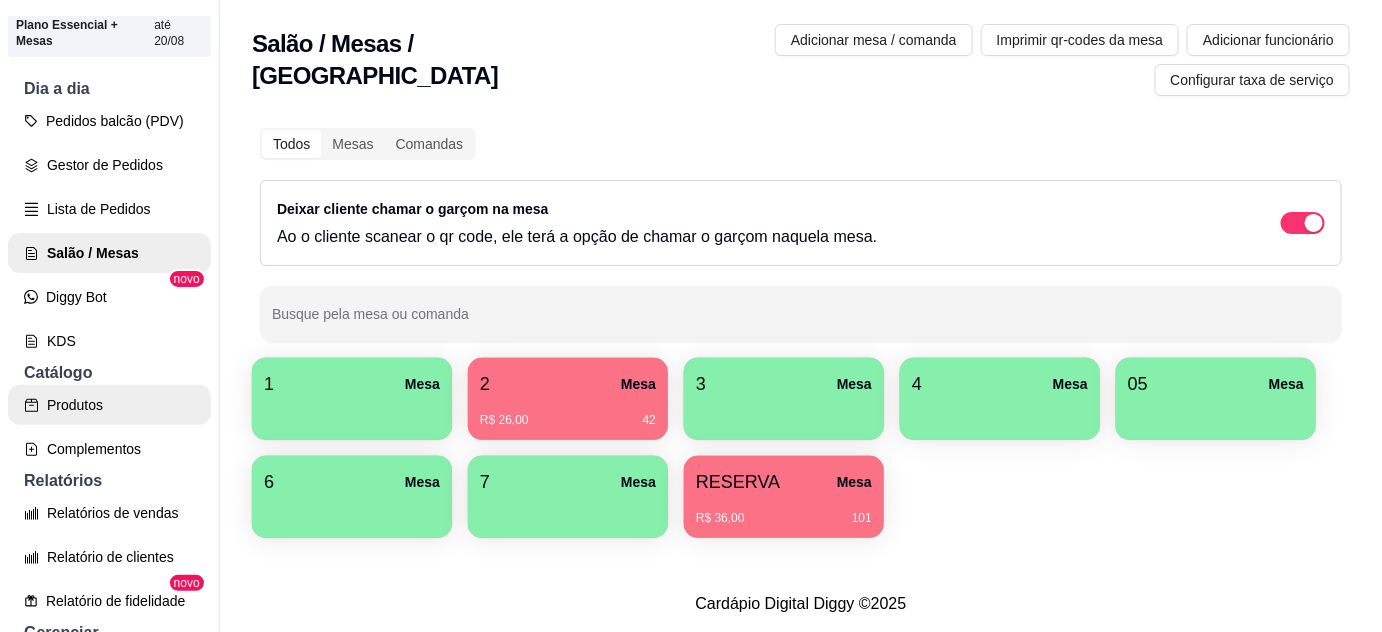click on "Produtos" at bounding box center (109, 405) 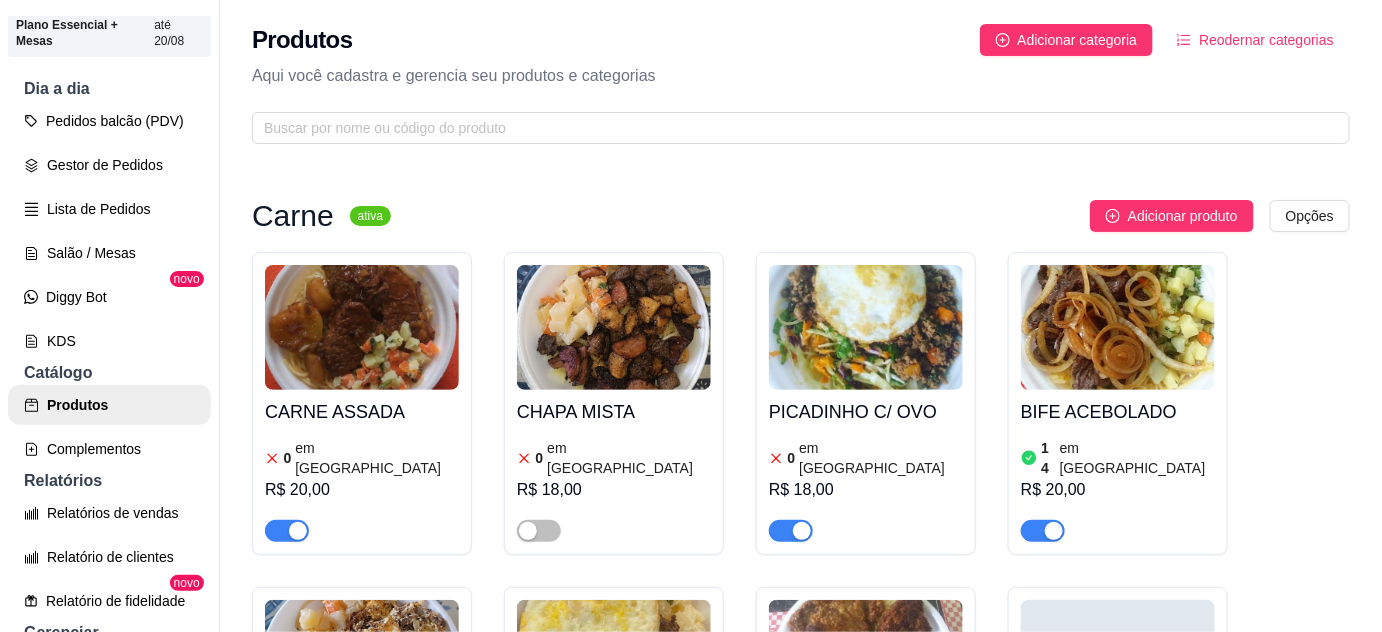 click at bounding box center [362, 522] 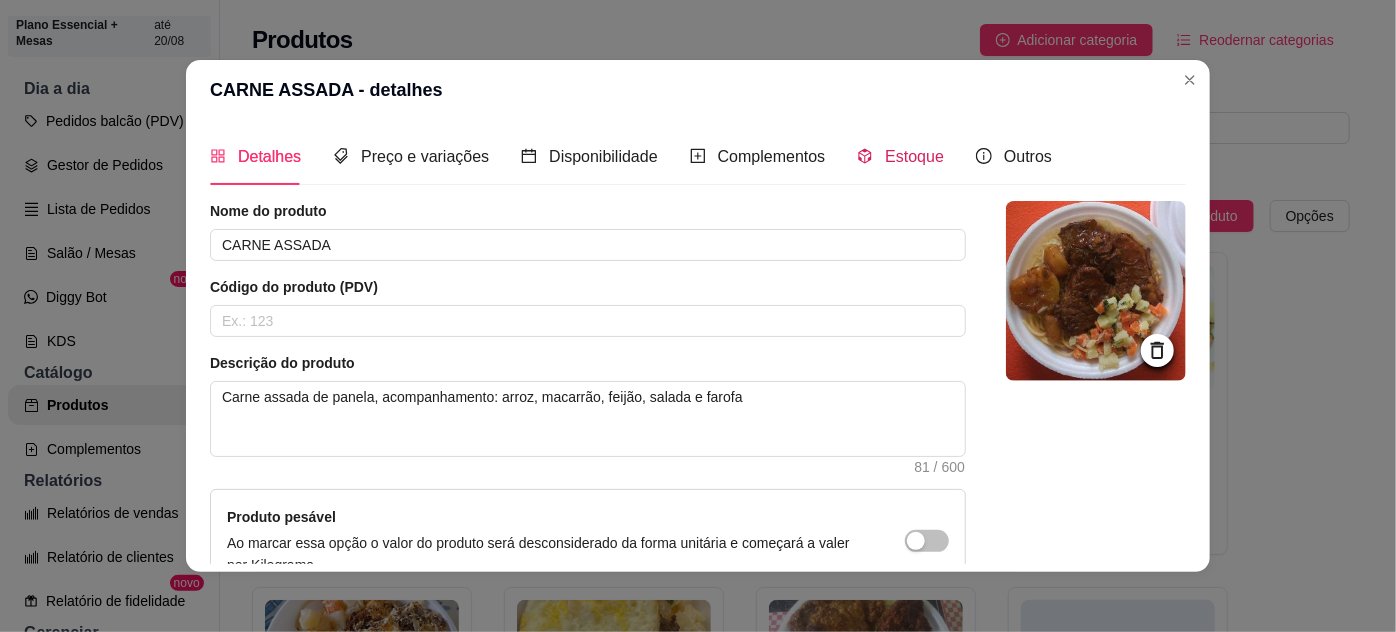 click on "Estoque" at bounding box center [914, 156] 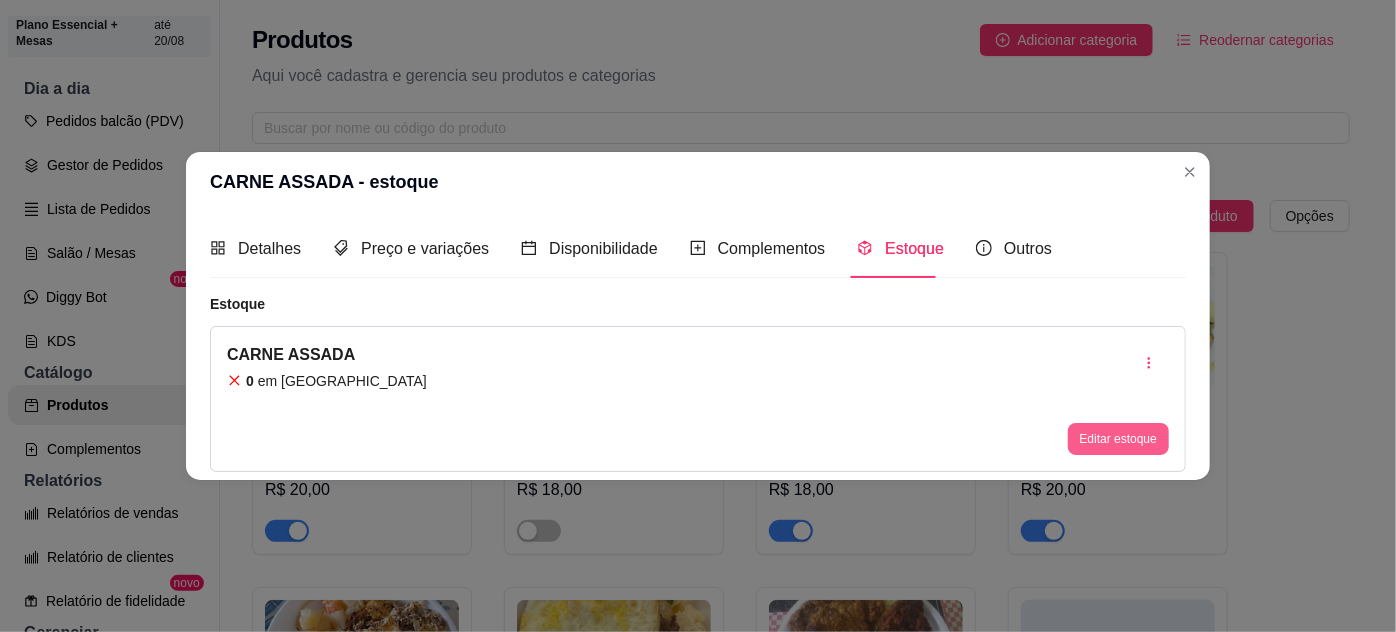 click on "Editar estoque" at bounding box center (1118, 439) 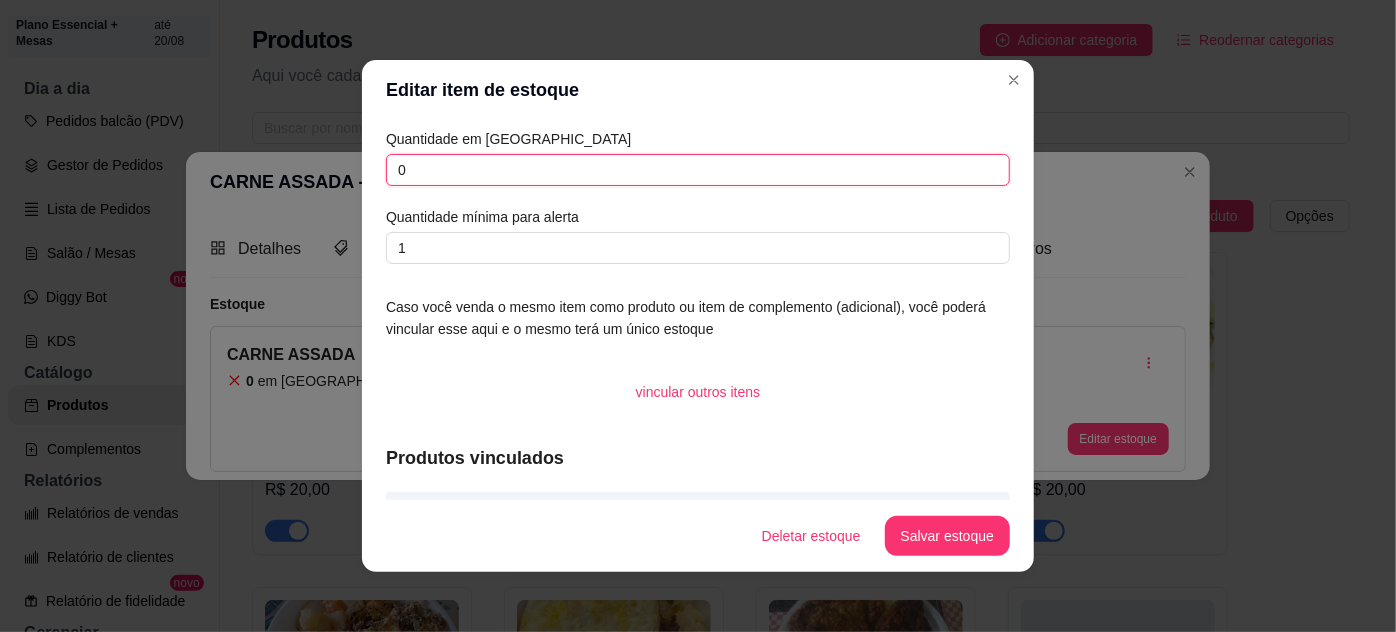 click on "0" at bounding box center [698, 170] 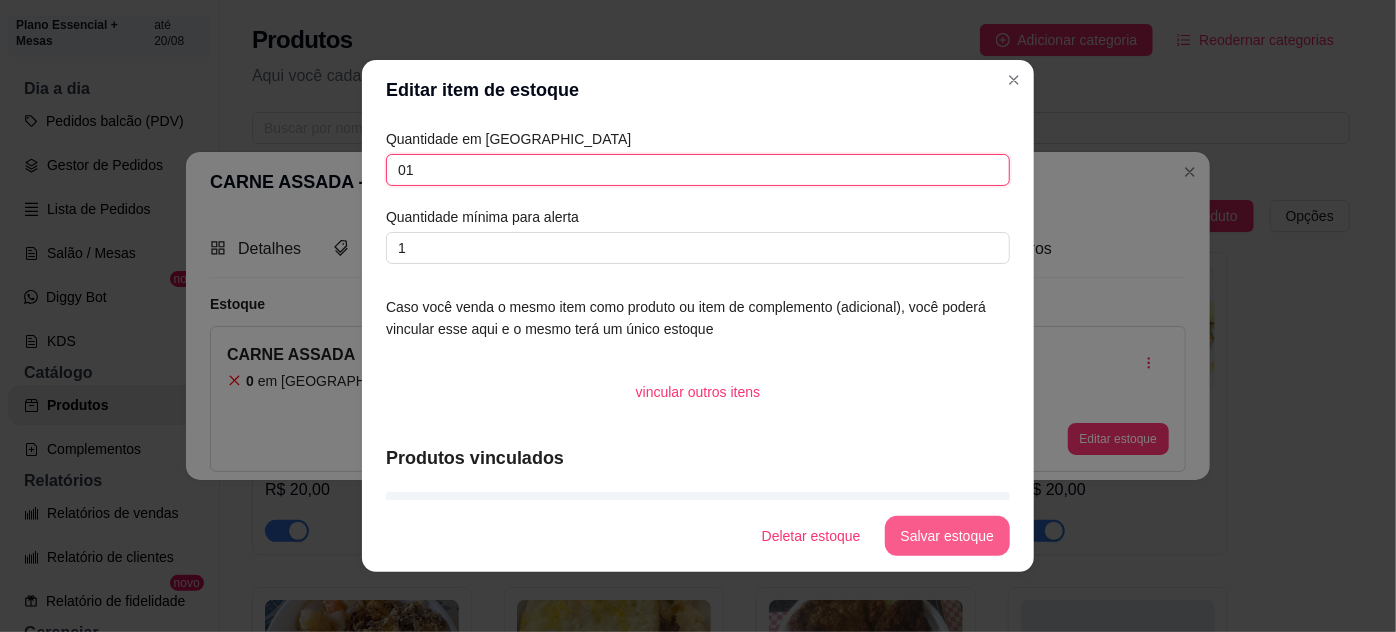 type on "01" 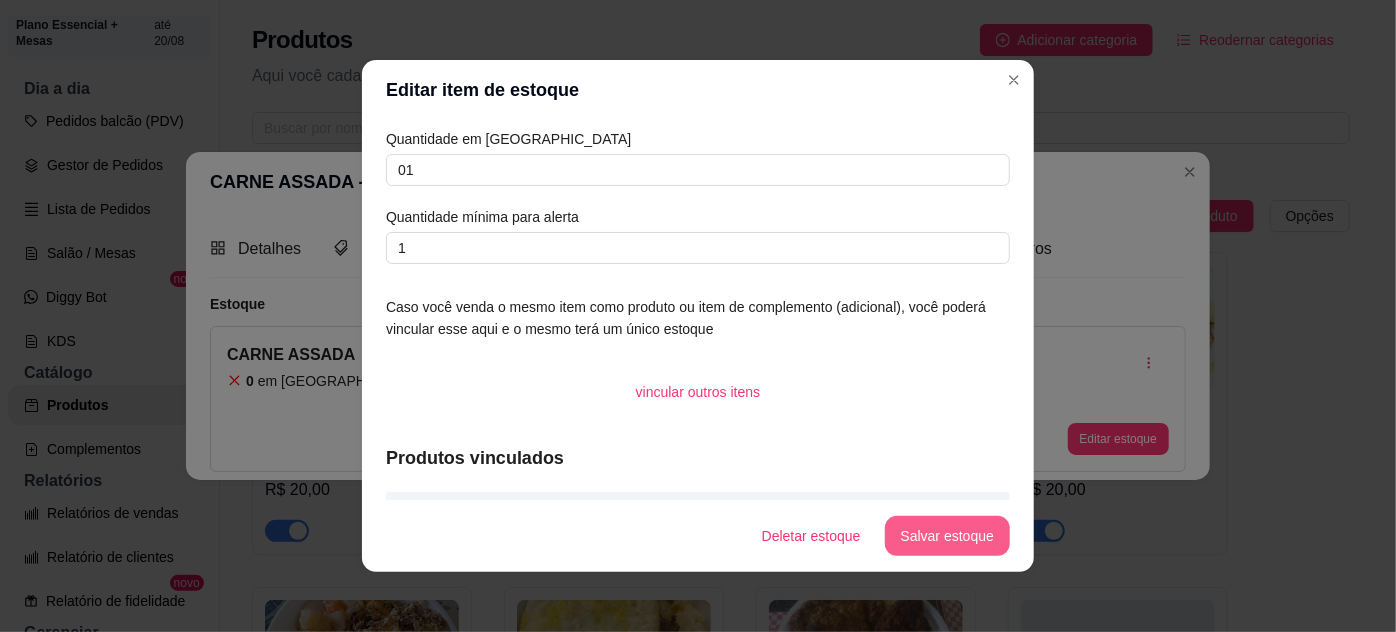 click on "Salvar estoque" at bounding box center (947, 536) 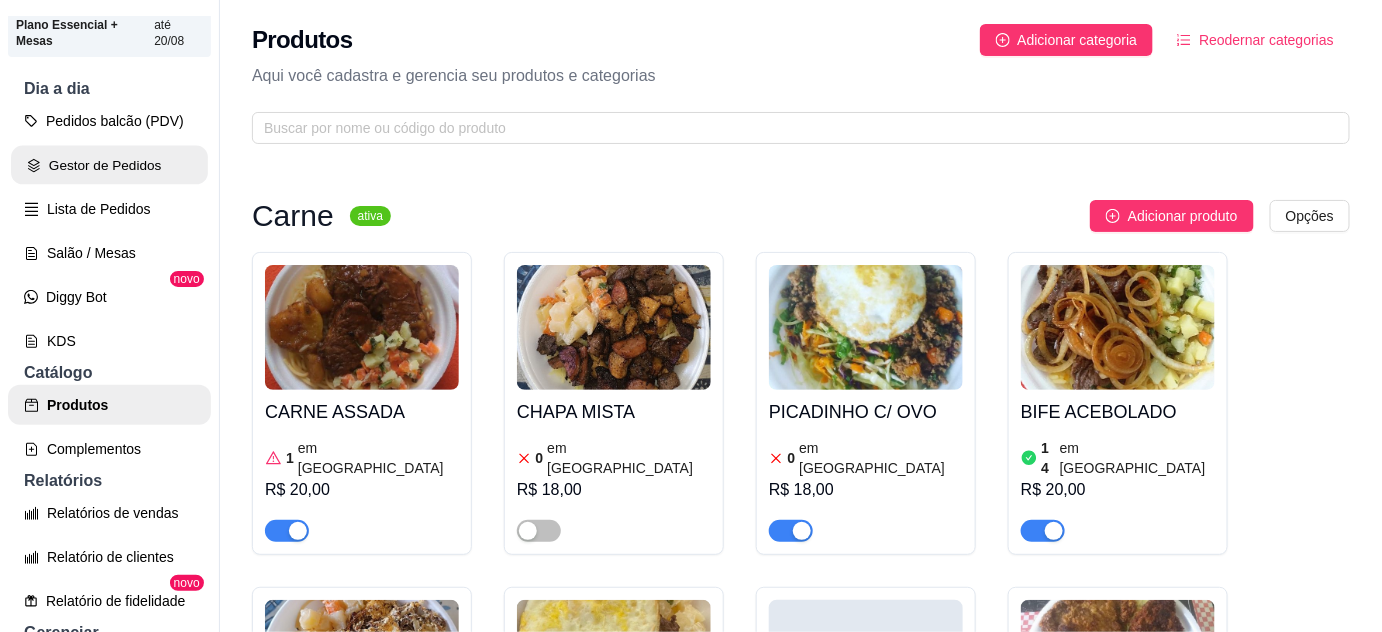 click on "Gestor de Pedidos" at bounding box center (109, 165) 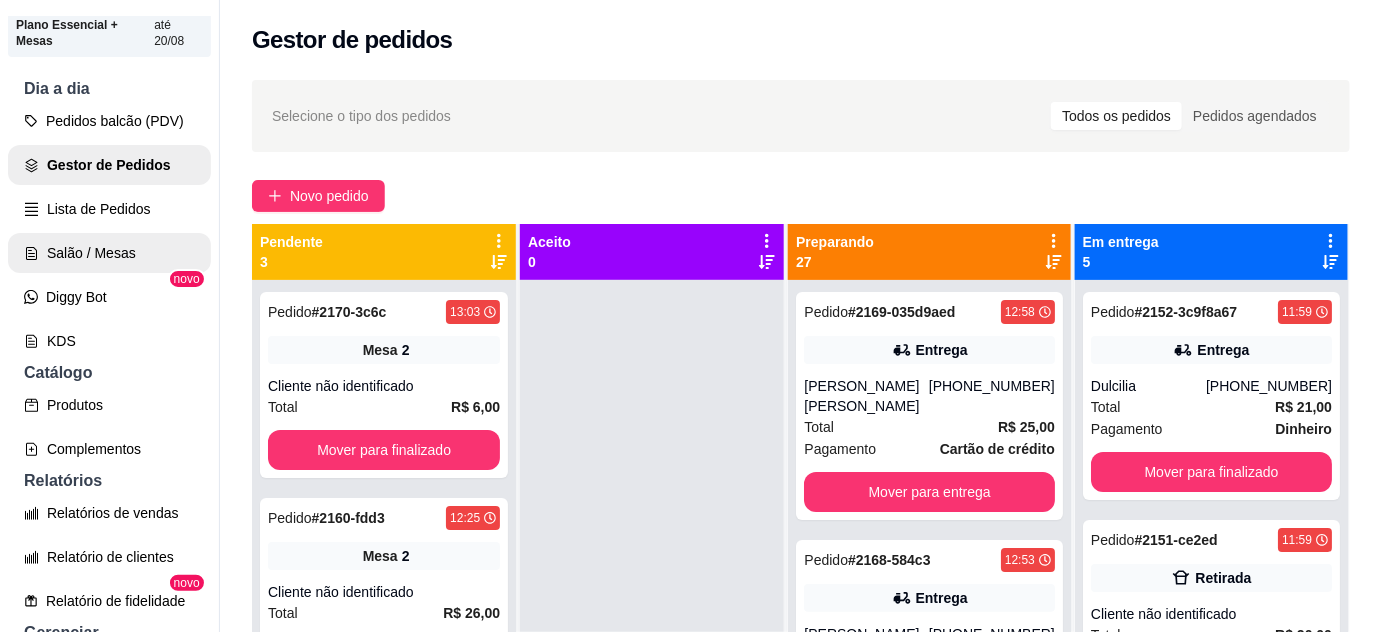 click on "Salão / Mesas" at bounding box center [109, 253] 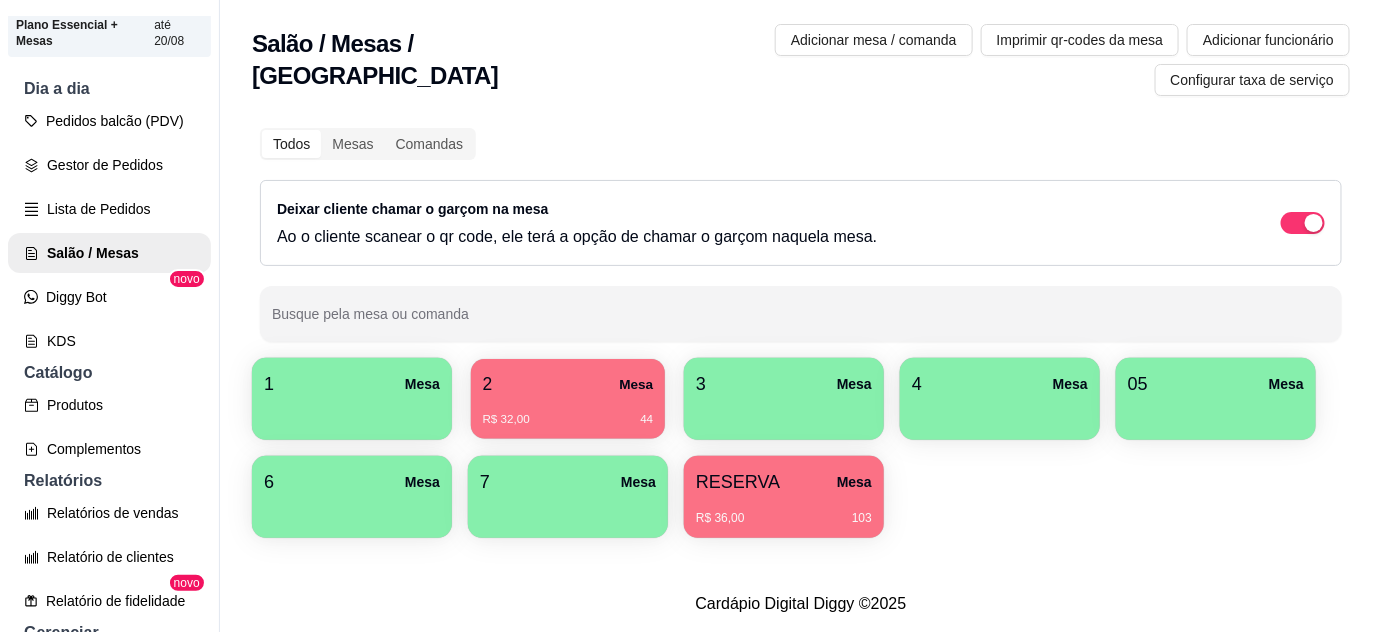 click on "2 Mesa" at bounding box center (568, 384) 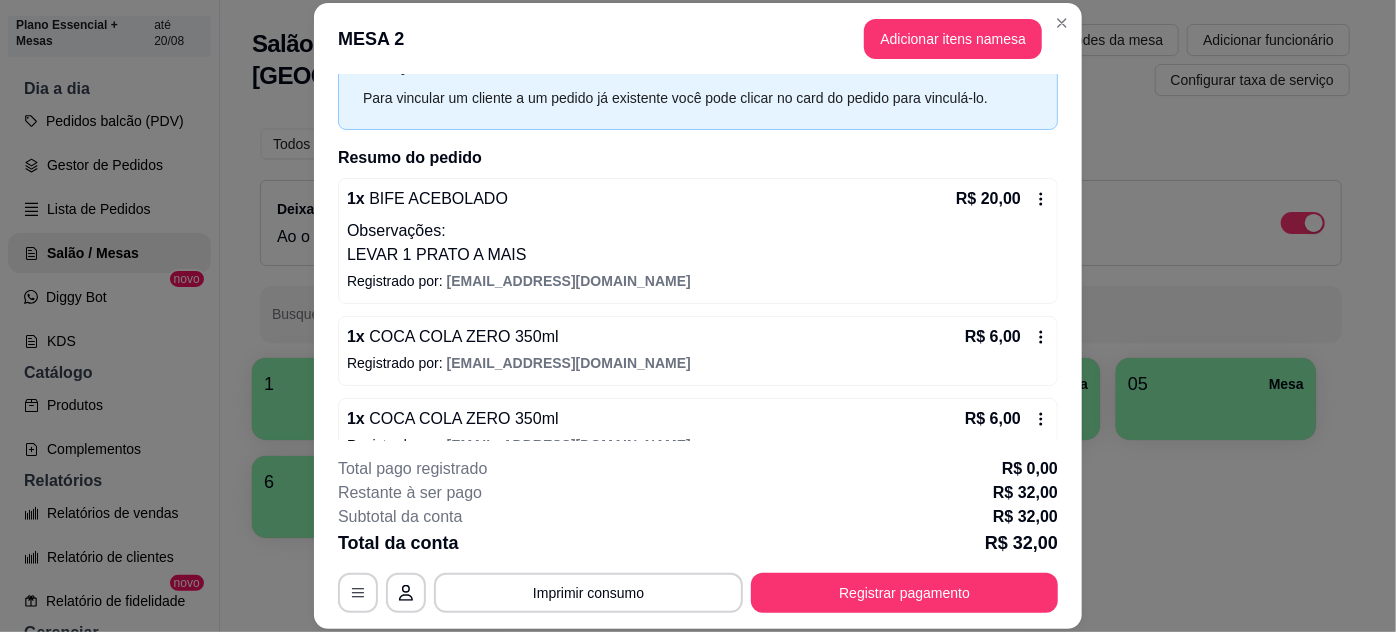 scroll, scrollTop: 119, scrollLeft: 0, axis: vertical 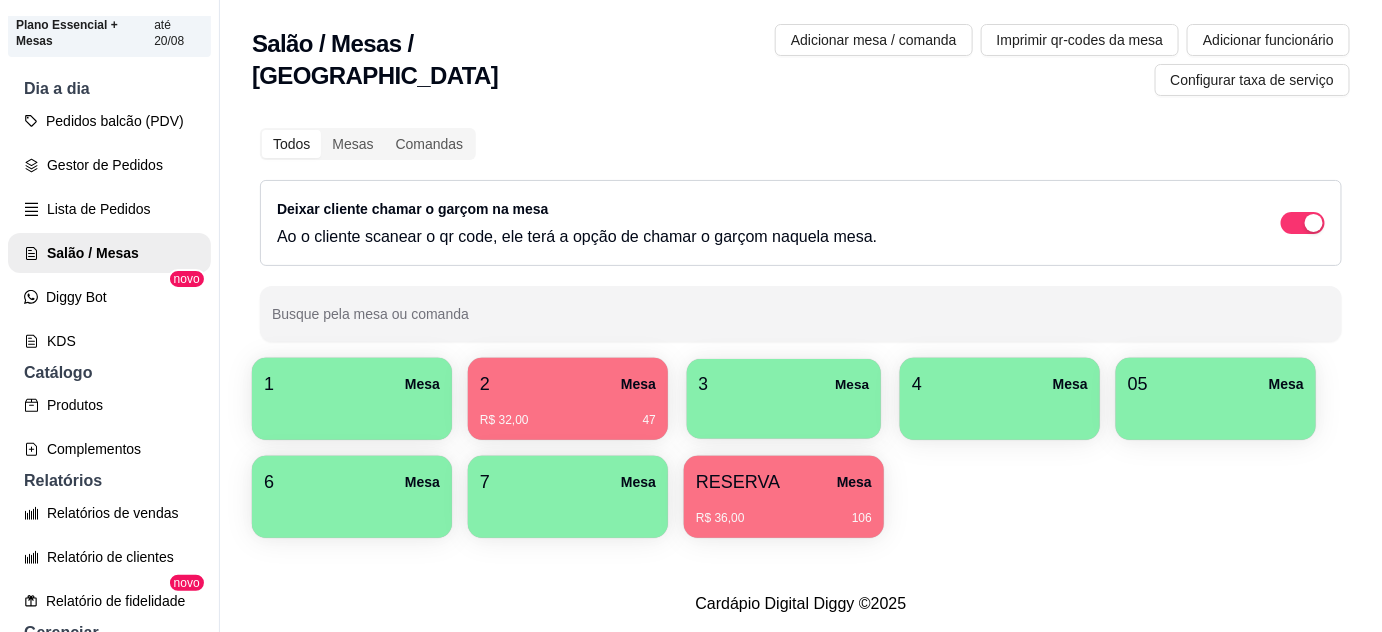 click at bounding box center (784, 412) 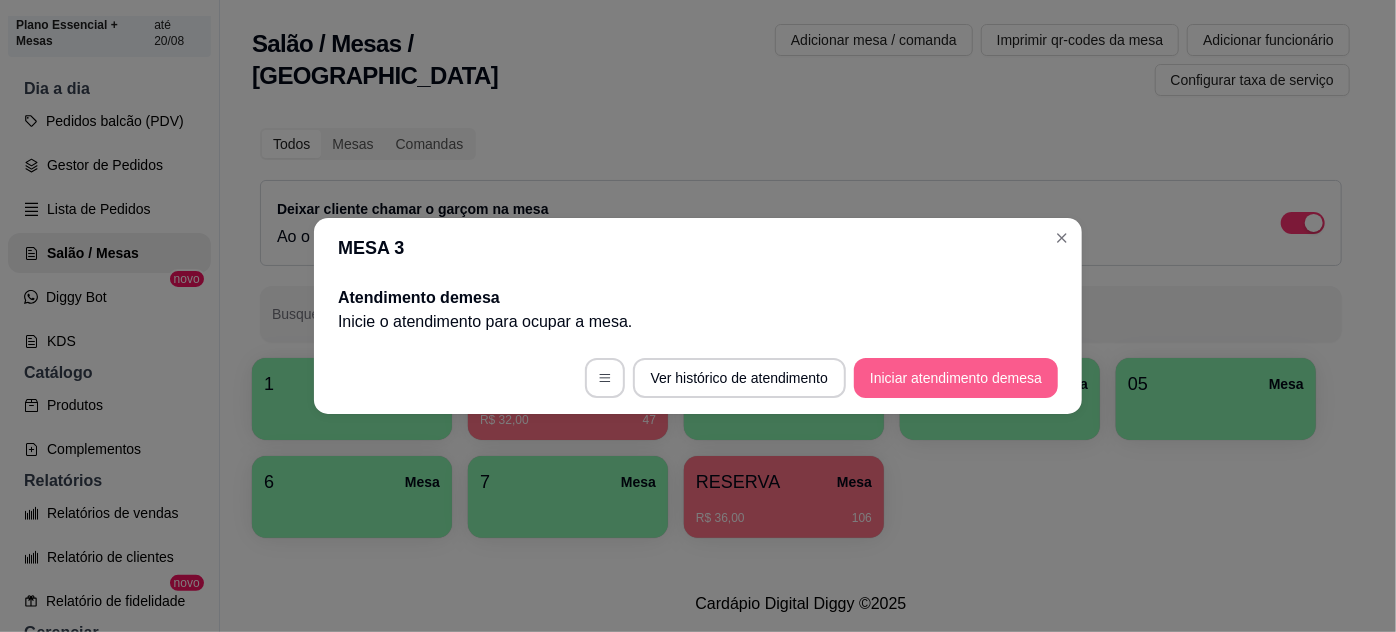 click on "Iniciar atendimento de  mesa" at bounding box center (956, 378) 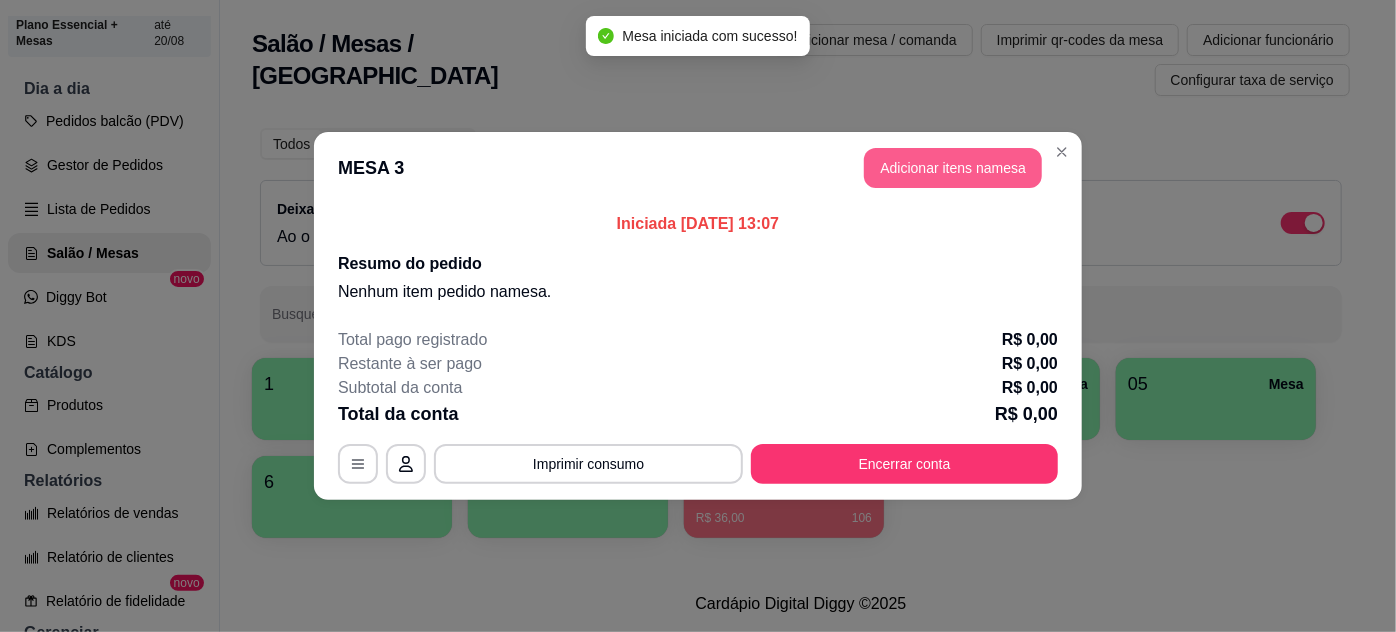 click on "Adicionar itens na  mesa" at bounding box center (953, 168) 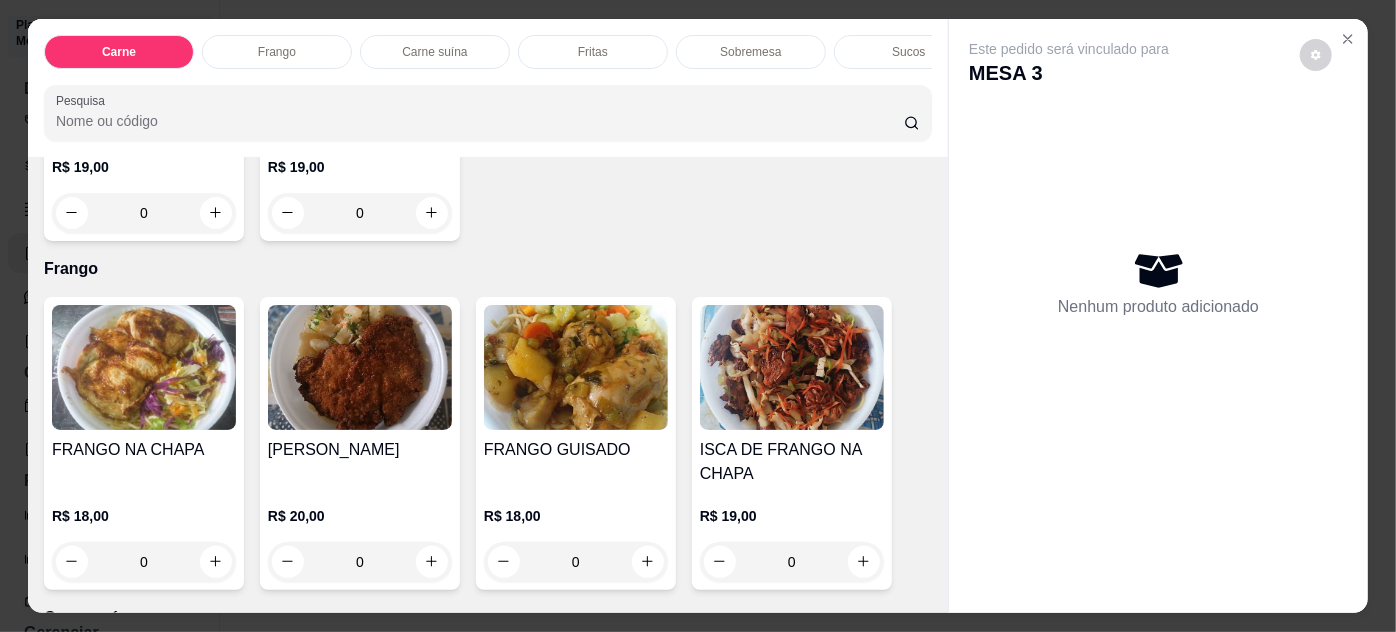 scroll, scrollTop: 1090, scrollLeft: 0, axis: vertical 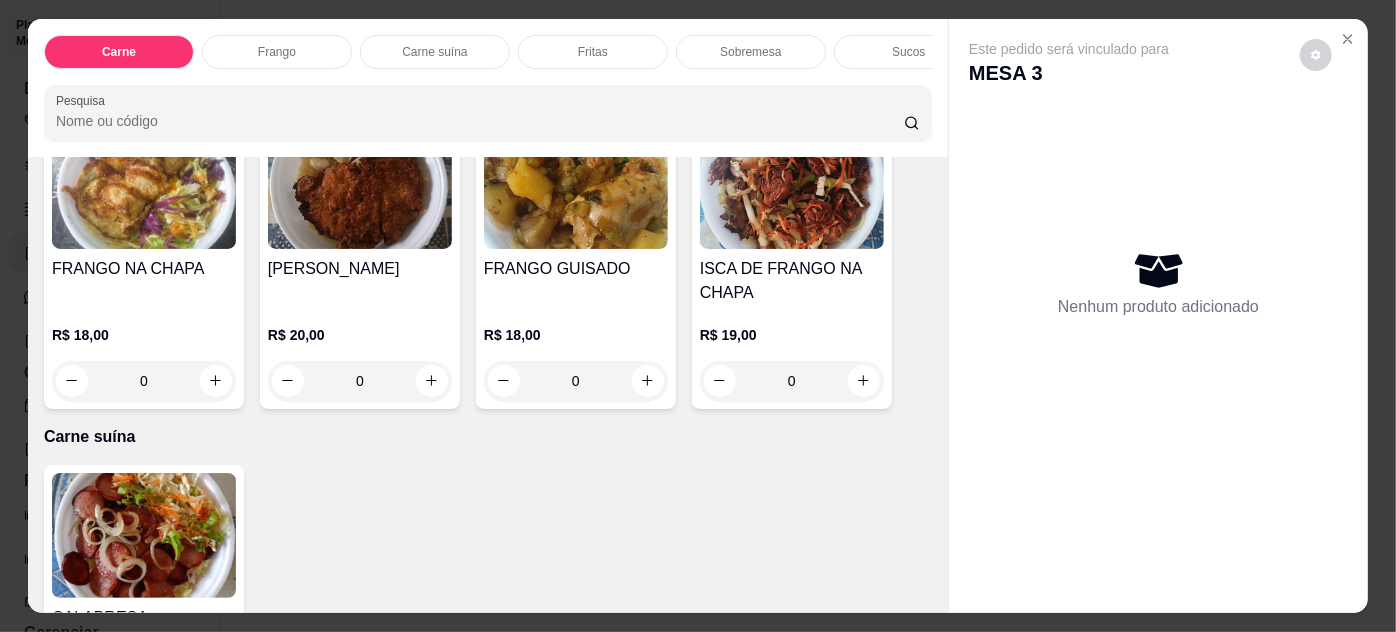 click on "0" at bounding box center [360, 381] 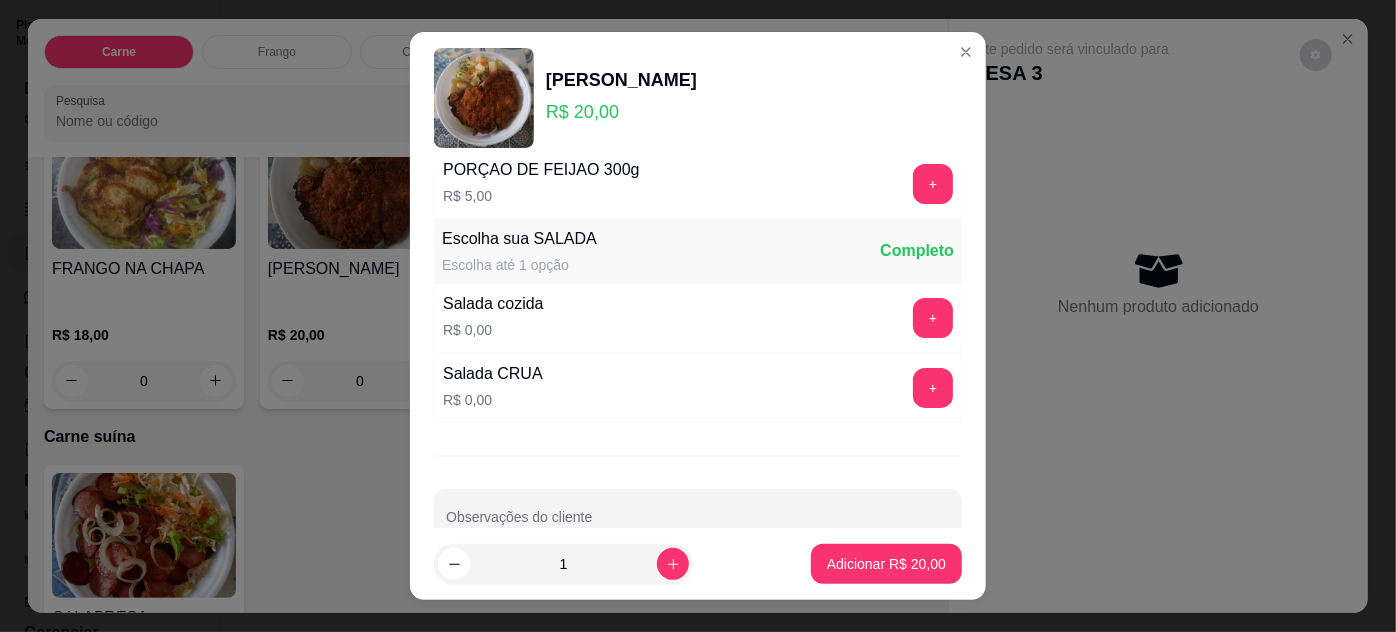 scroll, scrollTop: 269, scrollLeft: 0, axis: vertical 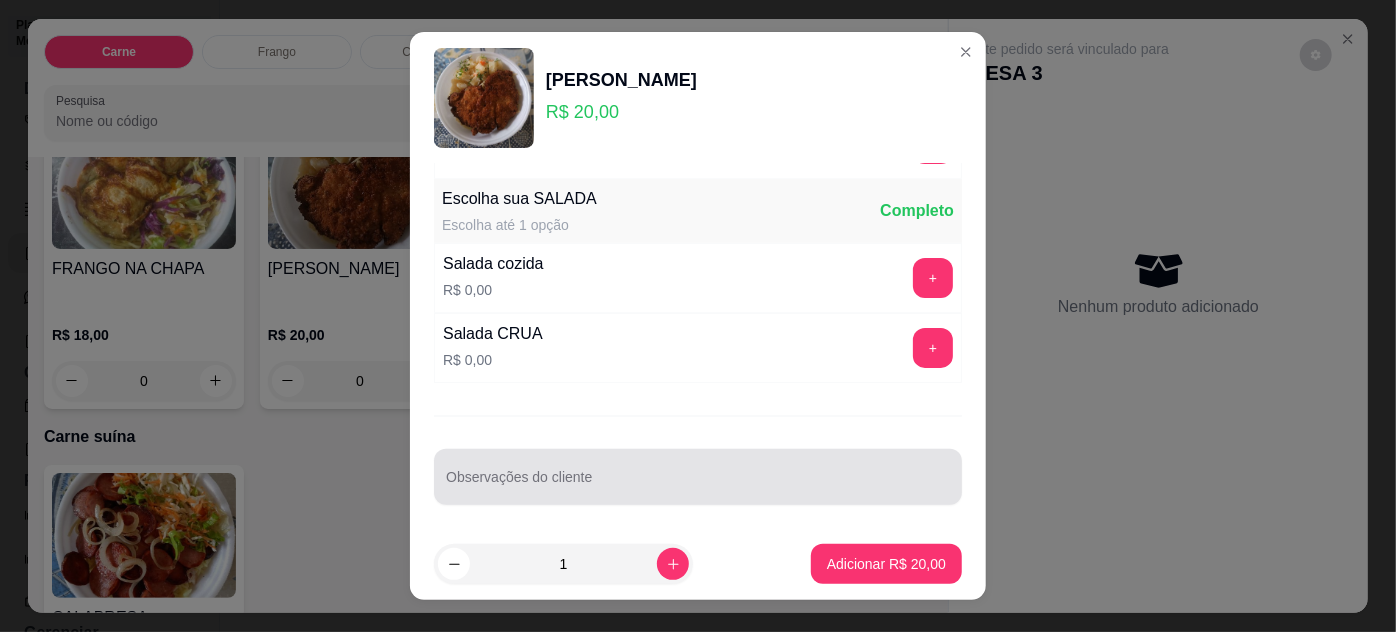 click on "Observações do cliente" at bounding box center [698, 485] 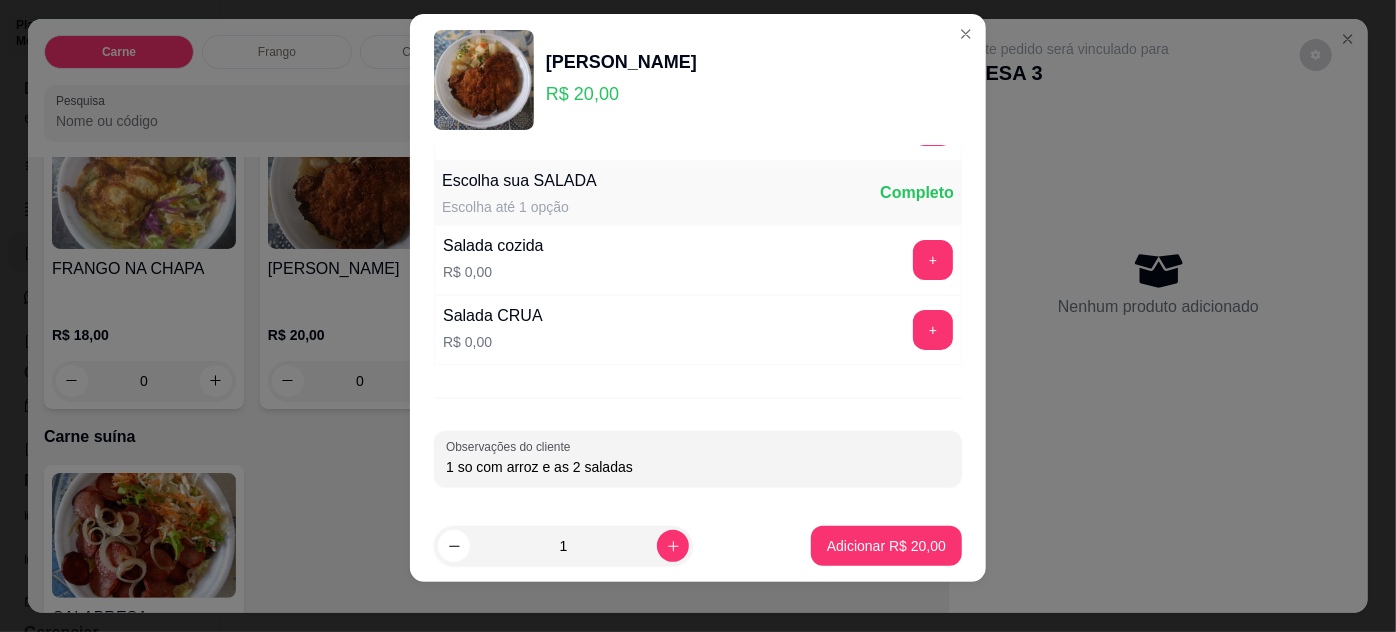 scroll, scrollTop: 32, scrollLeft: 0, axis: vertical 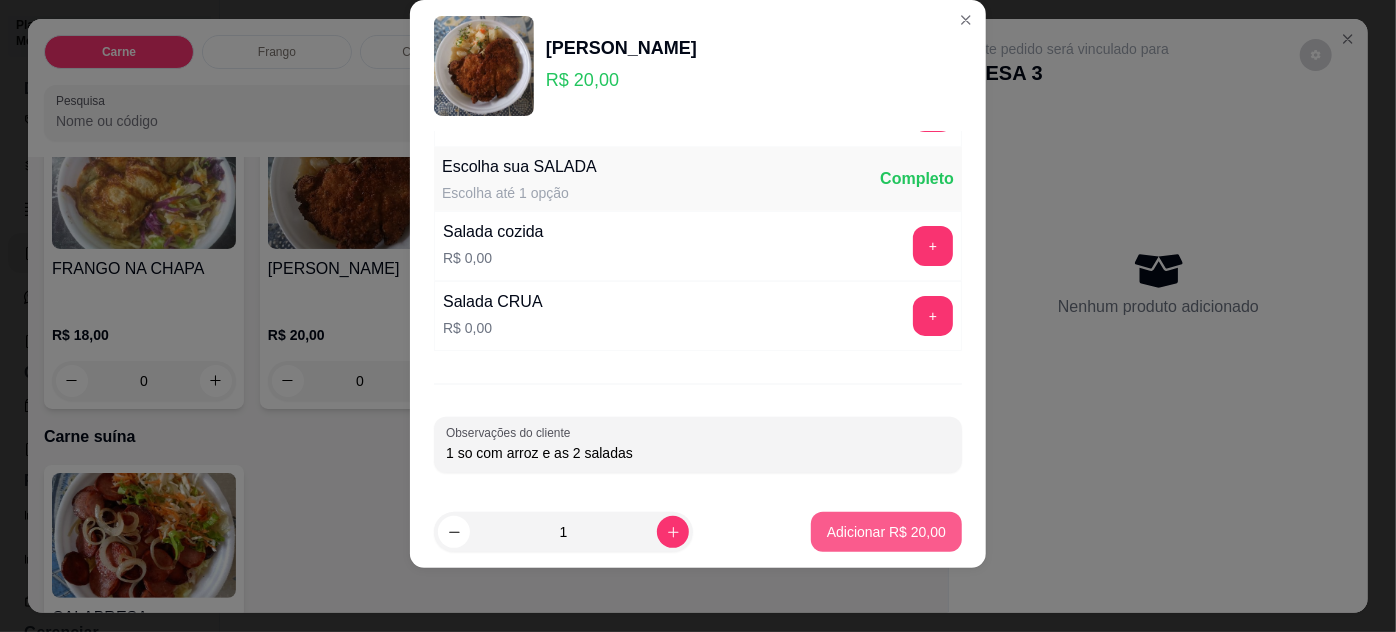 type on "1 so com arroz e as 2 saladas" 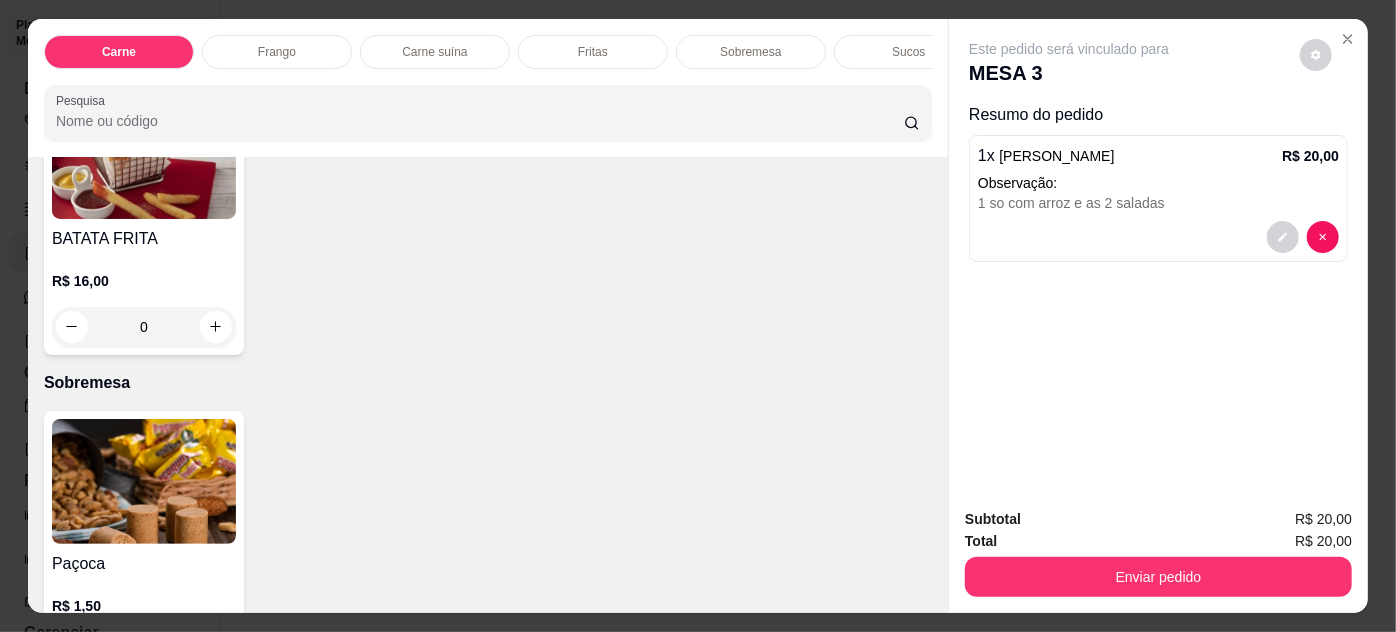 scroll, scrollTop: 1636, scrollLeft: 0, axis: vertical 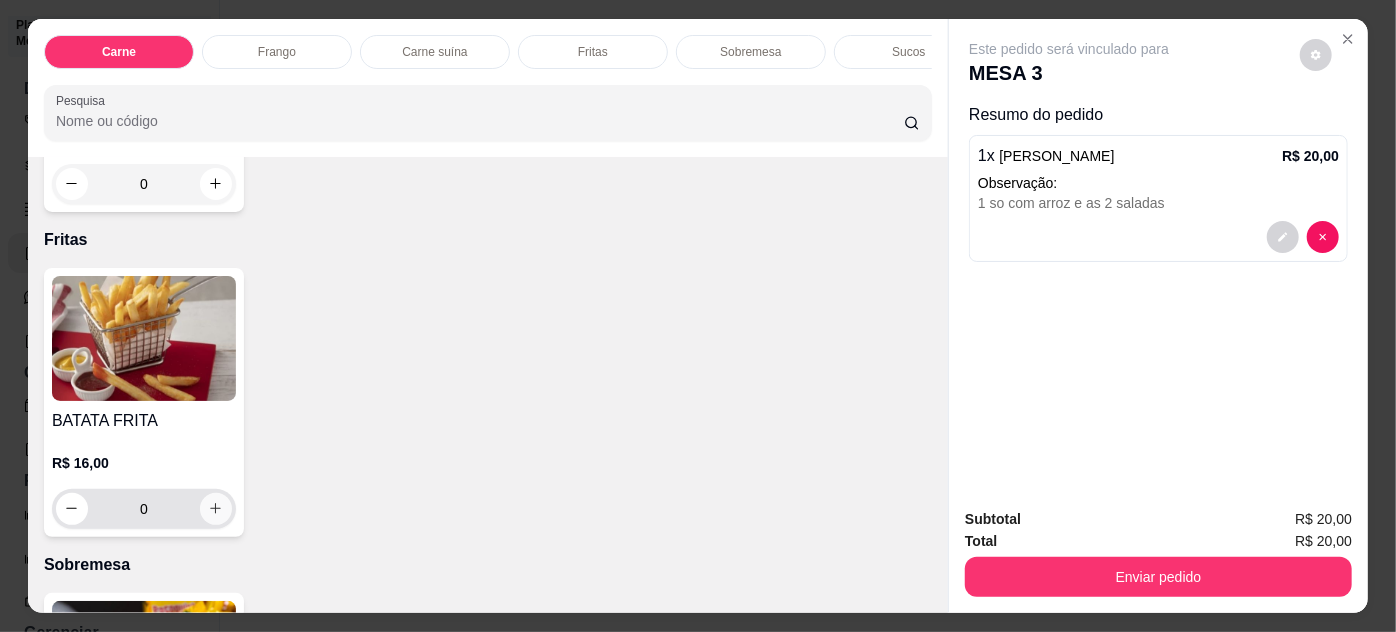 click 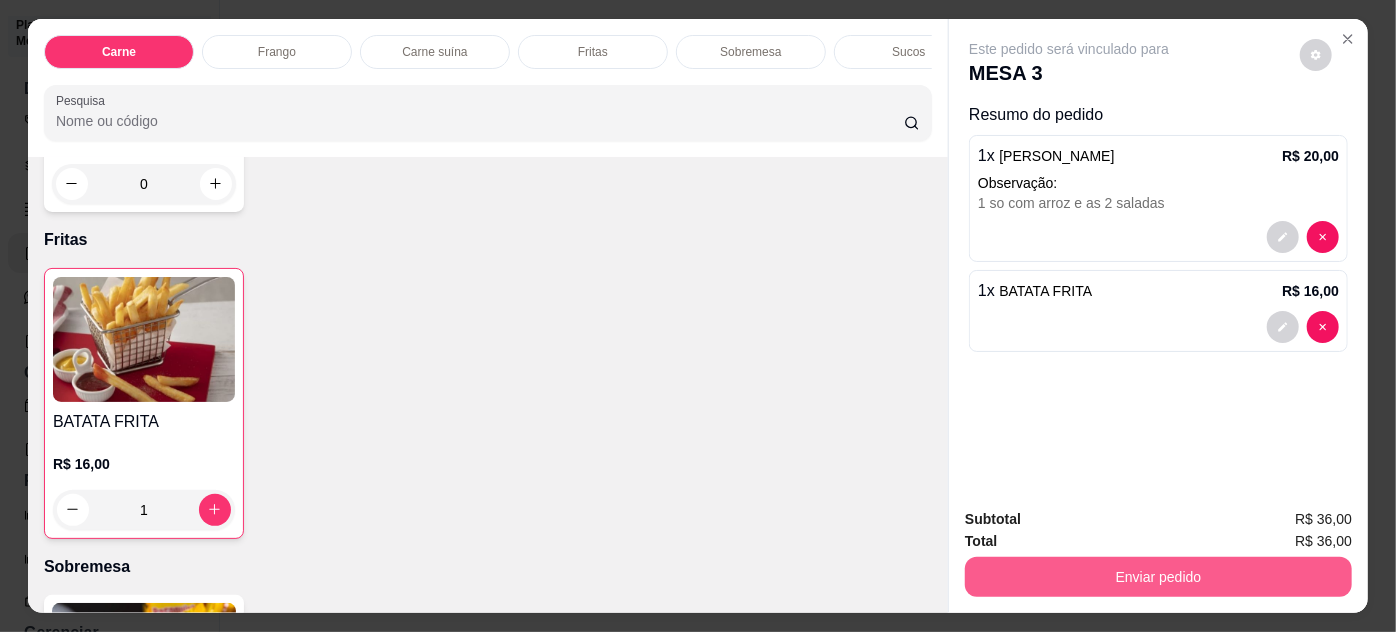 click on "Enviar pedido" at bounding box center [1158, 577] 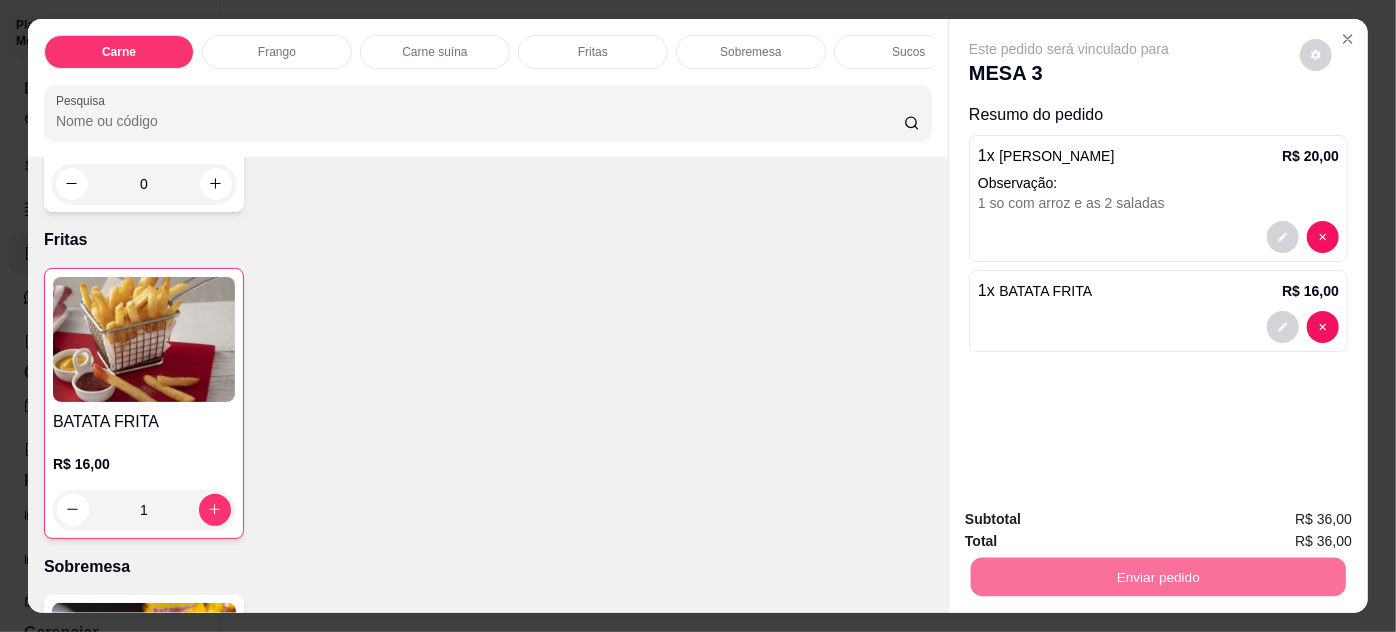 click on "Não registrar e enviar pedido" at bounding box center (1093, 520) 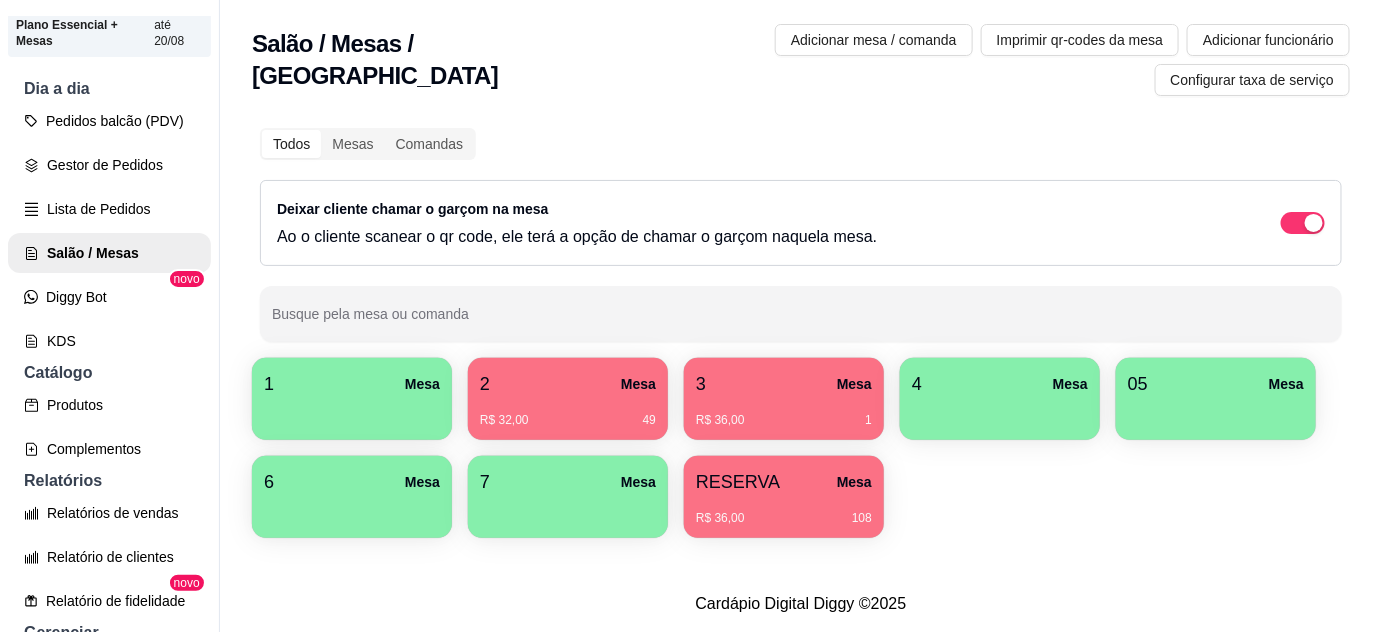 click on "2 Mesa" at bounding box center (568, 384) 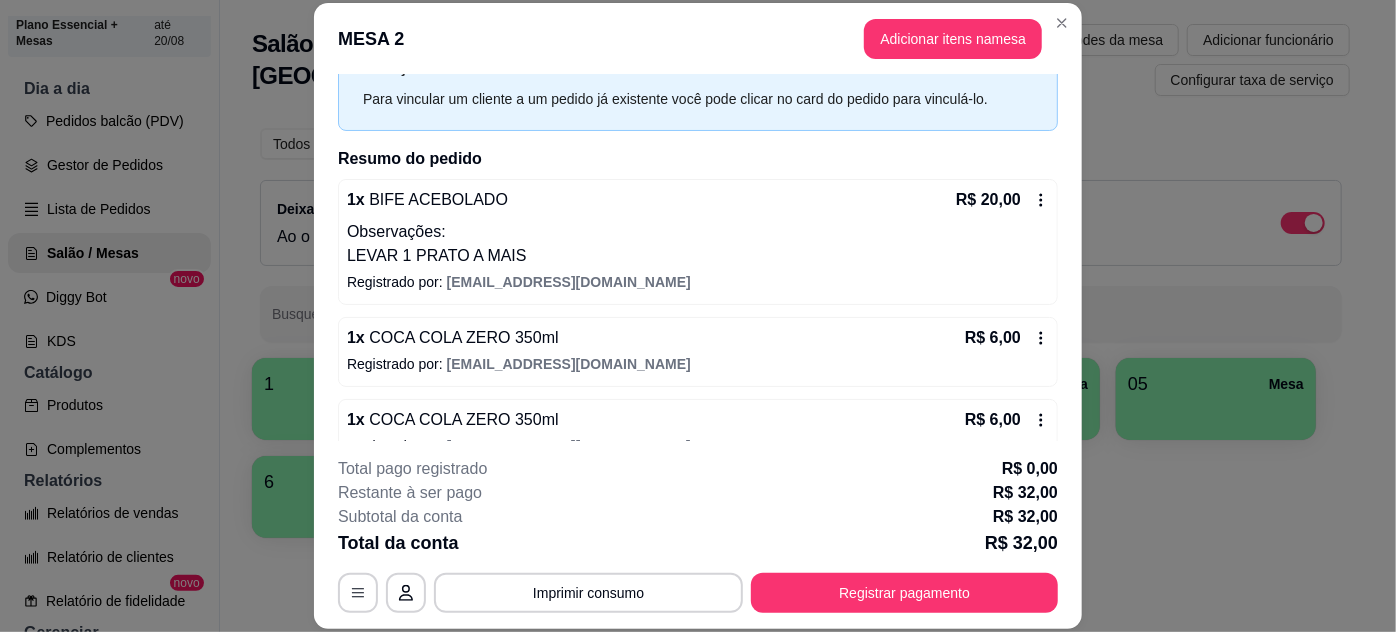 scroll, scrollTop: 119, scrollLeft: 0, axis: vertical 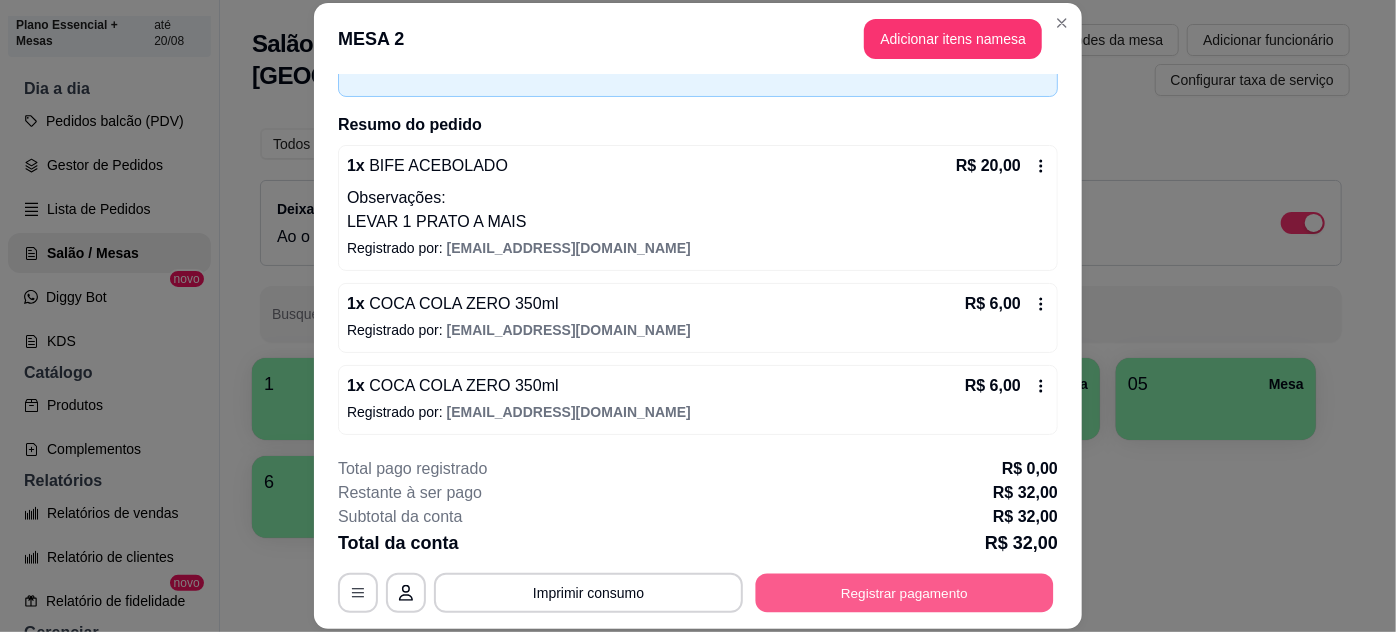 click on "Registrar pagamento" at bounding box center (905, 592) 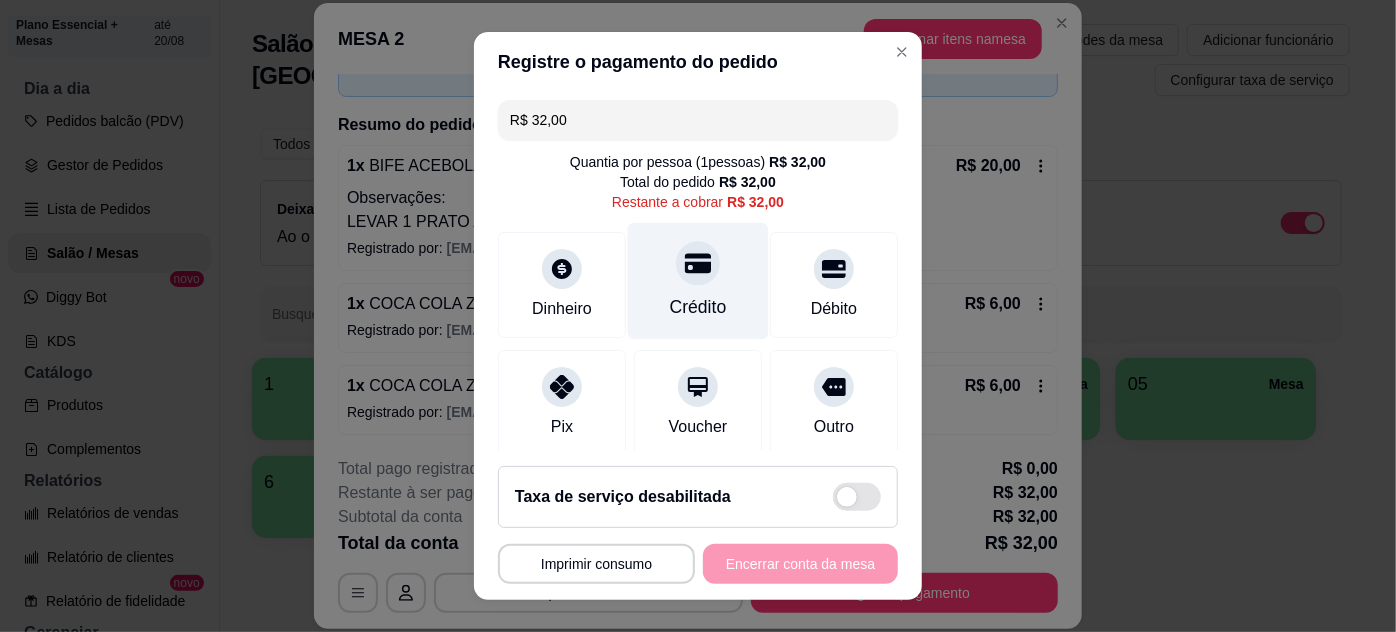 click at bounding box center [698, 263] 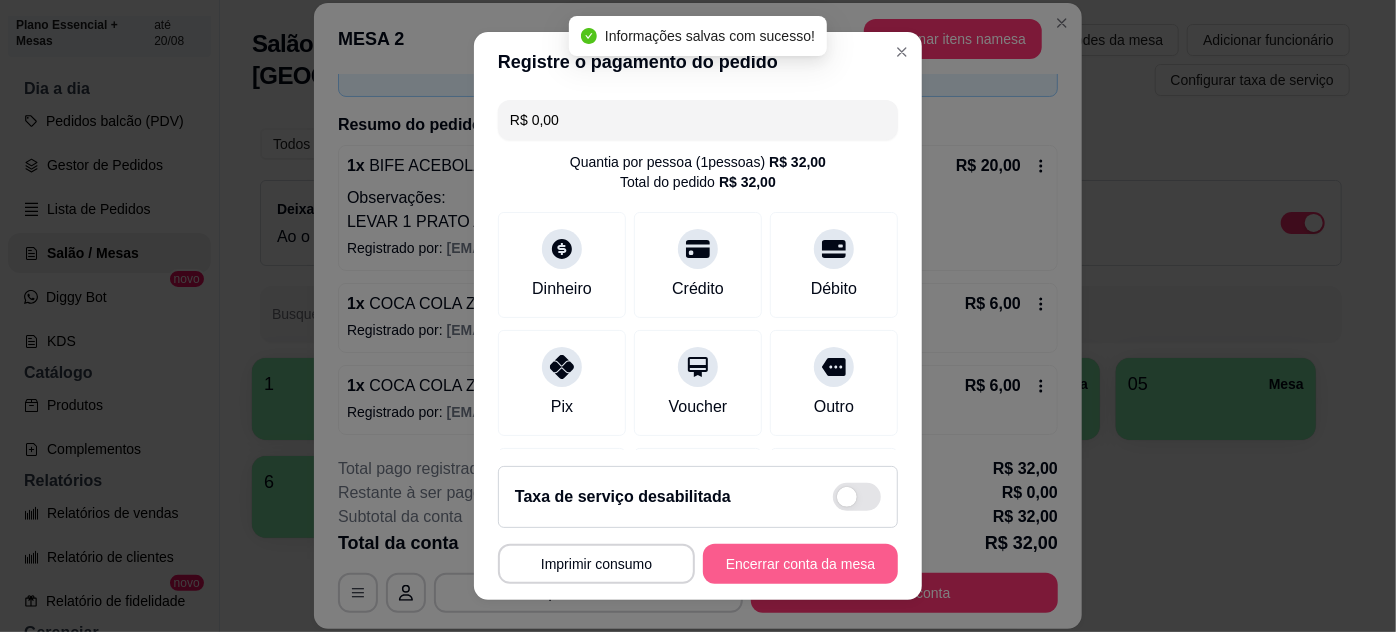 type on "R$ 0,00" 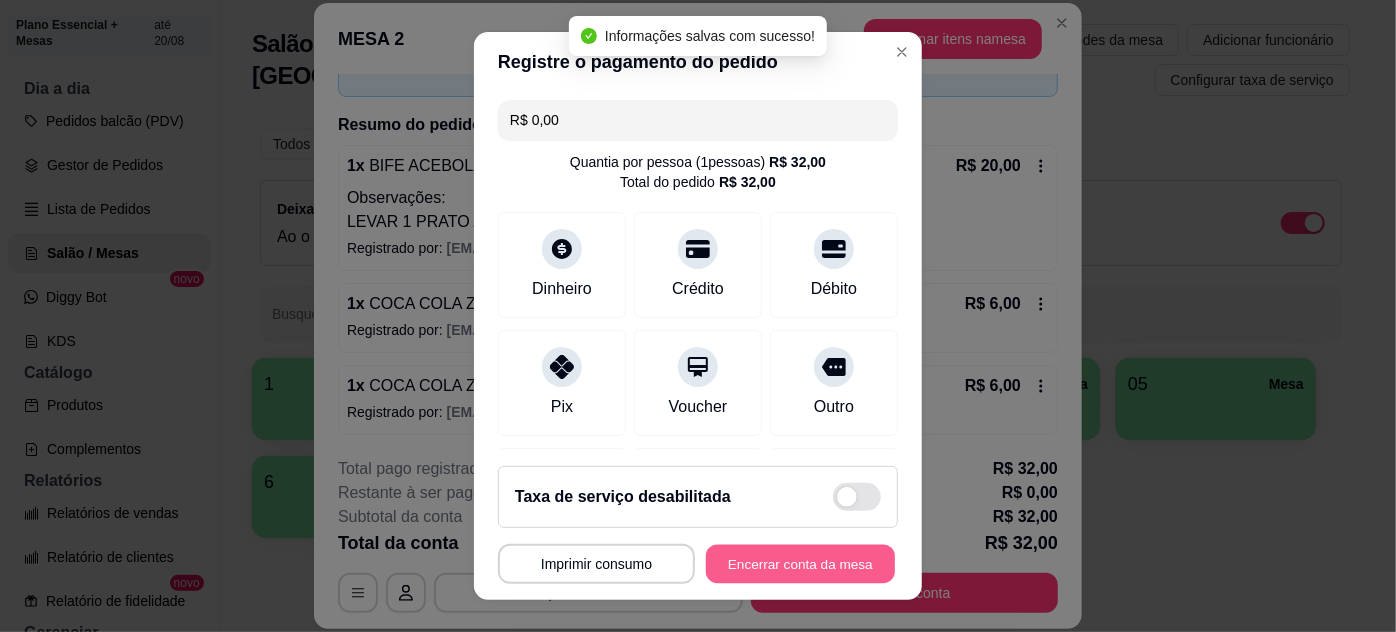 click on "Encerrar conta da mesa" at bounding box center (800, 564) 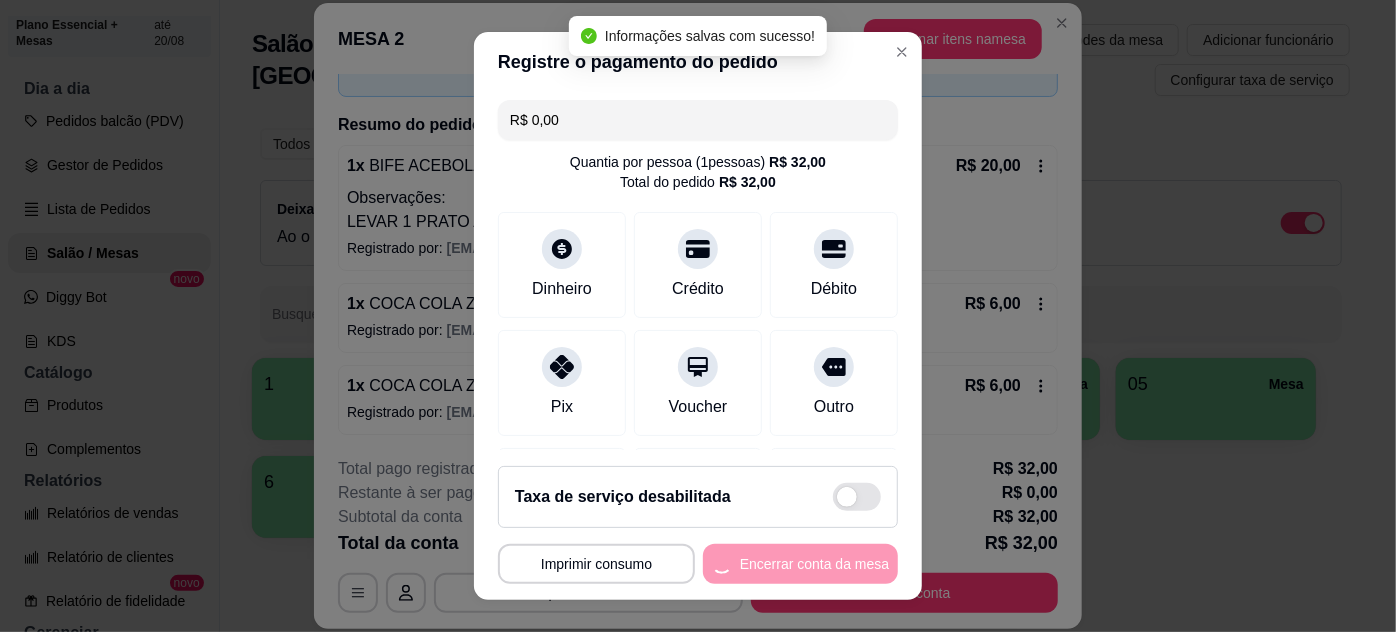 scroll, scrollTop: 0, scrollLeft: 0, axis: both 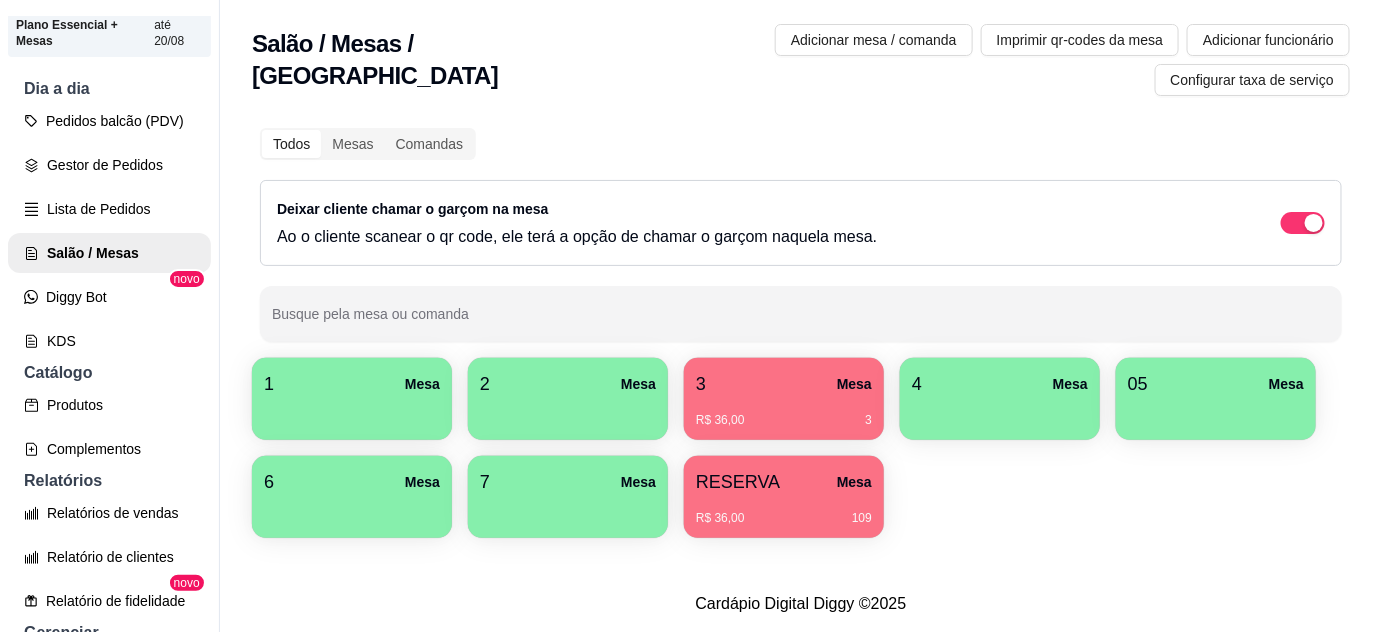 click at bounding box center (568, 413) 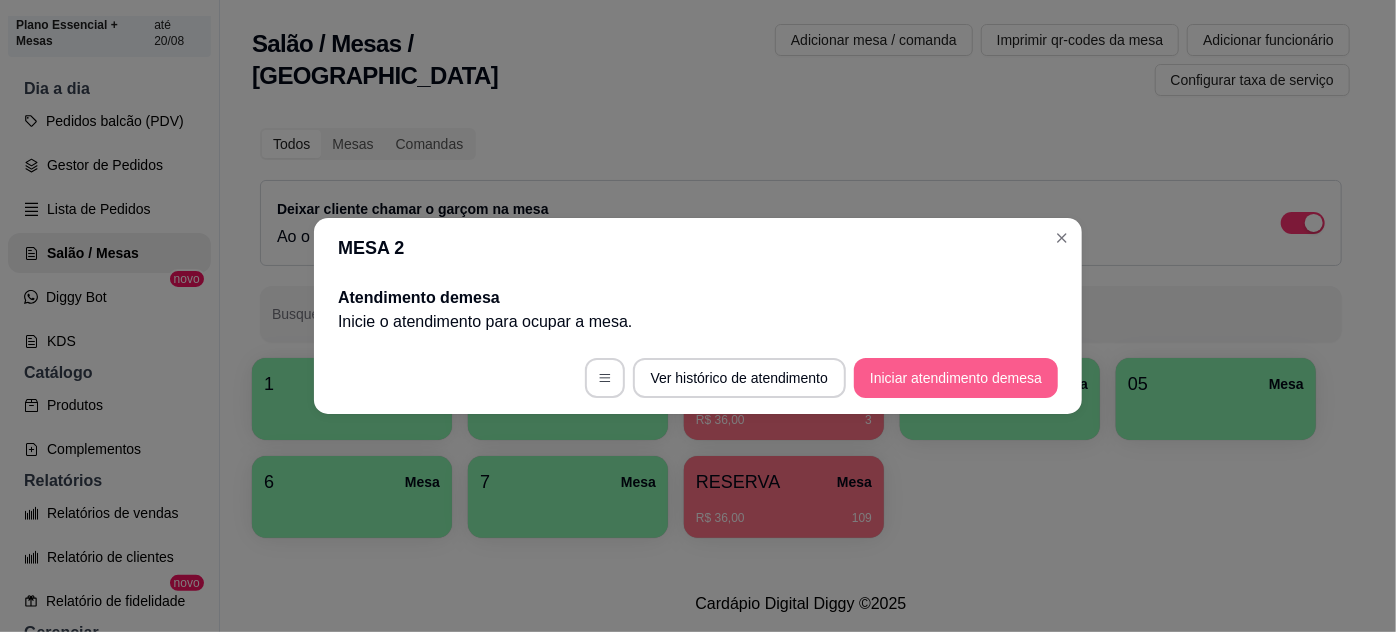 click on "Iniciar atendimento de  mesa" at bounding box center (956, 378) 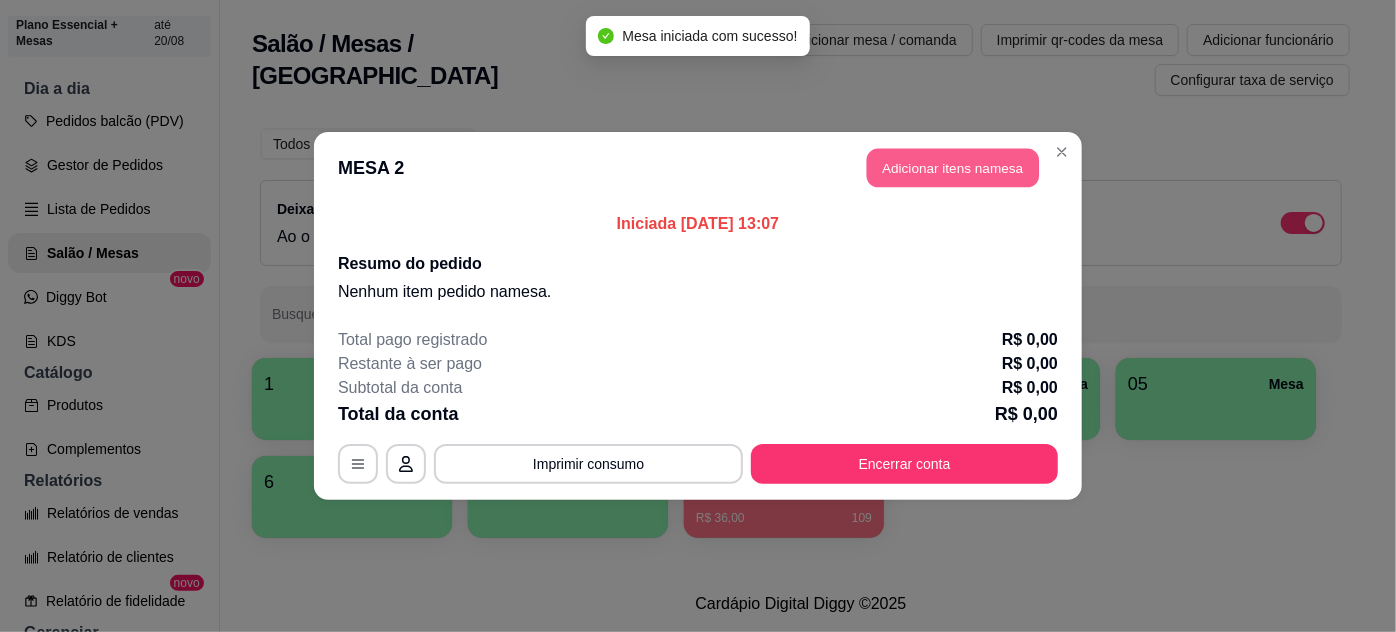 click on "Adicionar itens na  mesa" at bounding box center (953, 168) 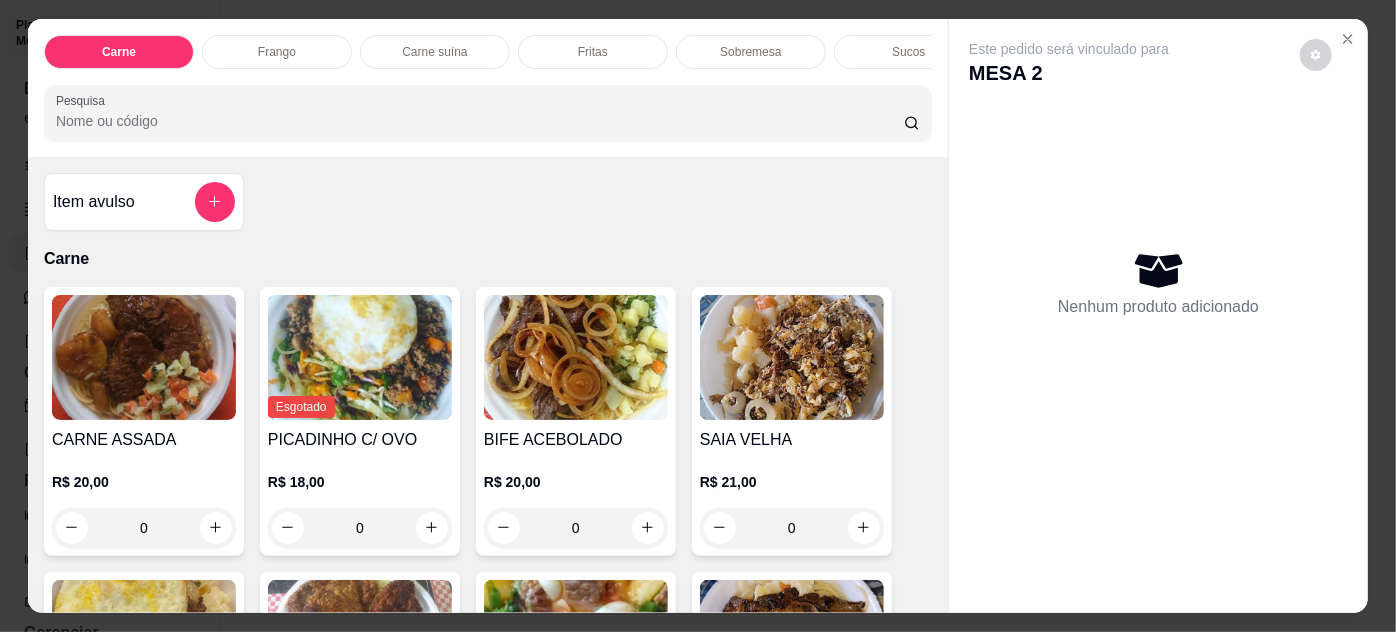 click on "0" at bounding box center (576, 528) 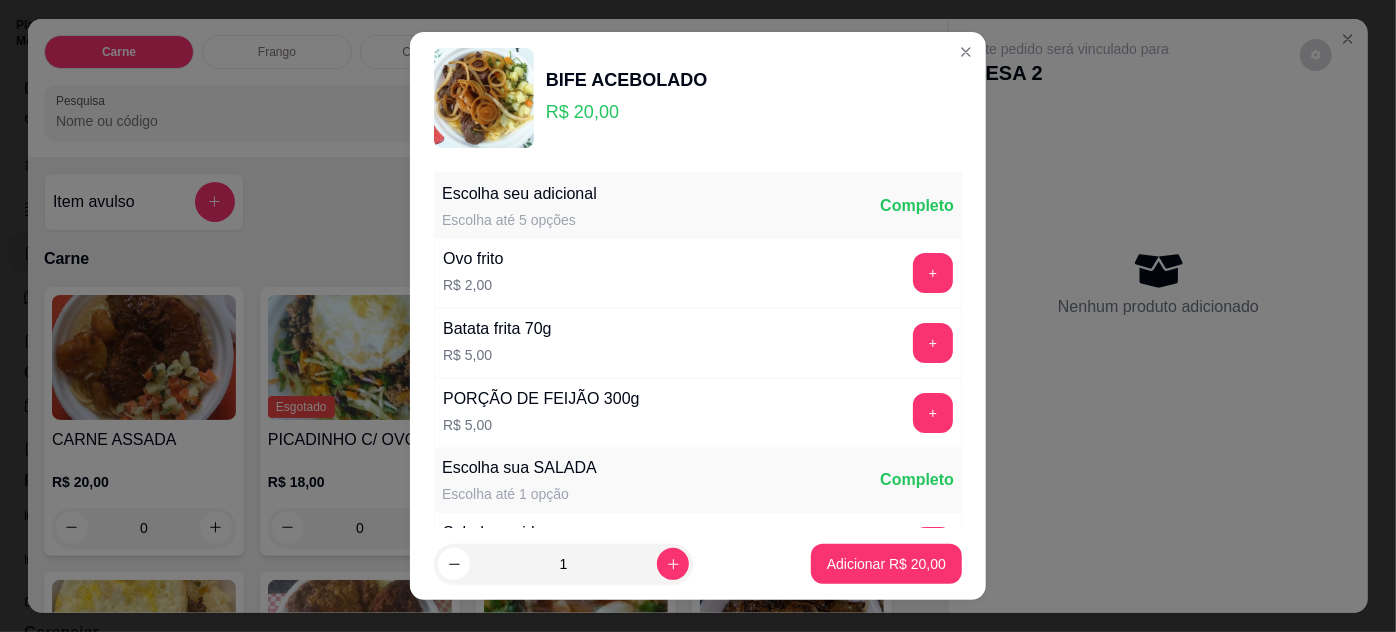 scroll, scrollTop: 269, scrollLeft: 0, axis: vertical 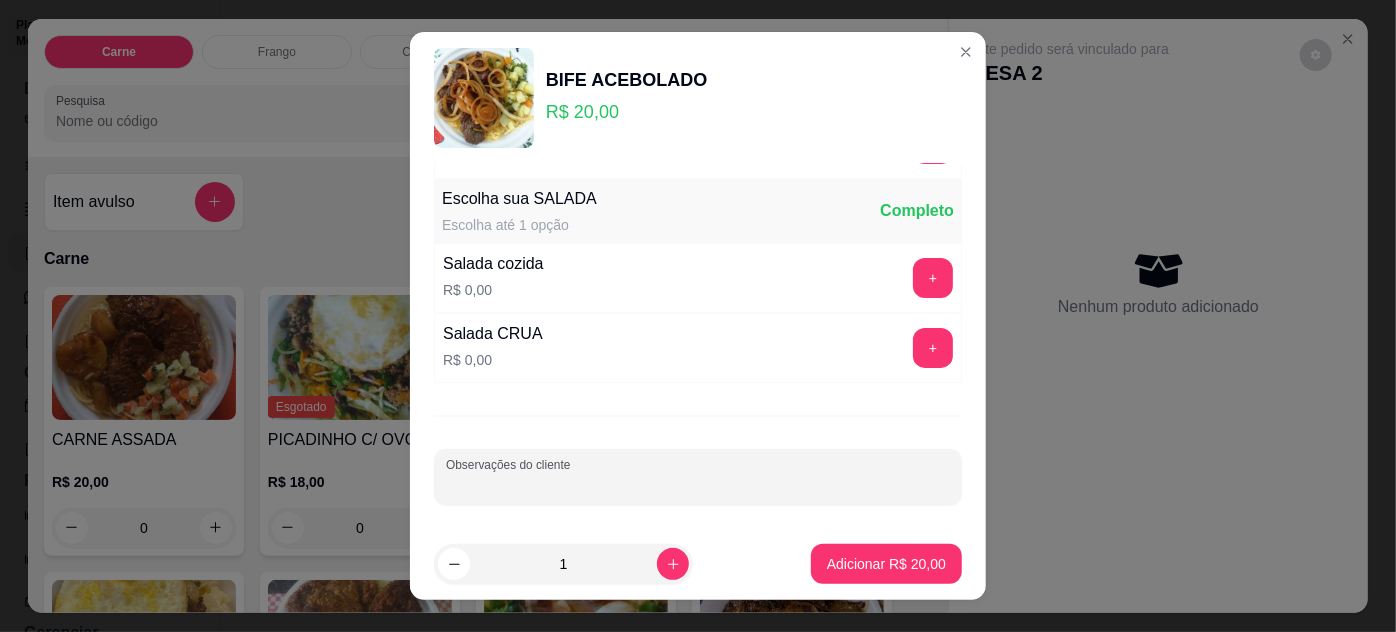 click on "Observações do cliente" at bounding box center [698, 485] 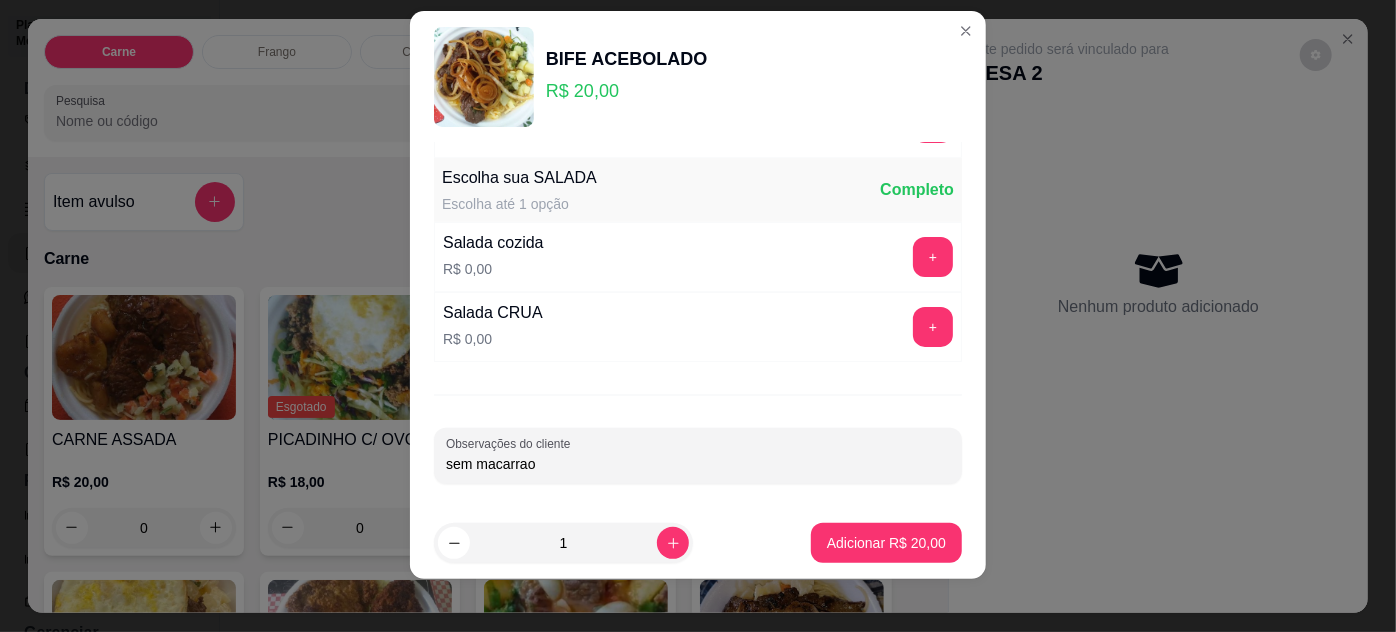 scroll, scrollTop: 32, scrollLeft: 0, axis: vertical 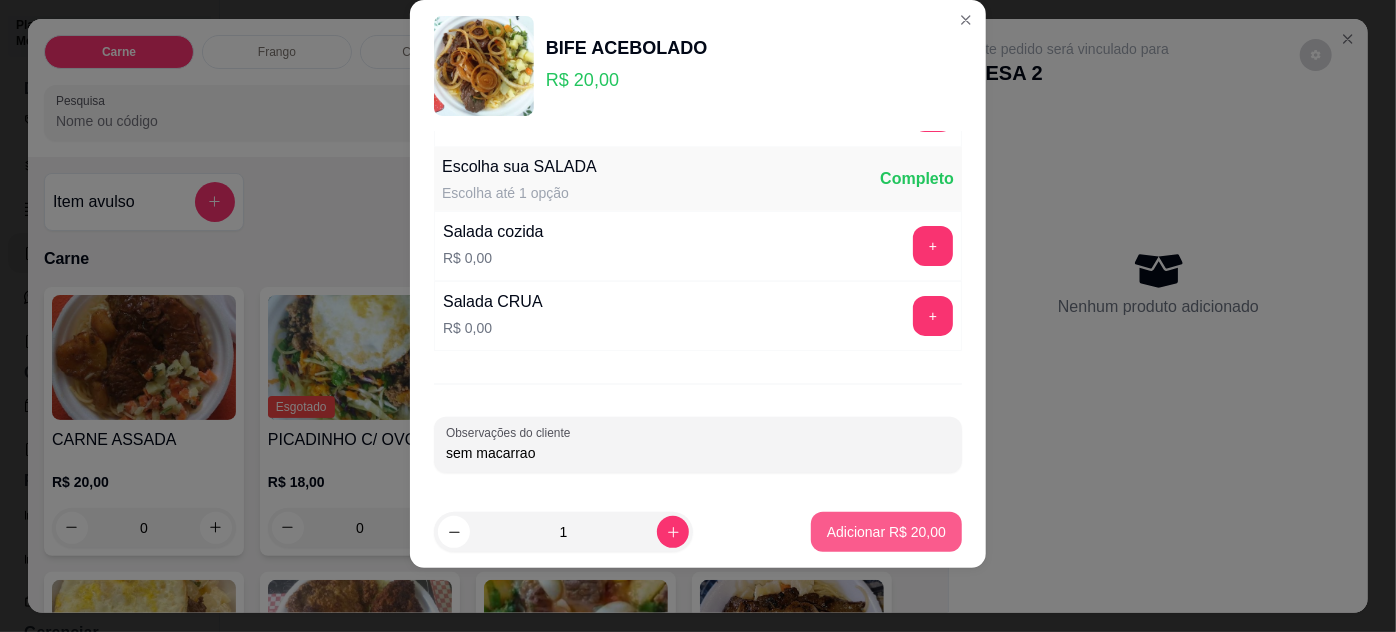 type on "sem macarrao" 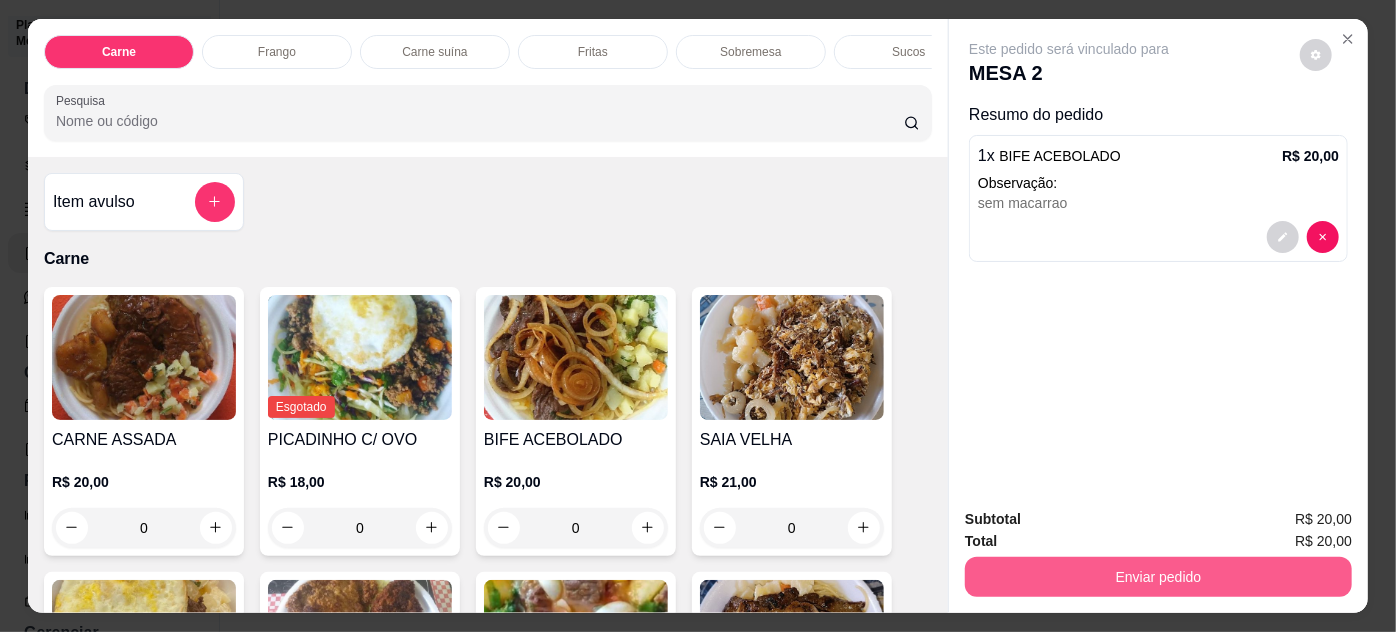 click on "Enviar pedido" at bounding box center [1158, 577] 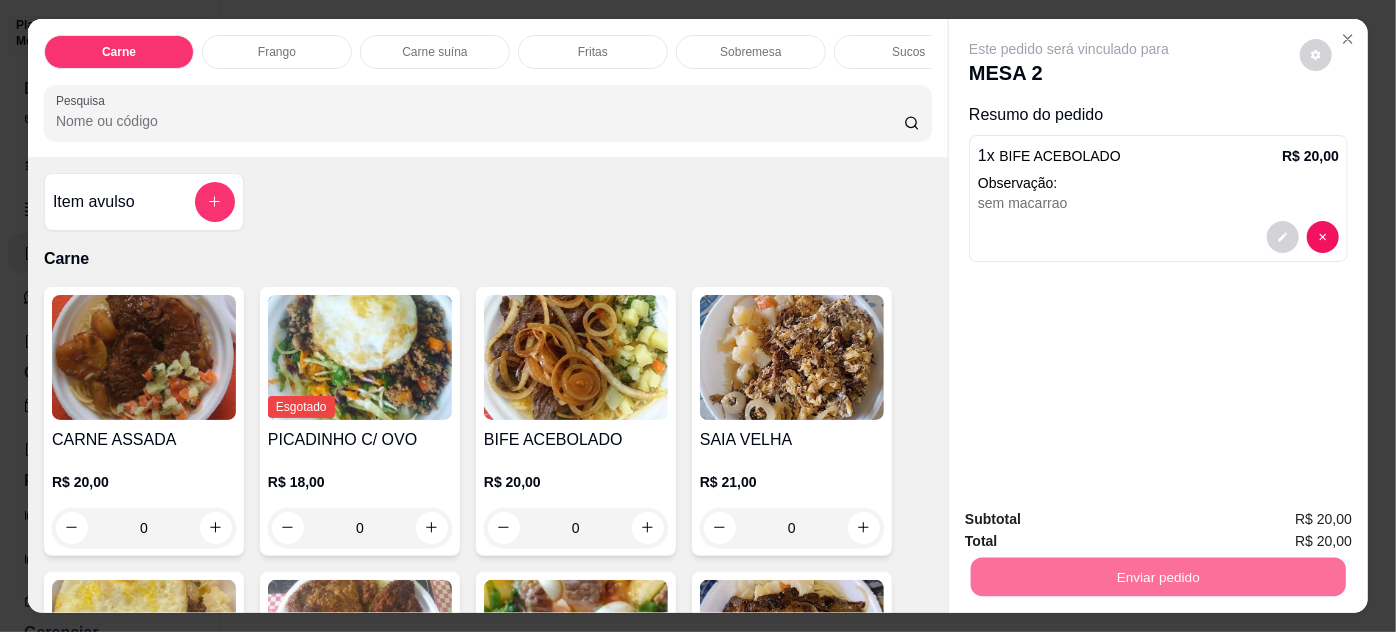 click on "Não registrar e enviar pedido" at bounding box center (1093, 520) 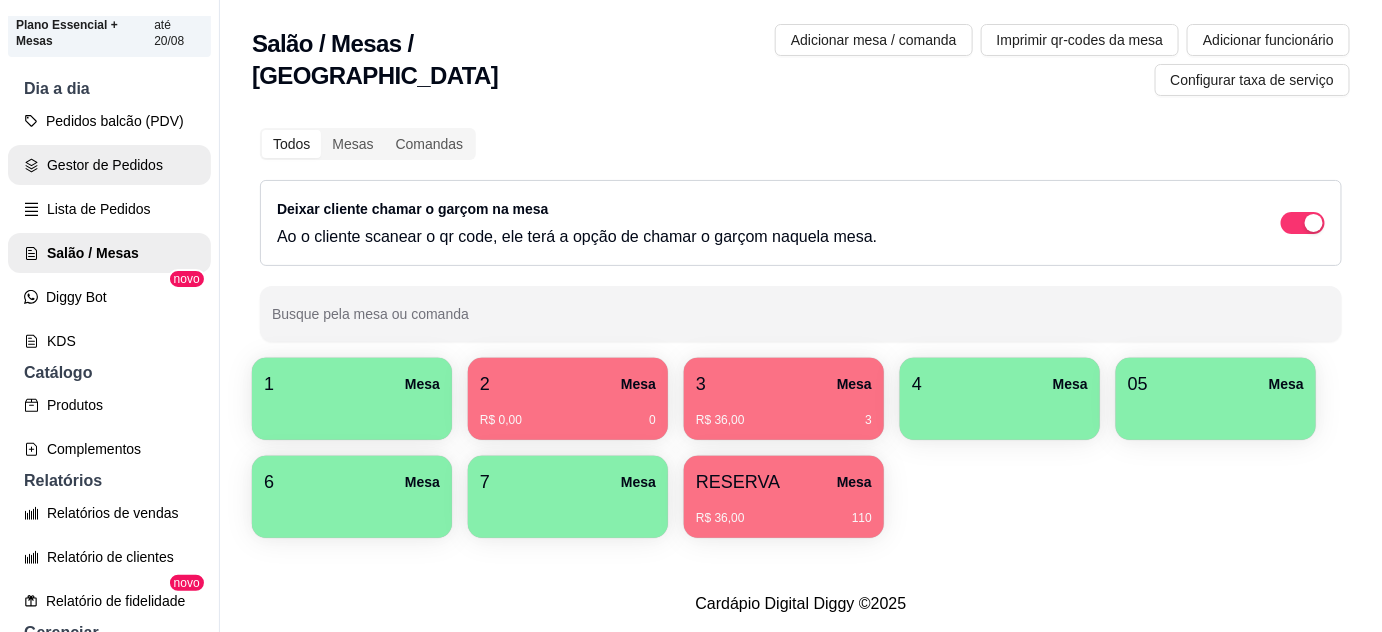 click on "Gestor de Pedidos" at bounding box center [109, 165] 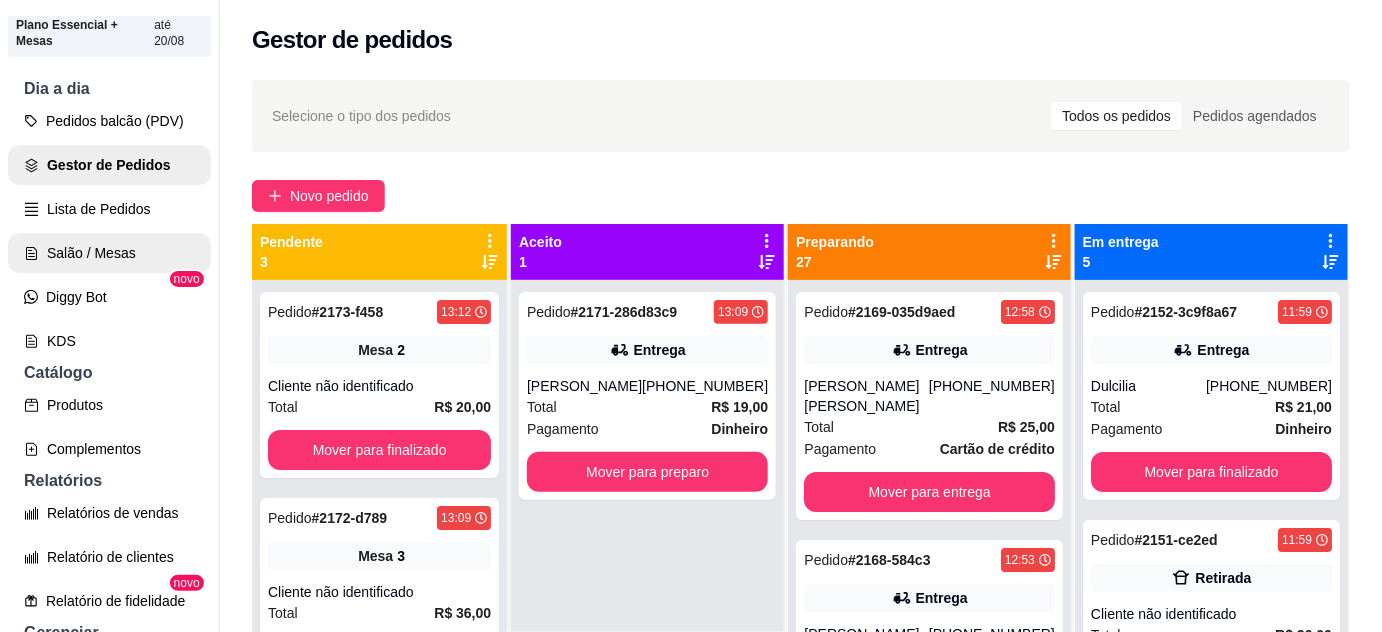 click on "Salão / Mesas" at bounding box center [109, 253] 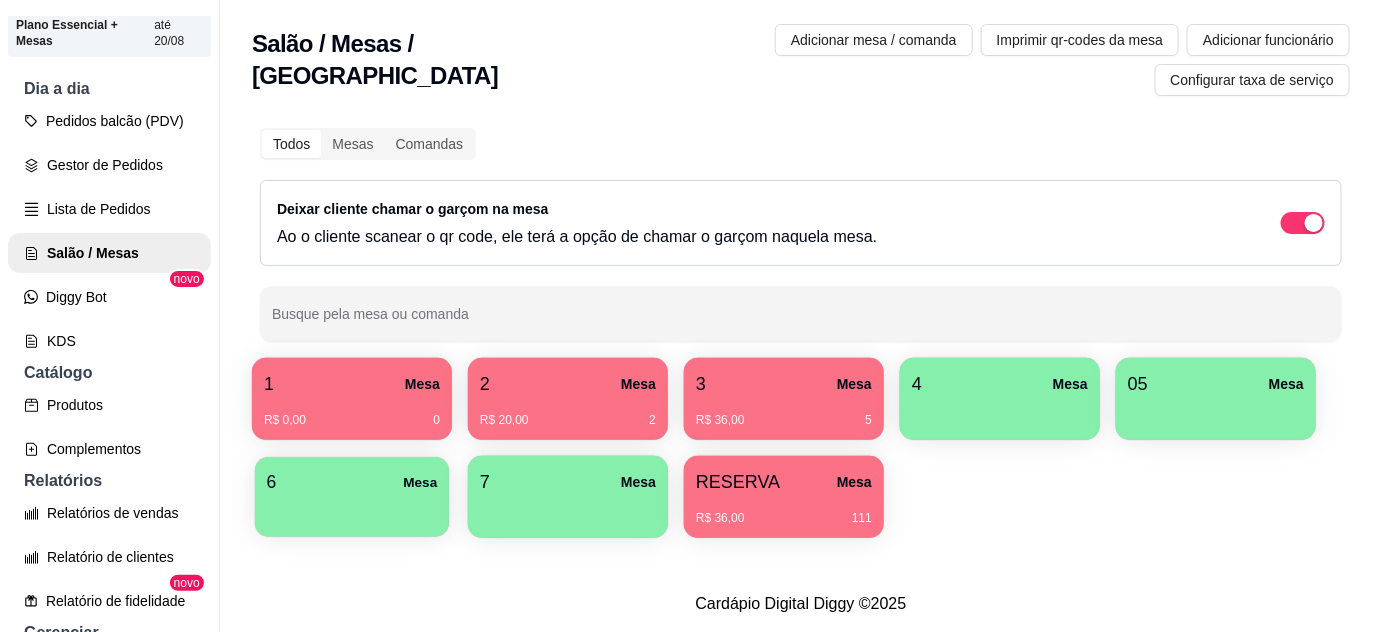 click on "6 Mesa" at bounding box center (352, 482) 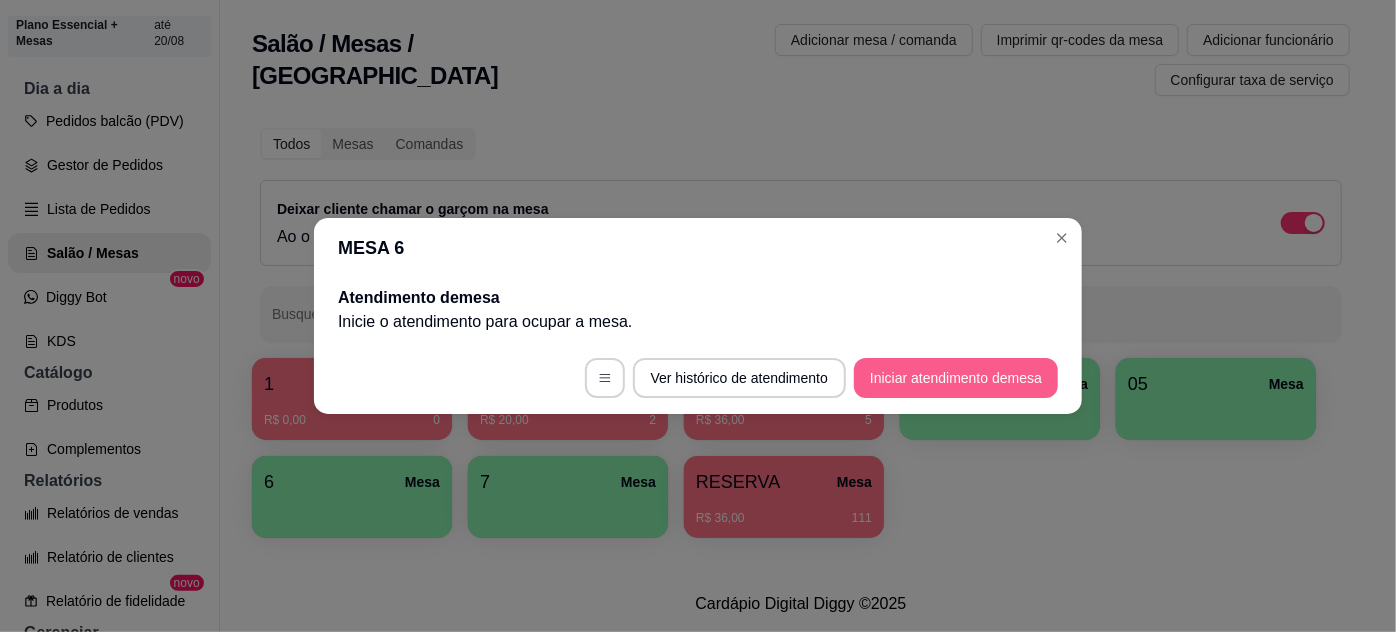 click on "Iniciar atendimento de  mesa" at bounding box center (956, 378) 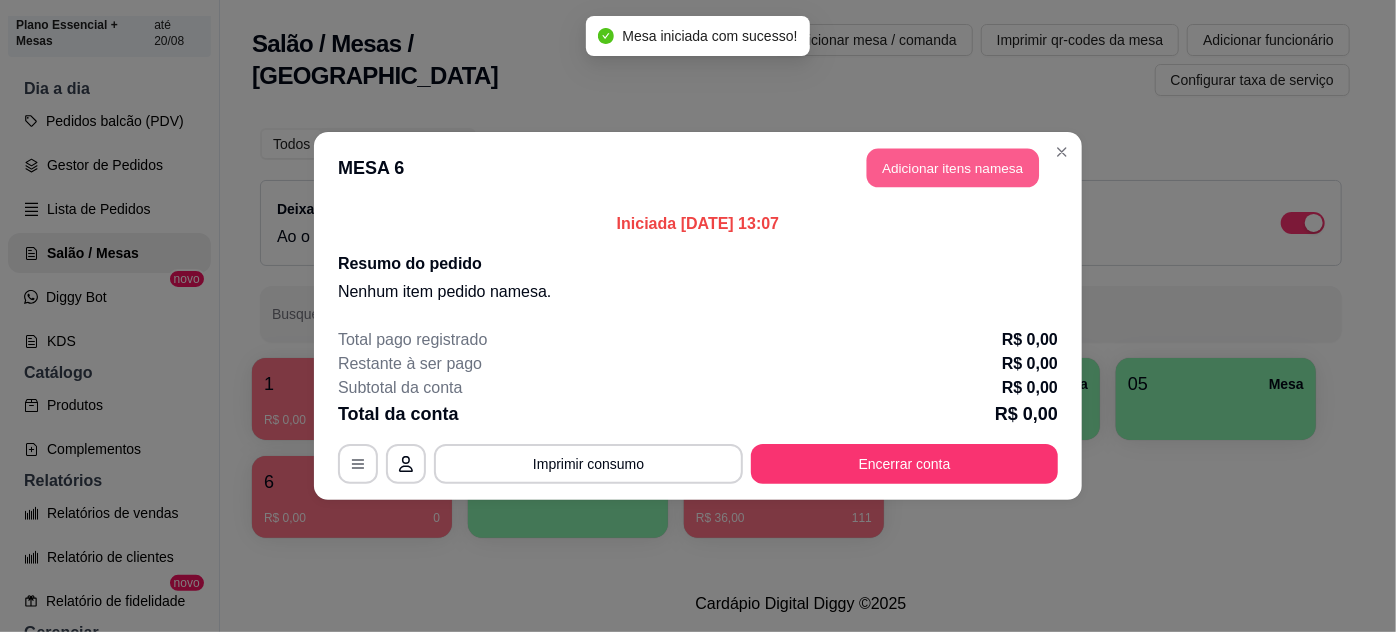click on "Adicionar itens na  mesa" at bounding box center (953, 168) 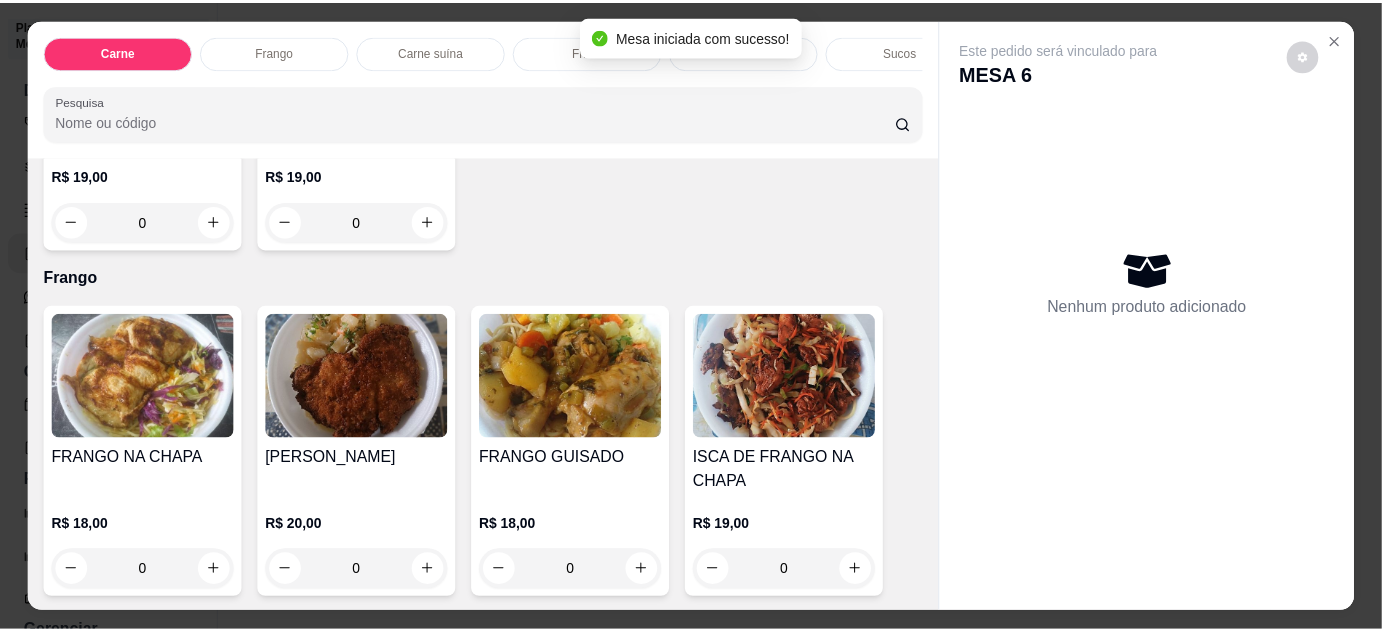 scroll, scrollTop: 909, scrollLeft: 0, axis: vertical 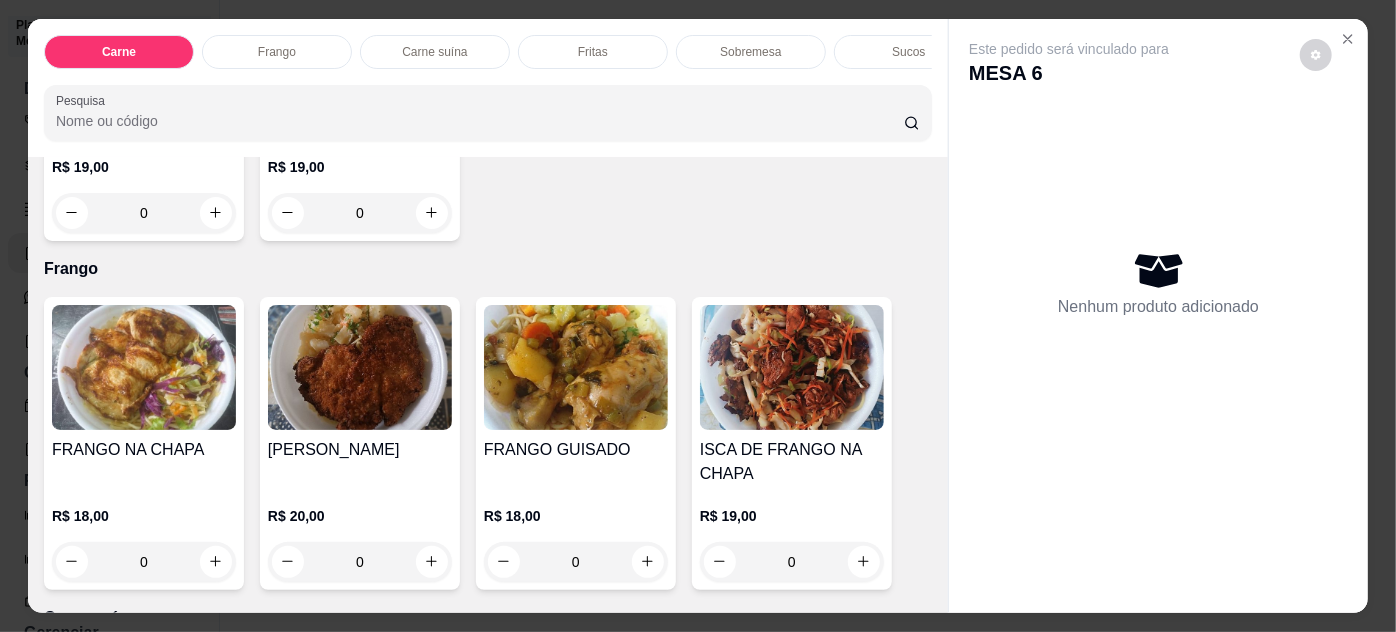 click on "0" at bounding box center (360, 562) 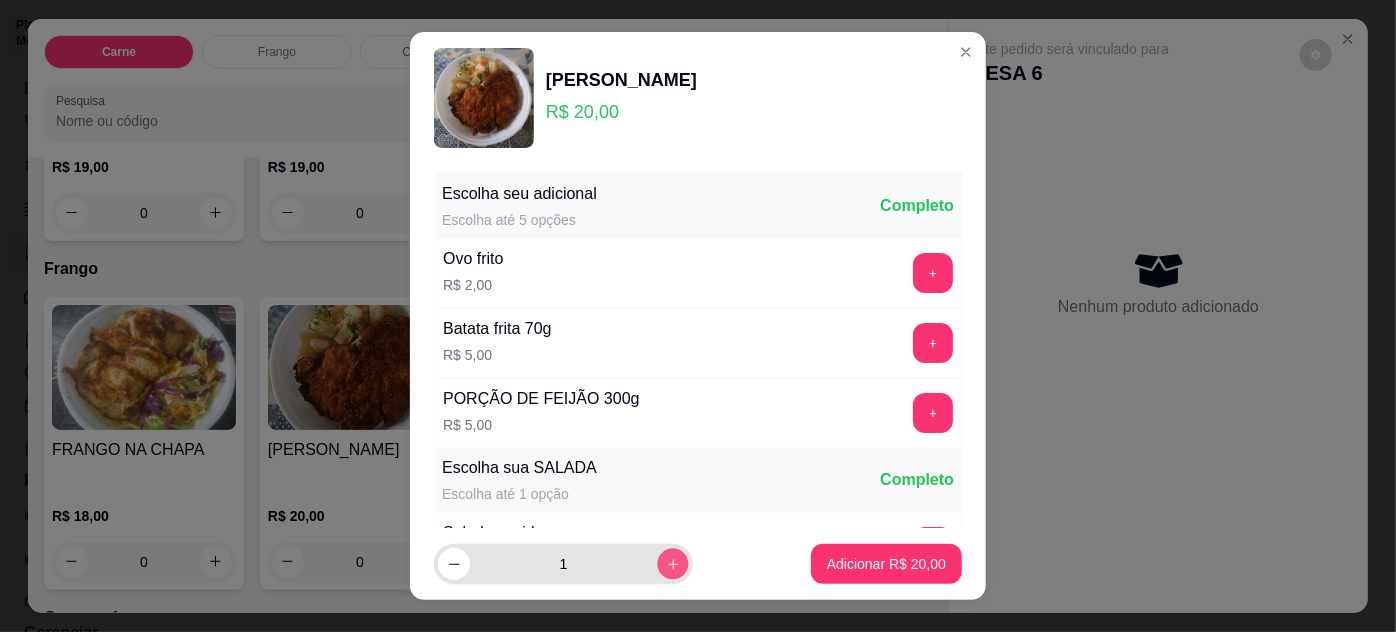 click 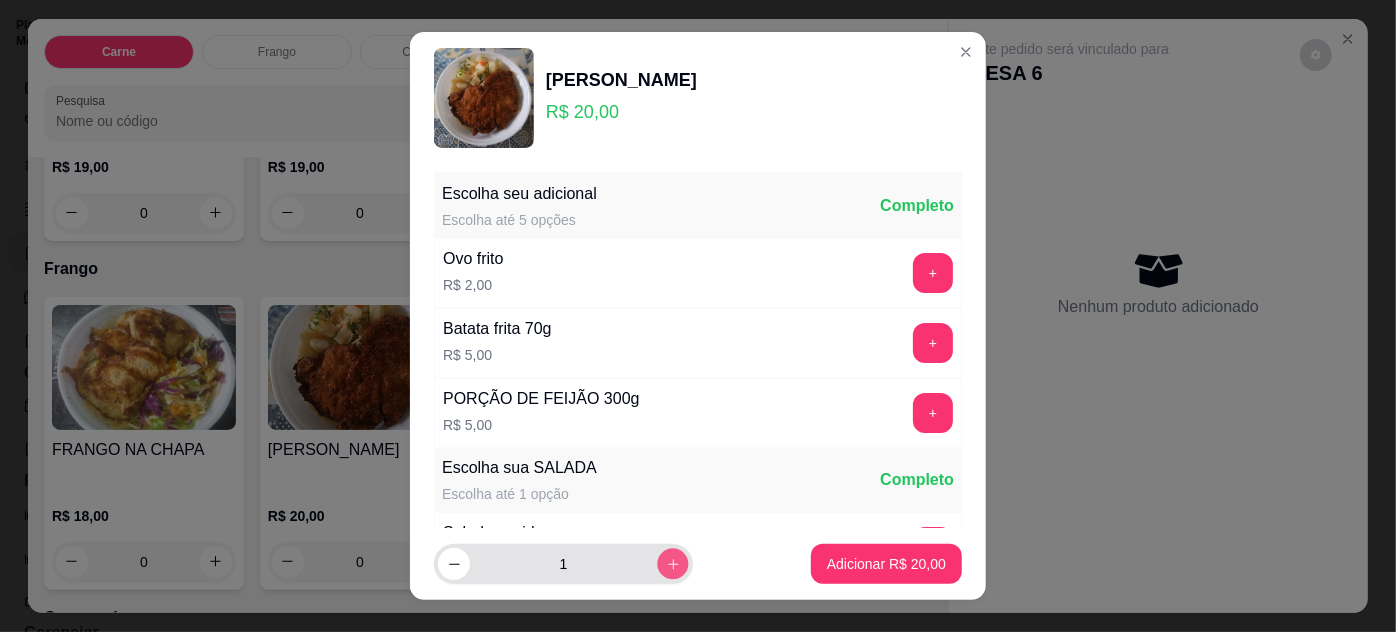 type on "2" 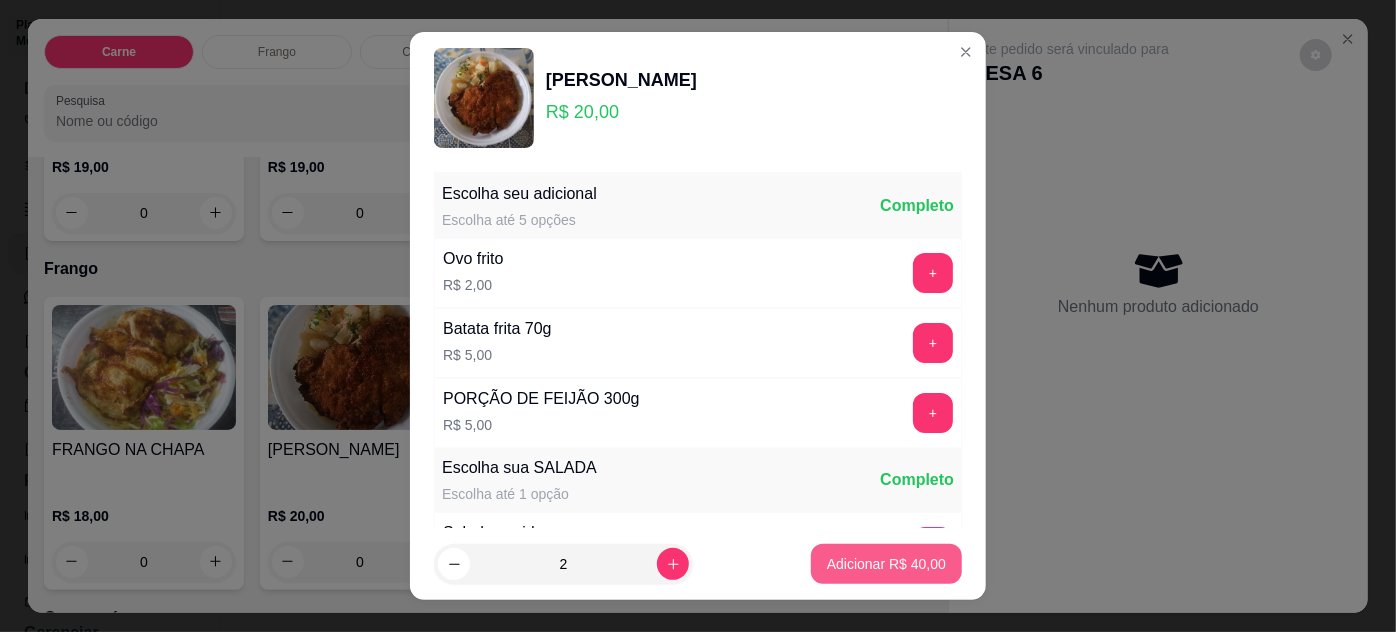 click on "Adicionar   R$ 40,00" at bounding box center (886, 564) 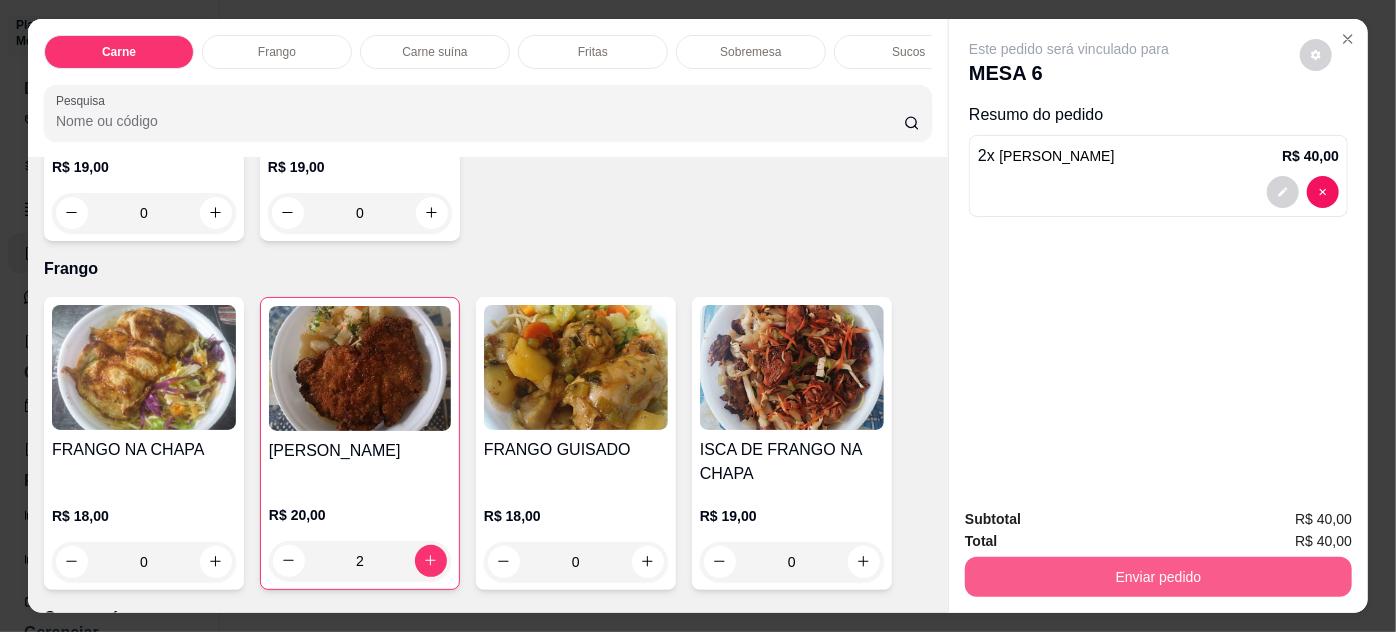 click on "Enviar pedido" at bounding box center [1158, 577] 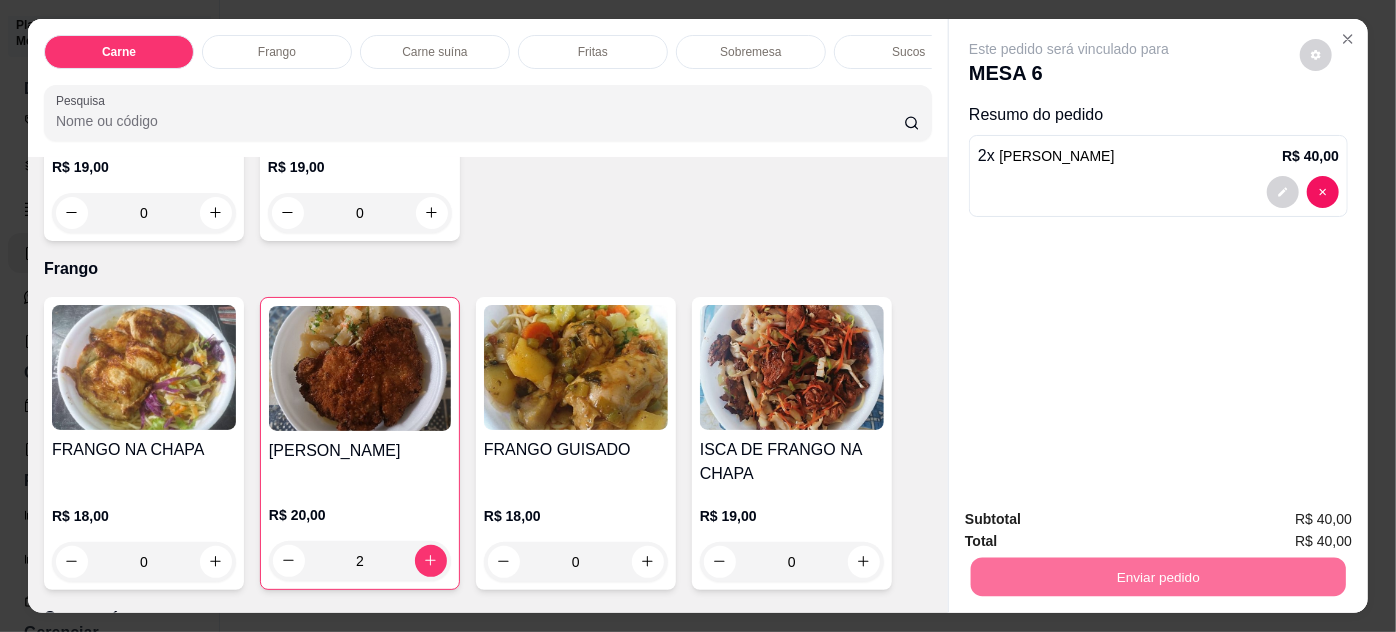 click on "Não registrar e enviar pedido" at bounding box center (1093, 521) 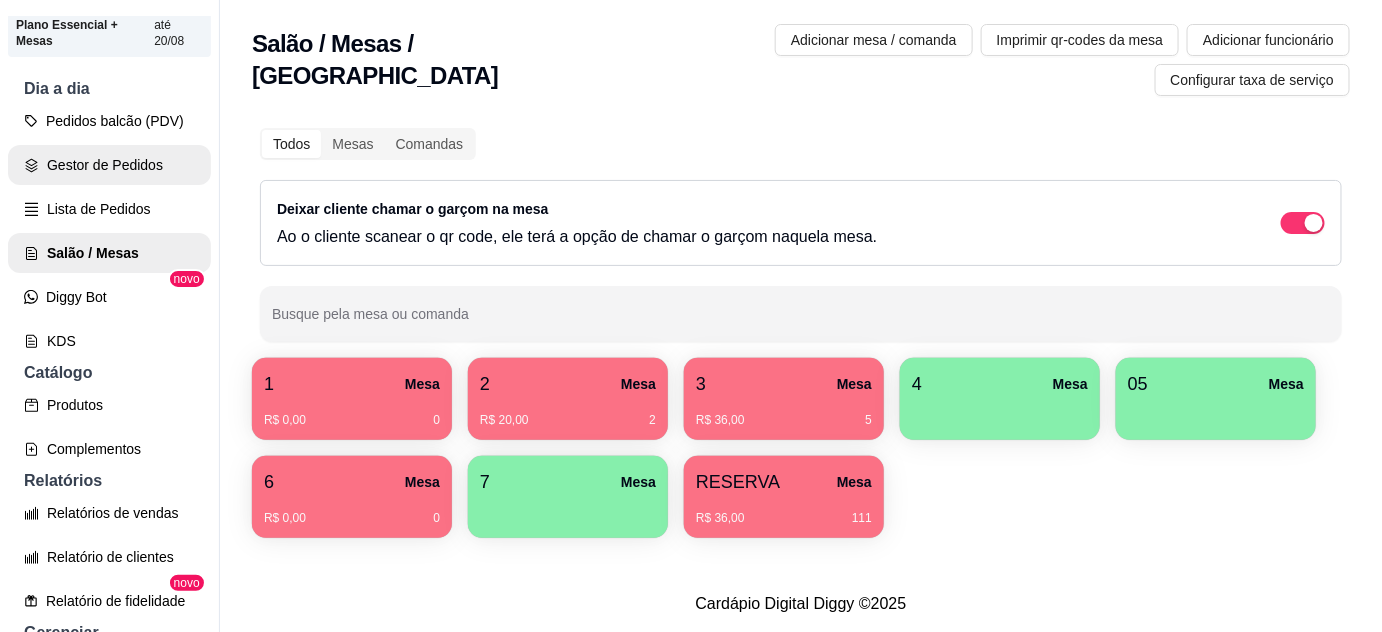 click on "Gestor de Pedidos" at bounding box center (109, 165) 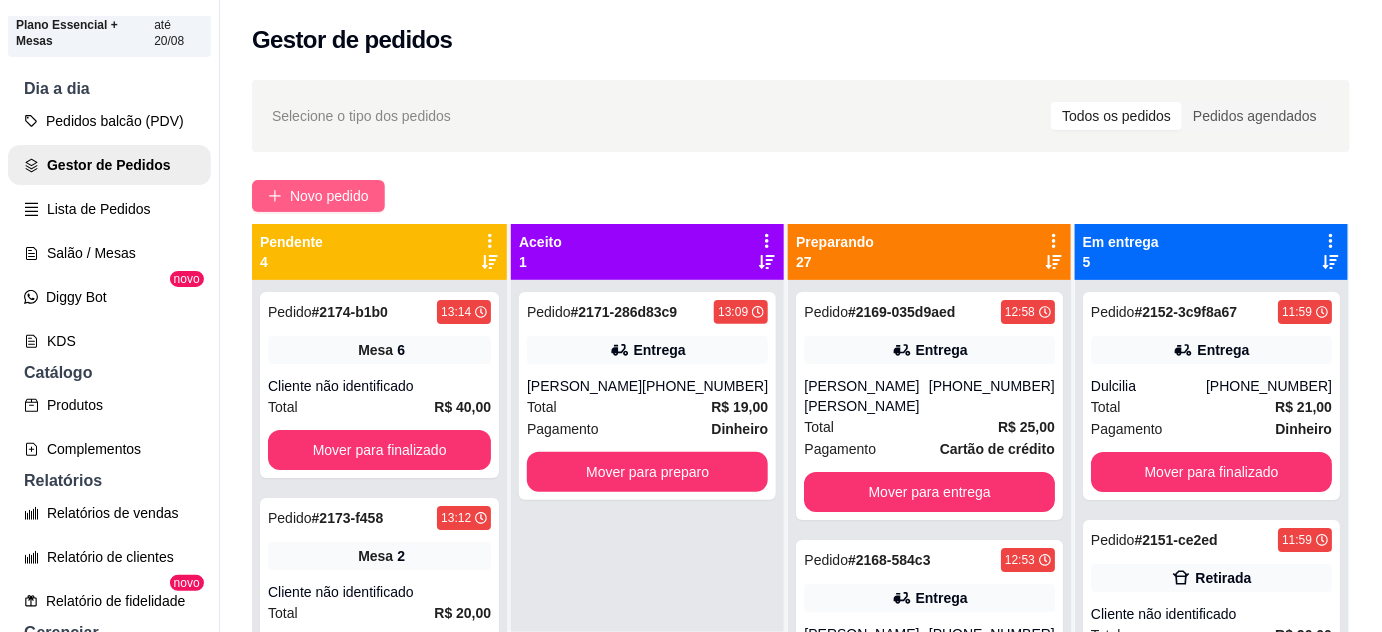 click on "Novo pedido" at bounding box center (329, 196) 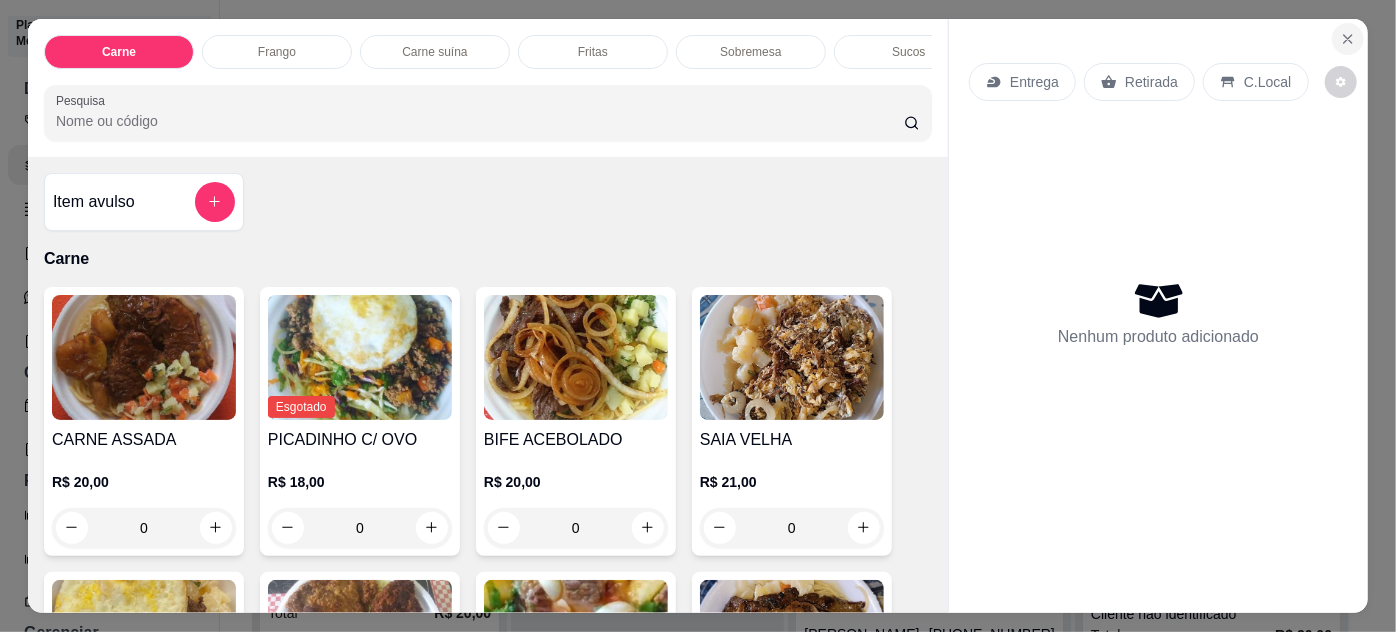click 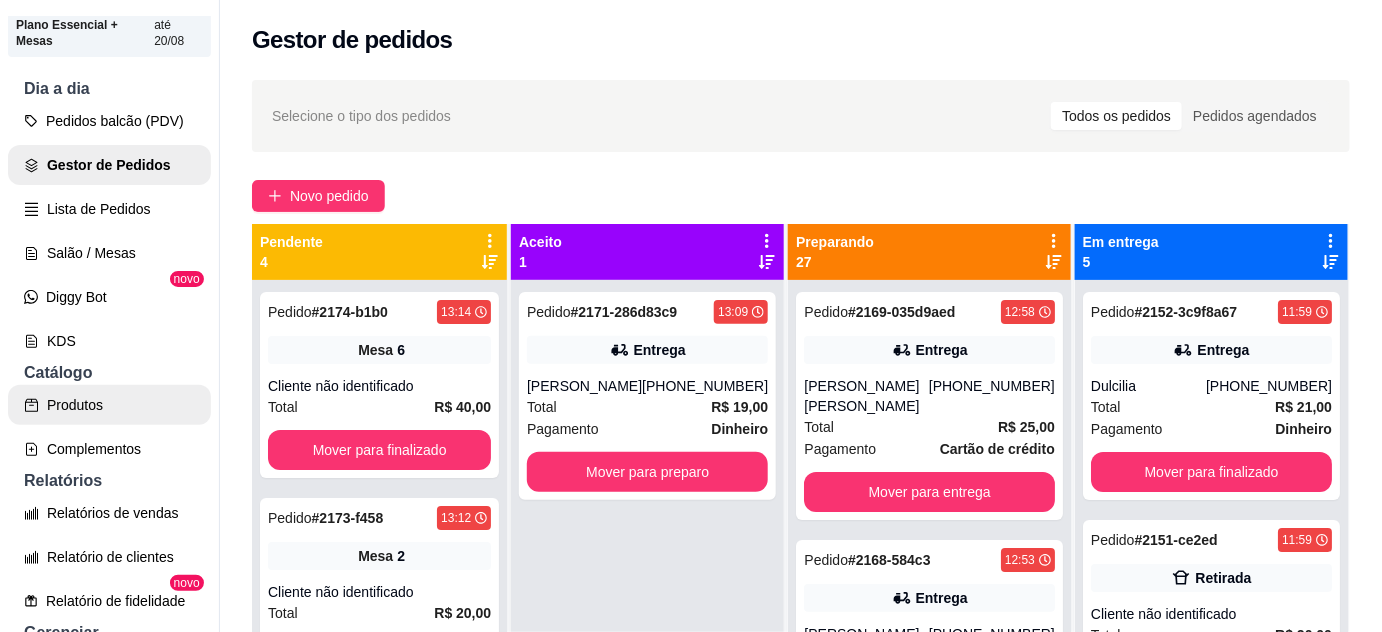 click on "Produtos" at bounding box center [109, 405] 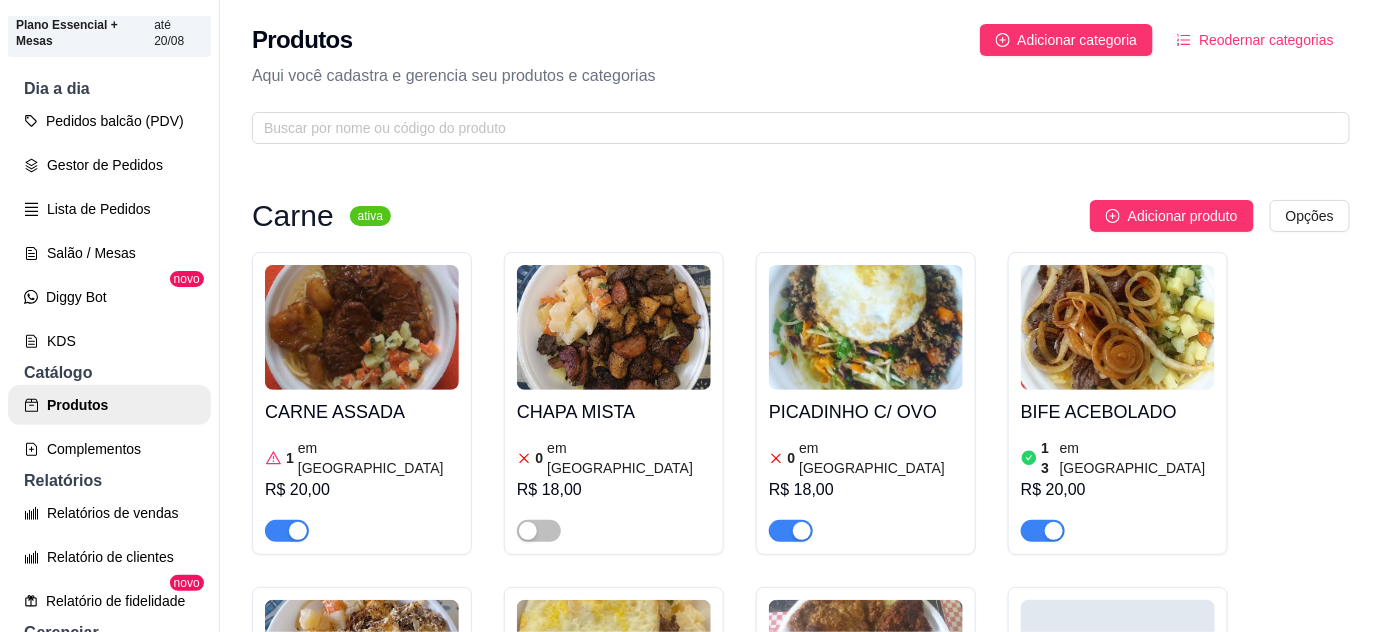 scroll, scrollTop: 181, scrollLeft: 0, axis: vertical 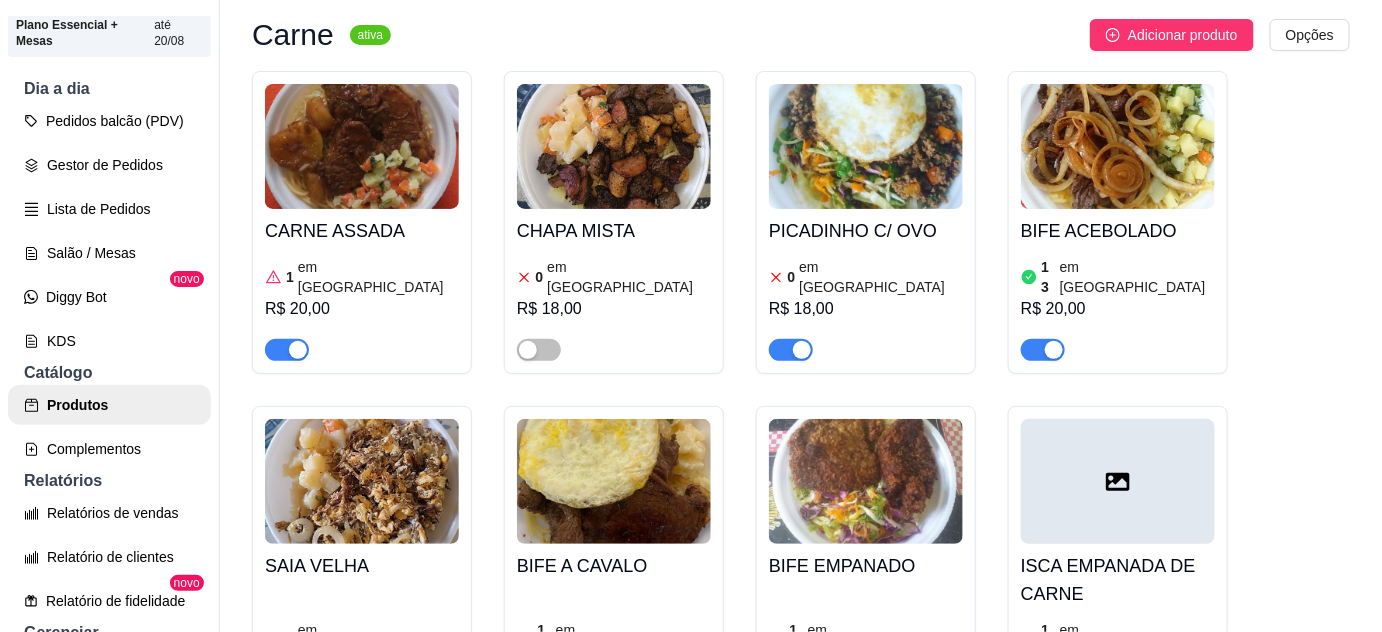 click at bounding box center [866, 341] 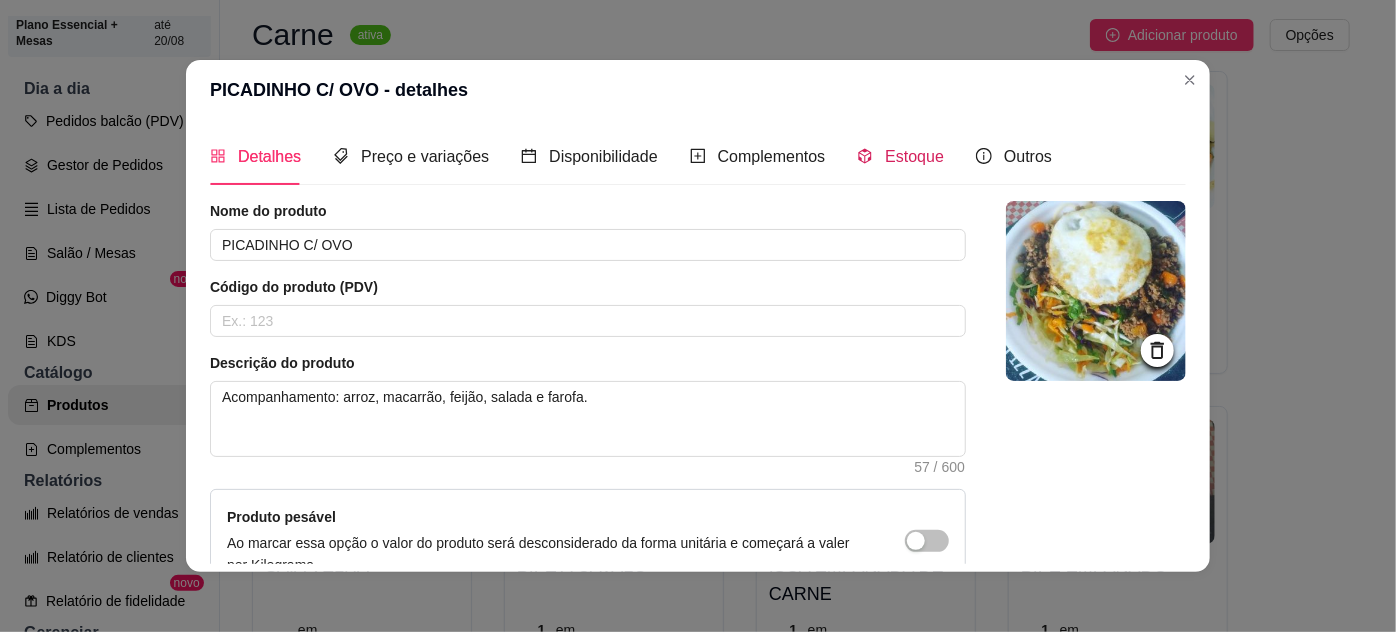 click on "Estoque" at bounding box center (914, 156) 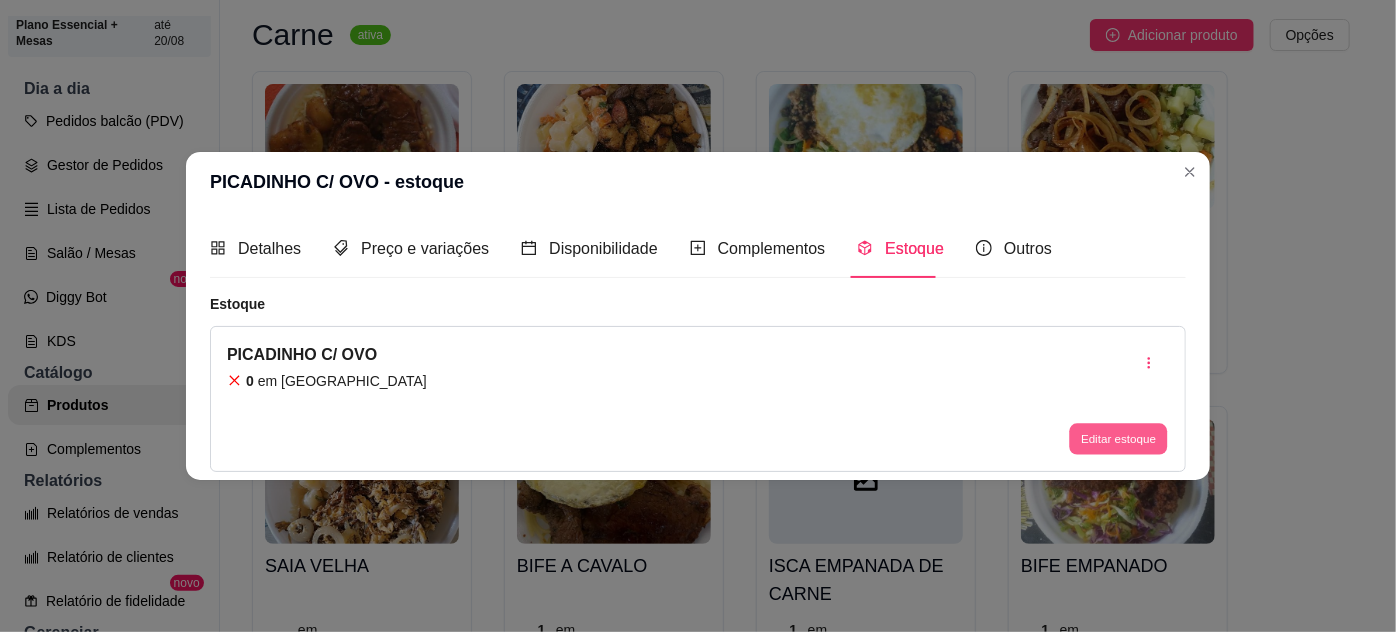 click on "Editar estoque" at bounding box center (1118, 438) 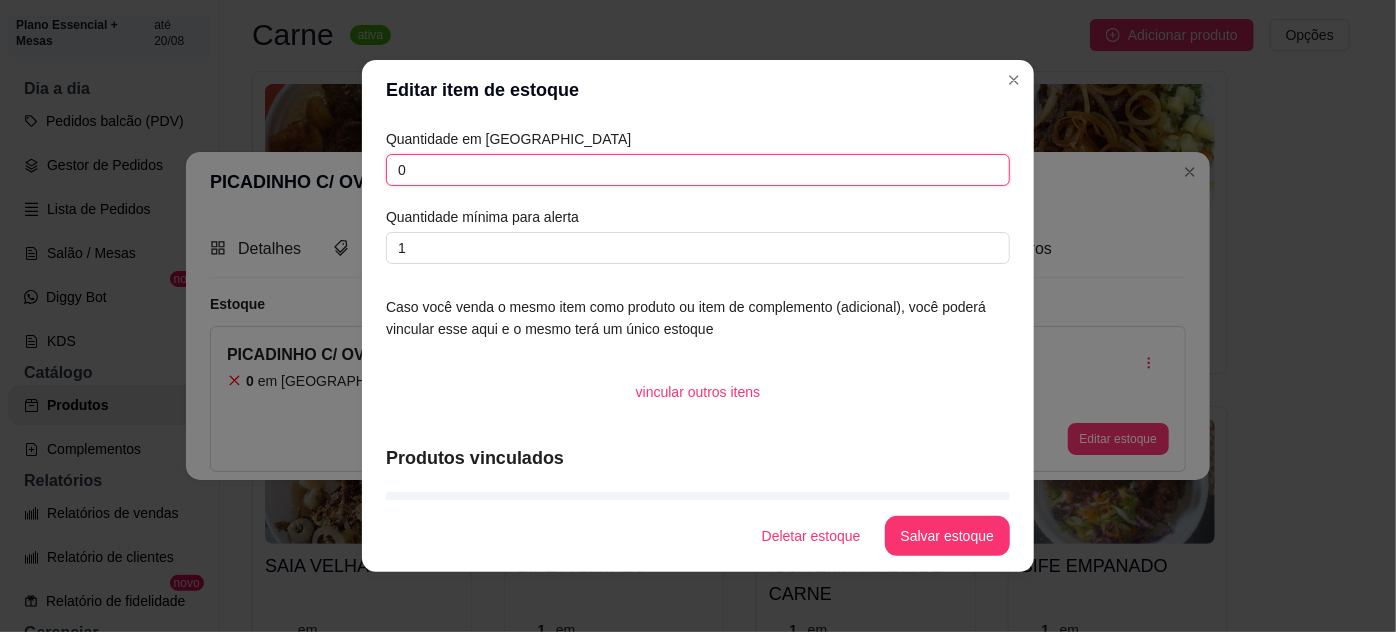 click on "0" at bounding box center [698, 170] 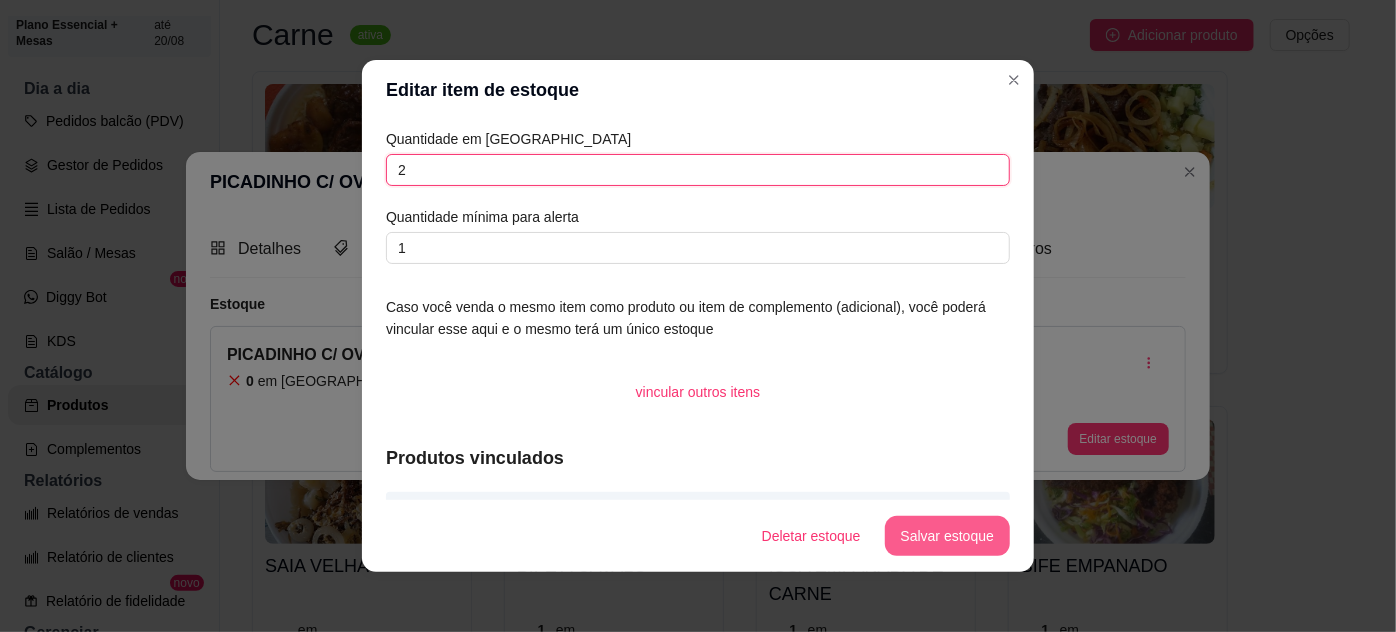 type on "2" 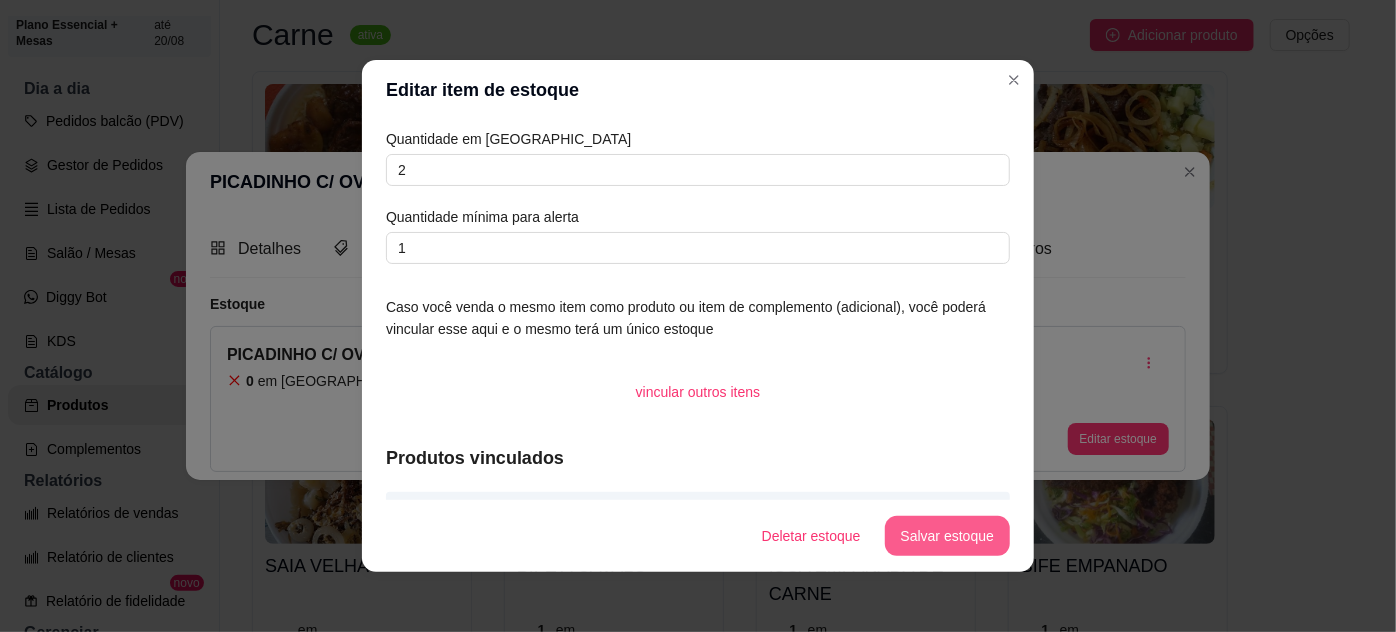 click on "Salvar estoque" at bounding box center (947, 536) 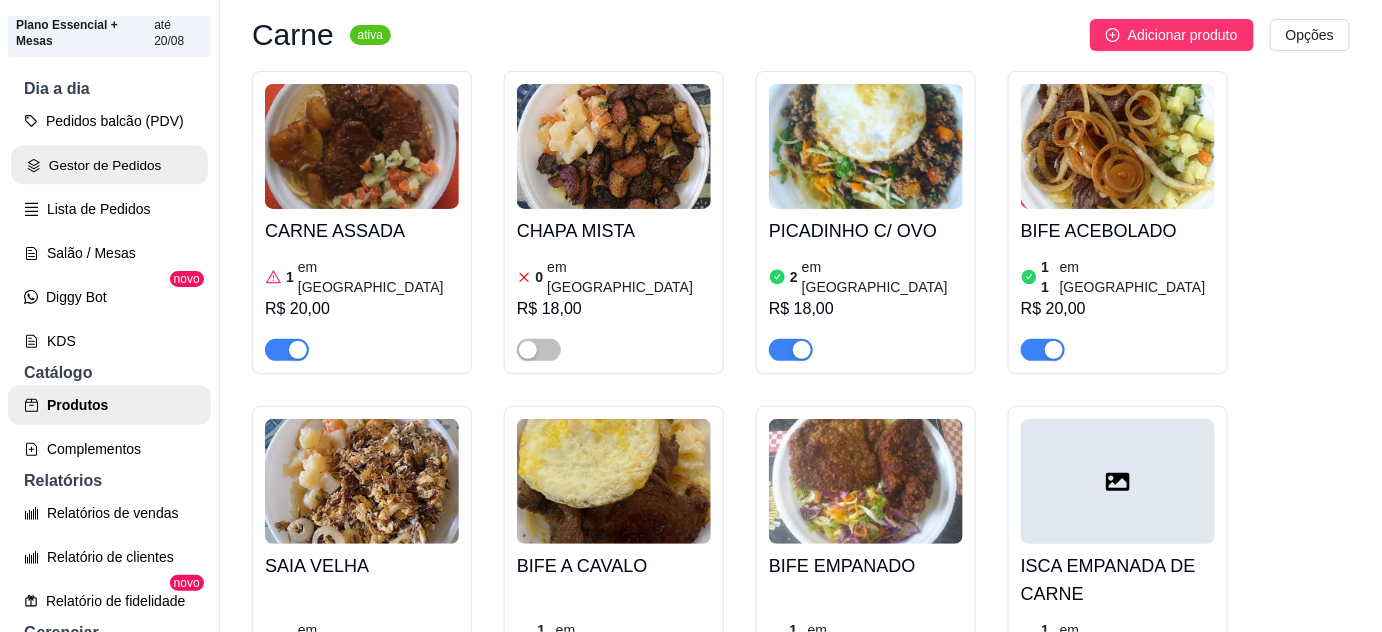 click on "Gestor de Pedidos" at bounding box center (109, 165) 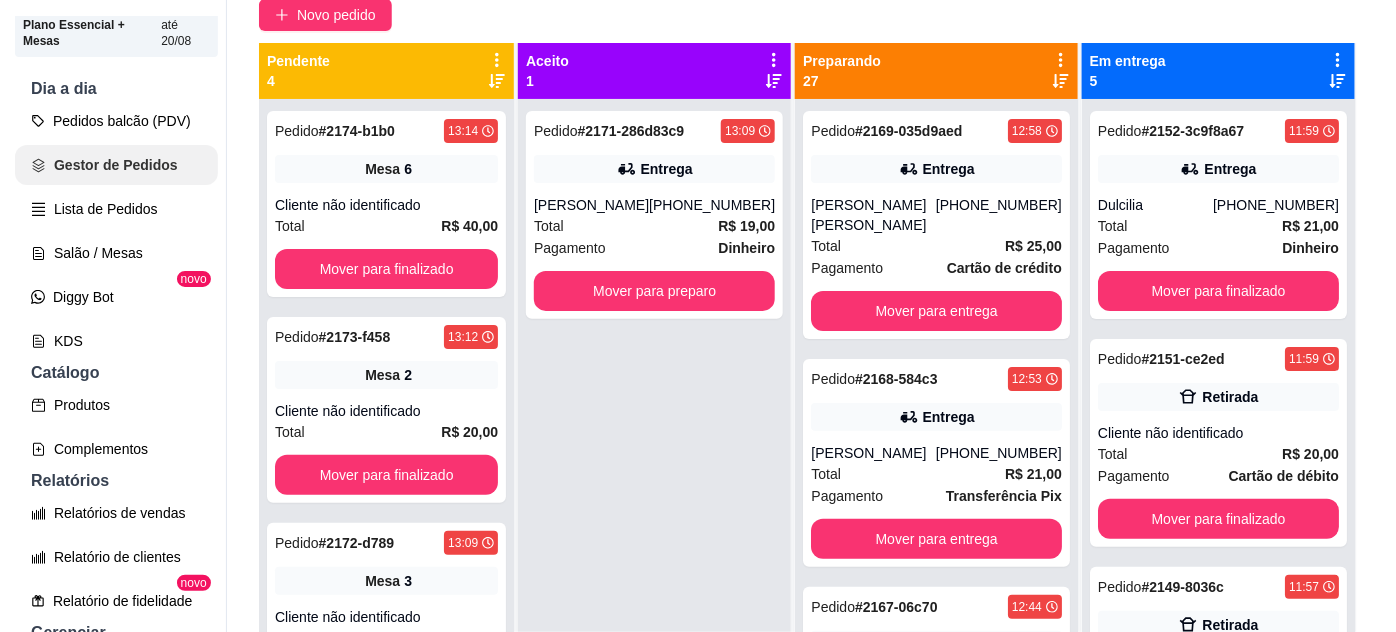 scroll, scrollTop: 0, scrollLeft: 0, axis: both 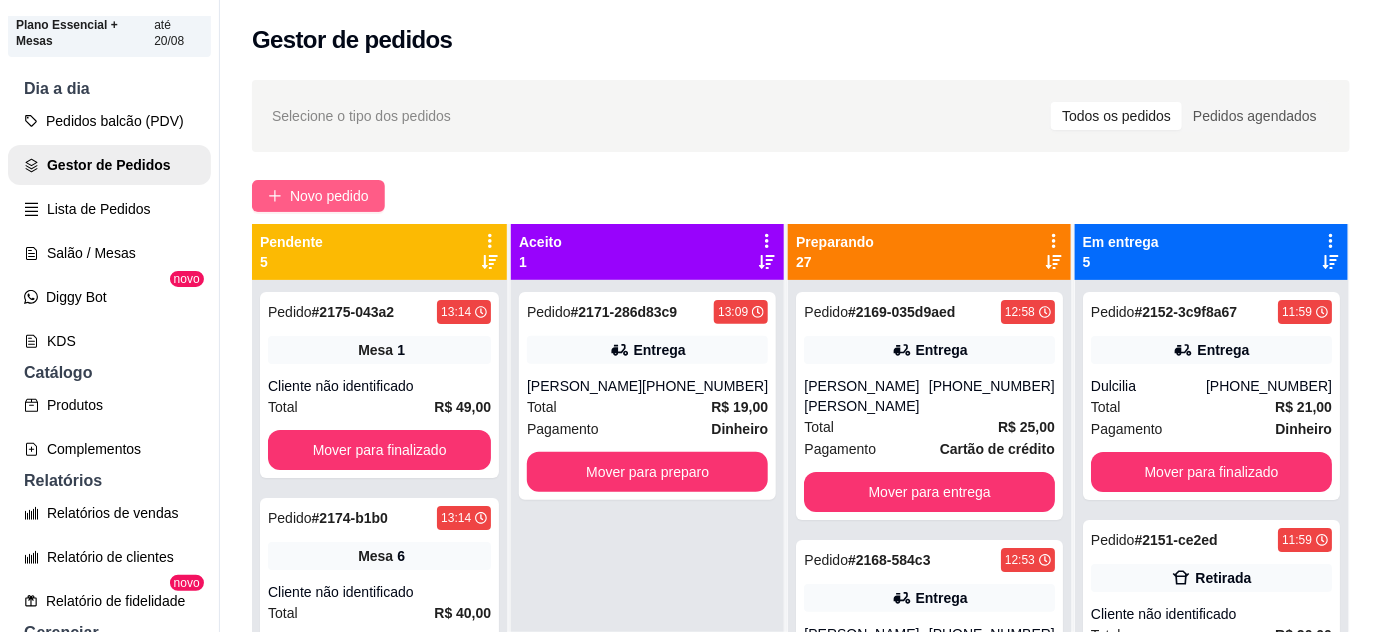 click on "Novo pedido" at bounding box center (329, 196) 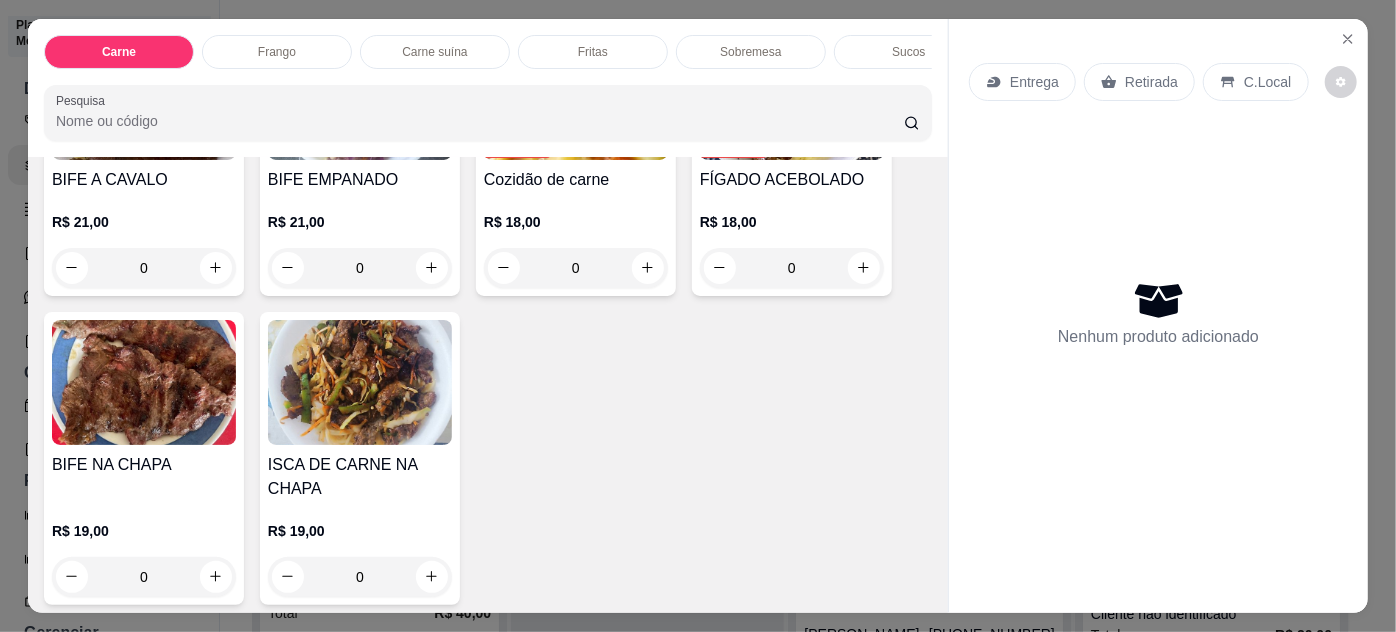scroll, scrollTop: 0, scrollLeft: 0, axis: both 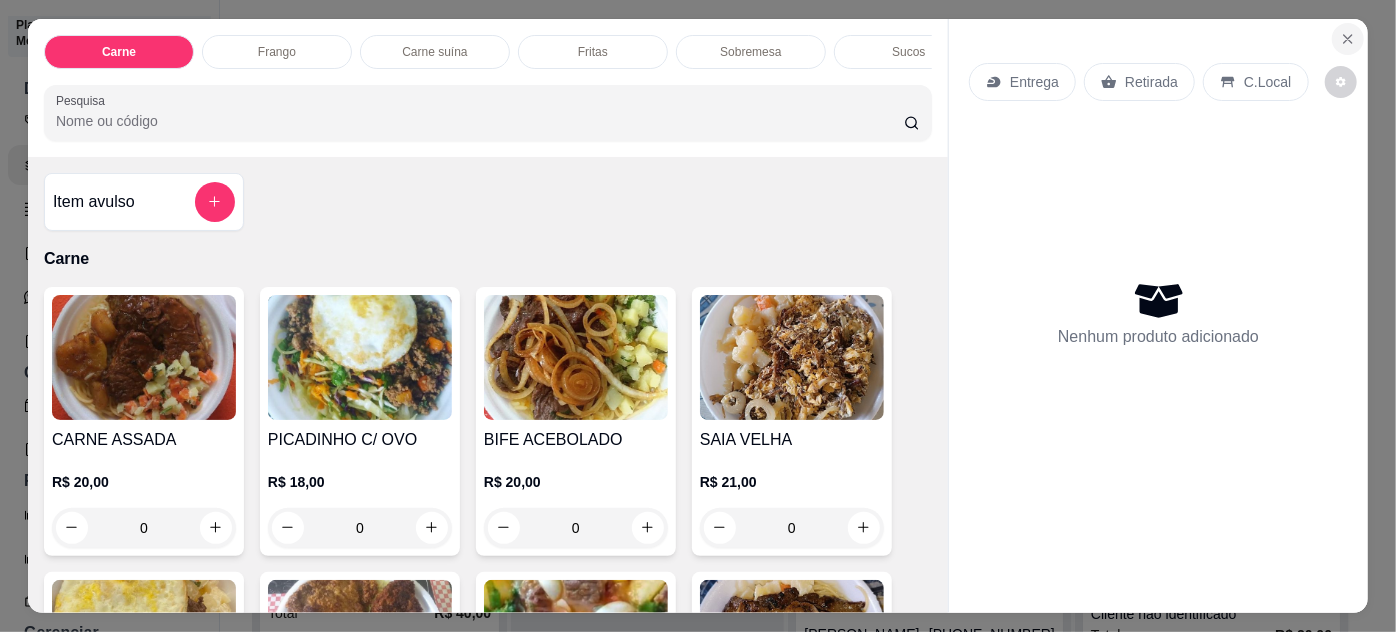 click 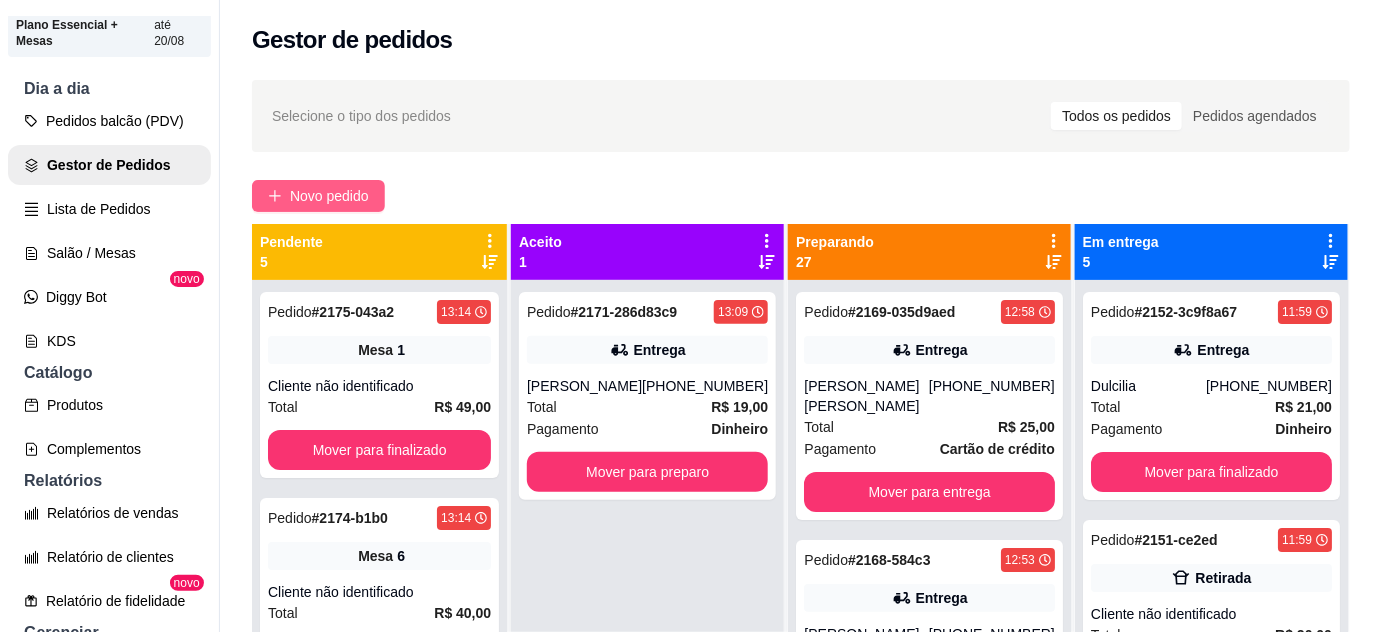 click on "Novo pedido" at bounding box center (329, 196) 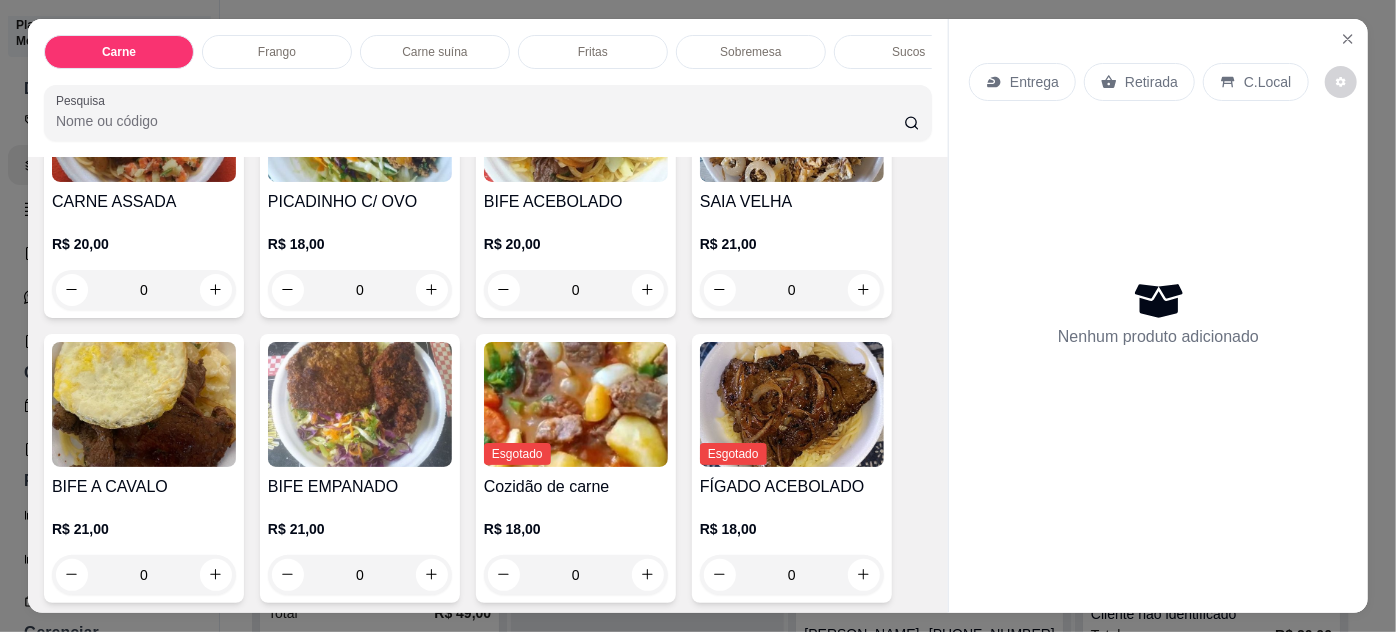 scroll, scrollTop: 181, scrollLeft: 0, axis: vertical 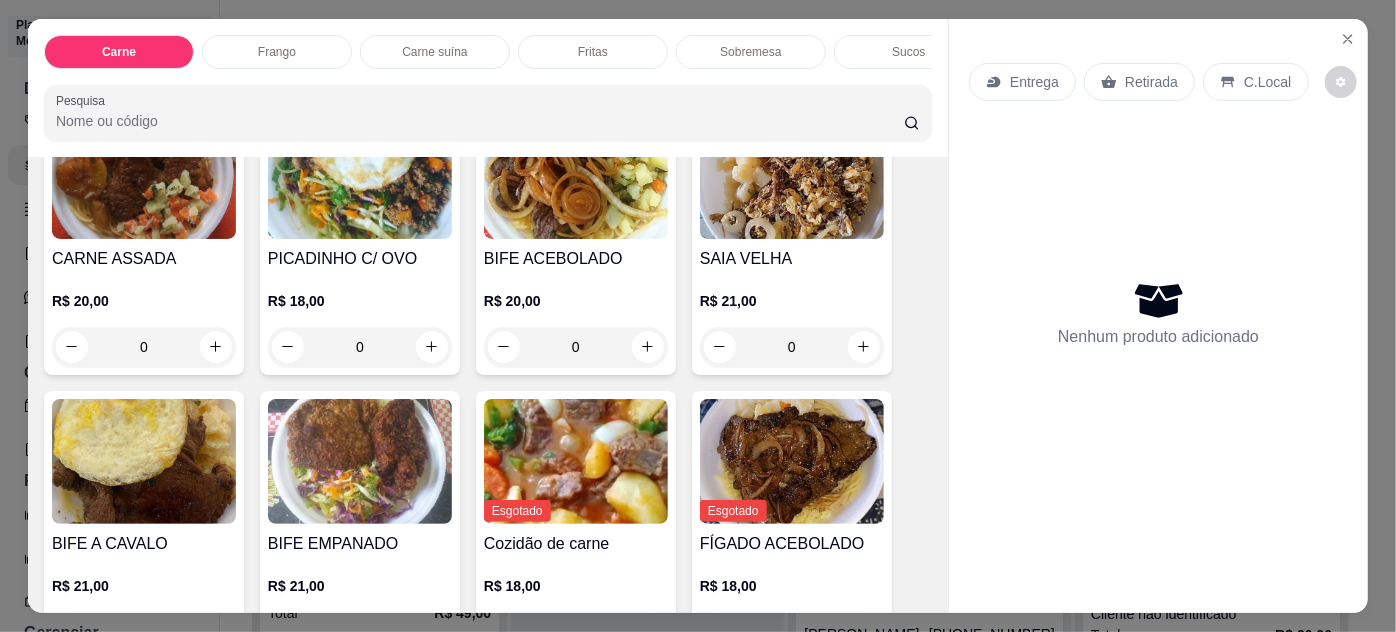 click on "0" at bounding box center [360, 347] 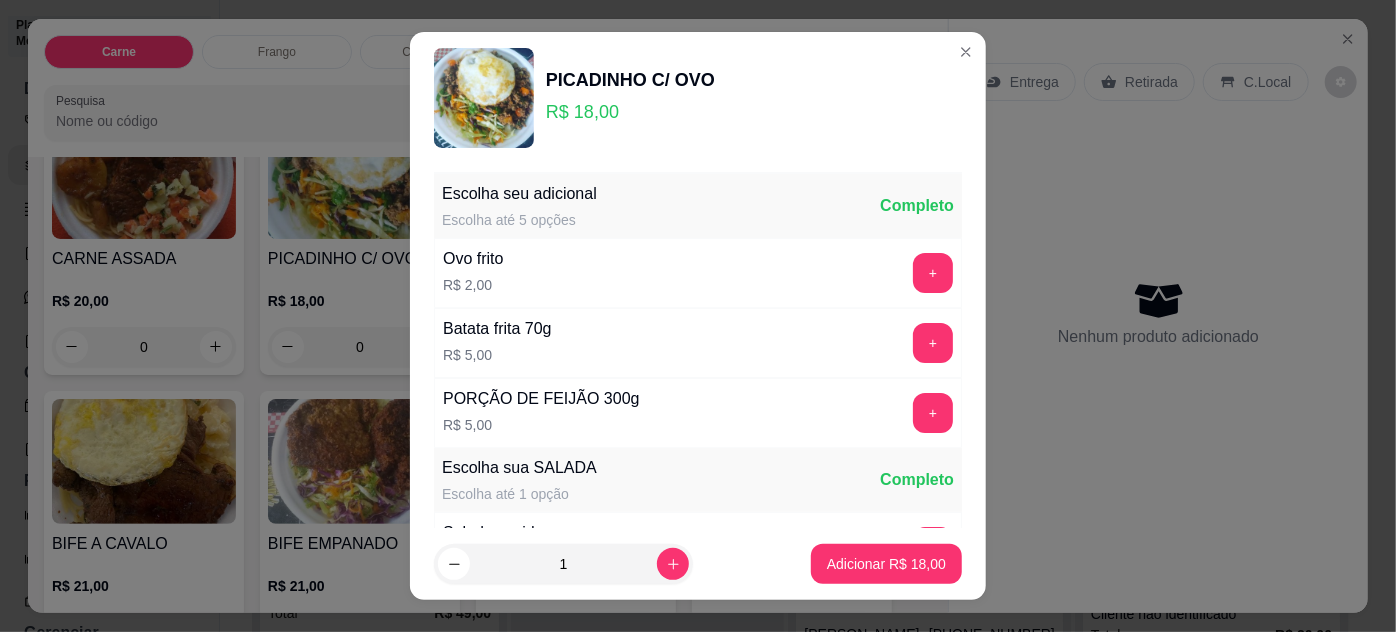 scroll, scrollTop: 269, scrollLeft: 0, axis: vertical 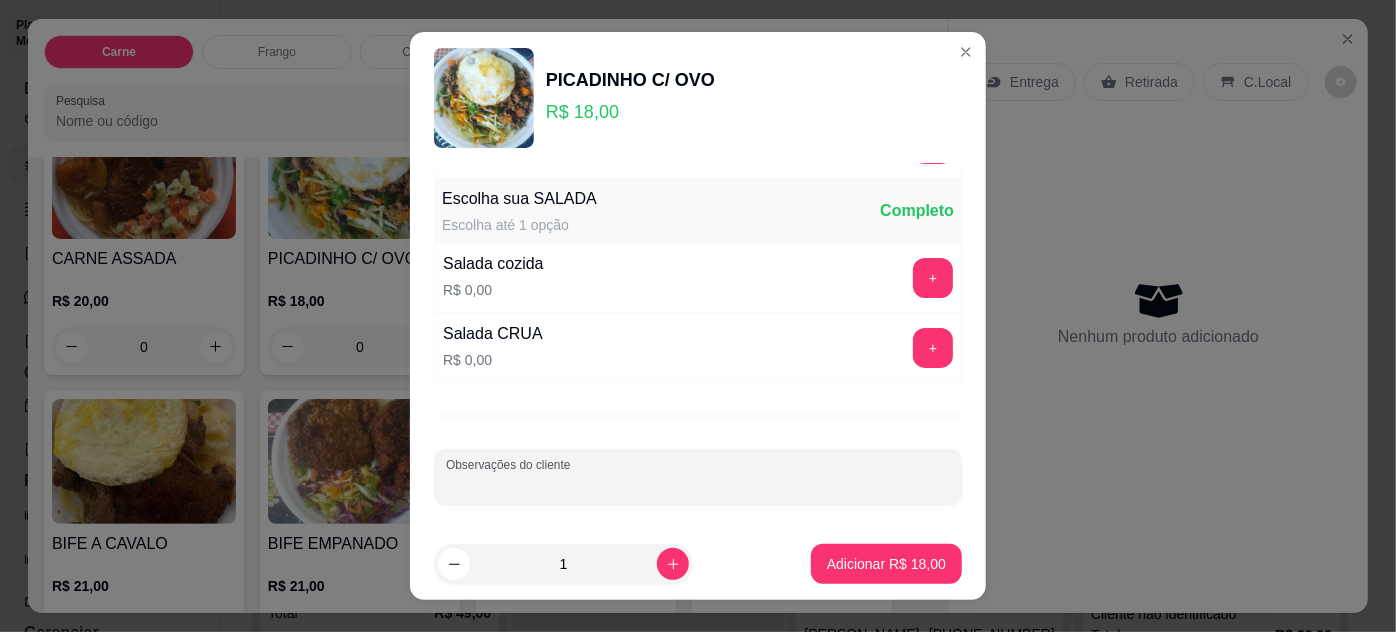 click on "Observações do cliente" at bounding box center [698, 485] 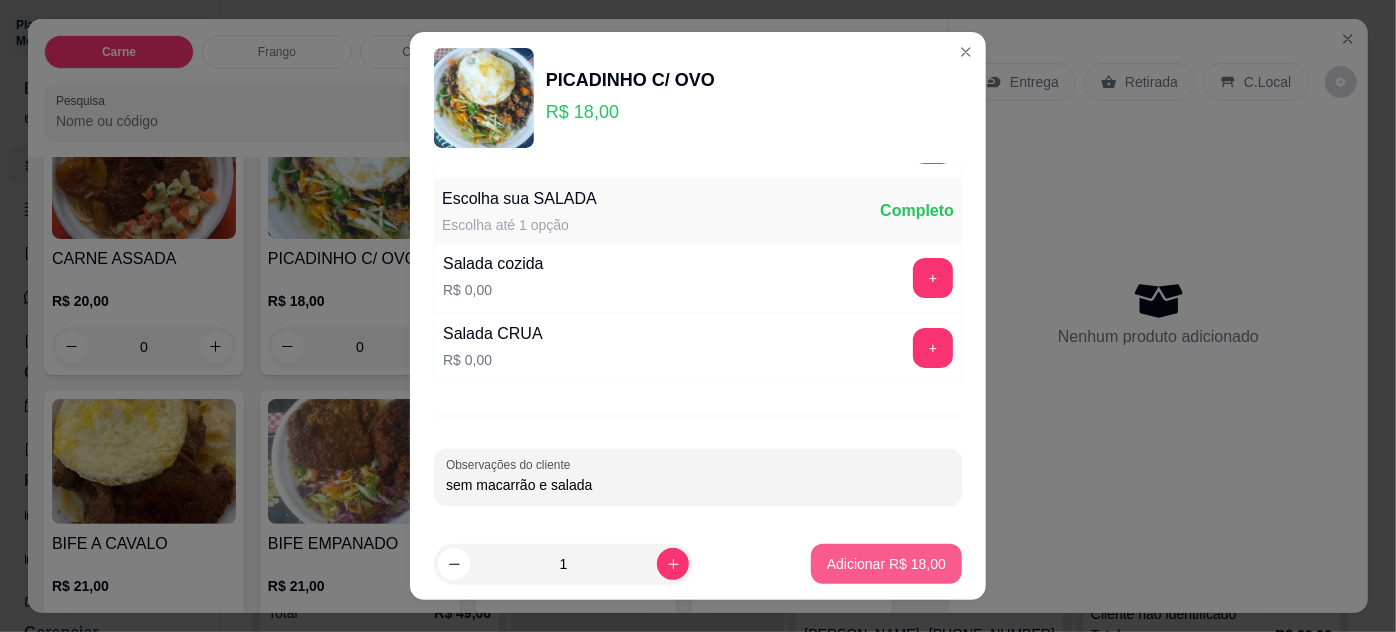 type on "sem macarrão e salada" 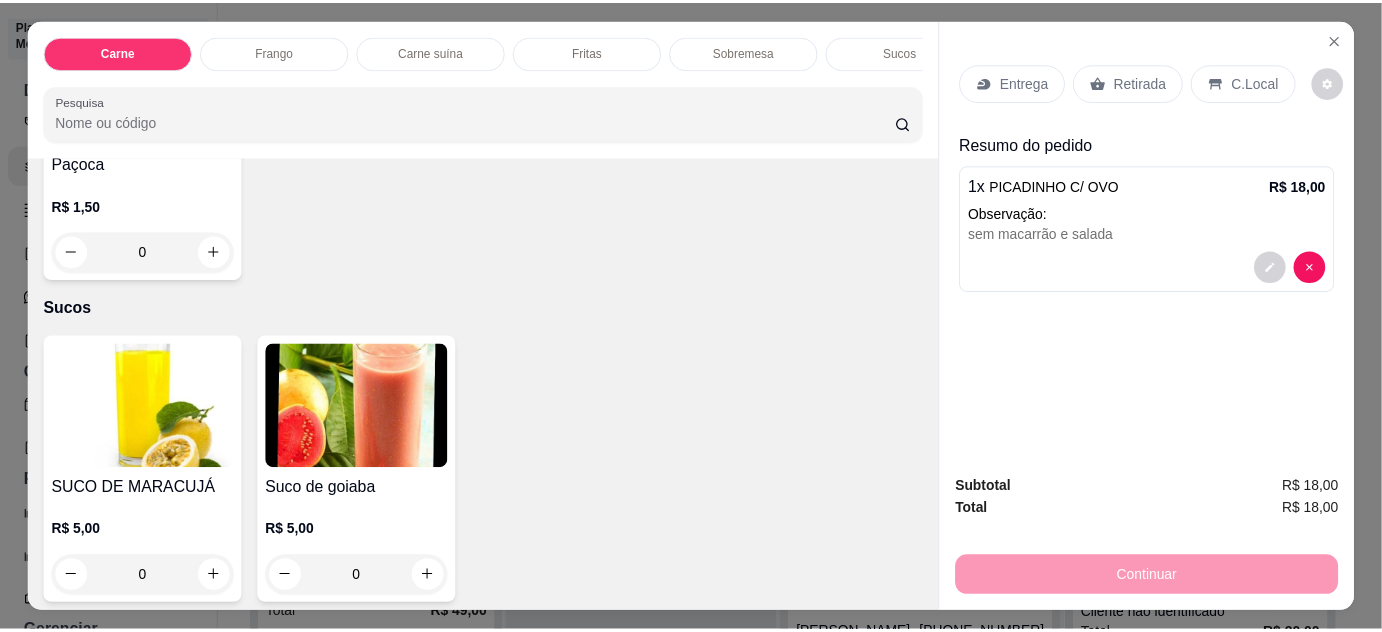 scroll, scrollTop: 2363, scrollLeft: 0, axis: vertical 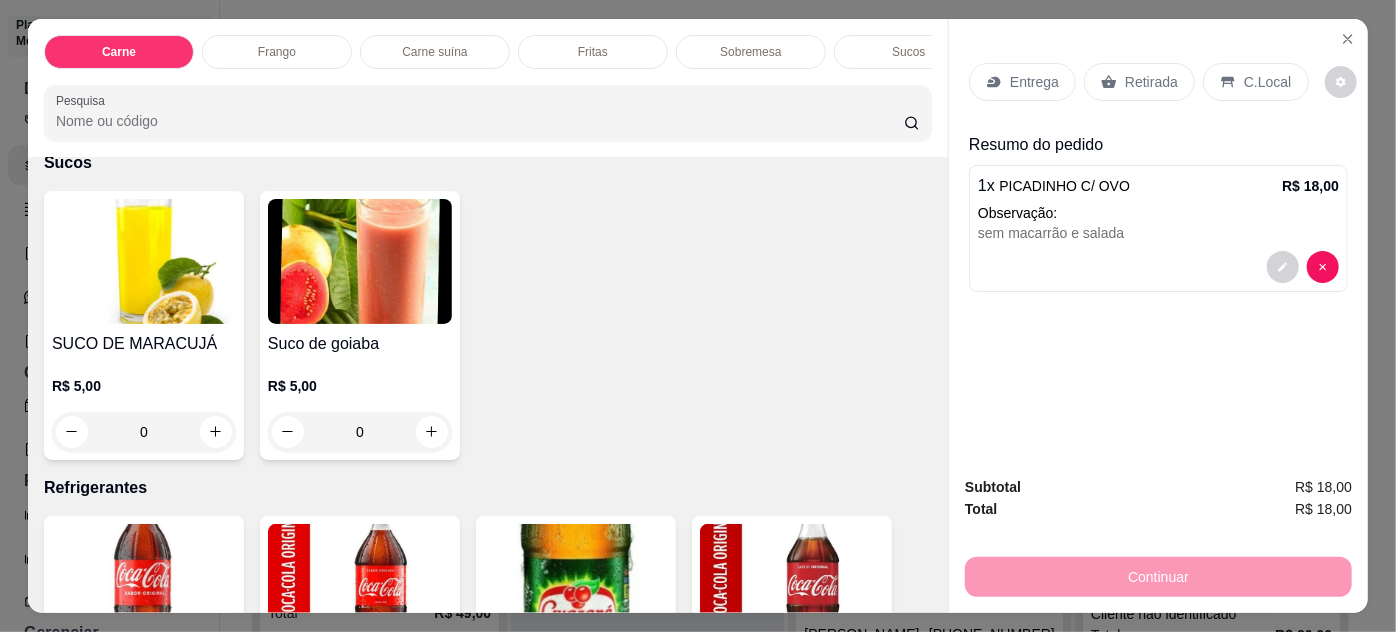 click on "0" at bounding box center [144, 432] 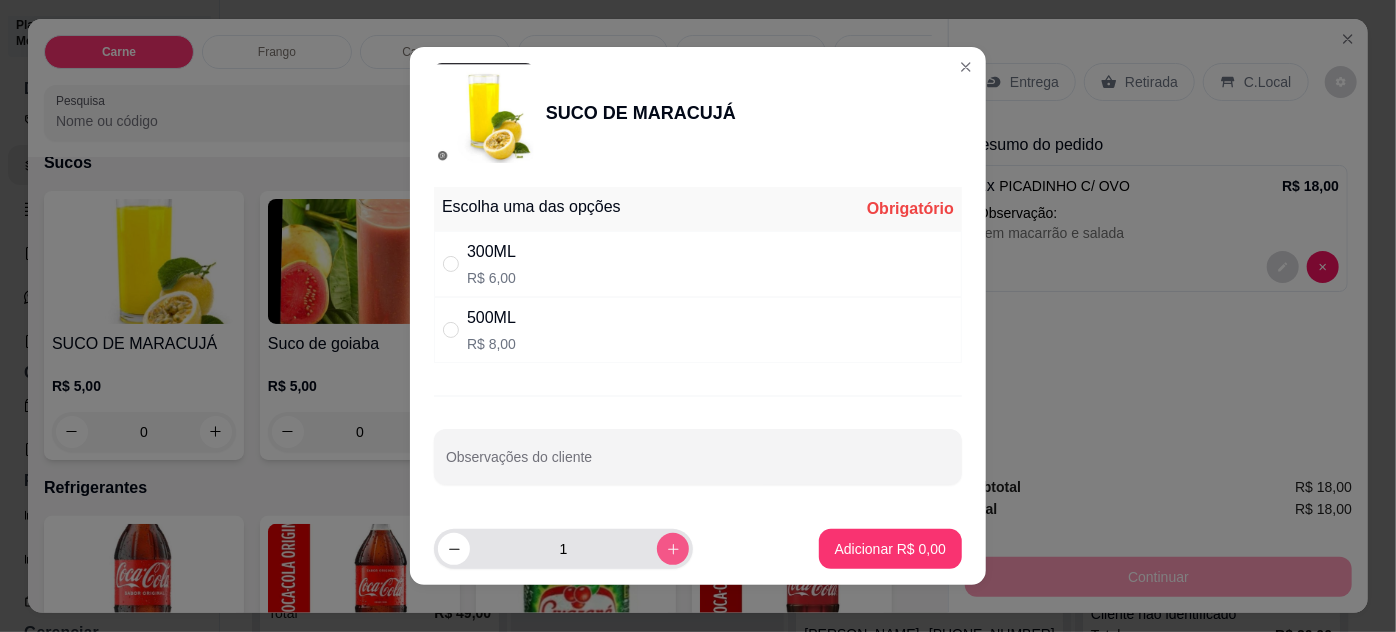 click 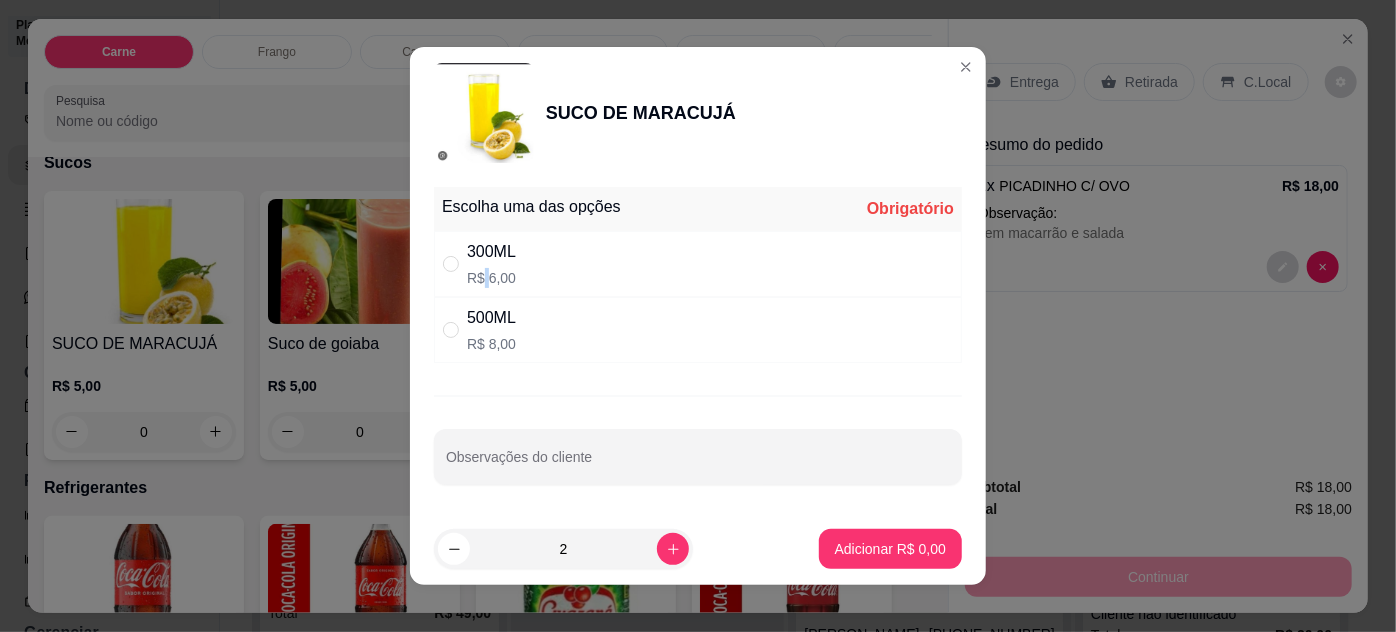click on "R$ 6,00" at bounding box center (491, 278) 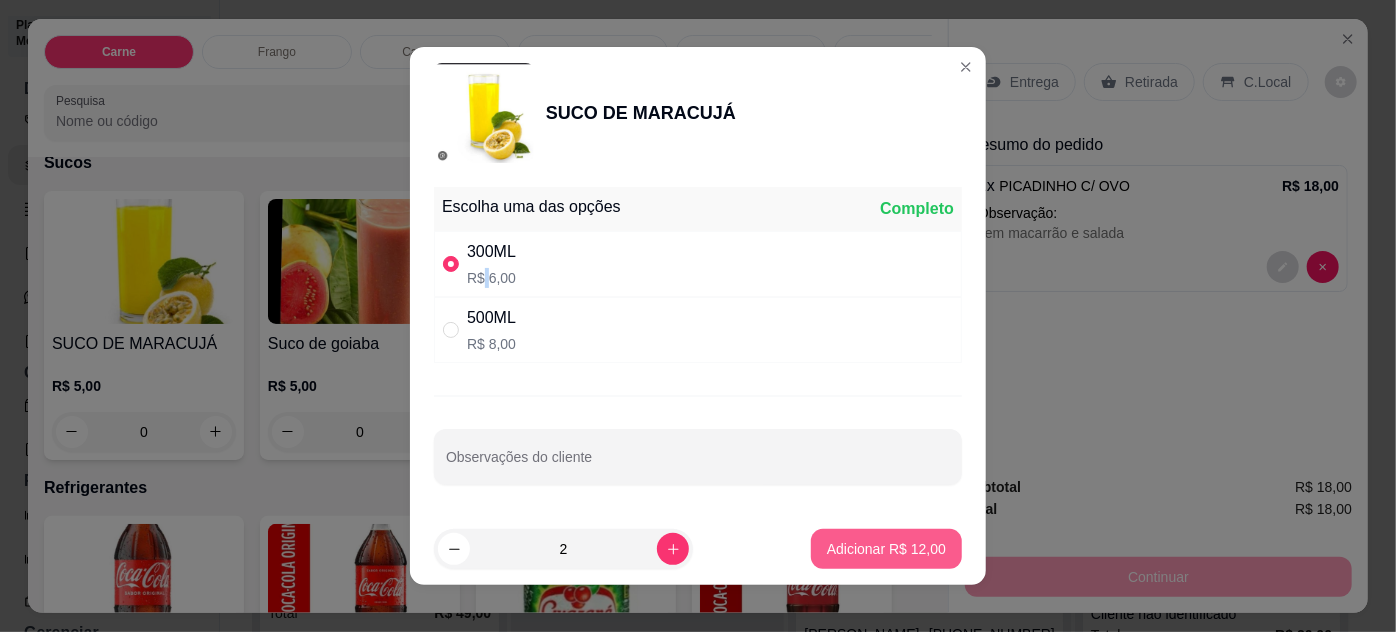 click on "Adicionar   R$ 12,00" at bounding box center [886, 549] 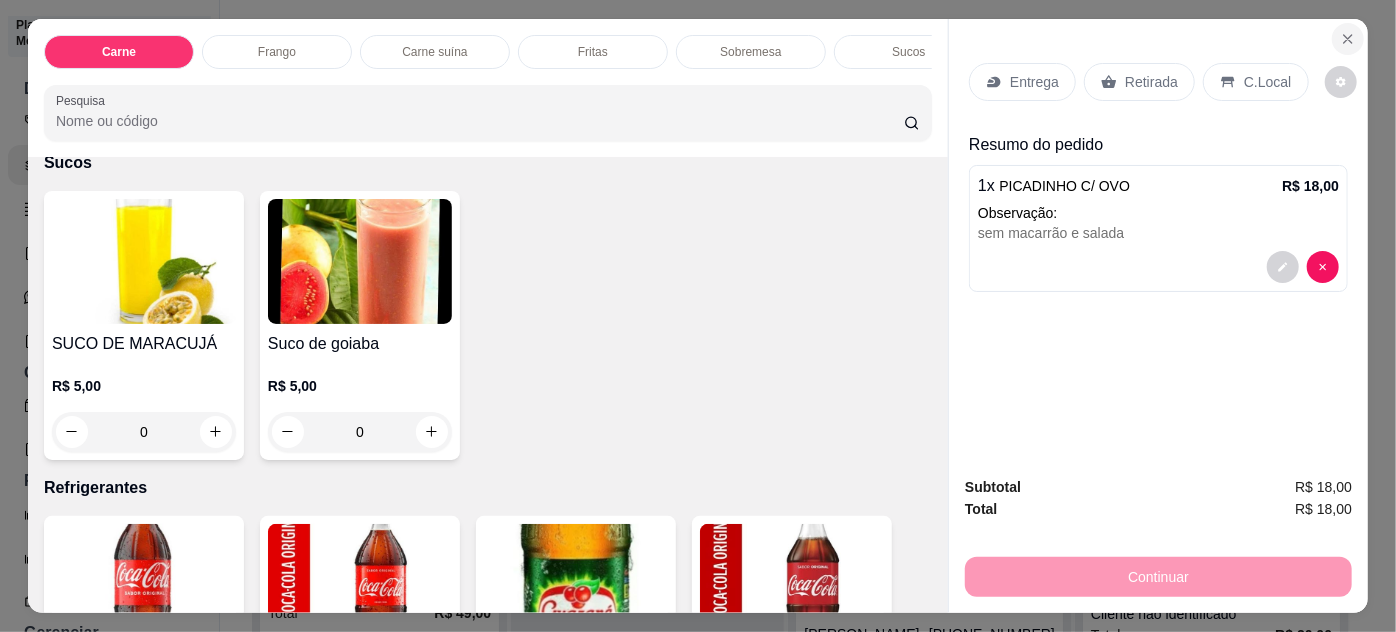 click 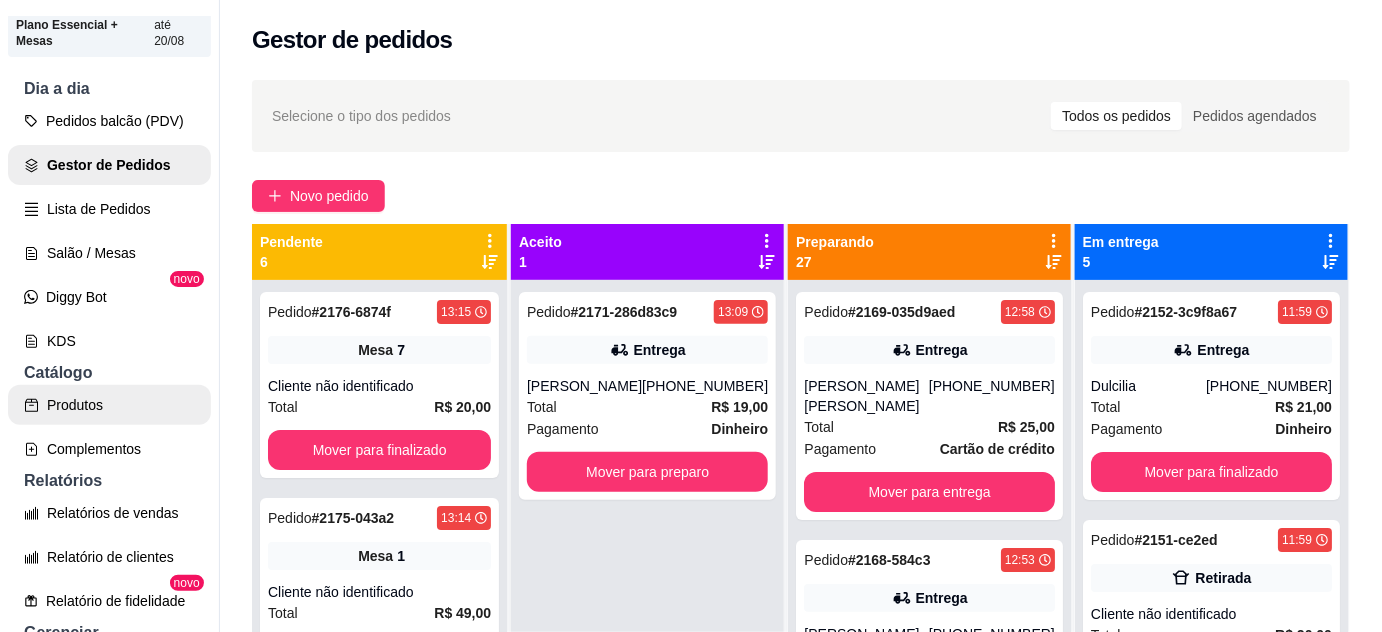 click on "Produtos" at bounding box center (109, 405) 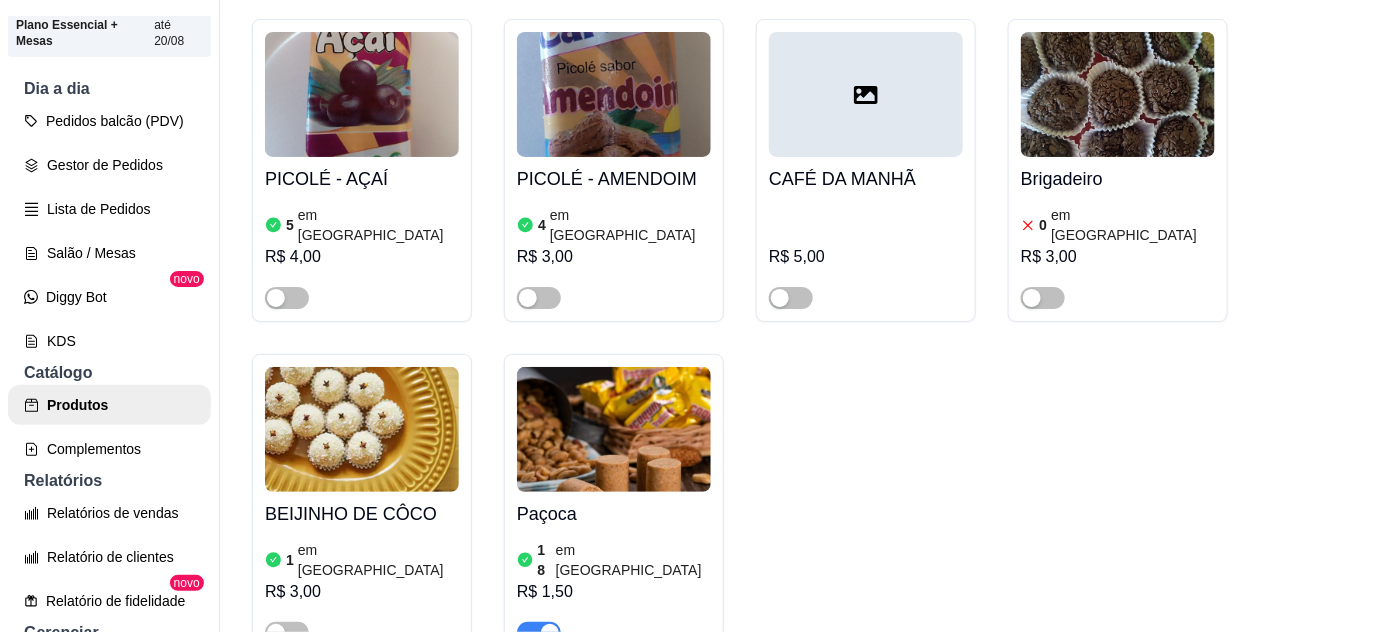 scroll, scrollTop: 5454, scrollLeft: 0, axis: vertical 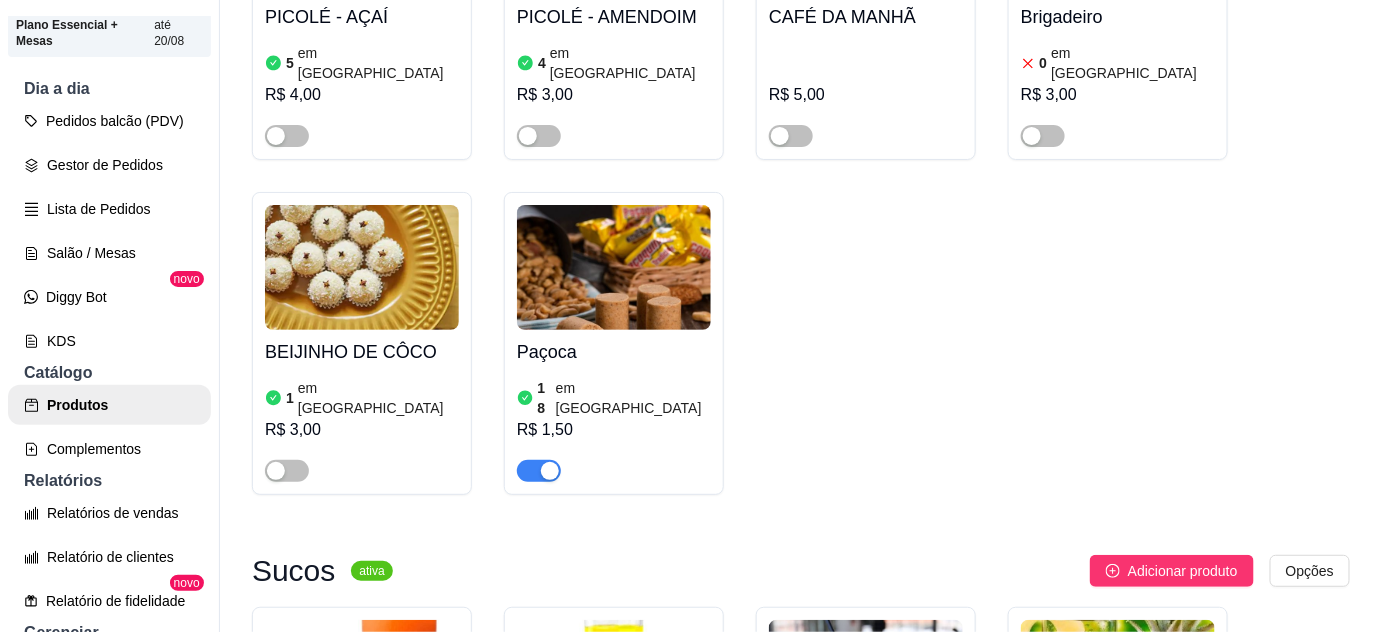 click at bounding box center (614, 857) 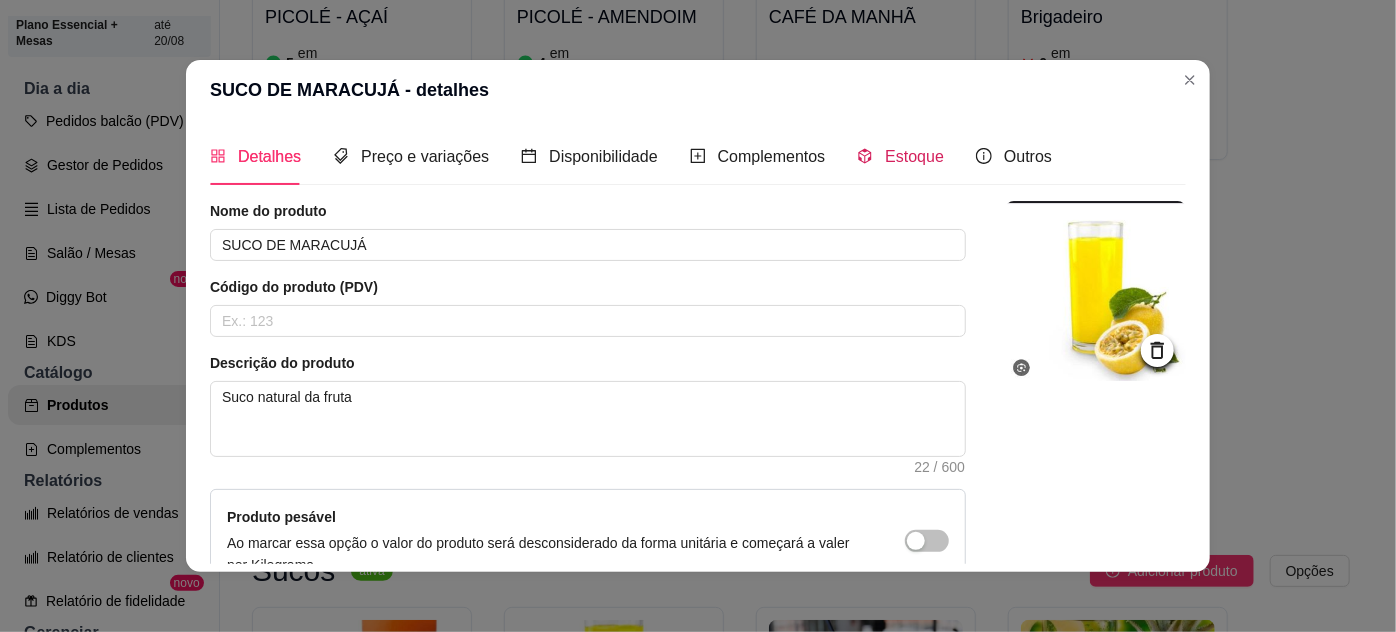 click on "Estoque" at bounding box center [900, 156] 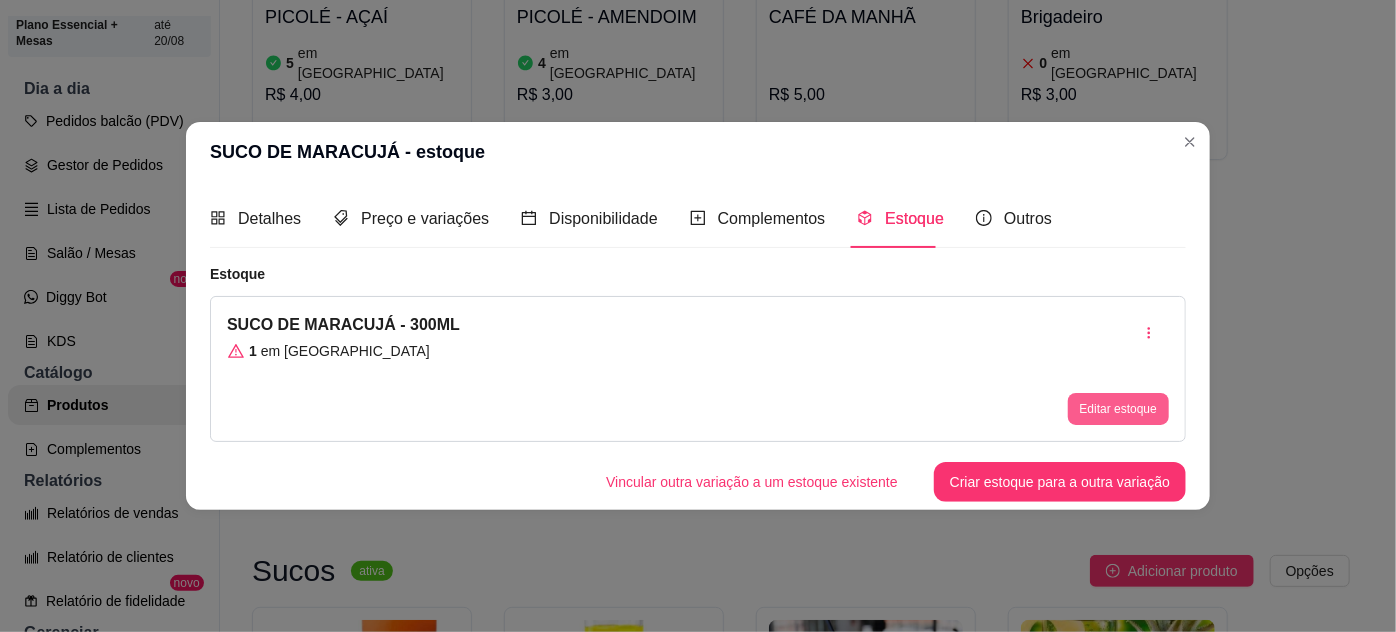 click on "Editar estoque" at bounding box center [1118, 409] 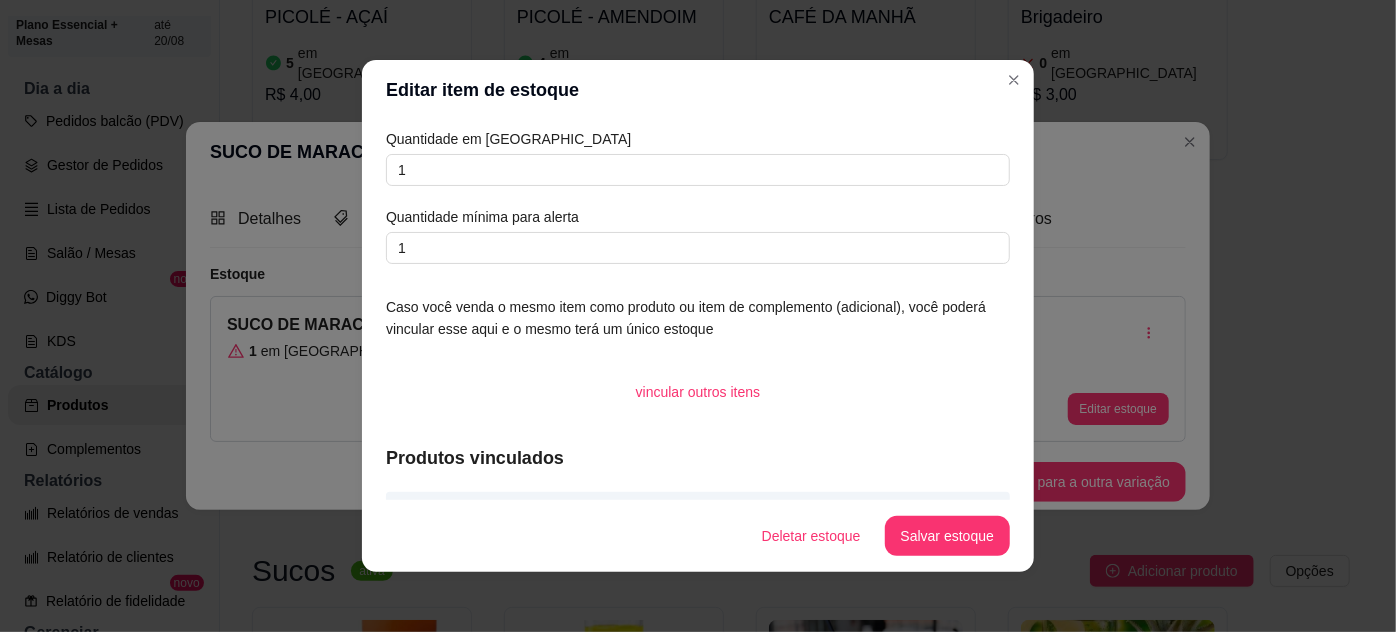 click on "Quantidade   em estoque 1 Quantidade   mínima para alerta 1" at bounding box center [698, 196] 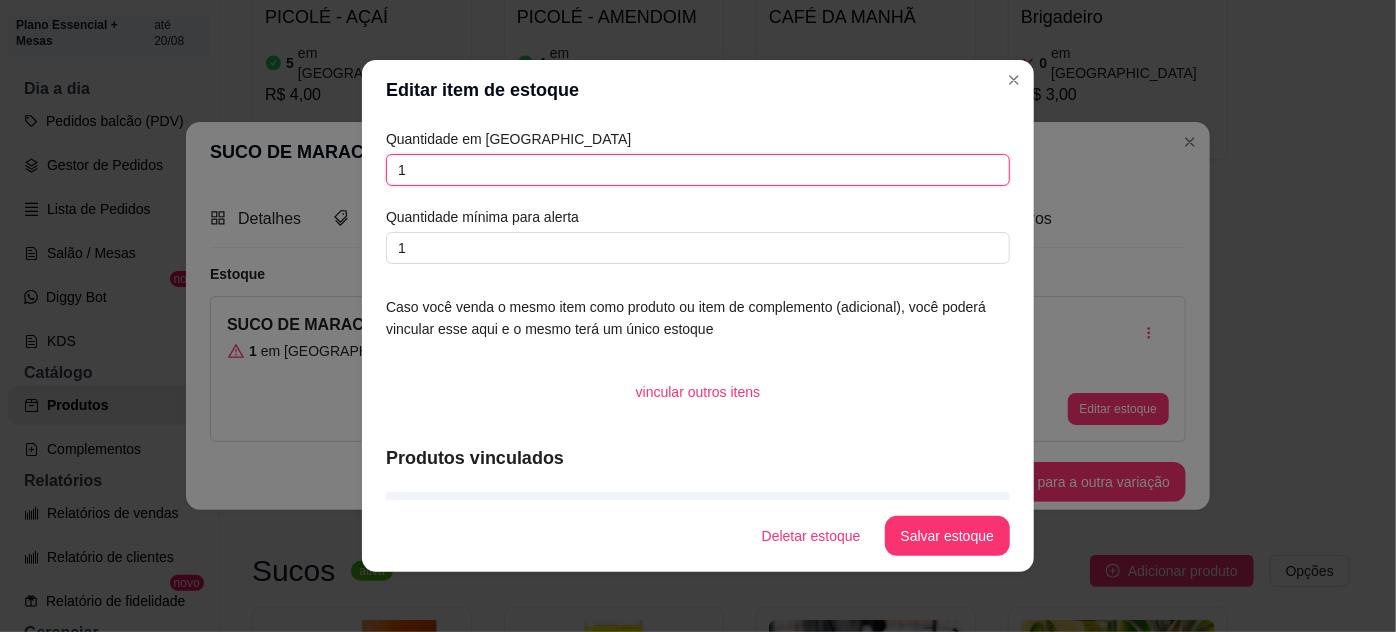 click on "1" at bounding box center (698, 170) 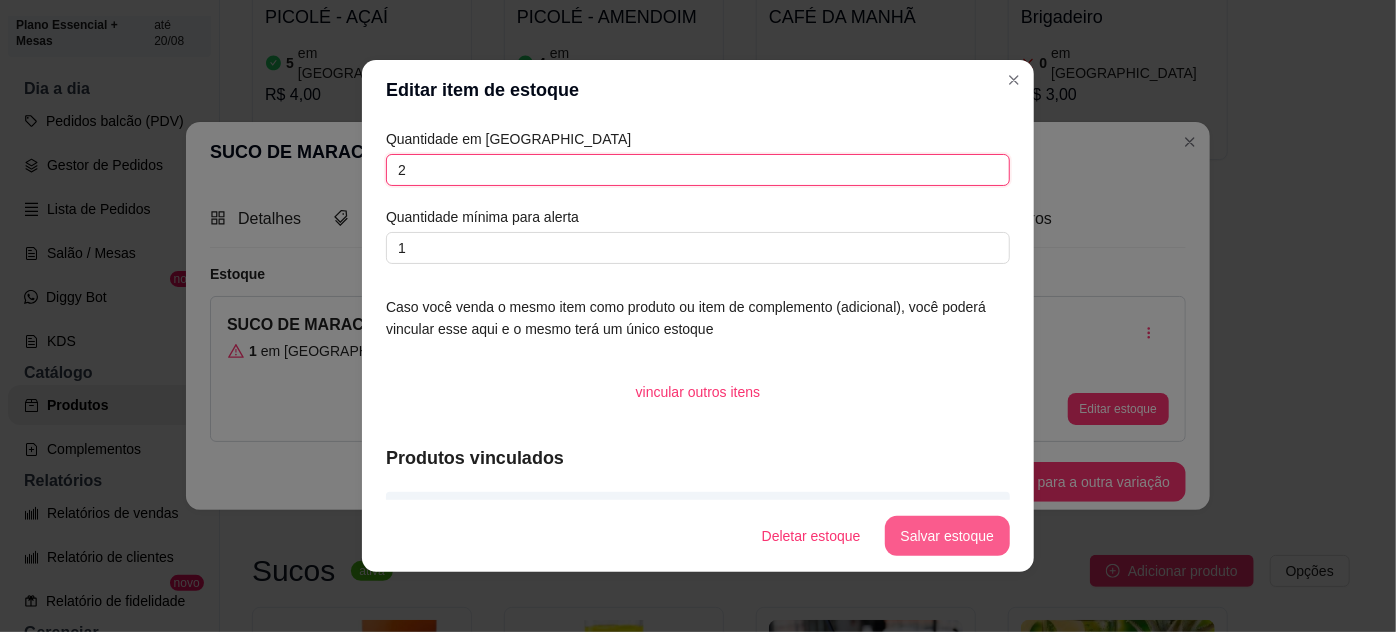 type on "2" 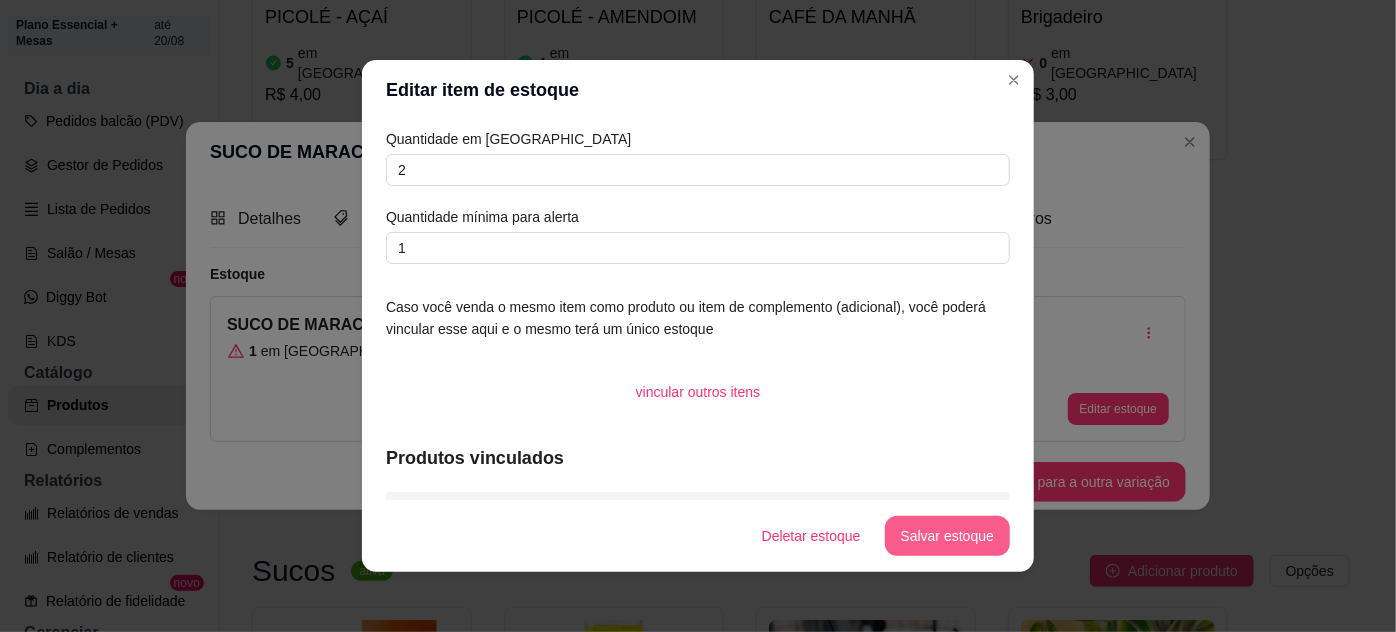 click on "Salvar estoque" at bounding box center [947, 536] 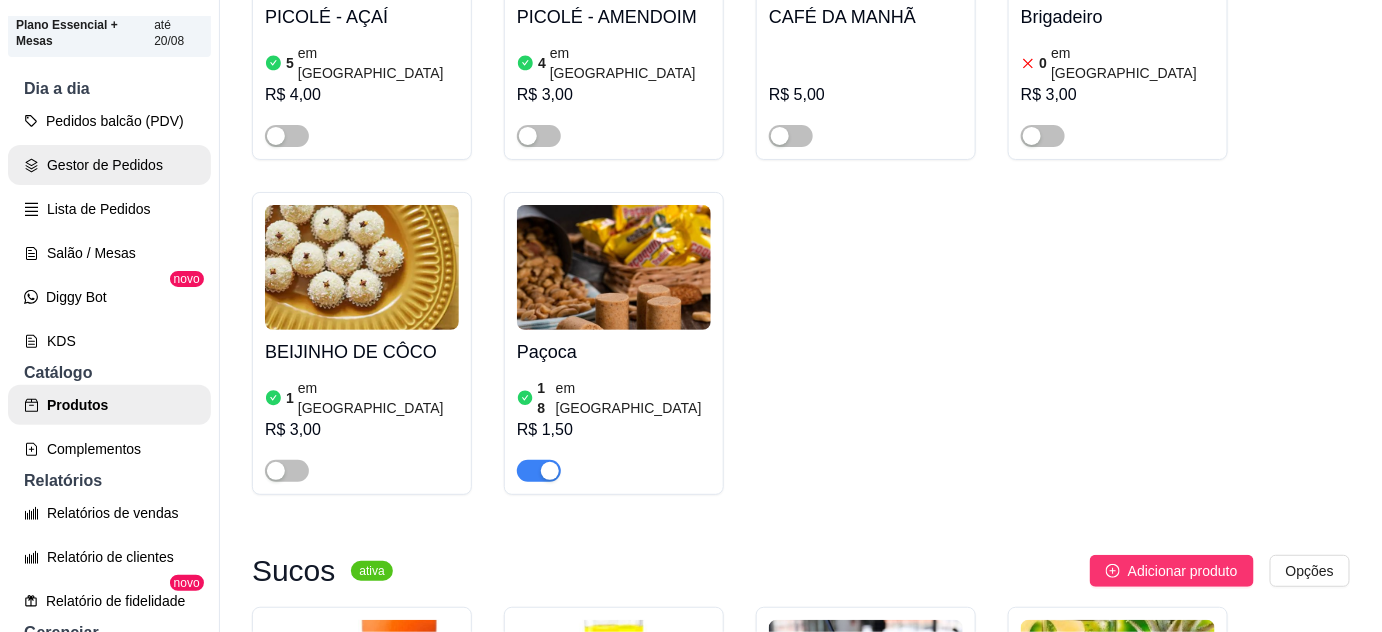 click on "Gestor de Pedidos" at bounding box center [109, 165] 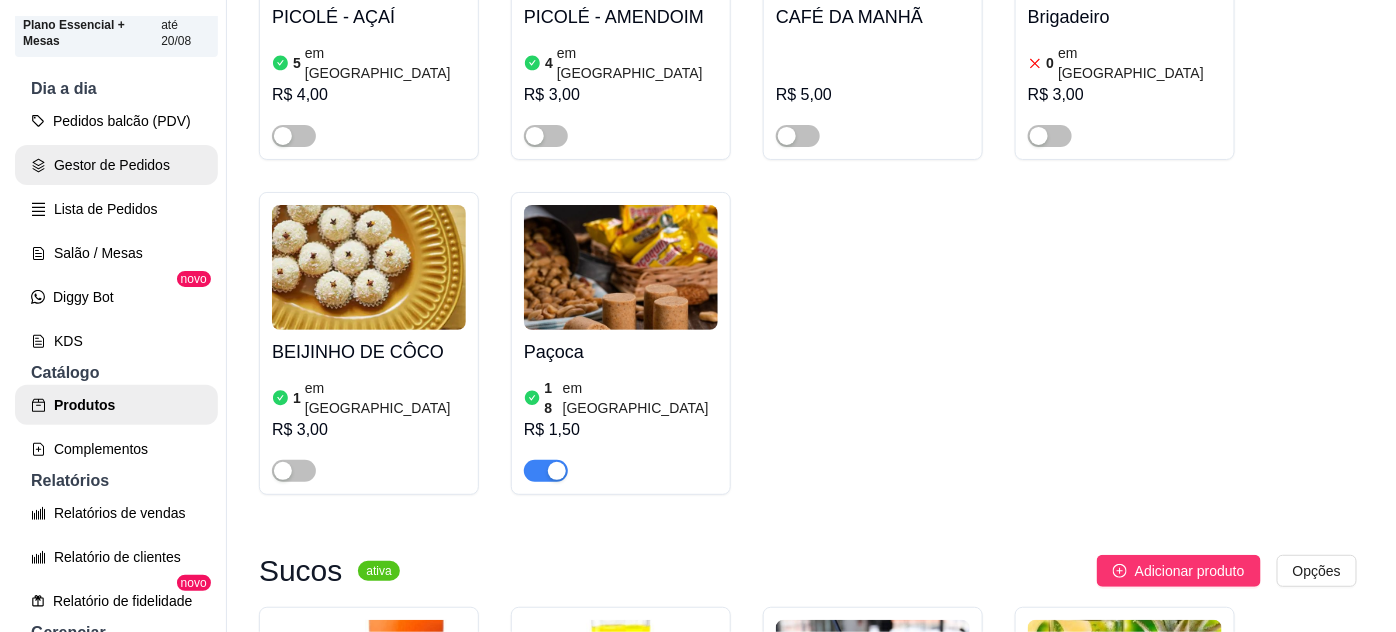 scroll, scrollTop: 0, scrollLeft: 0, axis: both 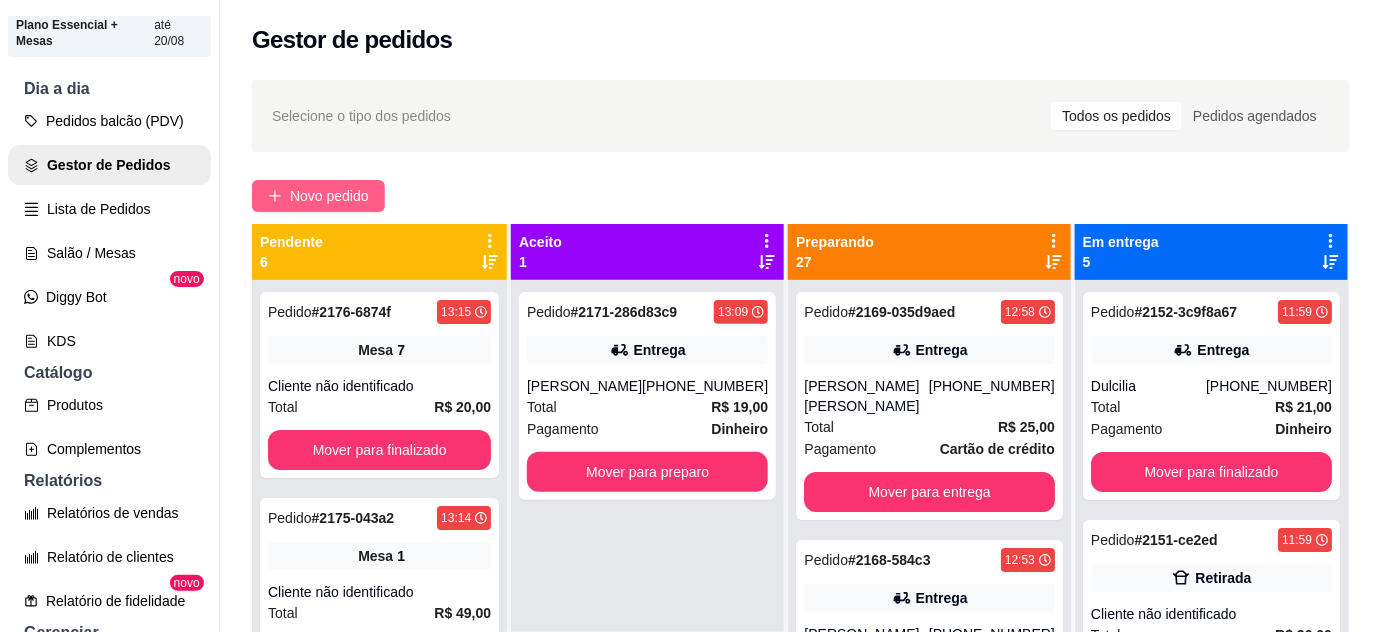 click on "Novo pedido" at bounding box center [329, 196] 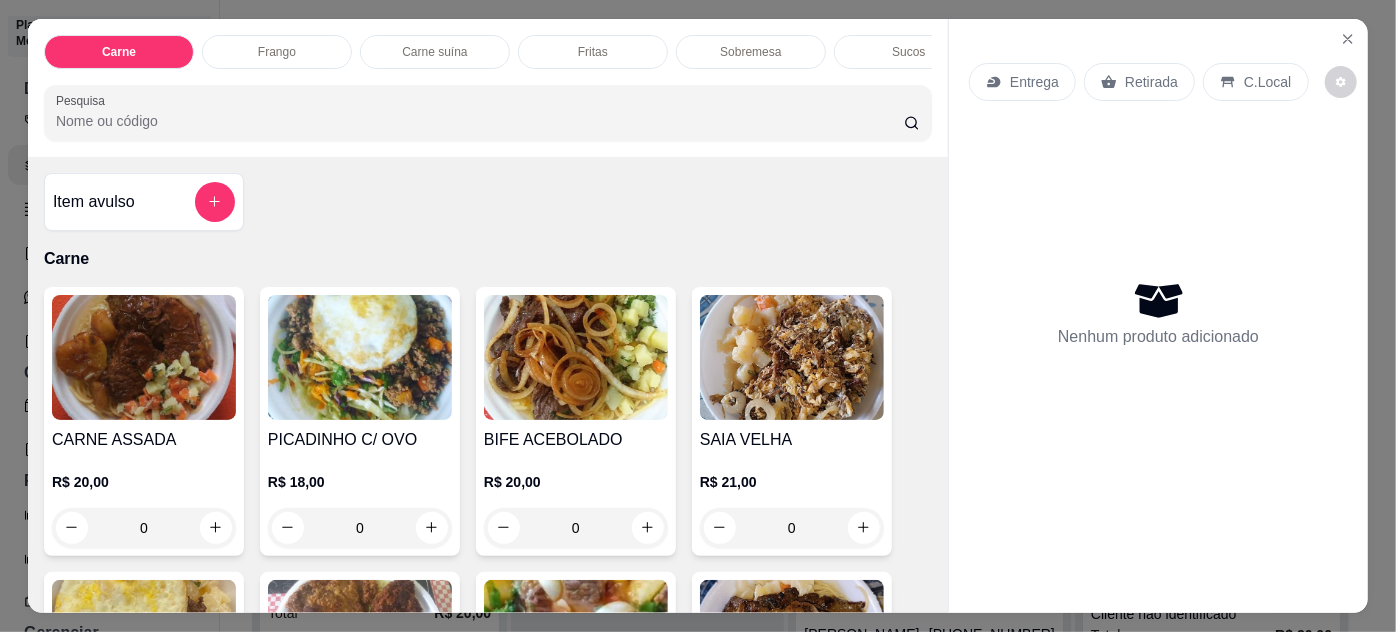 click on "0" at bounding box center [360, 528] 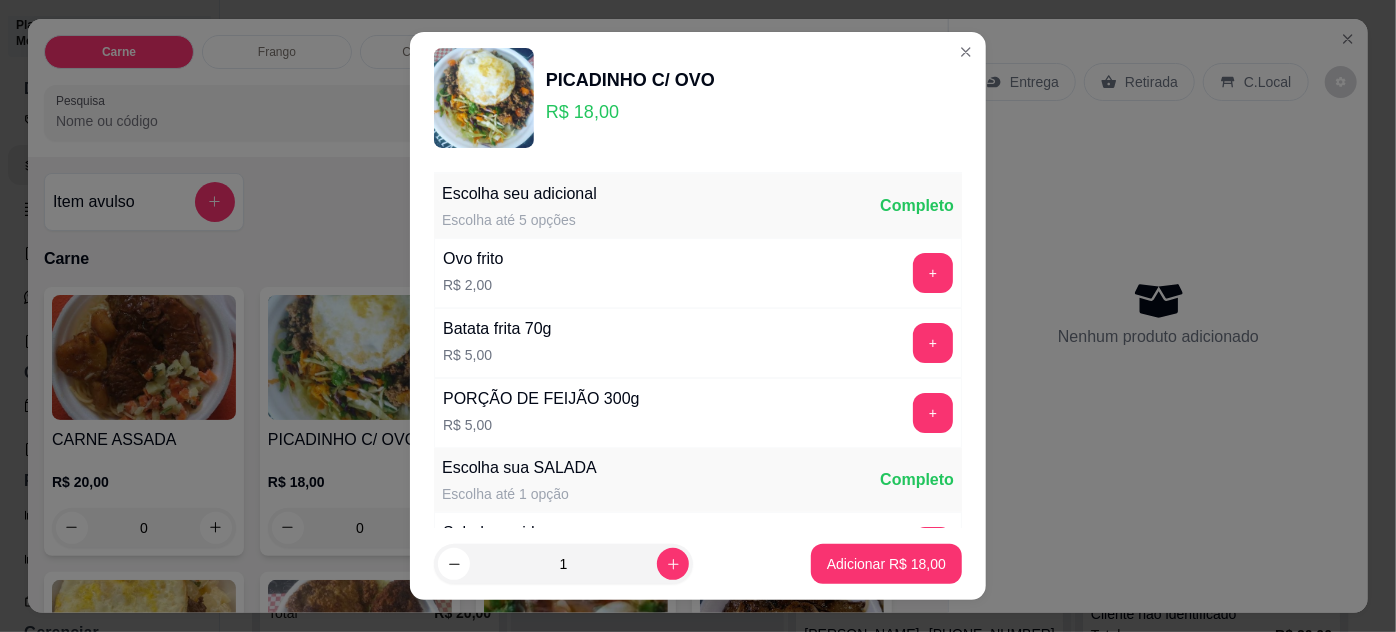scroll, scrollTop: 269, scrollLeft: 0, axis: vertical 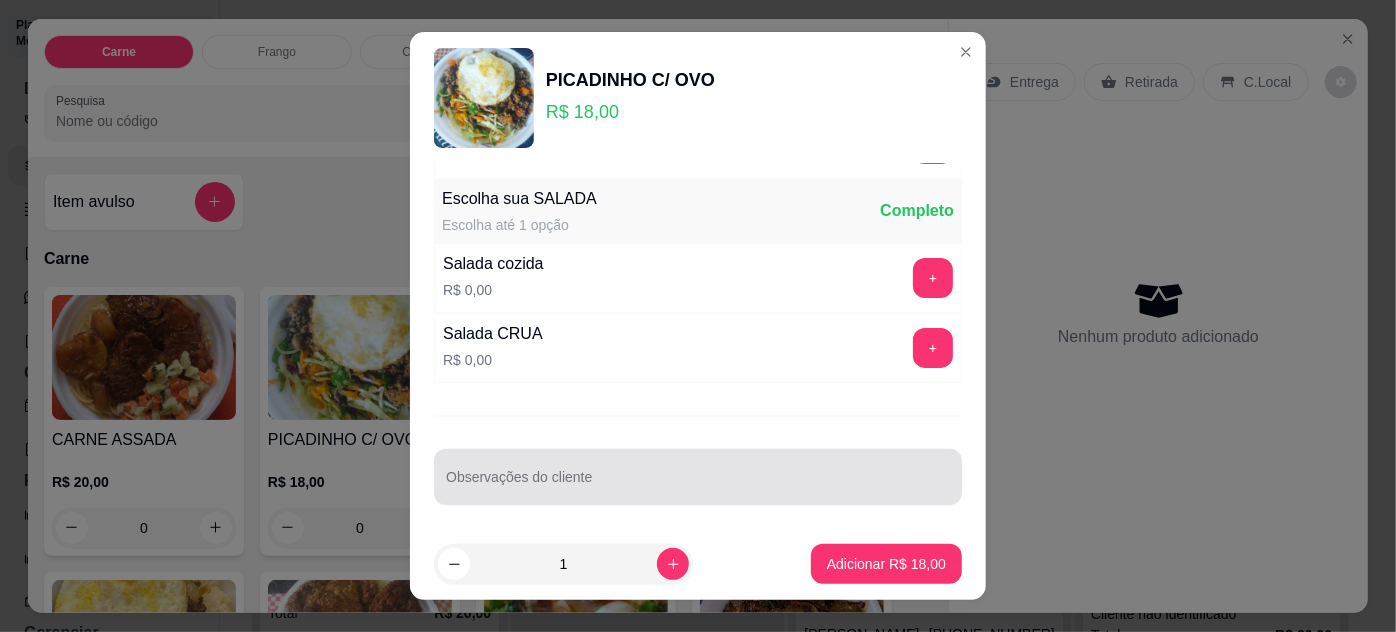 click on "Observações do cliente" at bounding box center [698, 485] 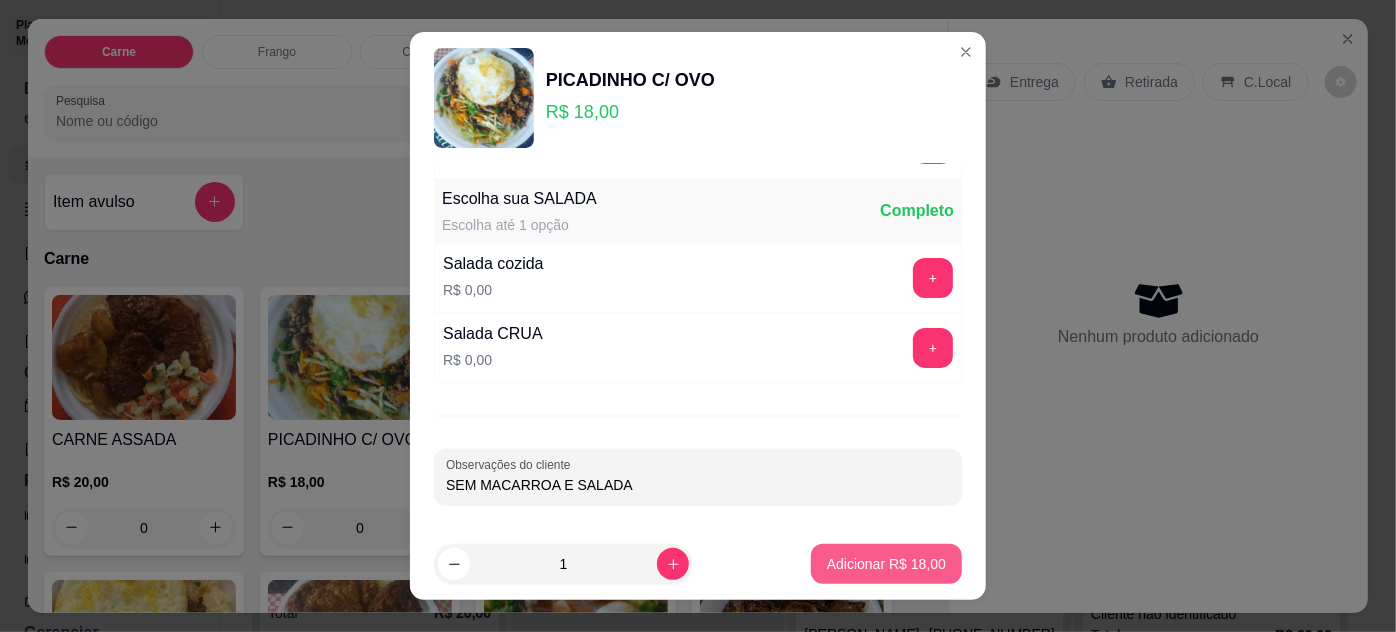 type on "SEM MACARROA E SALADA" 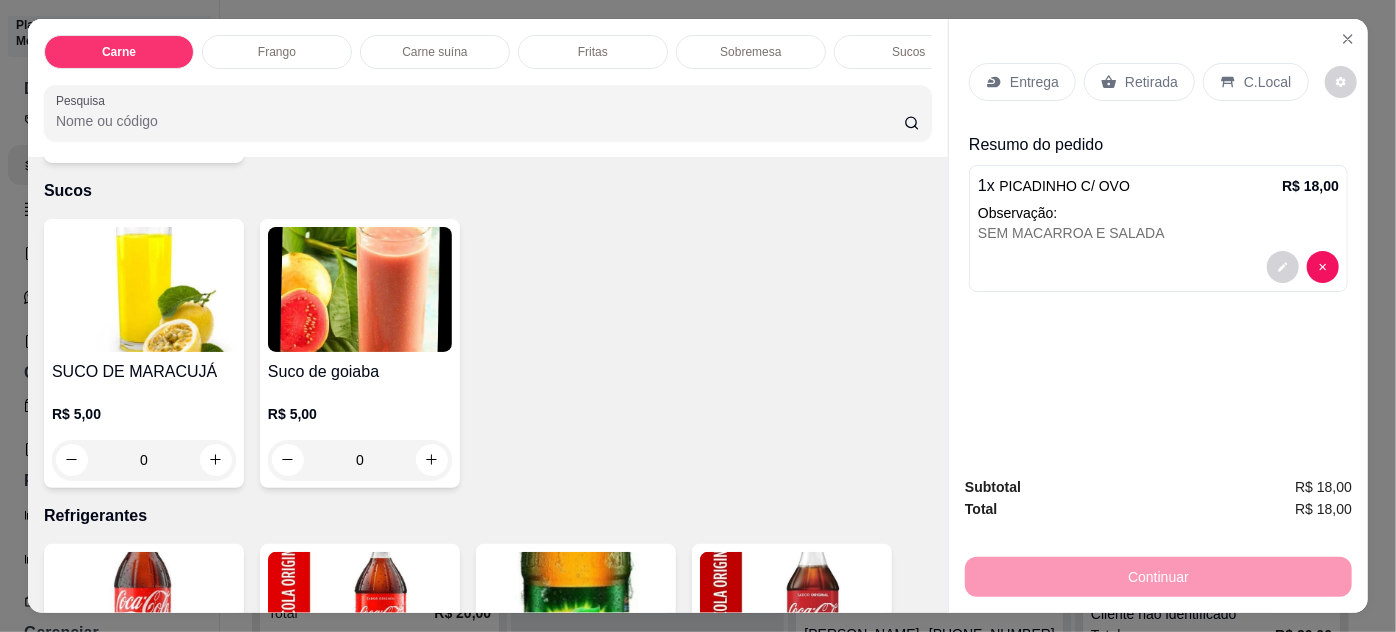 scroll, scrollTop: 2363, scrollLeft: 0, axis: vertical 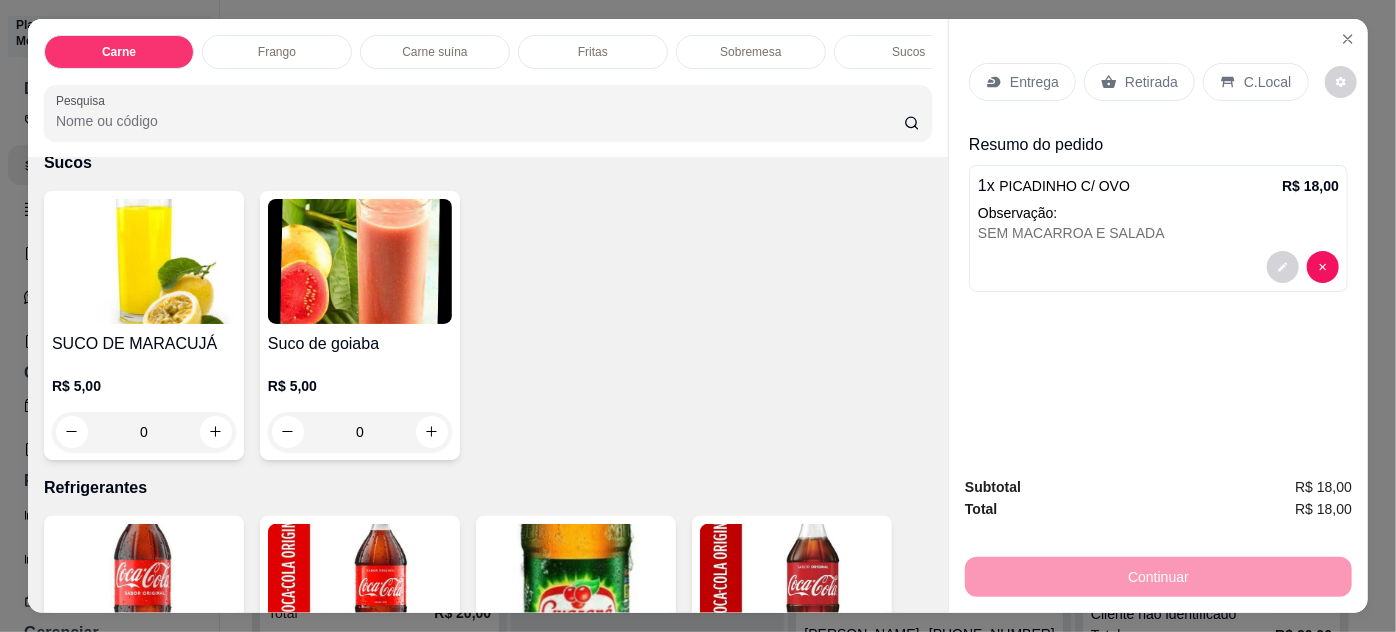 click on "0" at bounding box center (144, 432) 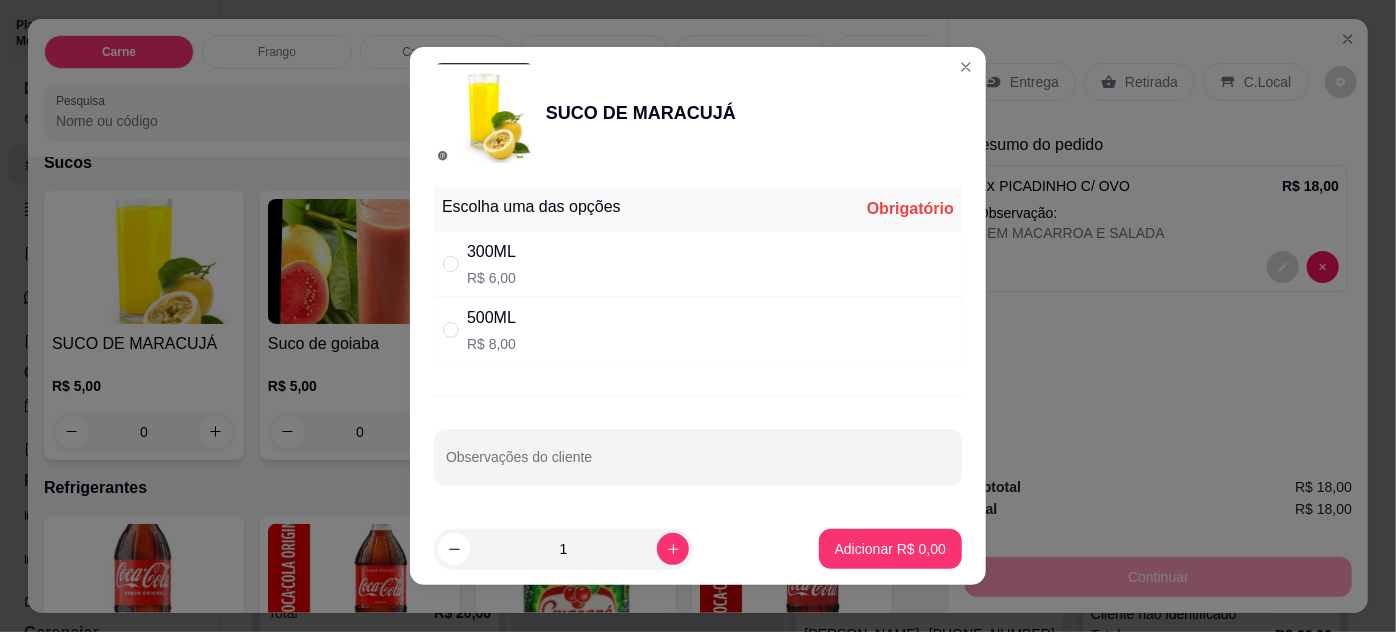 click on "R$ 6,00" at bounding box center [491, 278] 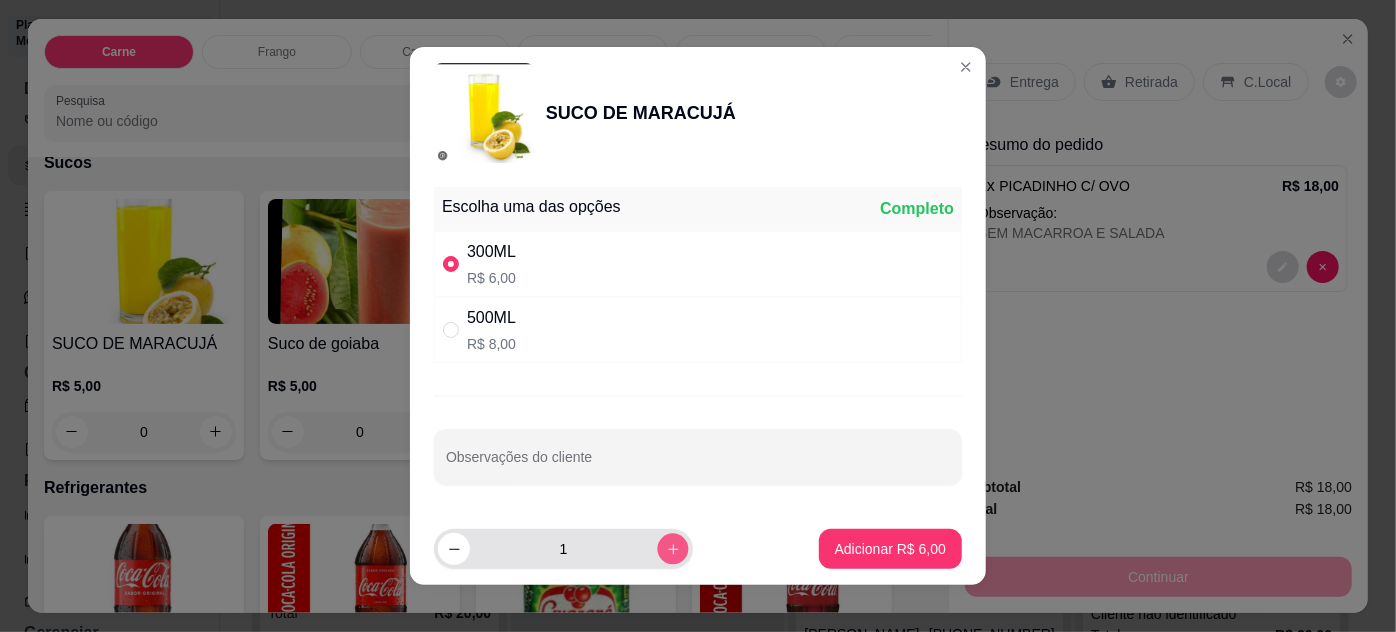 click 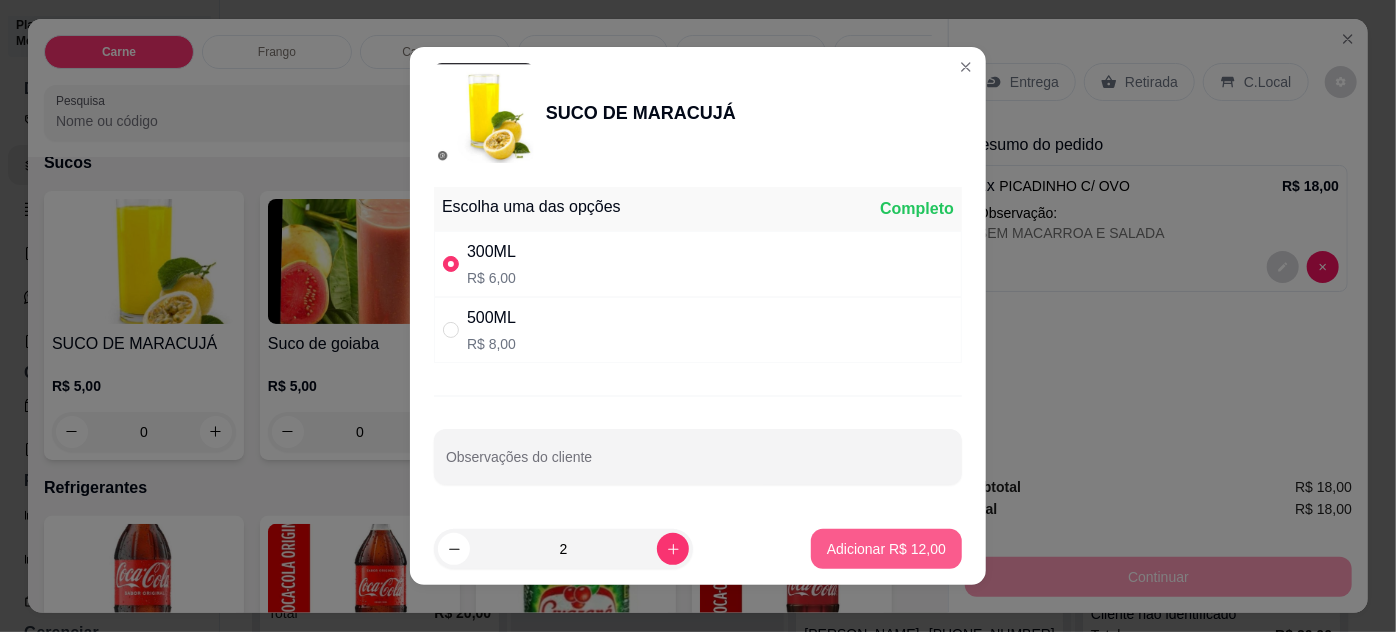 click on "Adicionar   R$ 12,00" at bounding box center [886, 549] 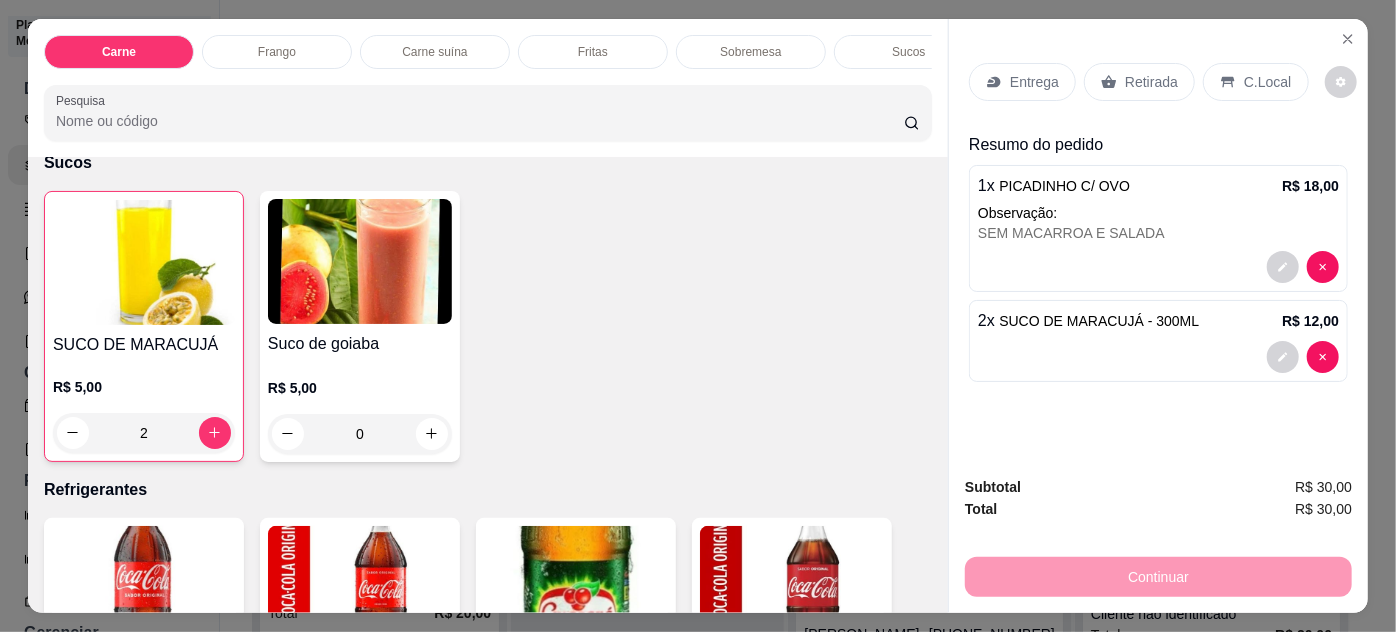 click on "0" at bounding box center [360, 434] 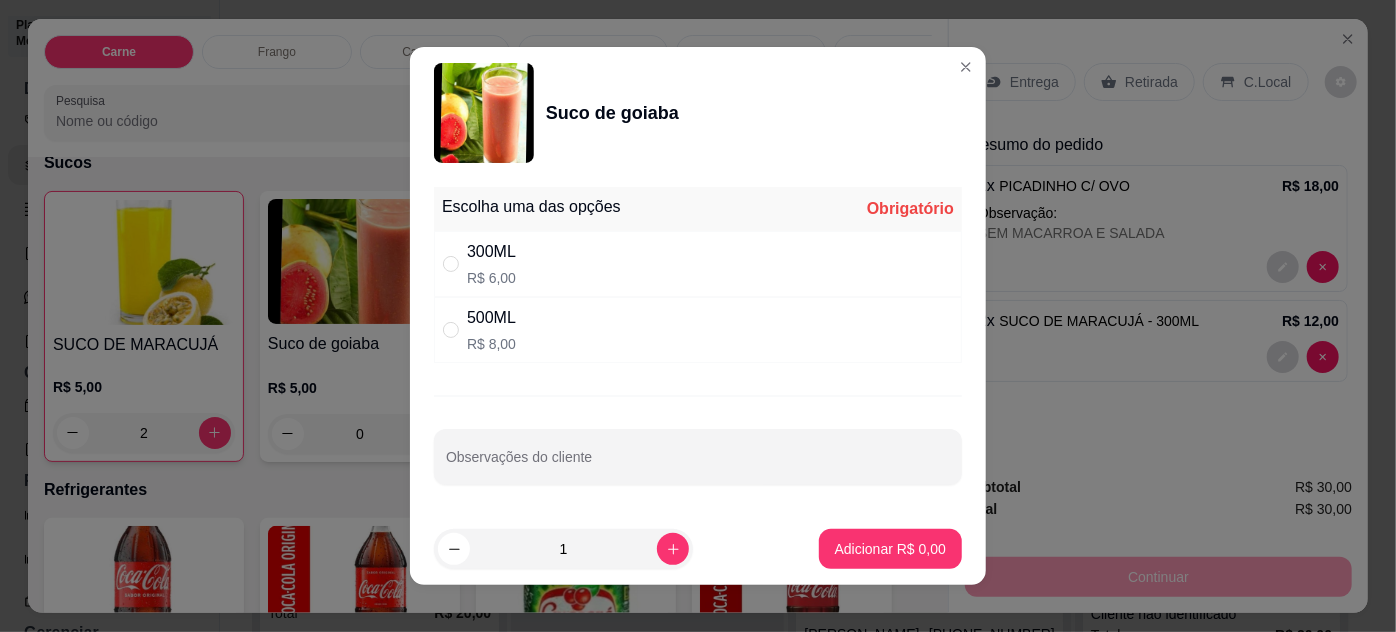 click on "300ML R$ 6,00" at bounding box center (491, 264) 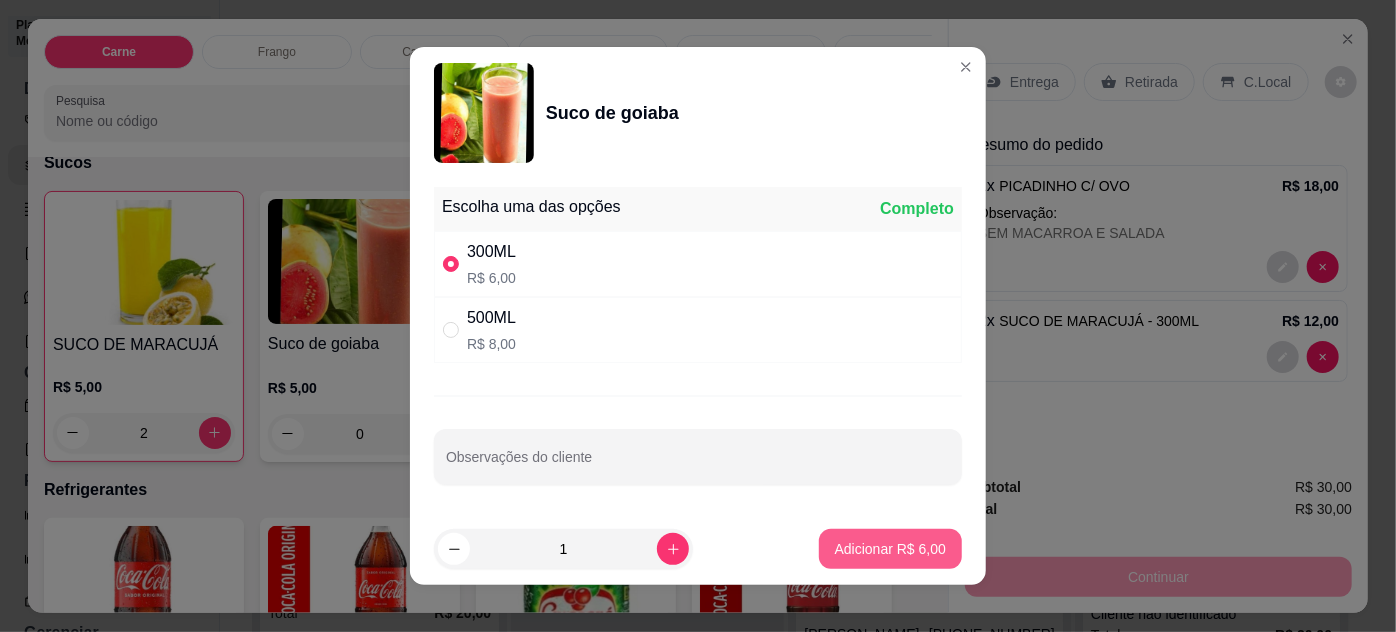click on "Adicionar   R$ 6,00" at bounding box center (890, 549) 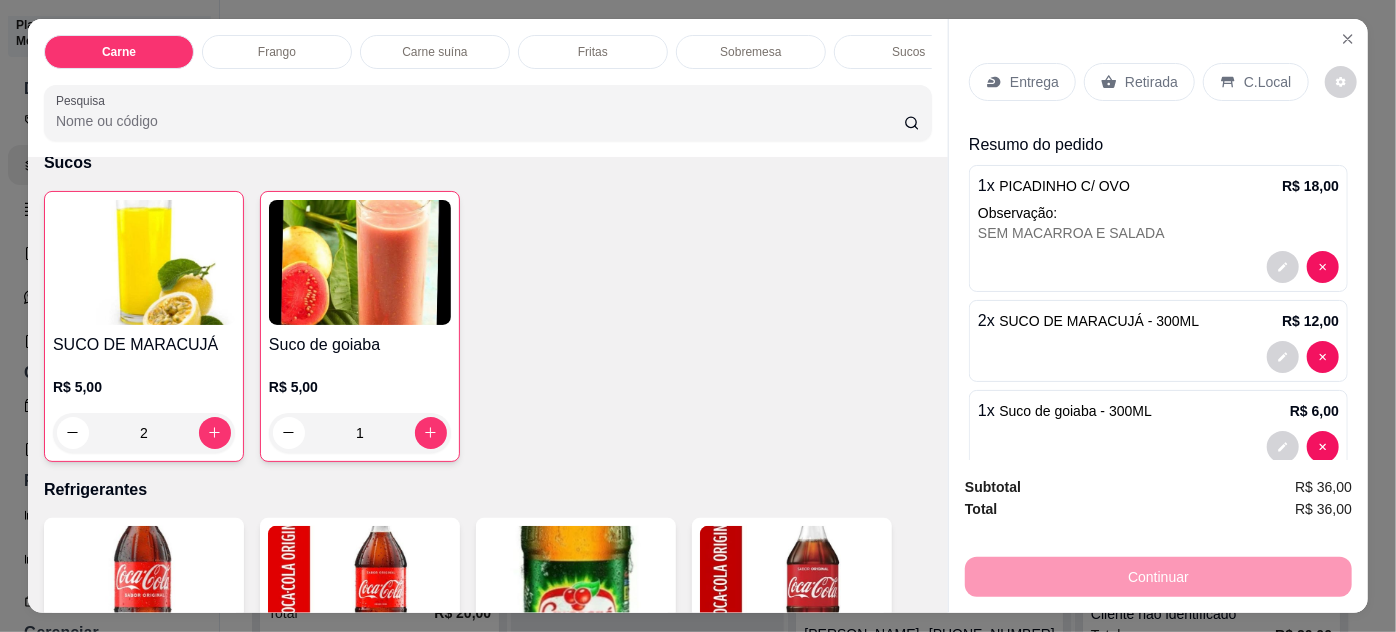 scroll, scrollTop: 51, scrollLeft: 0, axis: vertical 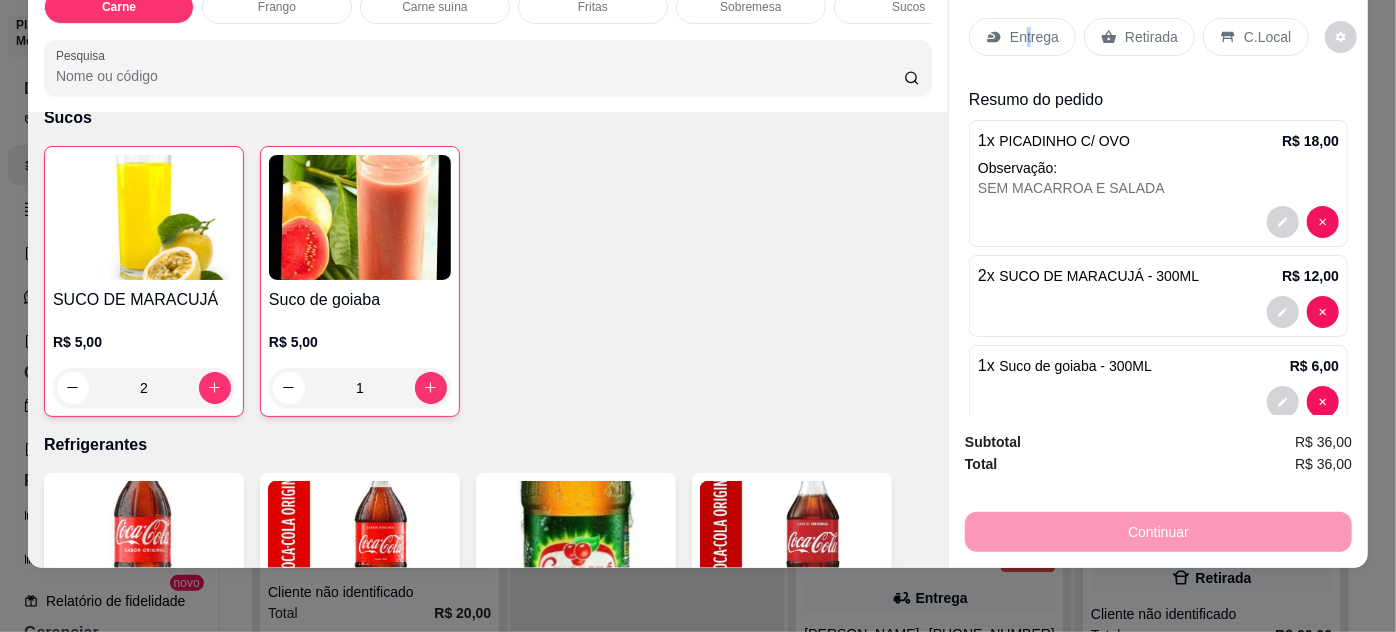 click on "Entrega" at bounding box center [1034, 37] 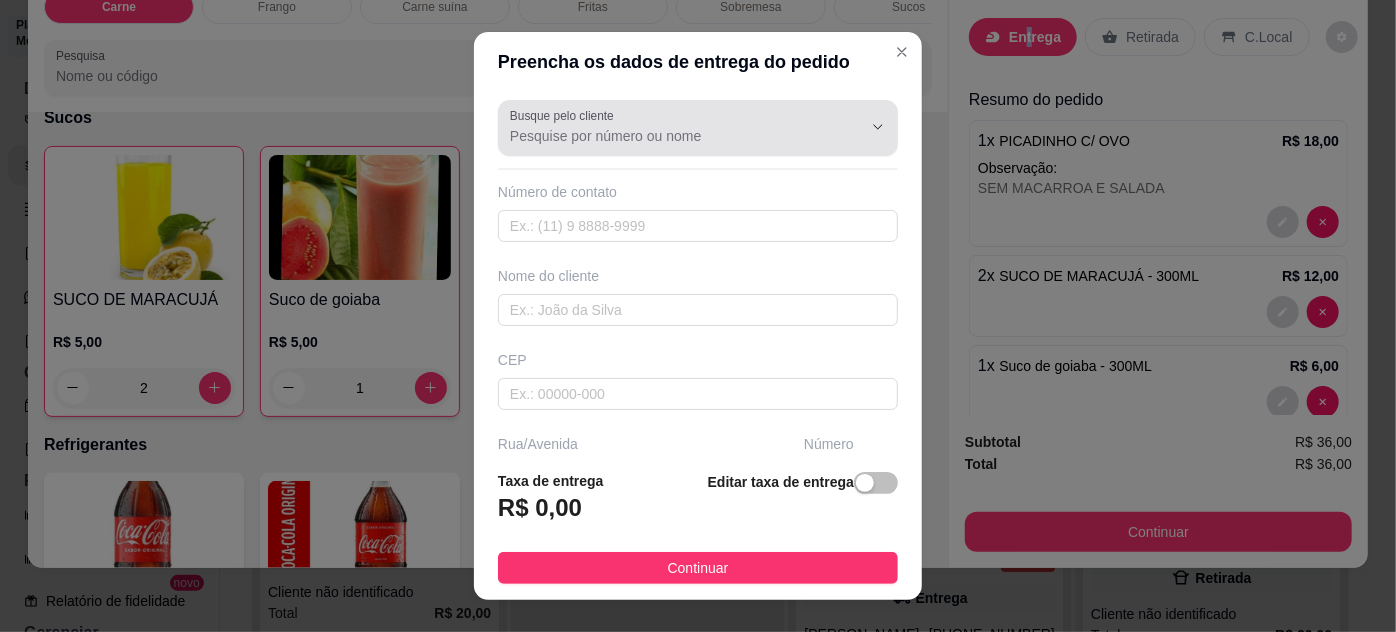 click on "Busque pelo cliente" at bounding box center [670, 136] 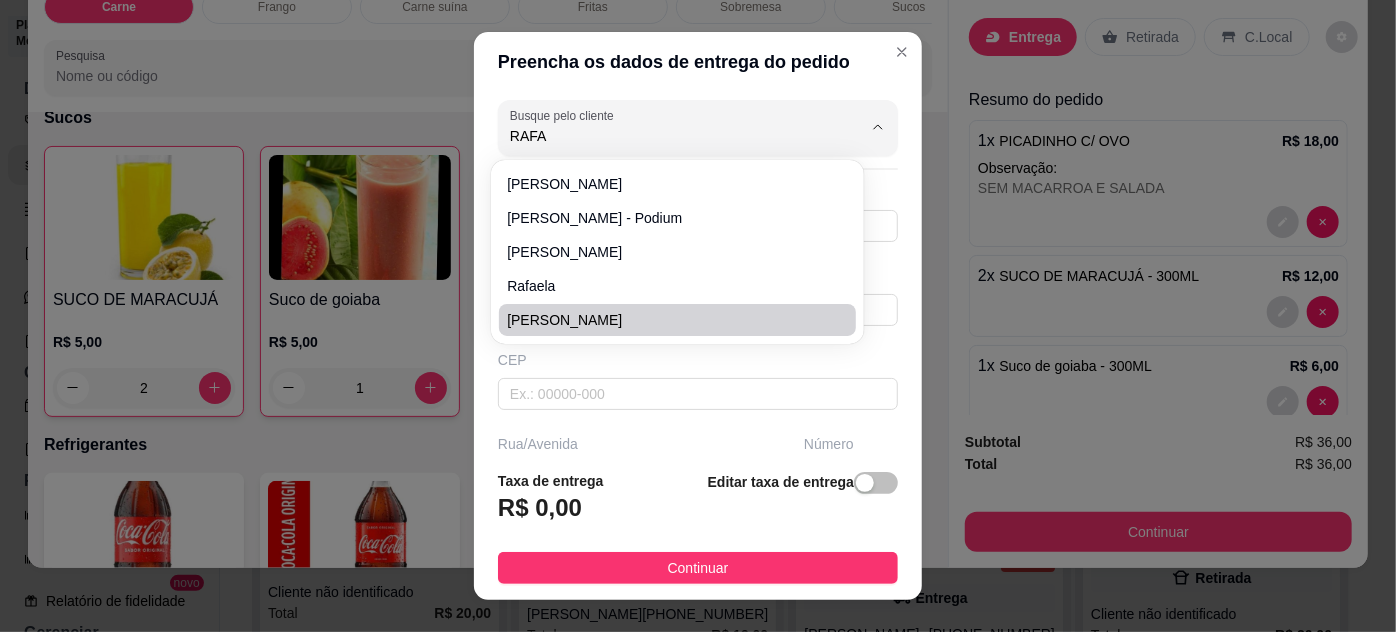 click on "[PERSON_NAME]" at bounding box center [667, 320] 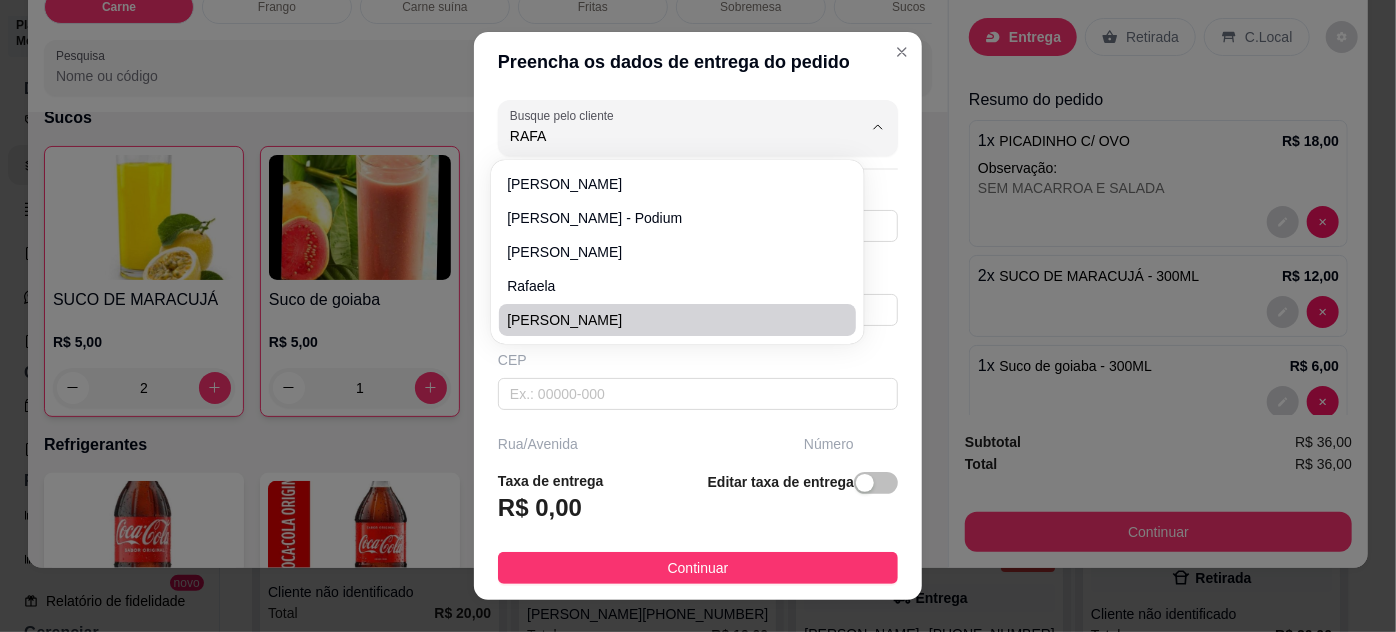 type on "[PERSON_NAME]" 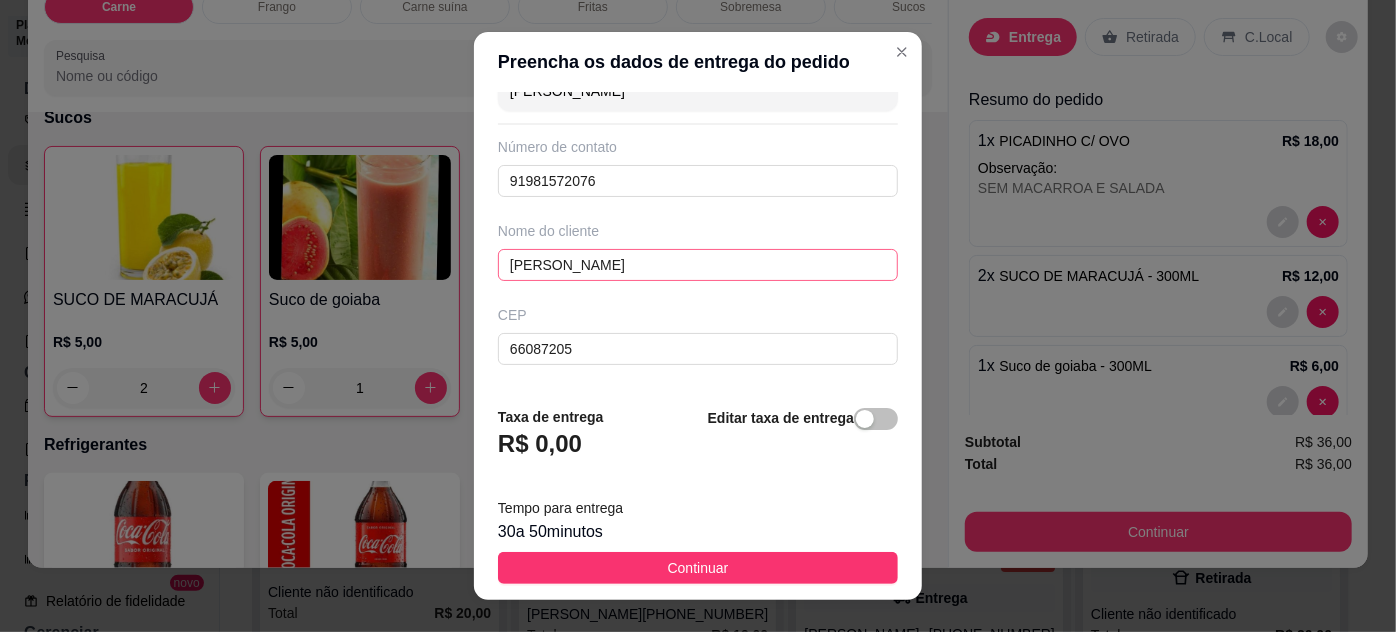 scroll, scrollTop: 0, scrollLeft: 0, axis: both 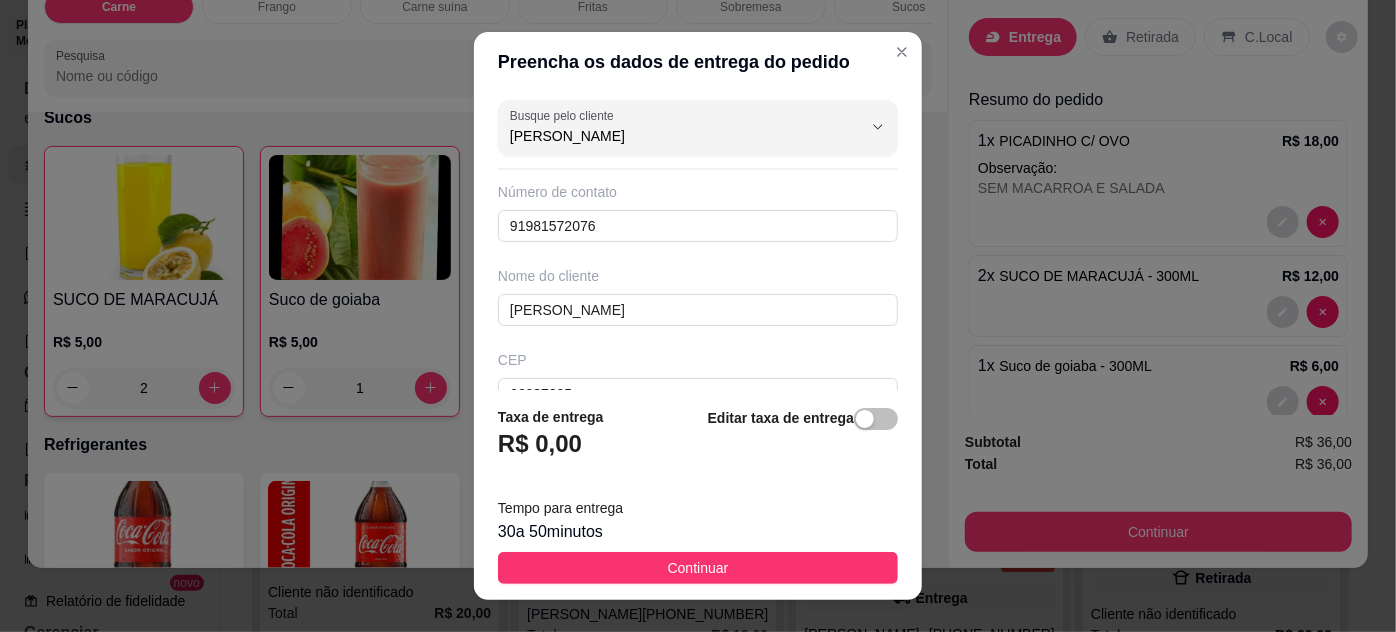 drag, startPoint x: 562, startPoint y: 138, endPoint x: 458, endPoint y: 153, distance: 105.076164 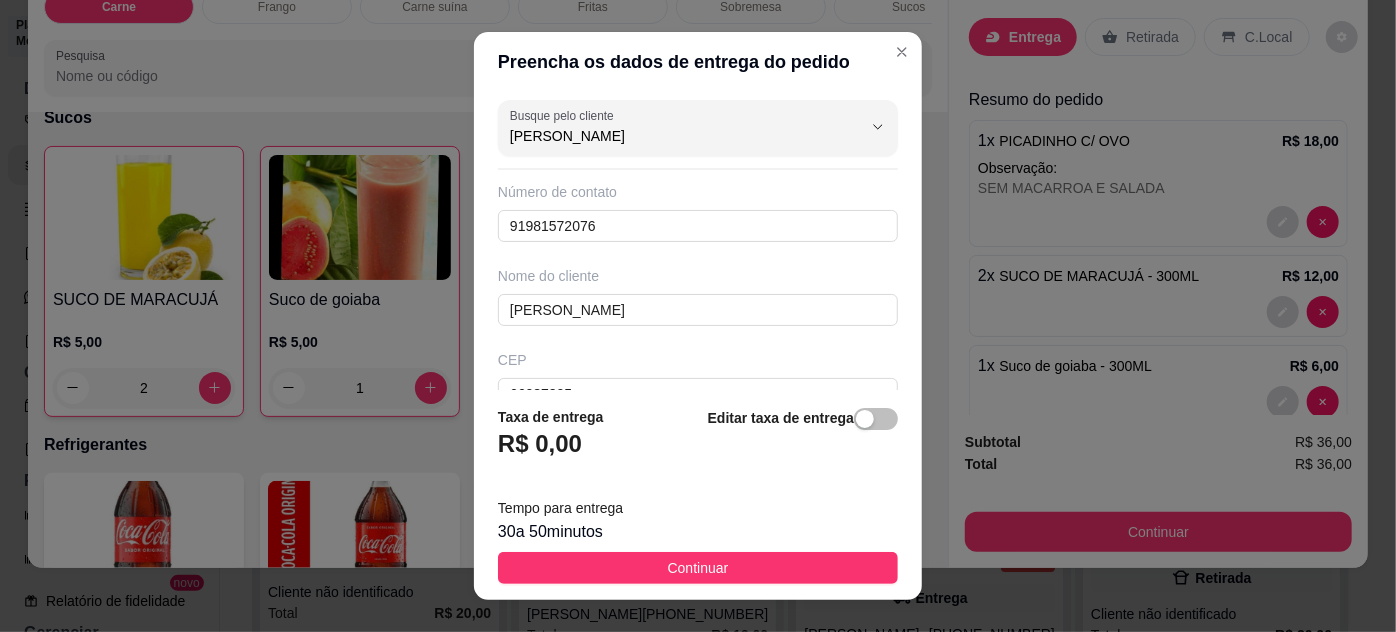 click on "Preencha os dados de entrega do pedido Busque pelo cliente [PERSON_NAME] Número de contato 91981572076 Nome do cliente [PERSON_NAME] CEP 66087205 Rua/[GEOGRAPHIC_DATA] Número [GEOGRAPHIC_DATA] Complemento Entre Barão E Mauriti Taxa de entrega R$ 0,00 Editar taxa de entrega  Tempo para entrega  30  a   50  minutos Continuar" at bounding box center [698, 316] 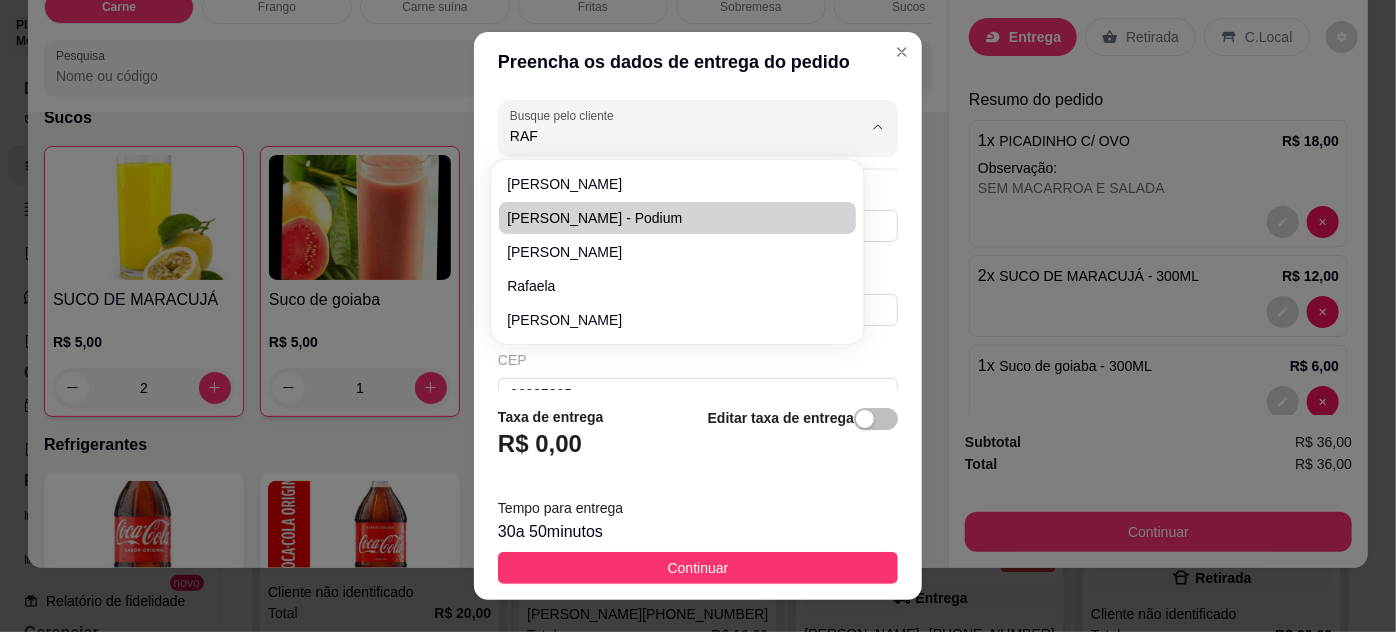 click on "[PERSON_NAME] - Podium" at bounding box center (667, 218) 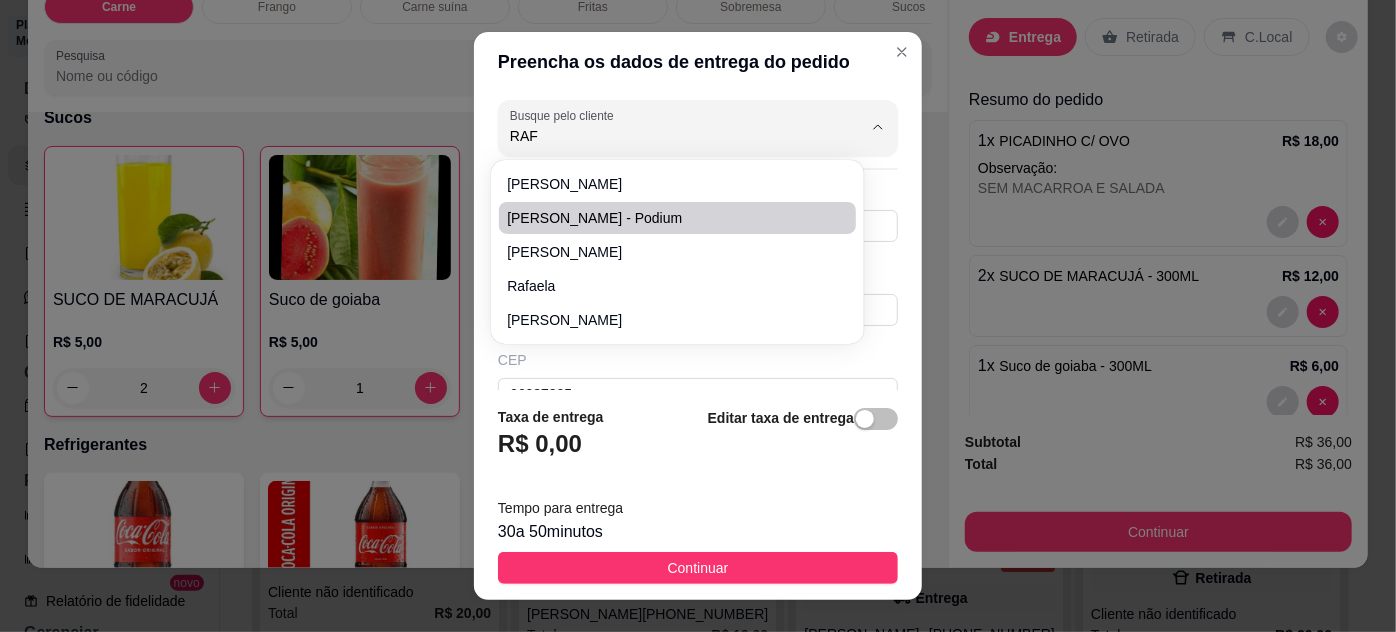 type on "[PERSON_NAME] - Podium" 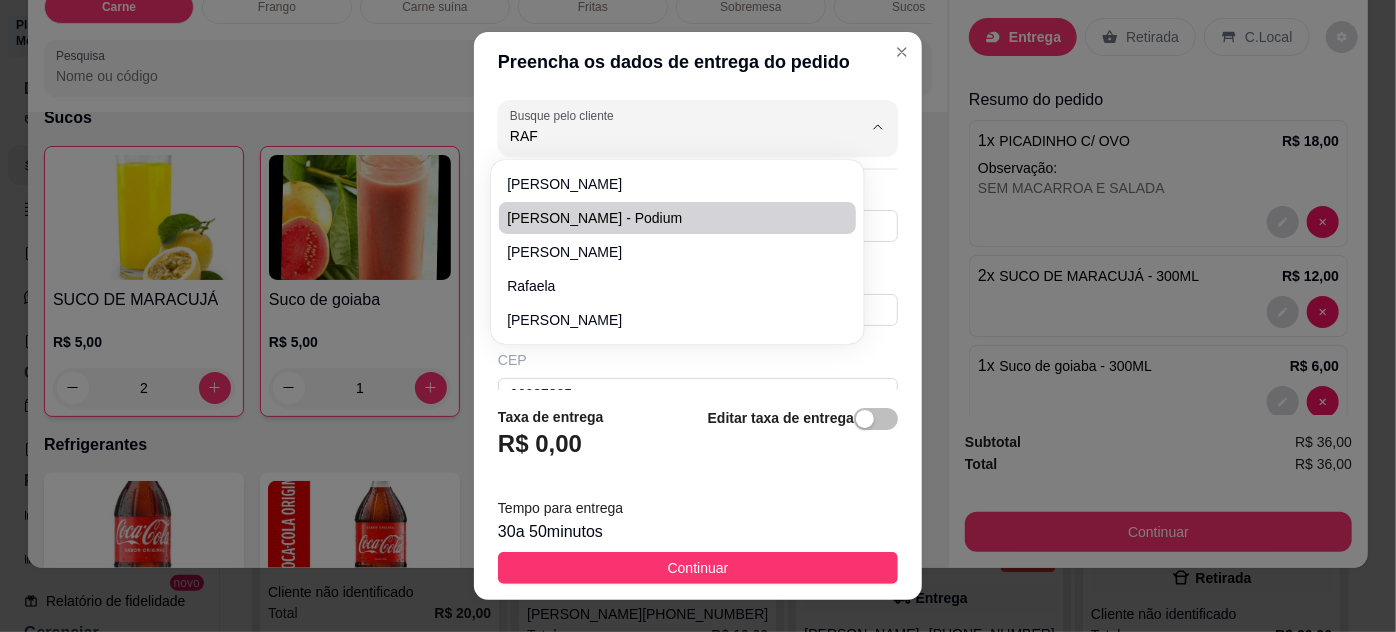 type 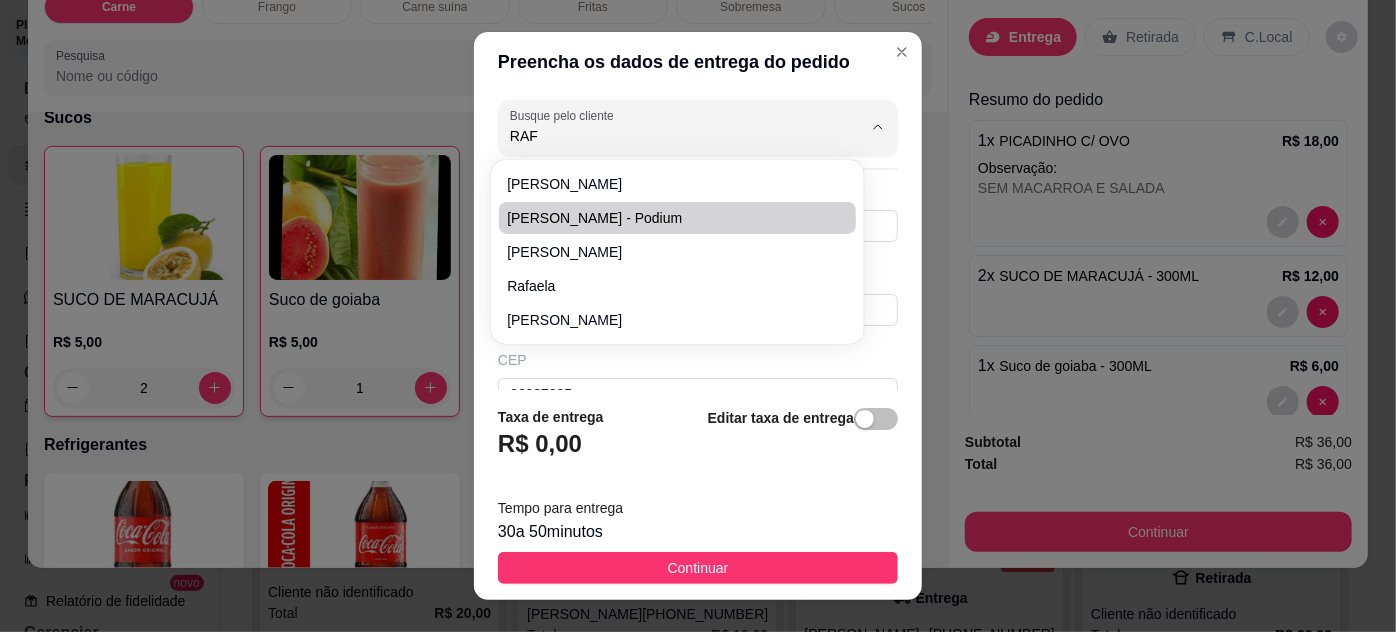 type 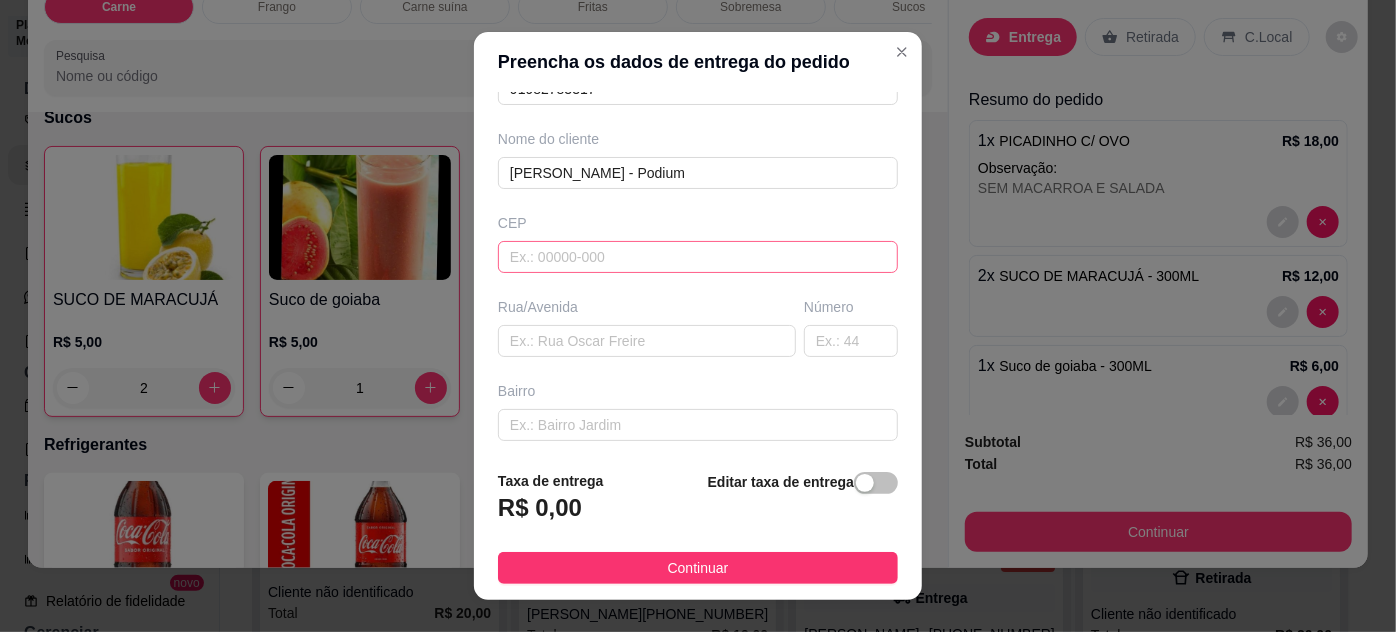 scroll, scrollTop: 306, scrollLeft: 0, axis: vertical 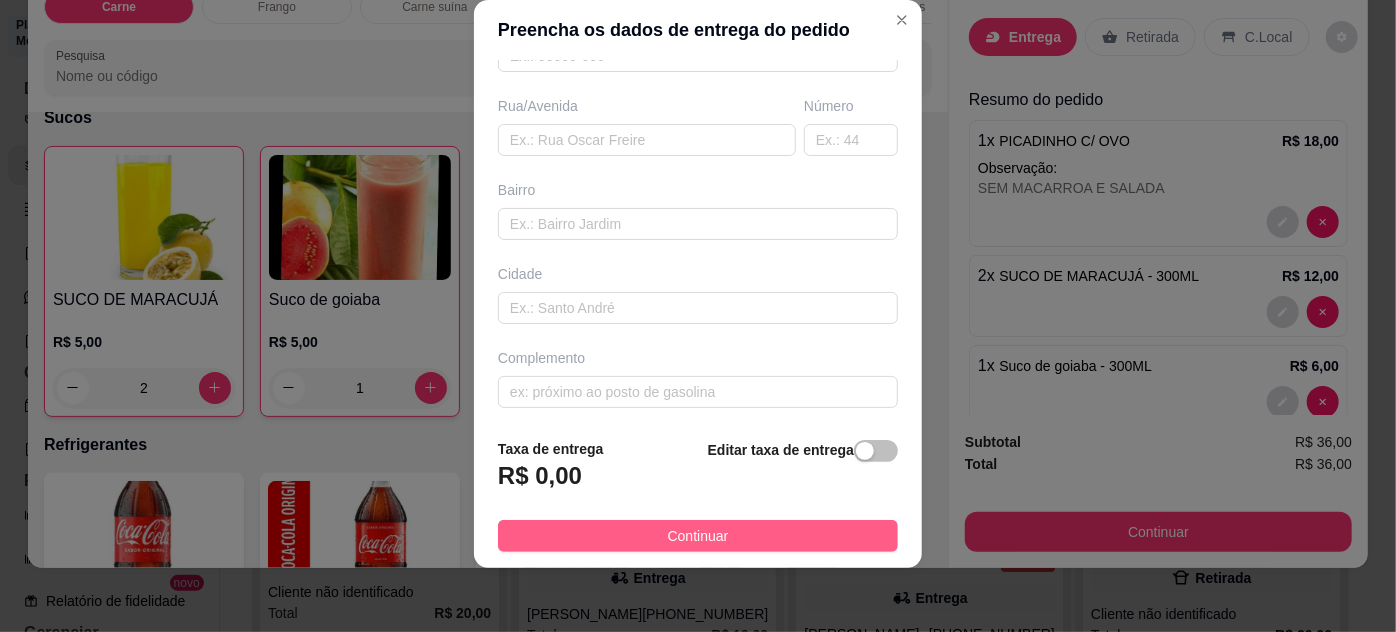 type on "[PERSON_NAME] - Podium" 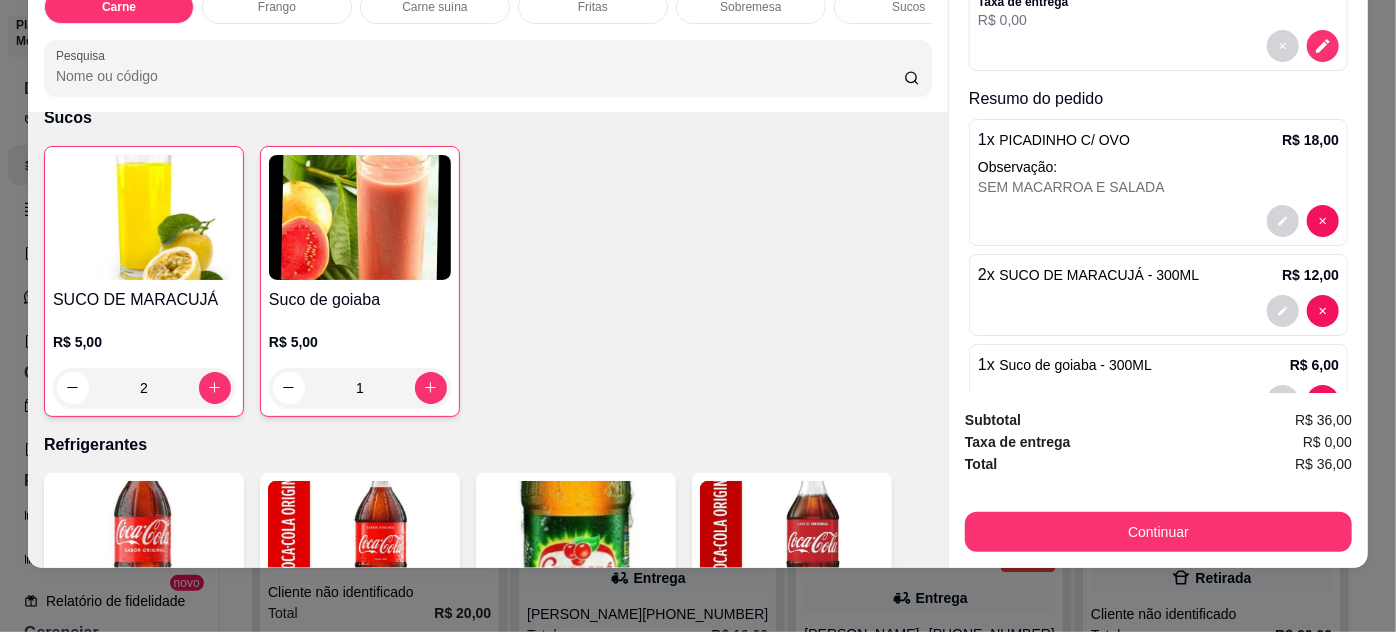 scroll, scrollTop: 298, scrollLeft: 0, axis: vertical 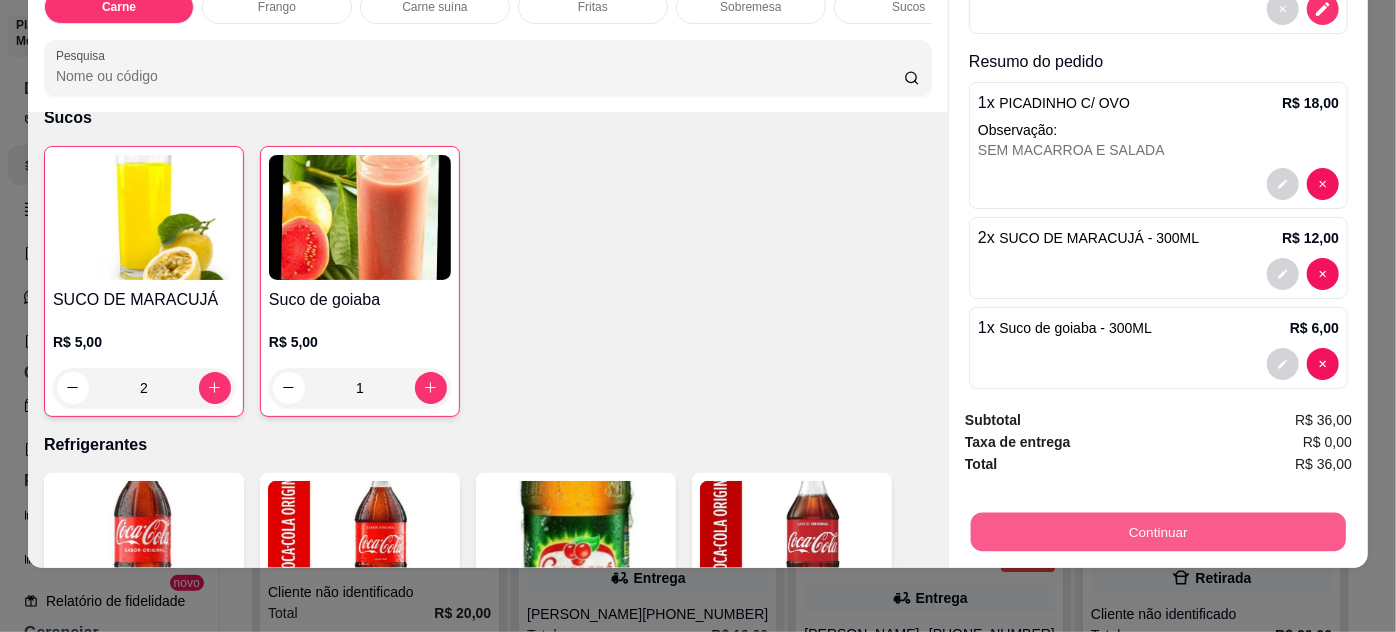 click on "Continuar" at bounding box center [1158, 532] 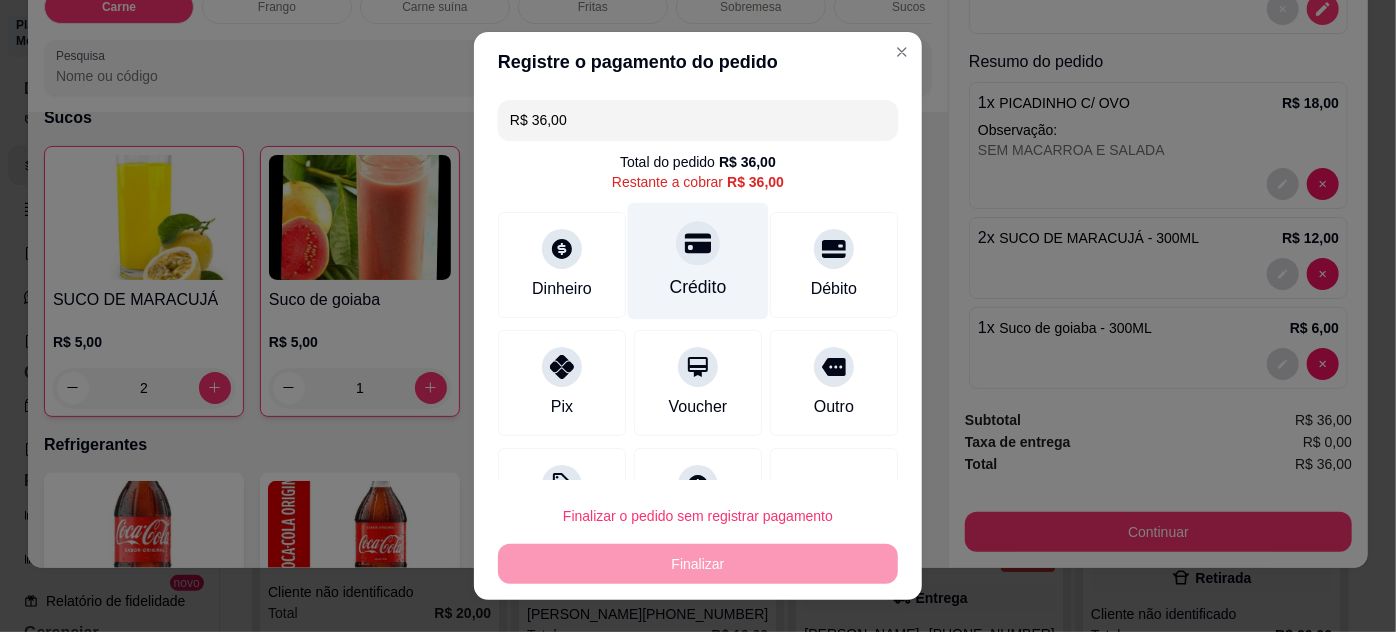 click 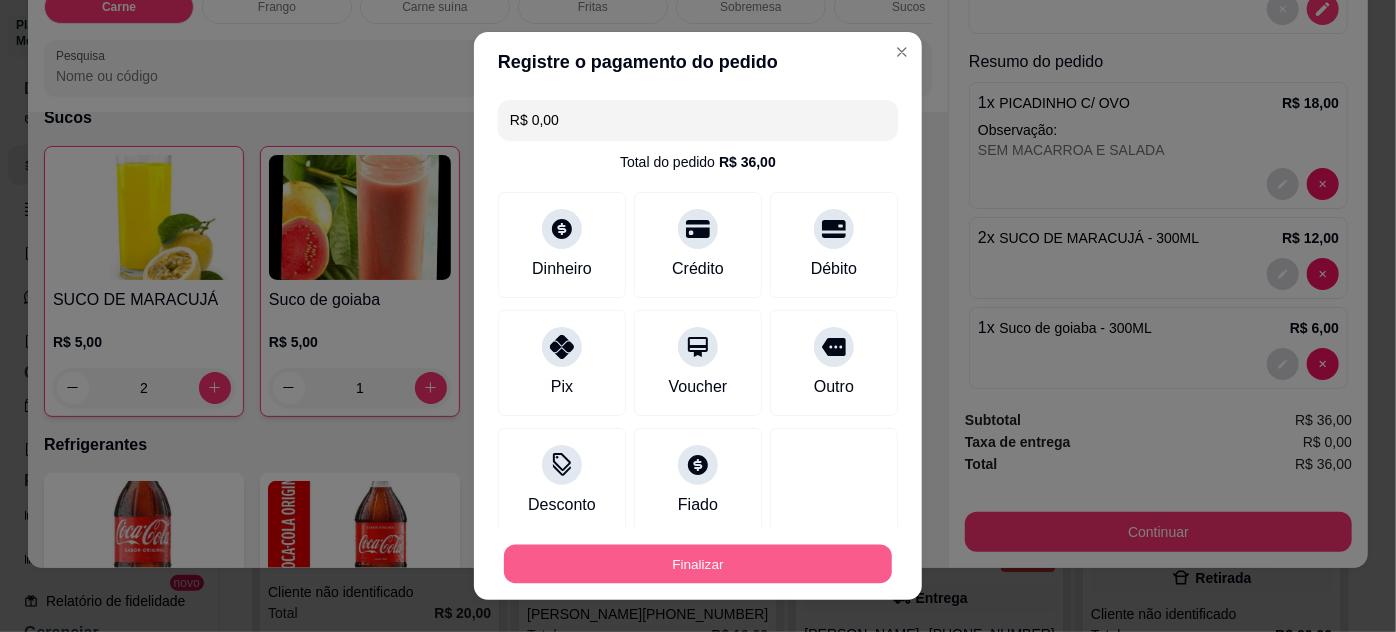 click on "Finalizar" at bounding box center [698, 564] 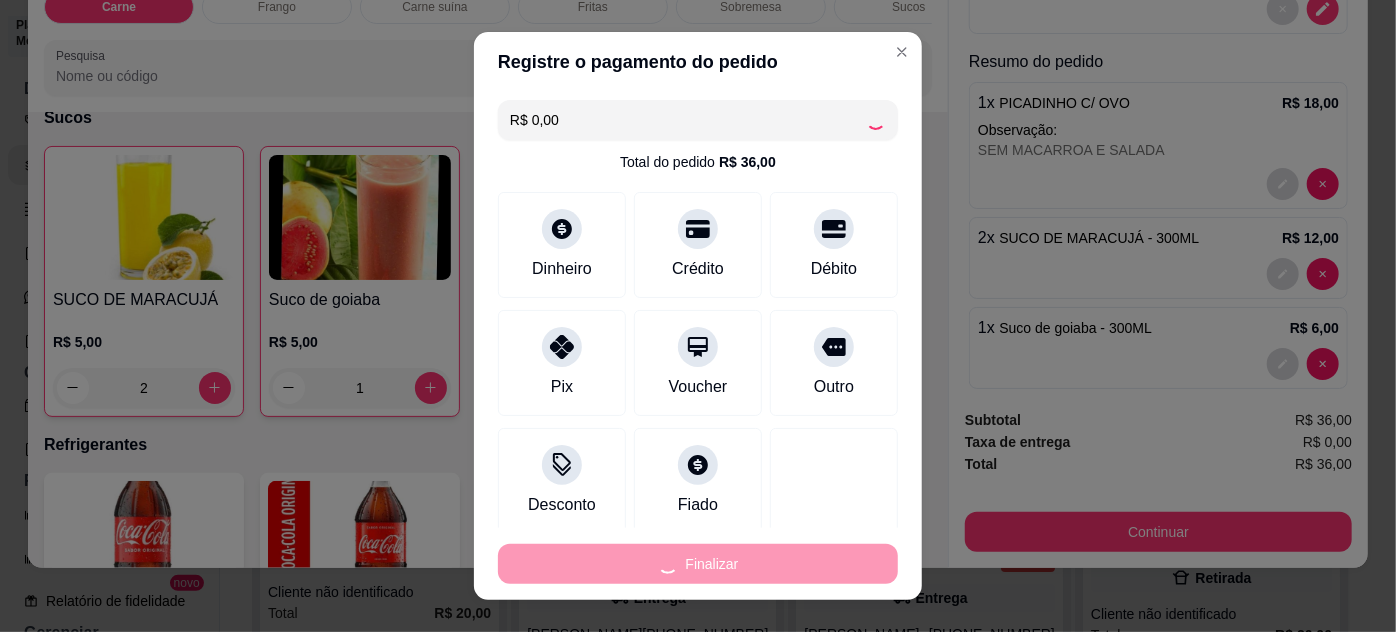 type on "0" 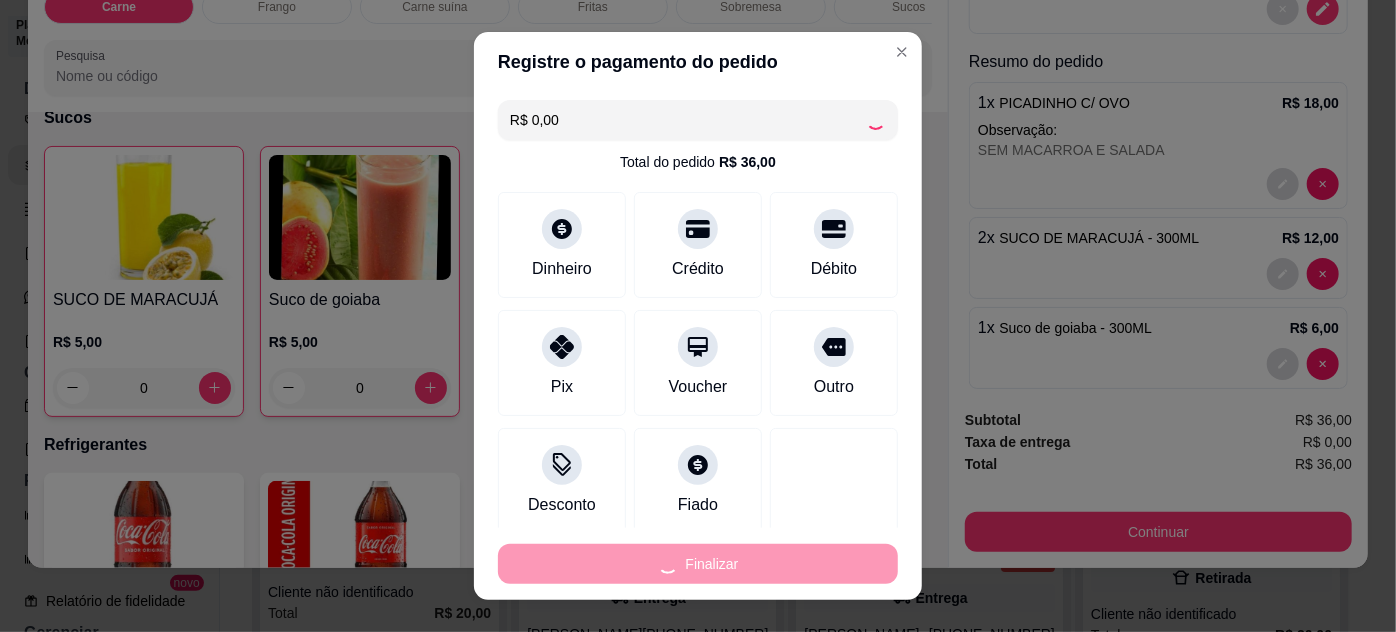type on "-R$ 36,00" 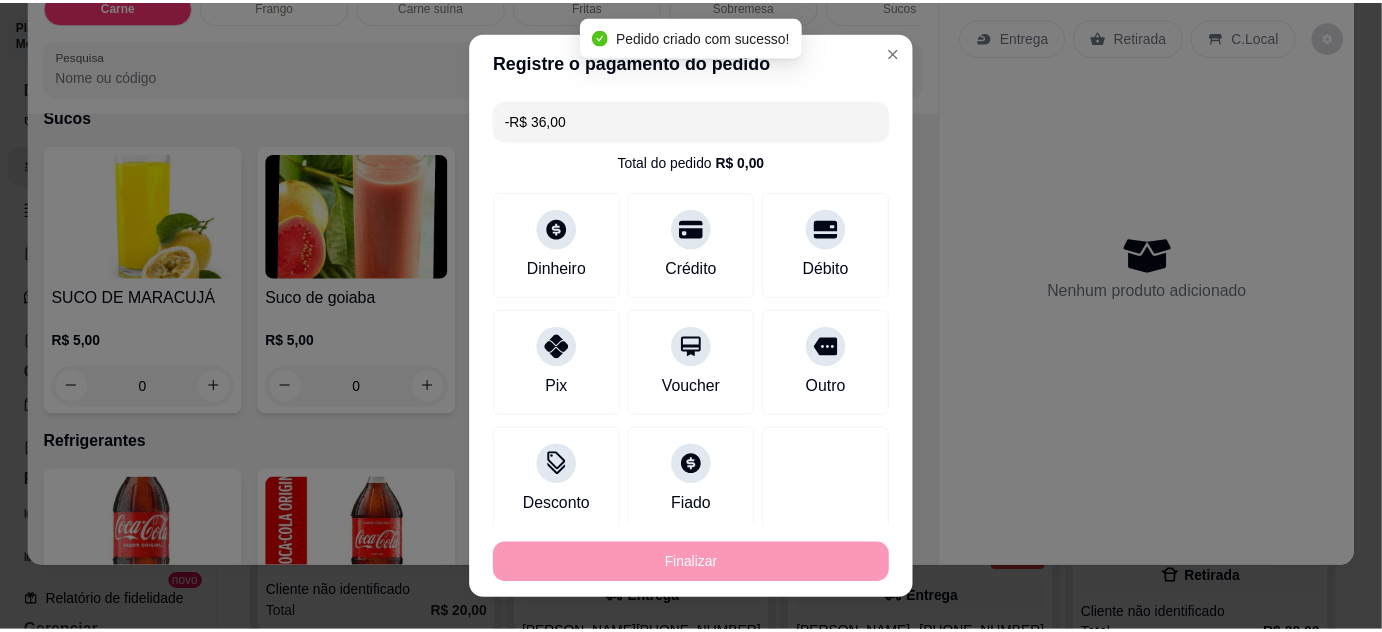 scroll, scrollTop: 0, scrollLeft: 0, axis: both 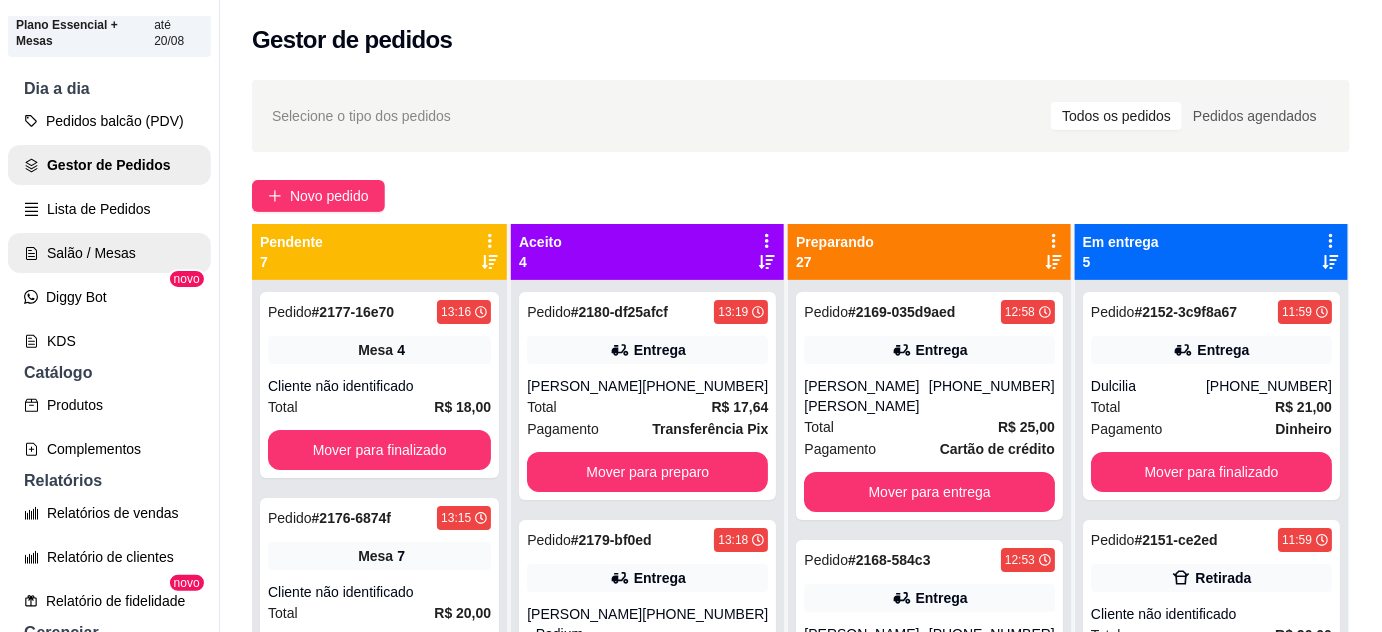 click on "Salão / Mesas" at bounding box center (109, 253) 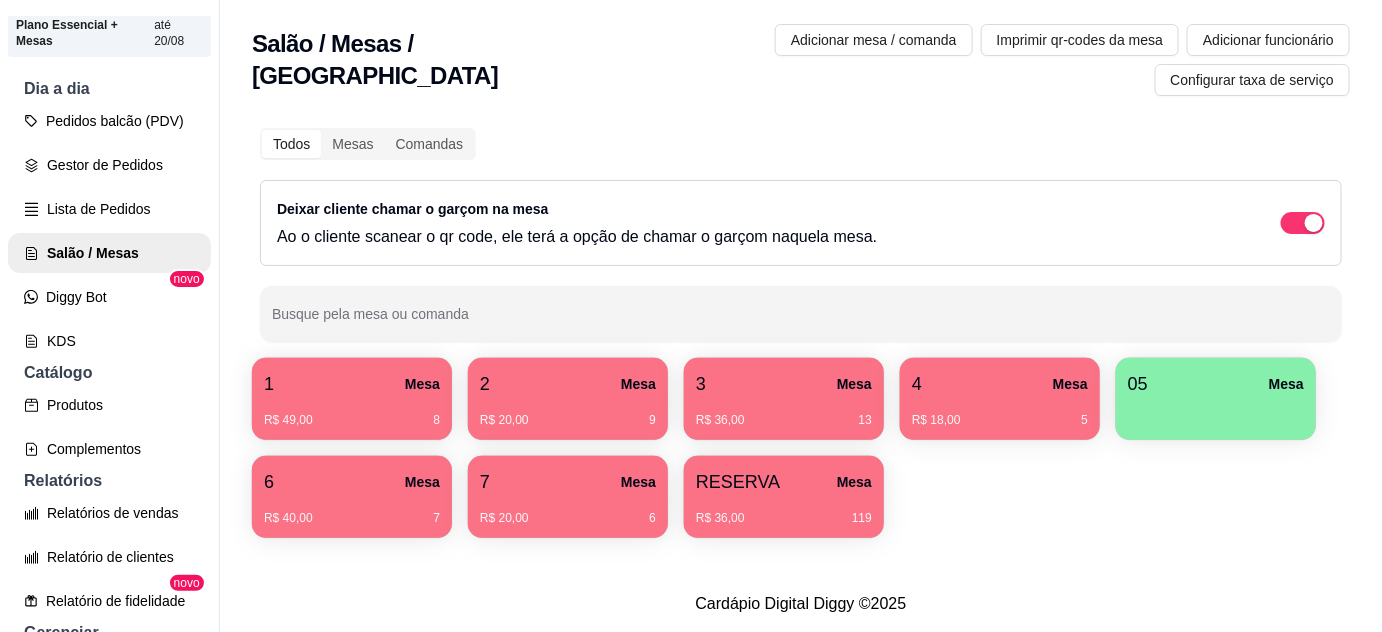 click on "R$ 36,00 13" at bounding box center (784, 413) 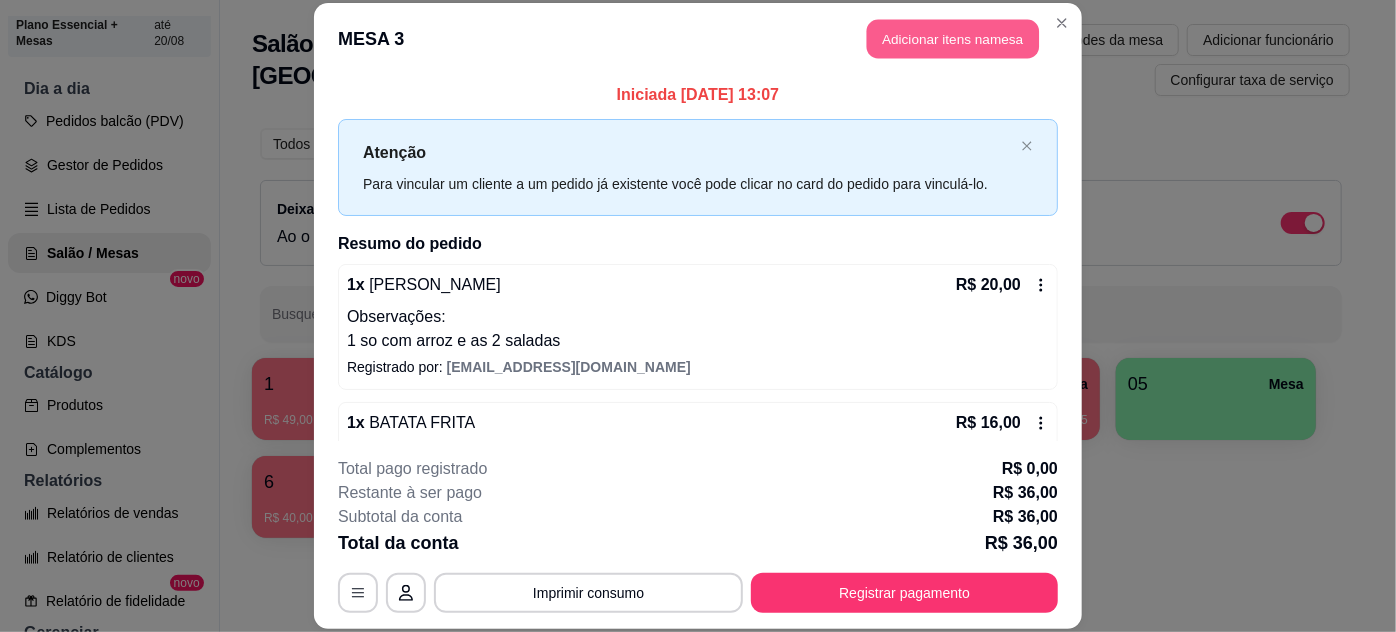 click on "Adicionar itens na  mesa" at bounding box center (953, 39) 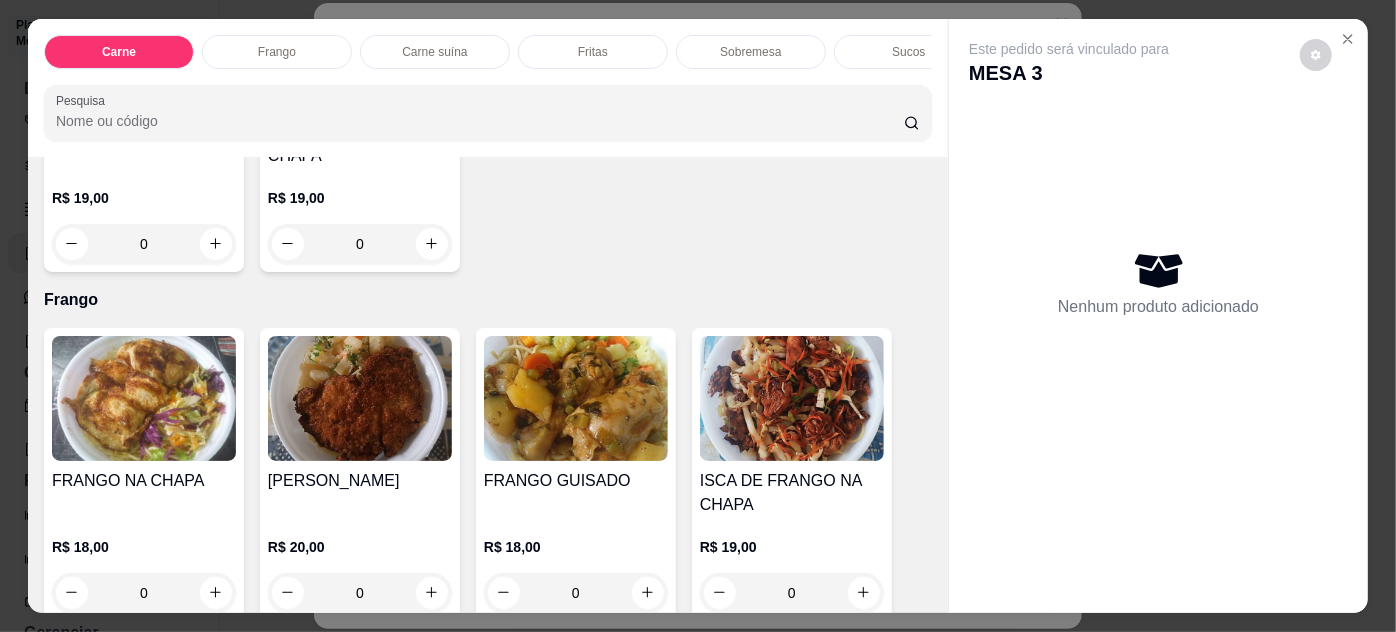 scroll, scrollTop: 909, scrollLeft: 0, axis: vertical 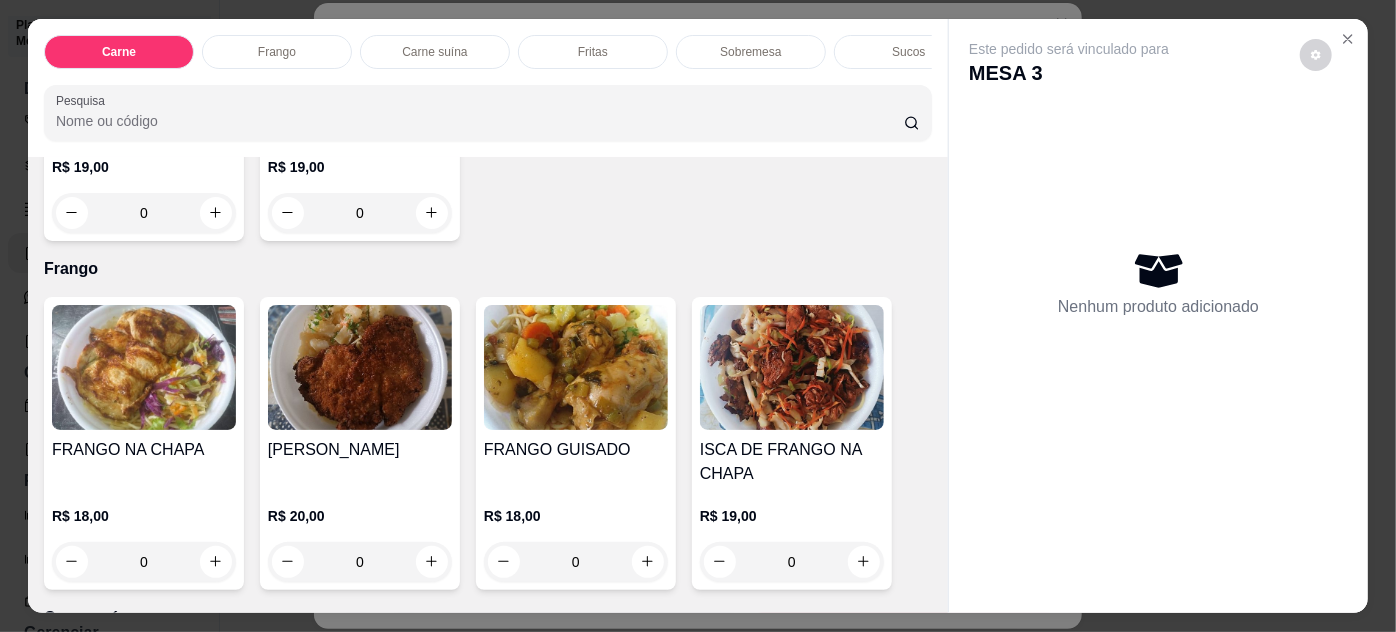 click on "0" at bounding box center [360, 562] 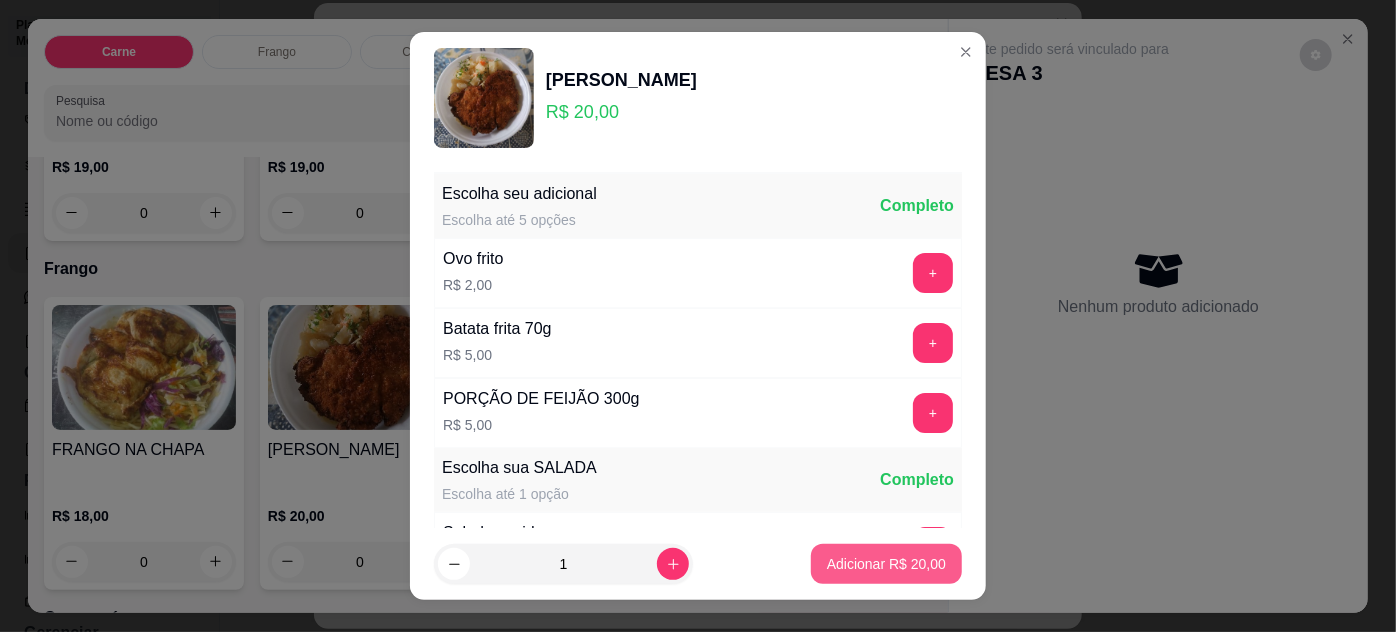 click on "Adicionar   R$ 20,00" at bounding box center (886, 564) 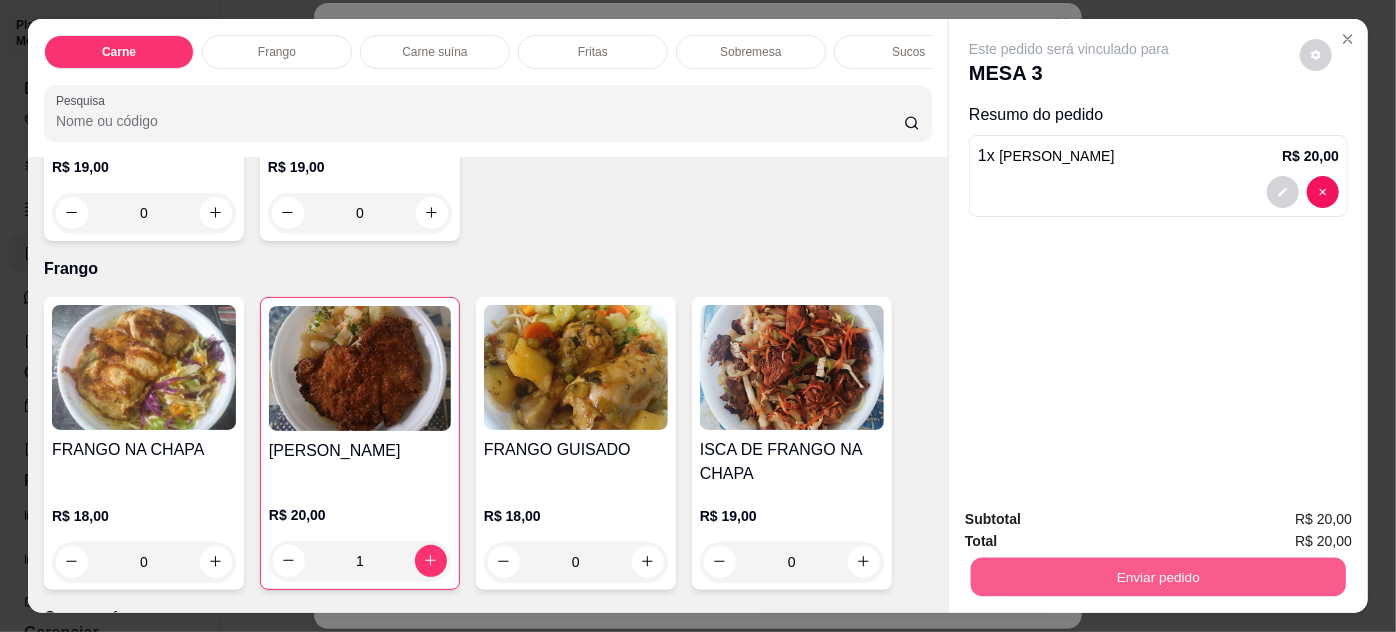 click on "Enviar pedido" at bounding box center [1158, 577] 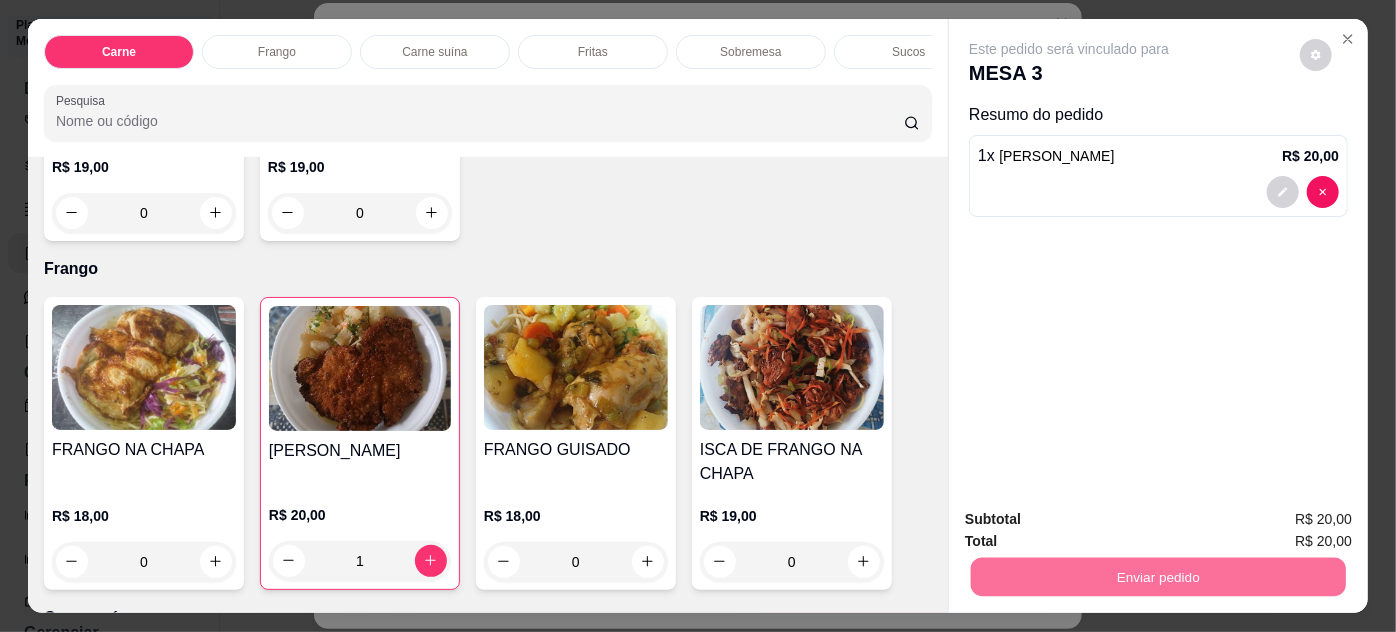 click on "Não registrar e enviar pedido" at bounding box center [1093, 521] 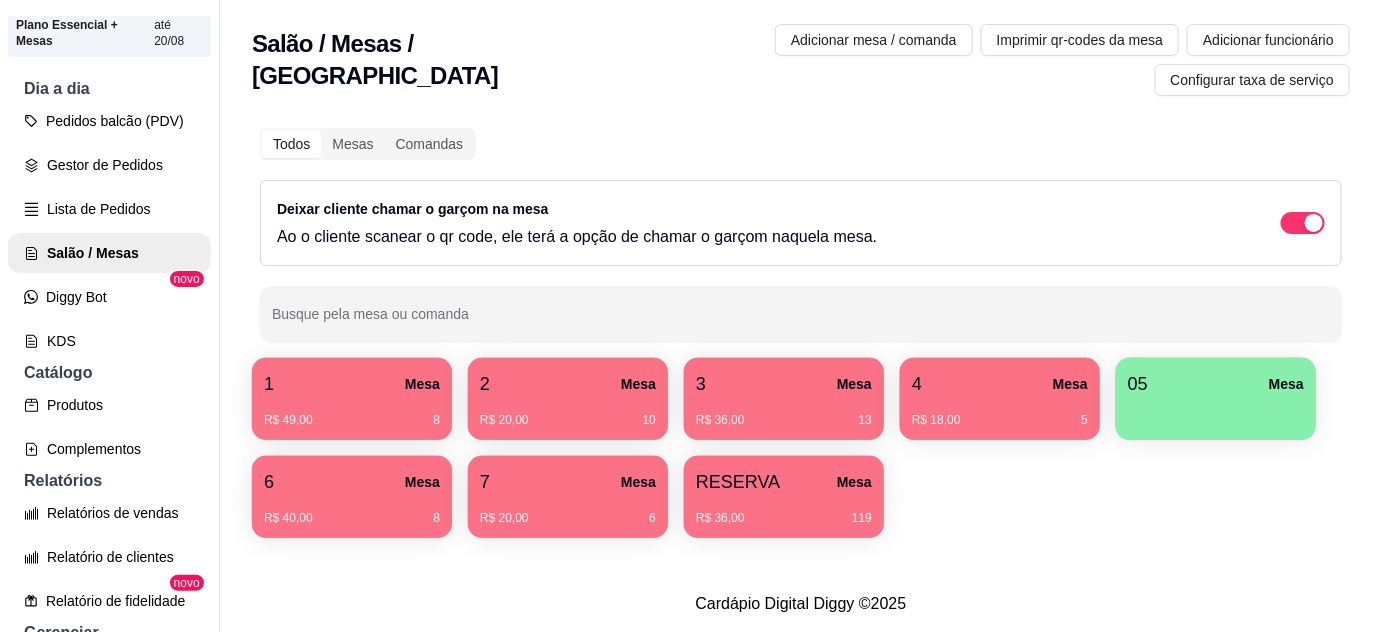 click on "2 Mesa R$ 20,00 10" at bounding box center (568, 399) 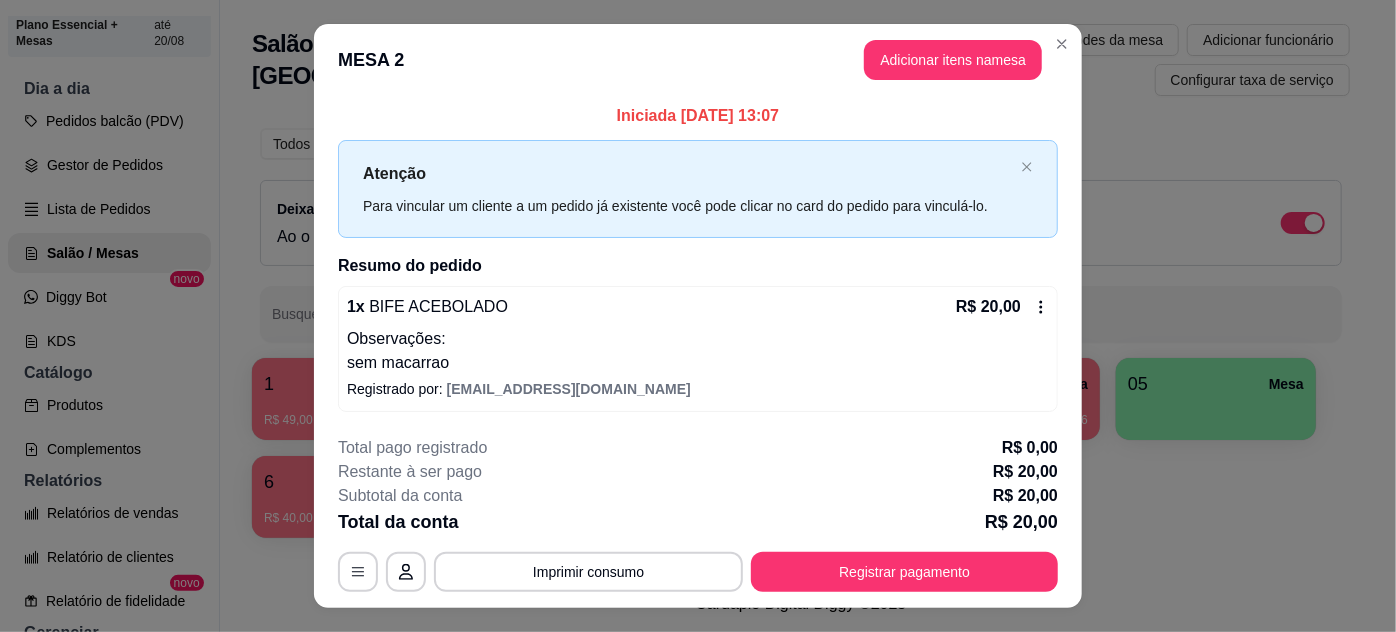 scroll, scrollTop: 39, scrollLeft: 0, axis: vertical 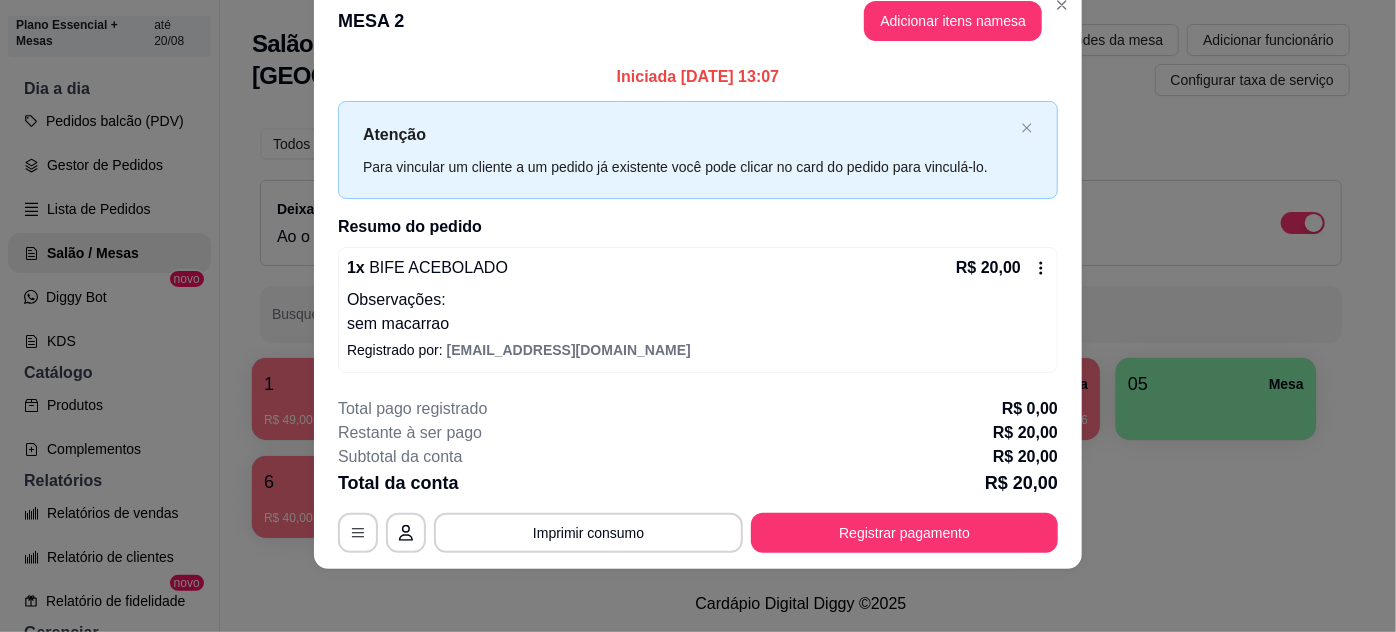 click 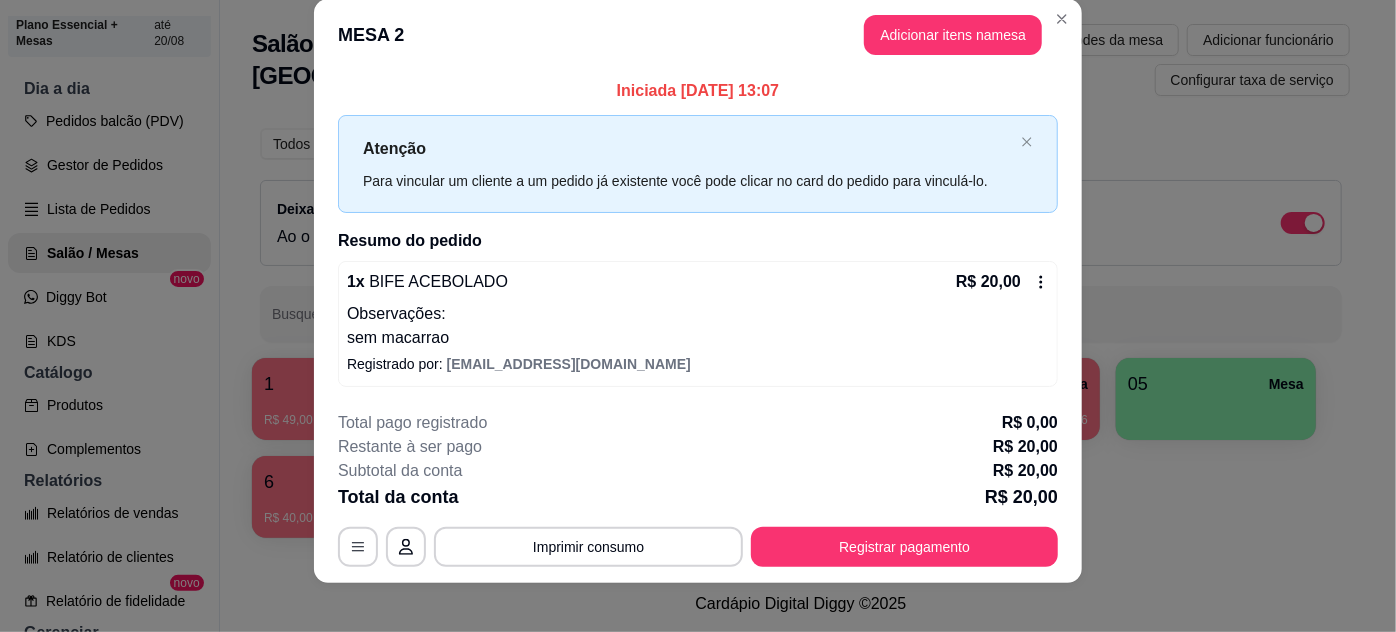 scroll, scrollTop: 39, scrollLeft: 0, axis: vertical 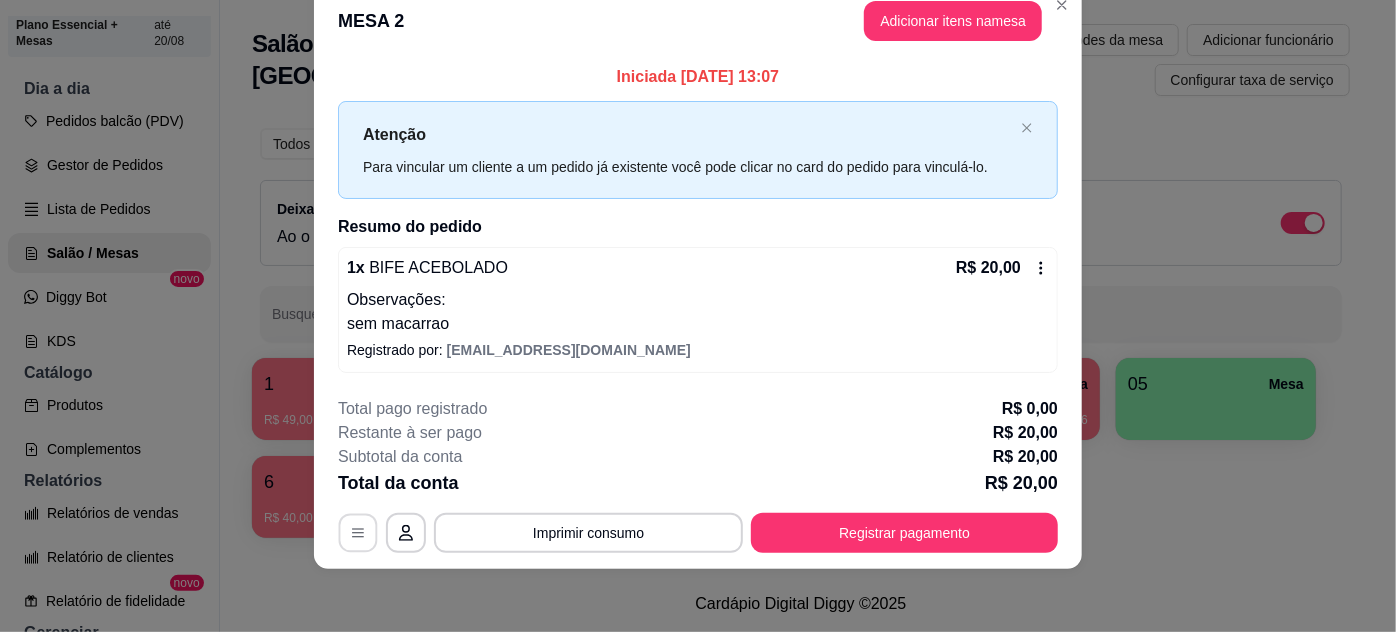 click 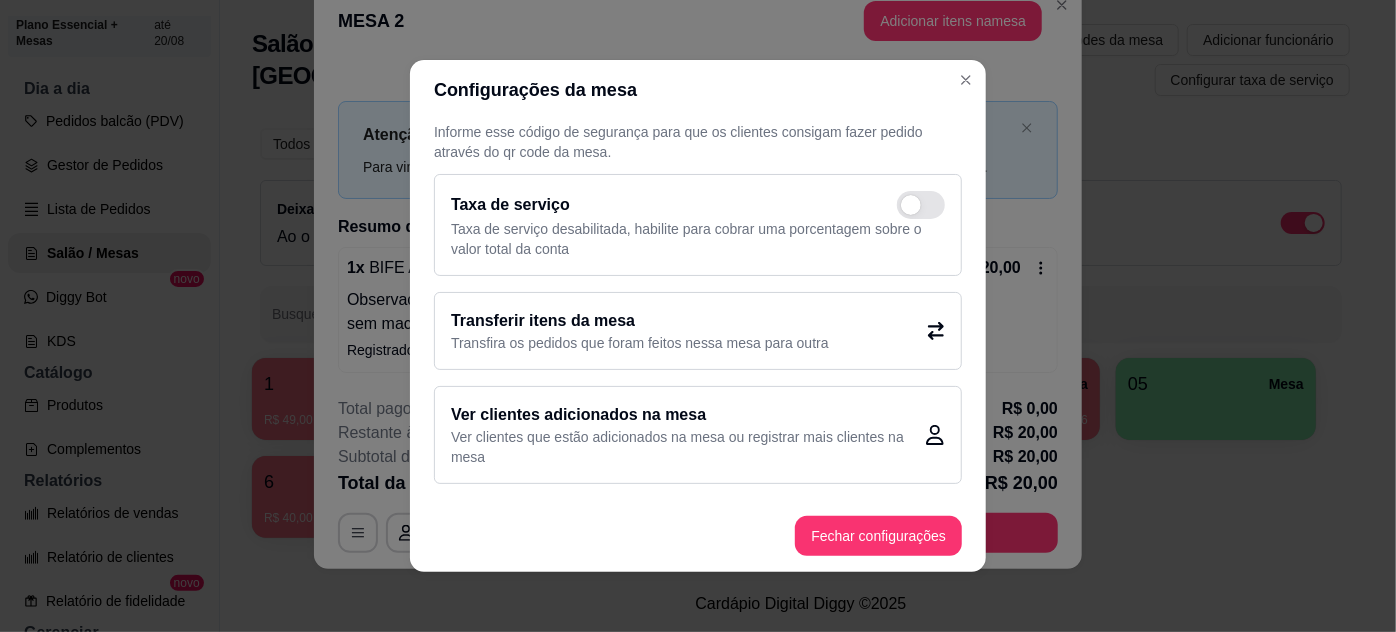 scroll, scrollTop: 0, scrollLeft: 0, axis: both 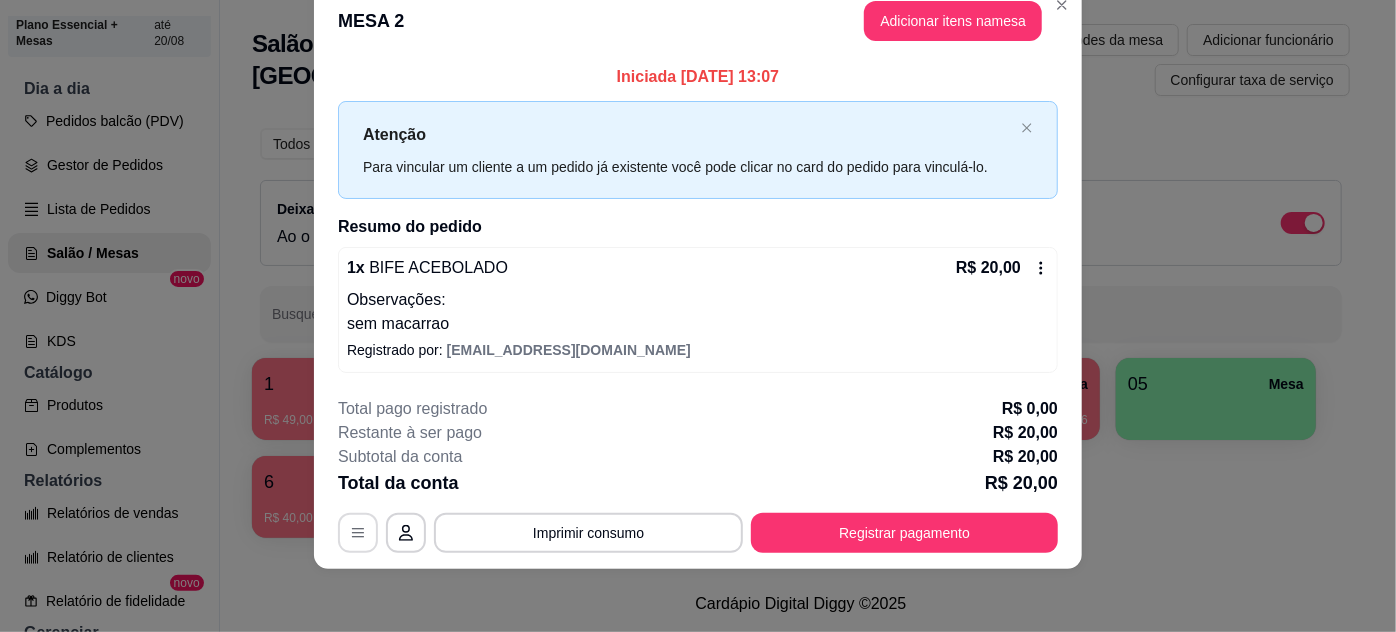 click 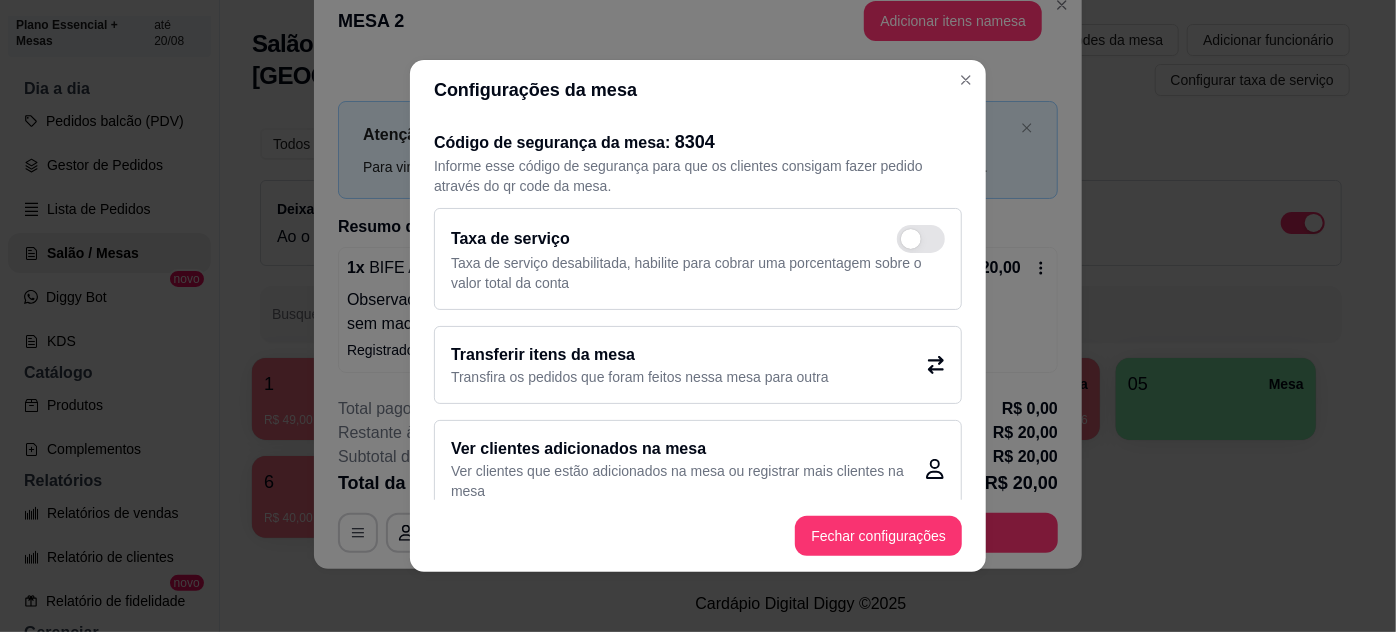 scroll, scrollTop: 117, scrollLeft: 0, axis: vertical 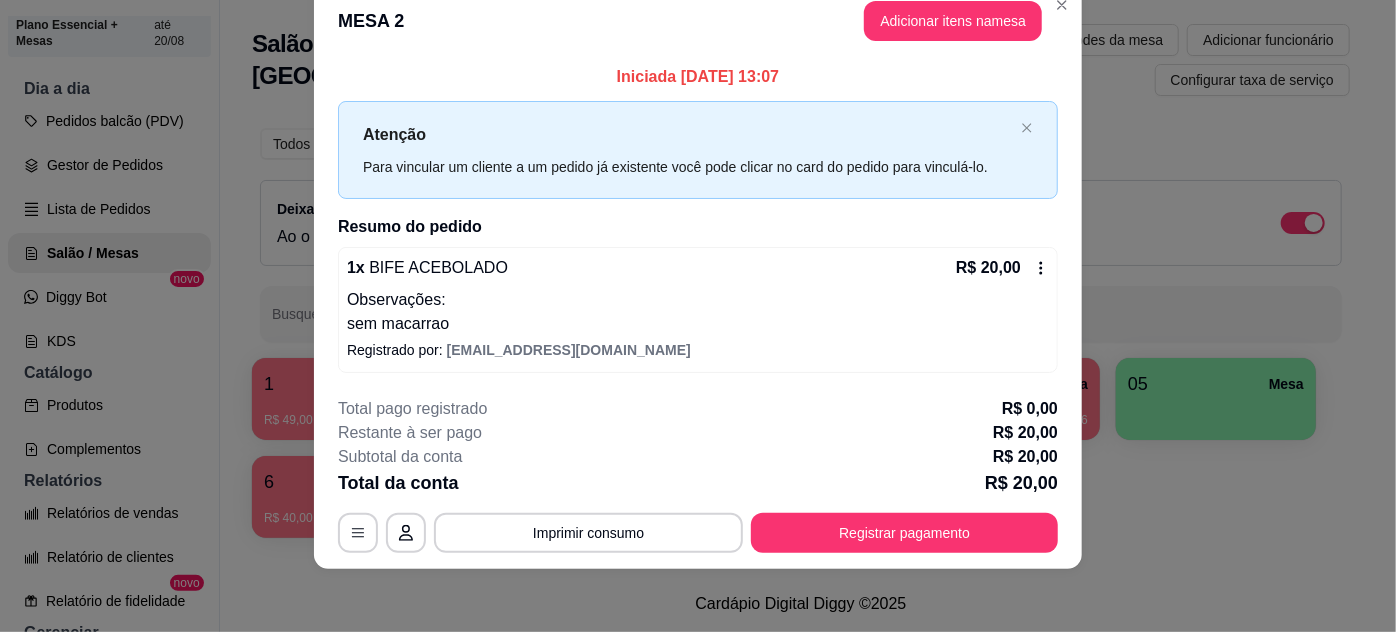 click 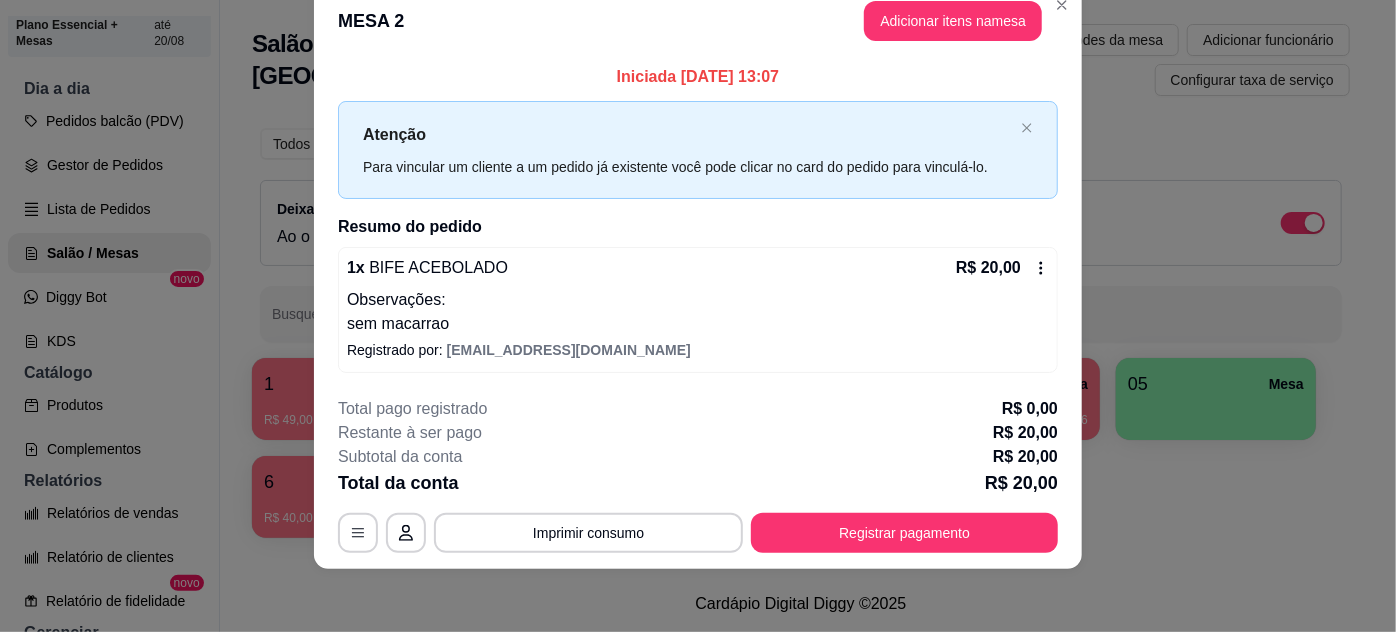 click 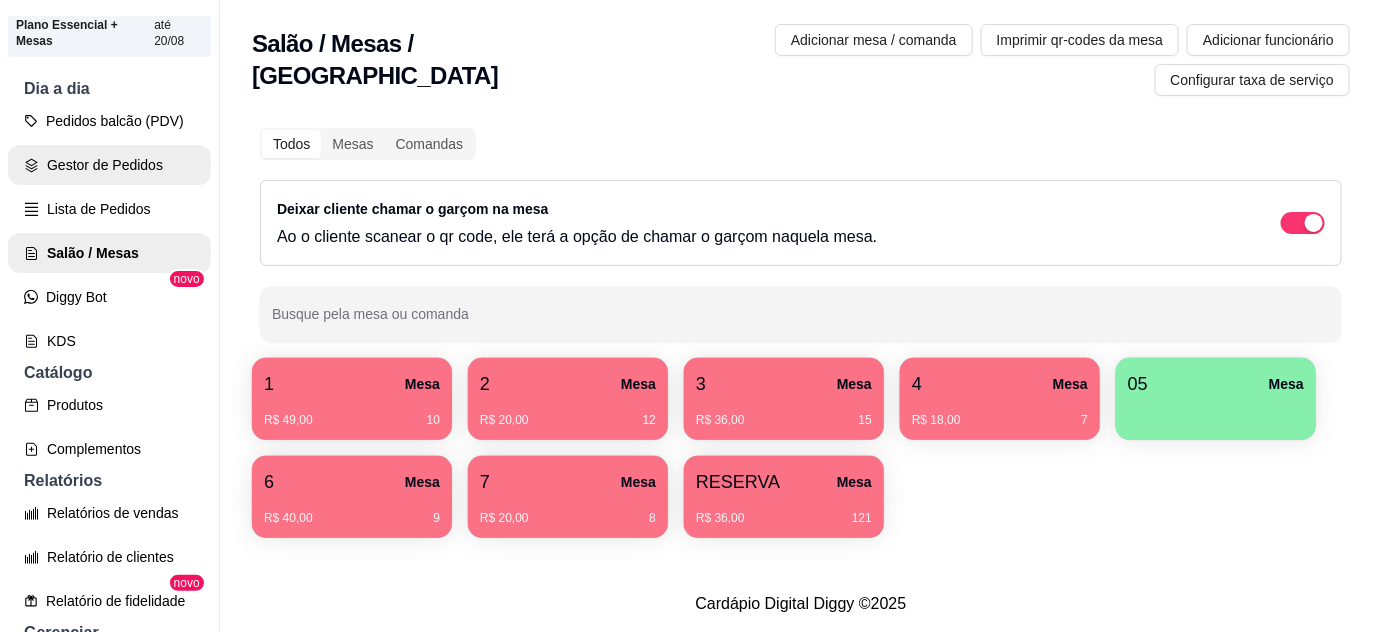 click on "Gestor de Pedidos" at bounding box center [109, 165] 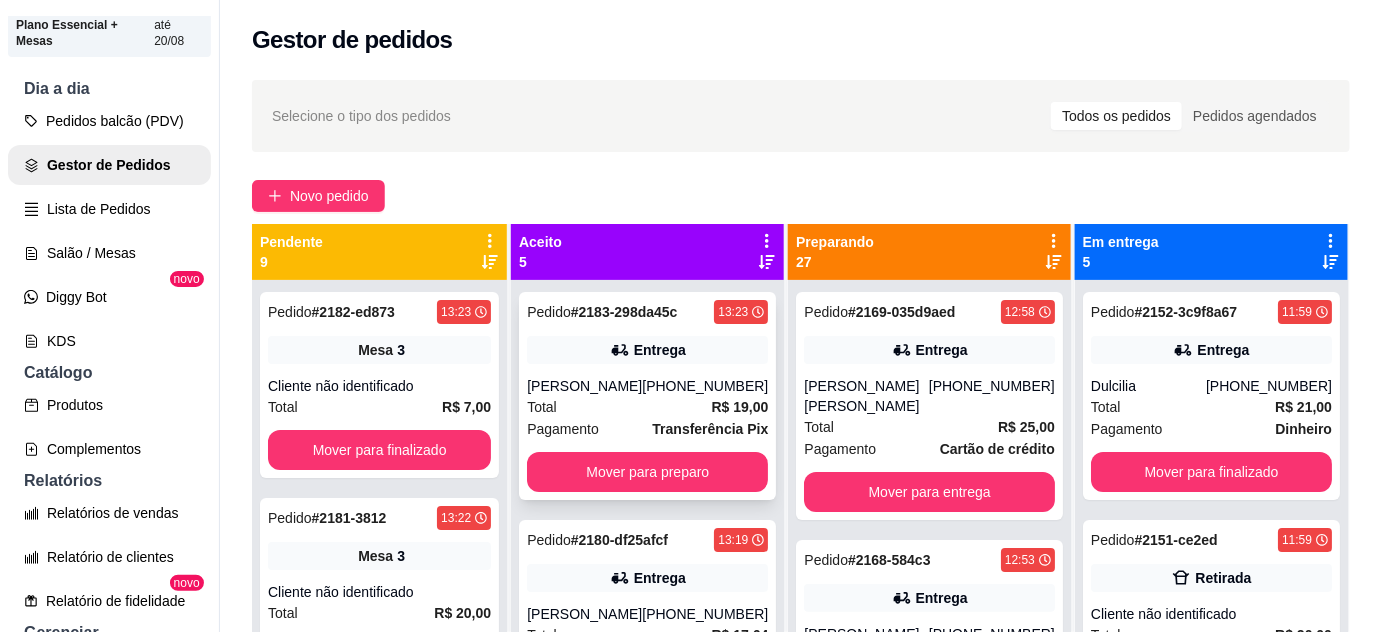 click on "[PERSON_NAME]" at bounding box center [584, 386] 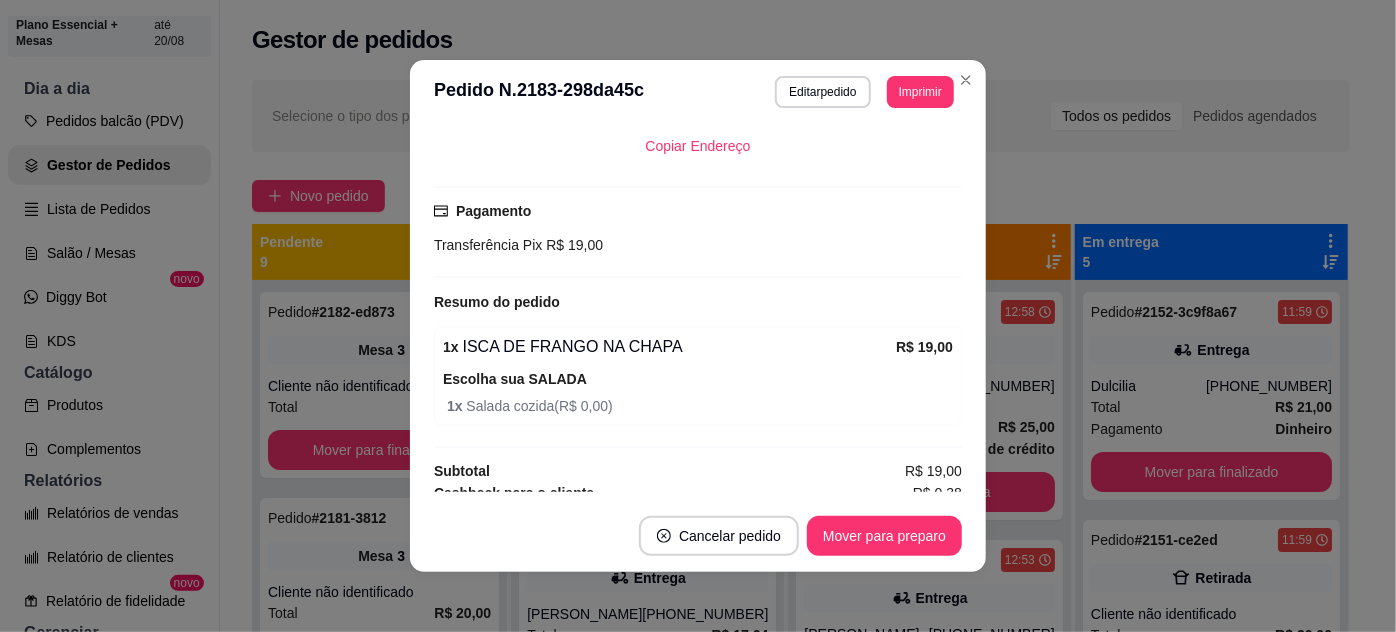 scroll, scrollTop: 493, scrollLeft: 0, axis: vertical 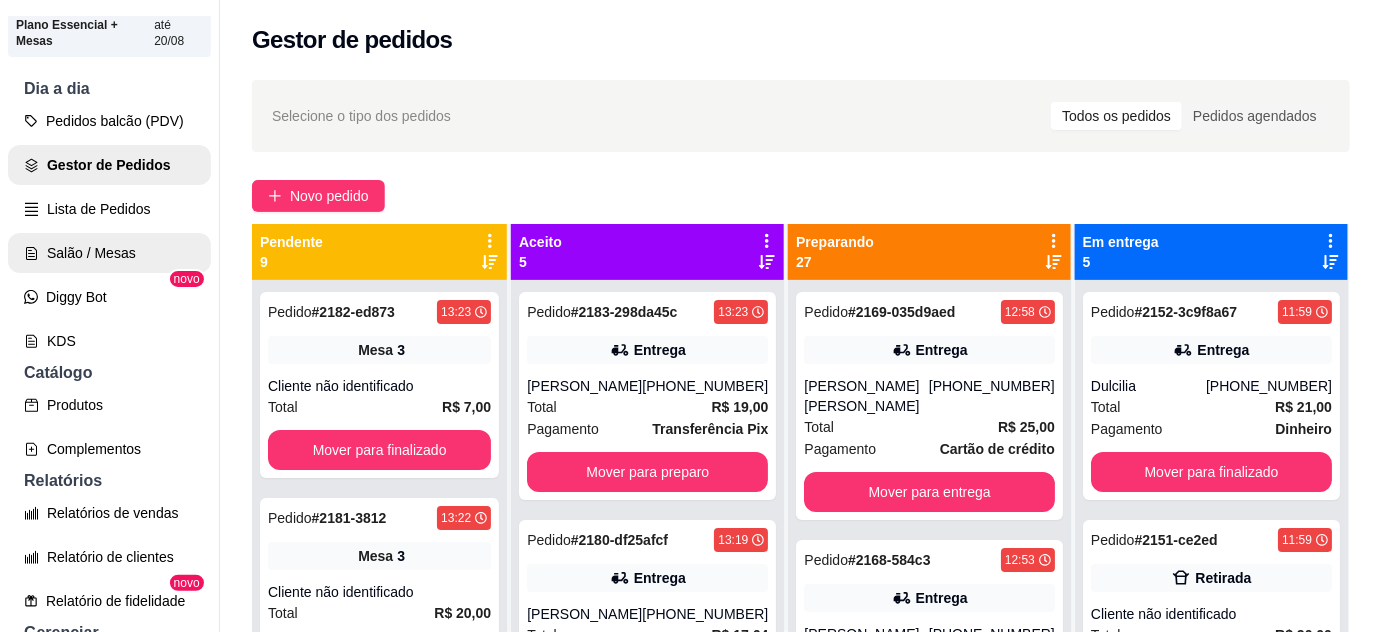click on "Salão / Mesas" at bounding box center [109, 253] 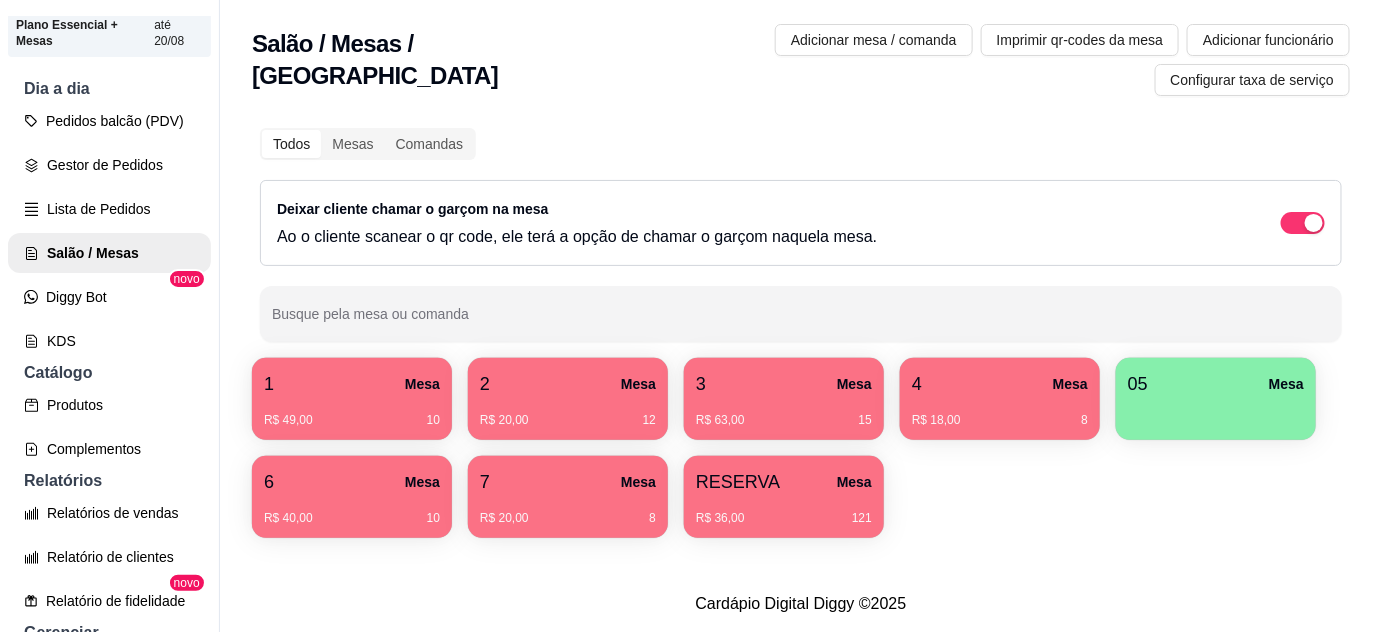 click on "R$ 20,00 12" at bounding box center (568, 413) 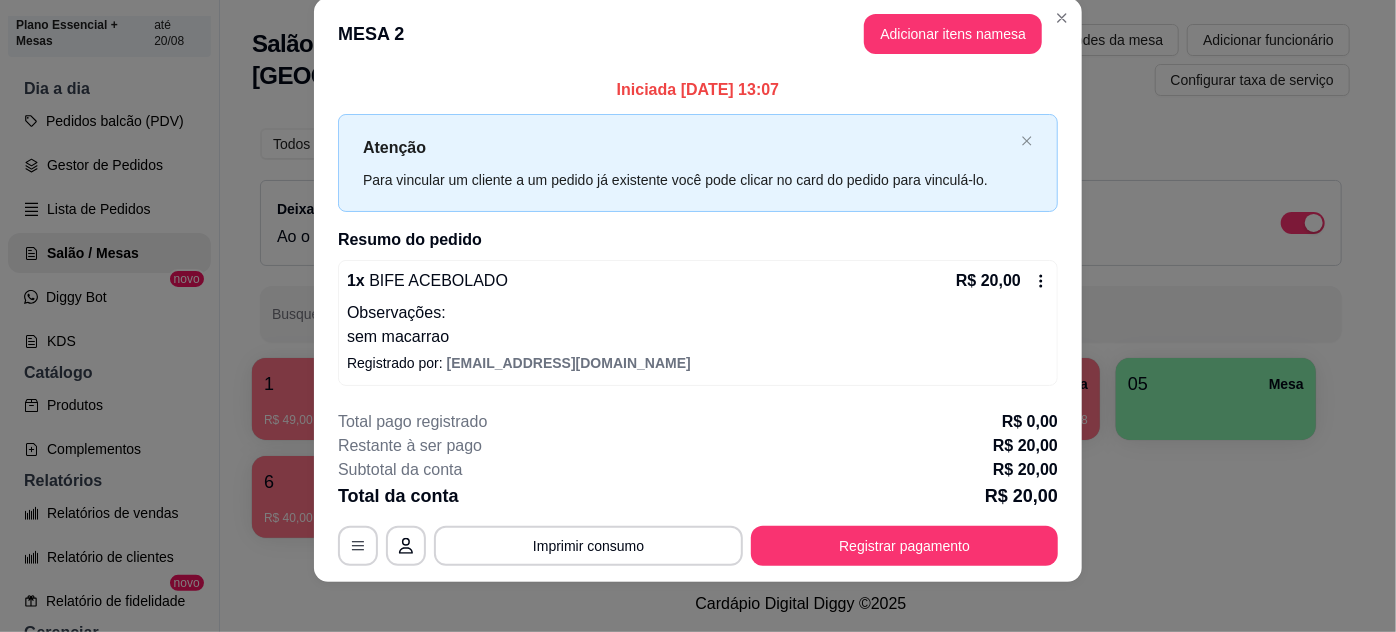 scroll, scrollTop: 39, scrollLeft: 0, axis: vertical 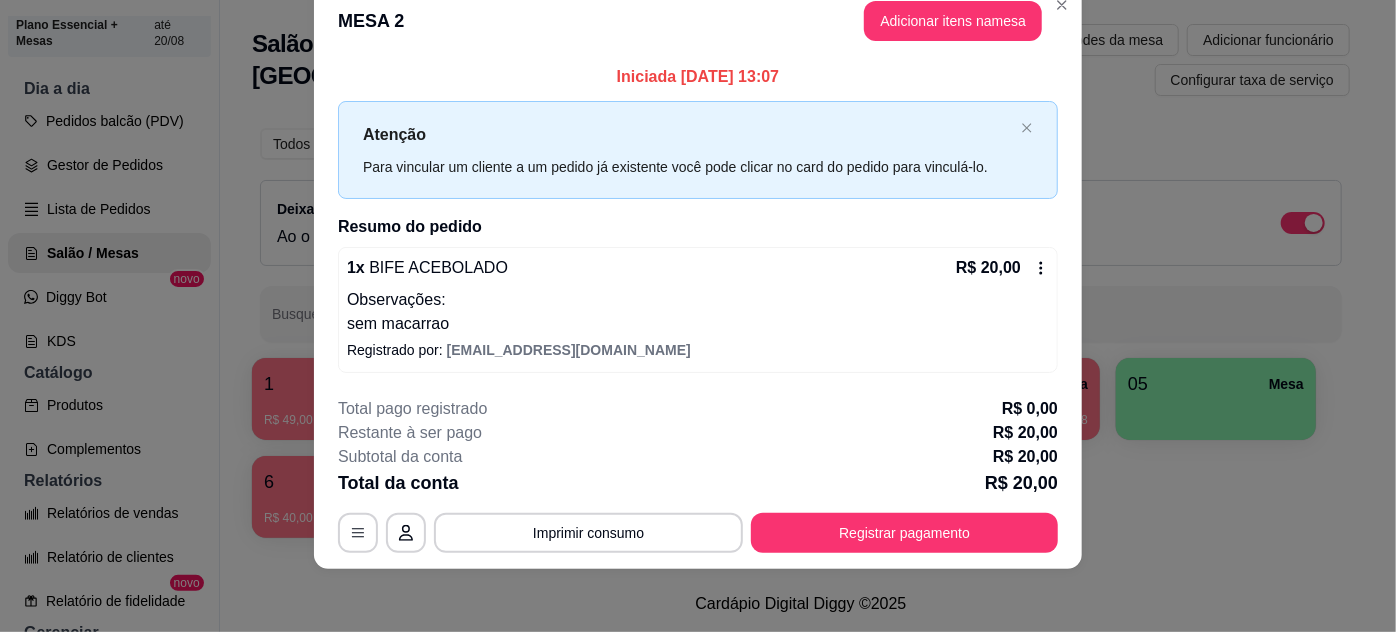 click 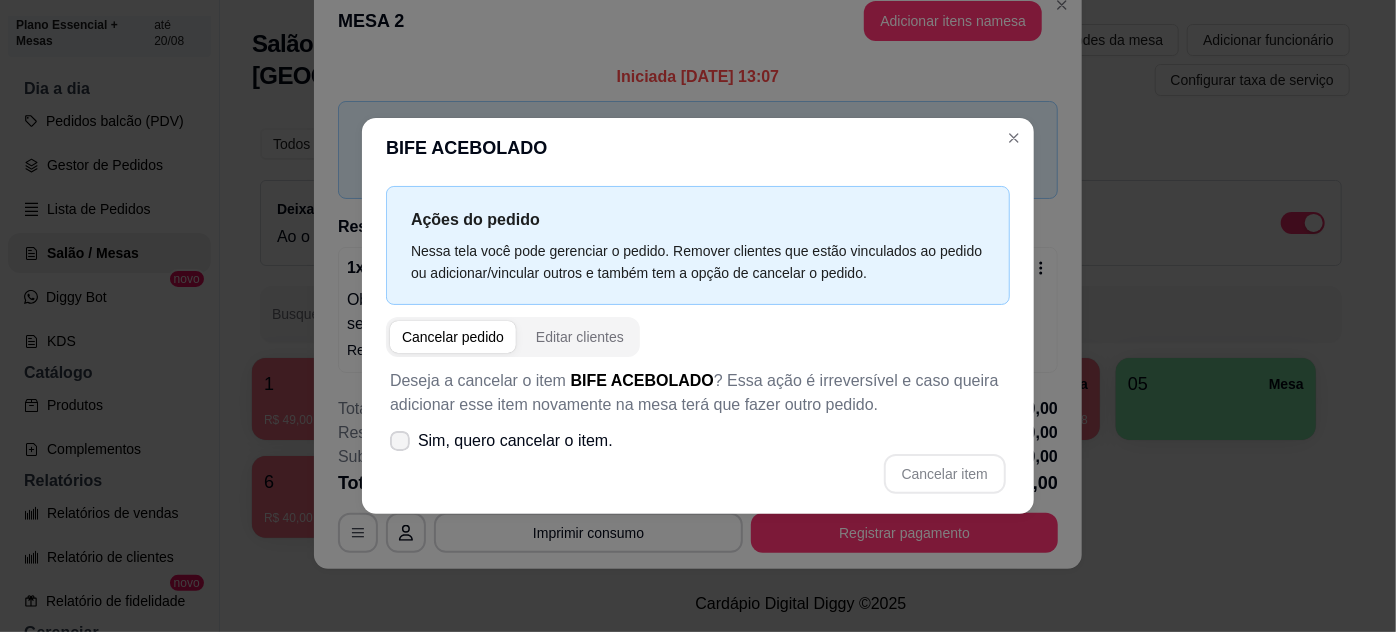 click 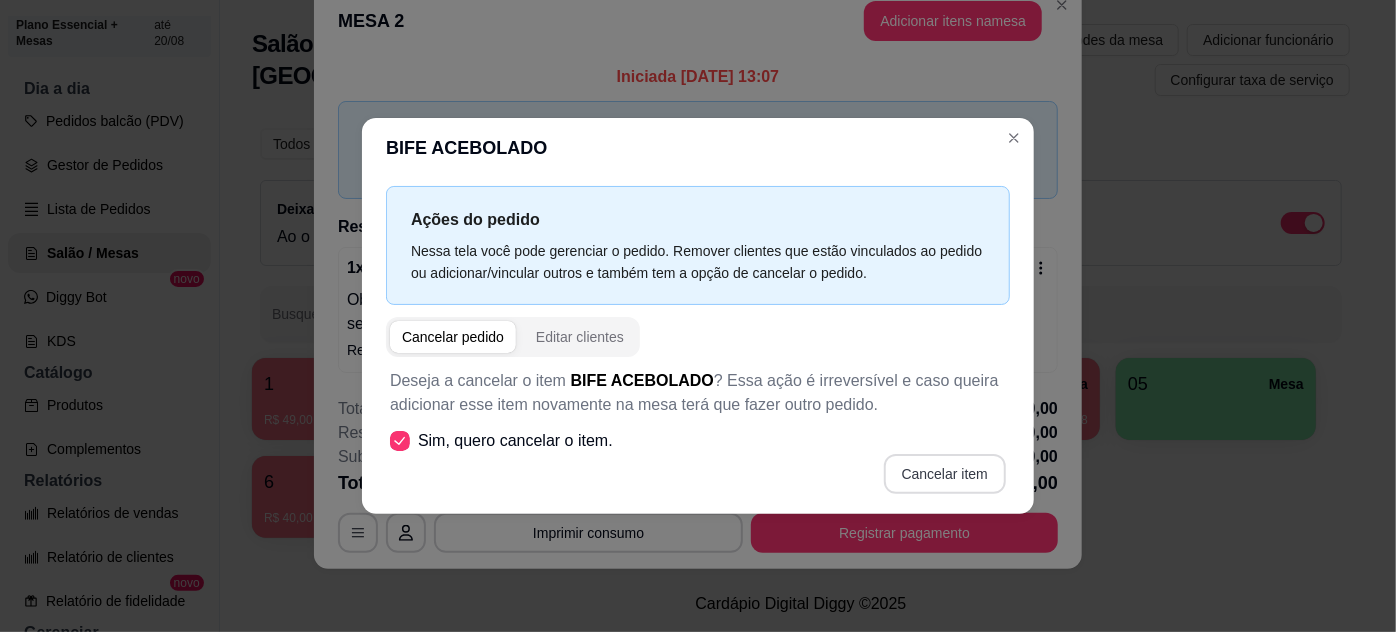 click on "Cancelar item" at bounding box center [945, 474] 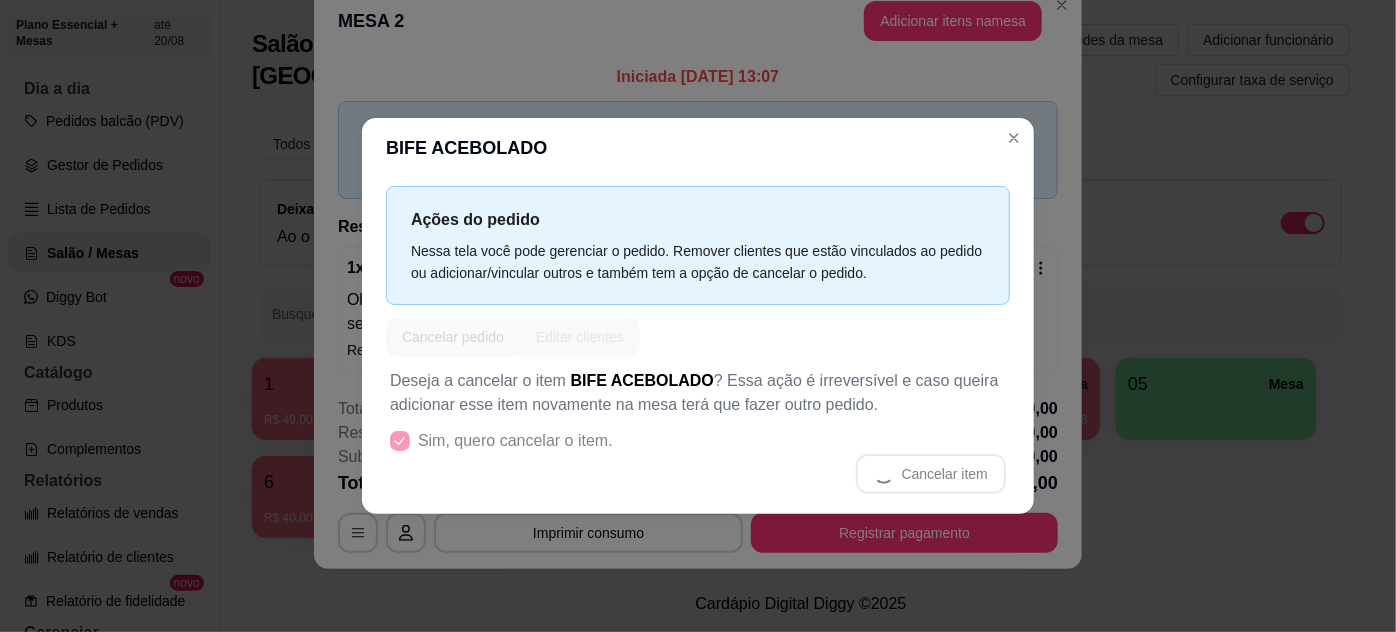 scroll, scrollTop: 4, scrollLeft: 0, axis: vertical 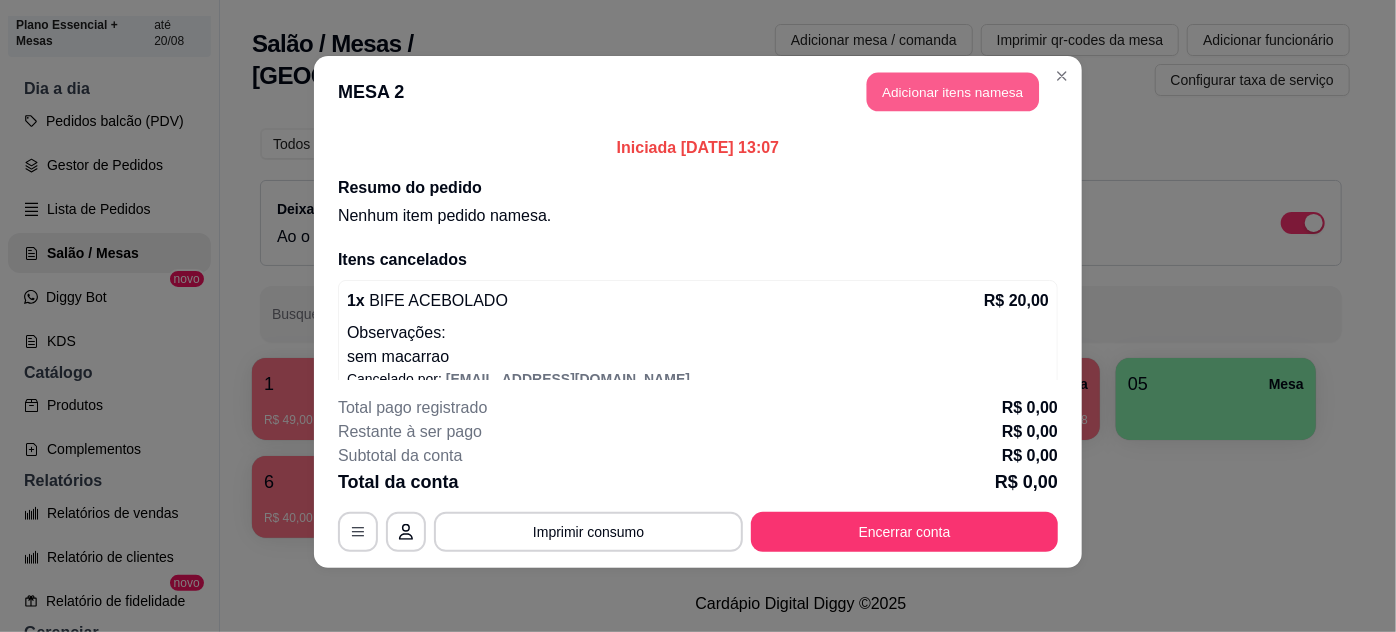 click on "Adicionar itens na  mesa" at bounding box center (953, 92) 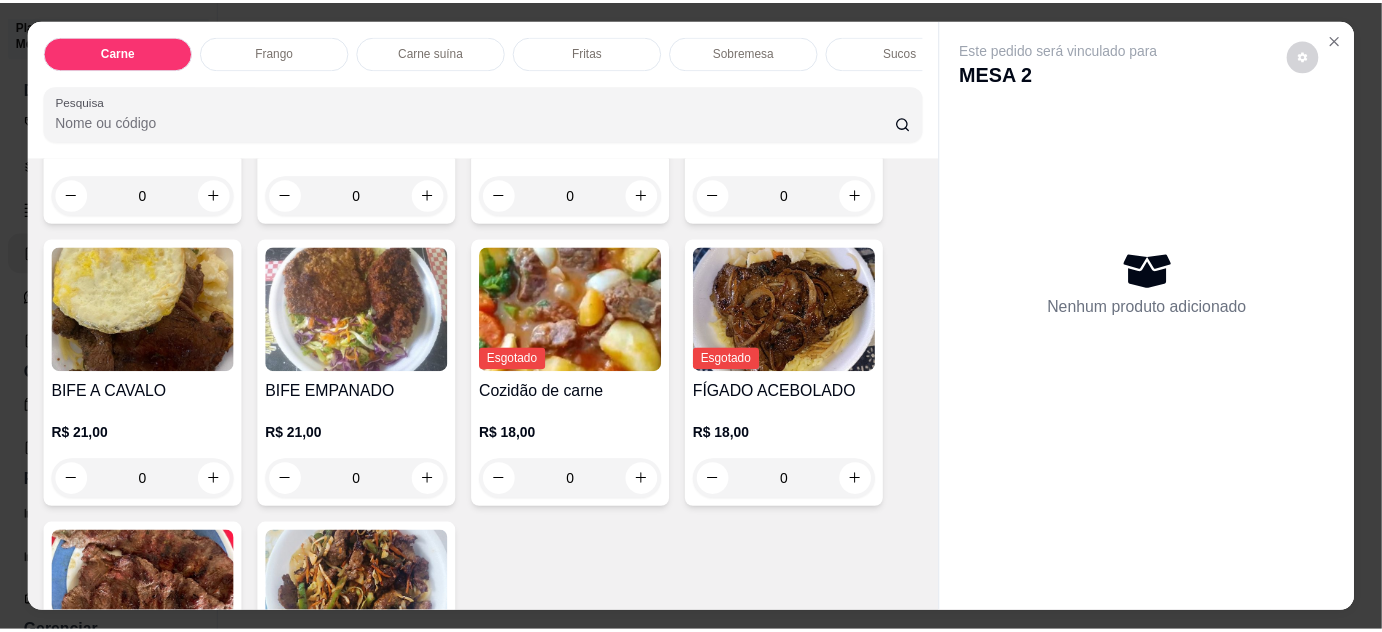scroll, scrollTop: 363, scrollLeft: 0, axis: vertical 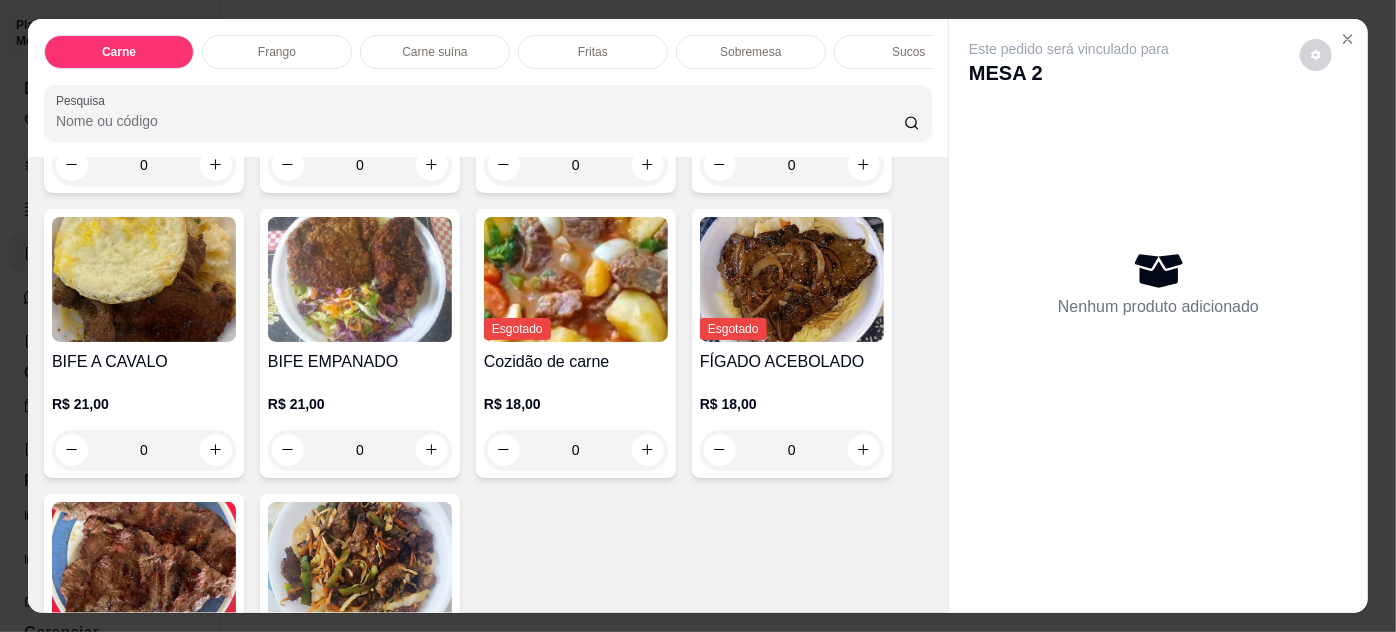 click on "0" at bounding box center [144, 450] 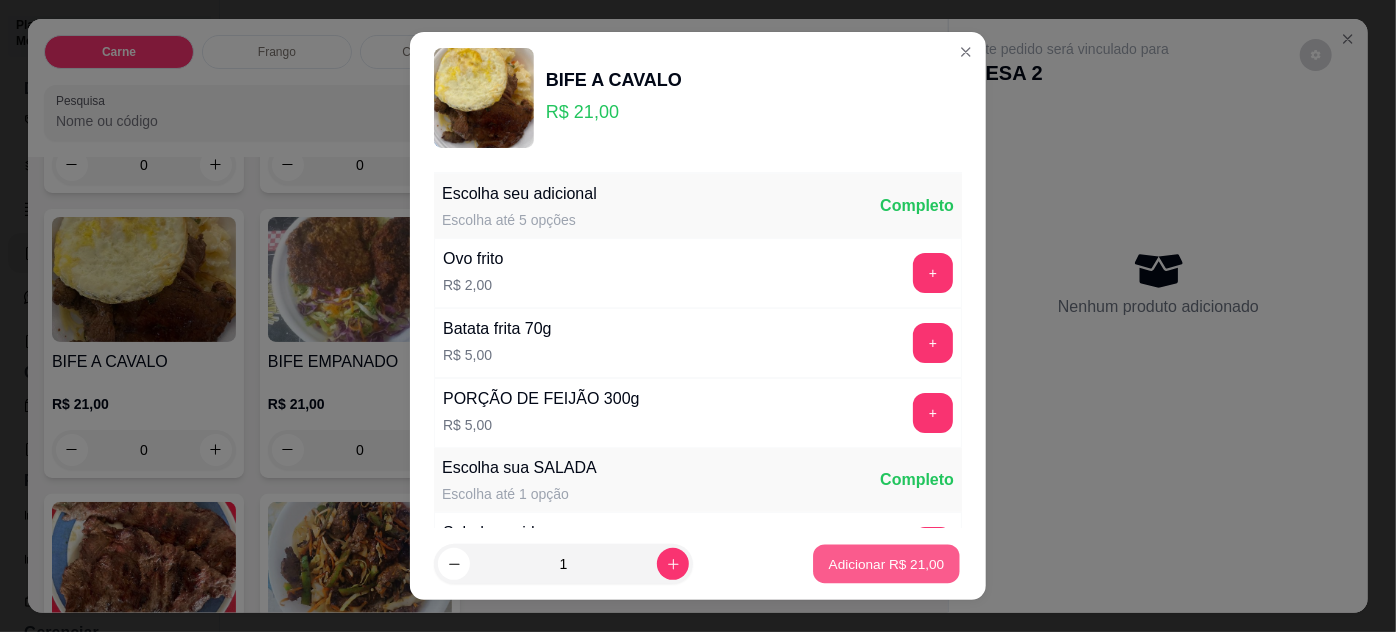 click on "Adicionar   R$ 21,00" at bounding box center [887, 564] 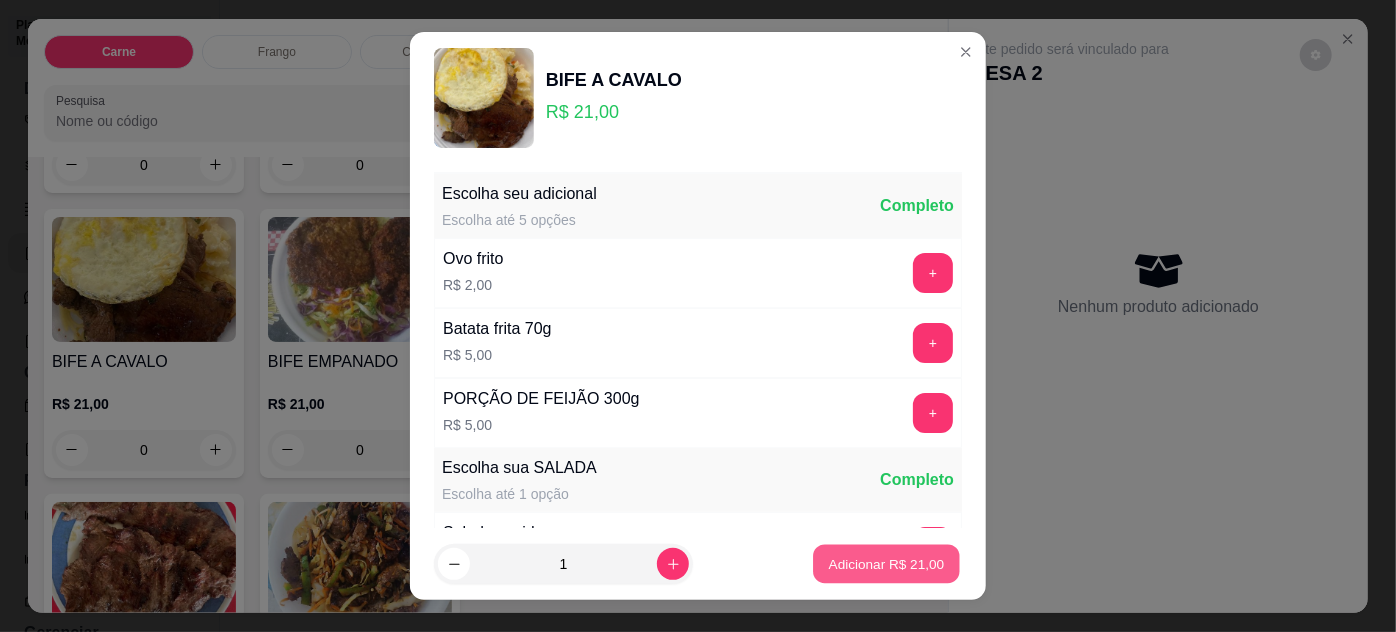 type on "1" 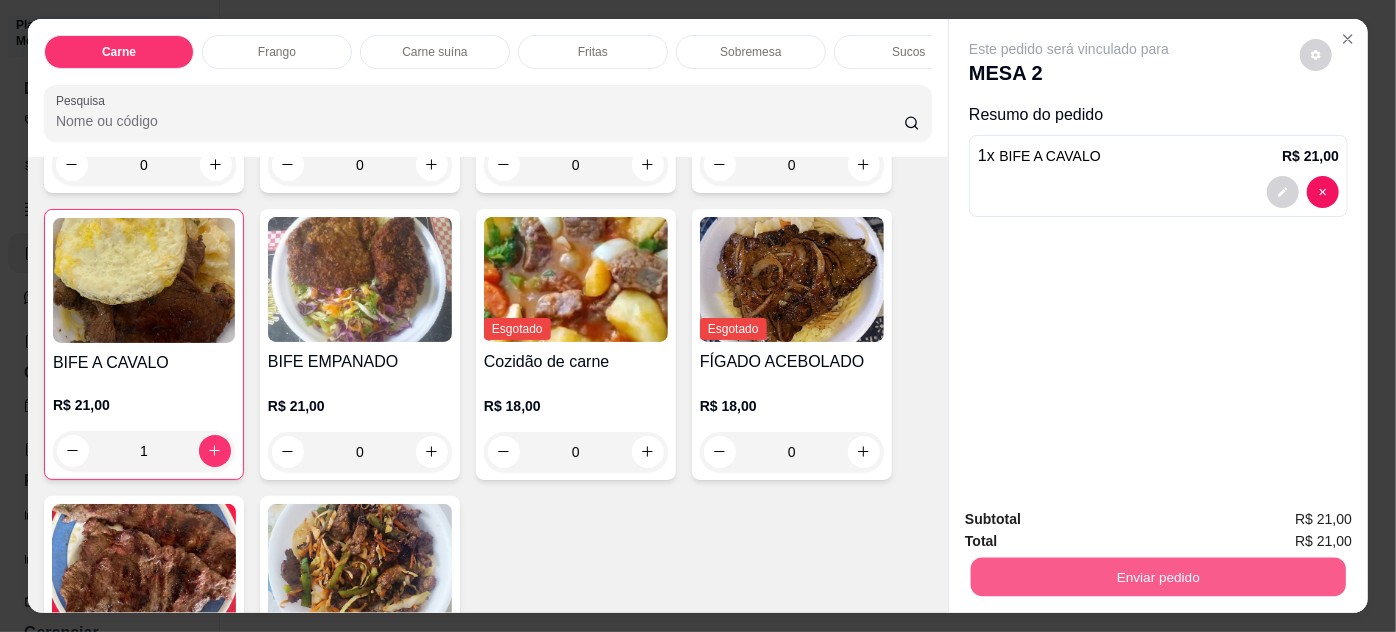 click on "Enviar pedido" at bounding box center (1158, 577) 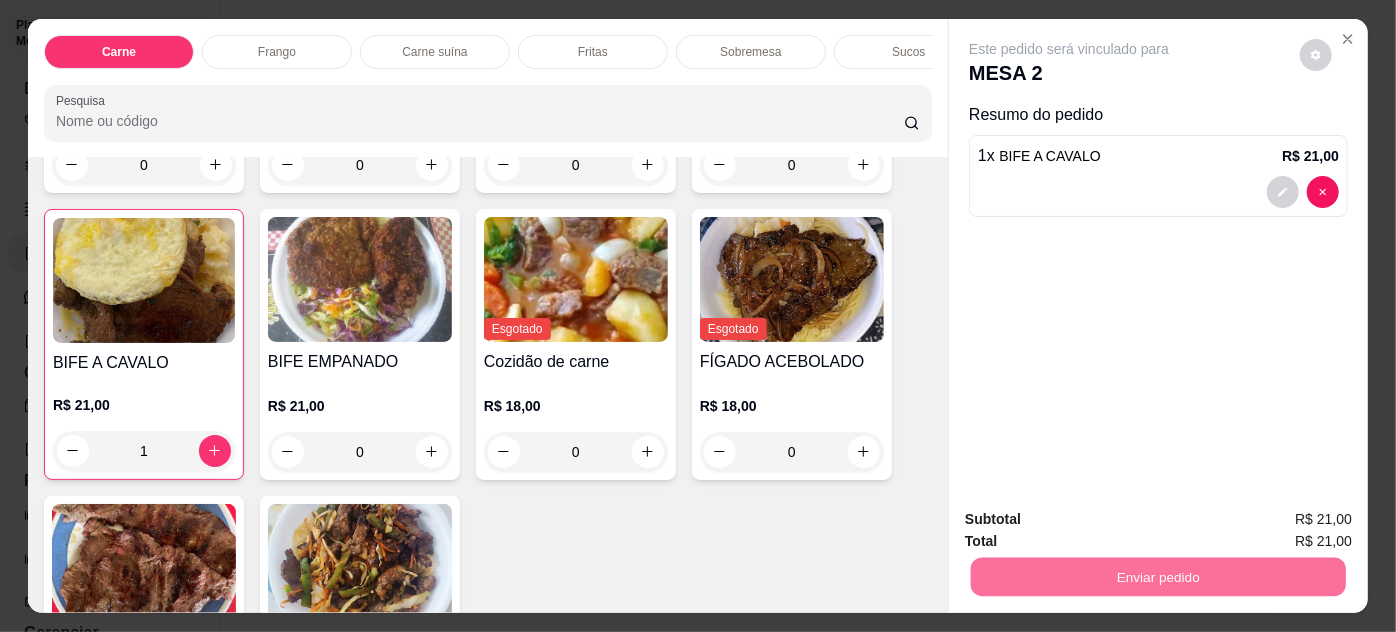 click on "Não registrar e enviar pedido" at bounding box center (1093, 520) 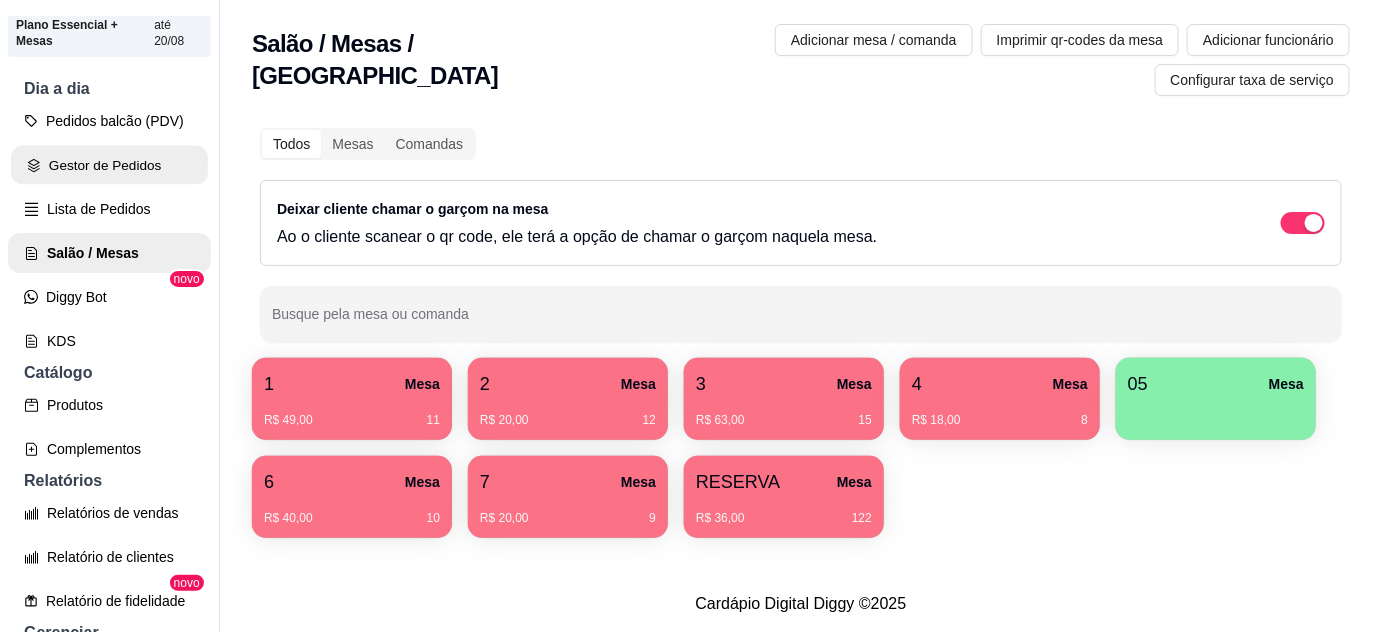 click on "Gestor de Pedidos" at bounding box center [109, 165] 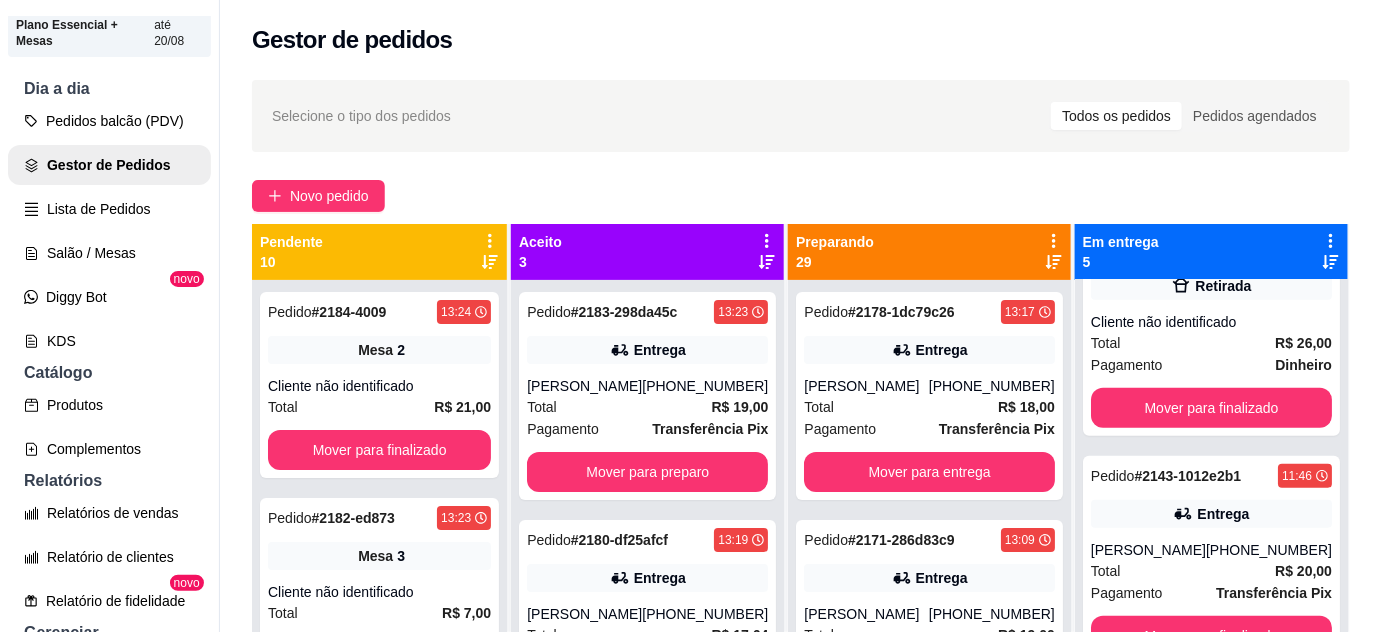 scroll, scrollTop: 528, scrollLeft: 0, axis: vertical 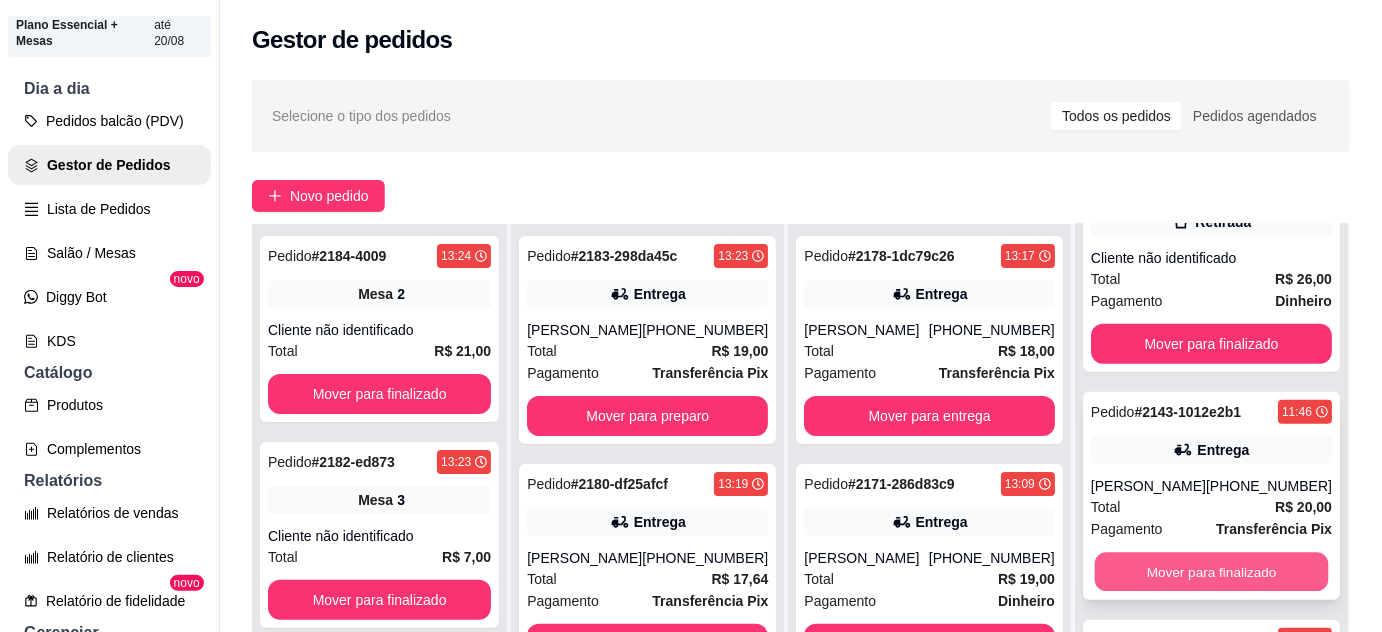 click on "Mover para finalizado" at bounding box center (1211, 572) 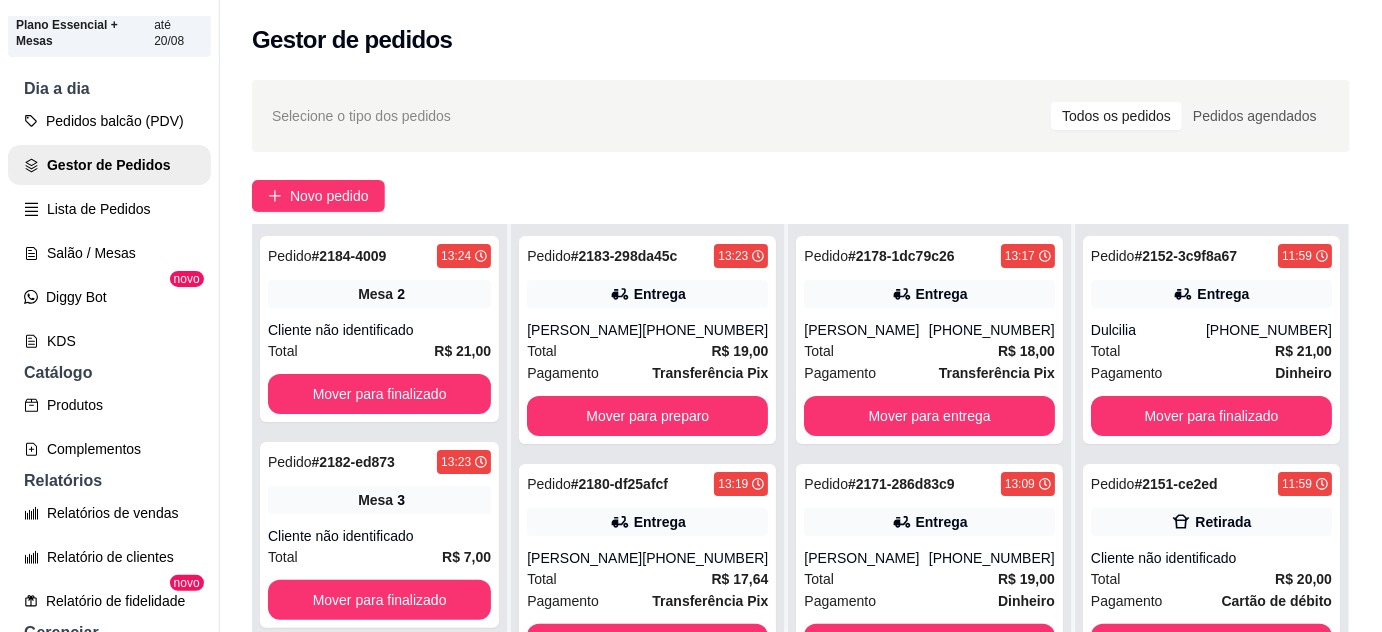 scroll, scrollTop: 300, scrollLeft: 0, axis: vertical 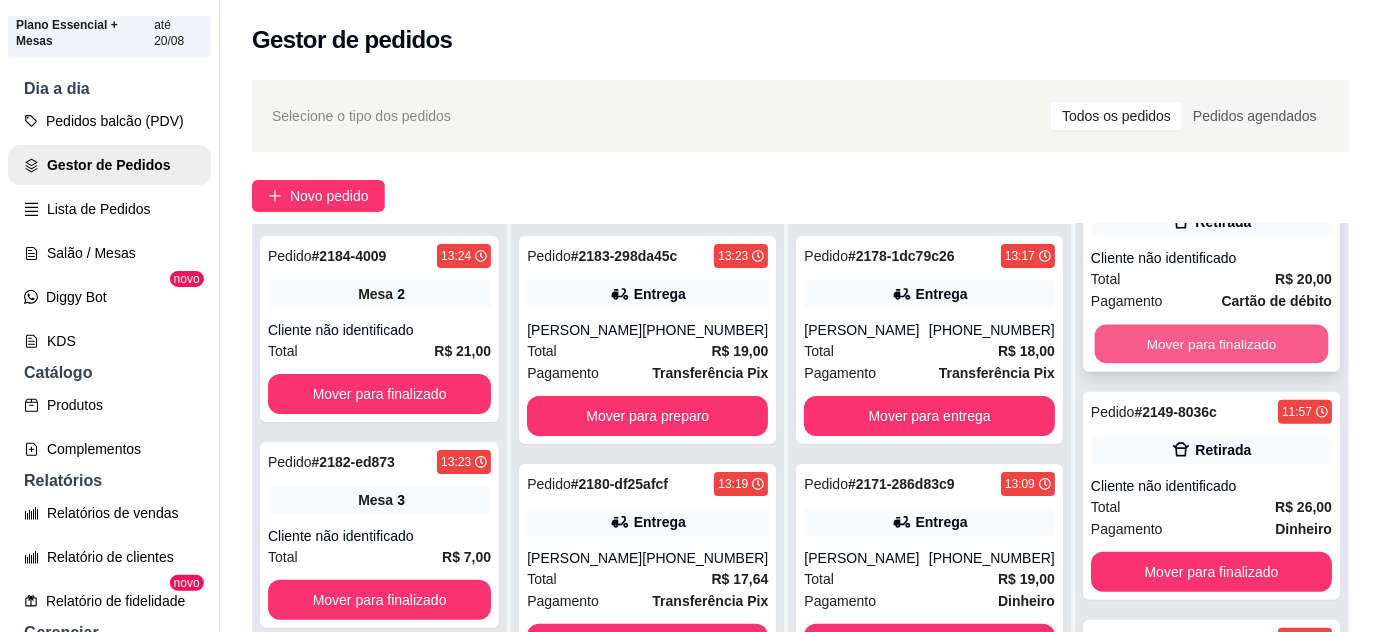 click on "Mover para finalizado" at bounding box center (1211, 344) 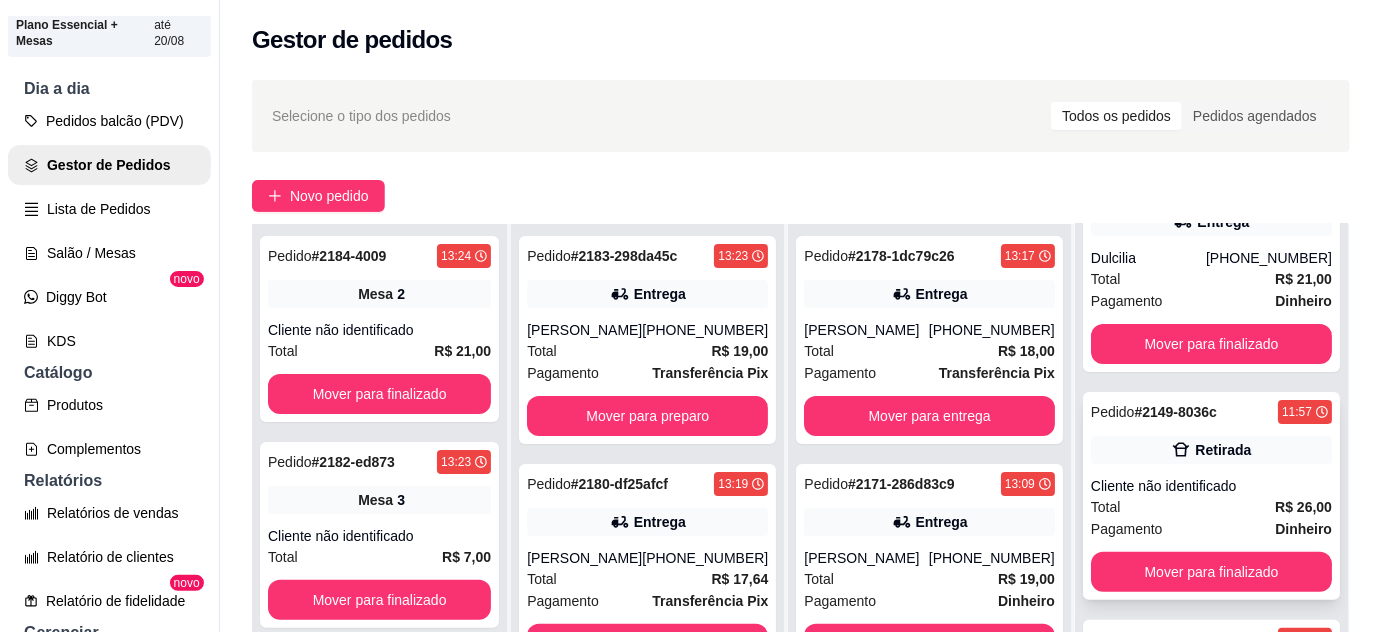 scroll, scrollTop: 72, scrollLeft: 0, axis: vertical 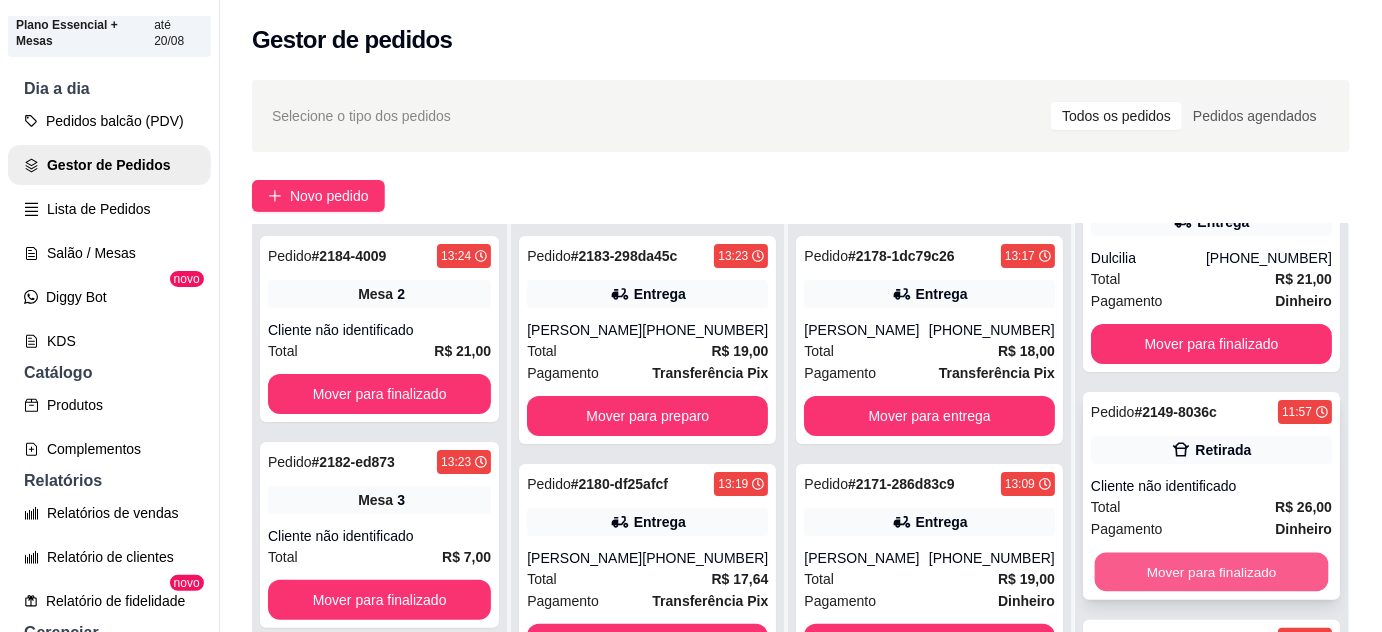 click on "Mover para finalizado" at bounding box center (1211, 572) 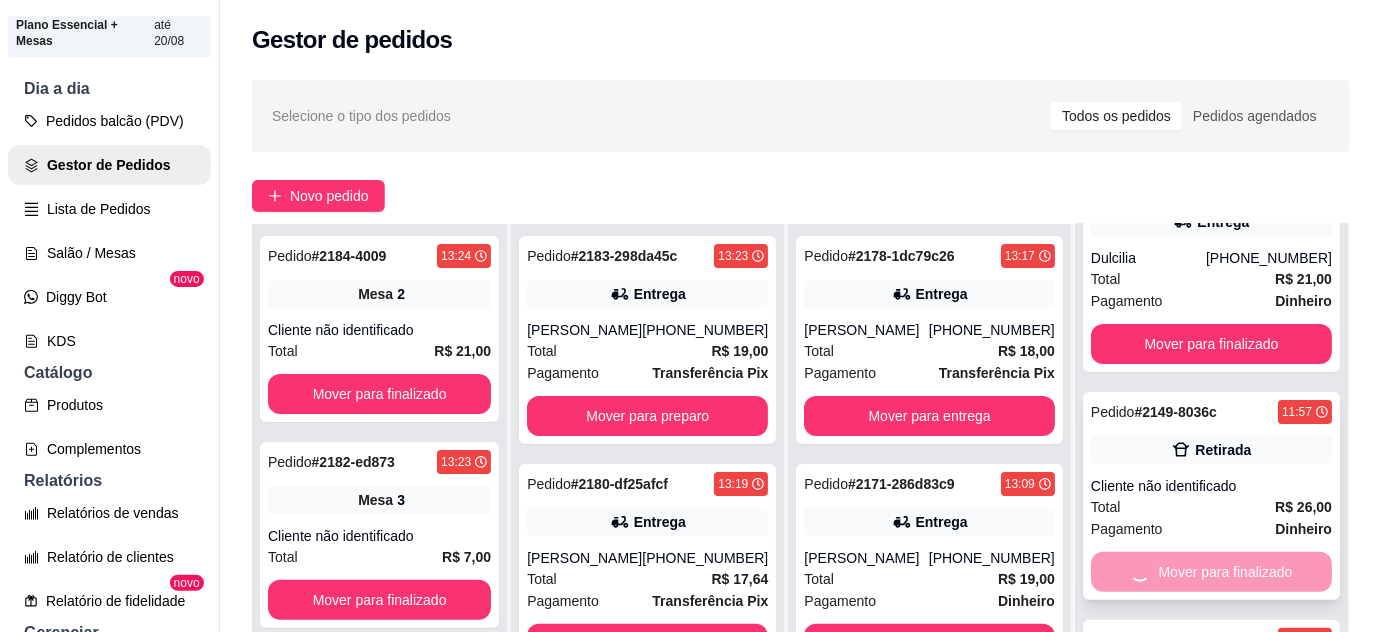 scroll, scrollTop: 0, scrollLeft: 0, axis: both 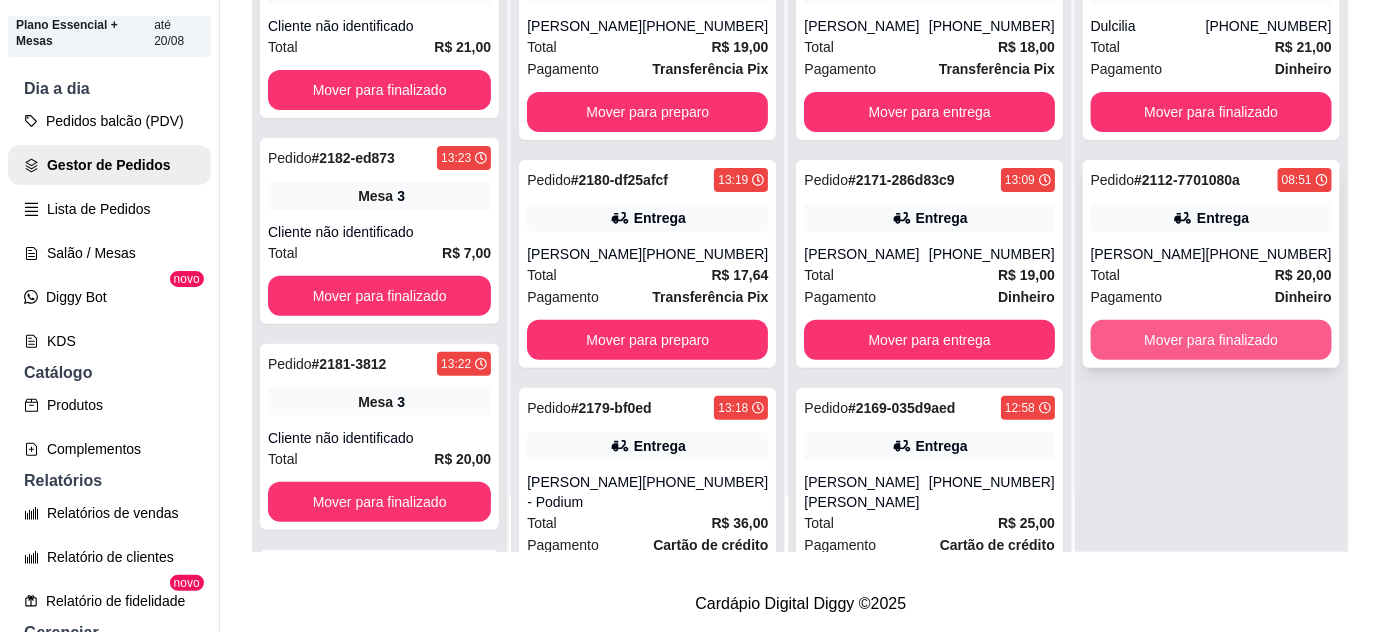 click on "Mover para finalizado" at bounding box center (1211, 340) 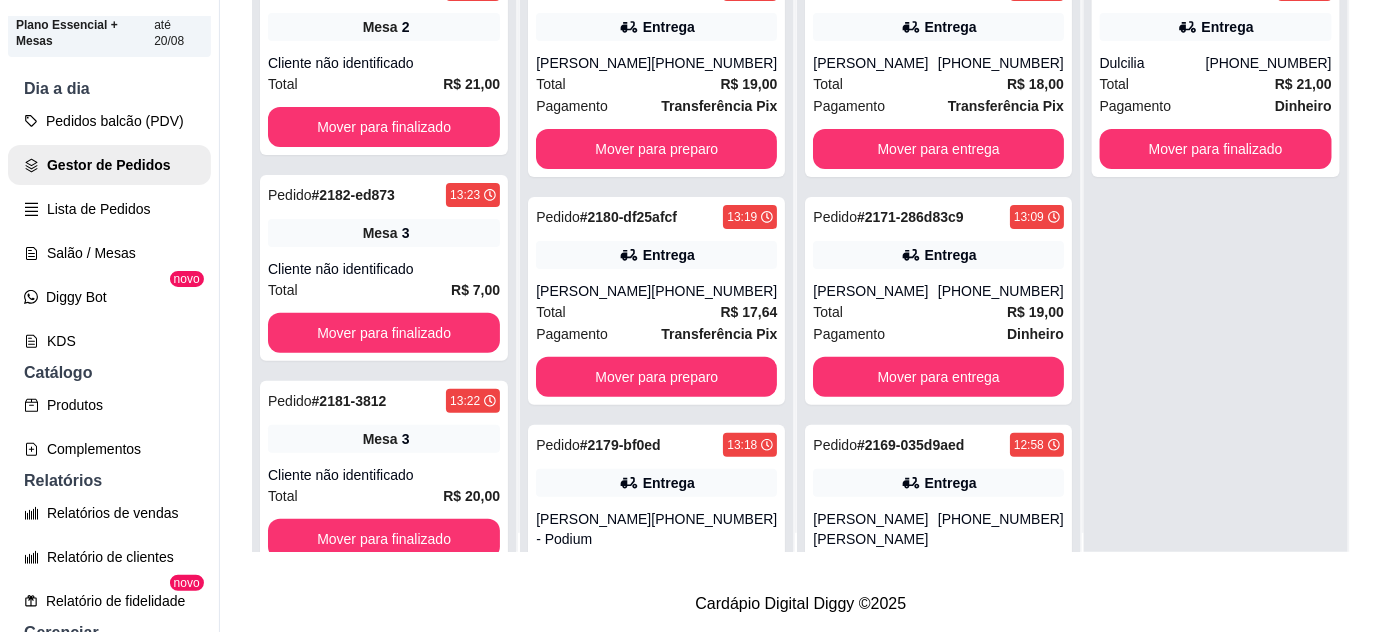 scroll, scrollTop: 0, scrollLeft: 0, axis: both 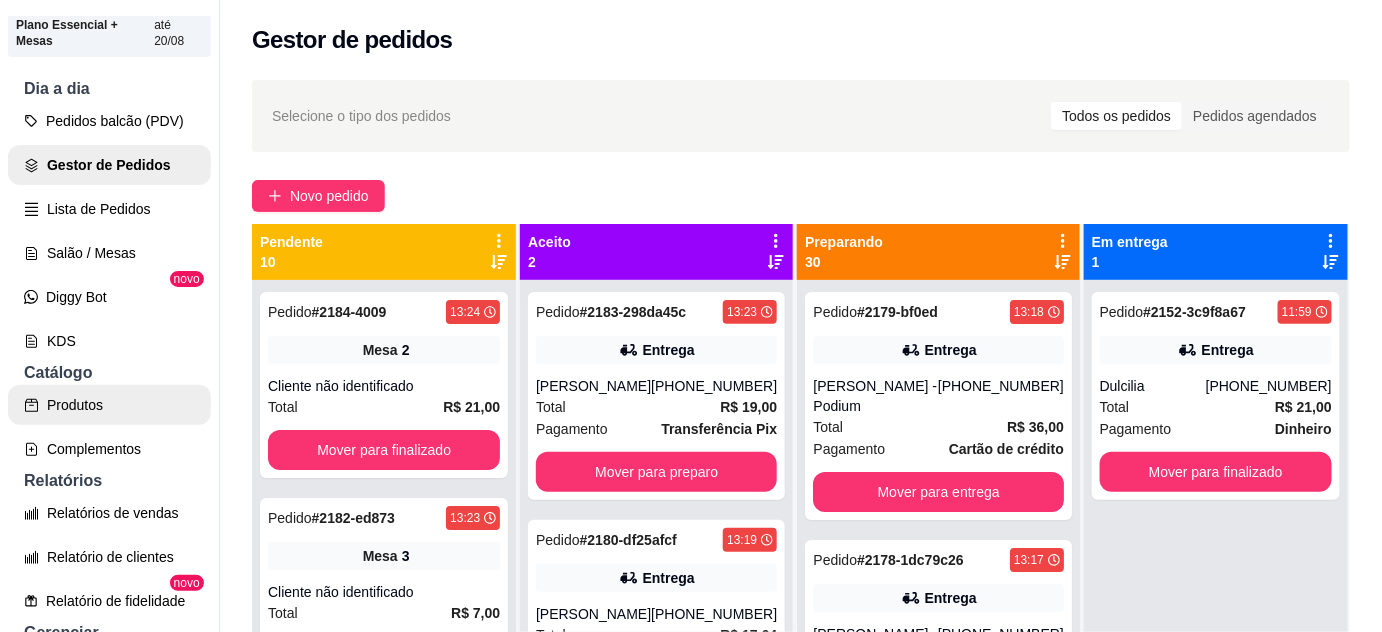 click on "Produtos" at bounding box center (109, 405) 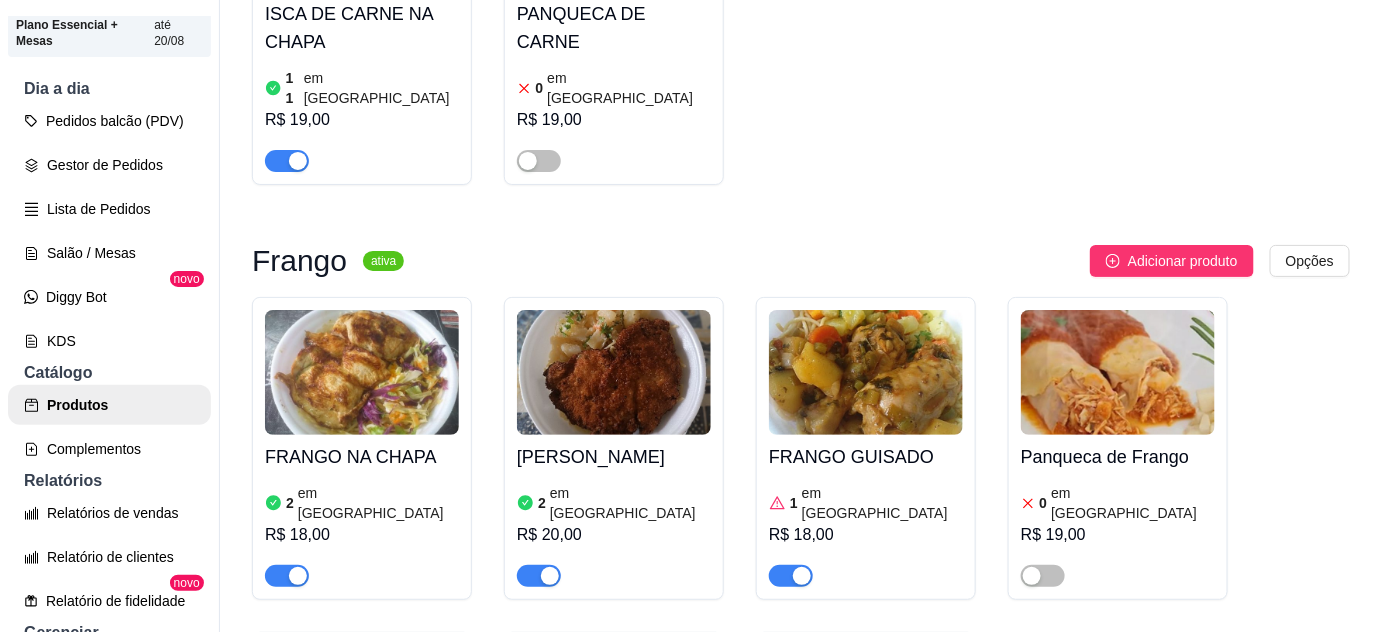 scroll, scrollTop: 1818, scrollLeft: 0, axis: vertical 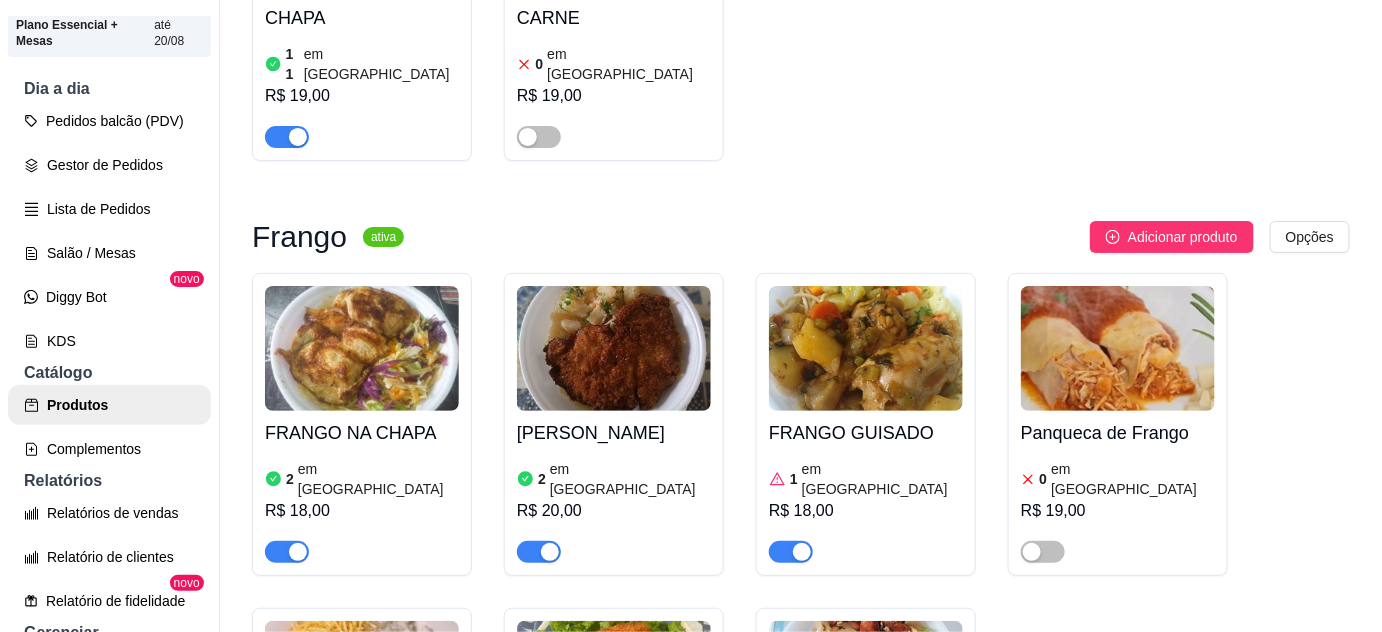 click at bounding box center [539, 552] 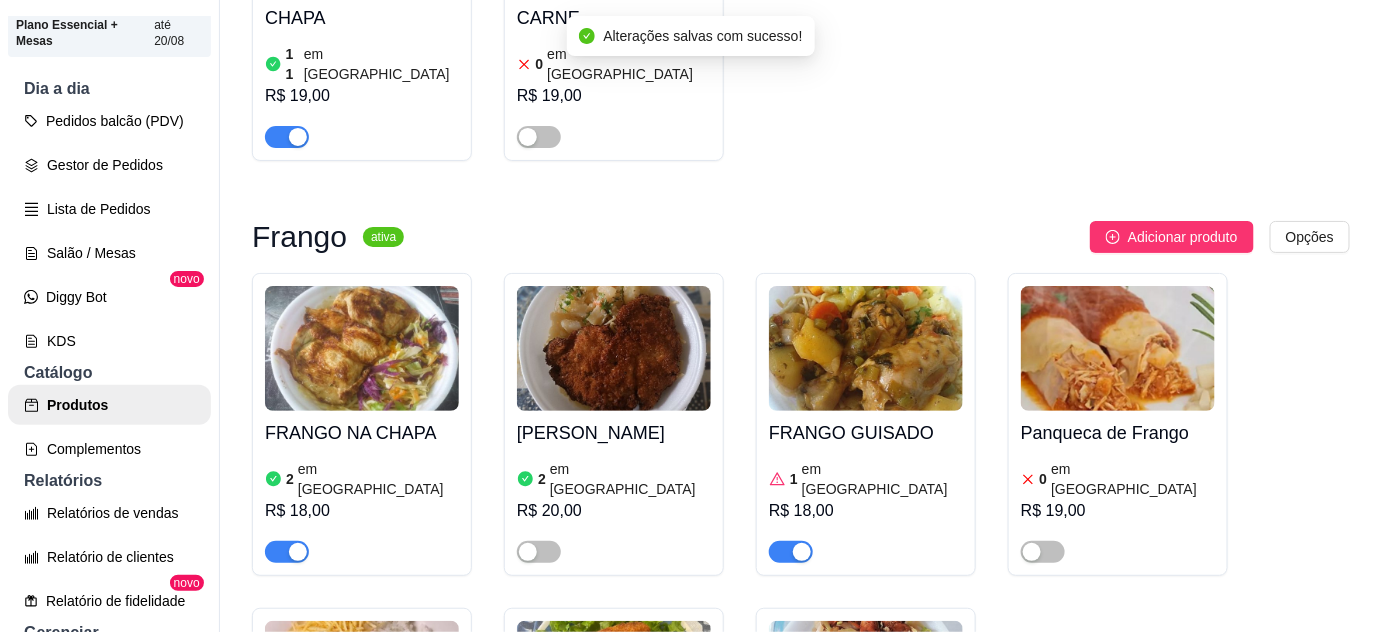 click at bounding box center [287, 552] 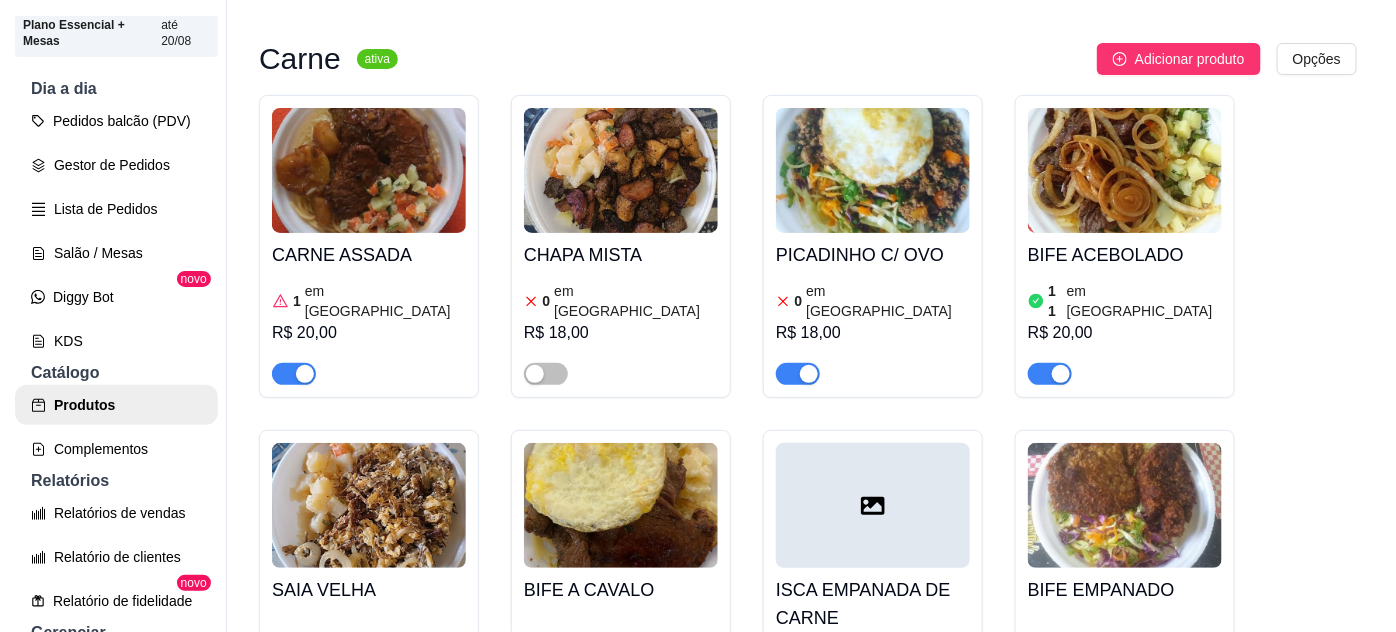 scroll, scrollTop: 0, scrollLeft: 0, axis: both 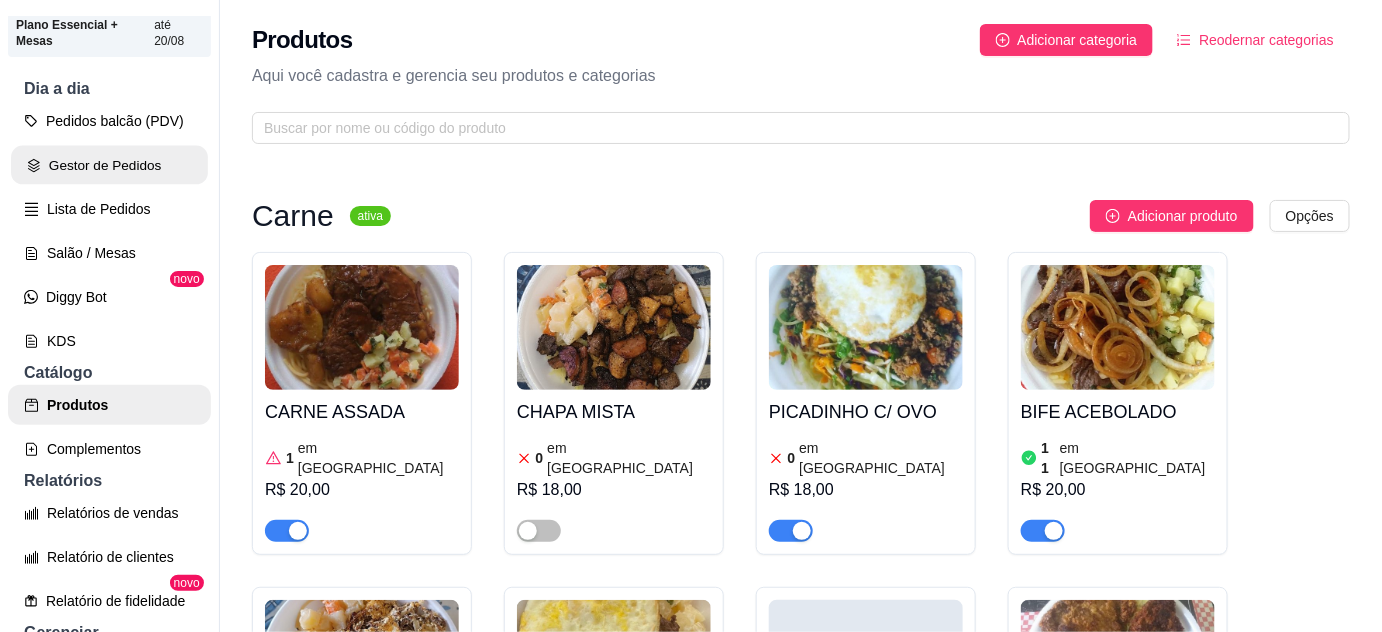 click on "Gestor de Pedidos" at bounding box center [109, 165] 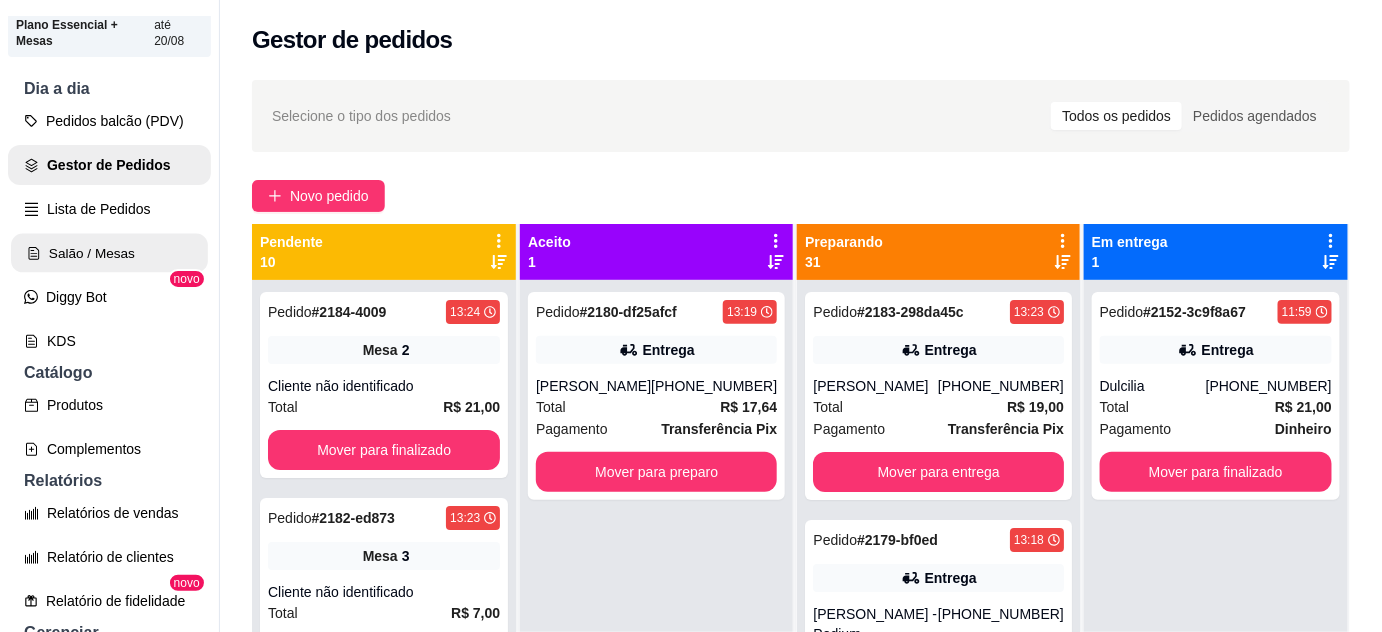 click on "Salão / Mesas" at bounding box center (109, 253) 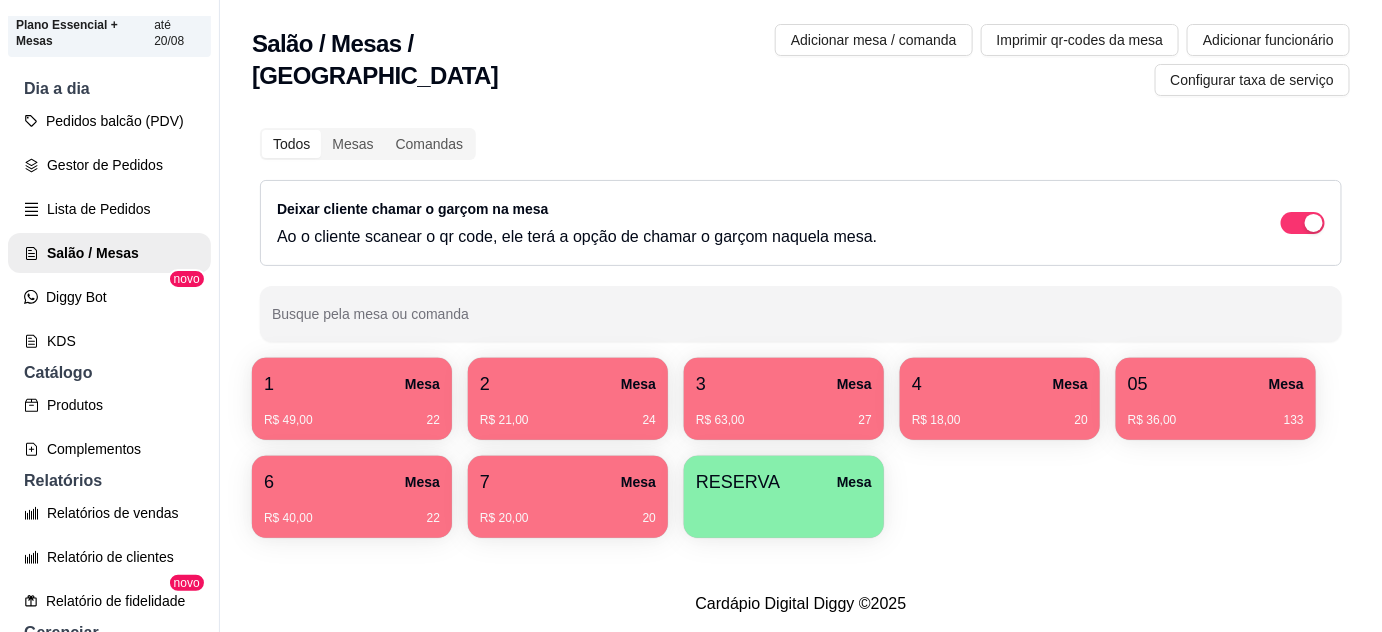 click on "6 Mesa" at bounding box center (352, 482) 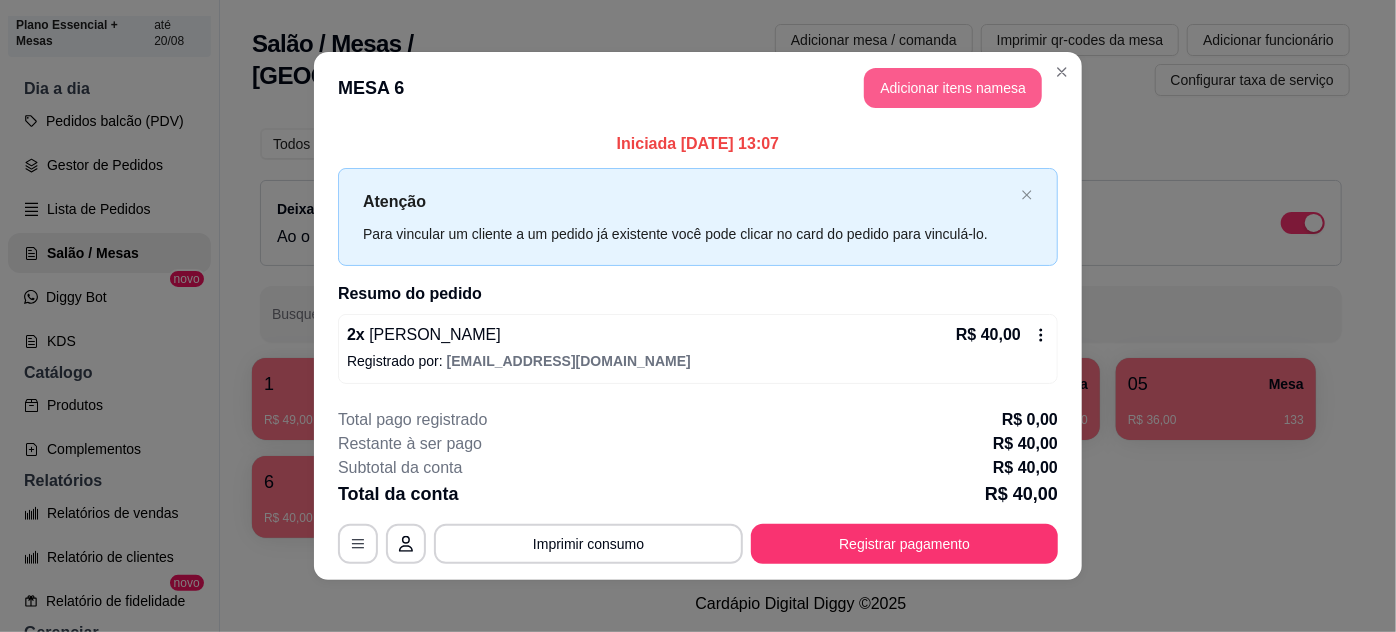 click on "Adicionar itens na  mesa" at bounding box center [953, 88] 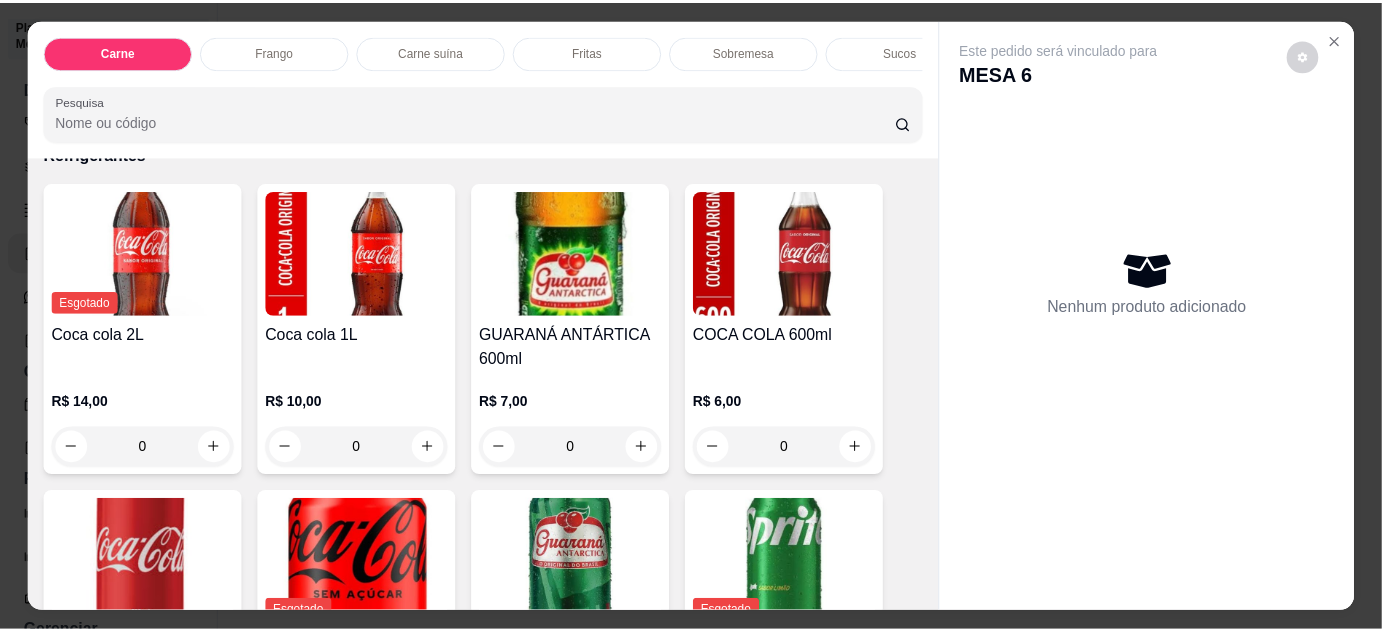 scroll, scrollTop: 2727, scrollLeft: 0, axis: vertical 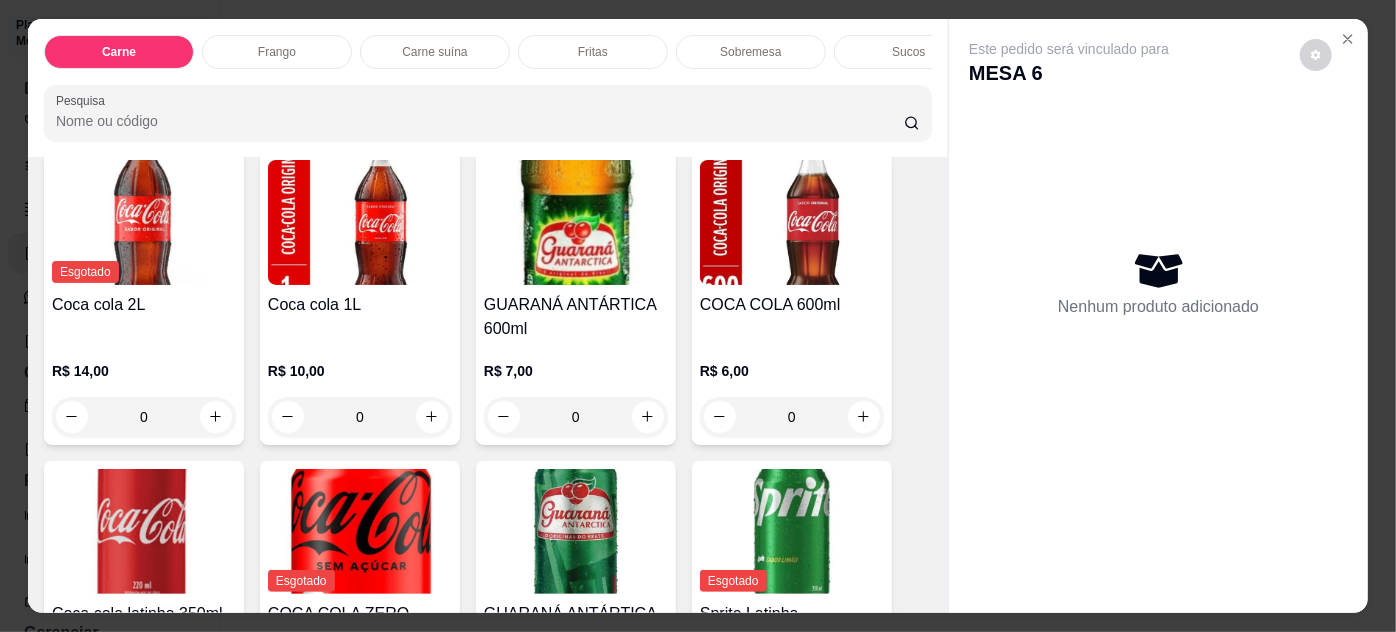 click on "0" at bounding box center [792, 417] 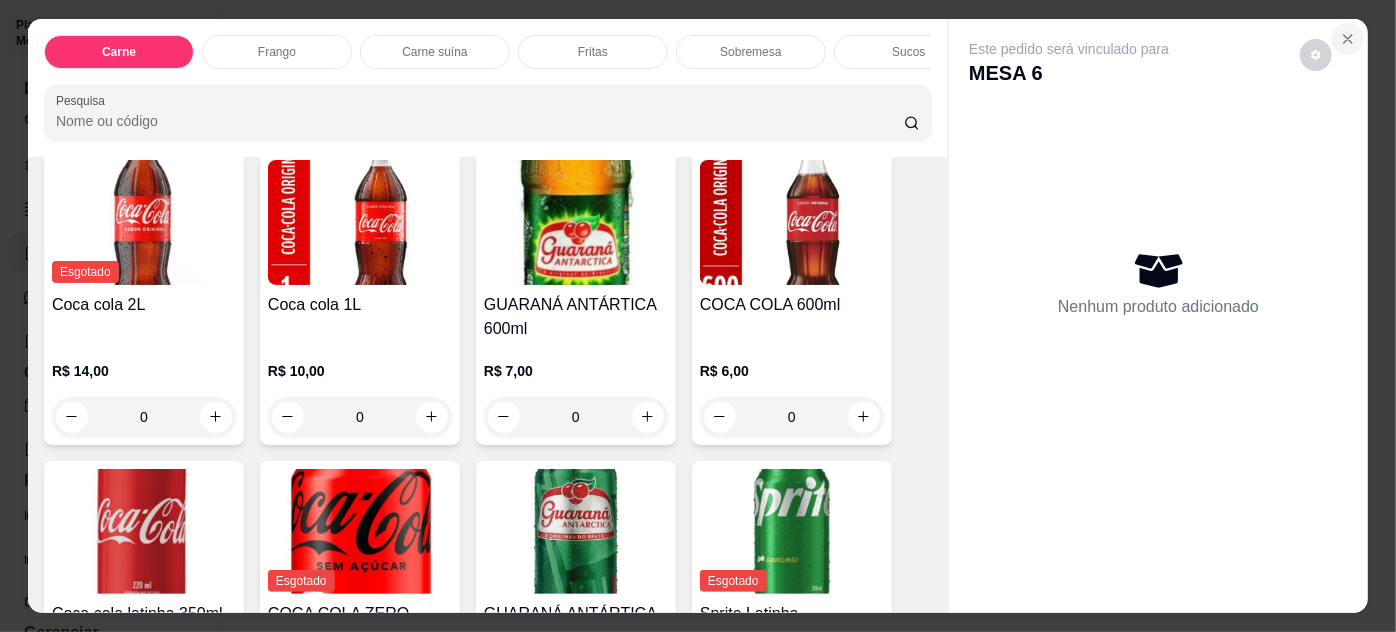 click 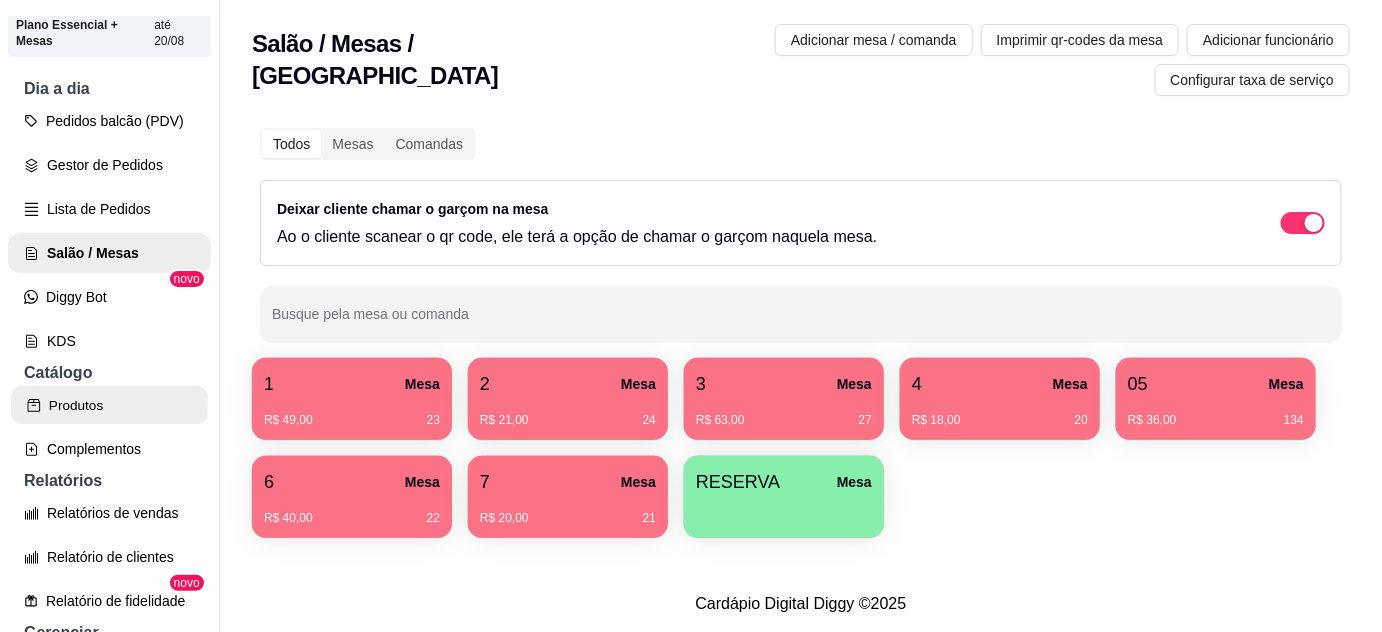 click on "Produtos" at bounding box center [109, 405] 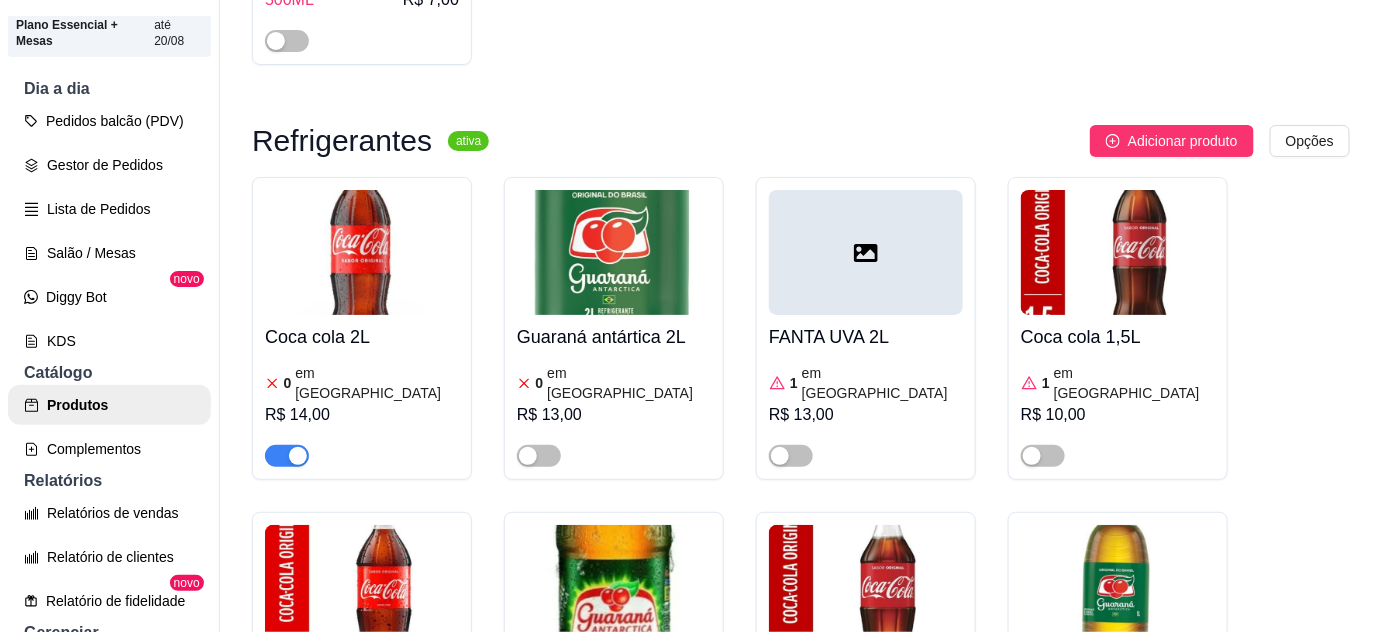 scroll, scrollTop: 7090, scrollLeft: 0, axis: vertical 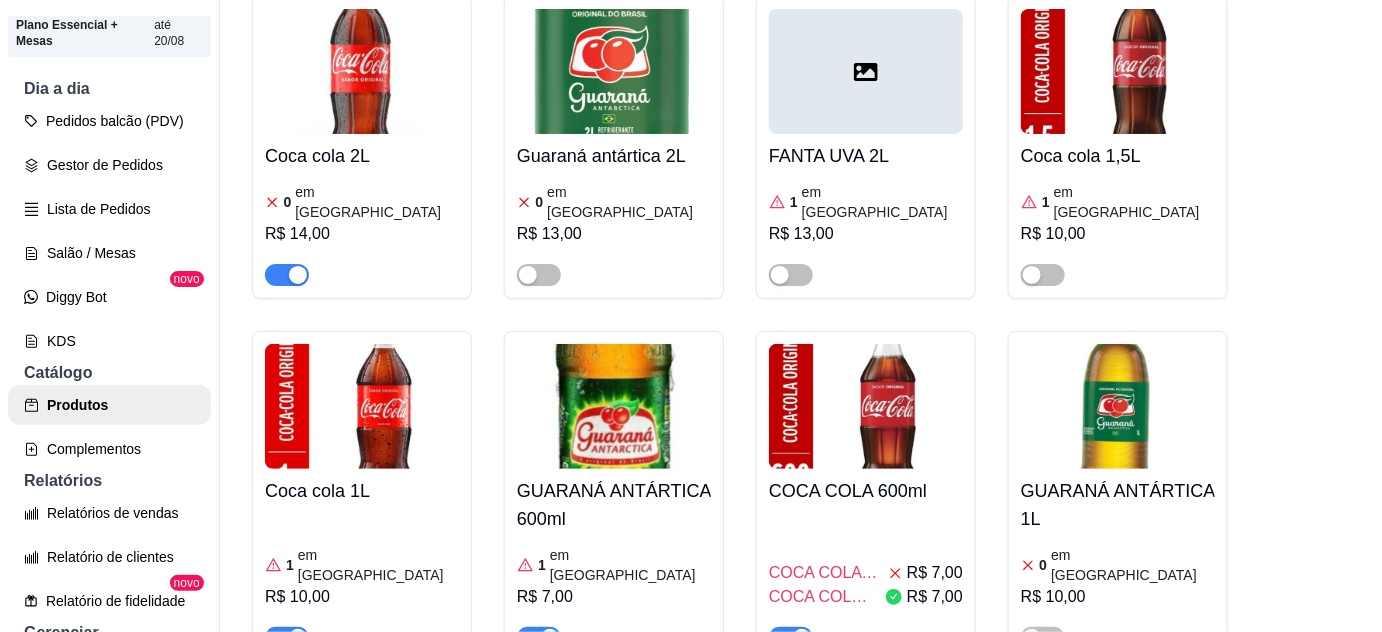 click at bounding box center [866, 629] 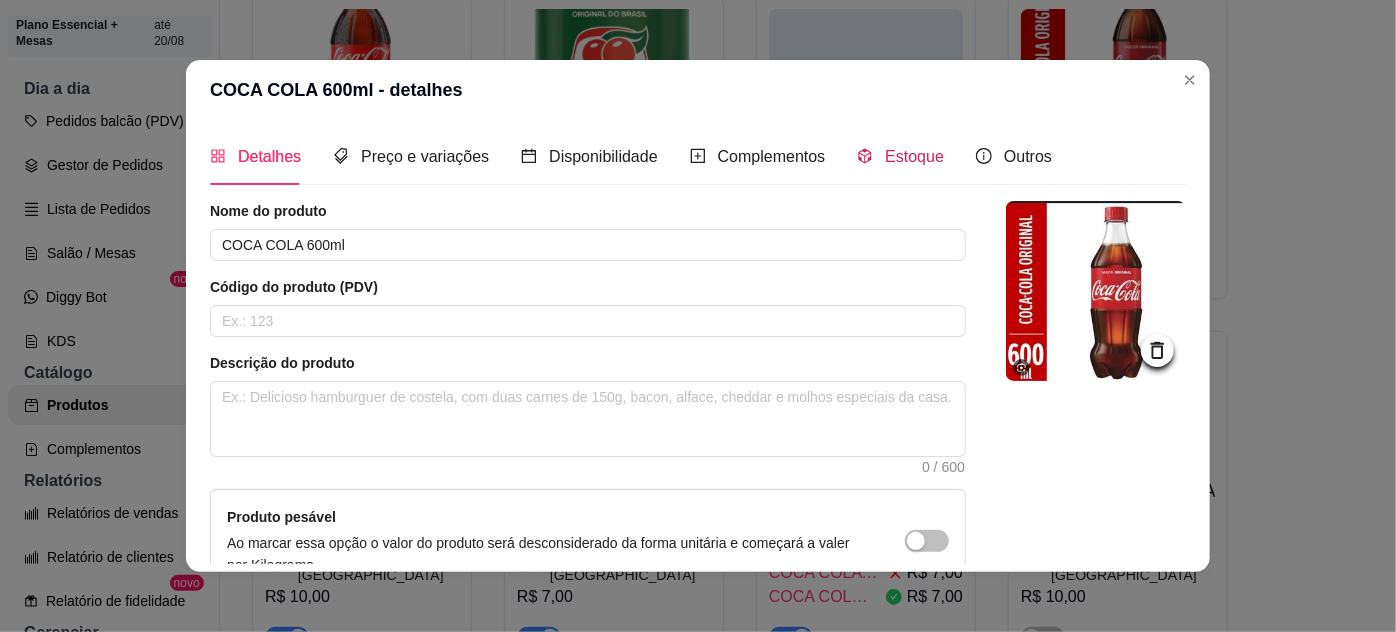 click on "Estoque" at bounding box center [914, 156] 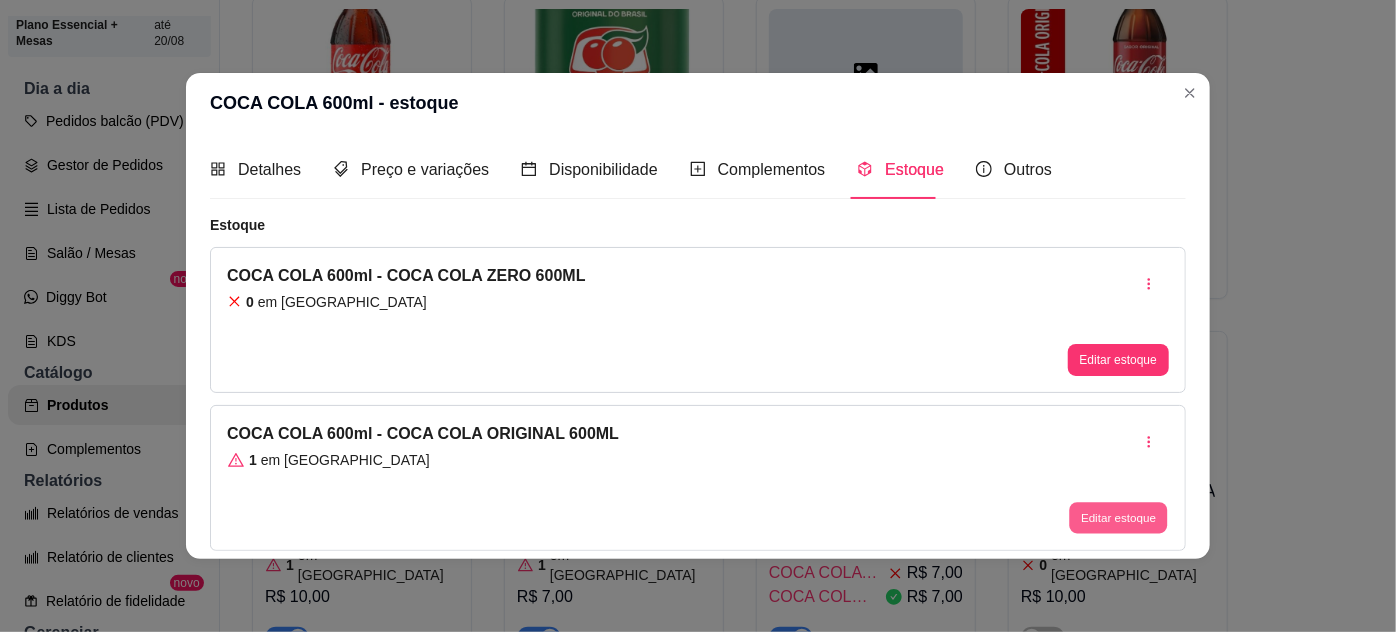 click on "Editar estoque" at bounding box center (1118, 517) 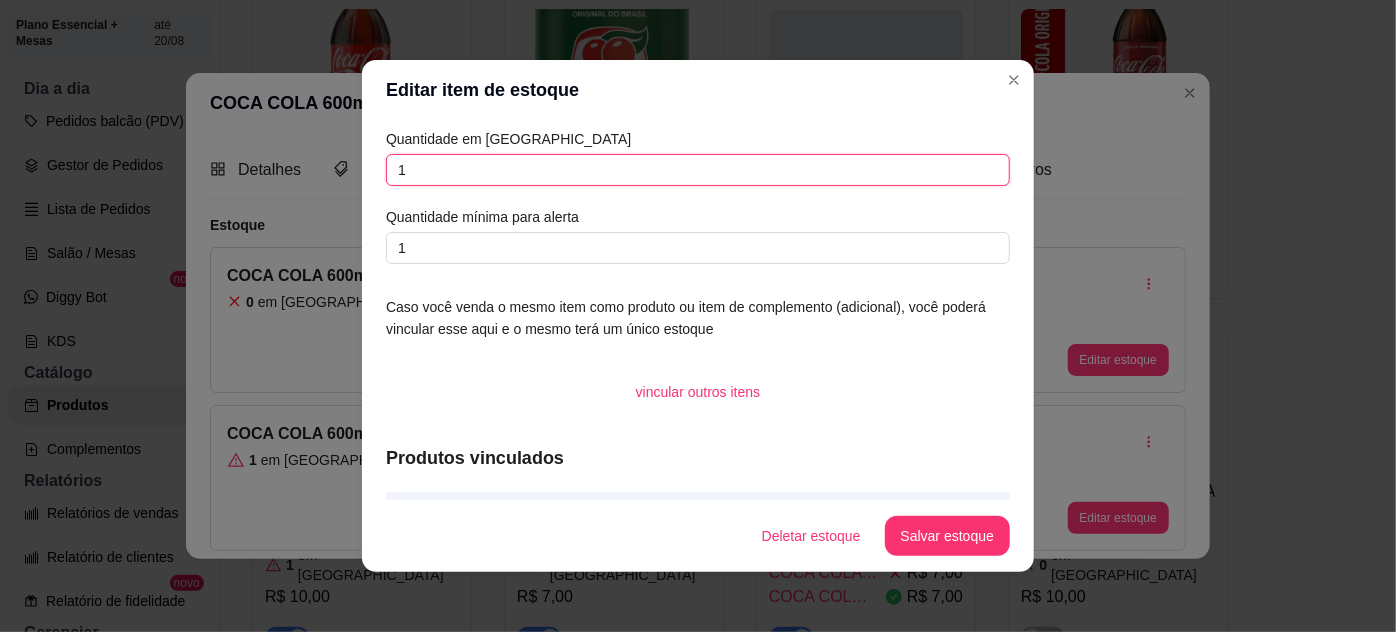 click on "1" at bounding box center (698, 170) 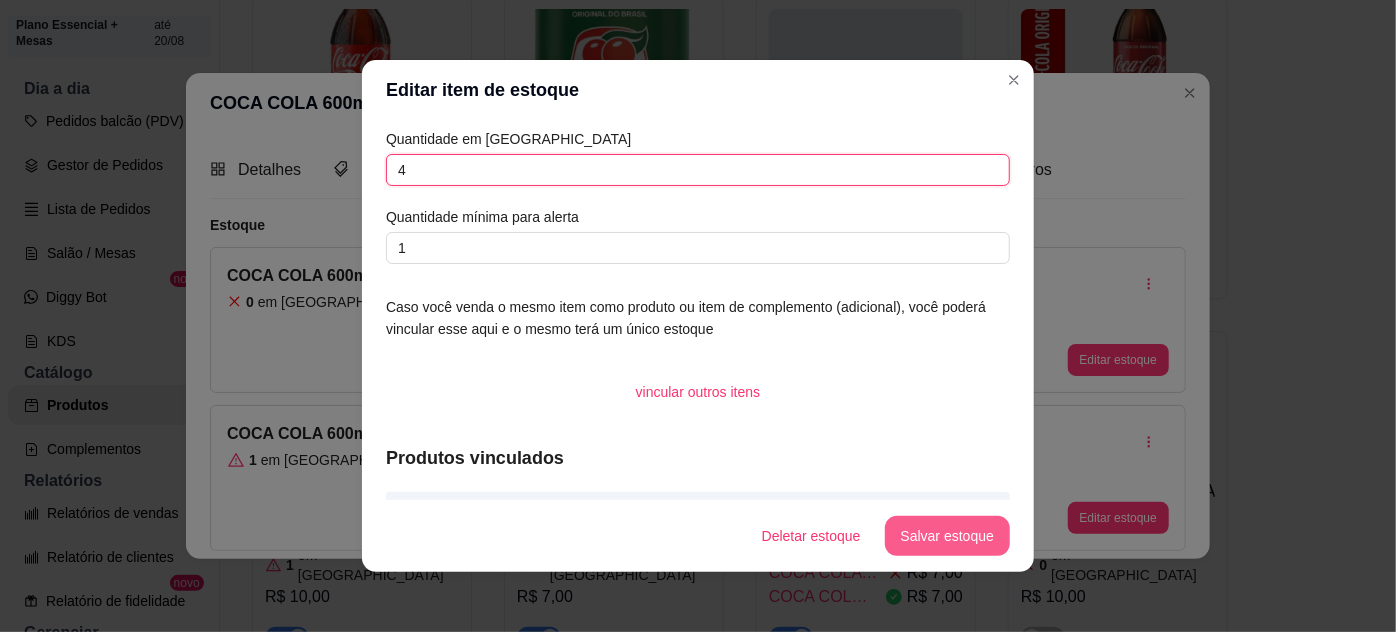 type on "4" 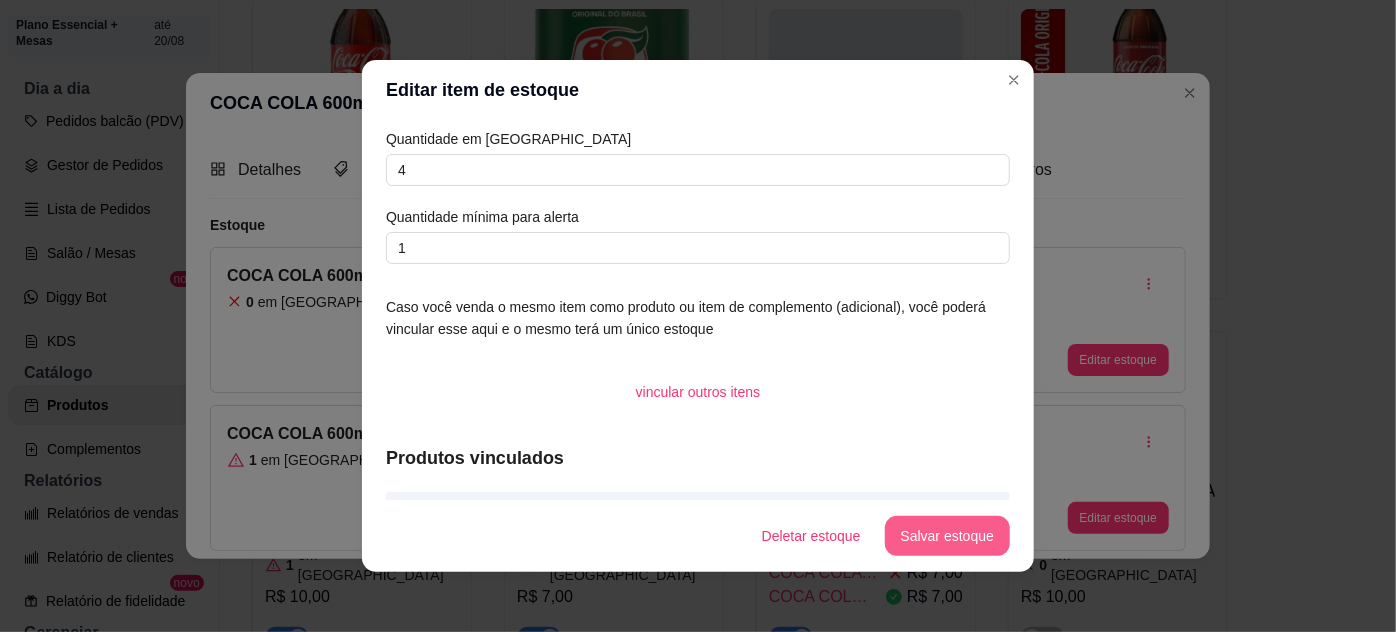click on "Salvar estoque" at bounding box center [947, 536] 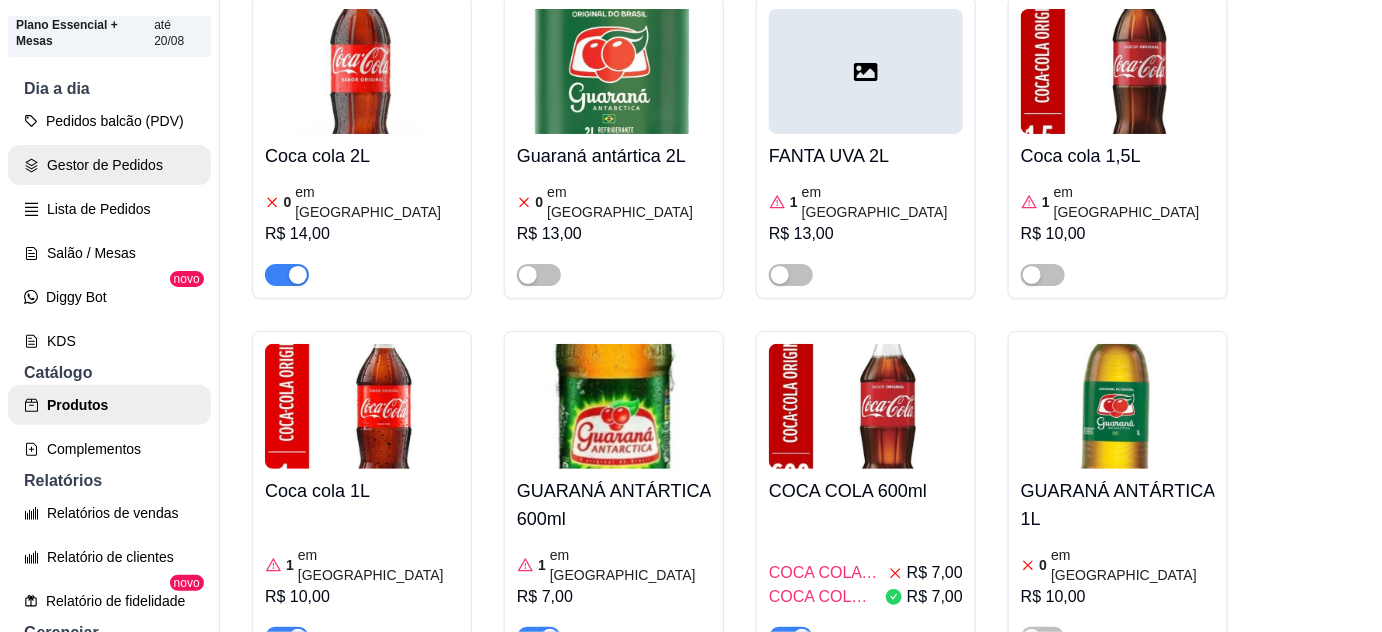 click on "Gestor de Pedidos" at bounding box center [109, 165] 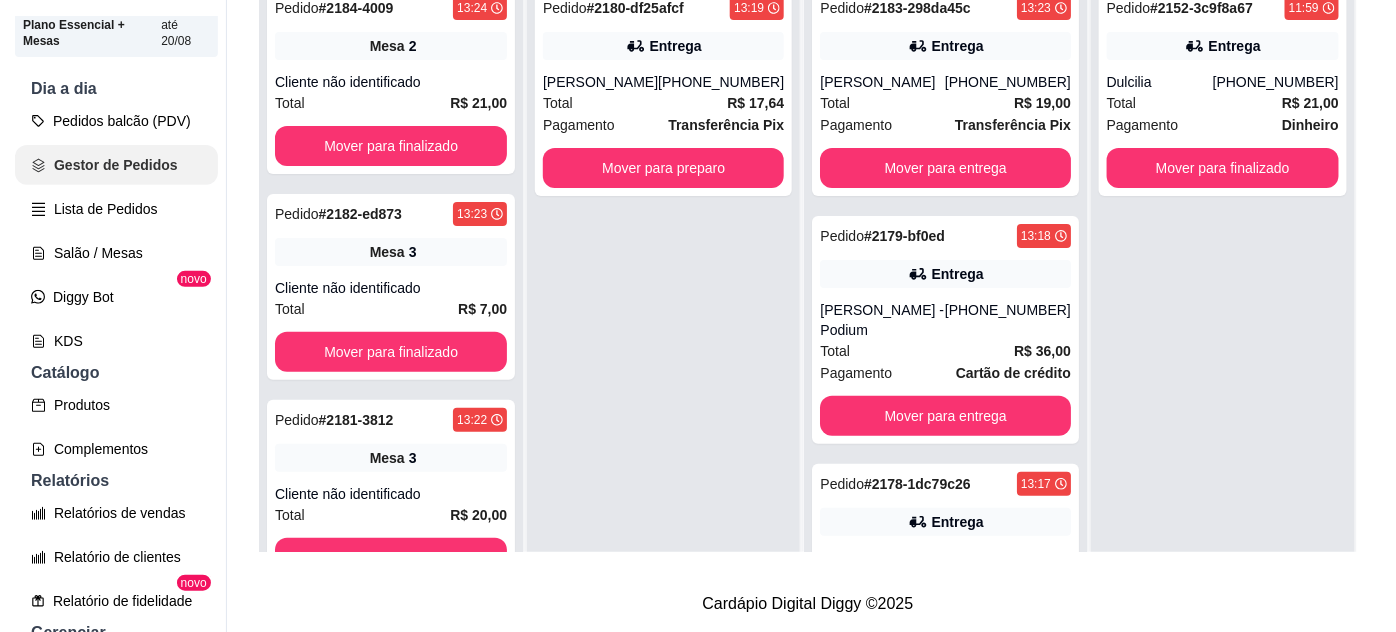 scroll, scrollTop: 0, scrollLeft: 0, axis: both 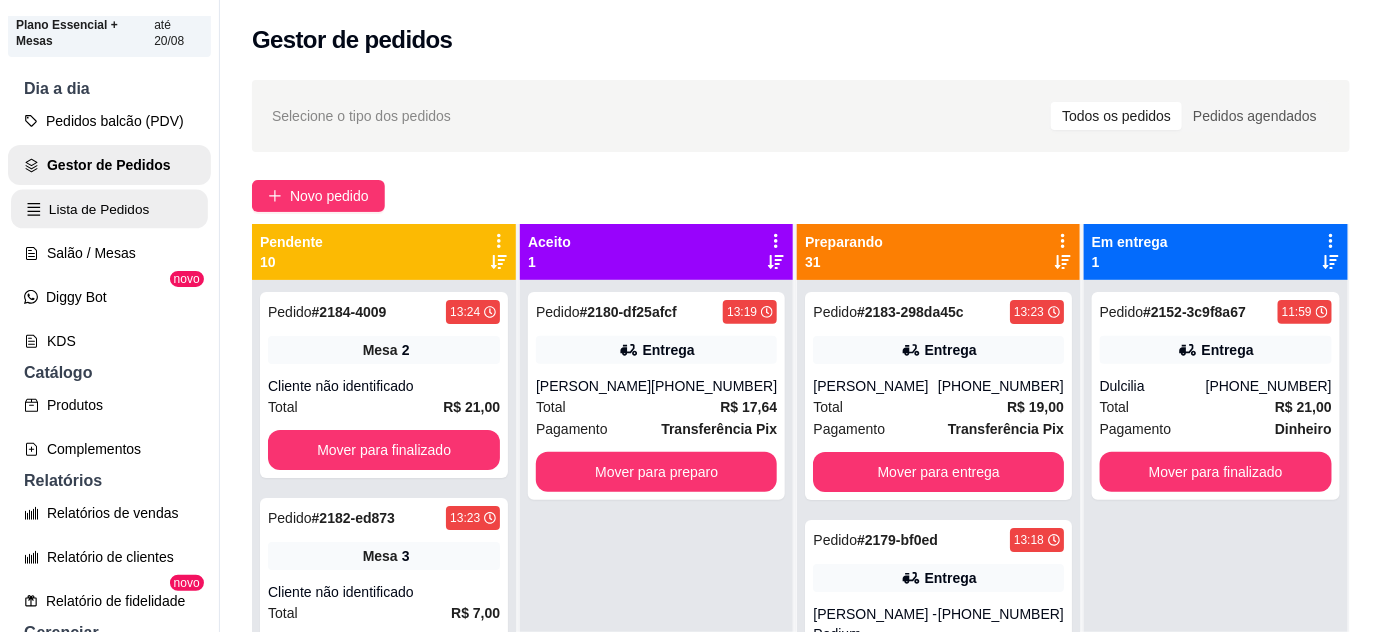 click on "Lista de Pedidos" at bounding box center [109, 209] 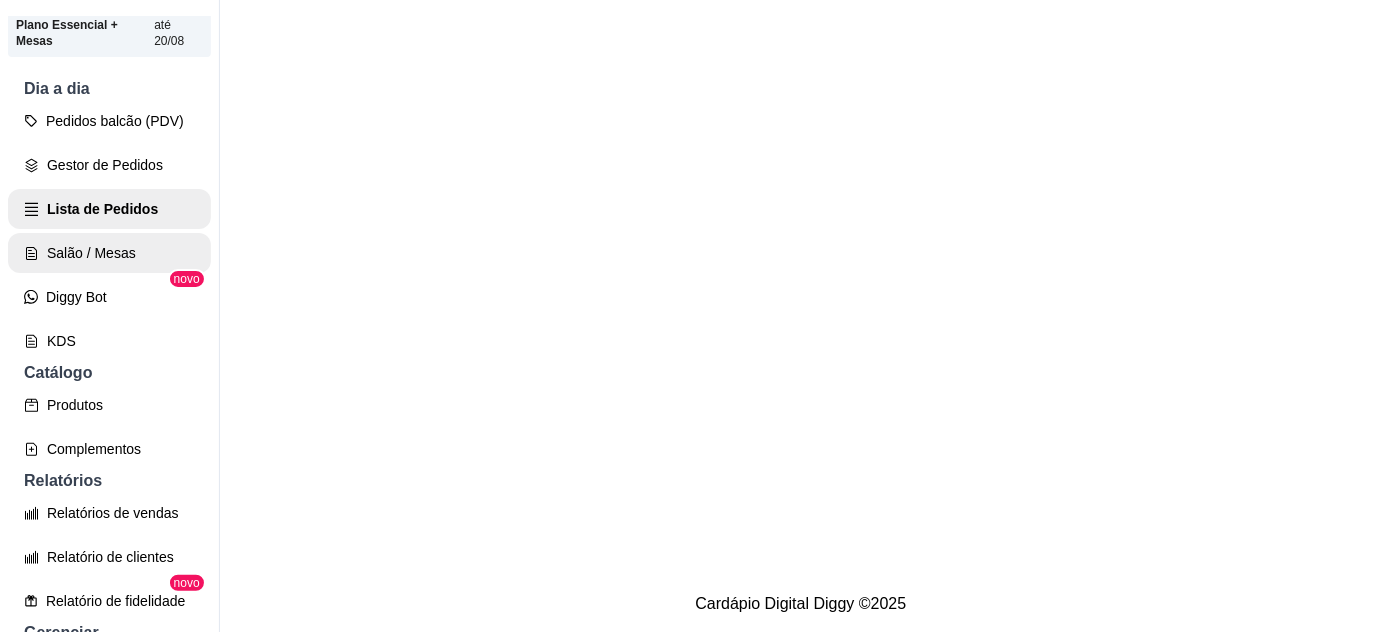 click on "Salão / Mesas" at bounding box center [109, 253] 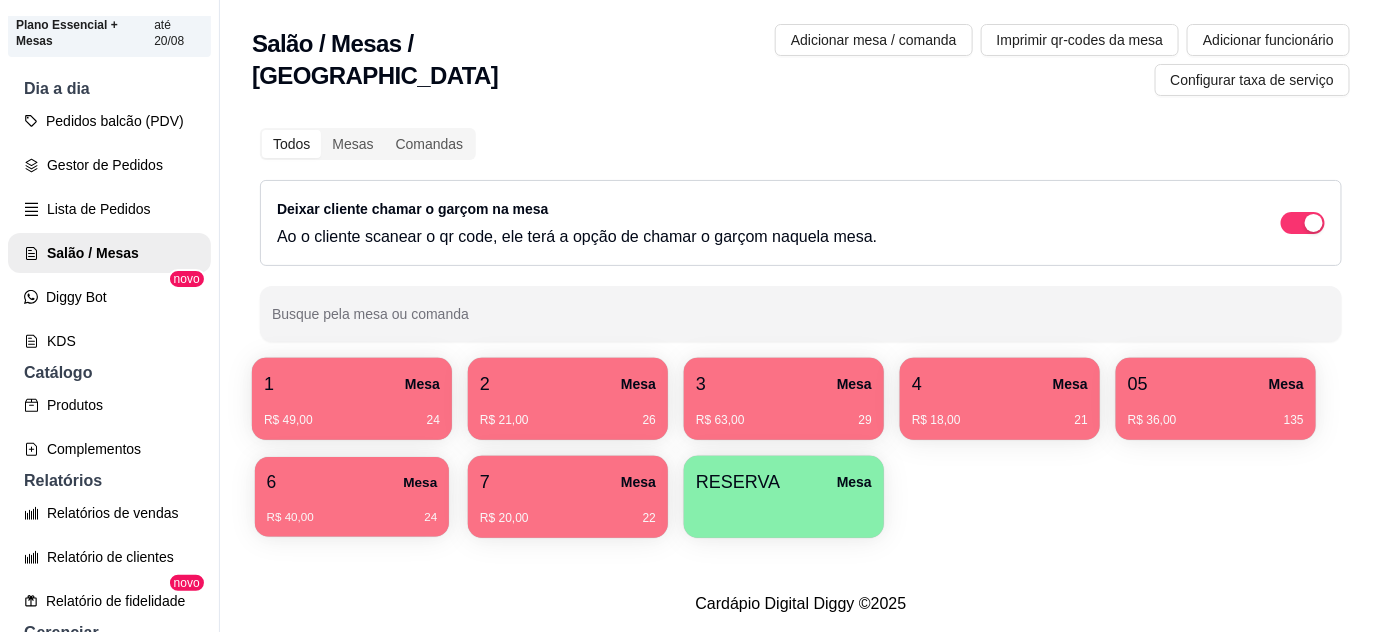 click on "R$ 40,00 24" at bounding box center [352, 510] 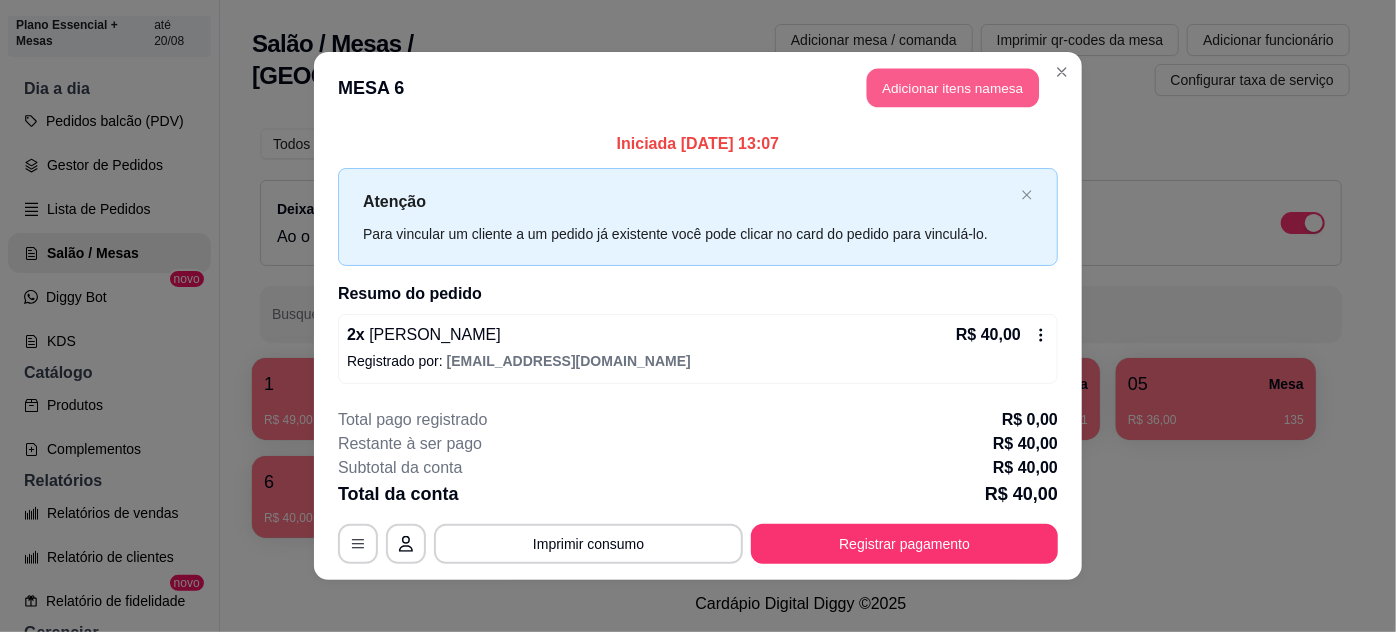 click on "Adicionar itens na  mesa" at bounding box center (953, 88) 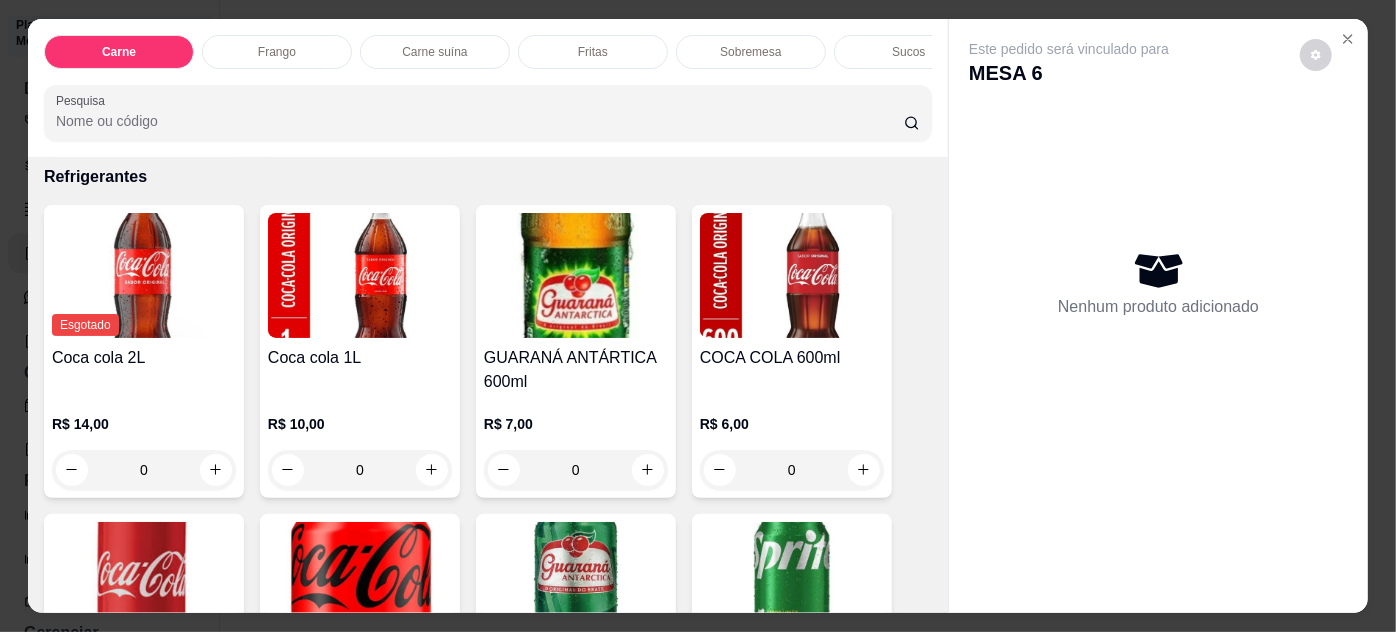 scroll, scrollTop: 2727, scrollLeft: 0, axis: vertical 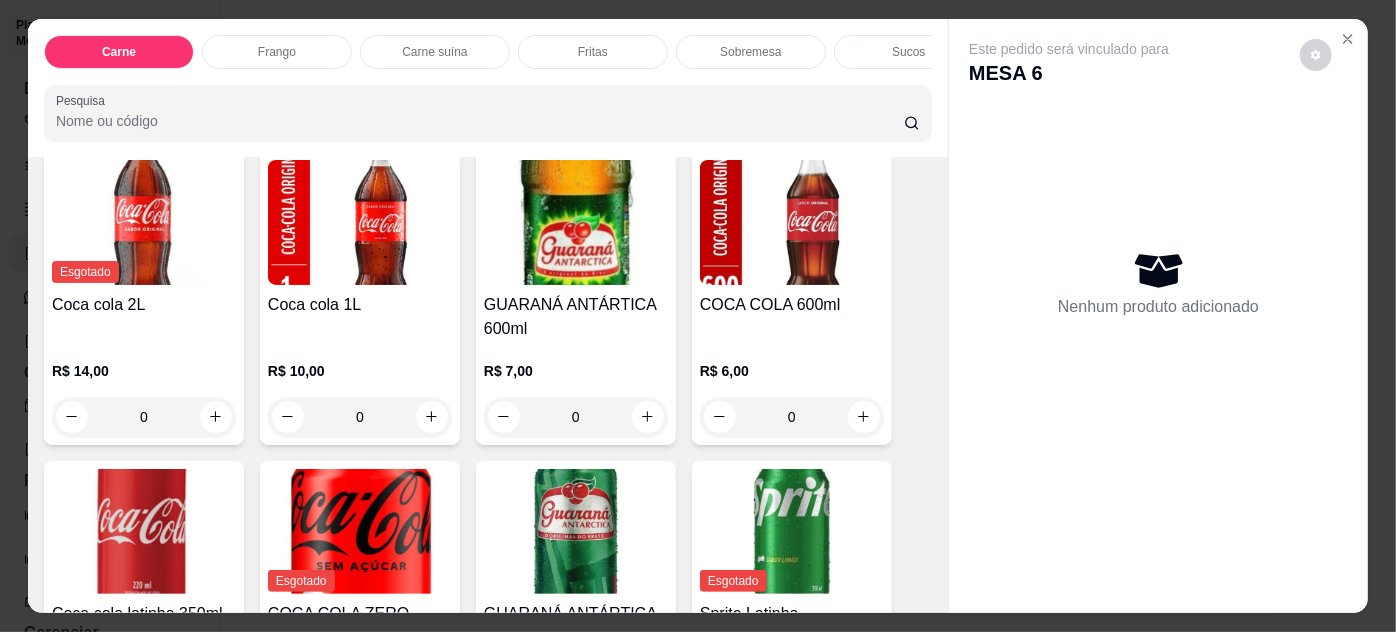 click on "0" at bounding box center [792, 417] 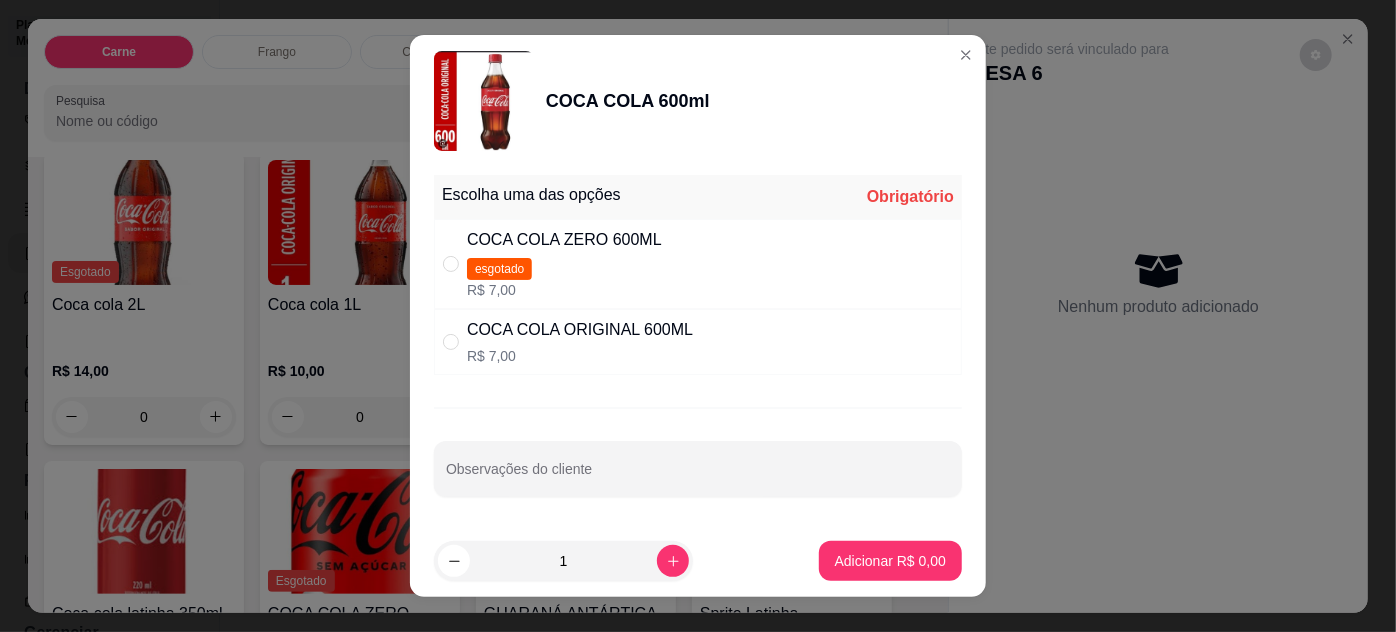 click at bounding box center [455, 342] 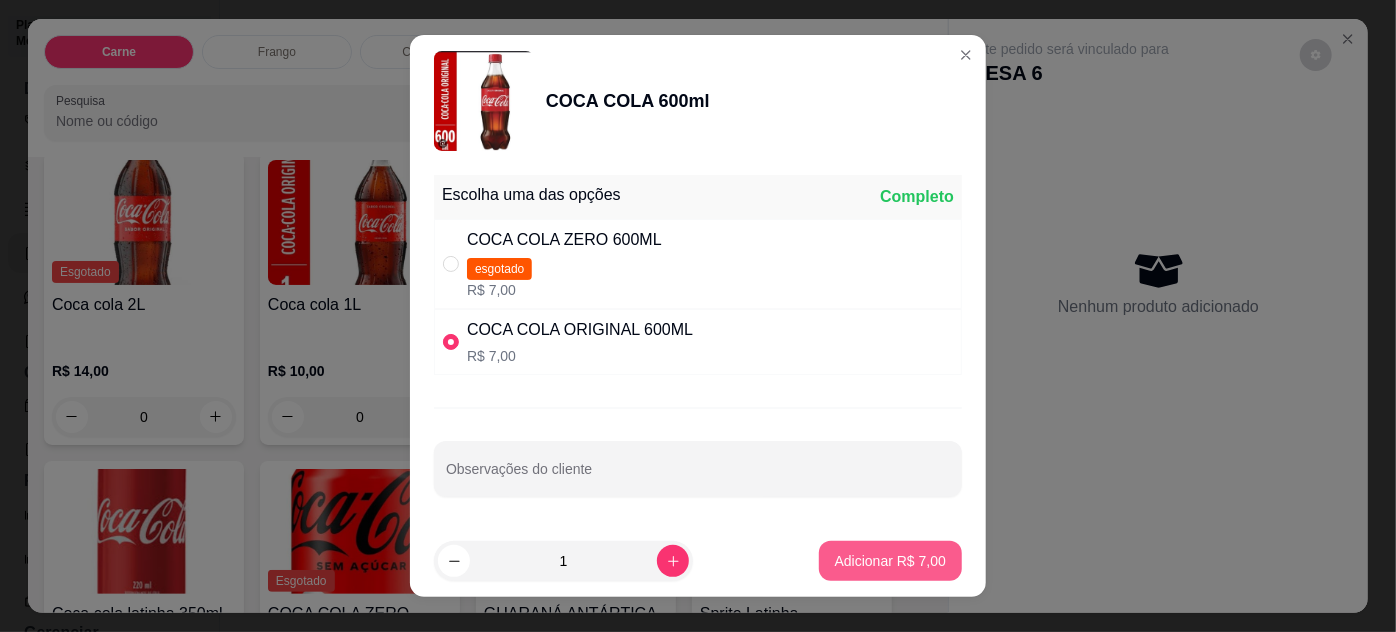 click on "Adicionar   R$ 7,00" at bounding box center [890, 561] 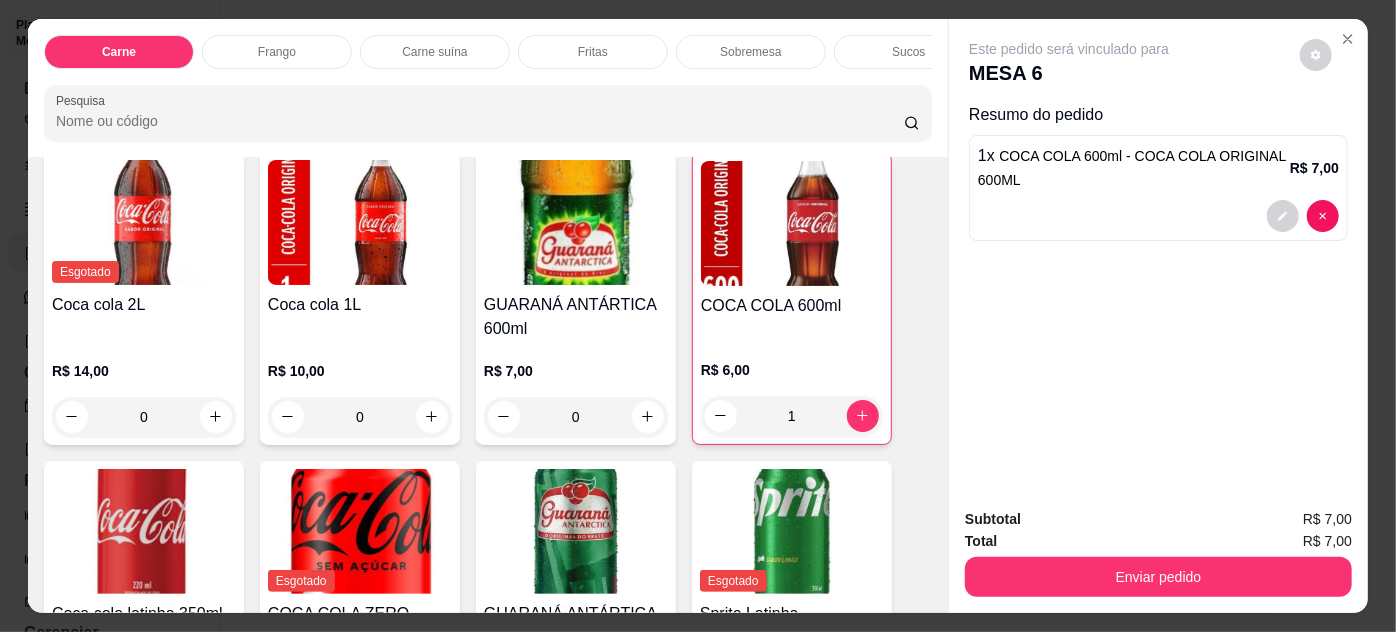 type on "1" 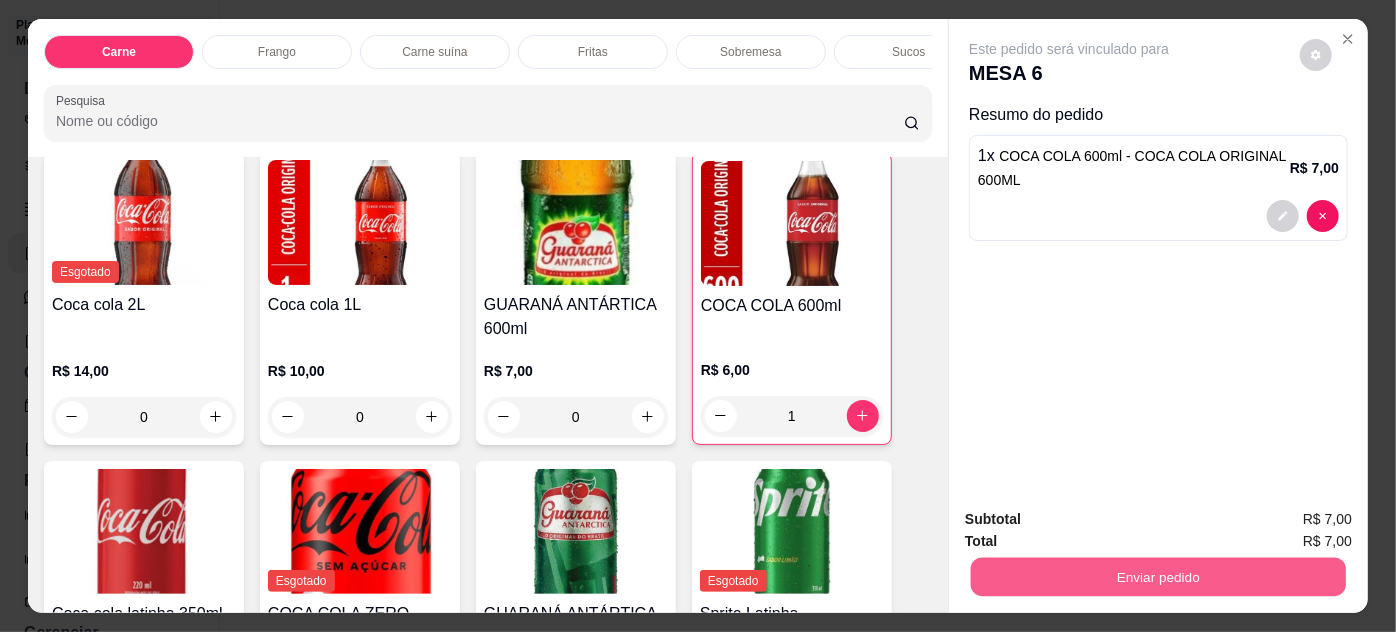 click on "Enviar pedido" at bounding box center (1158, 577) 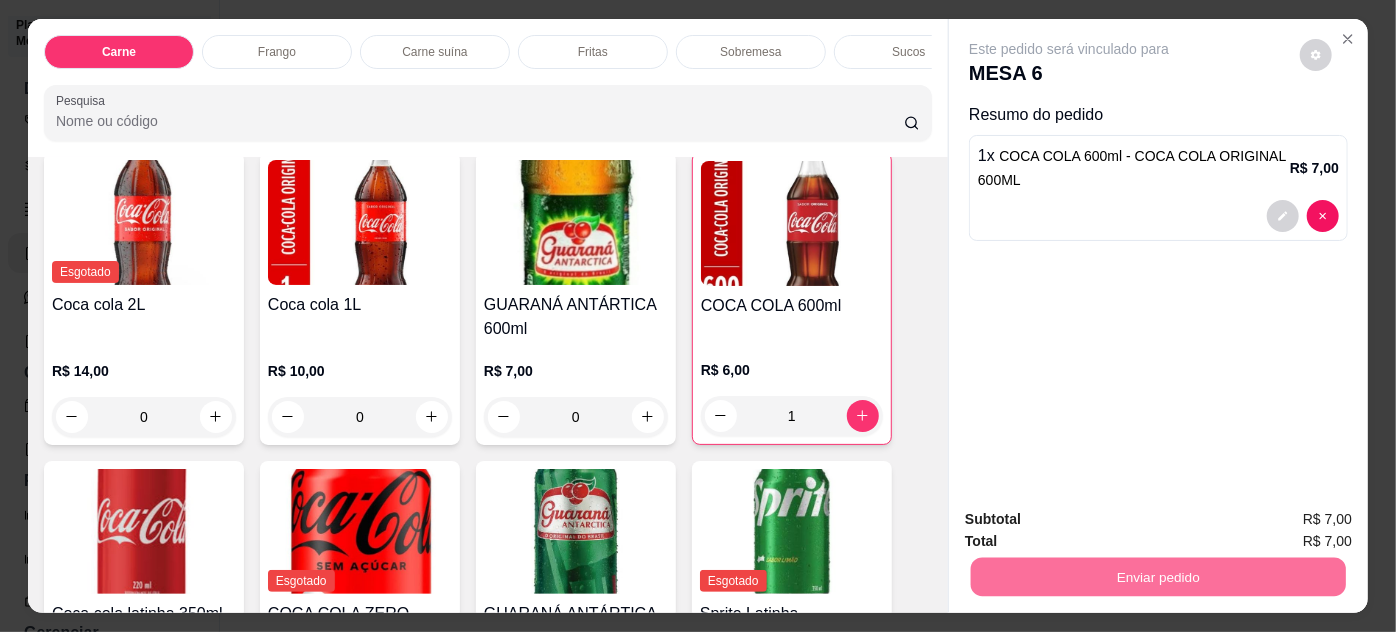 click on "Não registrar e enviar pedido" at bounding box center (1093, 520) 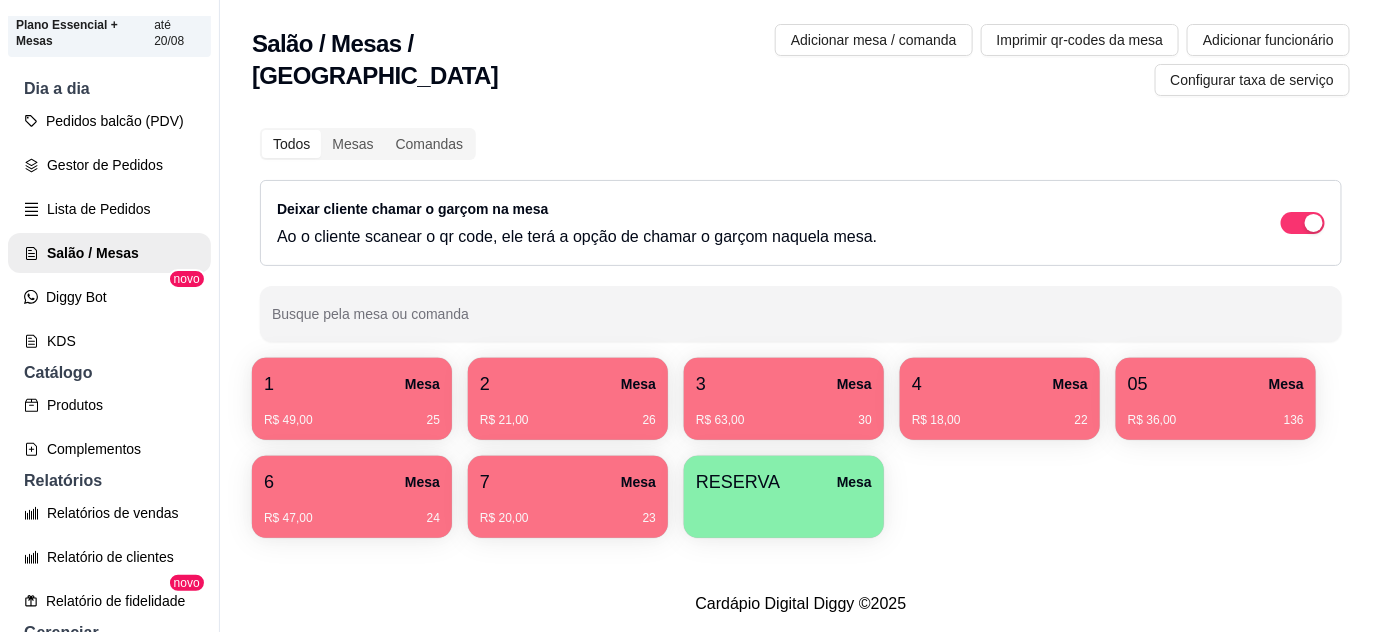 click on "R$ 49,00 25" at bounding box center (352, 413) 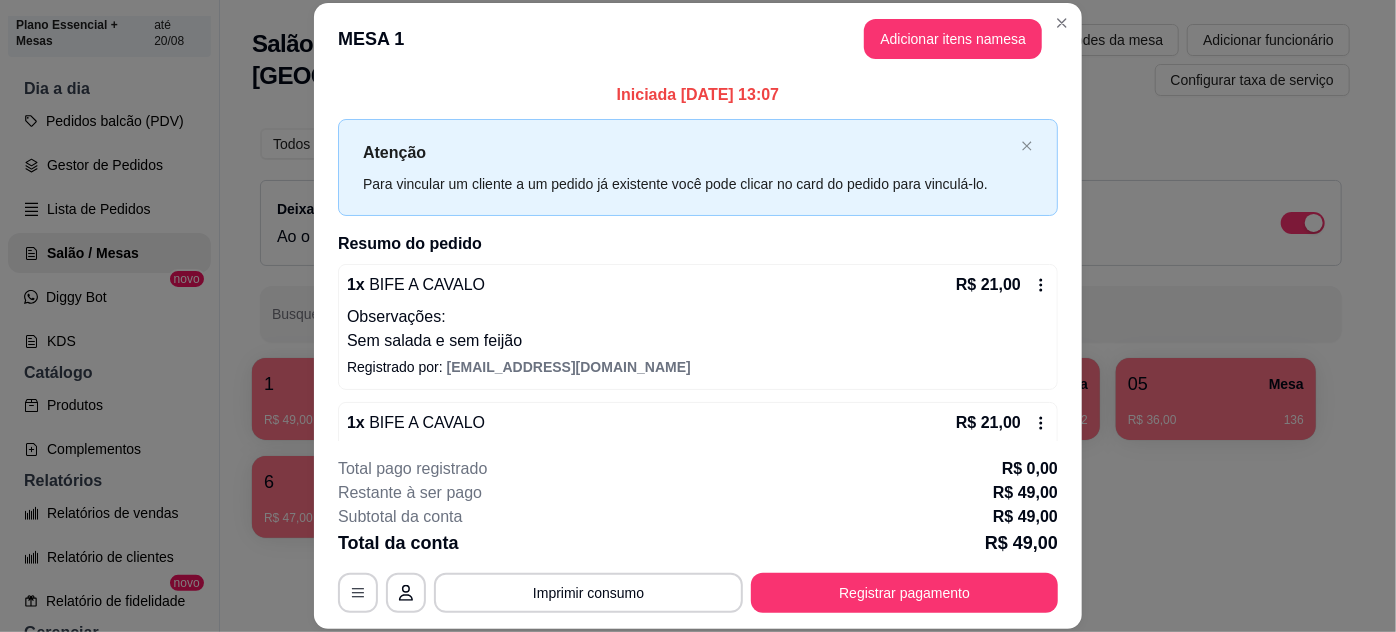 scroll, scrollTop: 61, scrollLeft: 0, axis: vertical 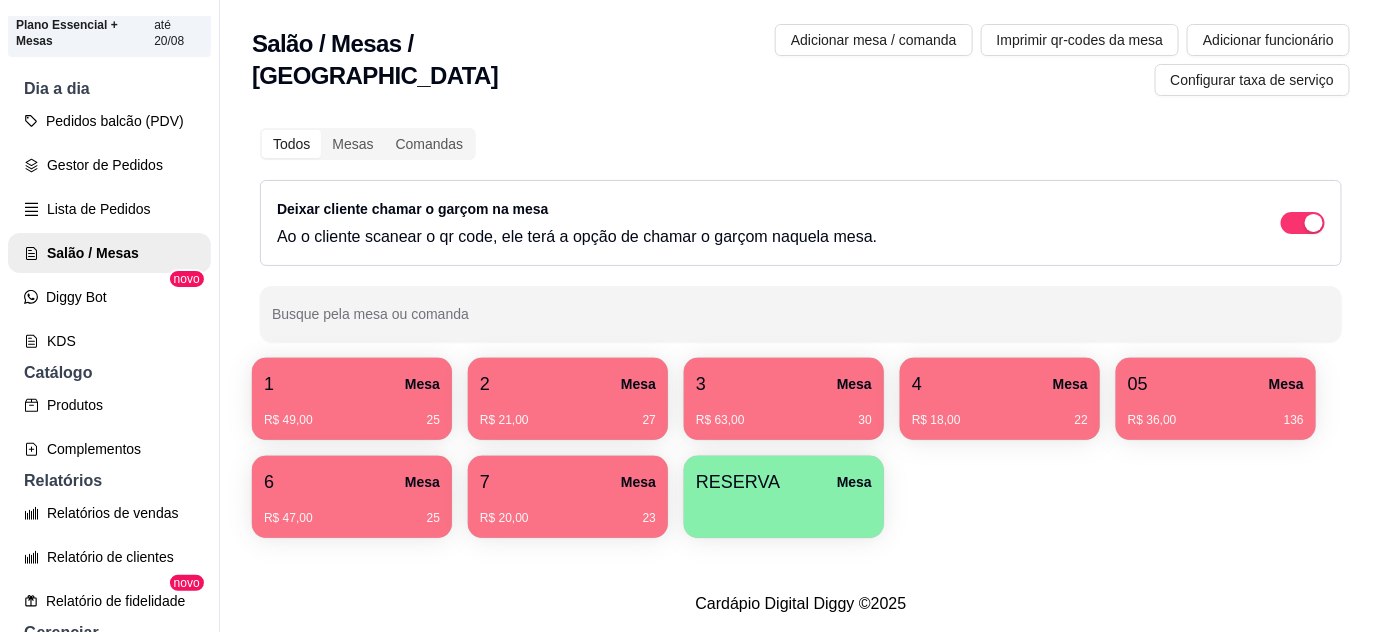 click on "2 Mesa" at bounding box center (568, 384) 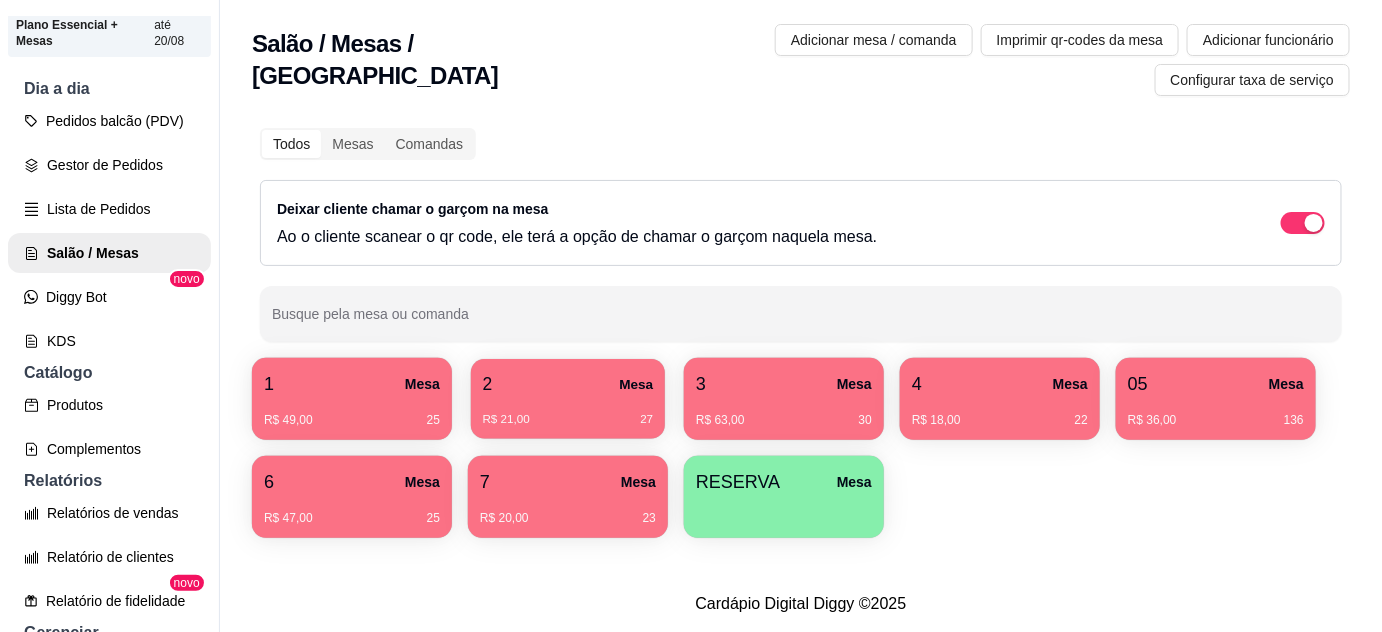 click on "2 Mesa" at bounding box center (568, 384) 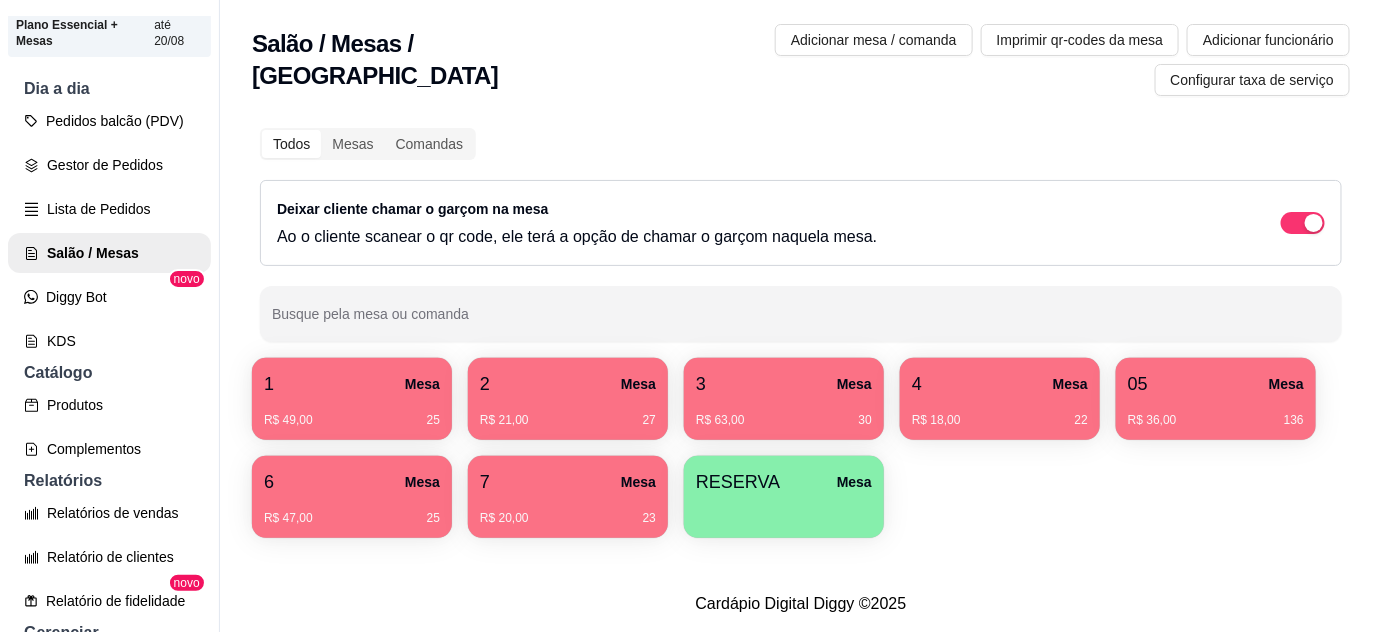 click on "4 Mesa" at bounding box center [1000, 384] 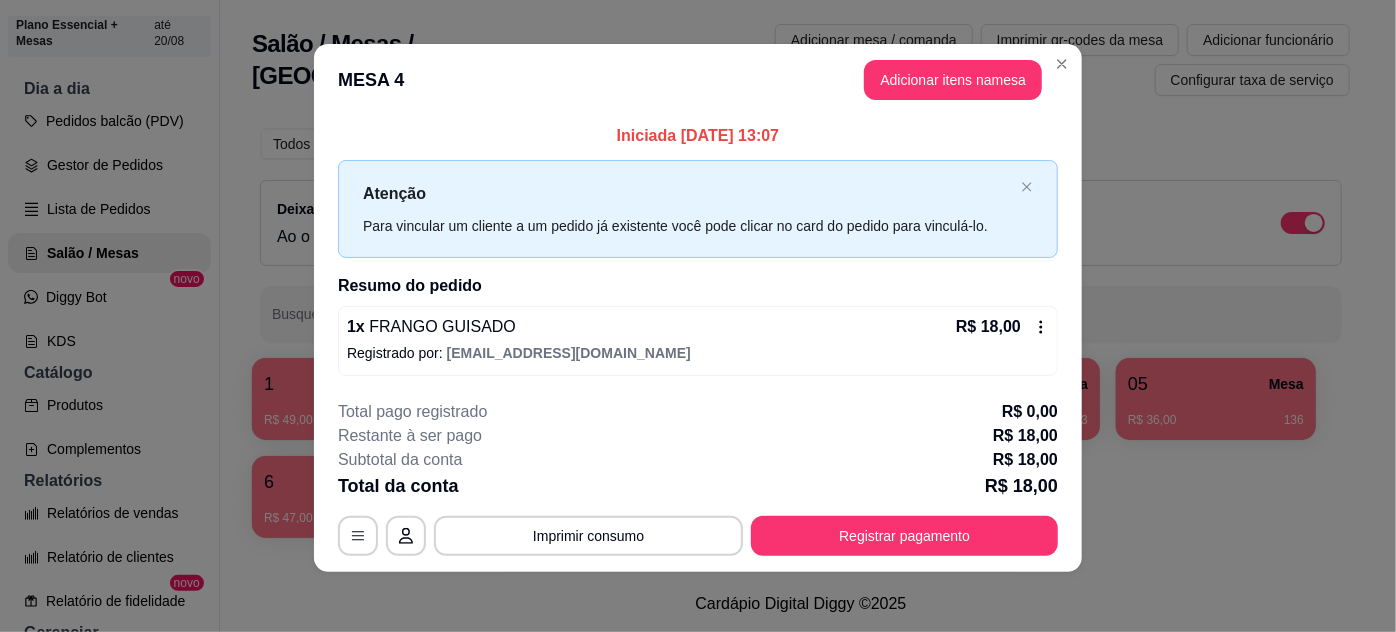 scroll, scrollTop: 10, scrollLeft: 0, axis: vertical 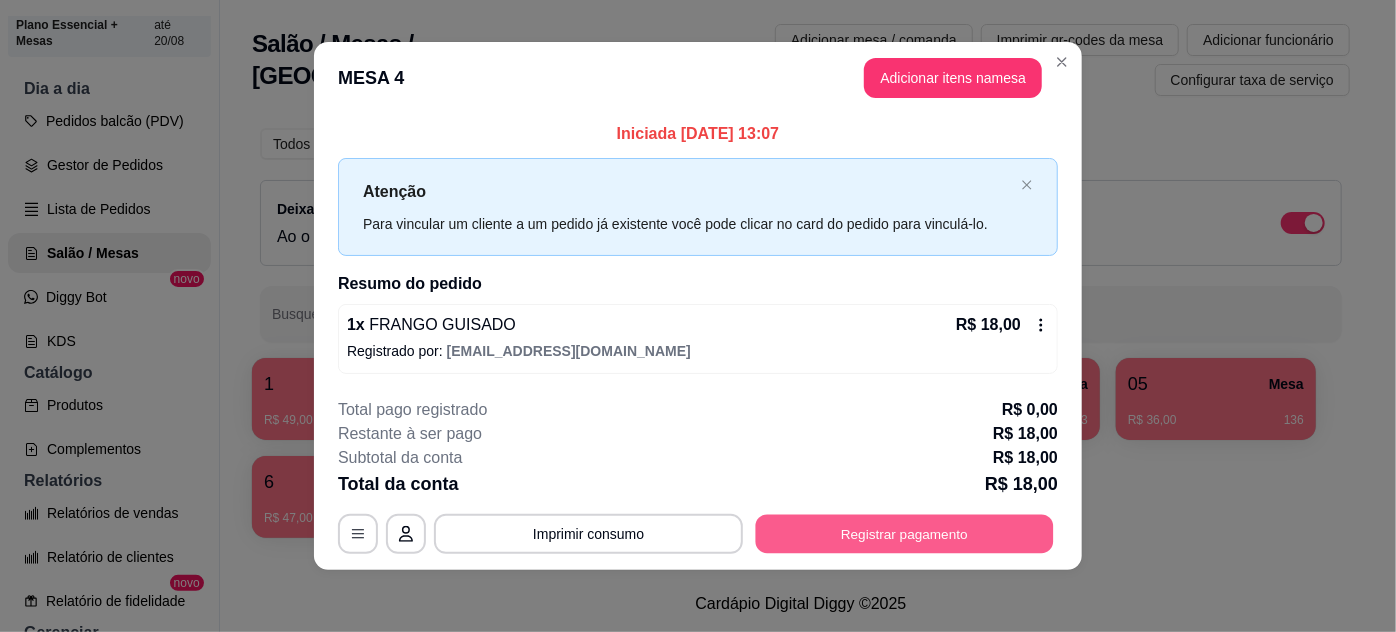 click on "Registrar pagamento" at bounding box center [905, 533] 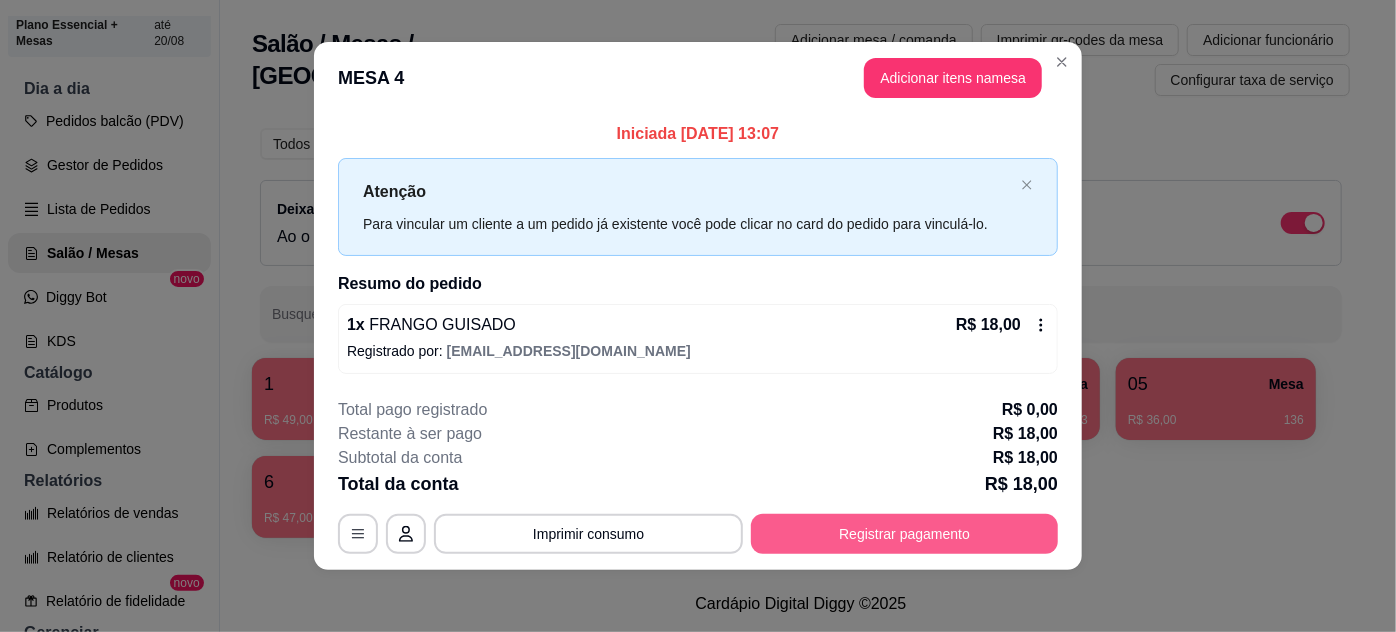 click on "Registrar pagamento" at bounding box center [904, 534] 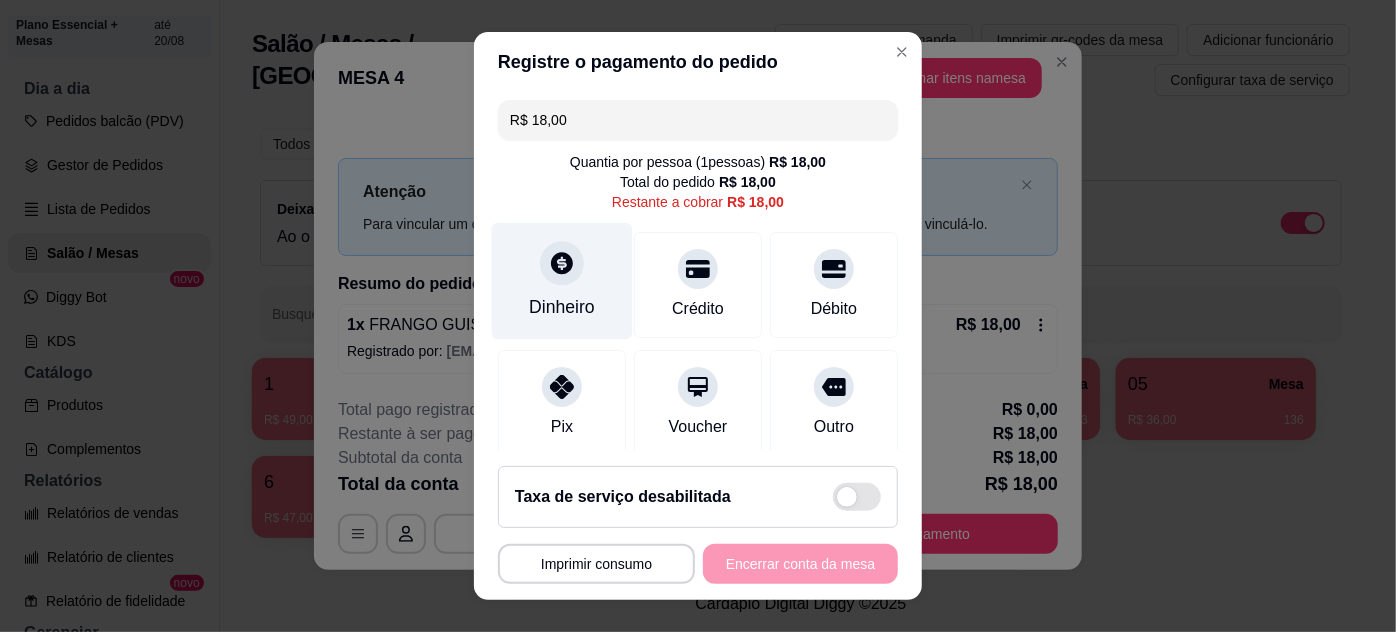 click at bounding box center (562, 263) 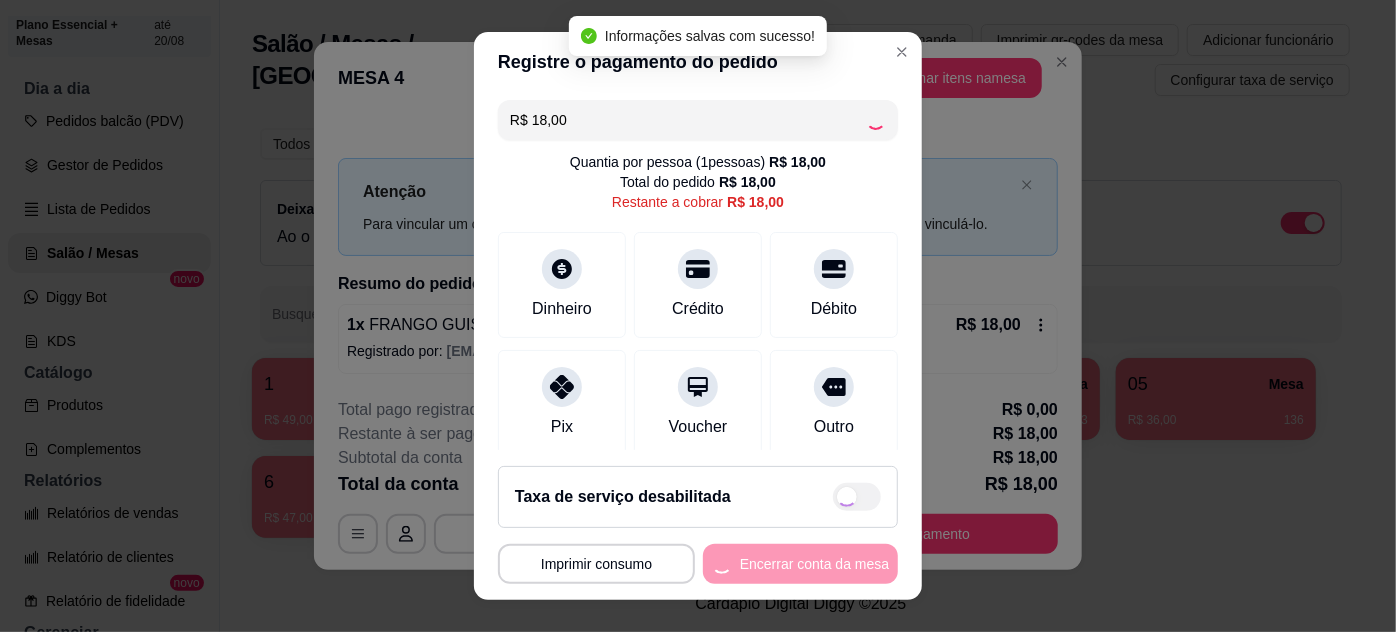 type on "R$ 0,00" 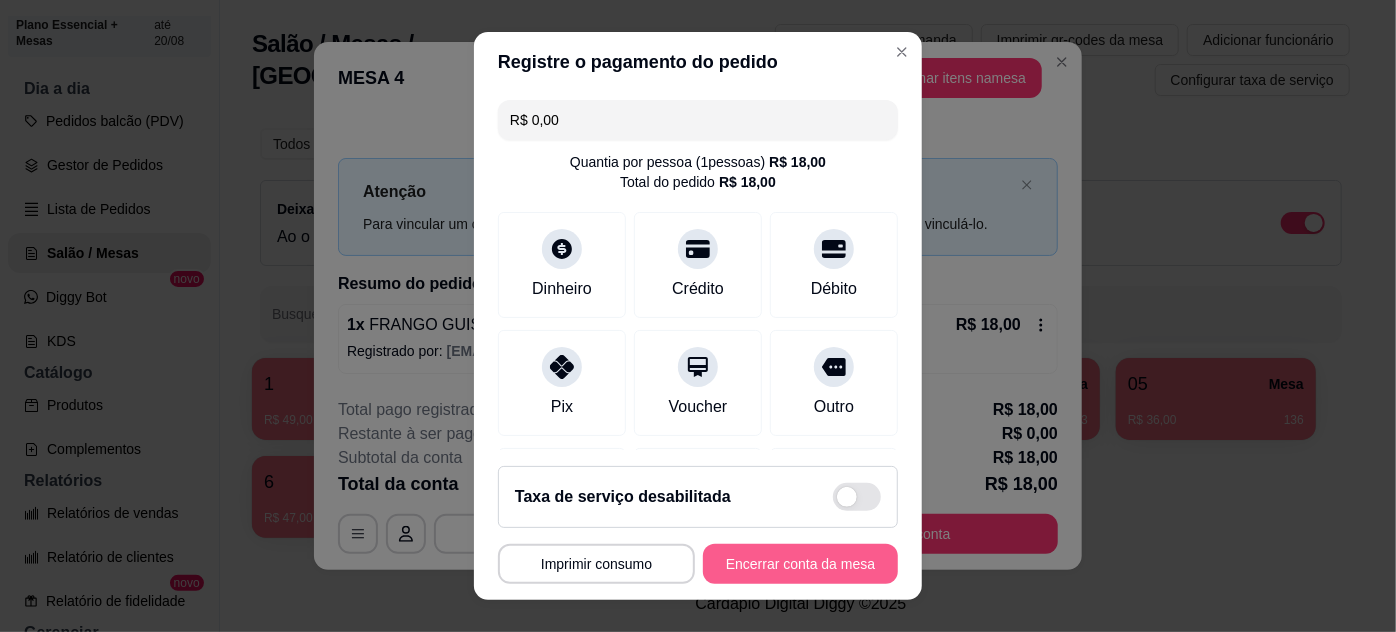 click on "Encerrar conta da mesa" at bounding box center [800, 564] 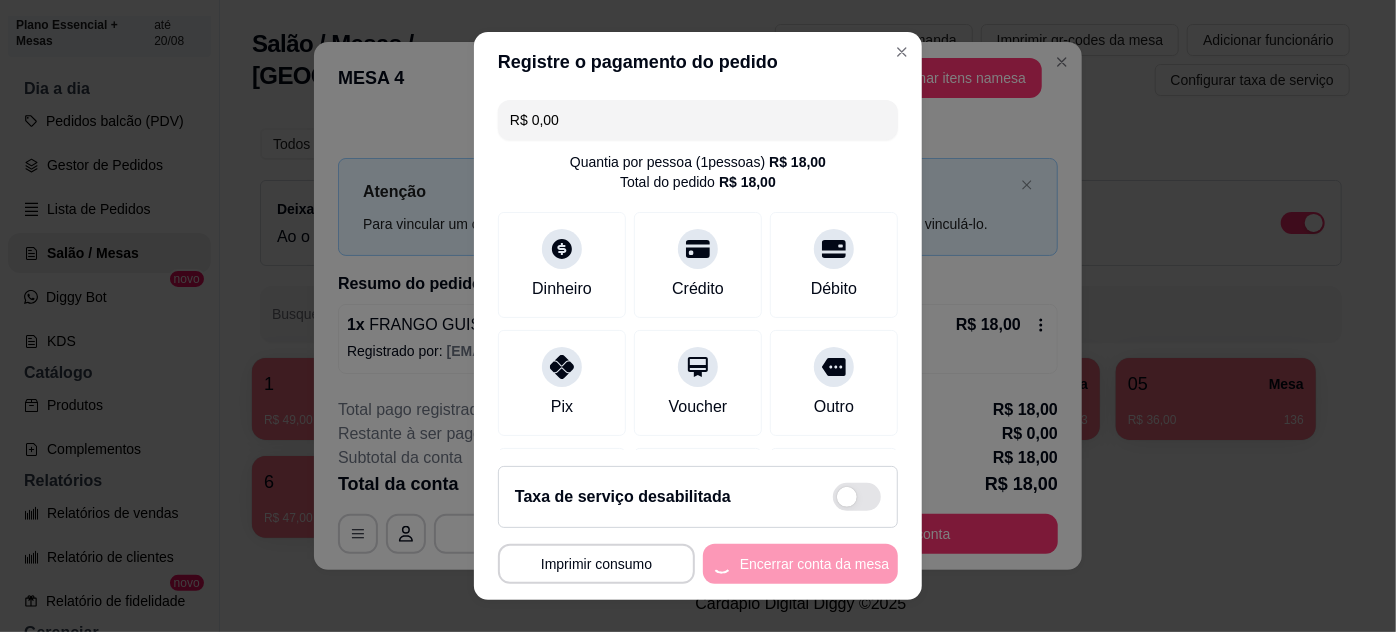 scroll, scrollTop: 0, scrollLeft: 0, axis: both 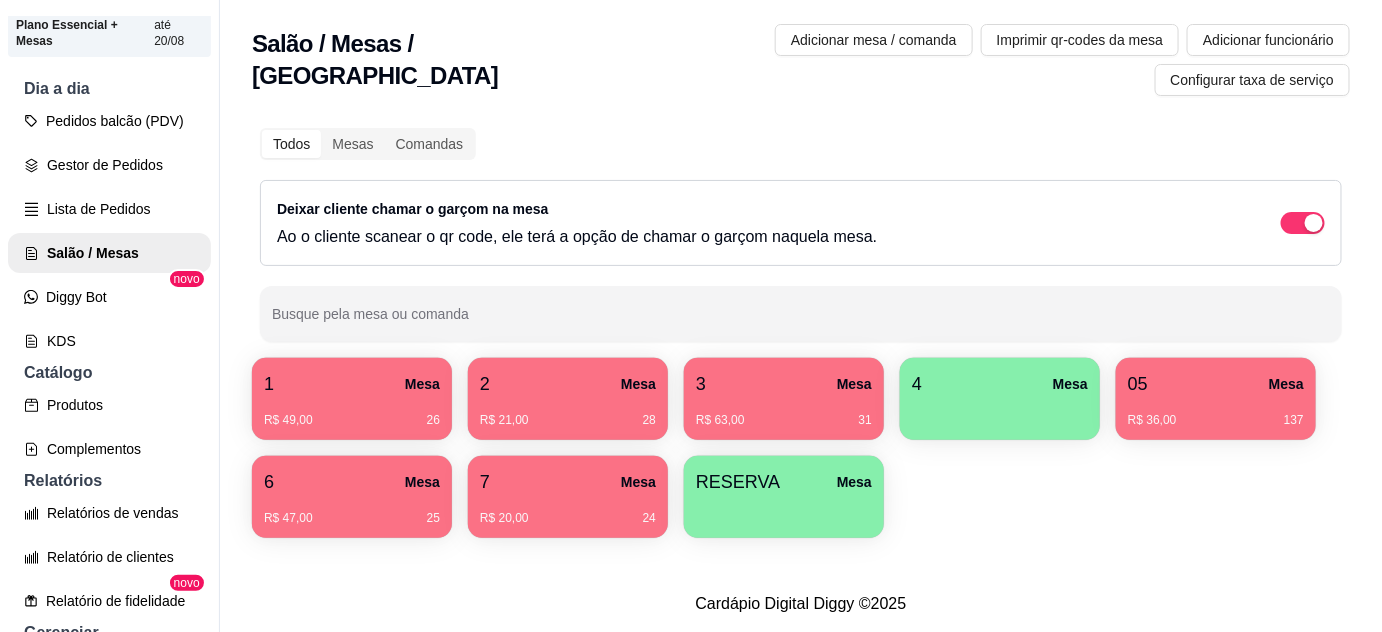 click on "R$ 36,00 137" at bounding box center [1216, 413] 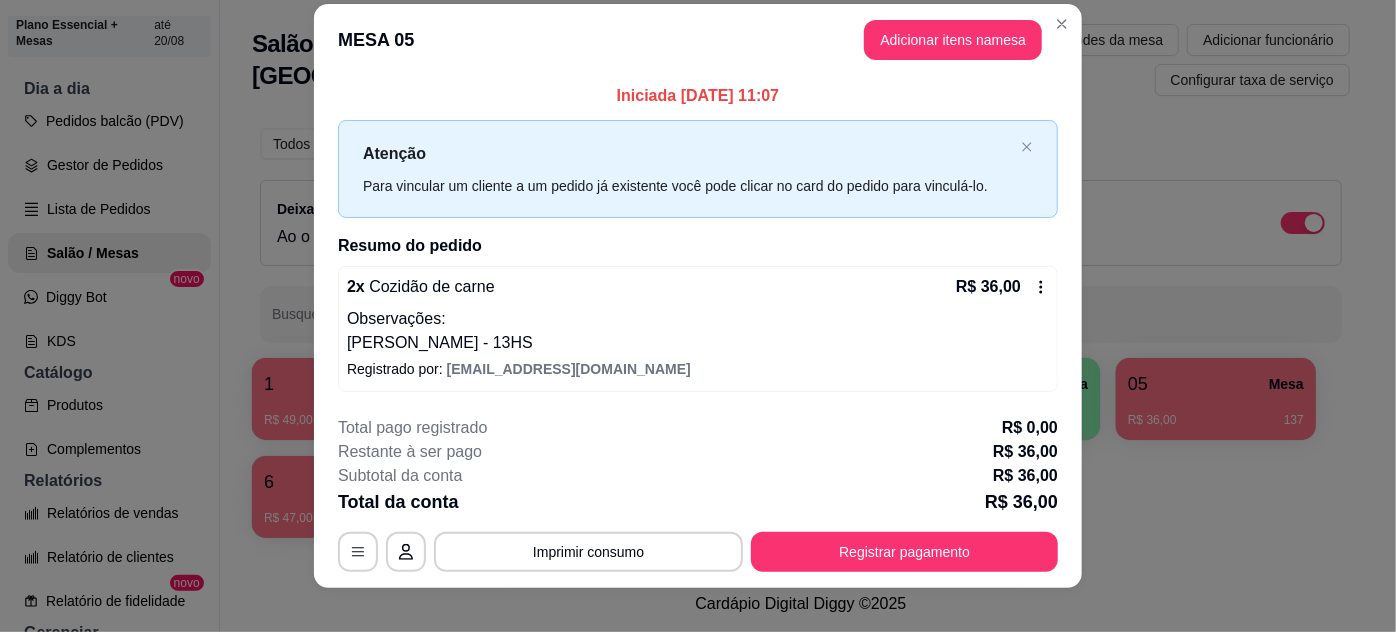 scroll, scrollTop: 39, scrollLeft: 0, axis: vertical 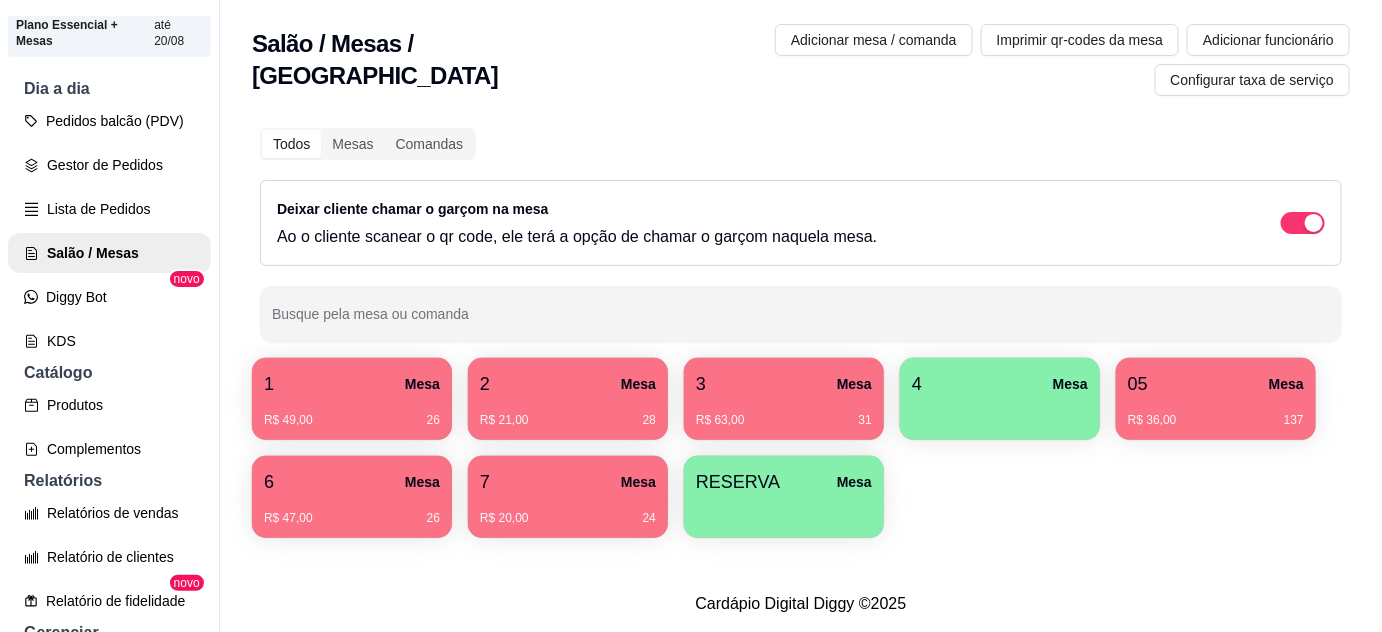 click on "05 Mesa" at bounding box center (1216, 384) 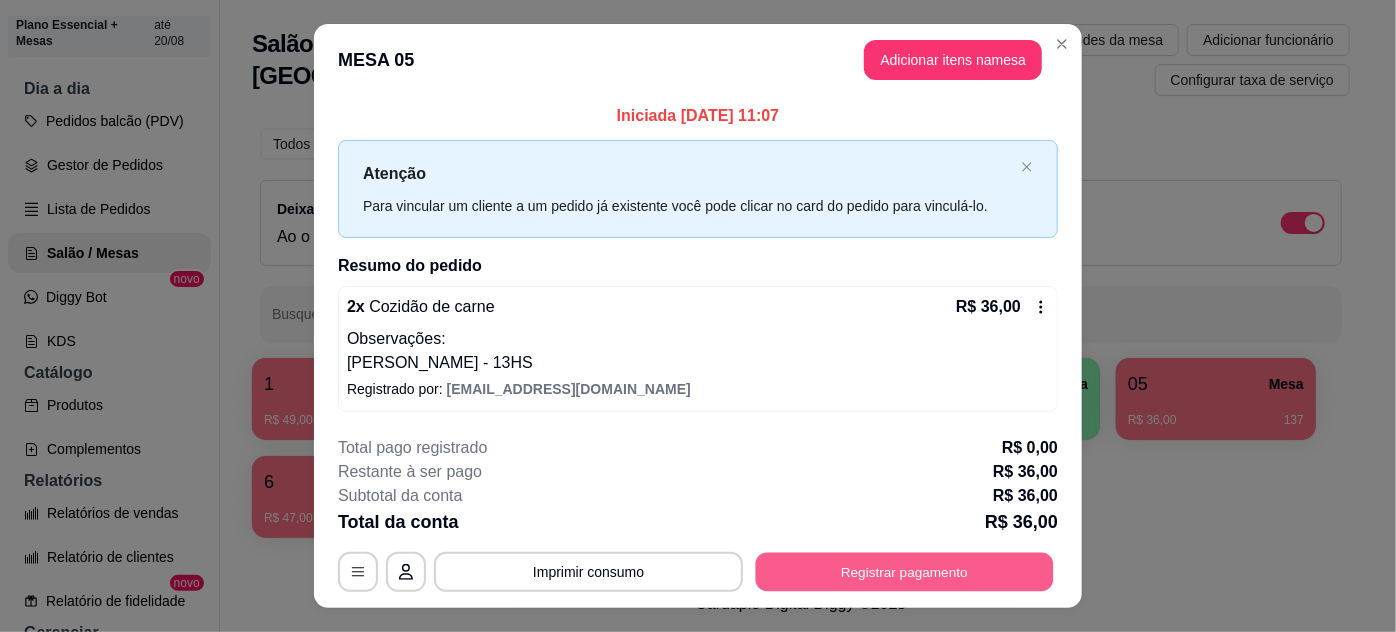 click on "Registrar pagamento" at bounding box center (905, 571) 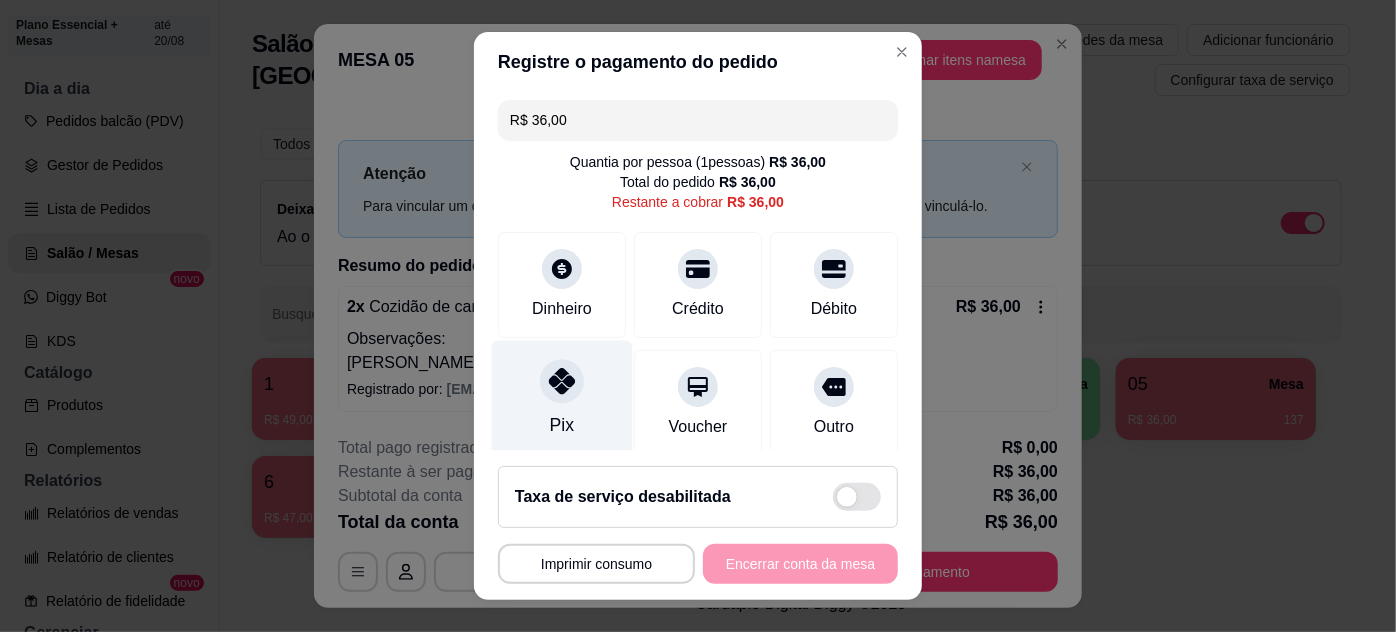 click at bounding box center (562, 381) 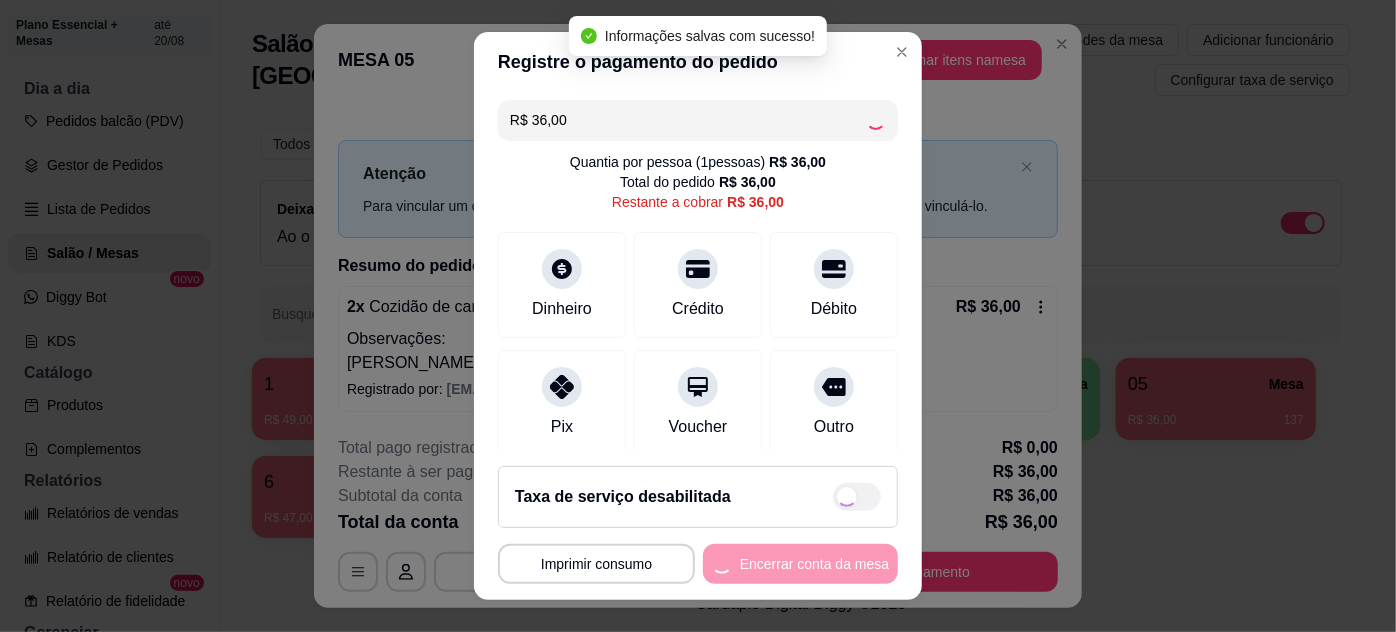 type on "R$ 0,00" 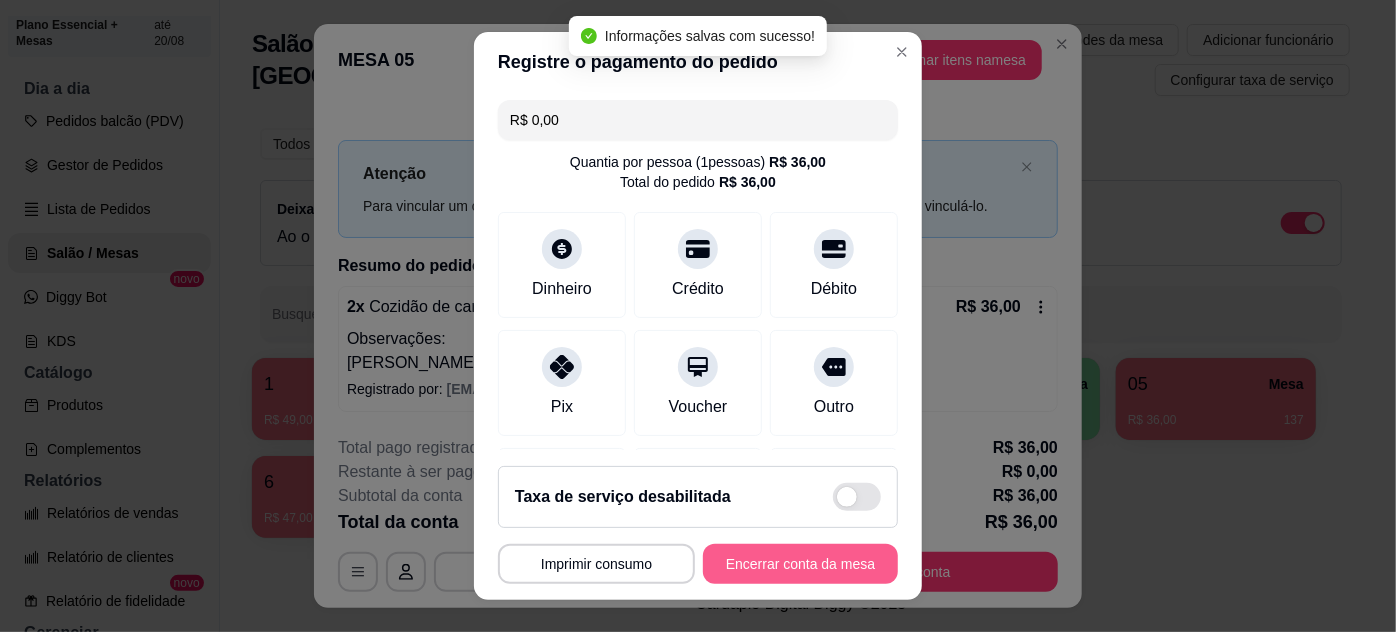 click on "Encerrar conta da mesa" at bounding box center (800, 564) 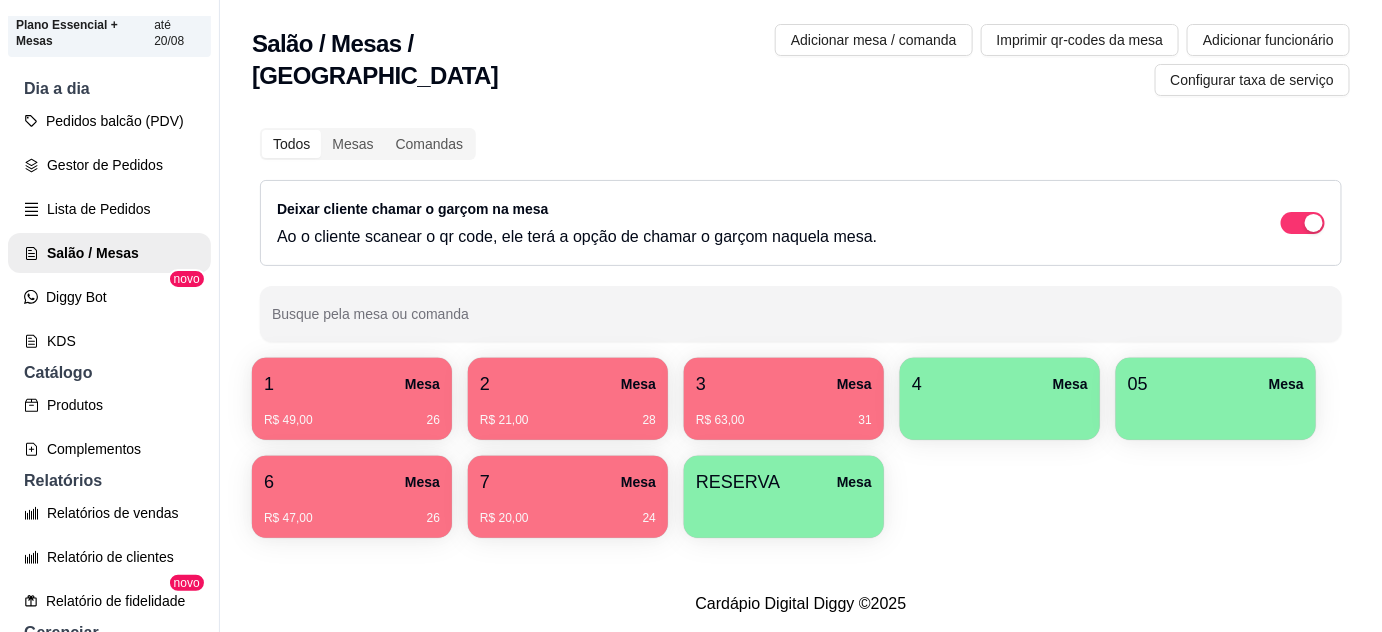 click on "2 Mesa" at bounding box center (568, 384) 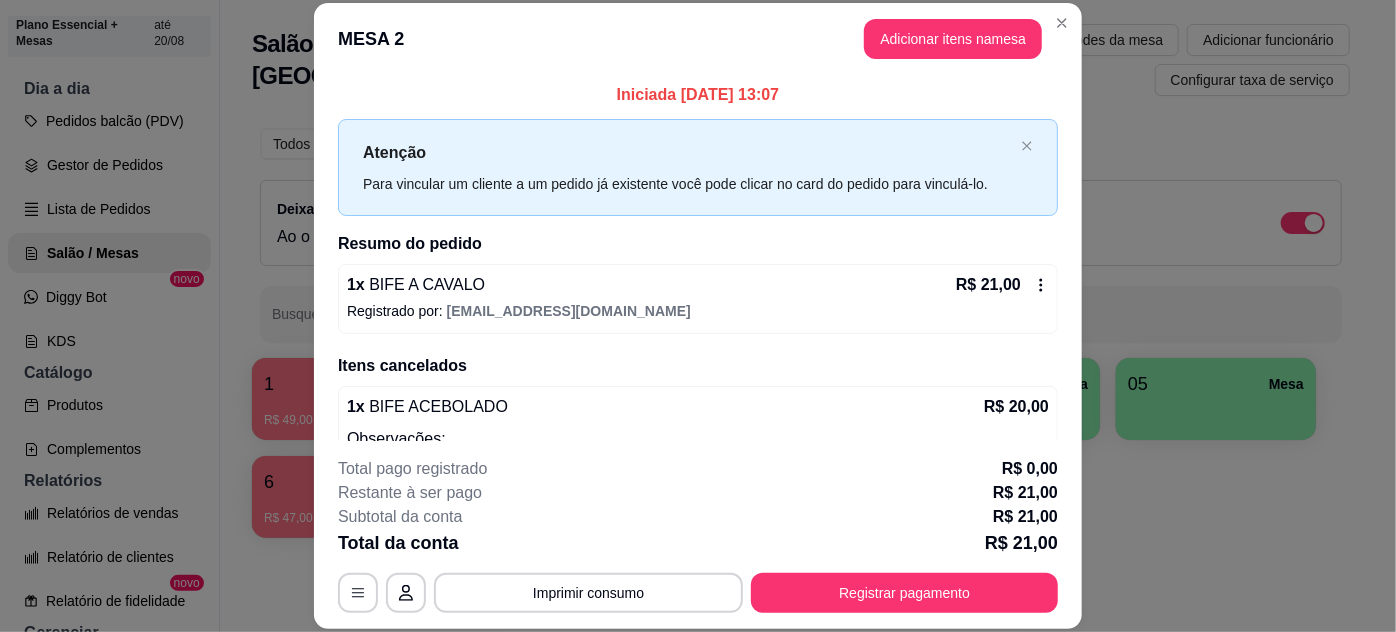 scroll, scrollTop: 69, scrollLeft: 0, axis: vertical 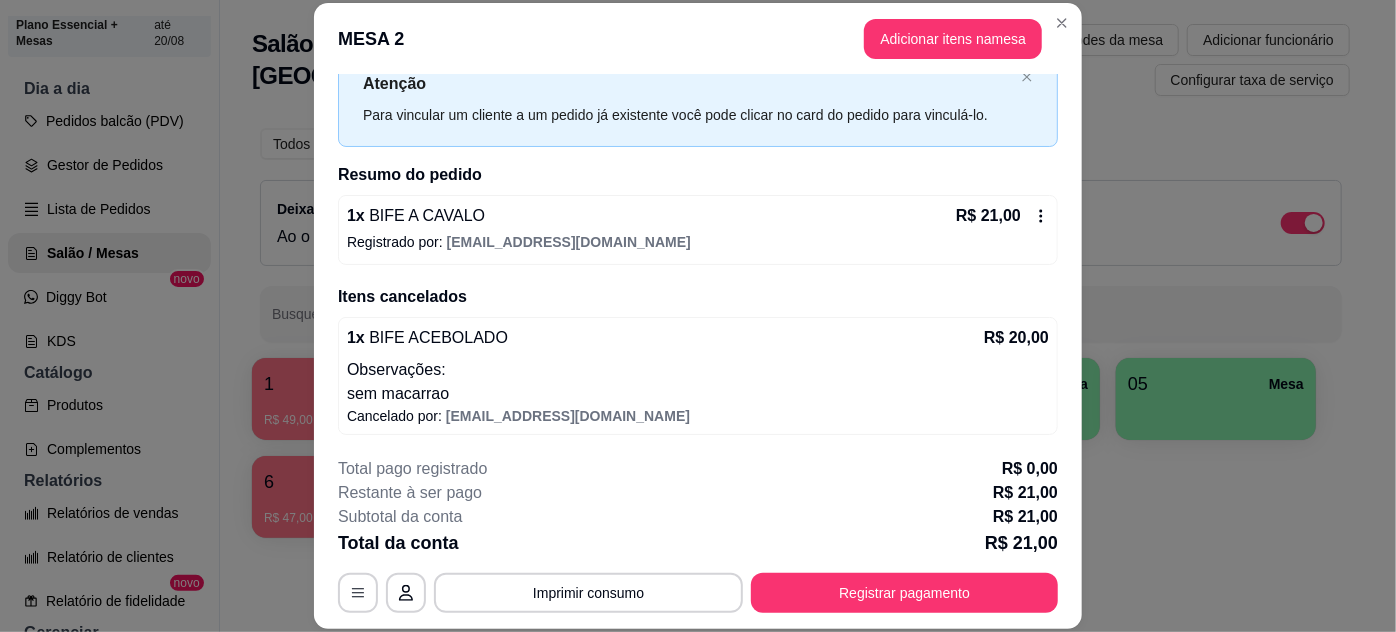 click on "**********" at bounding box center [698, 535] 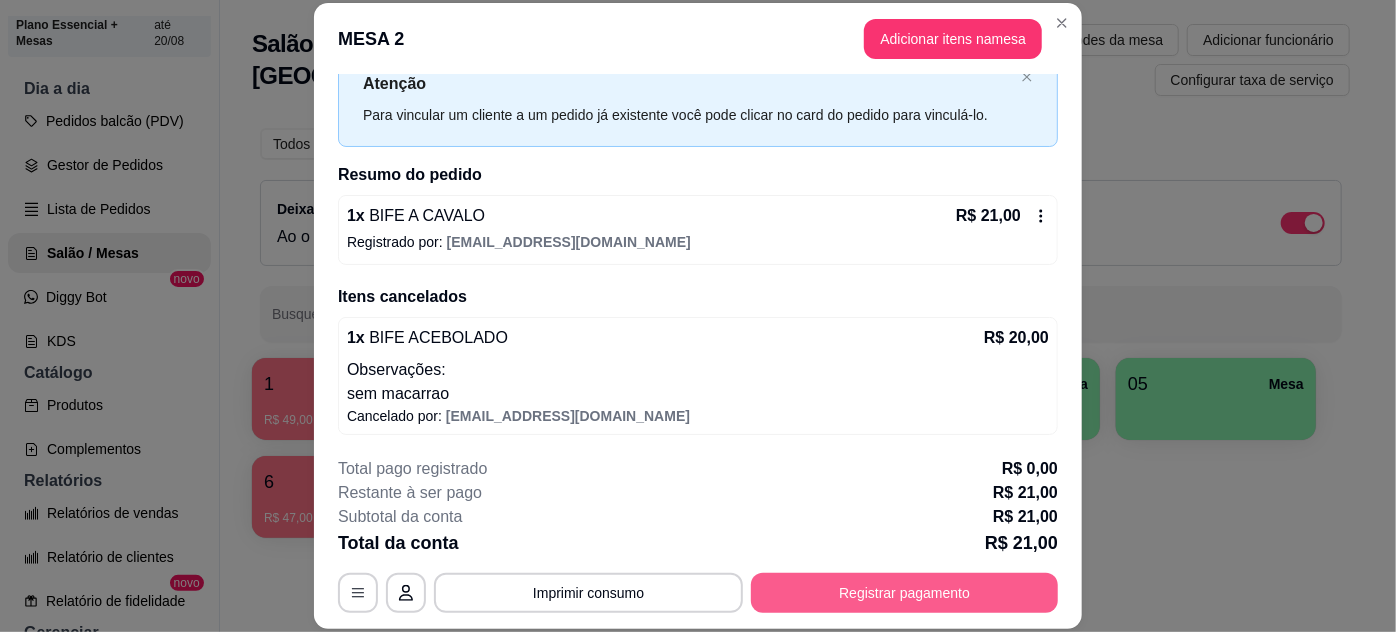 click on "Registrar pagamento" at bounding box center (904, 593) 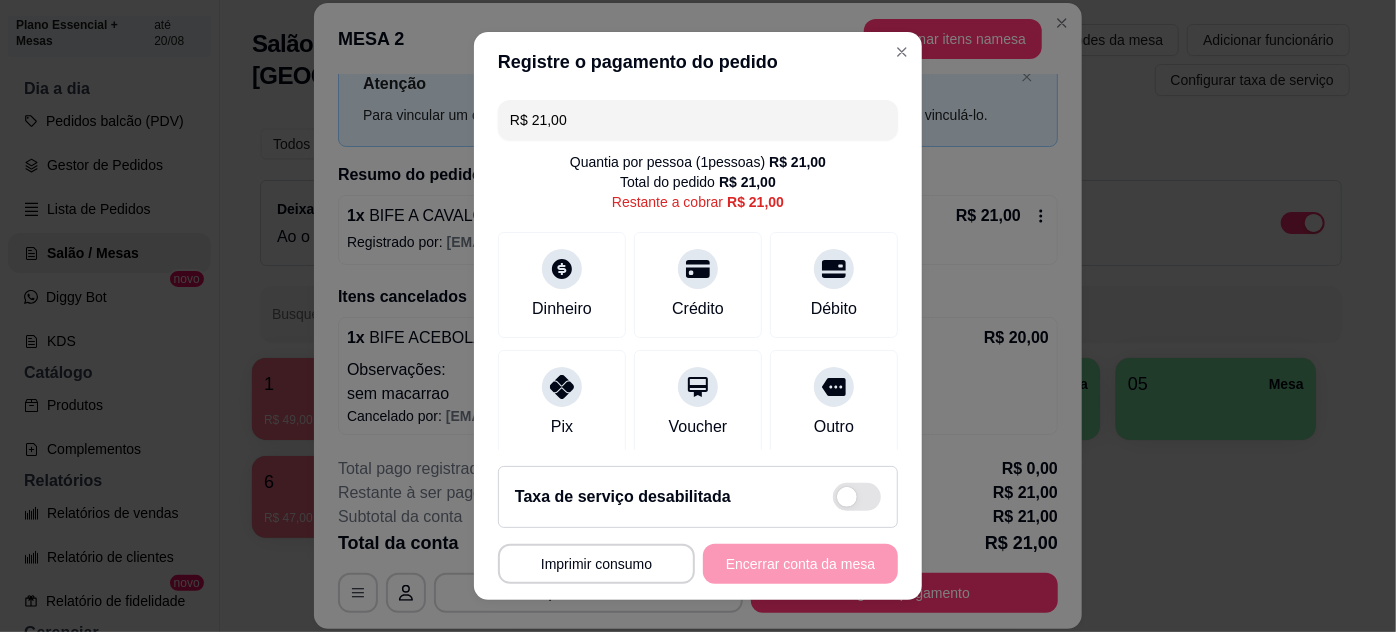 drag, startPoint x: 549, startPoint y: 383, endPoint x: 632, endPoint y: 510, distance: 151.71684 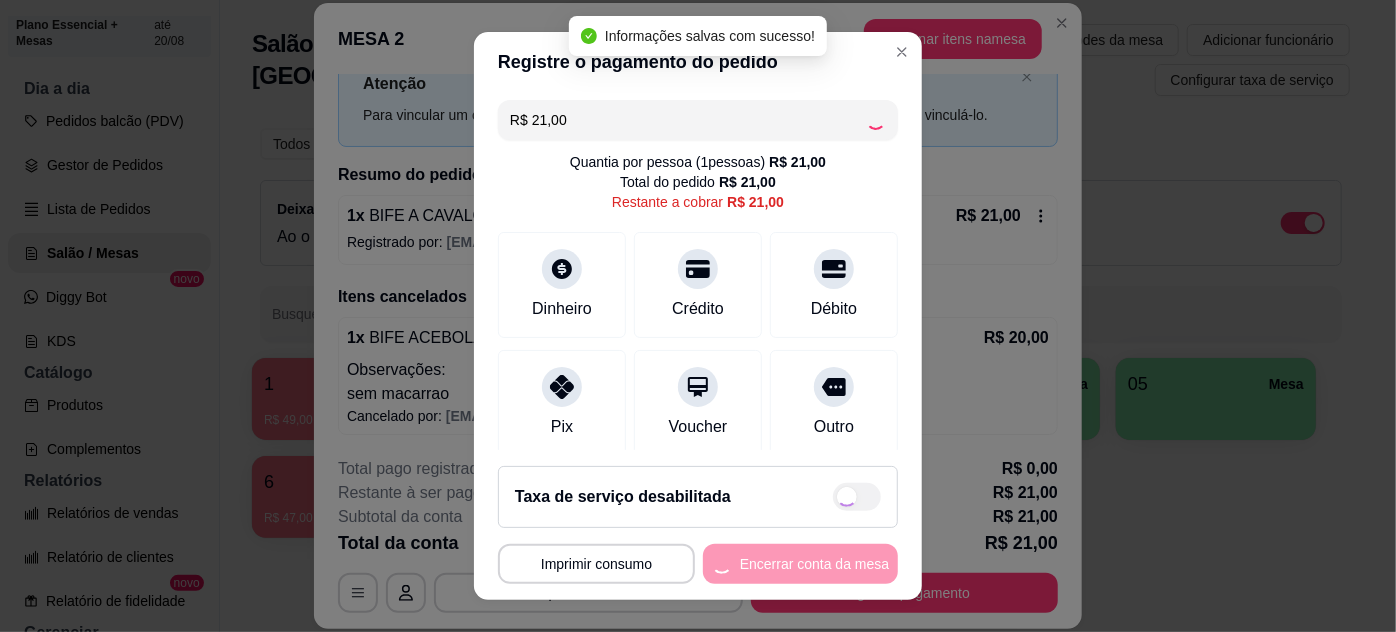 type on "R$ 0,00" 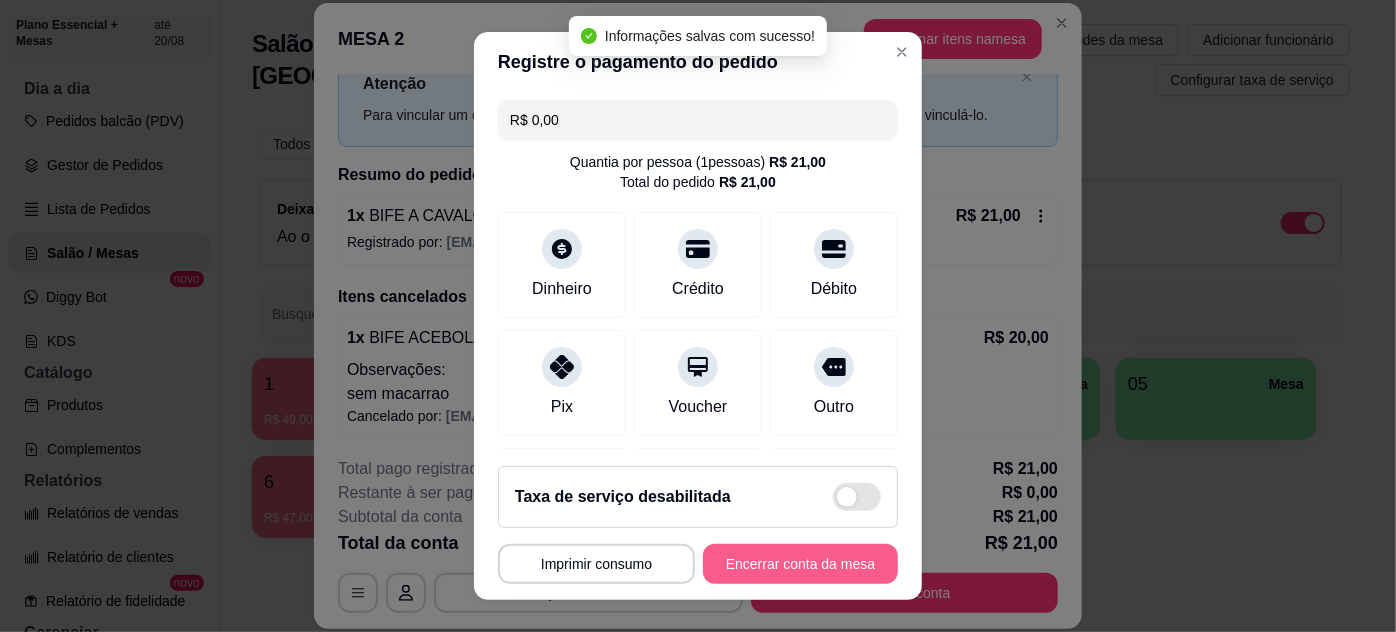 click on "Encerrar conta da mesa" at bounding box center (800, 564) 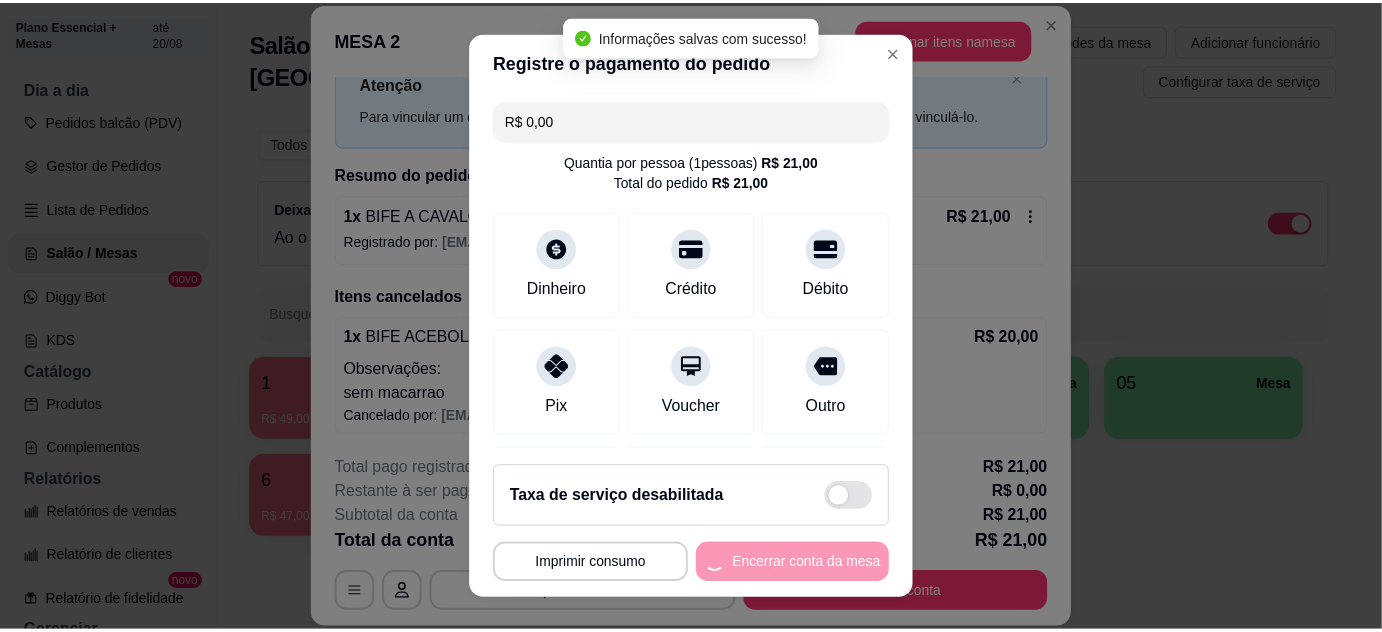 scroll, scrollTop: 0, scrollLeft: 0, axis: both 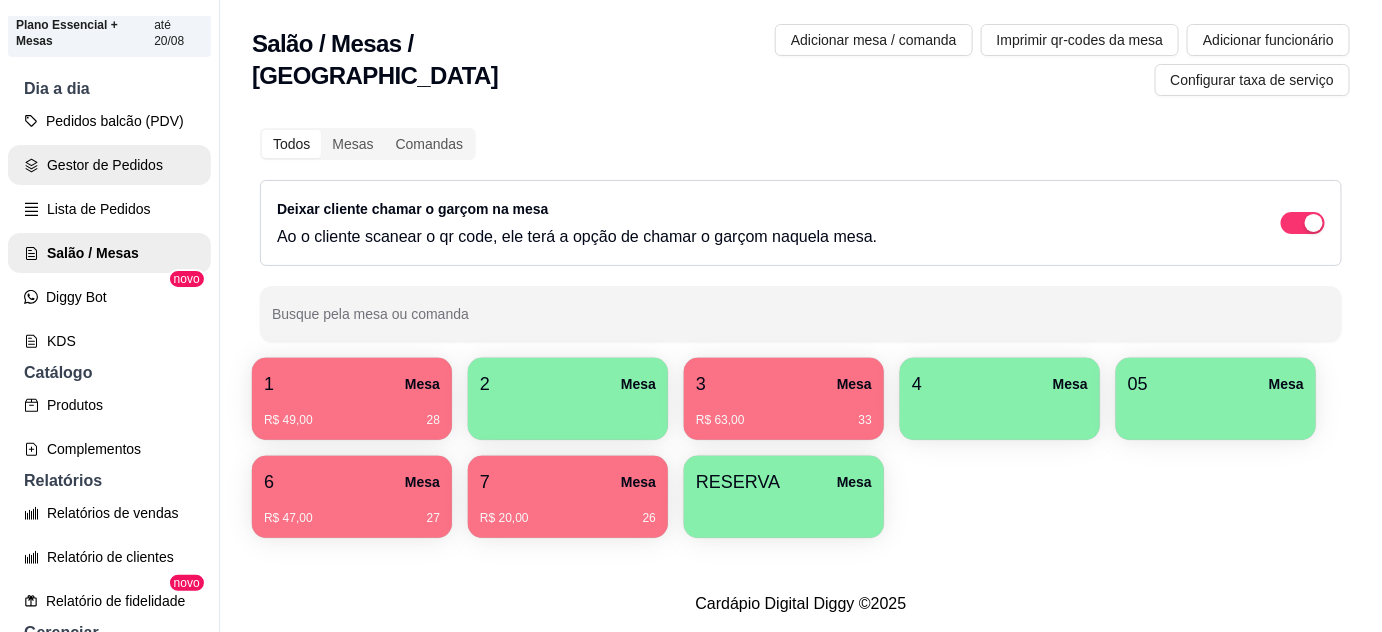 click on "Gestor de Pedidos" at bounding box center [109, 165] 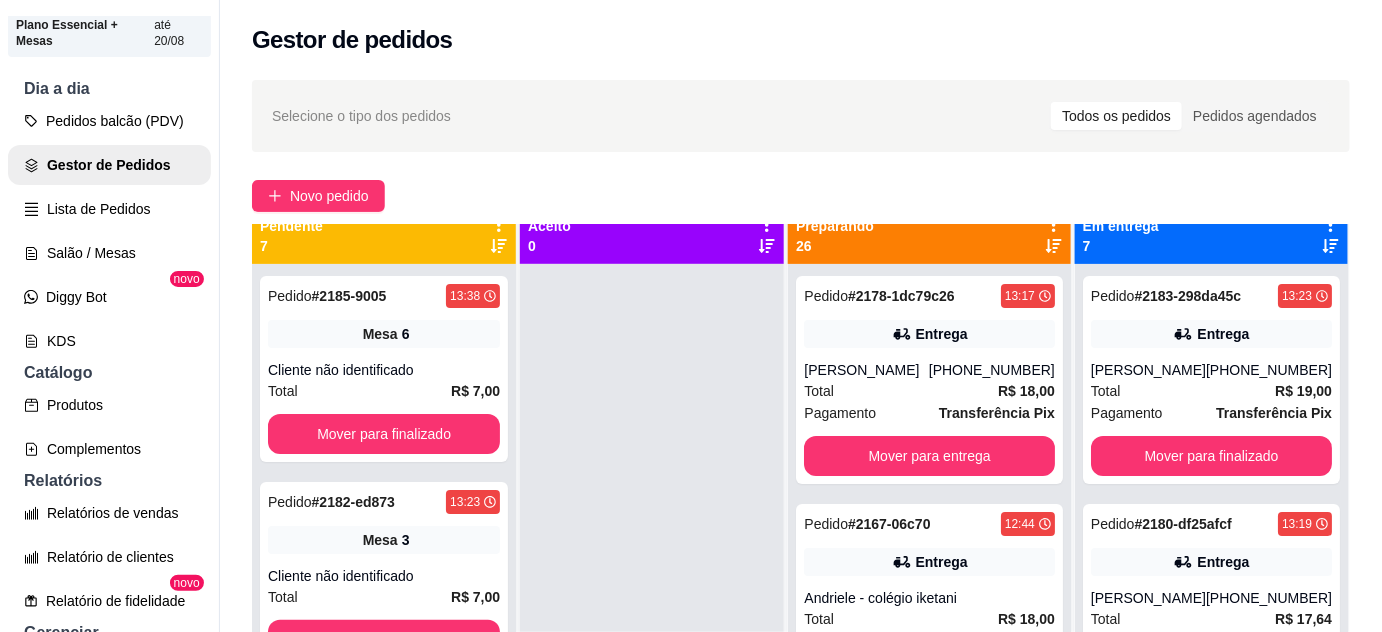 scroll, scrollTop: 0, scrollLeft: 0, axis: both 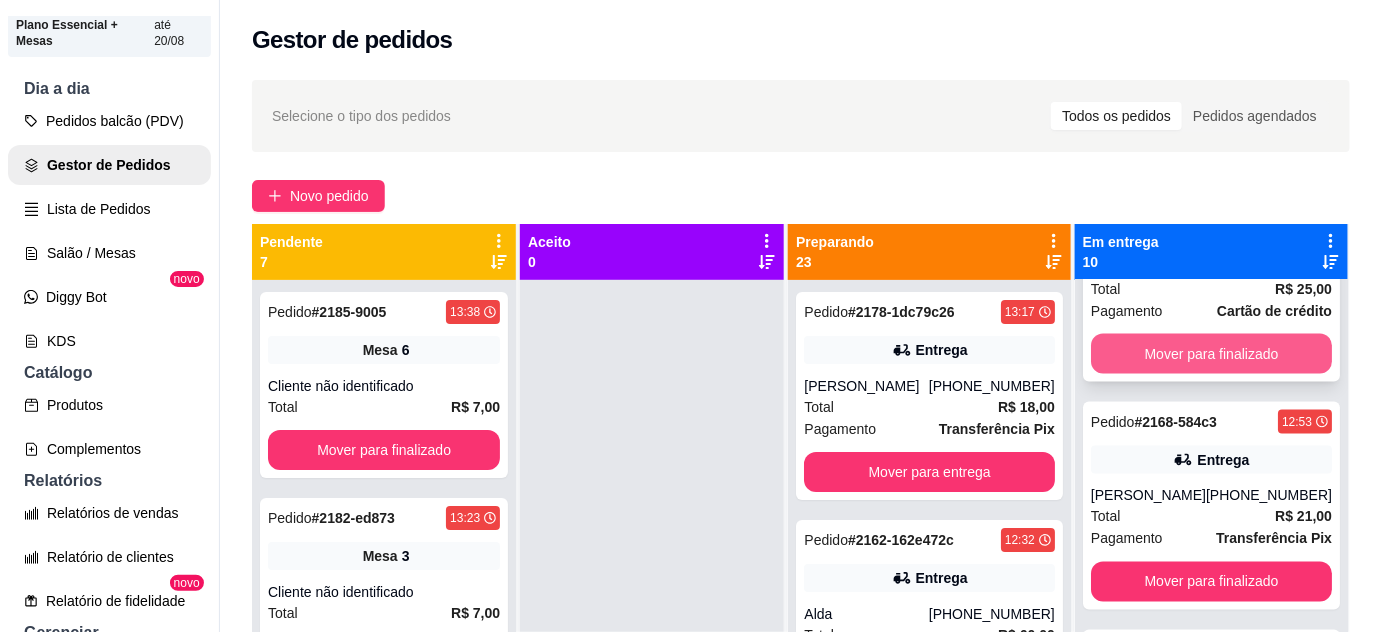 click on "Mover para finalizado" at bounding box center [1211, 354] 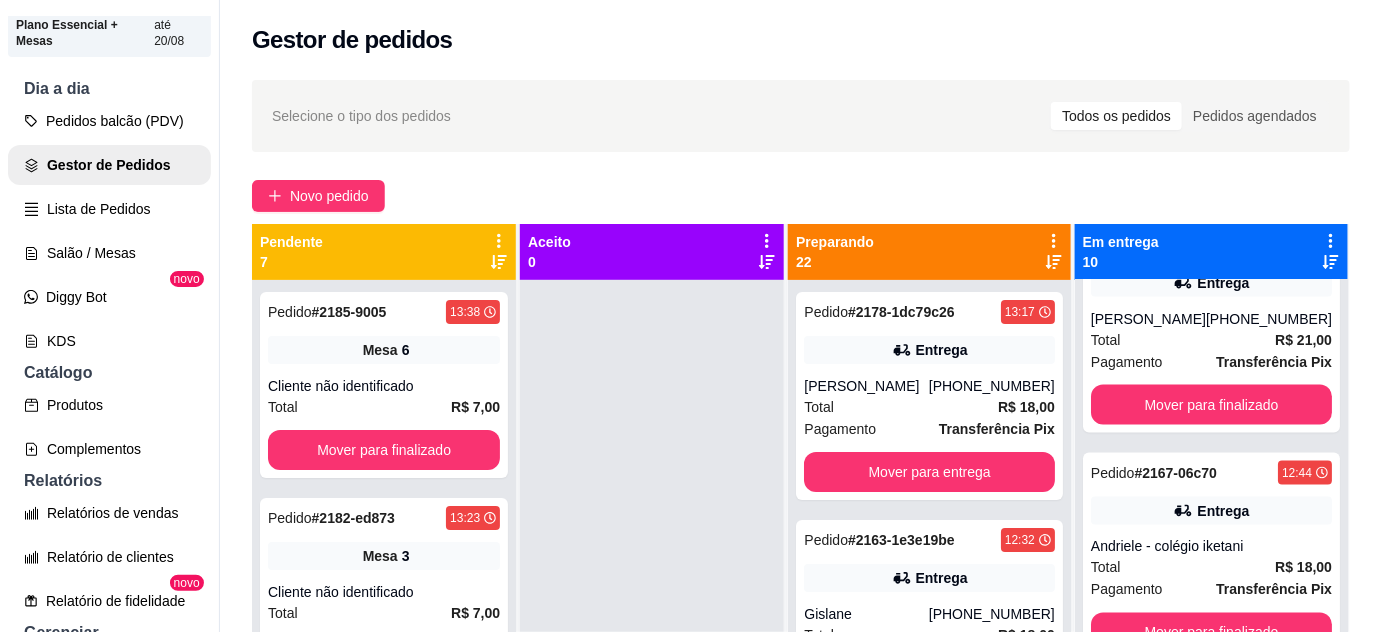 scroll, scrollTop: 1004, scrollLeft: 0, axis: vertical 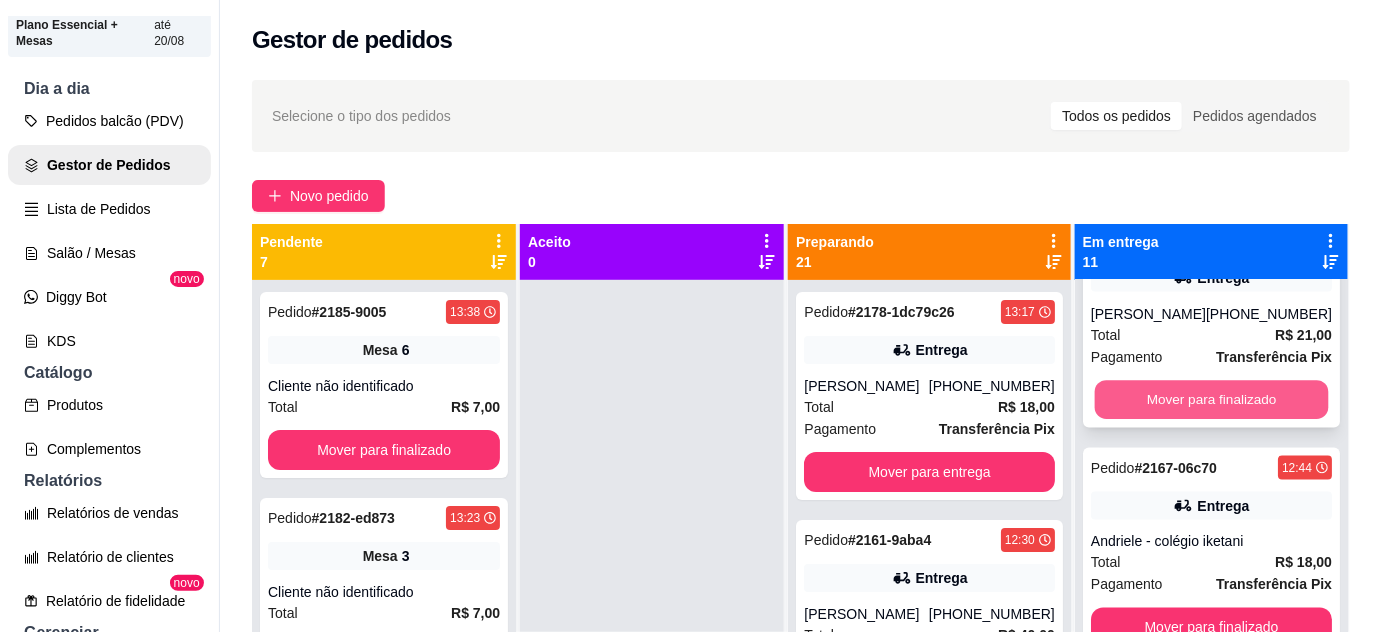 click on "Mover para finalizado" at bounding box center [1211, 400] 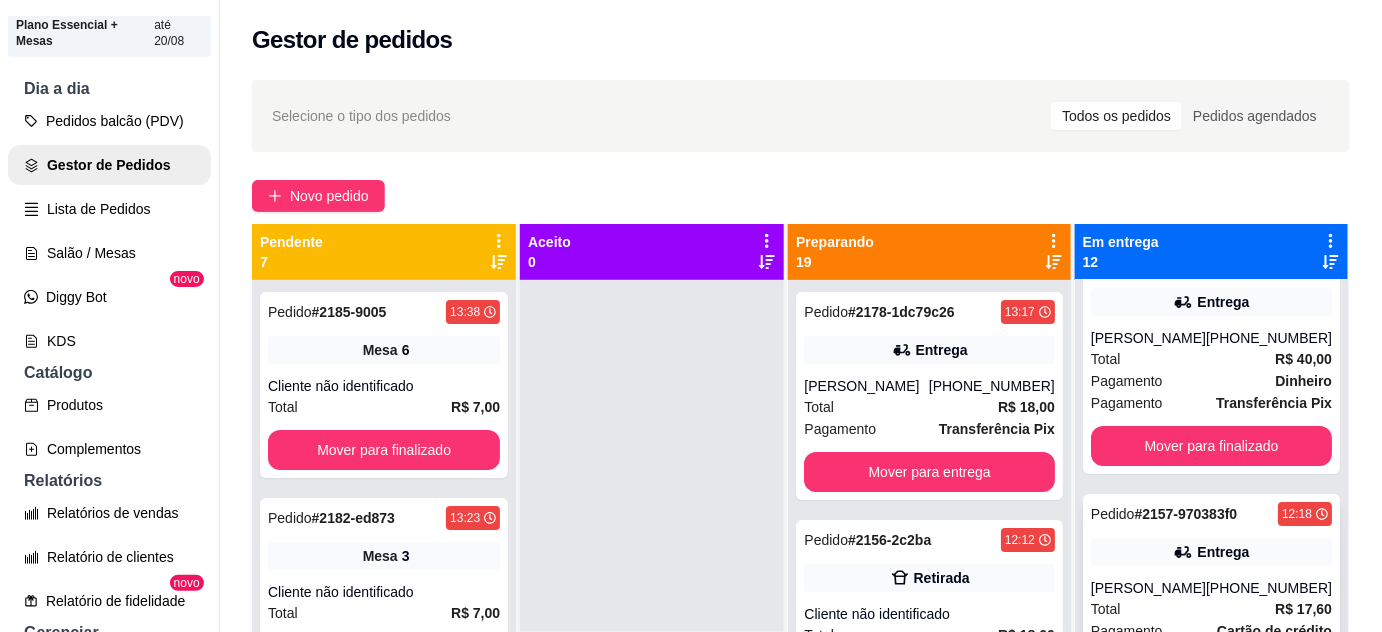 scroll, scrollTop: 2186, scrollLeft: 0, axis: vertical 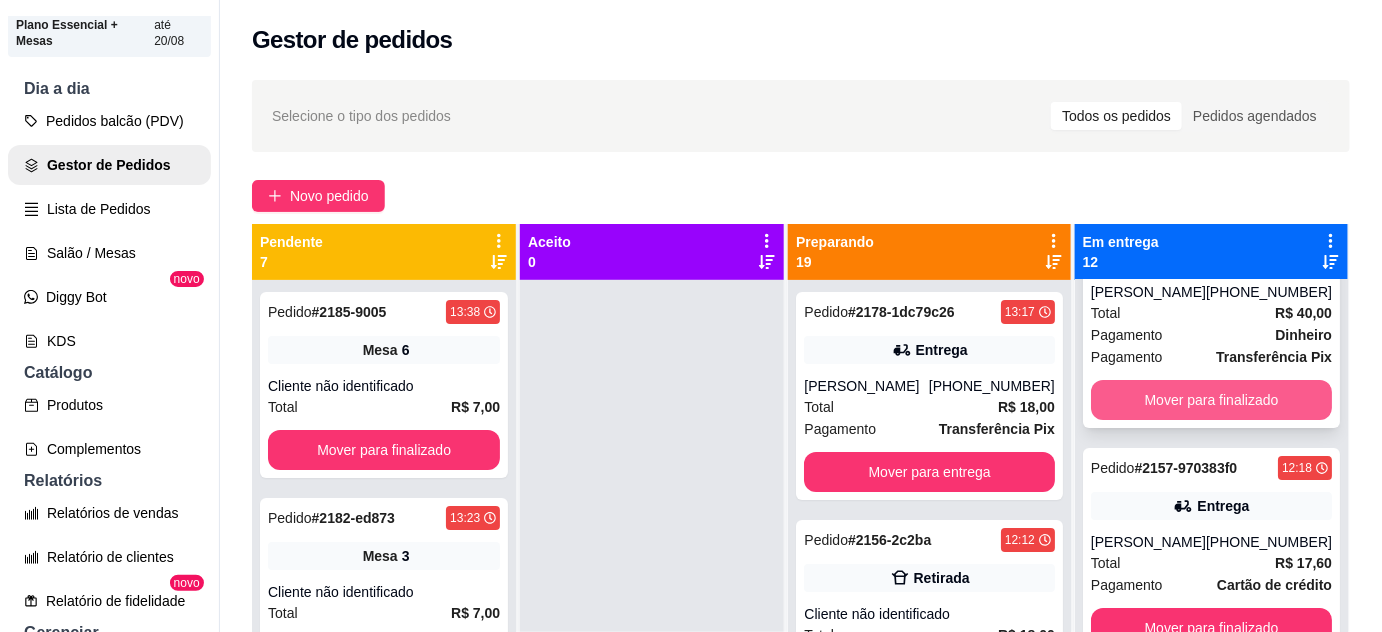 click on "Mover para finalizado" at bounding box center [1211, 400] 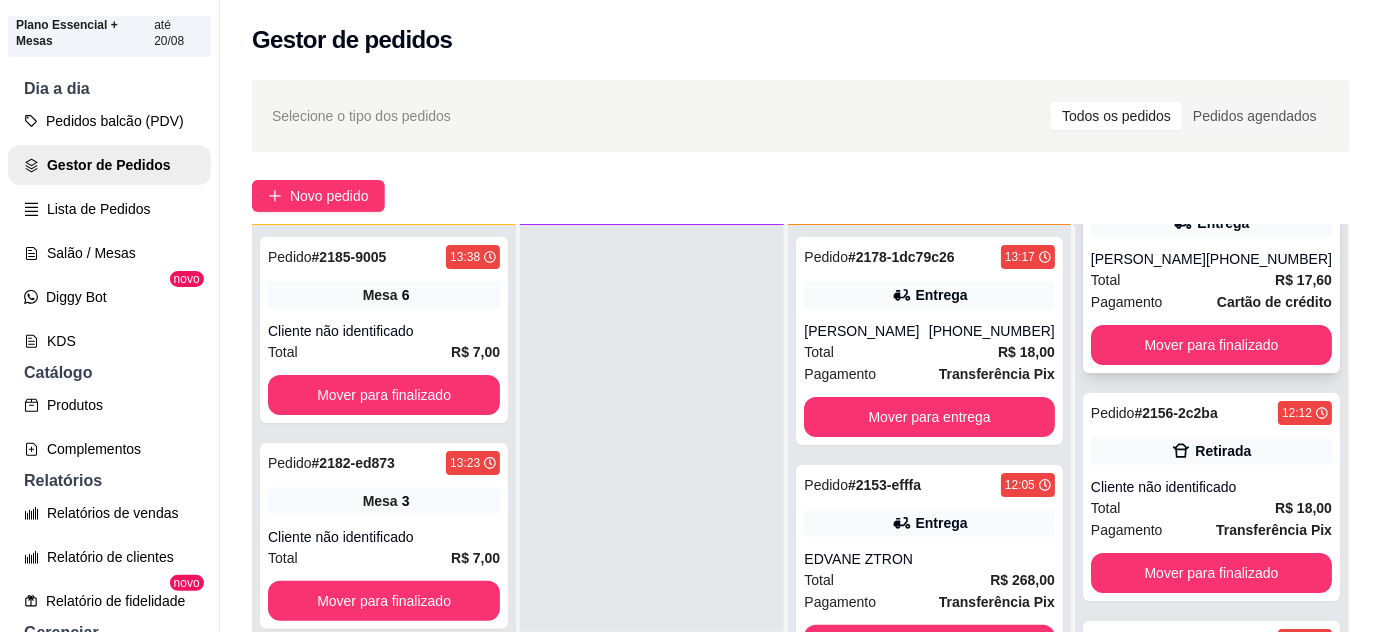scroll, scrollTop: 56, scrollLeft: 0, axis: vertical 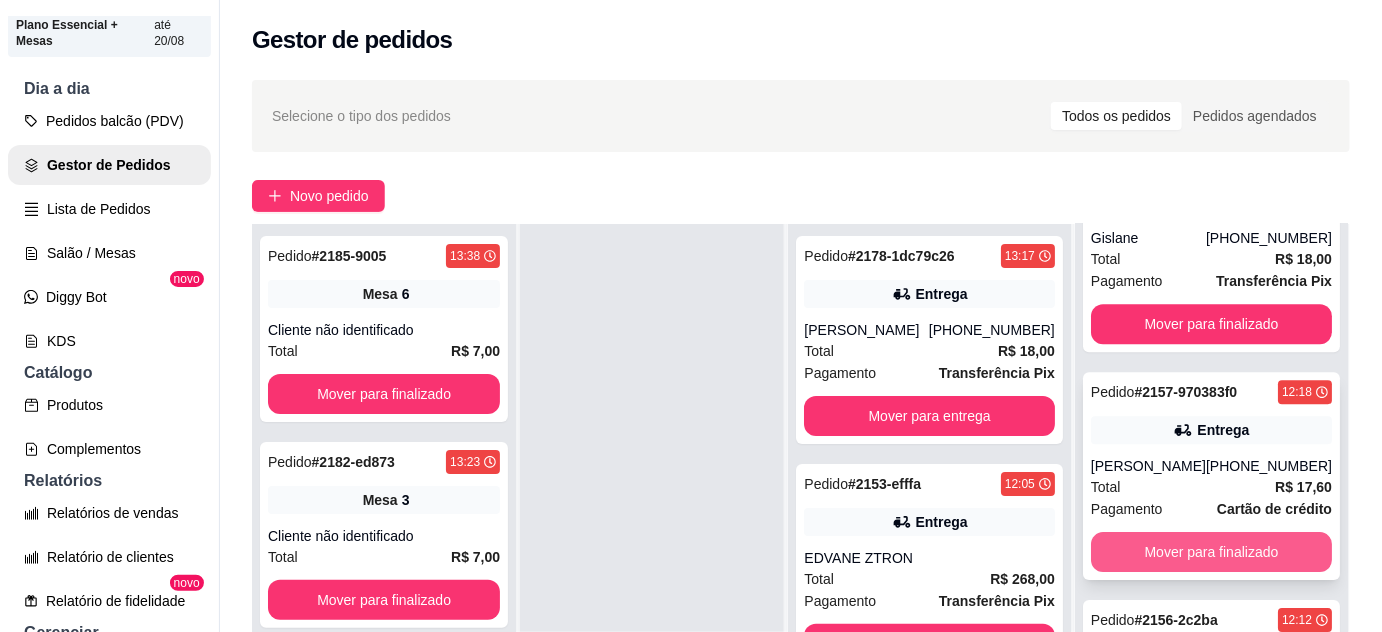 click on "Mover para finalizado" at bounding box center (1211, 552) 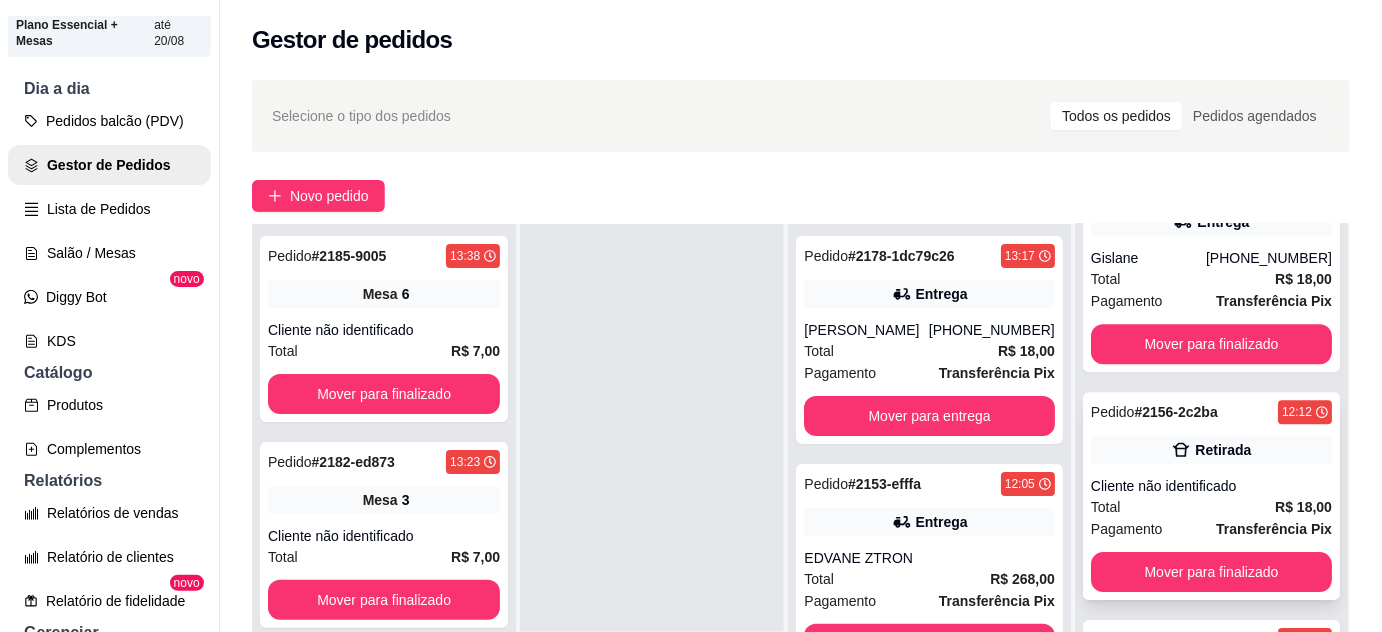scroll, scrollTop: 1916, scrollLeft: 0, axis: vertical 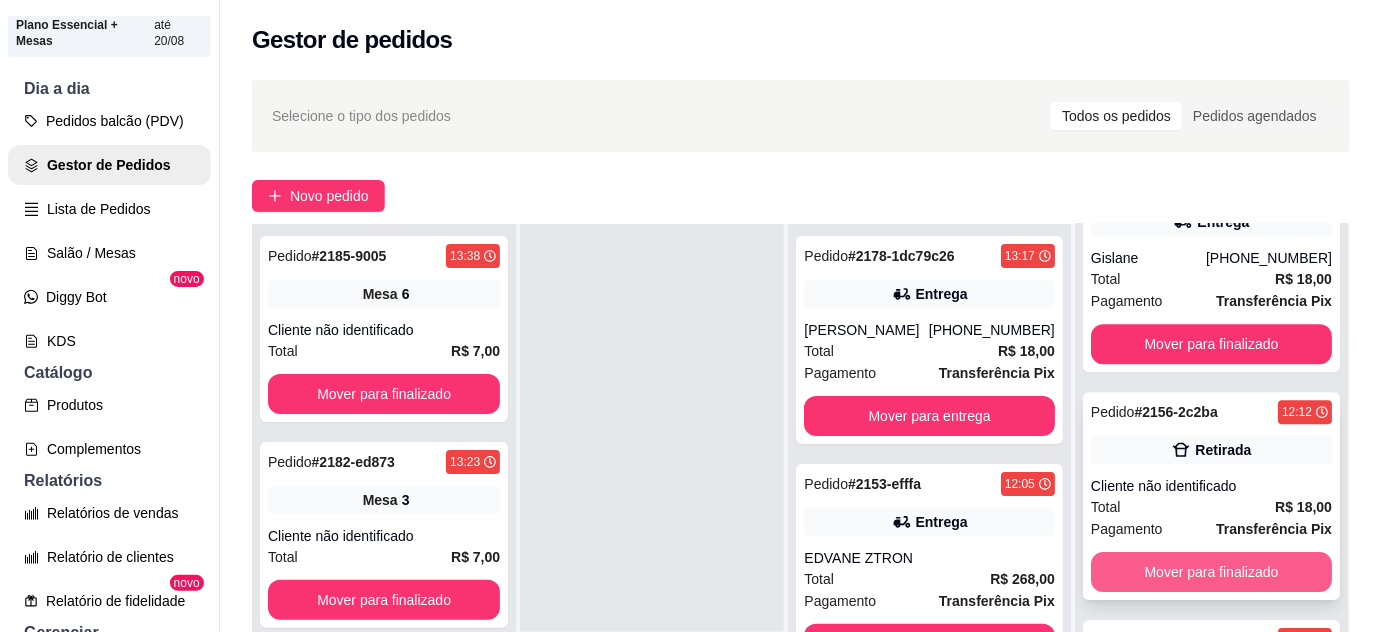click on "Mover para finalizado" at bounding box center [1211, 572] 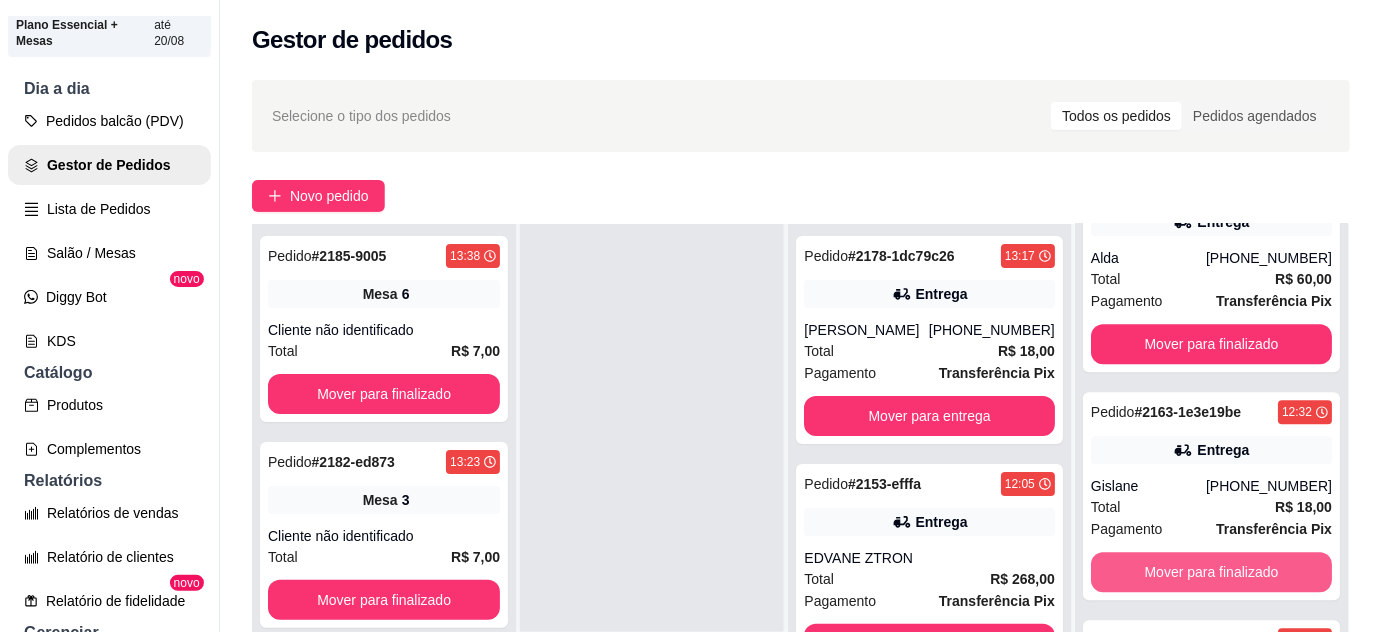 scroll, scrollTop: 1688, scrollLeft: 0, axis: vertical 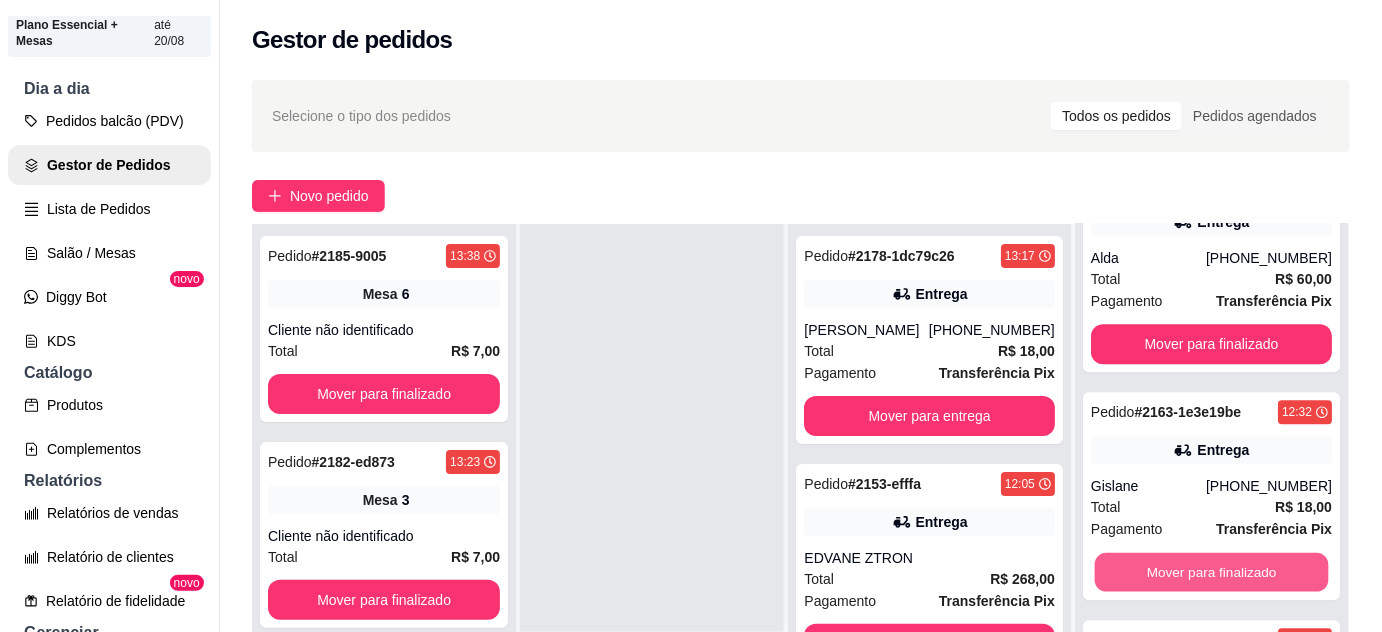 click on "Mover para finalizado" at bounding box center (1211, 572) 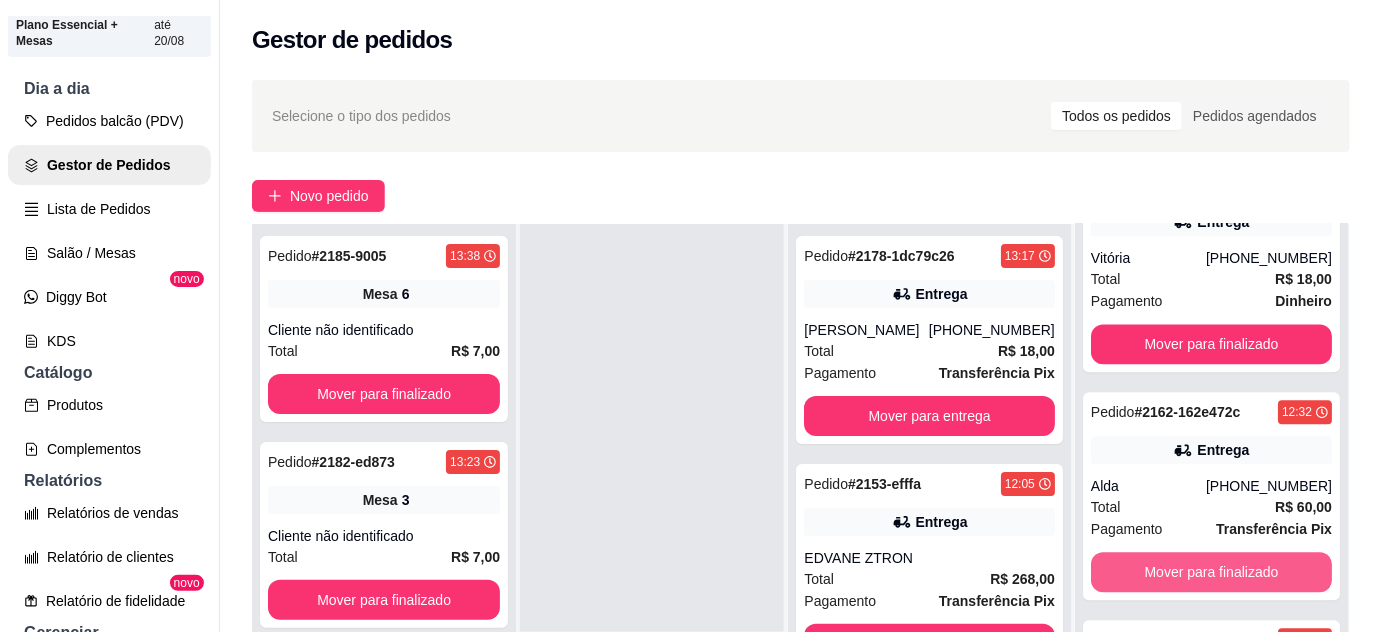 scroll, scrollTop: 1460, scrollLeft: 0, axis: vertical 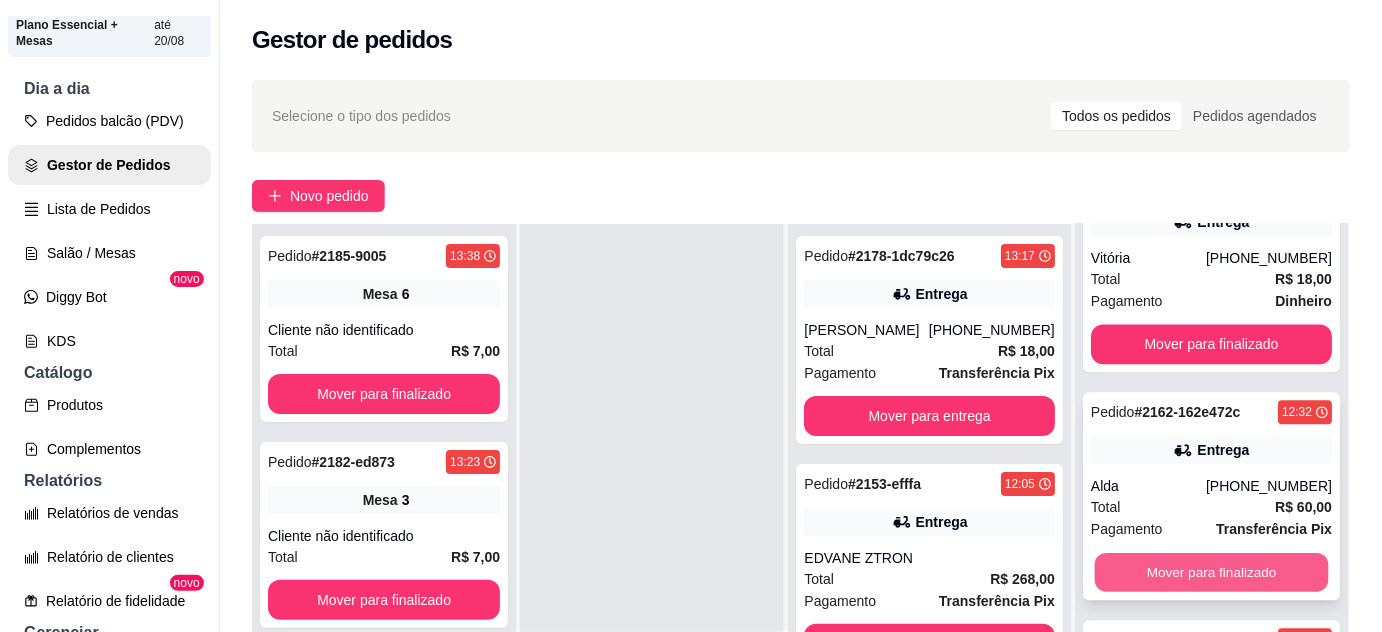 click on "Mover para finalizado" at bounding box center (1211, 572) 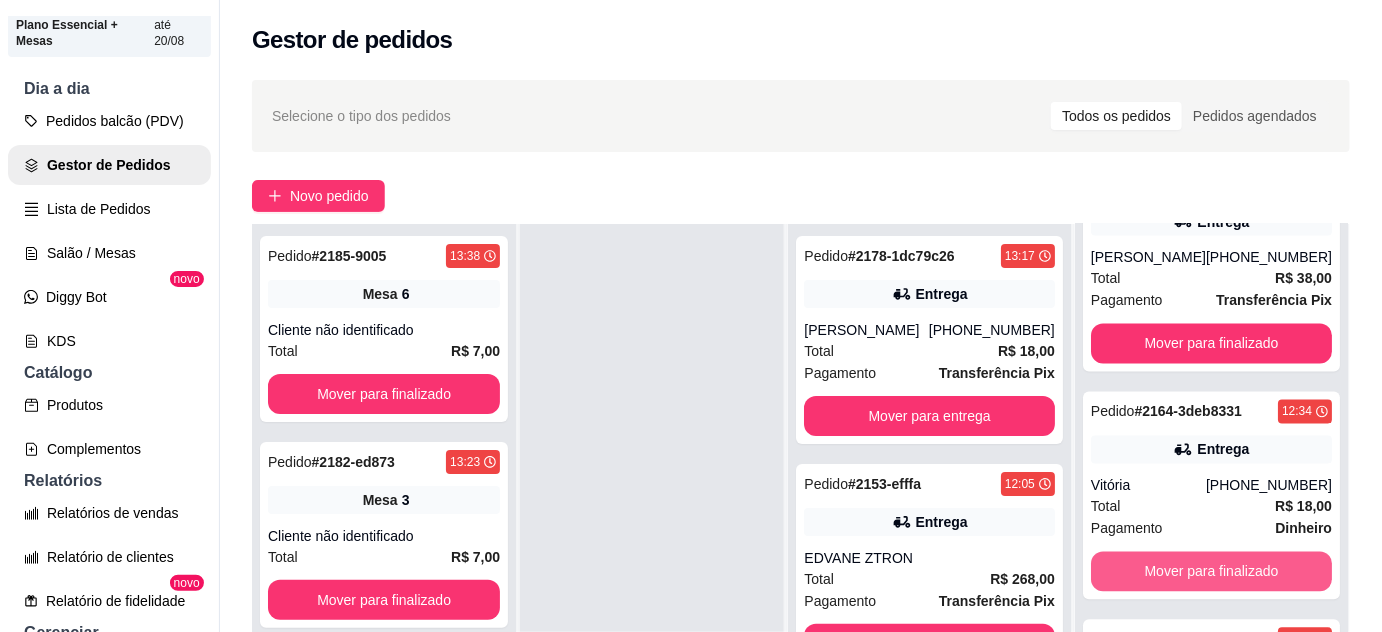 scroll, scrollTop: 1232, scrollLeft: 0, axis: vertical 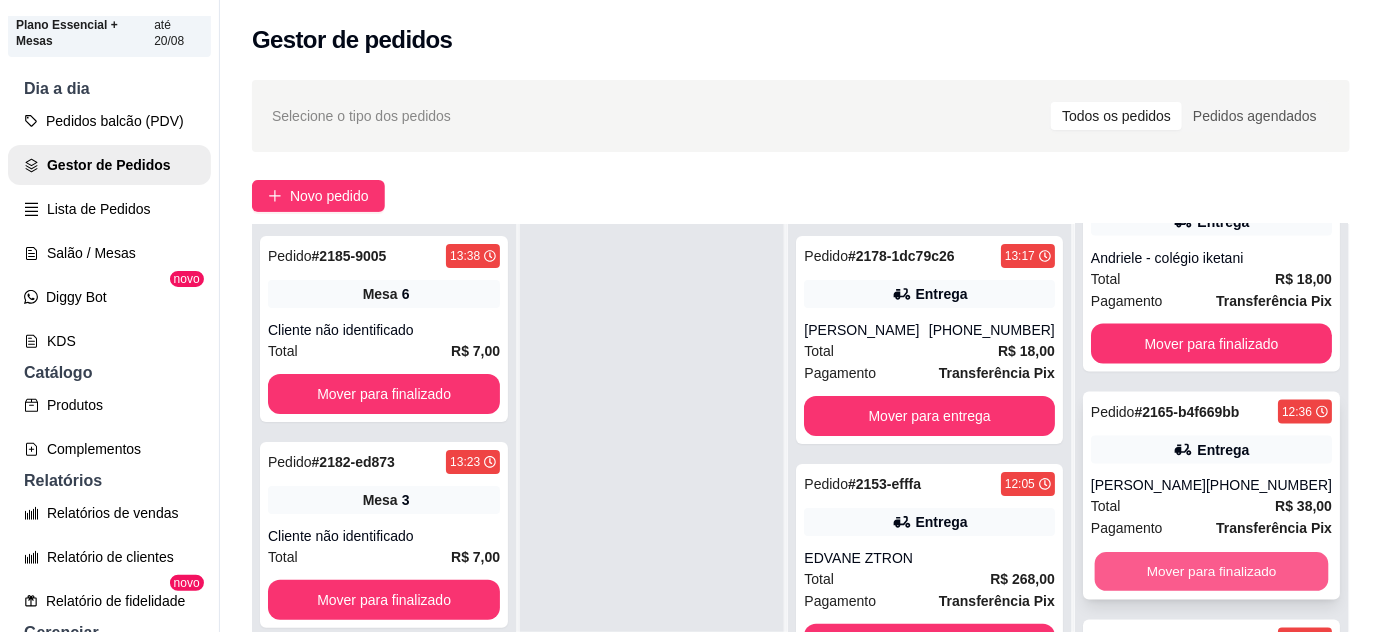 click on "Mover para finalizado" at bounding box center [1211, 572] 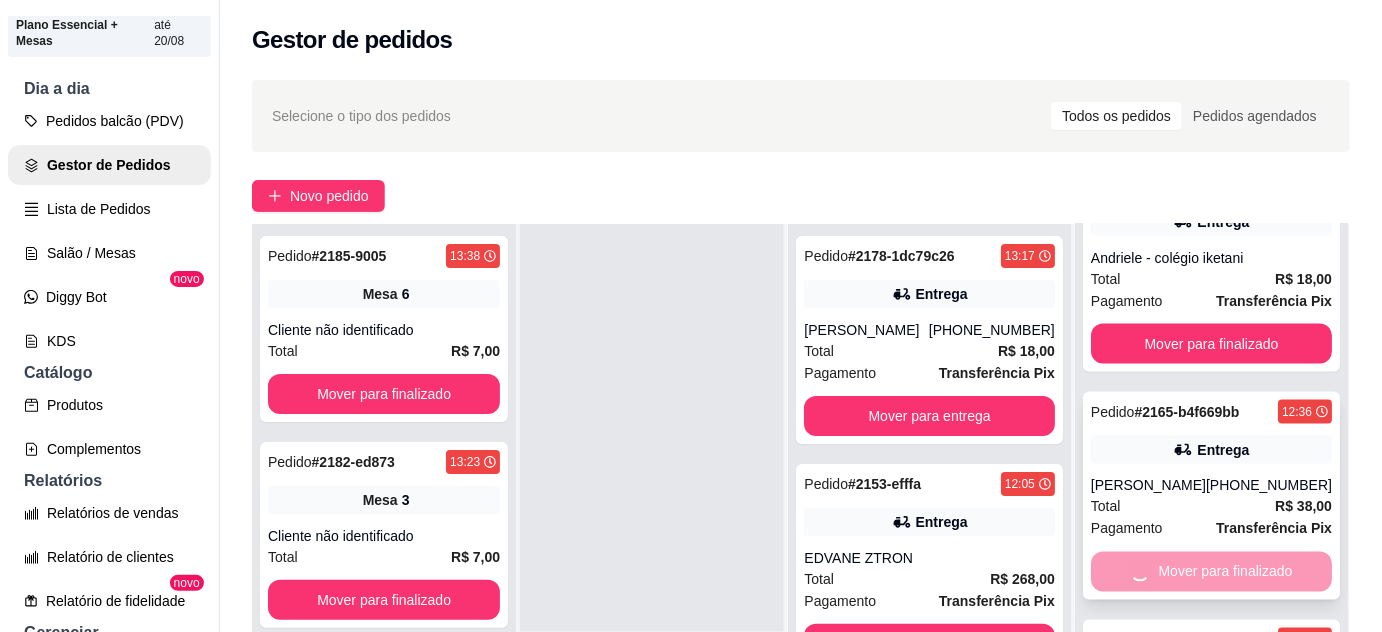 scroll, scrollTop: 776, scrollLeft: 0, axis: vertical 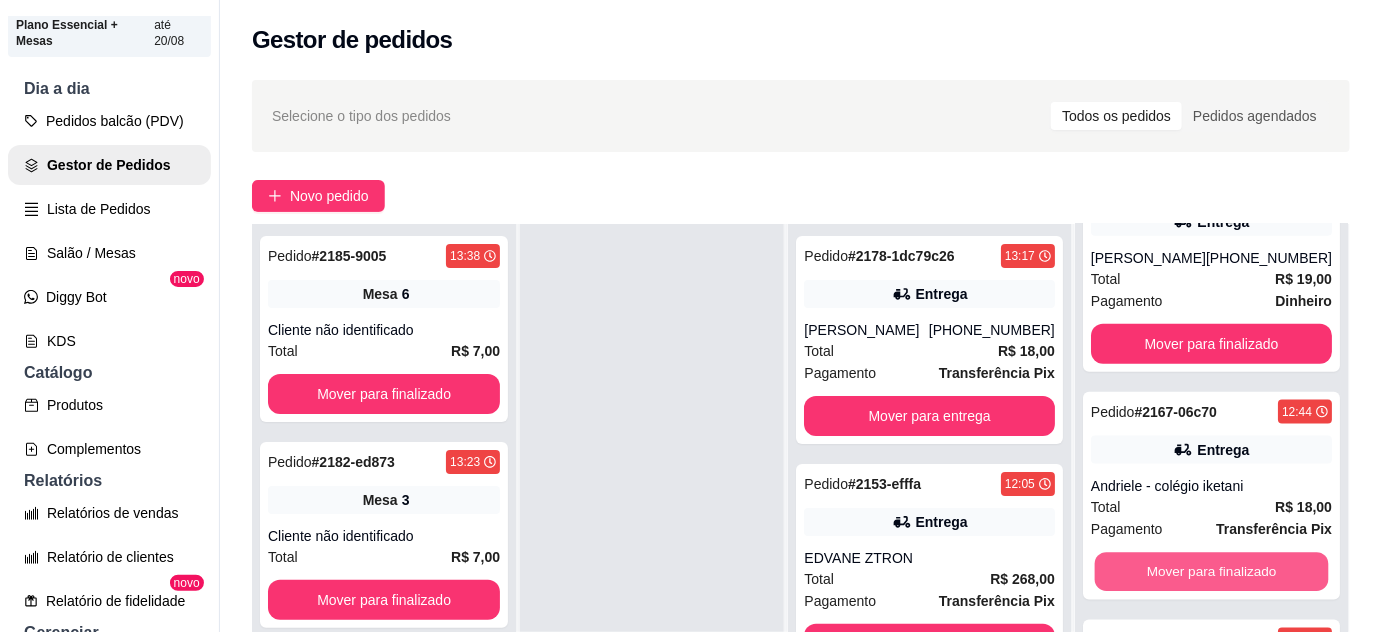 click on "Mover para finalizado" at bounding box center (1211, 572) 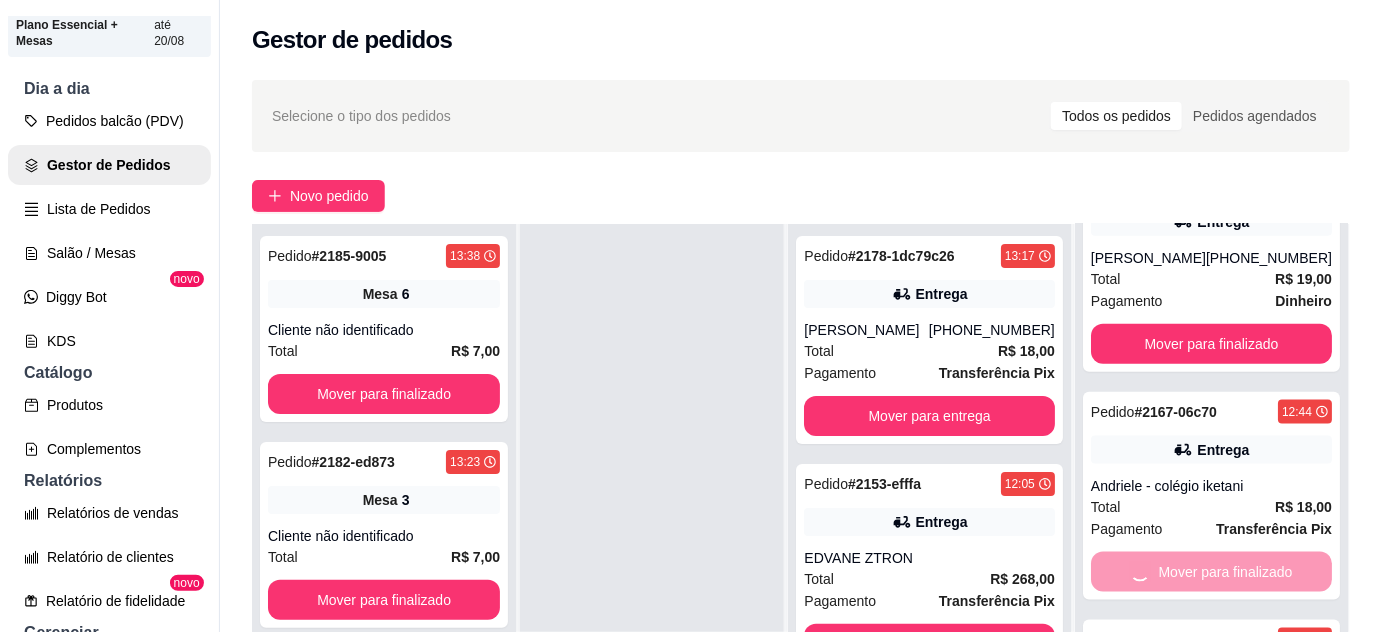 scroll, scrollTop: 548, scrollLeft: 0, axis: vertical 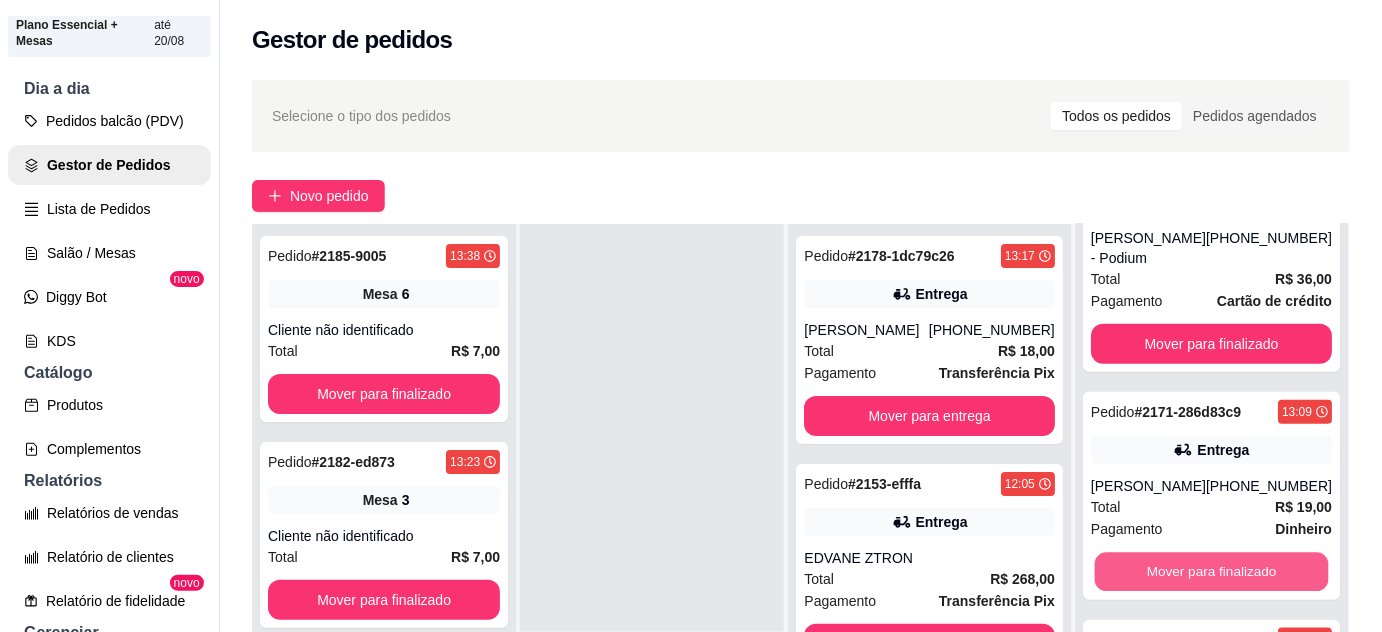 click on "Mover para finalizado" at bounding box center (1211, 572) 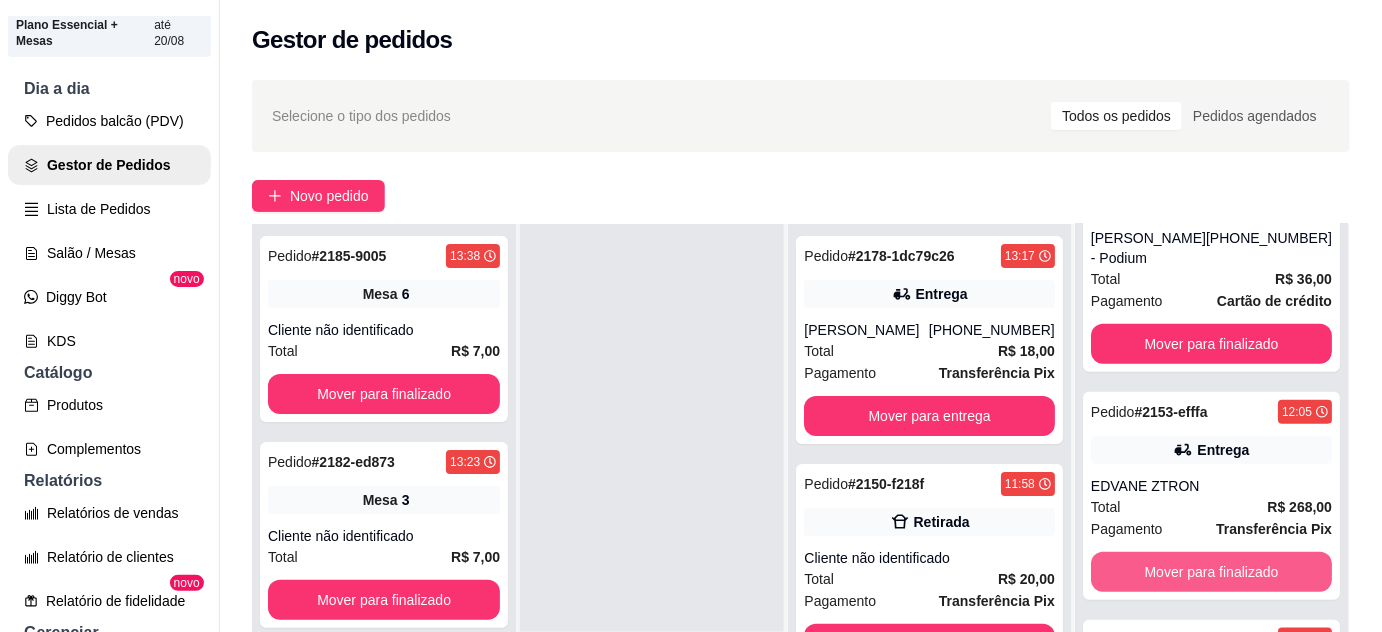 scroll, scrollTop: 528, scrollLeft: 0, axis: vertical 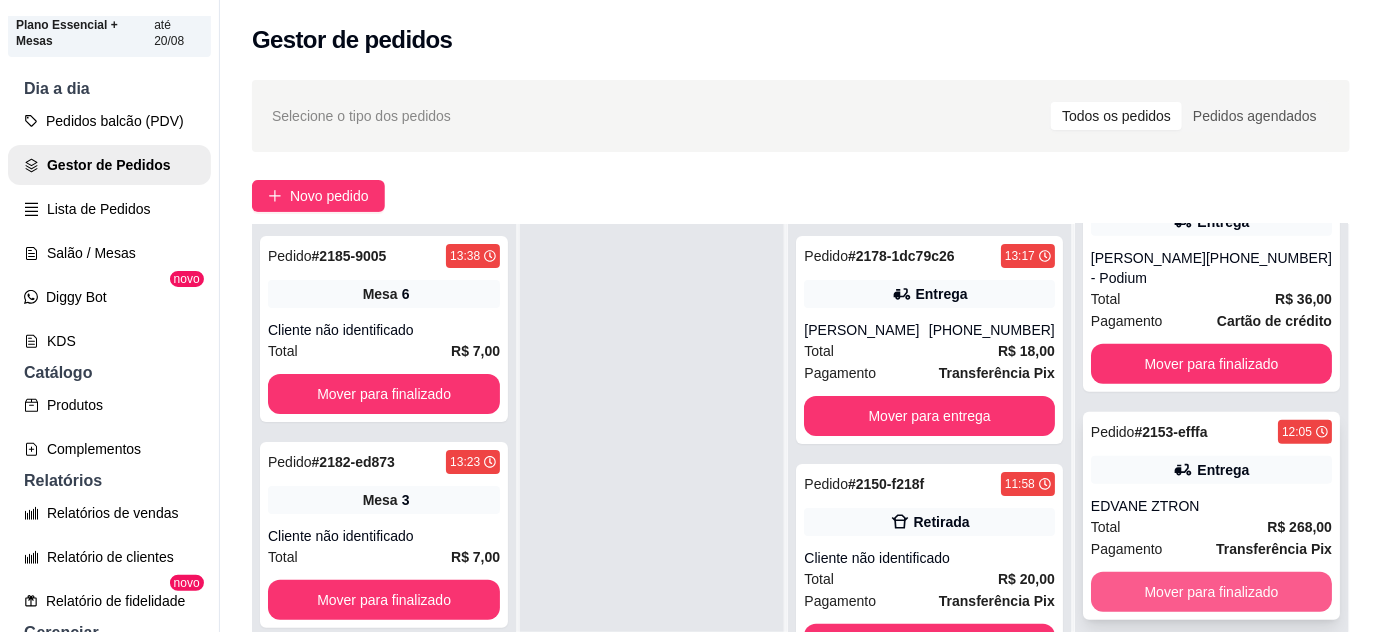 click on "Mover para finalizado" at bounding box center (1211, 592) 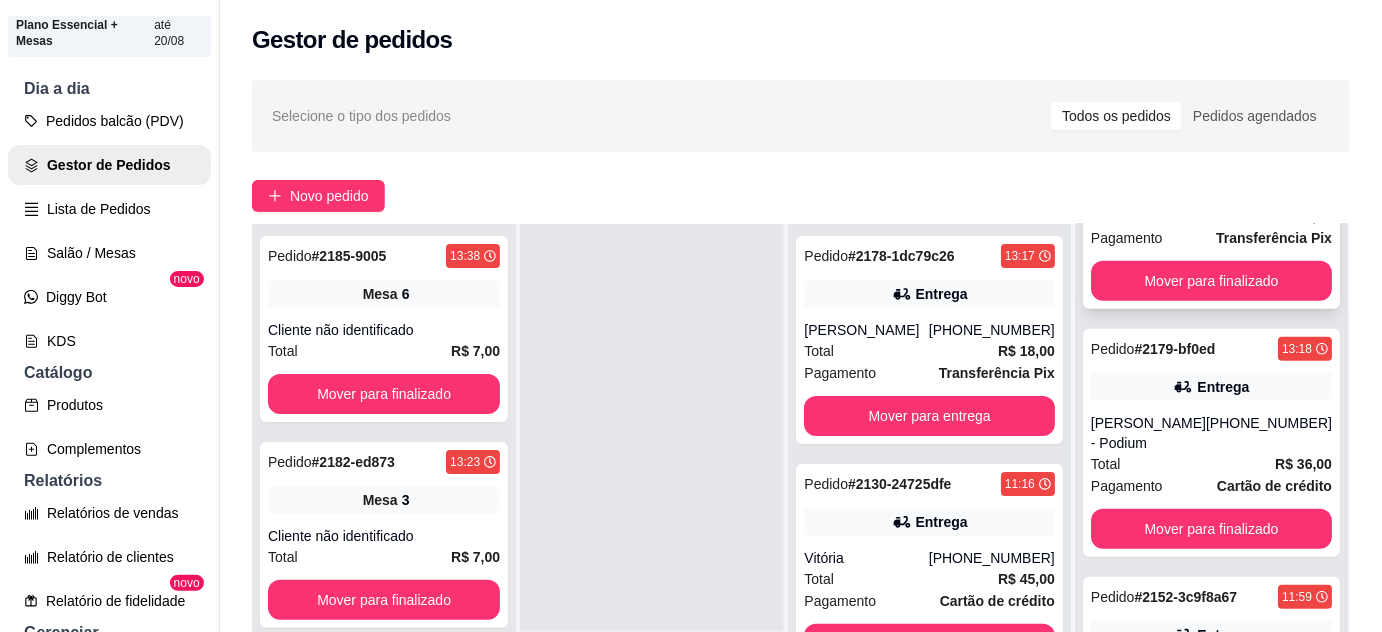 scroll, scrollTop: 909, scrollLeft: 0, axis: vertical 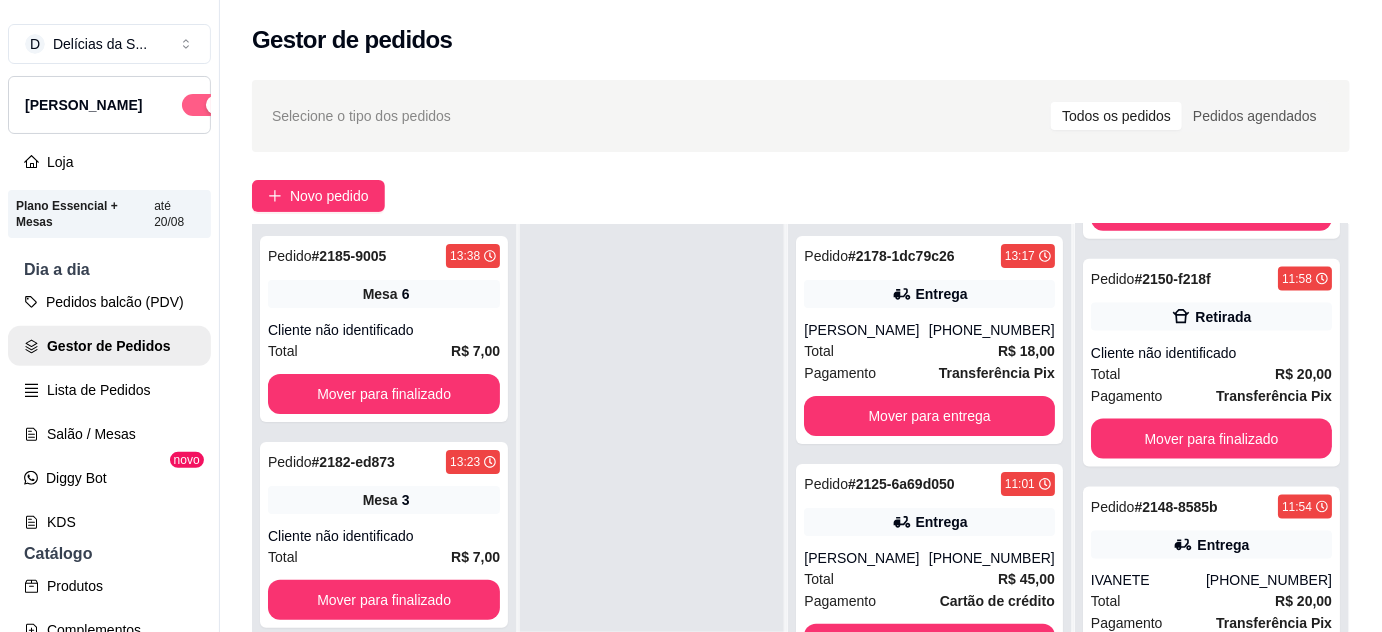 click at bounding box center (204, 105) 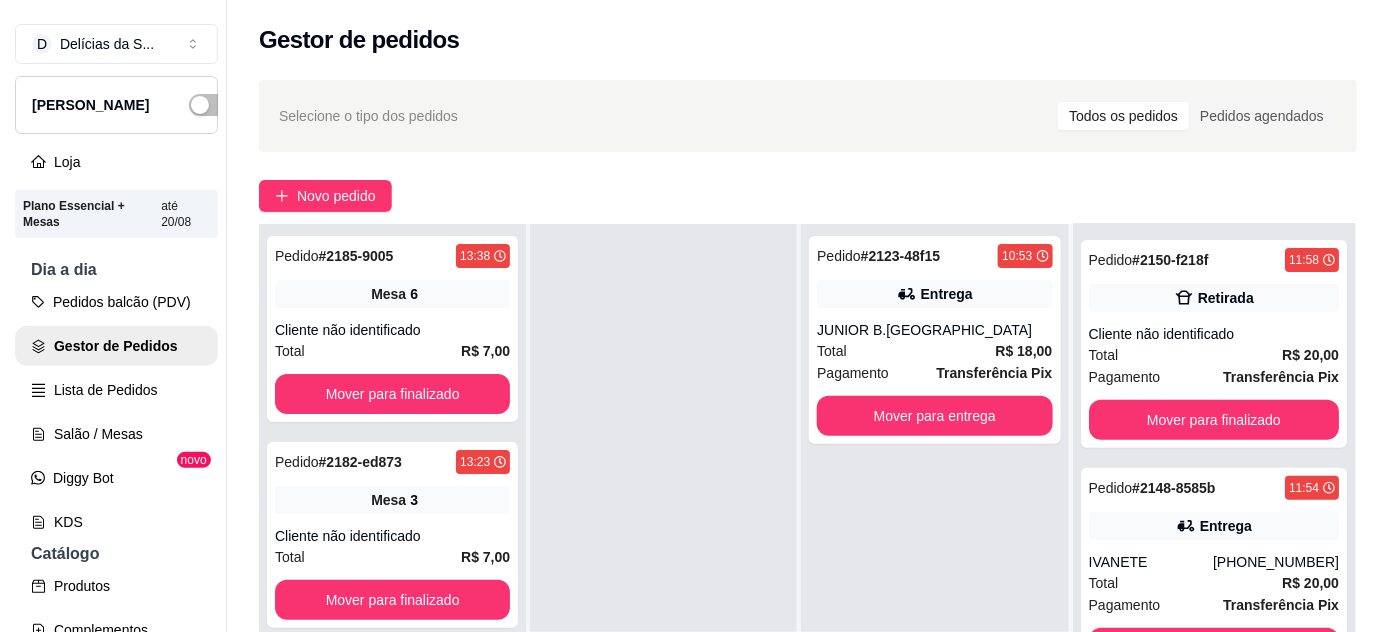 scroll, scrollTop: 0, scrollLeft: 0, axis: both 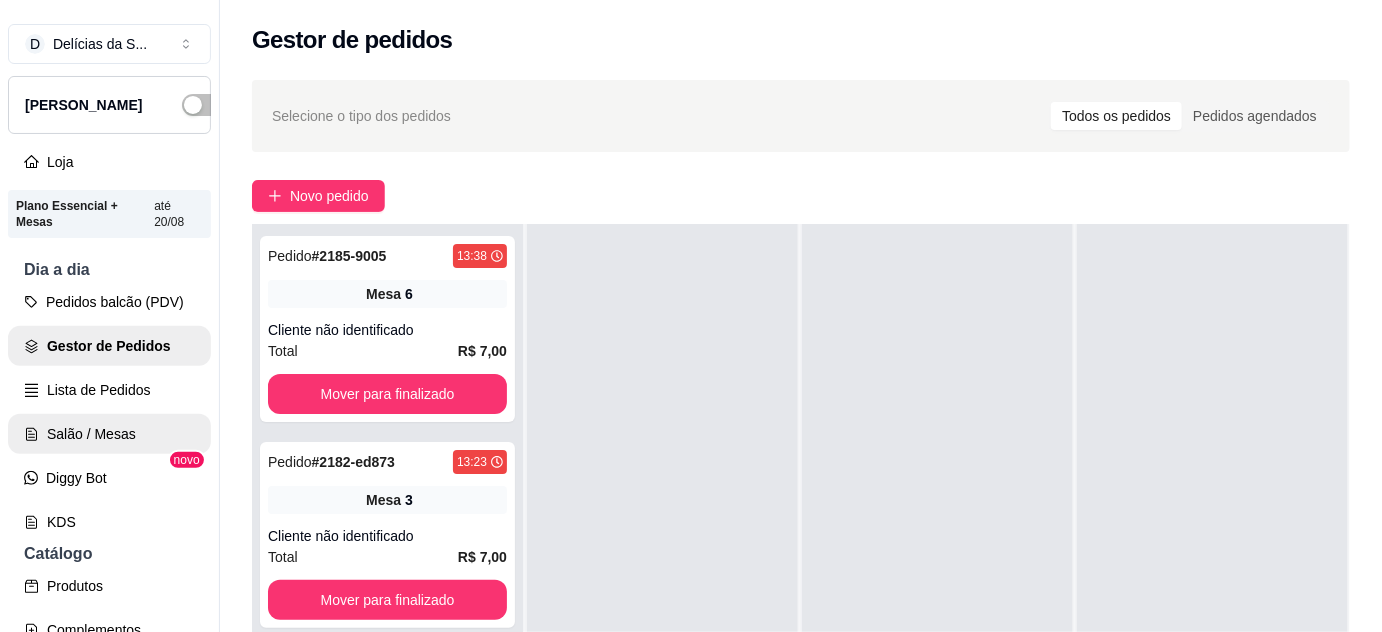 click on "Salão / Mesas" at bounding box center [109, 434] 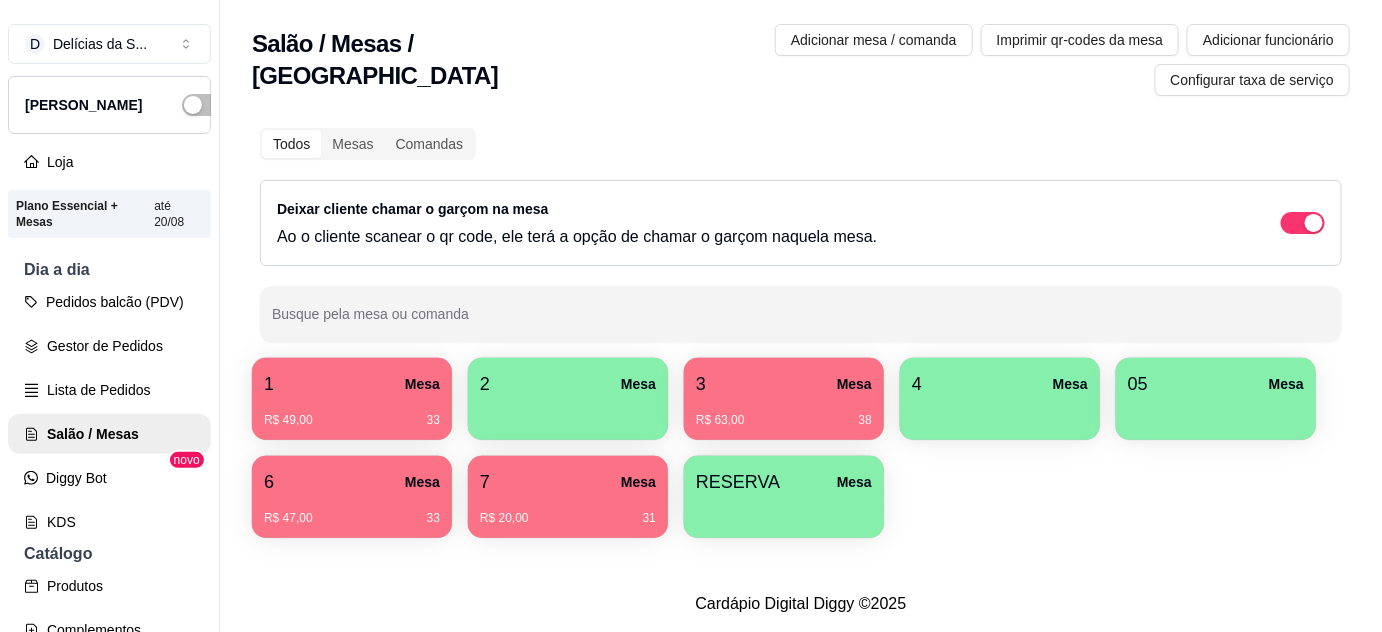 click on "6 Mesa R$ 47,00 33" at bounding box center (352, 497) 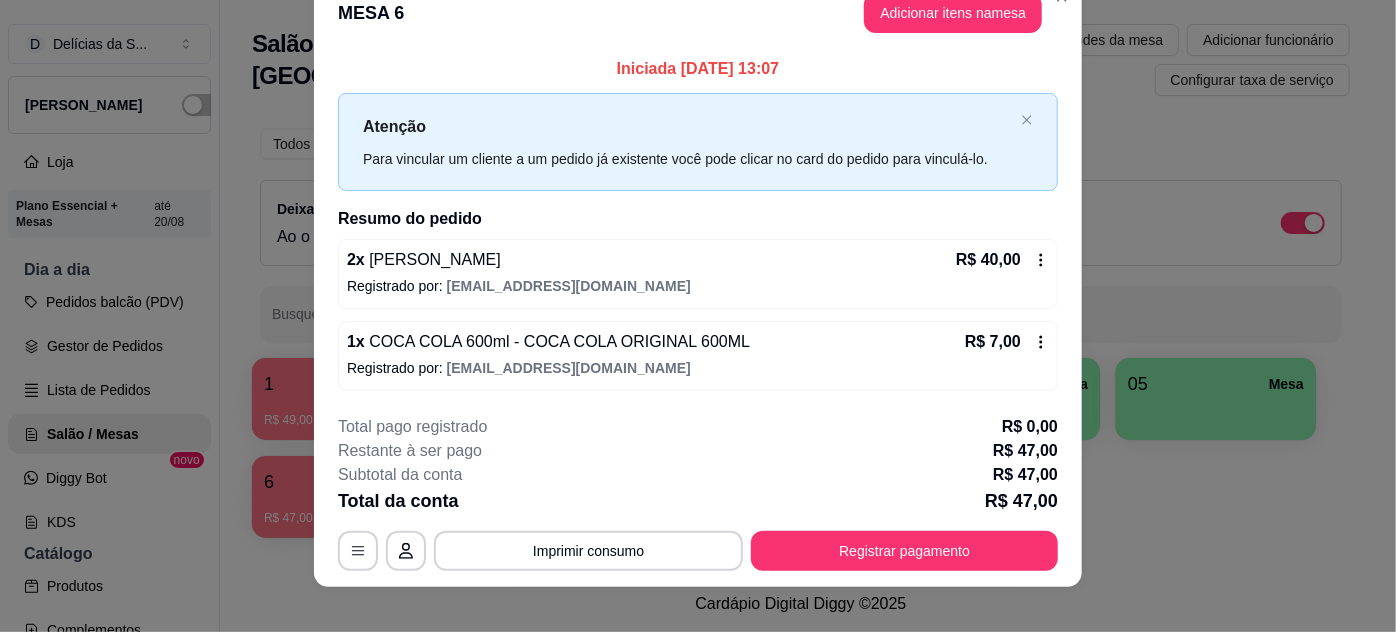 scroll, scrollTop: 51, scrollLeft: 0, axis: vertical 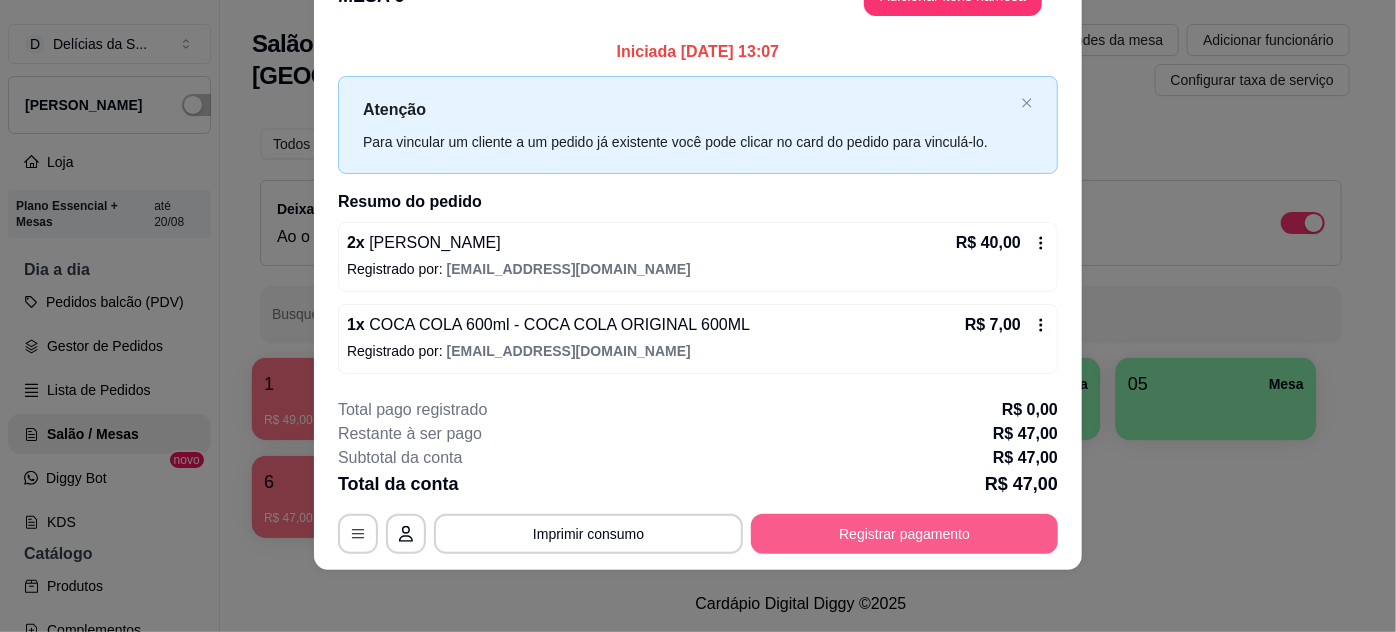 click on "Registrar pagamento" at bounding box center [904, 534] 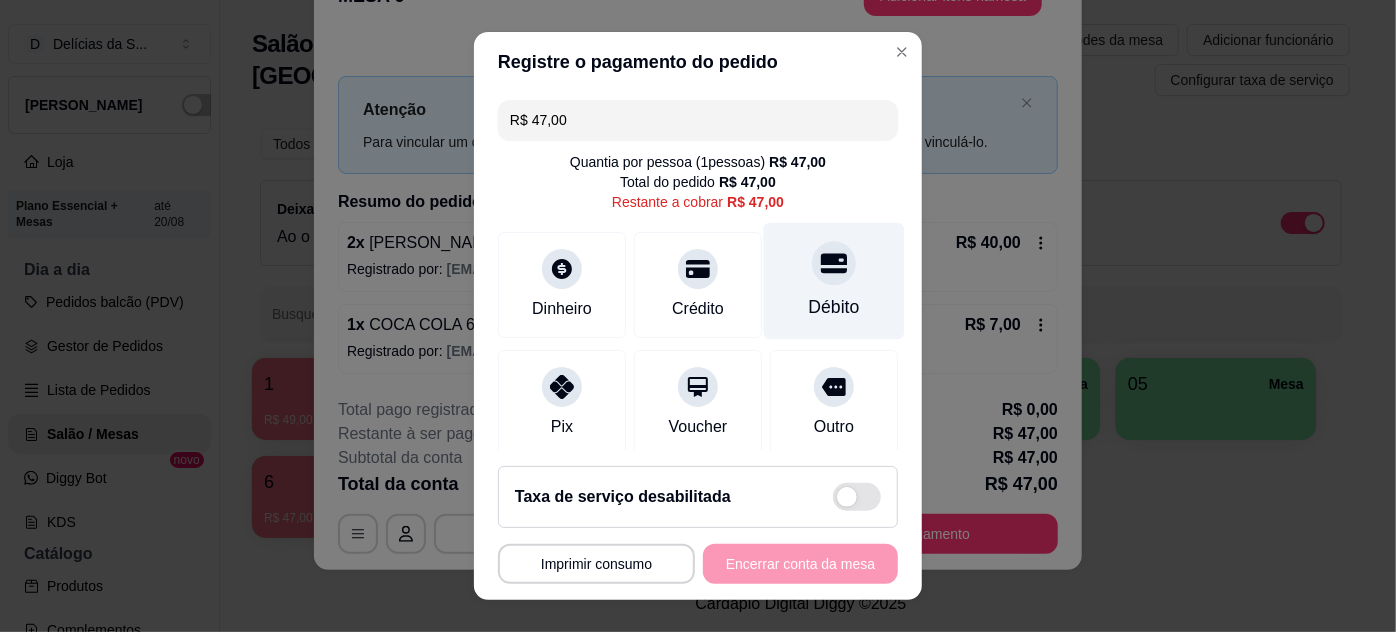 click 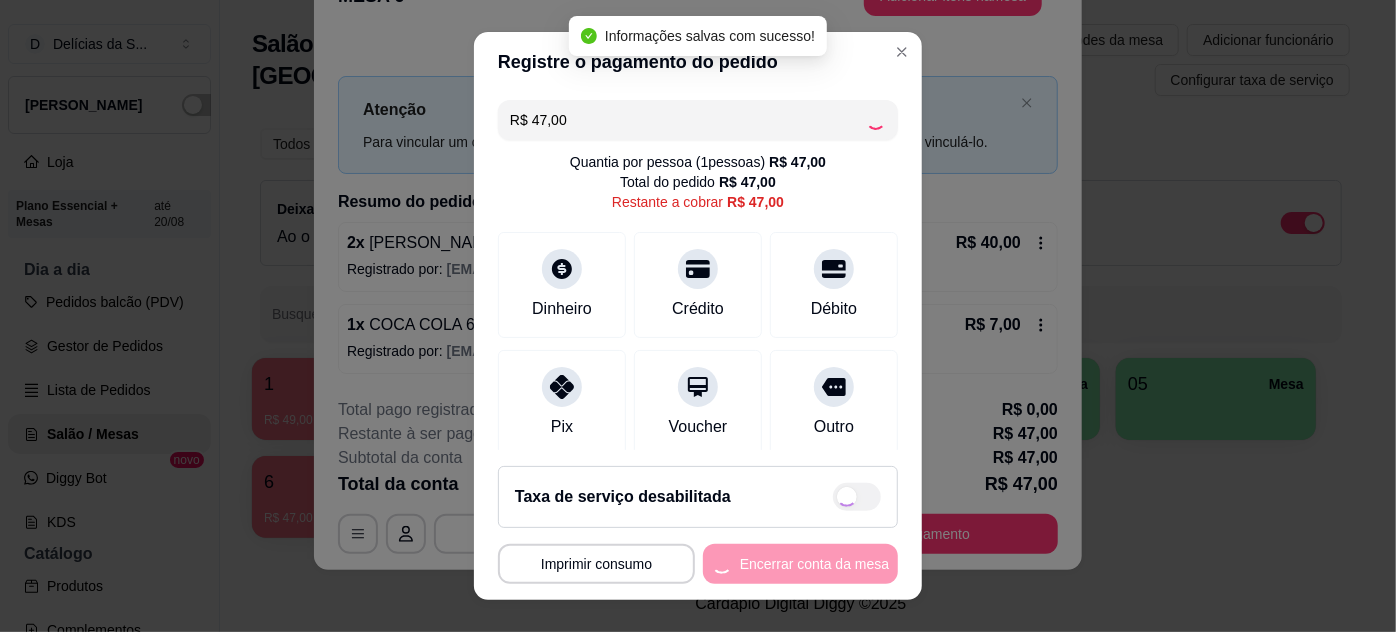 type on "R$ 0,00" 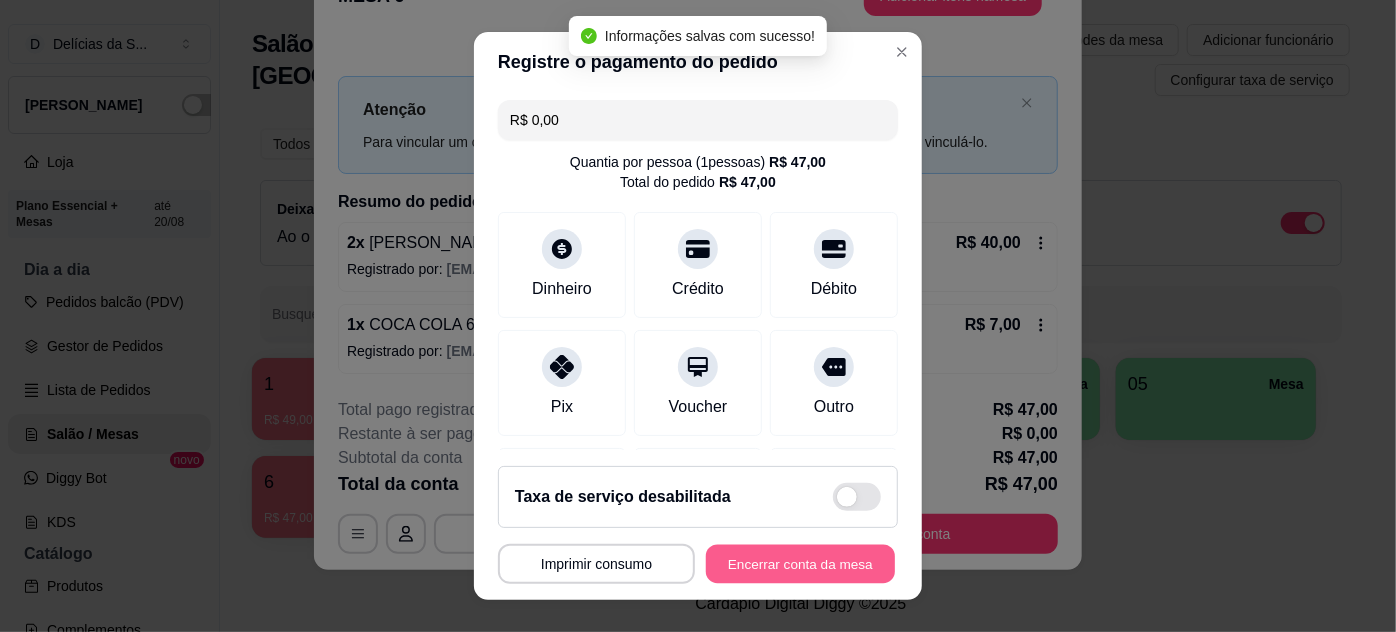 click on "Encerrar conta da mesa" at bounding box center (800, 564) 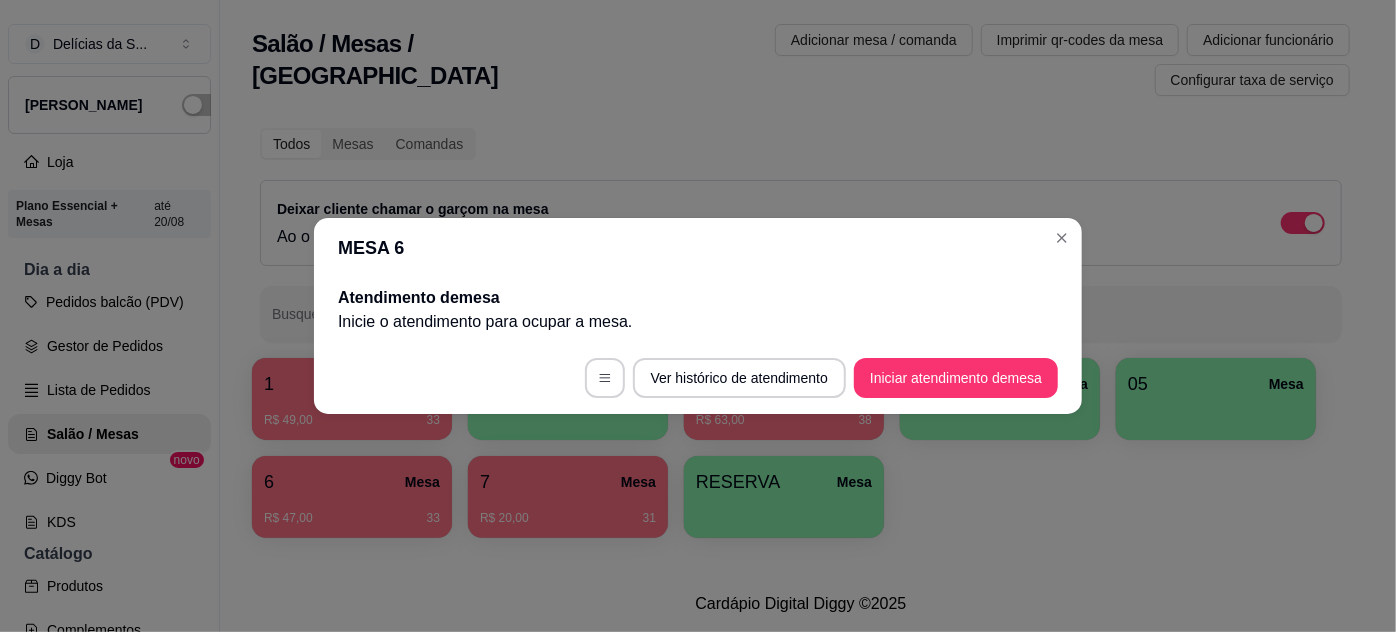 scroll, scrollTop: 0, scrollLeft: 0, axis: both 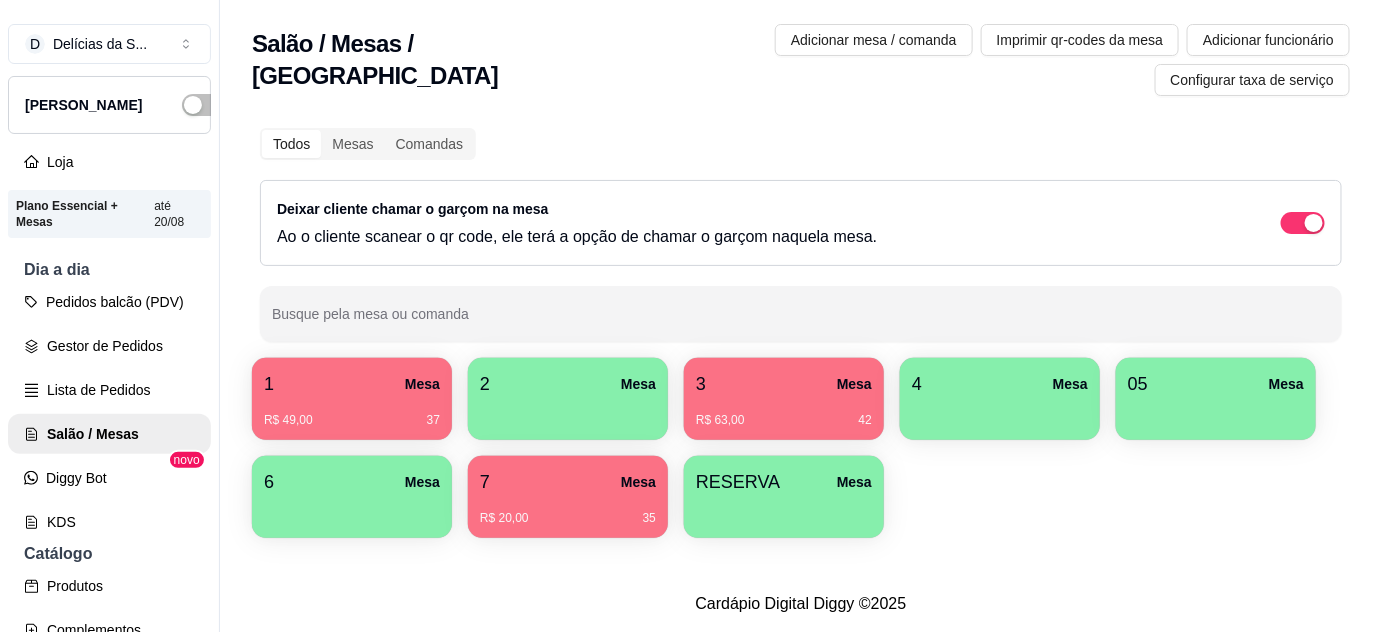 click on "R$ 20,00 35" at bounding box center (568, 511) 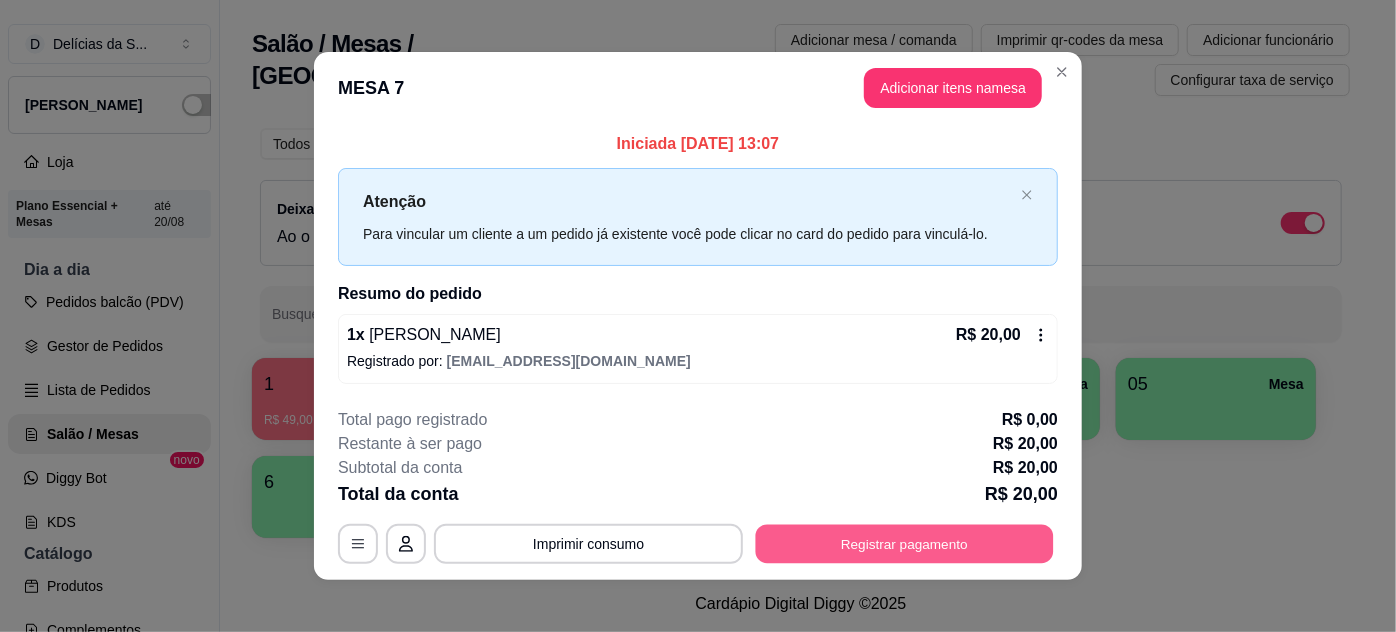 click on "Registrar pagamento" at bounding box center [905, 543] 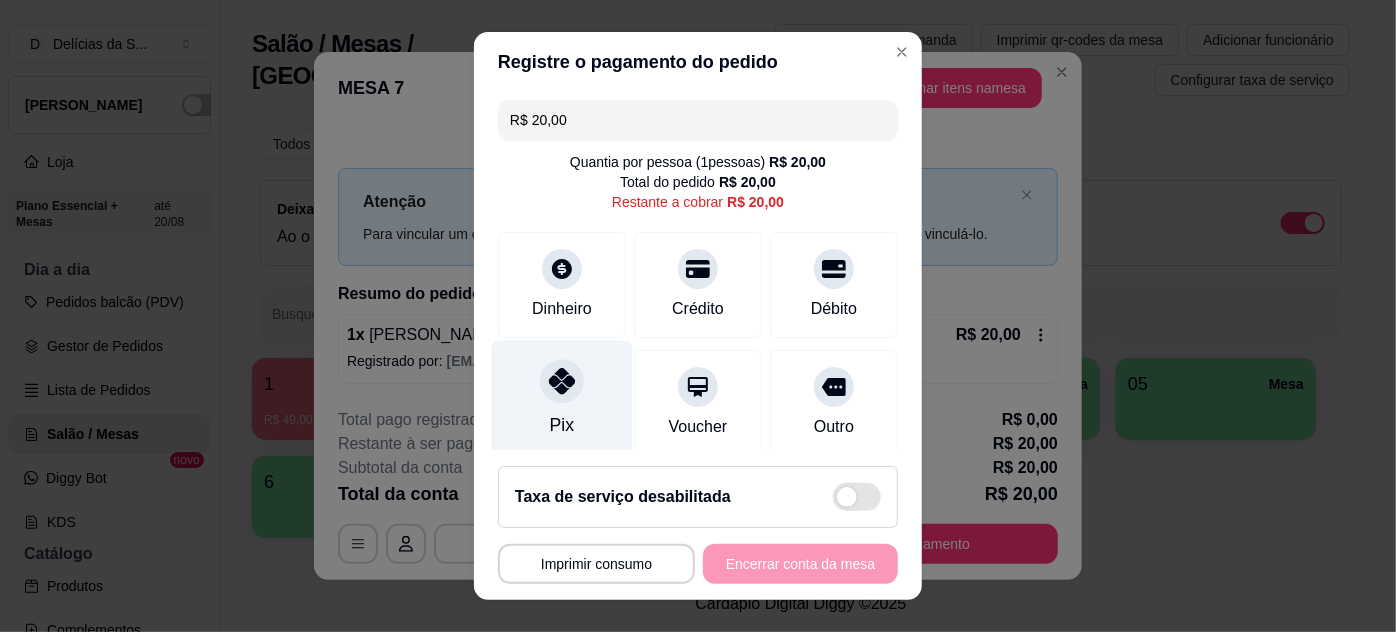 click 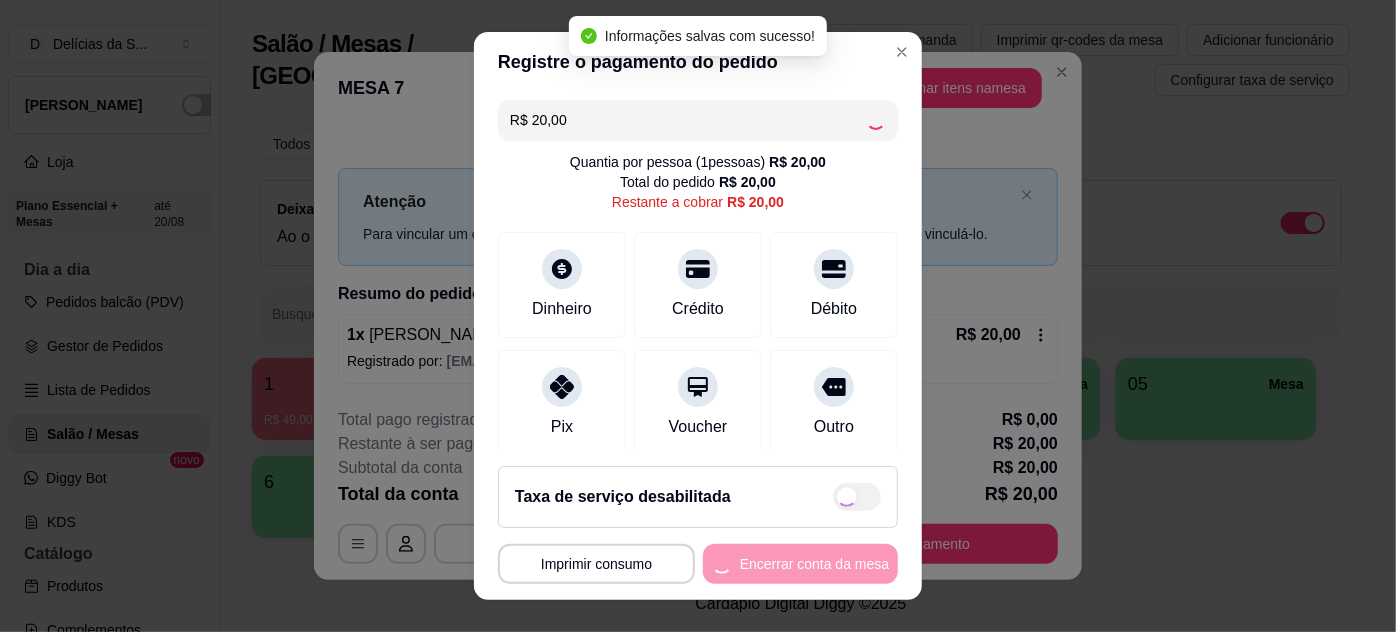 type on "R$ 0,00" 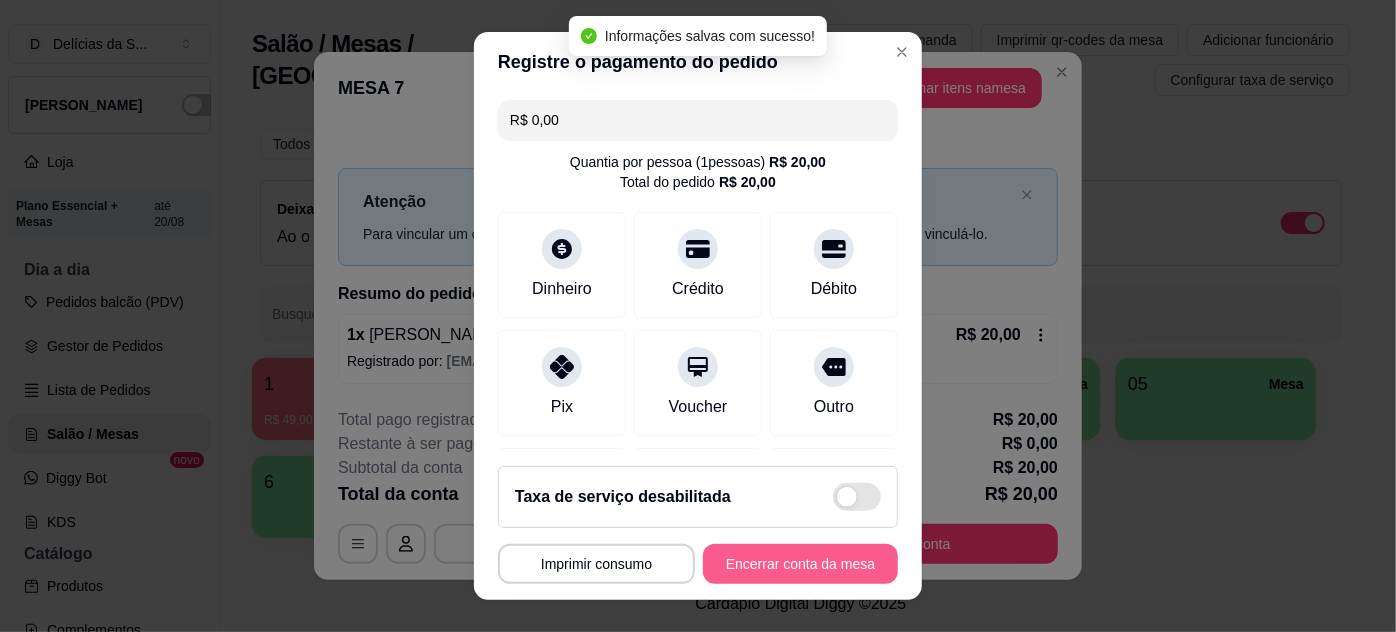 click on "Encerrar conta da mesa" at bounding box center [800, 564] 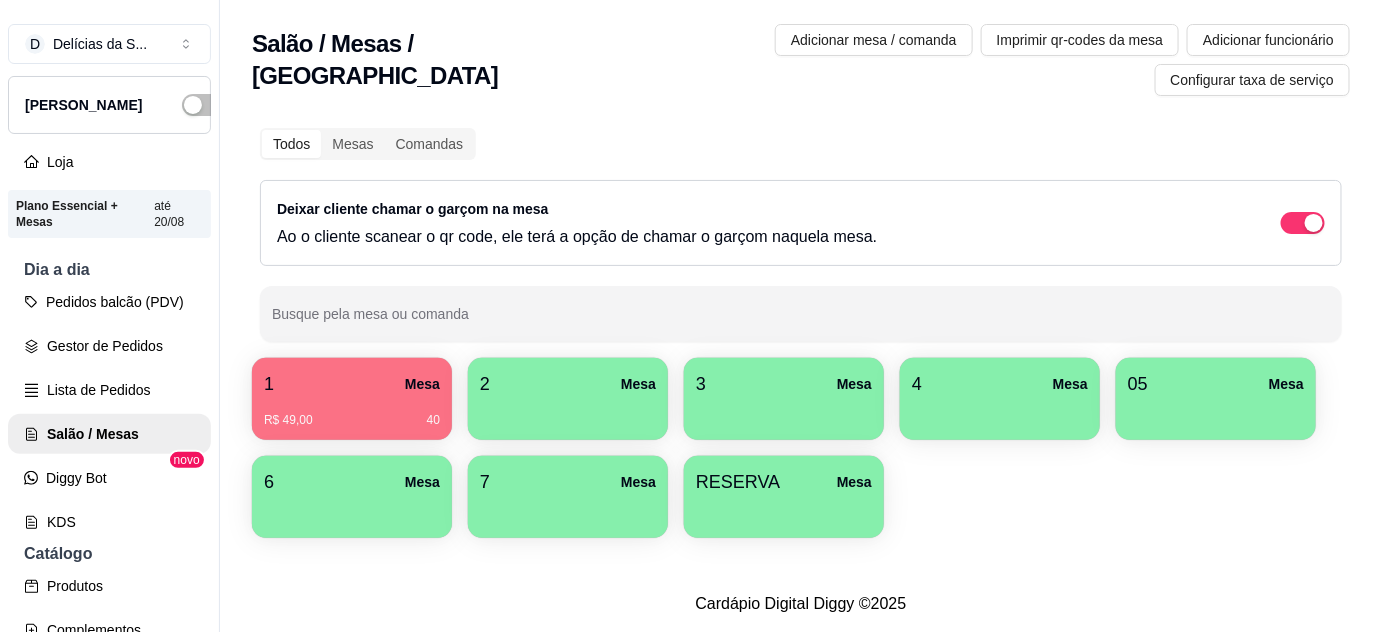 click on "R$ 49,00 40" at bounding box center [352, 413] 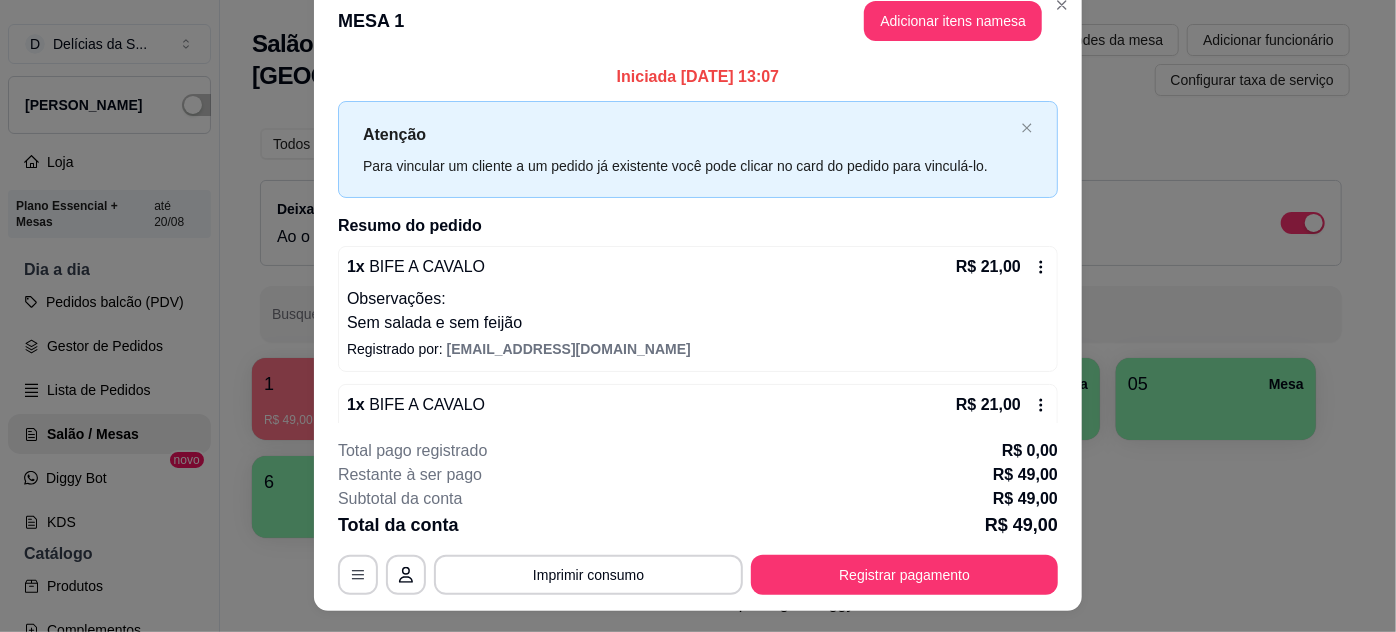 scroll, scrollTop: 0, scrollLeft: 0, axis: both 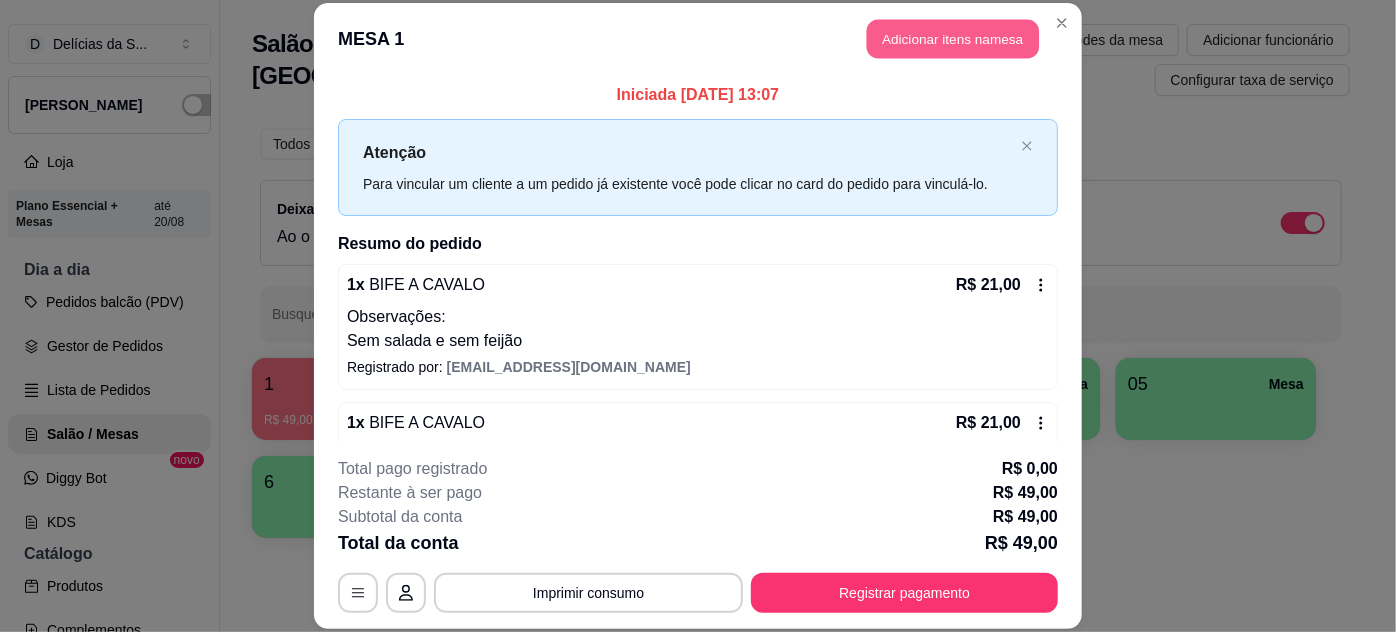 click on "Adicionar itens na  mesa" at bounding box center [953, 39] 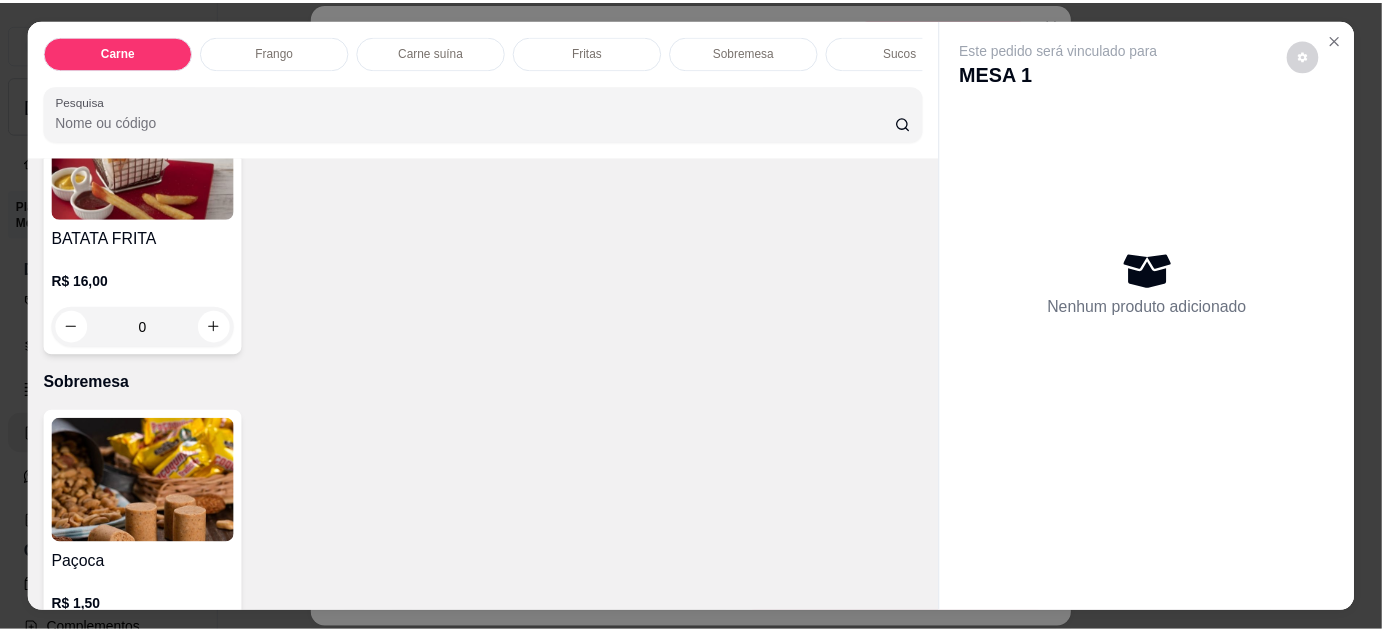 scroll, scrollTop: 2545, scrollLeft: 0, axis: vertical 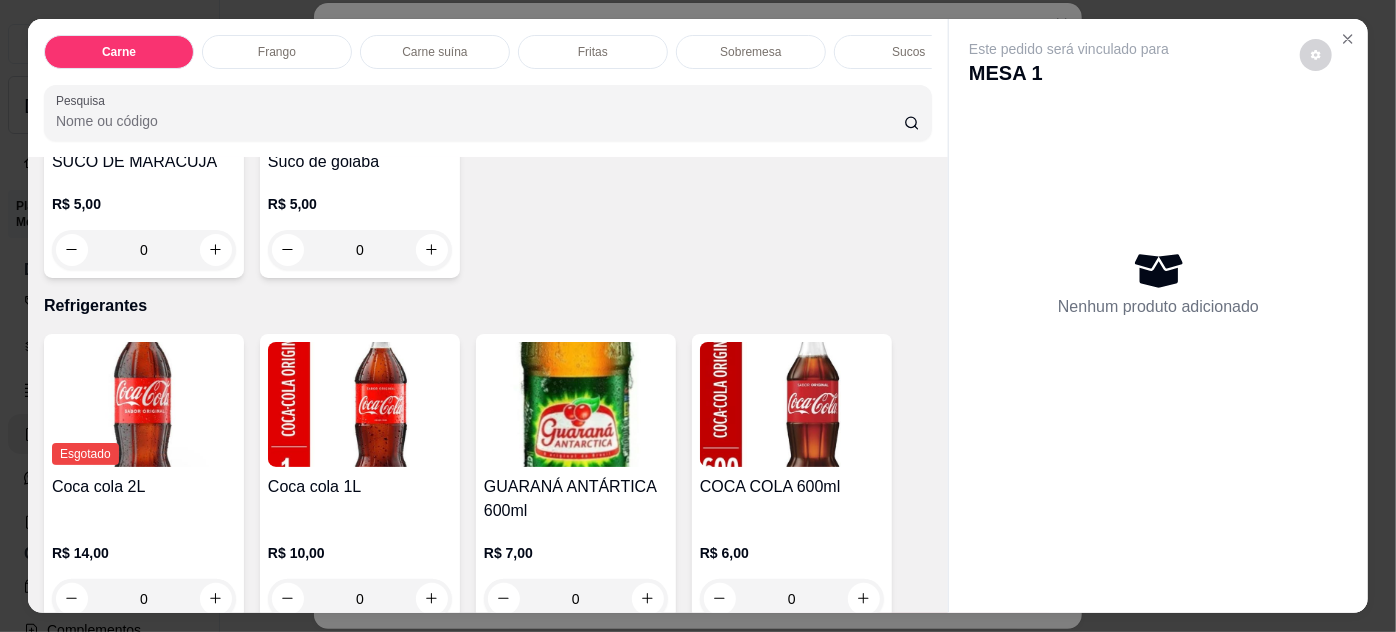 click at bounding box center (792, 404) 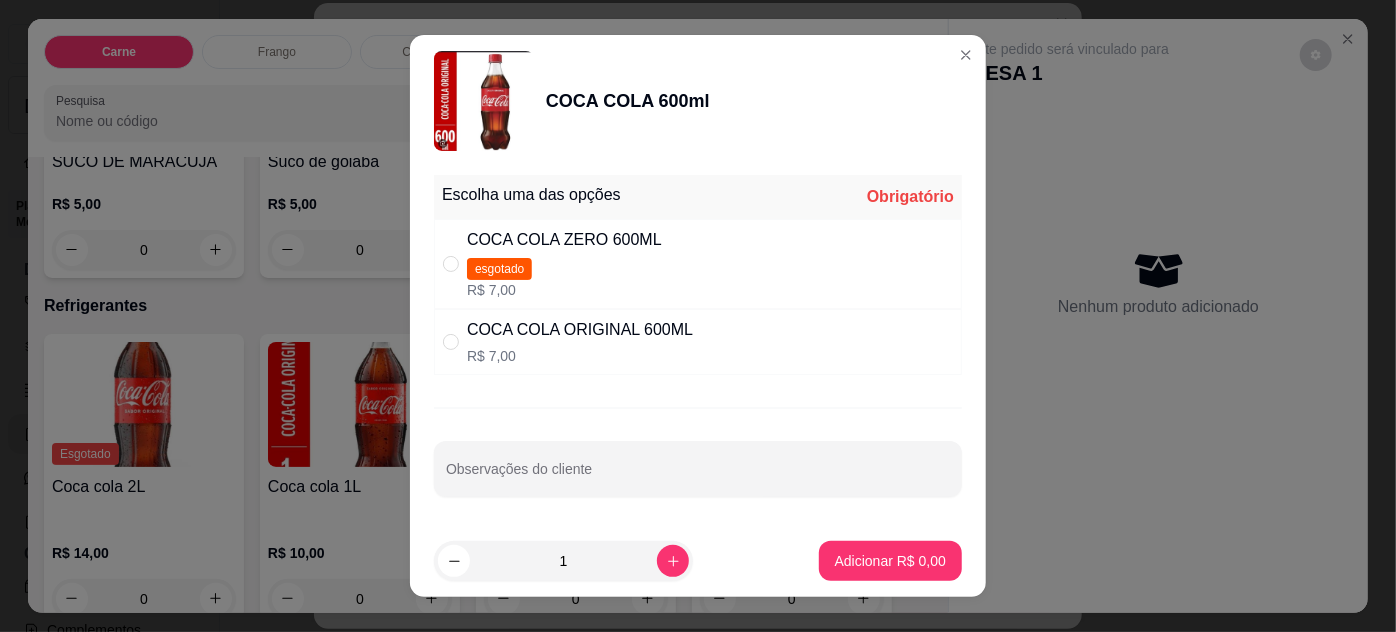 click at bounding box center (455, 342) 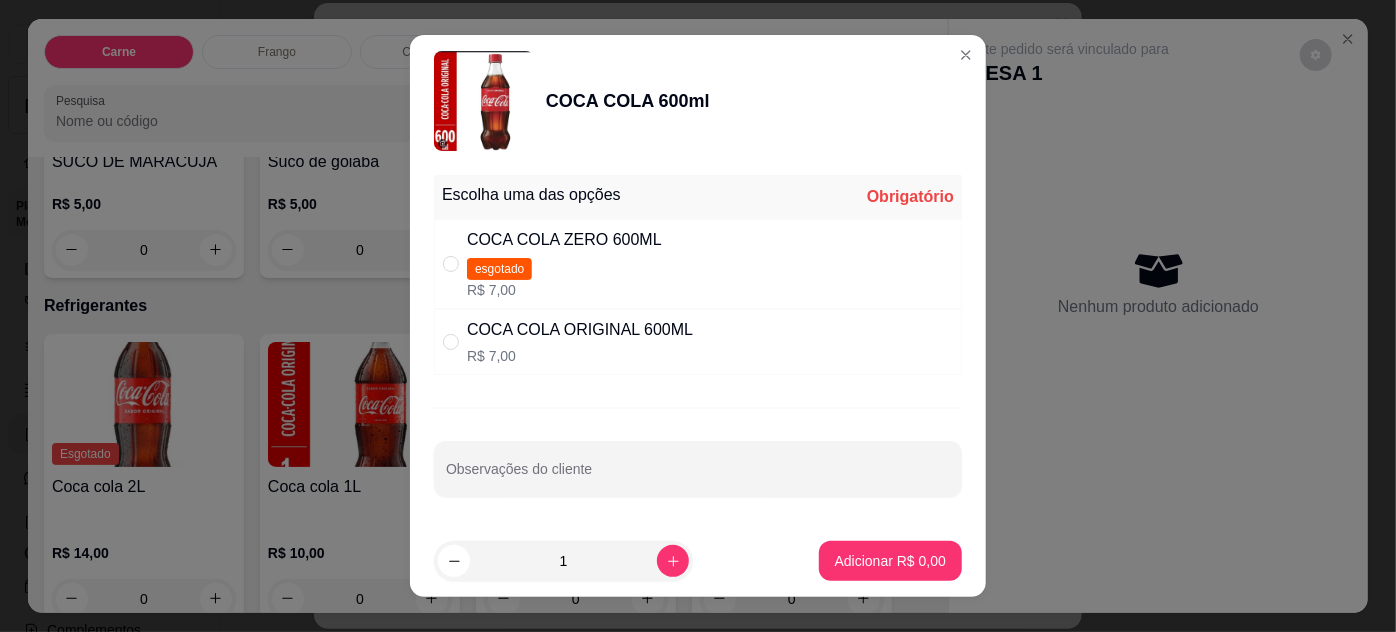 radio on "true" 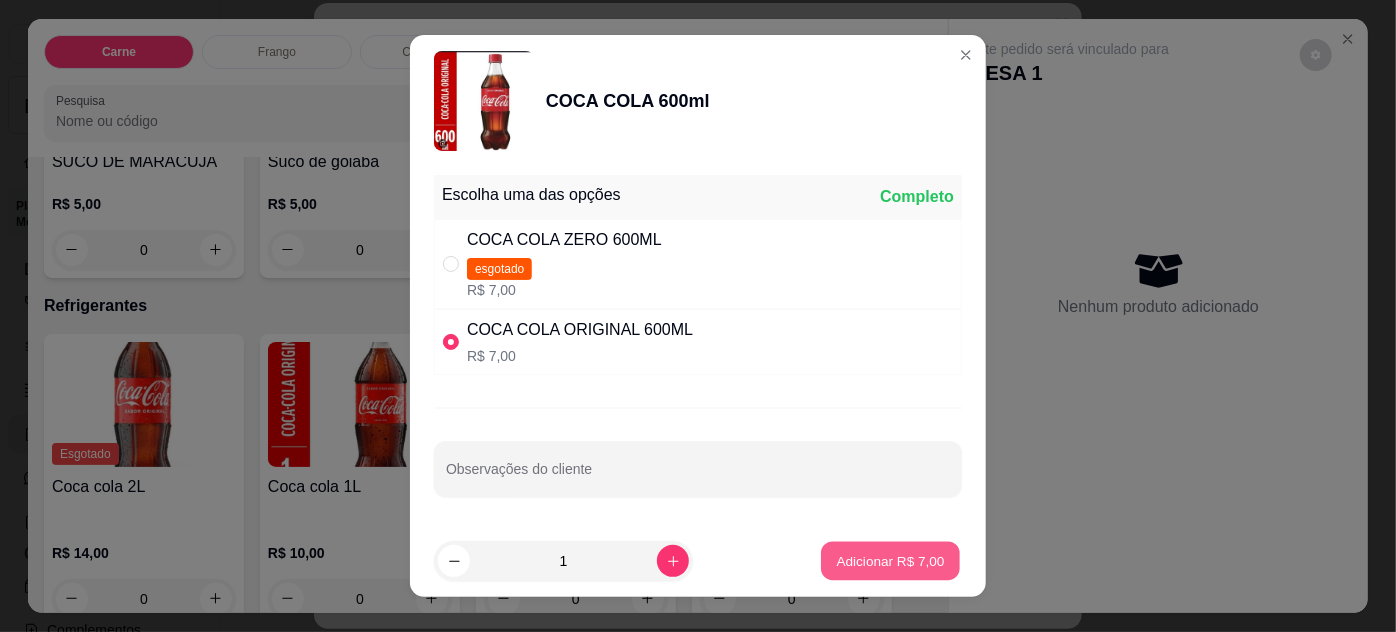 click on "Adicionar   R$ 7,00" at bounding box center [890, 560] 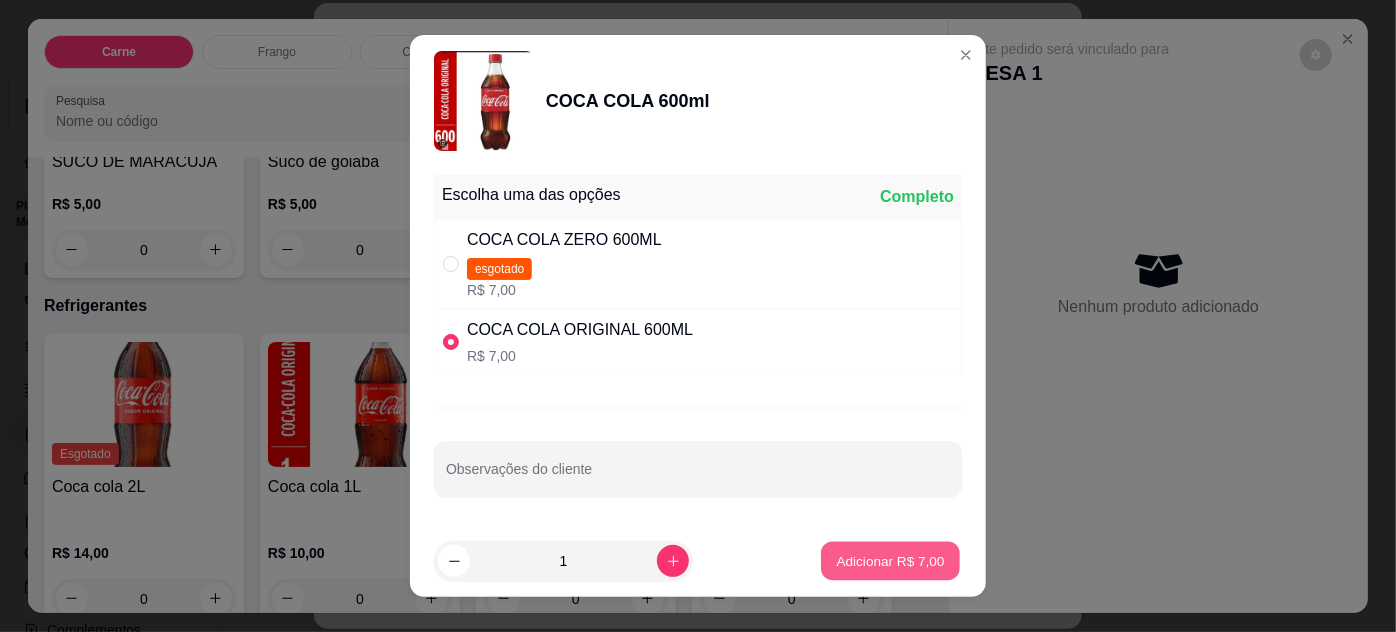 type on "1" 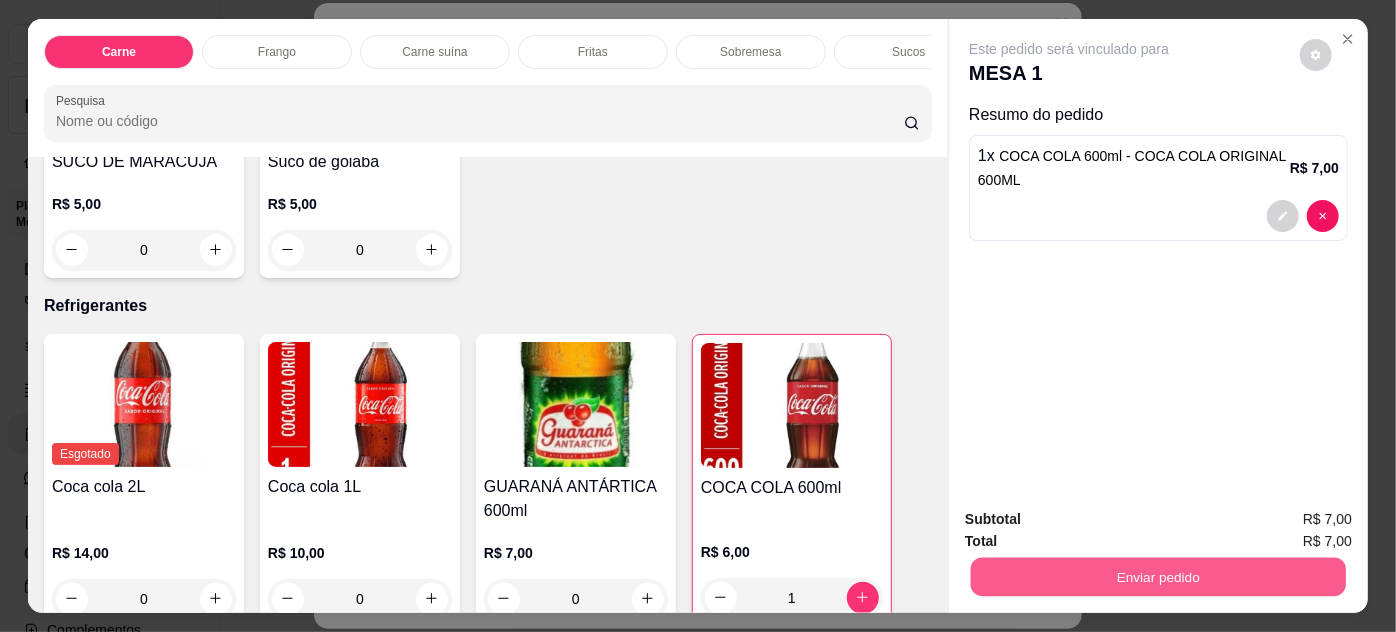 click on "Enviar pedido" at bounding box center (1158, 577) 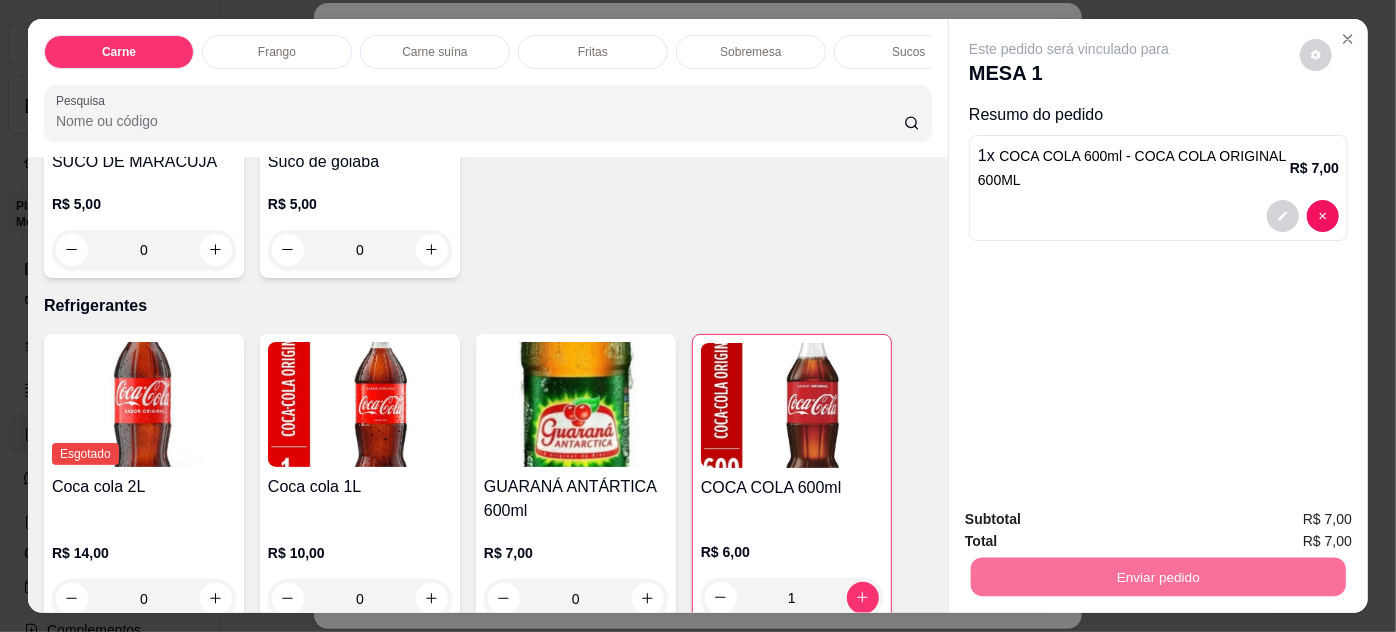 click on "Não registrar e enviar pedido" at bounding box center (1093, 520) 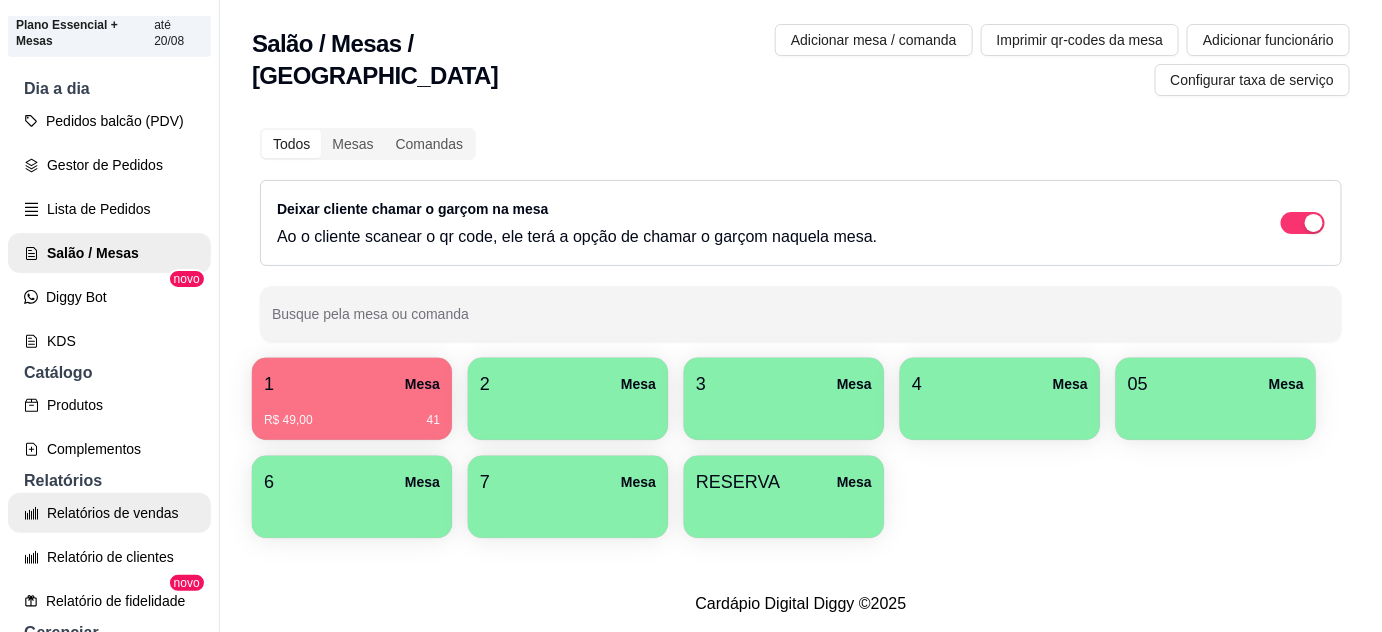 scroll, scrollTop: 0, scrollLeft: 0, axis: both 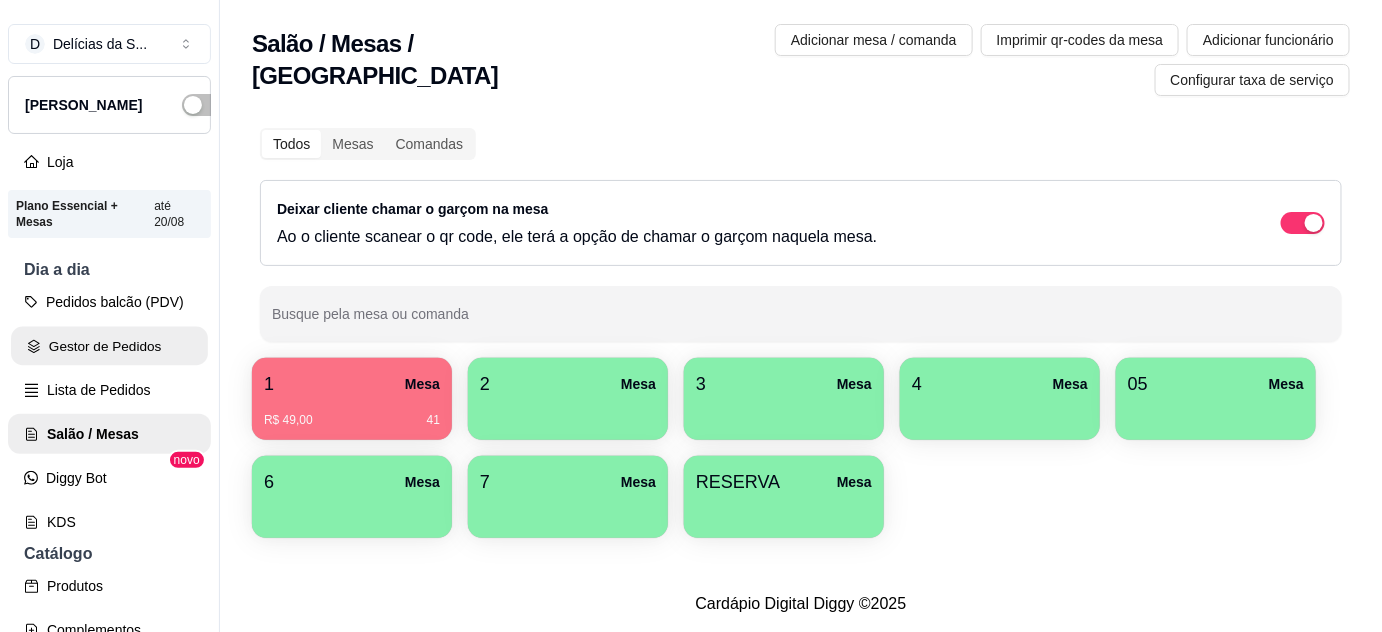 click on "Gestor de Pedidos" at bounding box center (109, 346) 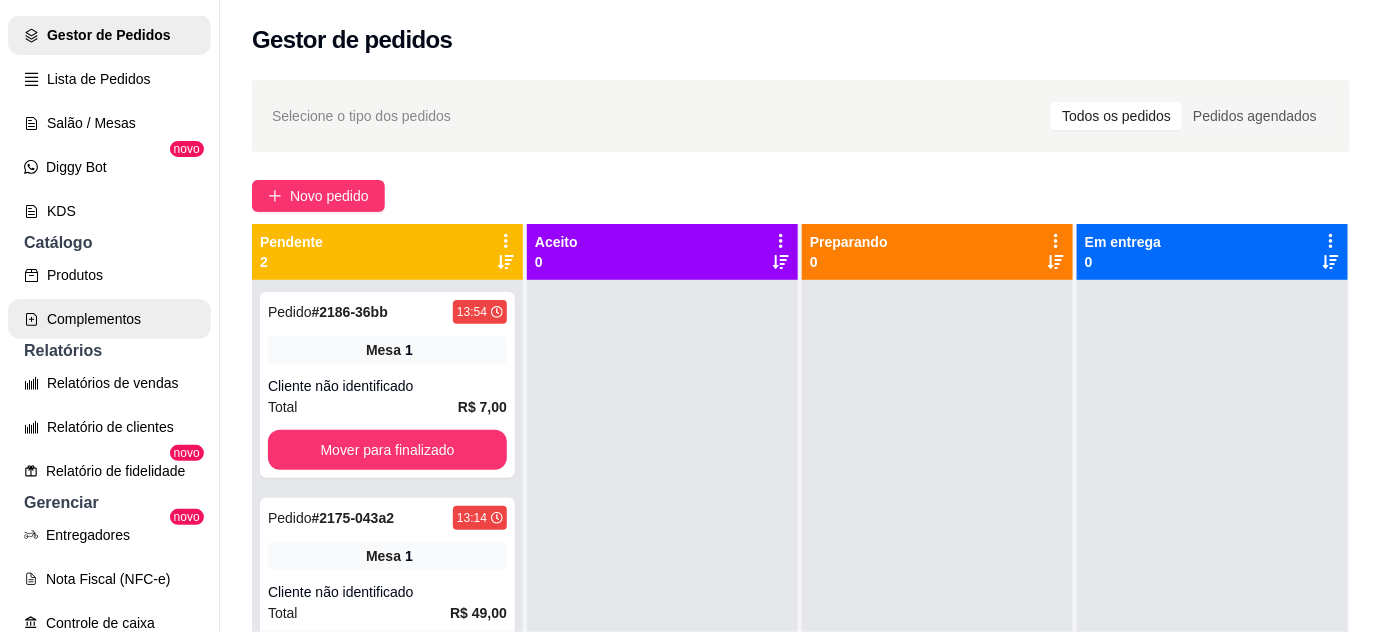 scroll, scrollTop: 363, scrollLeft: 0, axis: vertical 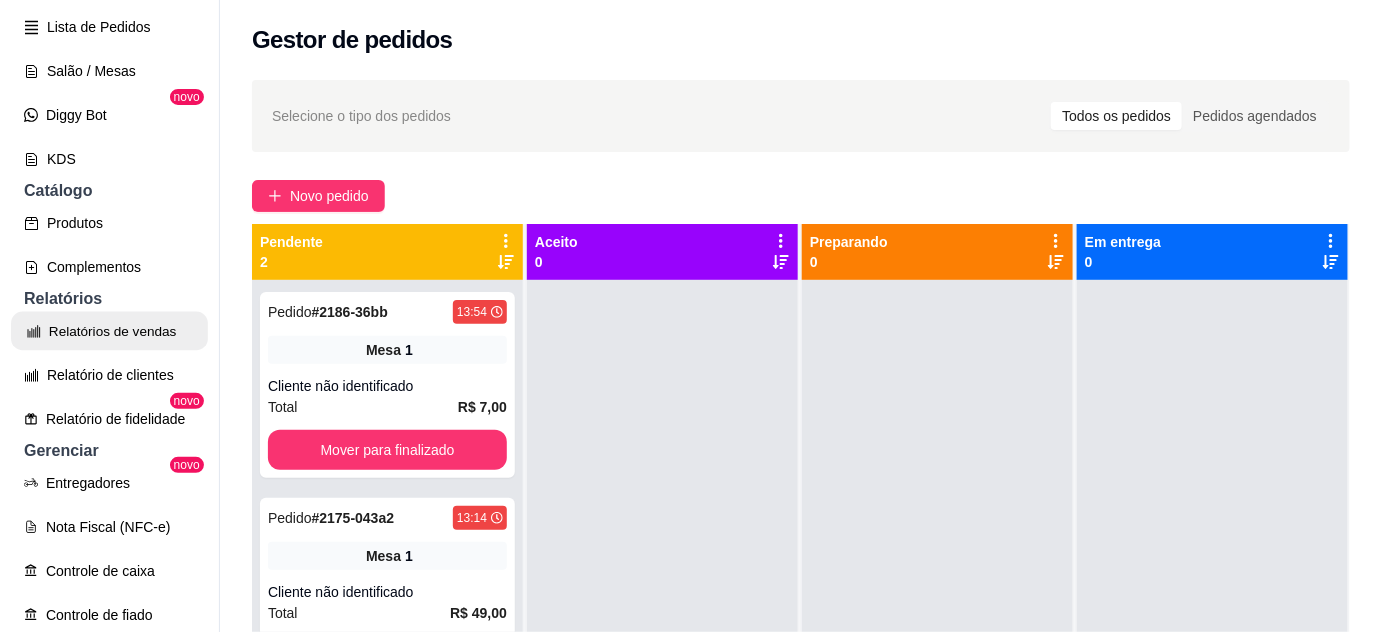 click on "Relatórios de vendas" at bounding box center [109, 331] 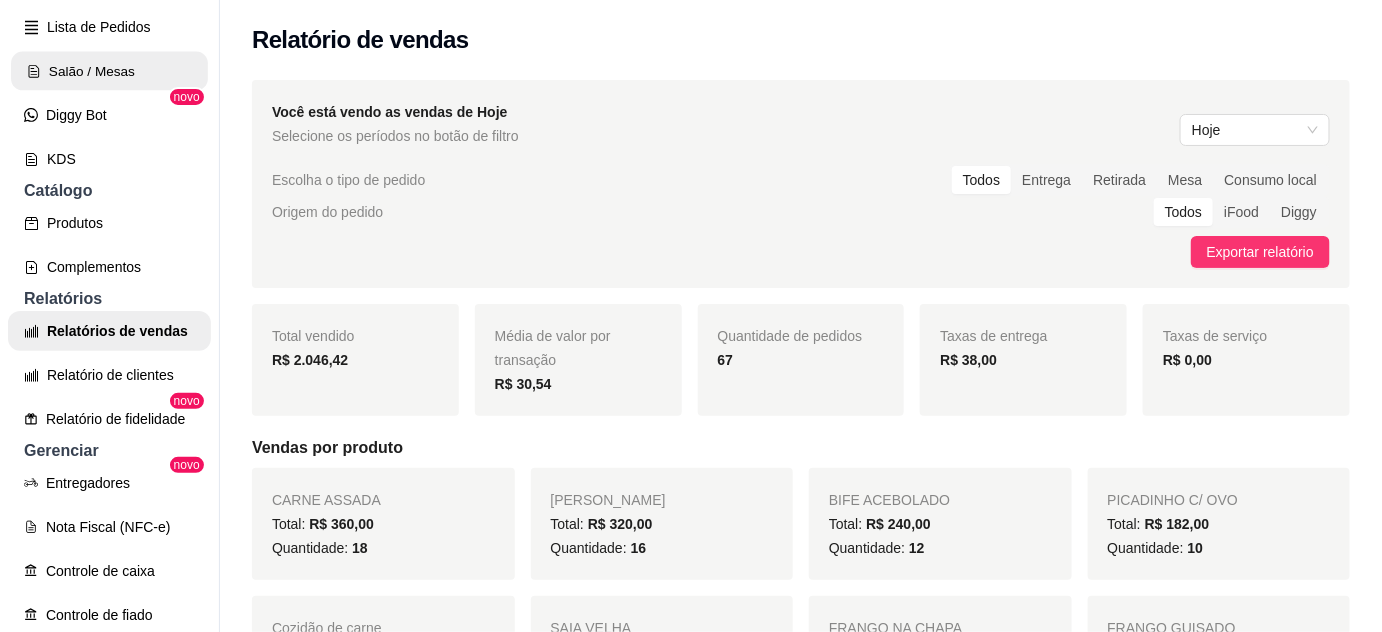 click on "Salão / Mesas" at bounding box center (109, 71) 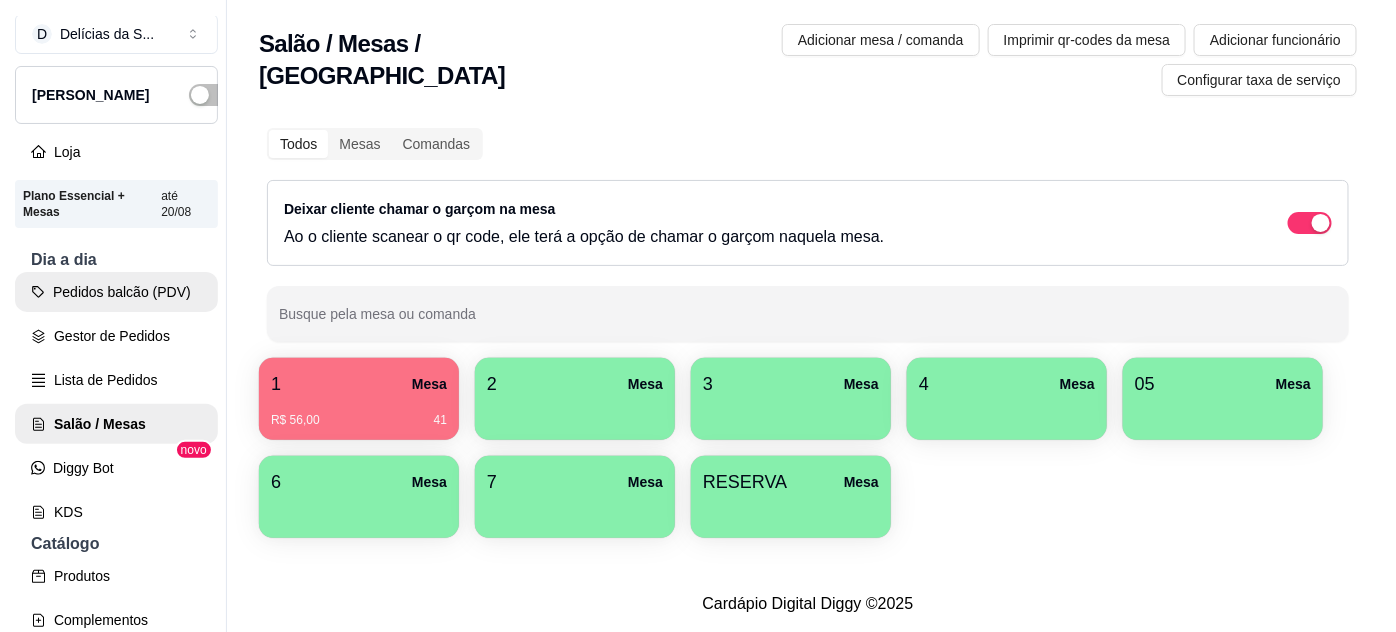 scroll, scrollTop: 0, scrollLeft: 0, axis: both 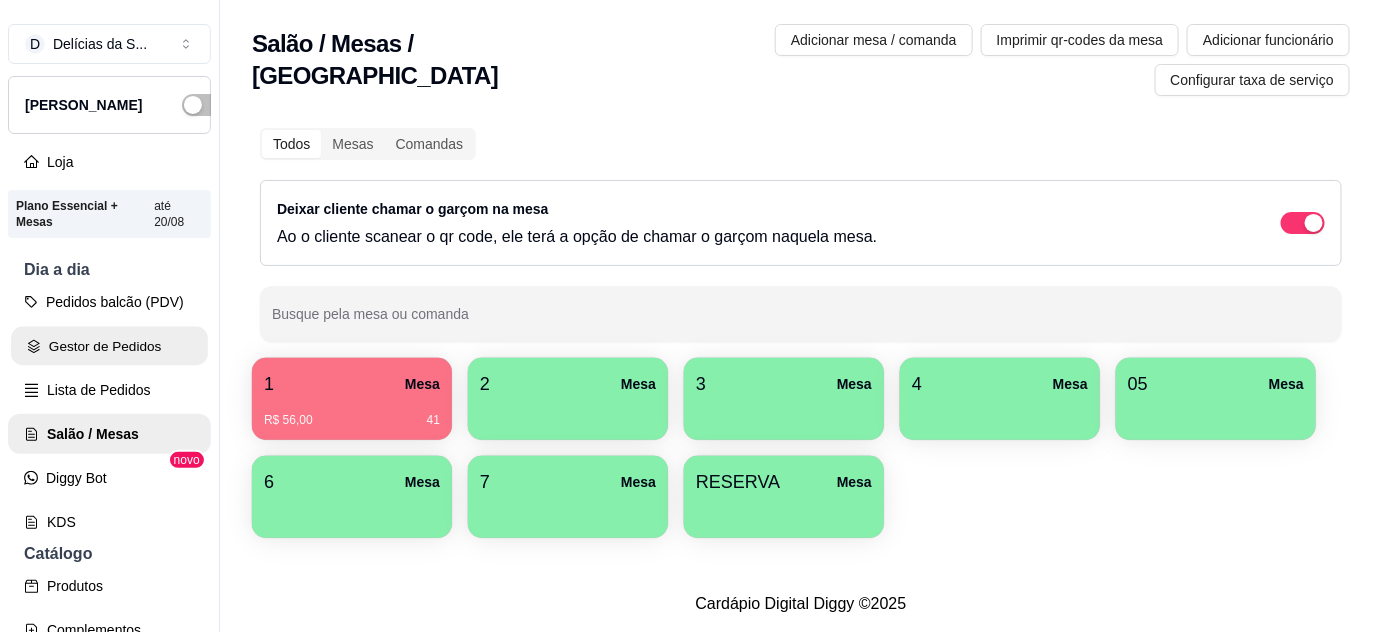 click on "Gestor de Pedidos" at bounding box center (109, 346) 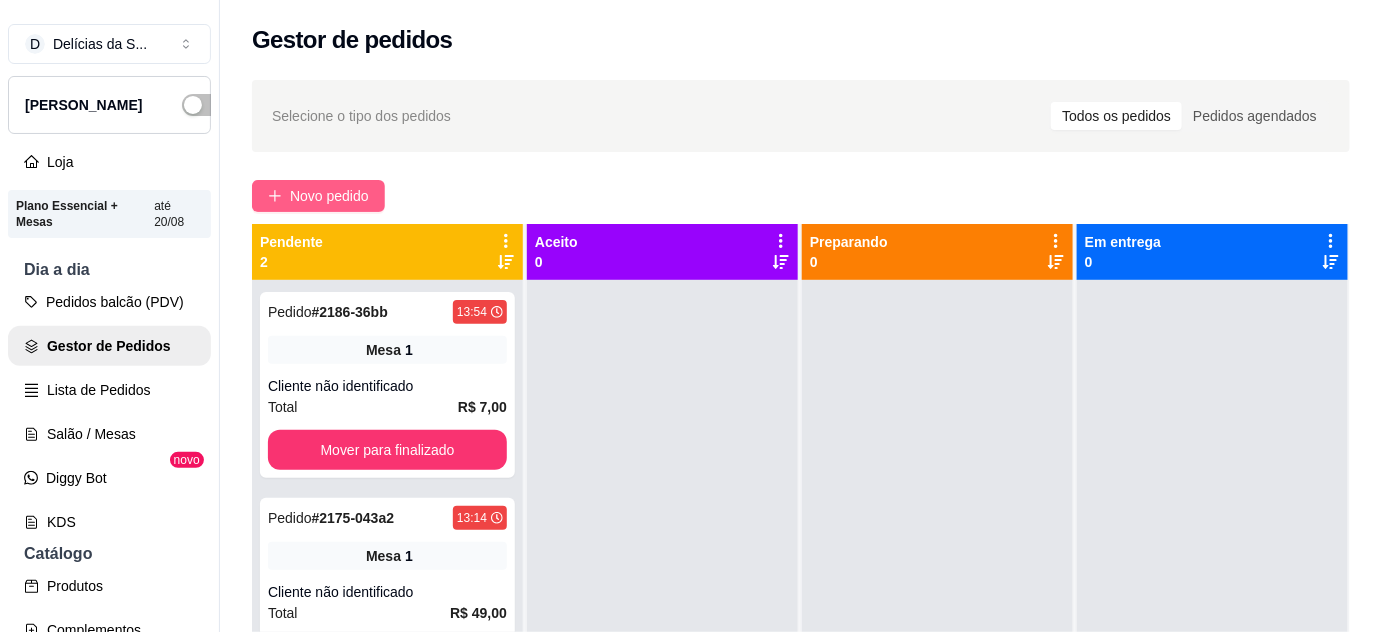 click on "Novo pedido" at bounding box center (329, 196) 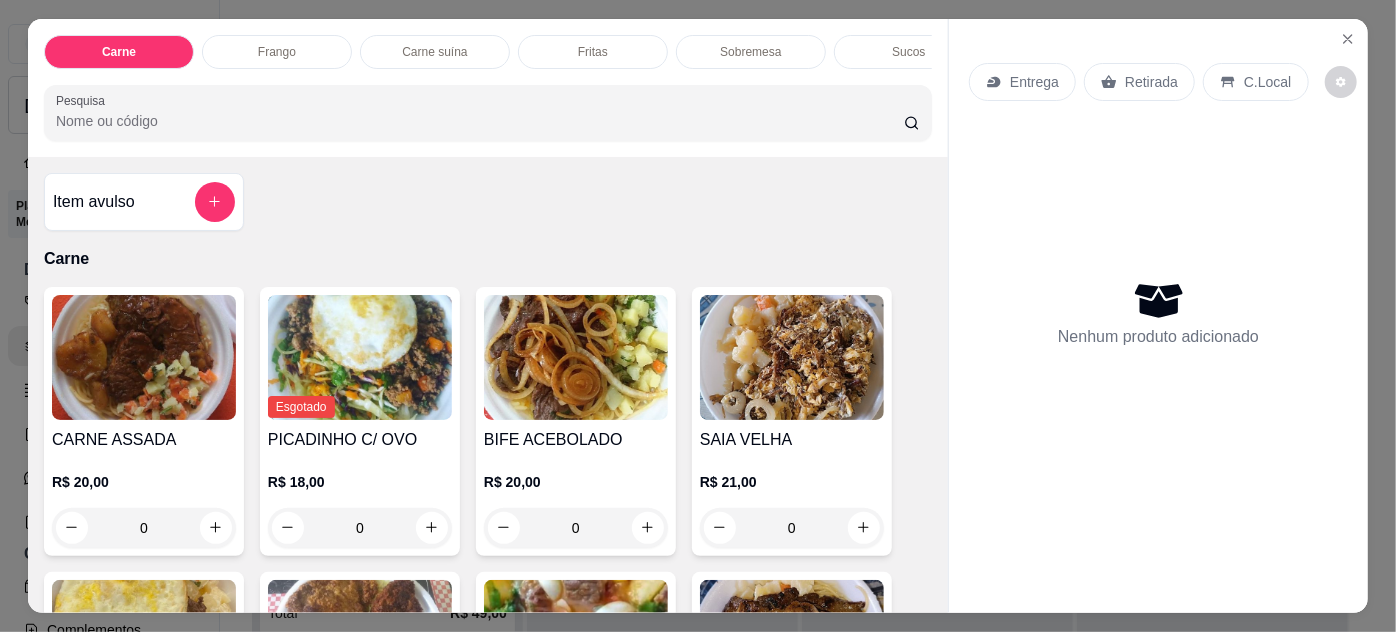 click at bounding box center [576, 357] 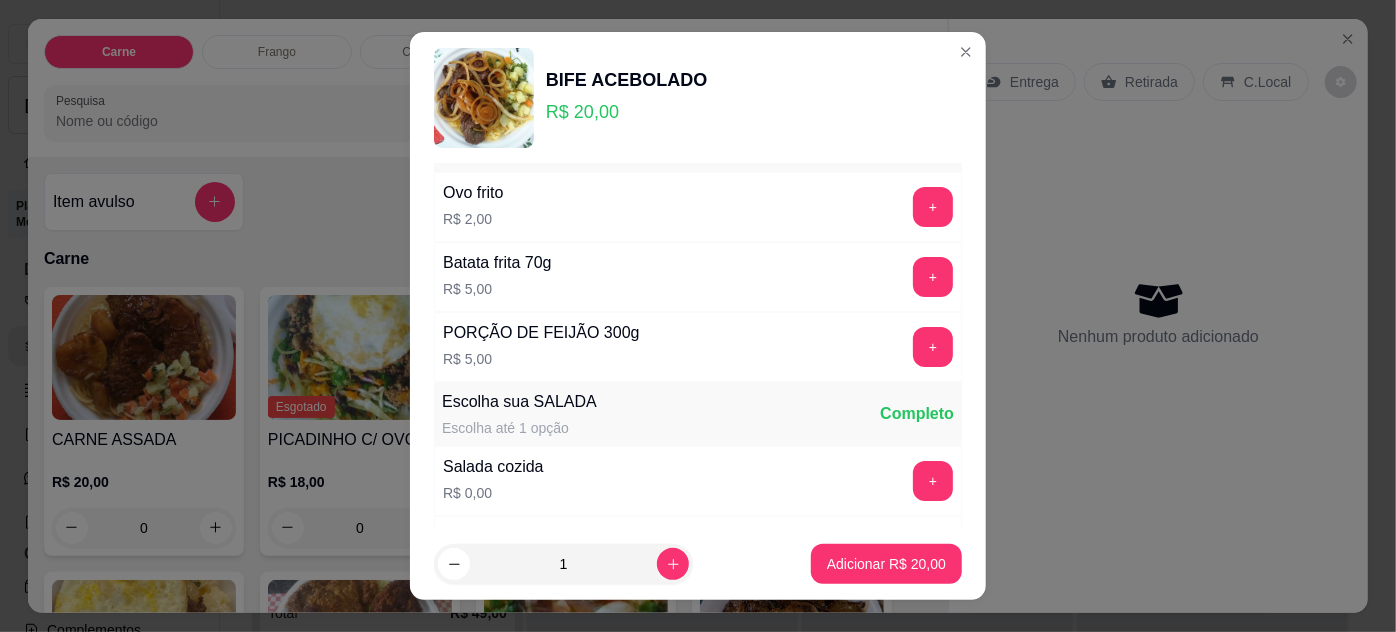 scroll, scrollTop: 181, scrollLeft: 0, axis: vertical 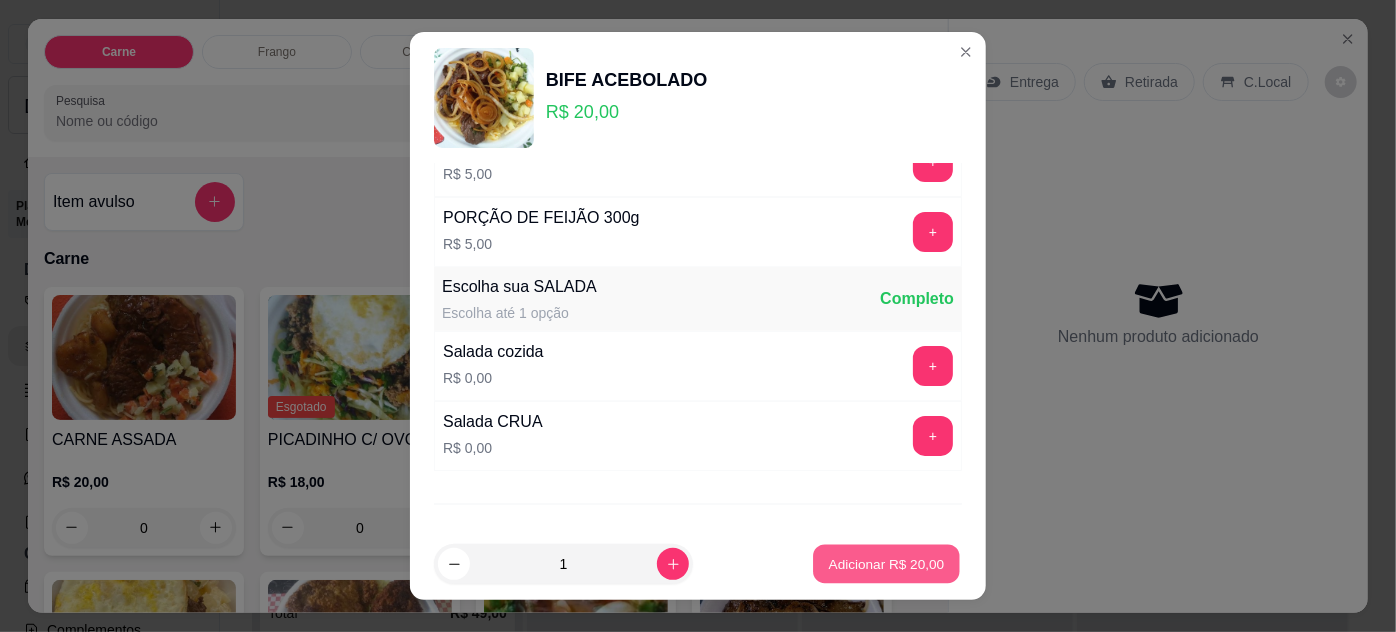 click on "Adicionar   R$ 20,00" at bounding box center [887, 564] 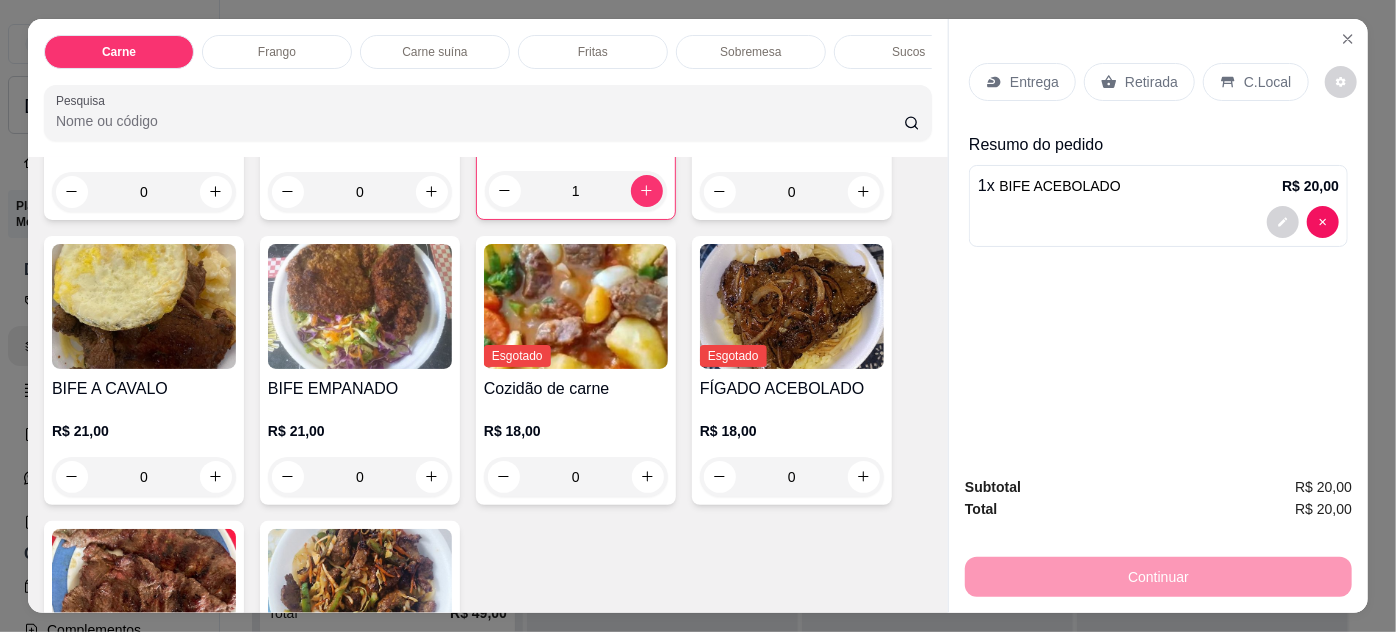 scroll, scrollTop: 363, scrollLeft: 0, axis: vertical 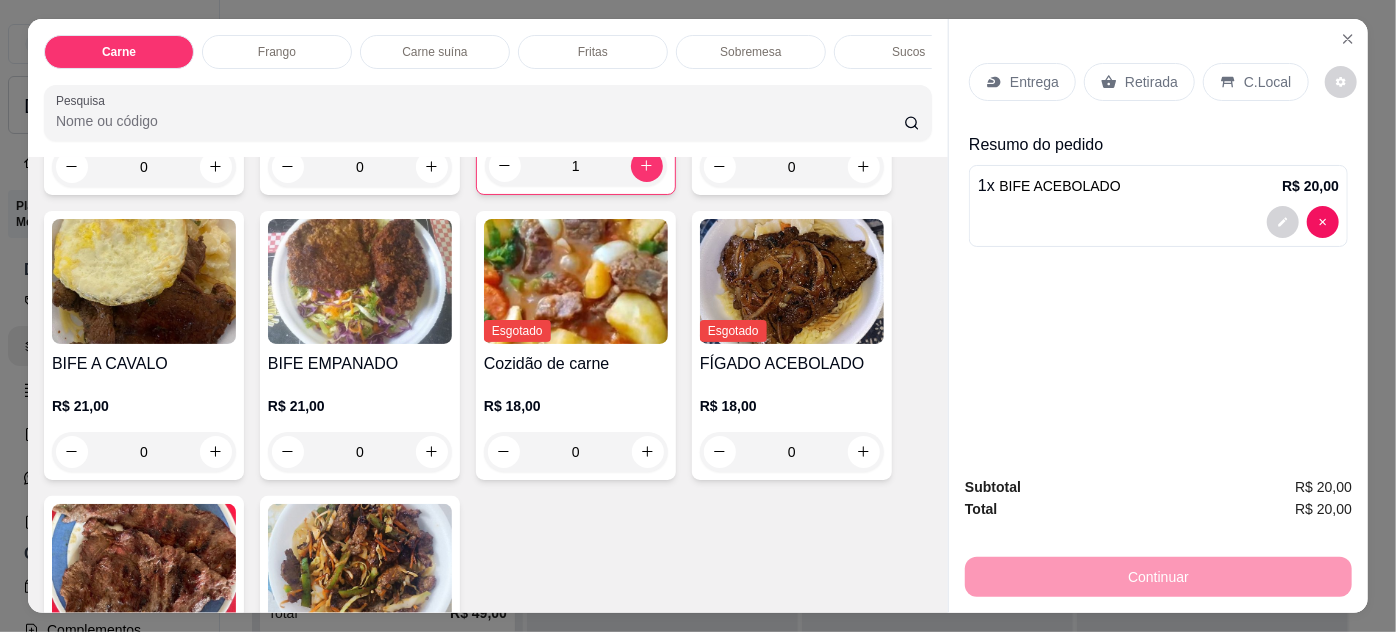 click on "Entrega" at bounding box center [1034, 82] 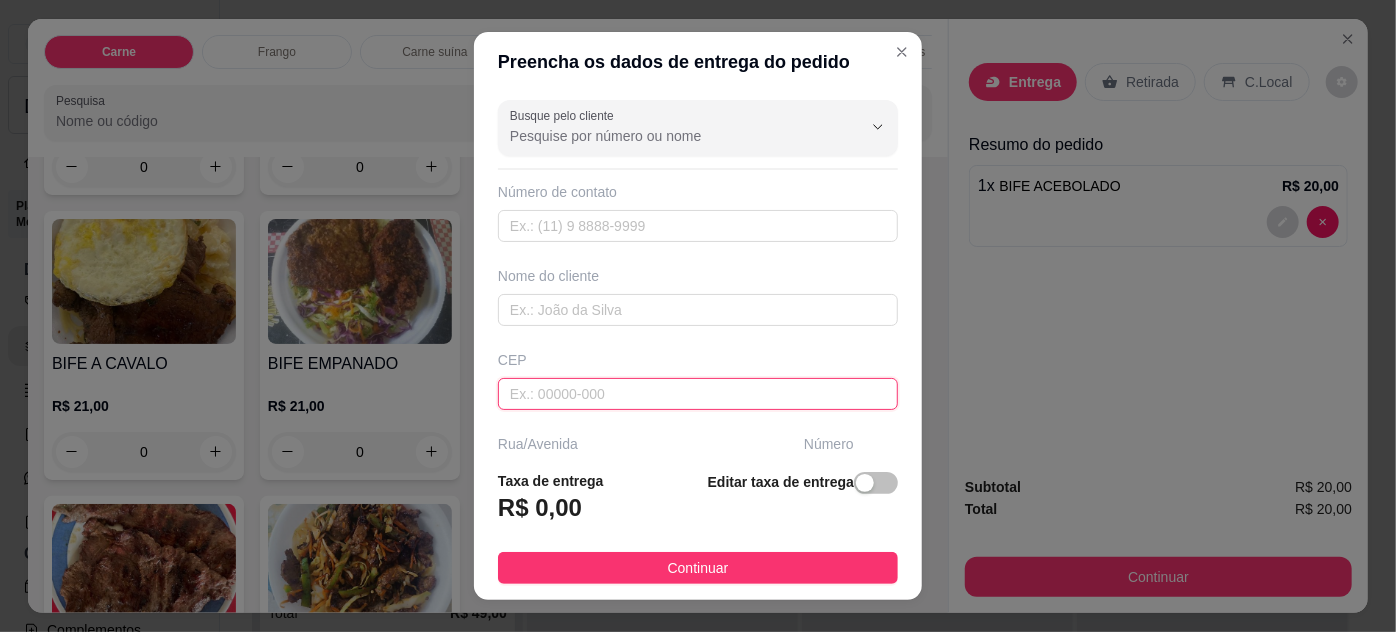 click at bounding box center (698, 394) 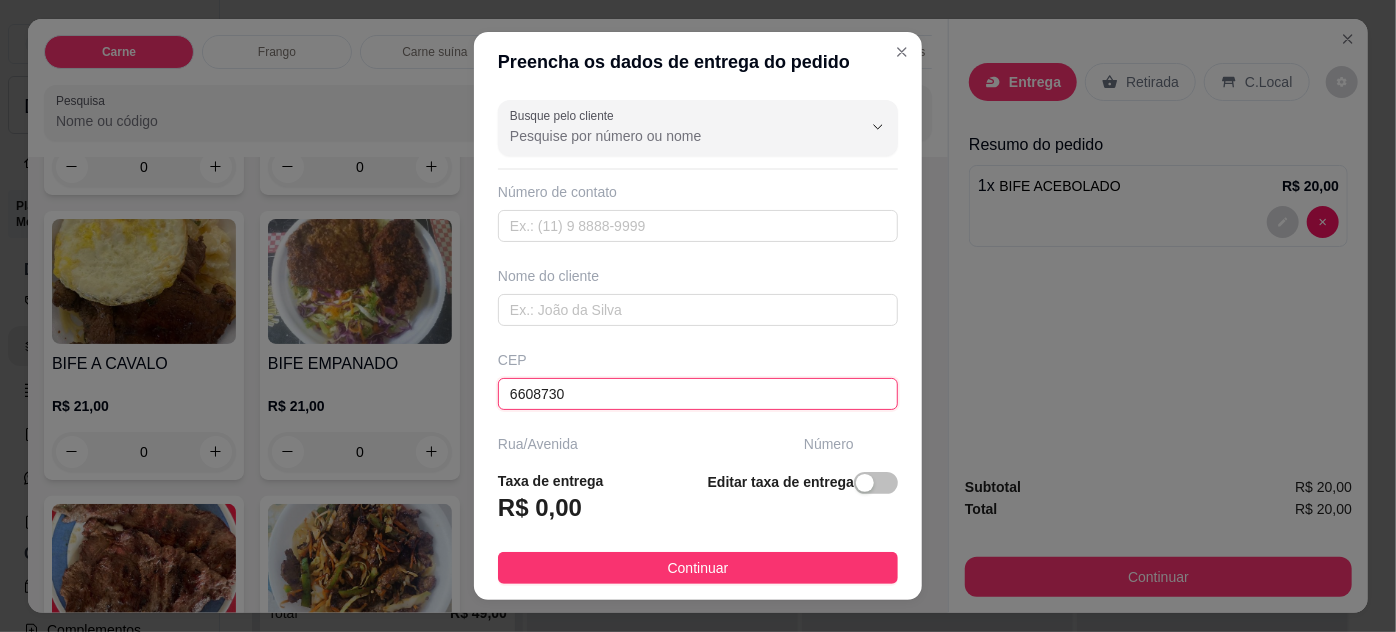 type on "66087300" 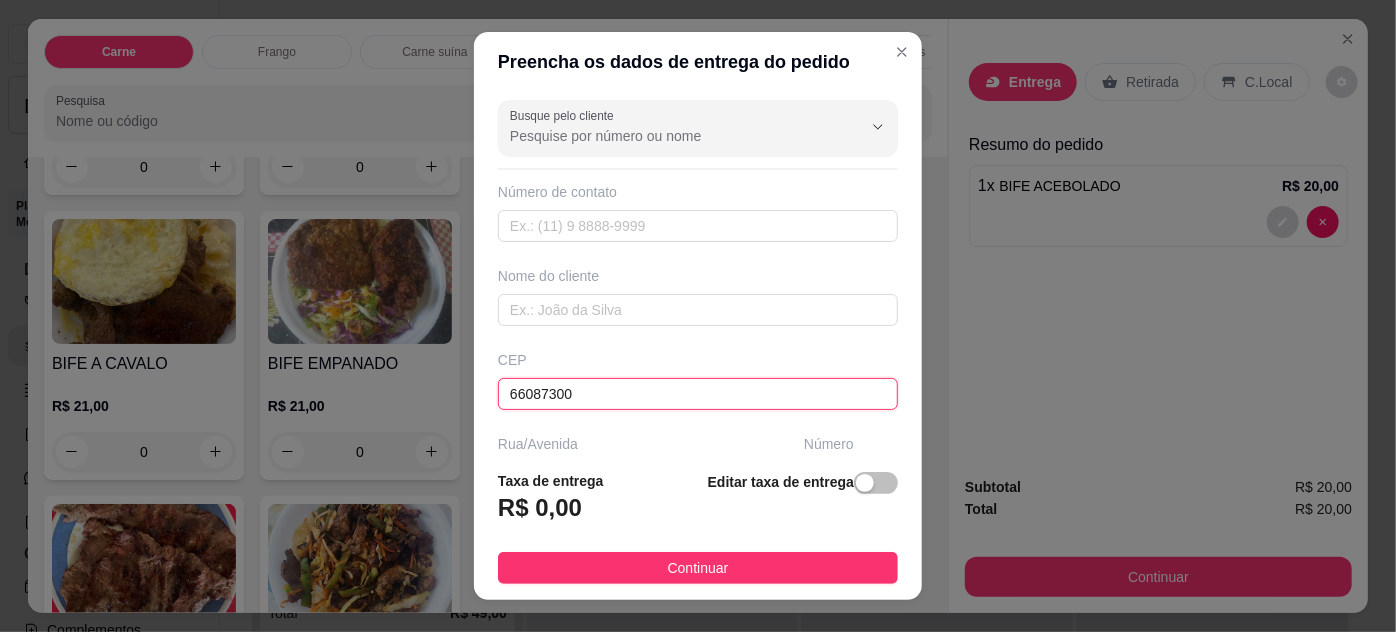 type on "Conjunto [PERSON_NAME]" 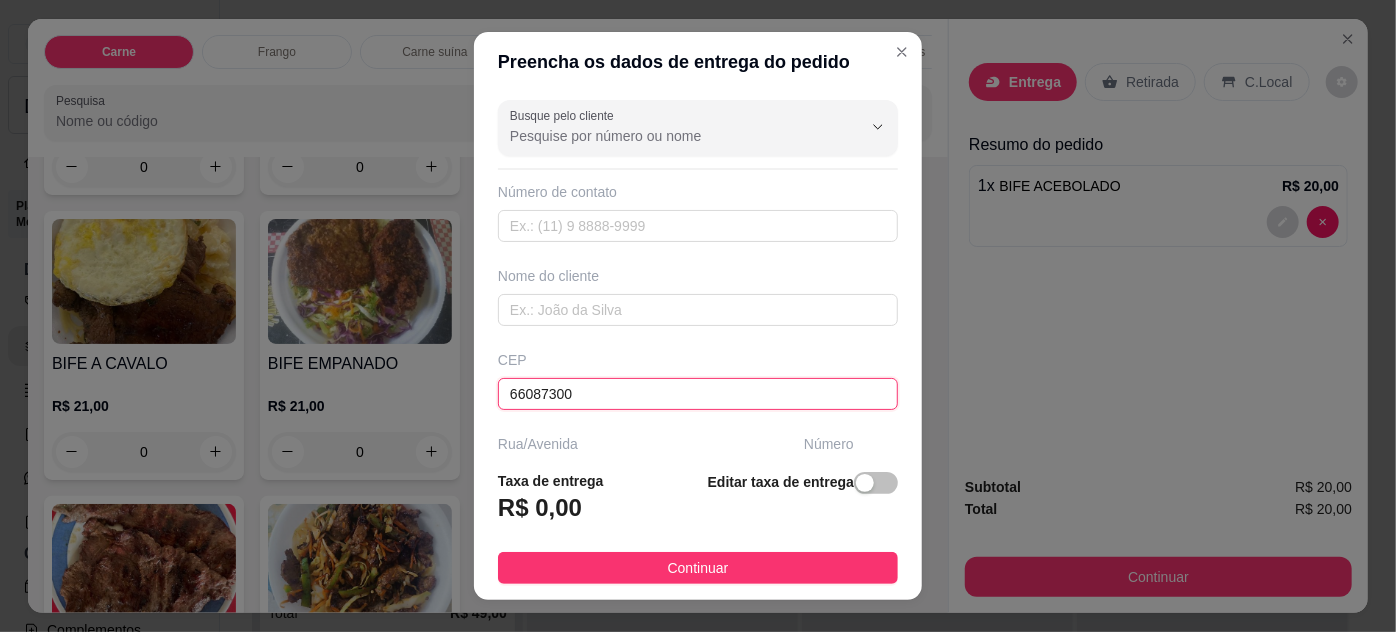 type on "[PERSON_NAME]" 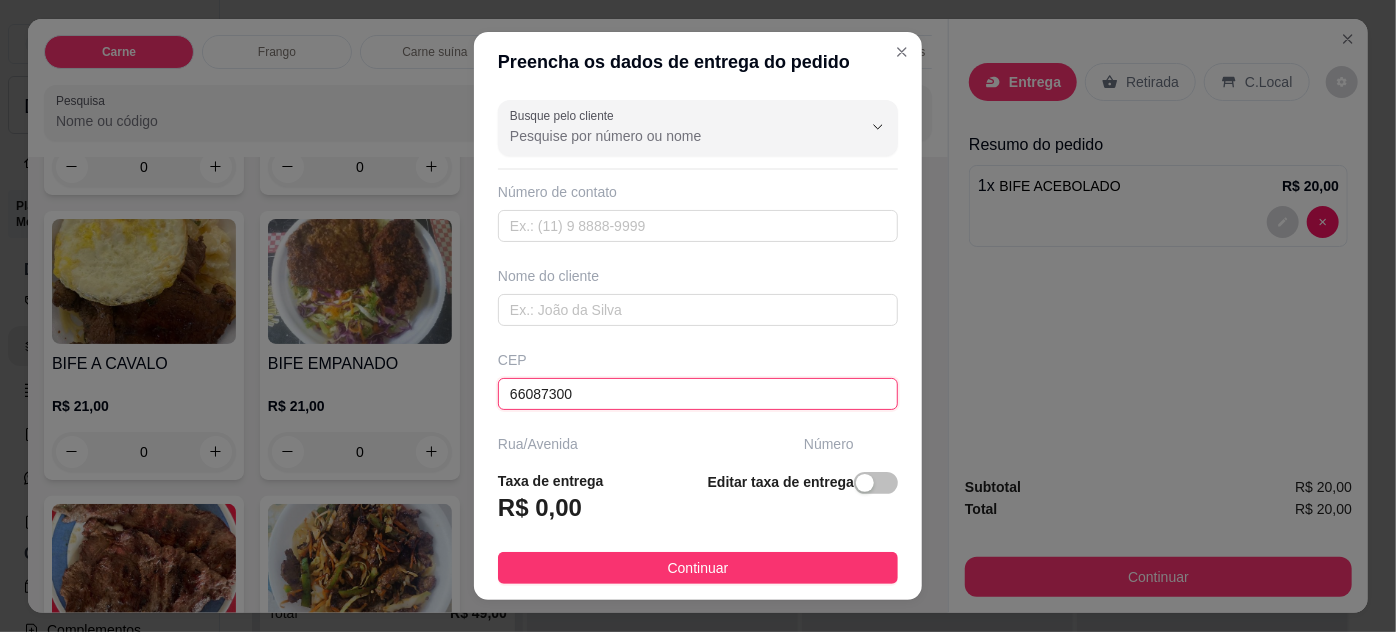 type on "[GEOGRAPHIC_DATA]" 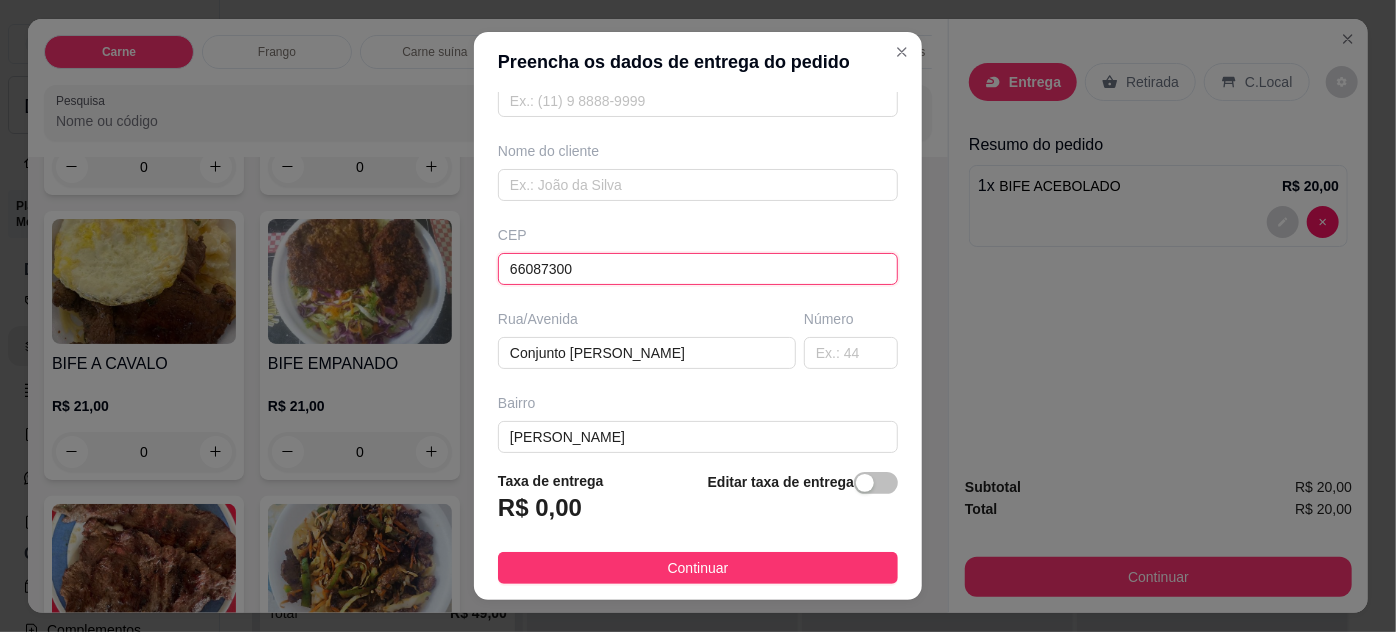 scroll, scrollTop: 181, scrollLeft: 0, axis: vertical 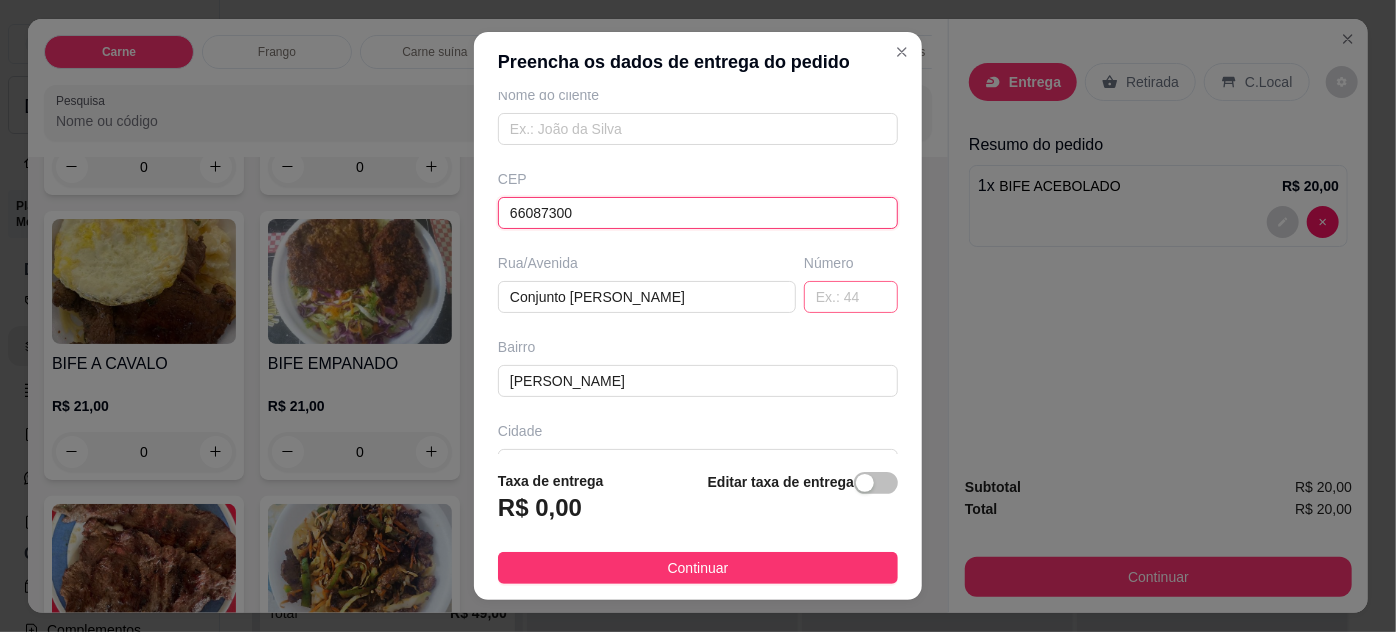 type on "66087300" 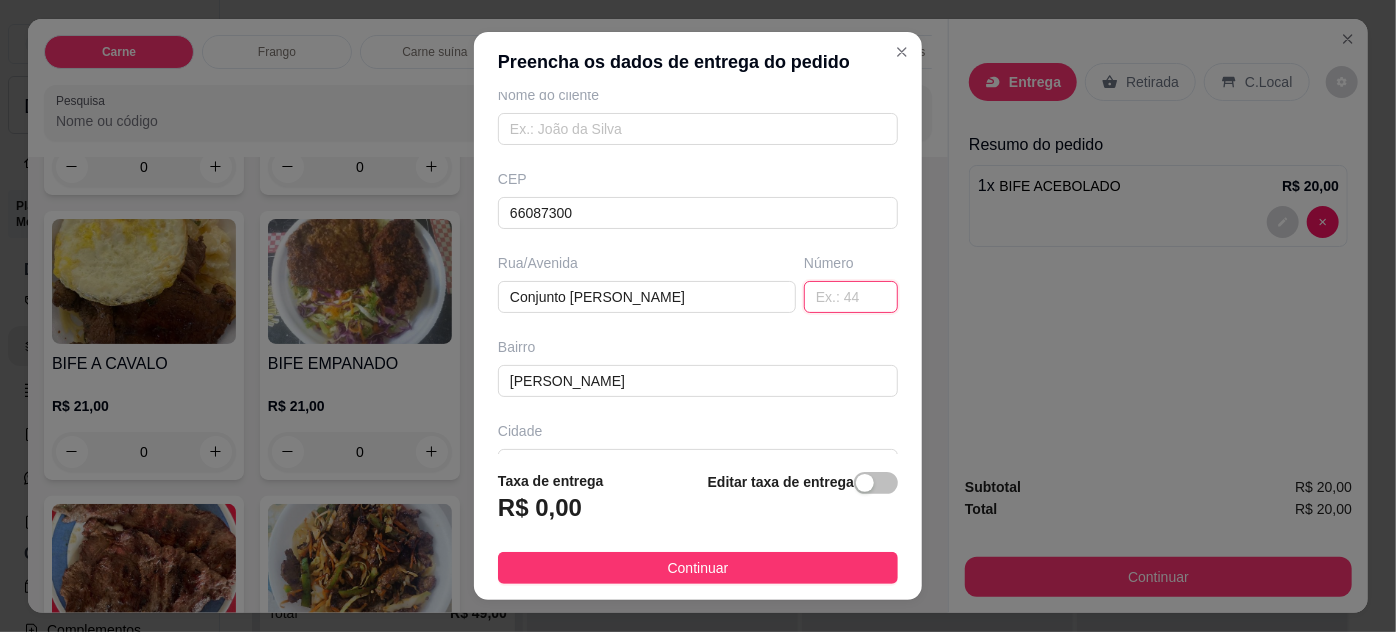 click at bounding box center (851, 297) 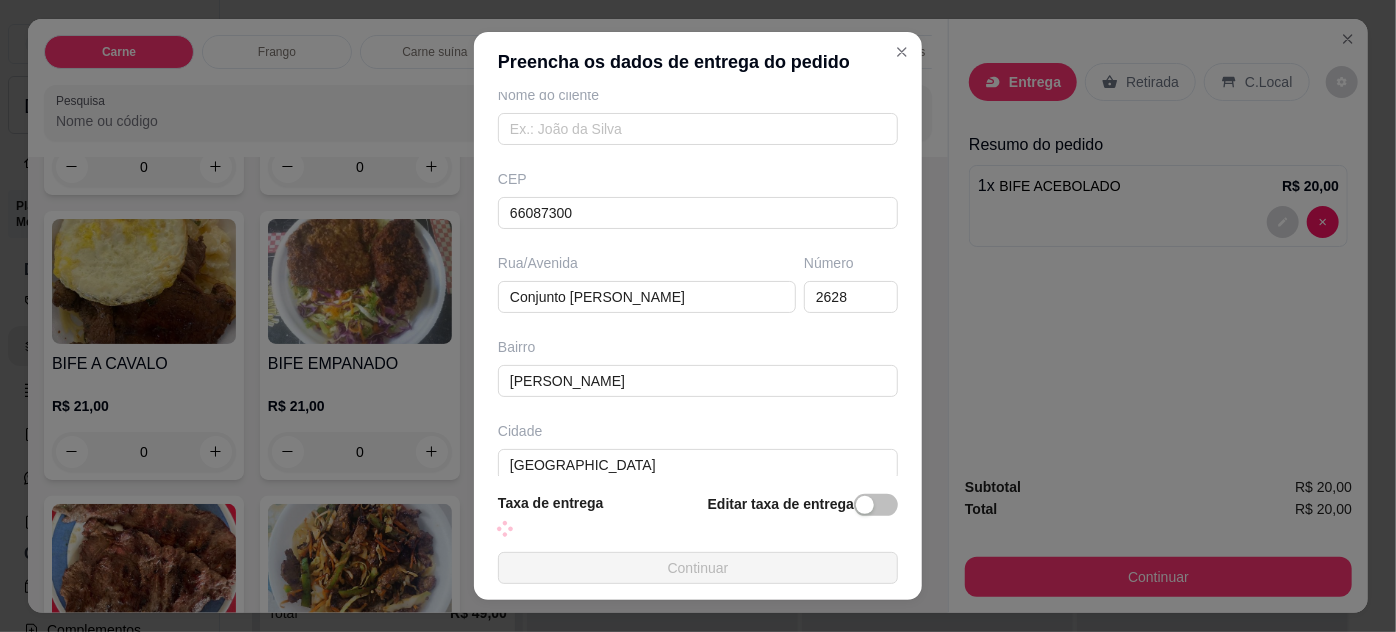click on "Busque pelo cliente Número de contato Nome do cliente CEP 66087300 Rua/[STREET_ADDRESS] Complemento" at bounding box center (698, 284) 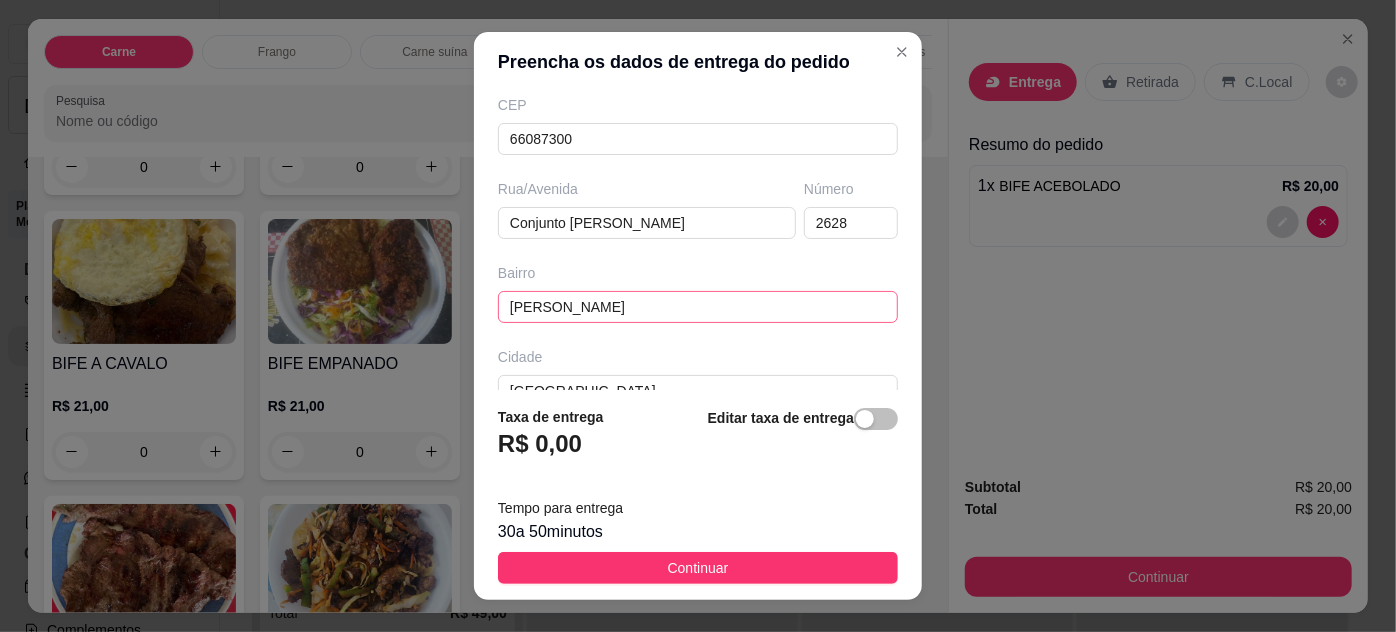 scroll, scrollTop: 370, scrollLeft: 0, axis: vertical 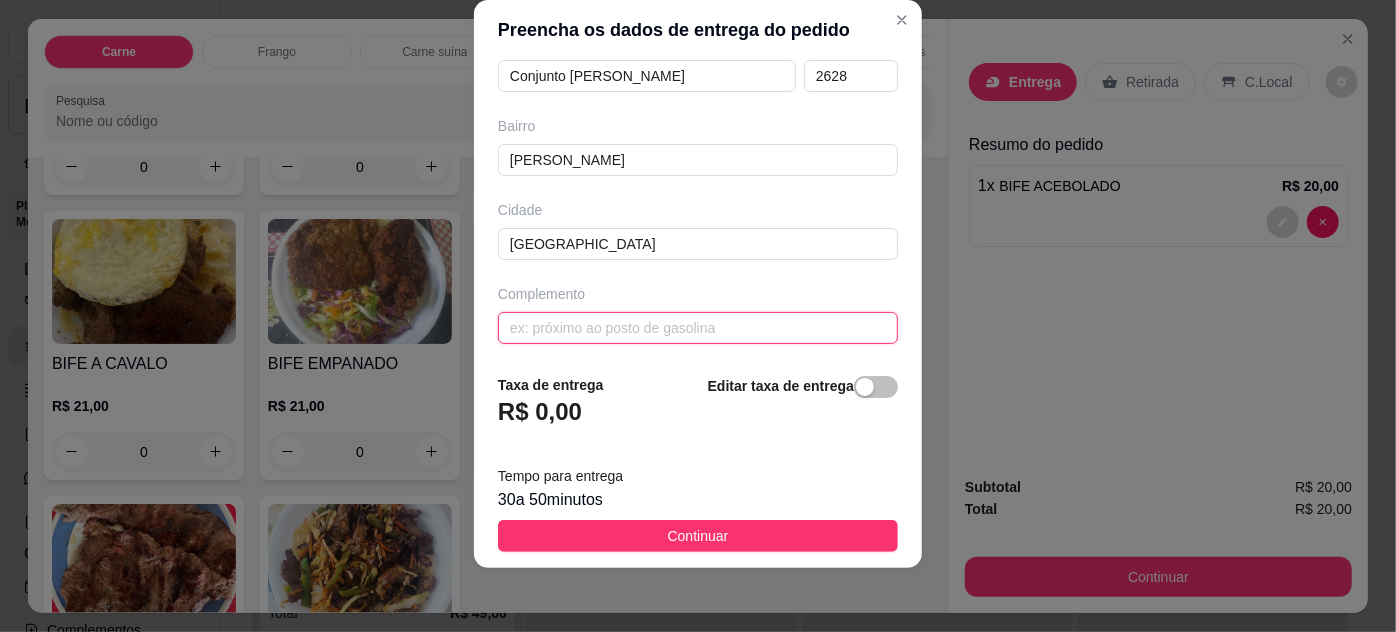 click at bounding box center (698, 328) 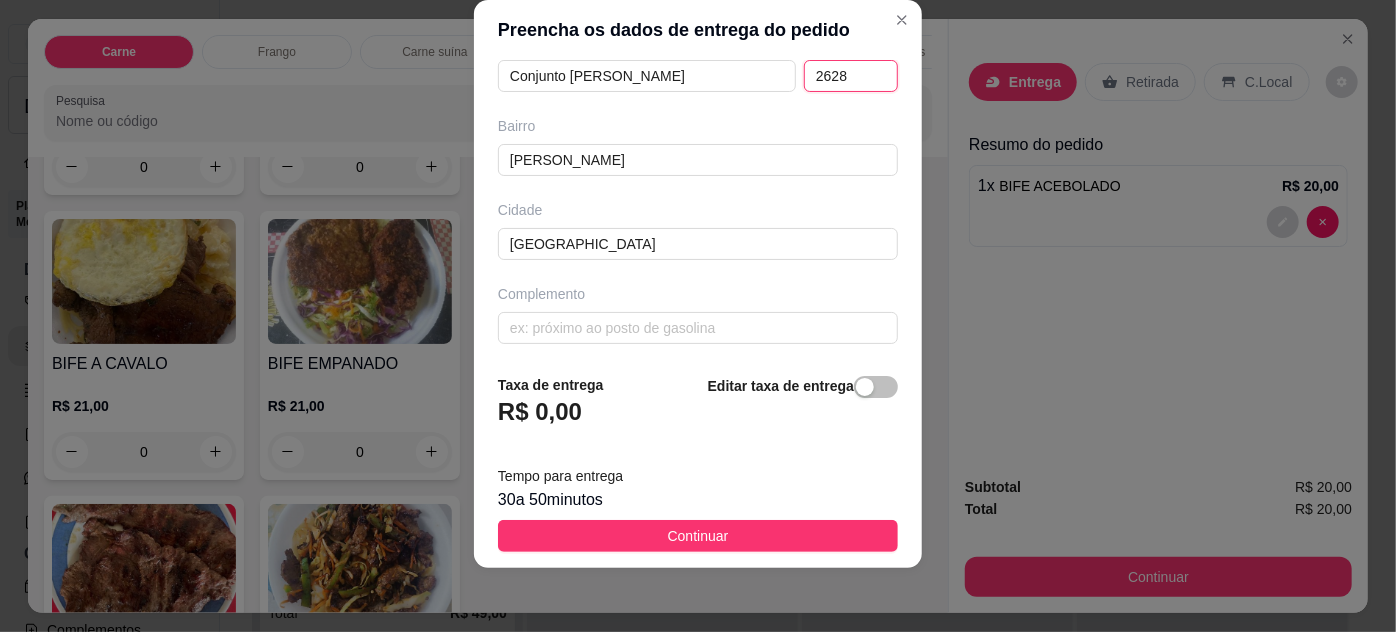 click on "2628" at bounding box center (851, 76) 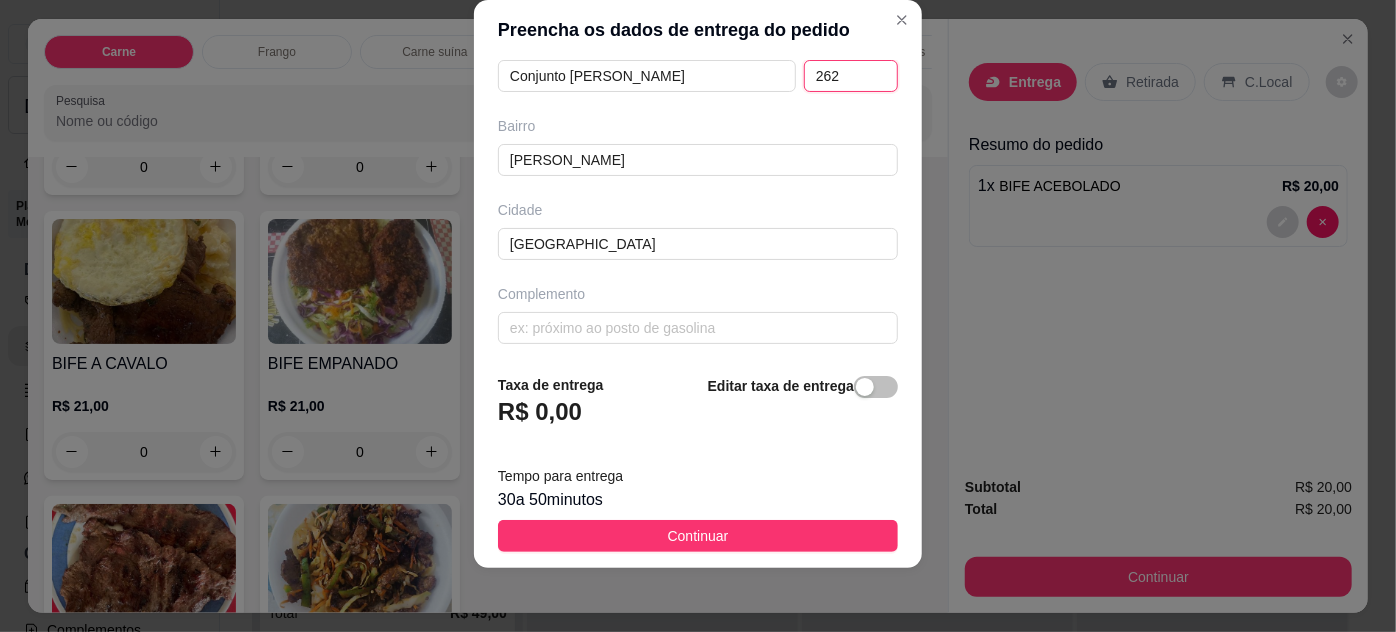 scroll, scrollTop: 306, scrollLeft: 0, axis: vertical 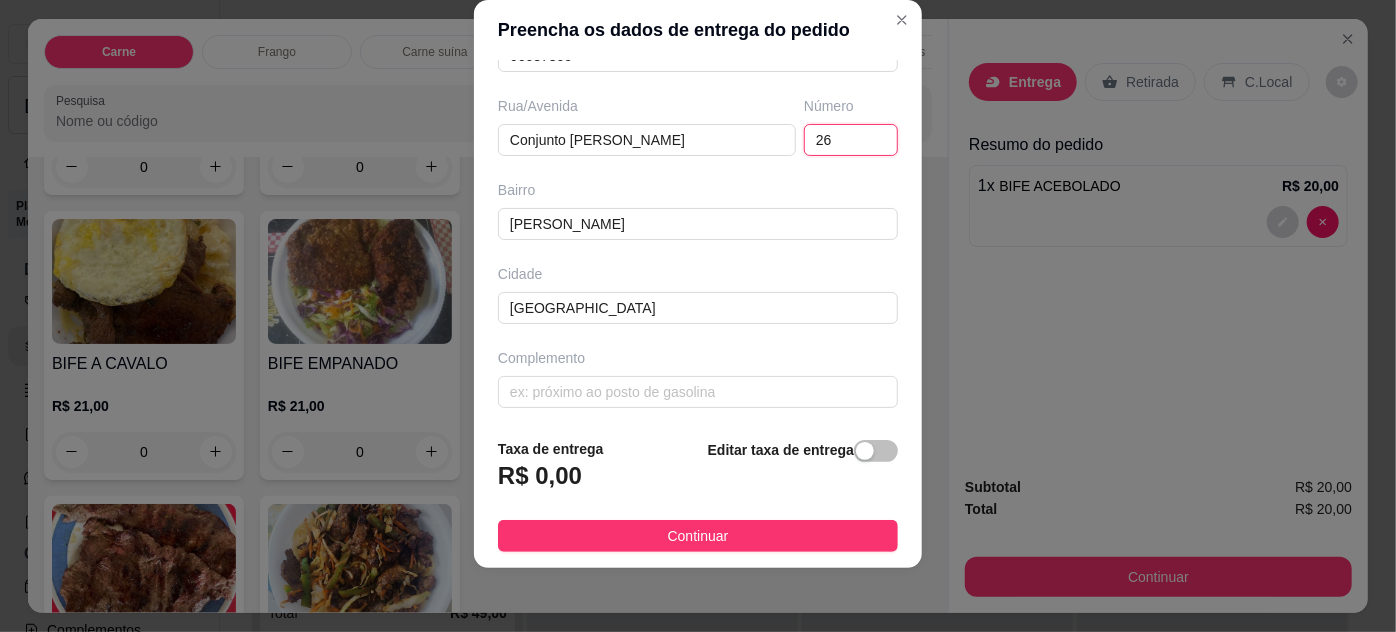 type on "2" 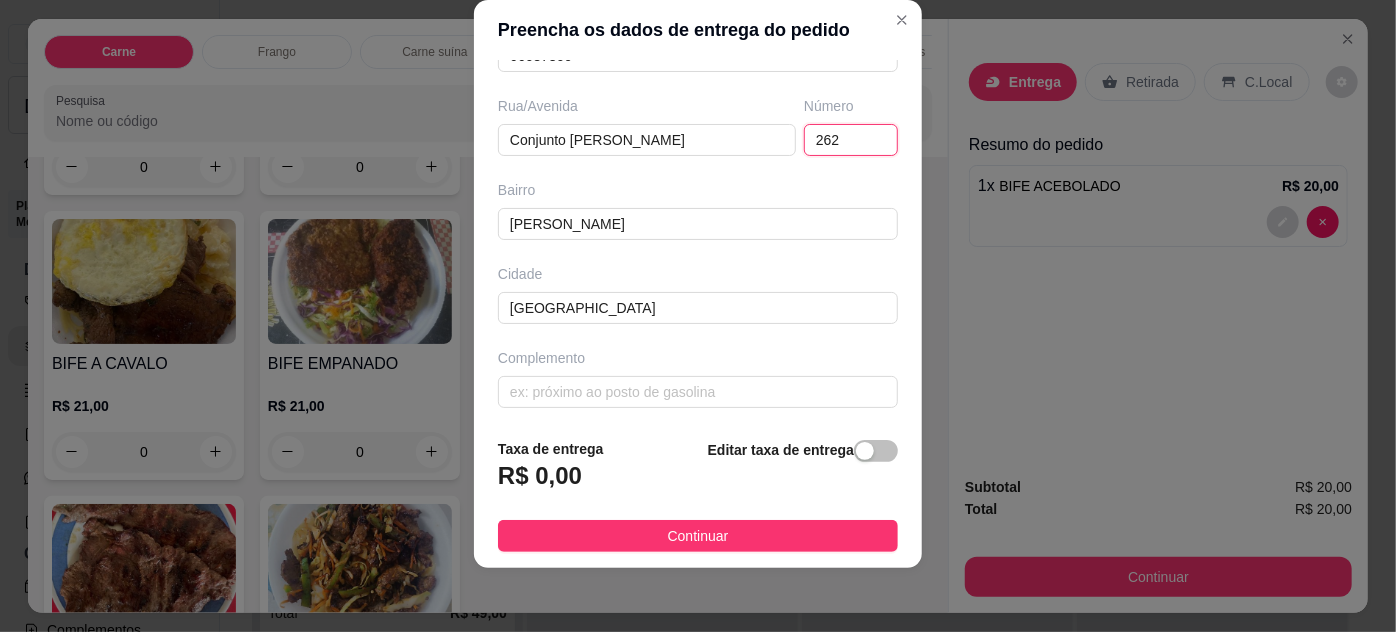 type on "2628" 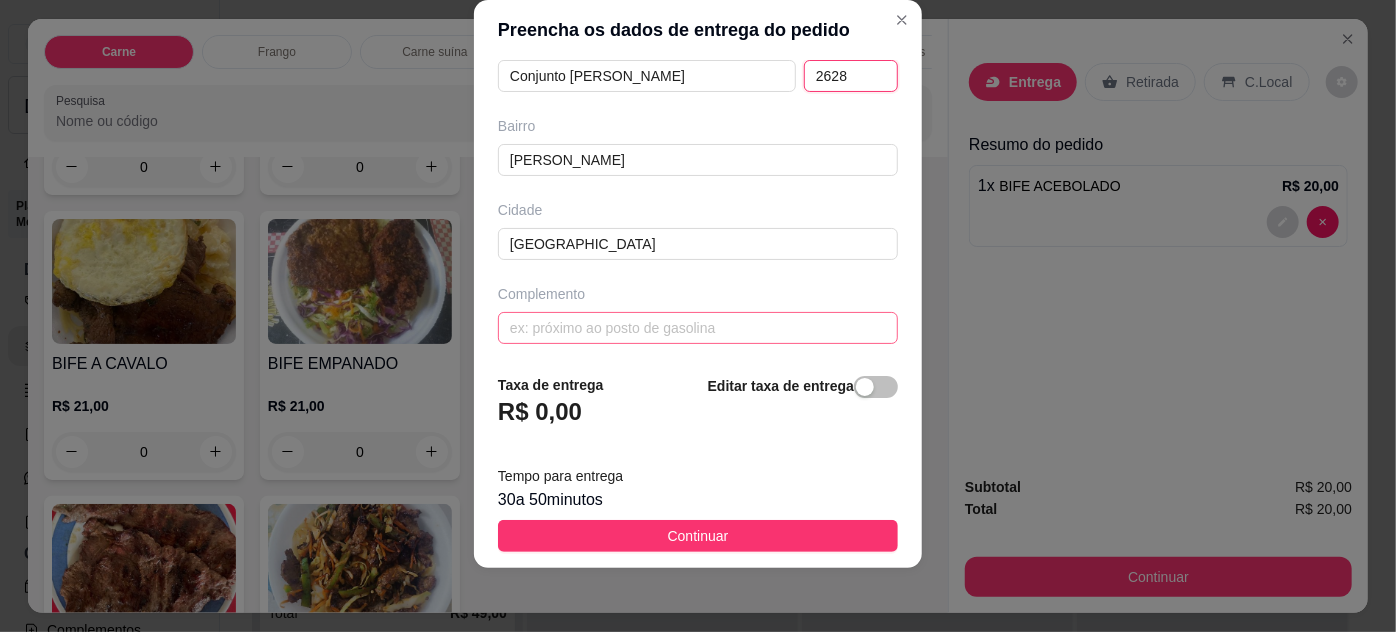 scroll, scrollTop: 189, scrollLeft: 0, axis: vertical 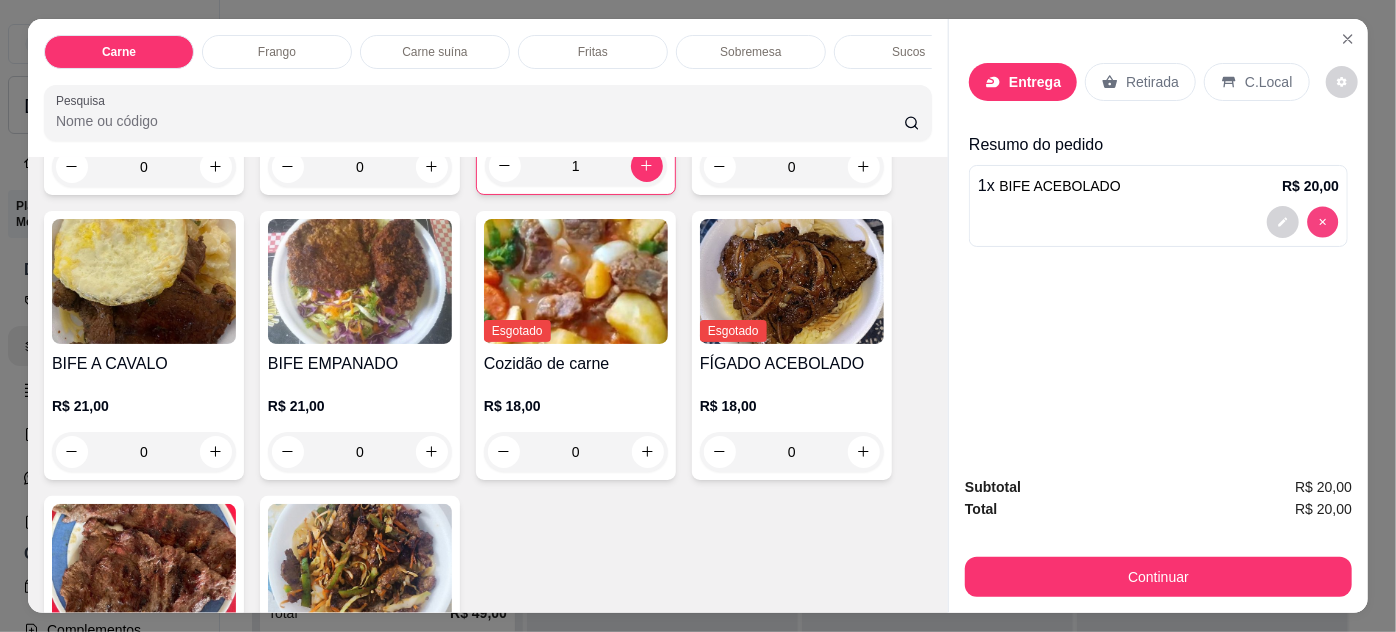 type on "0" 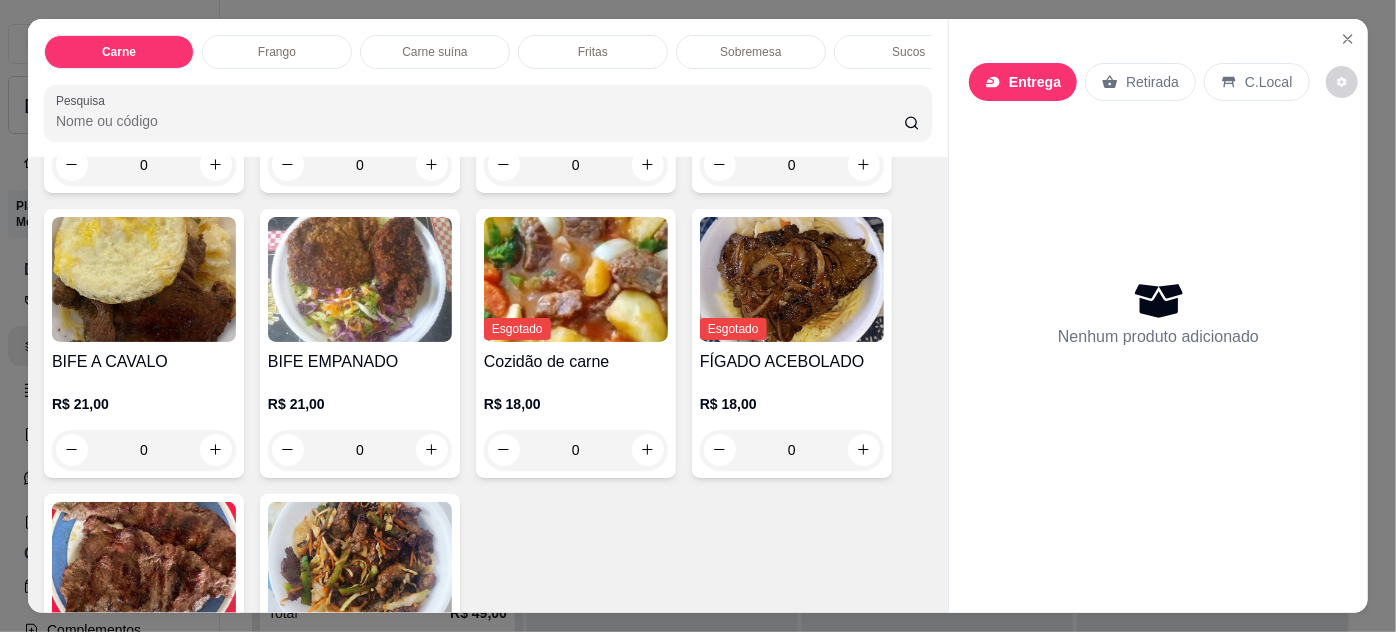 scroll, scrollTop: 362, scrollLeft: 0, axis: vertical 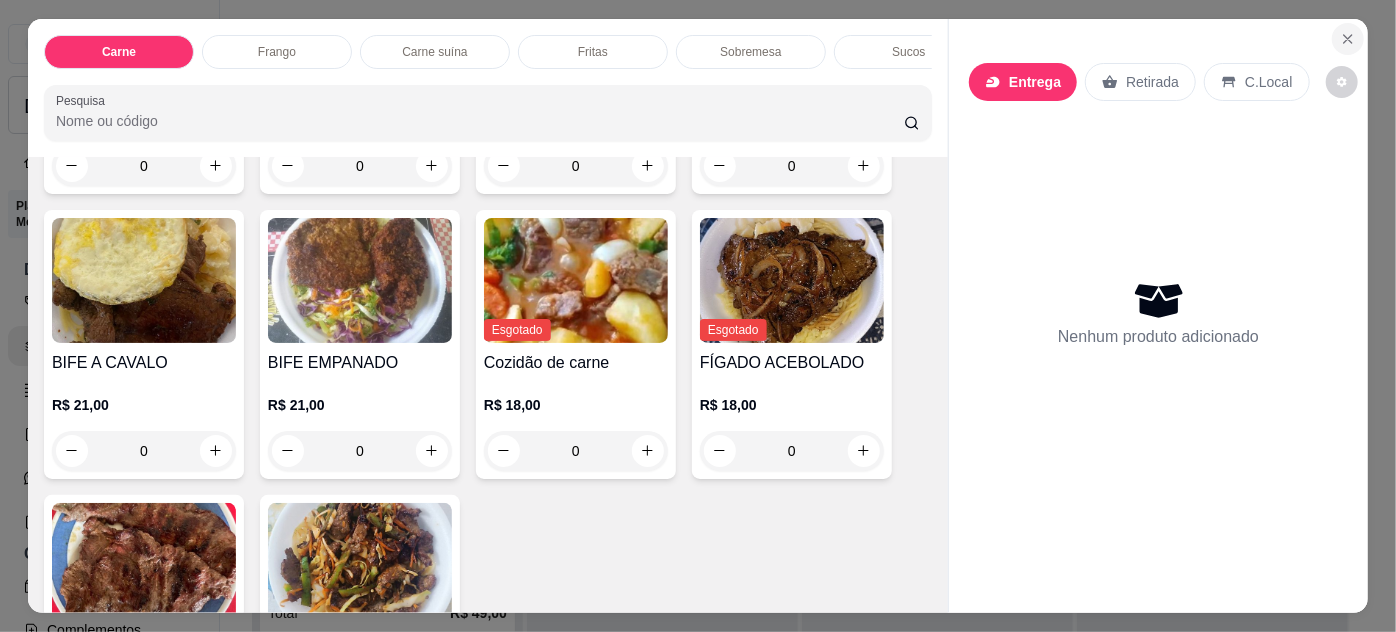click 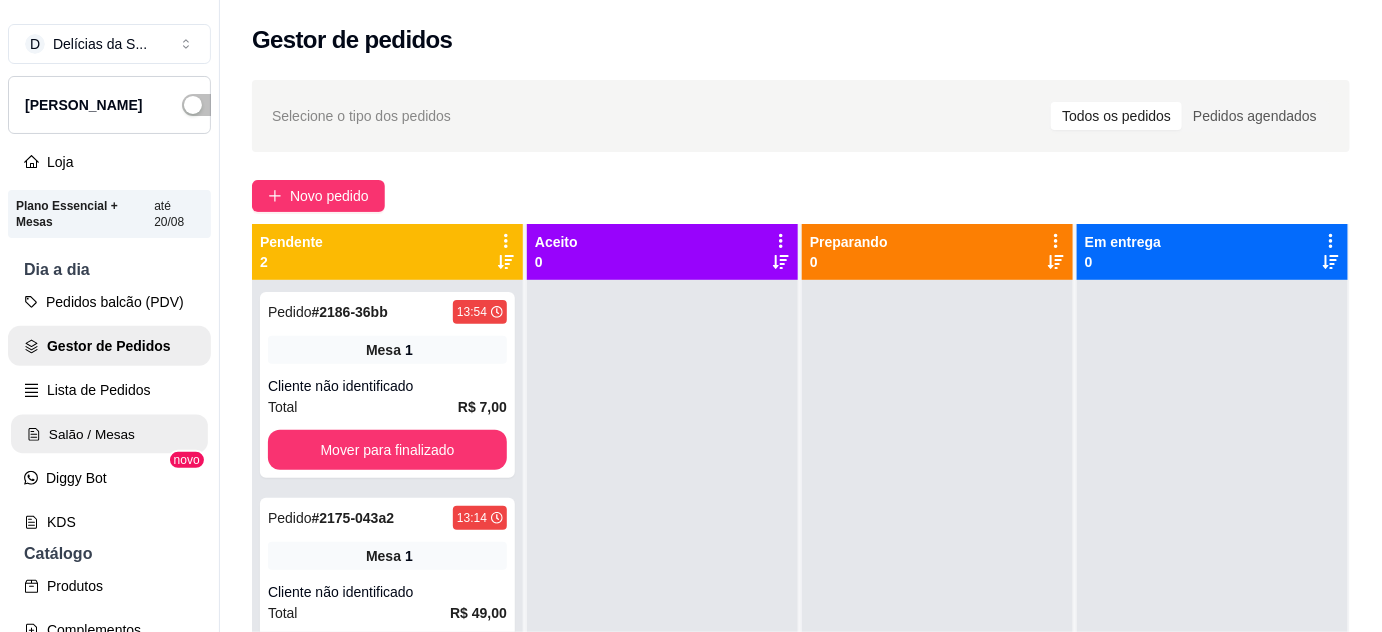 click on "Salão / Mesas" at bounding box center (109, 434) 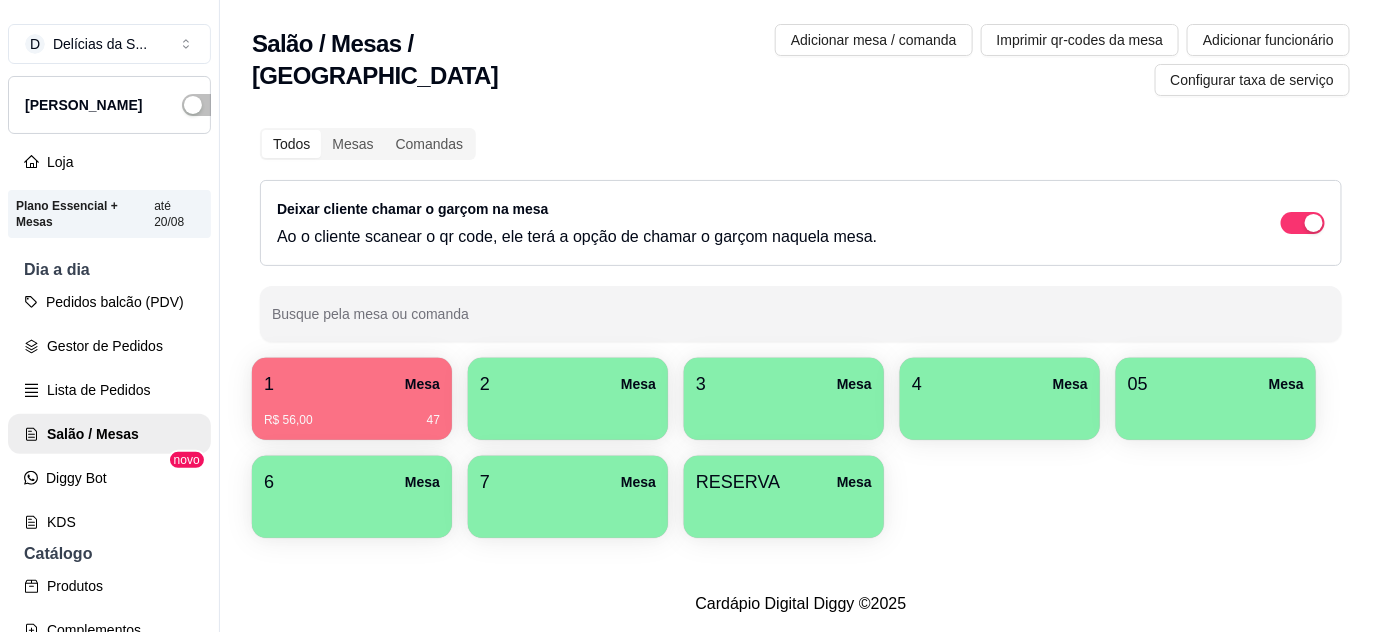 click on "R$ 56,00 47" at bounding box center (352, 413) 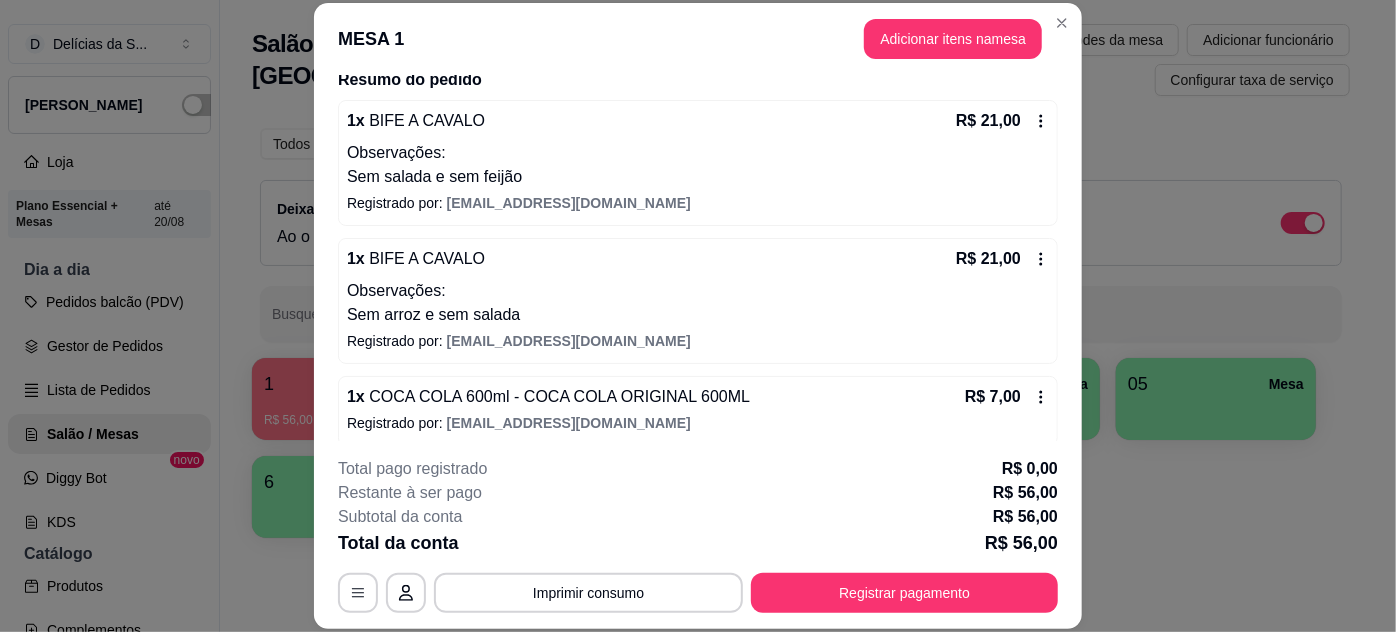 scroll, scrollTop: 256, scrollLeft: 0, axis: vertical 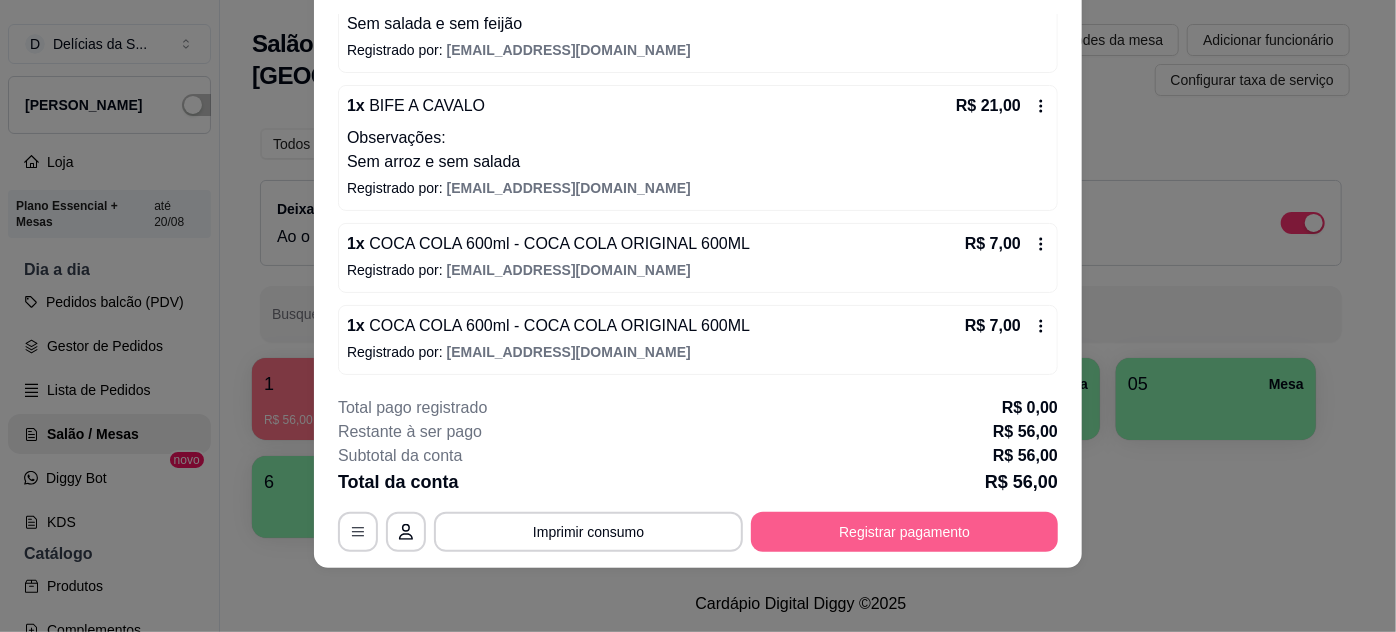 click on "Registrar pagamento" at bounding box center [904, 532] 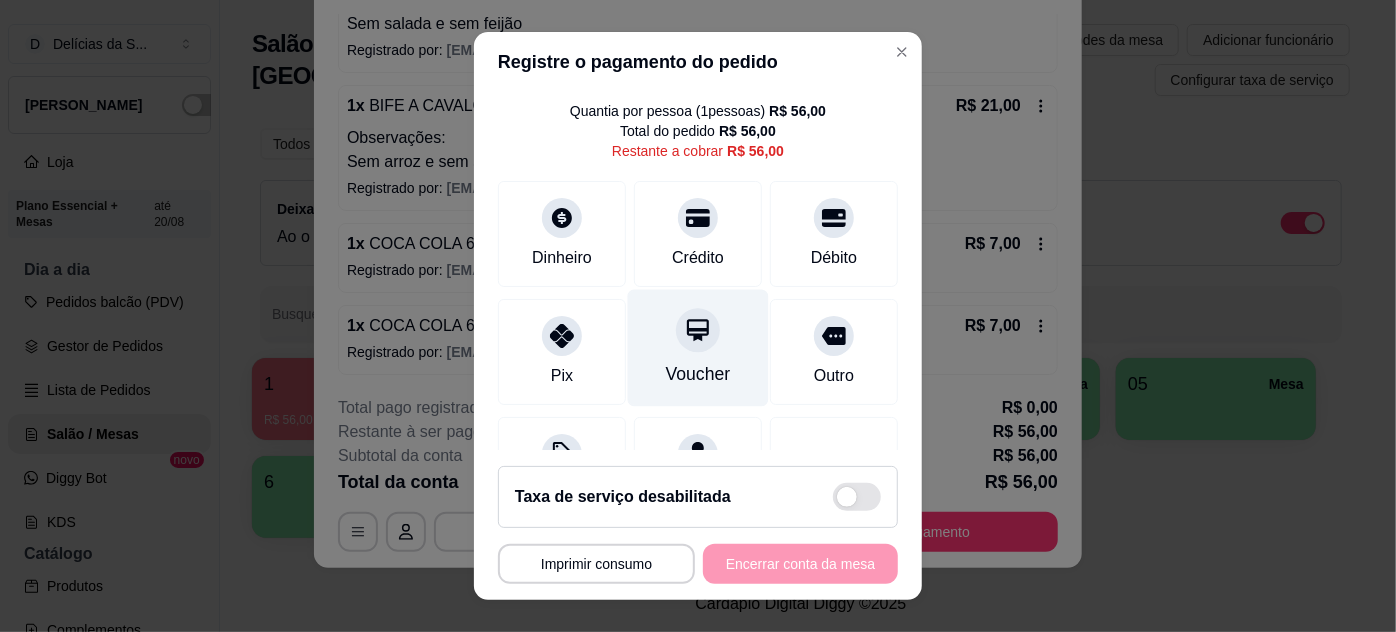 scroll, scrollTop: 0, scrollLeft: 0, axis: both 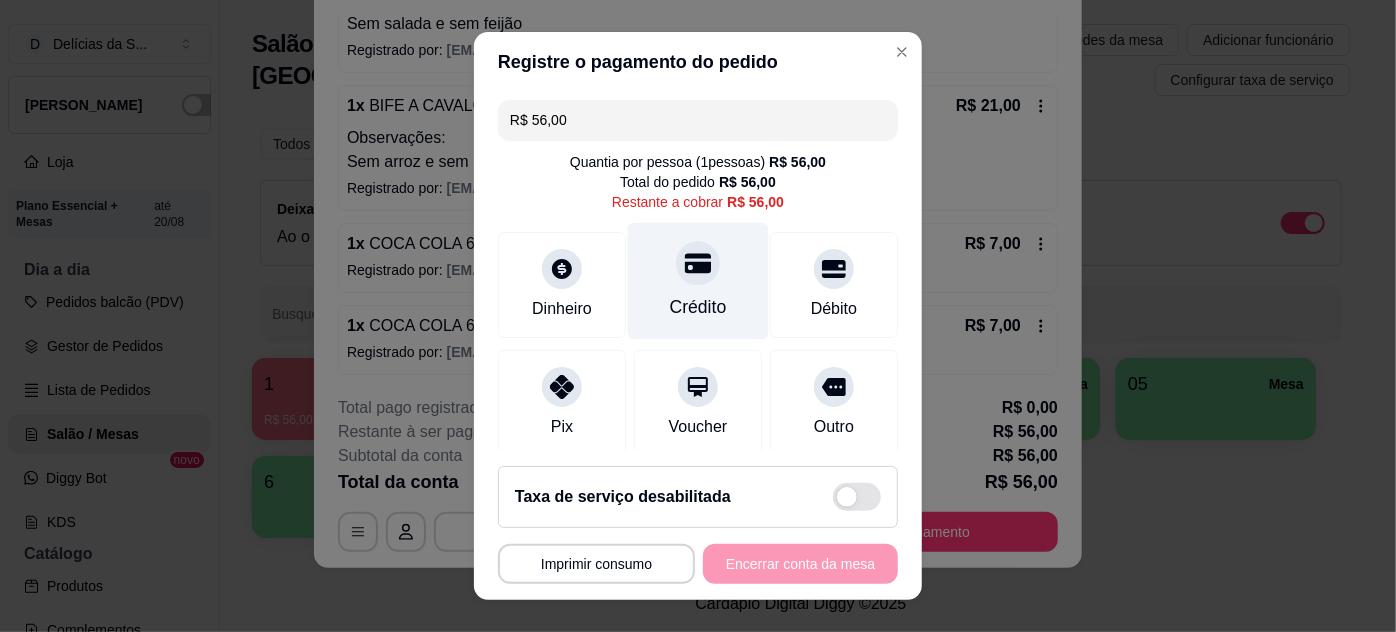 click on "Crédito" at bounding box center (698, 280) 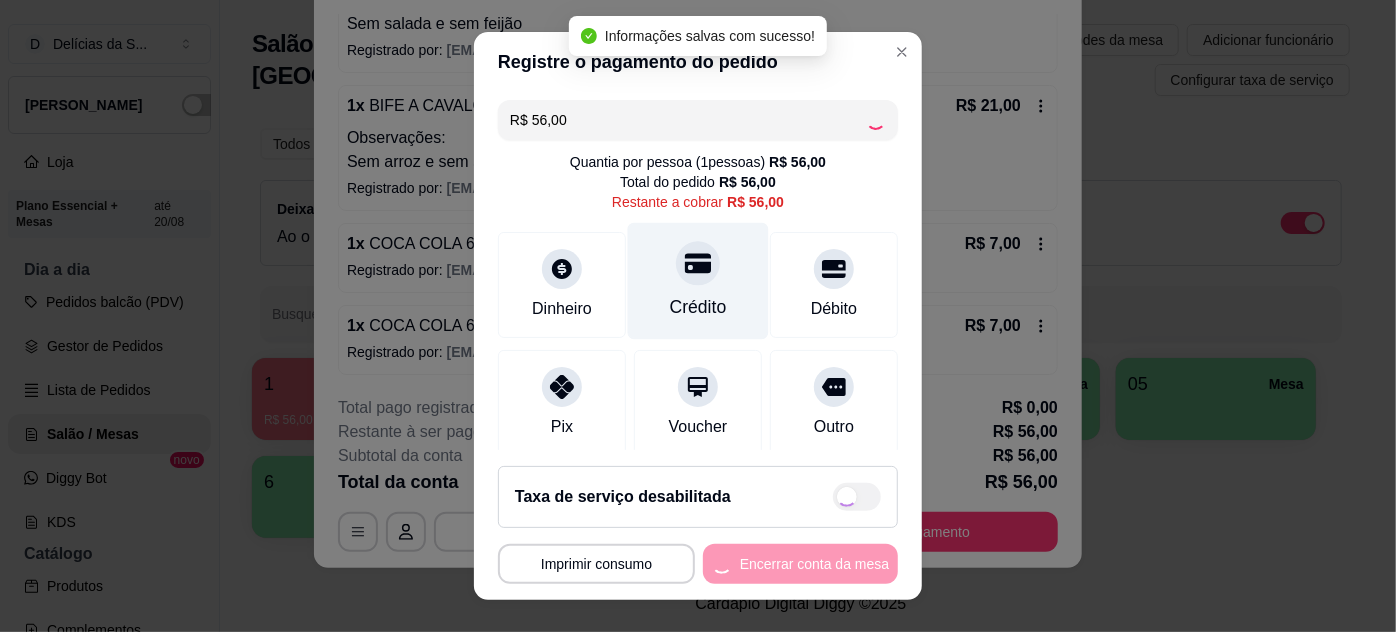 type on "R$ 0,00" 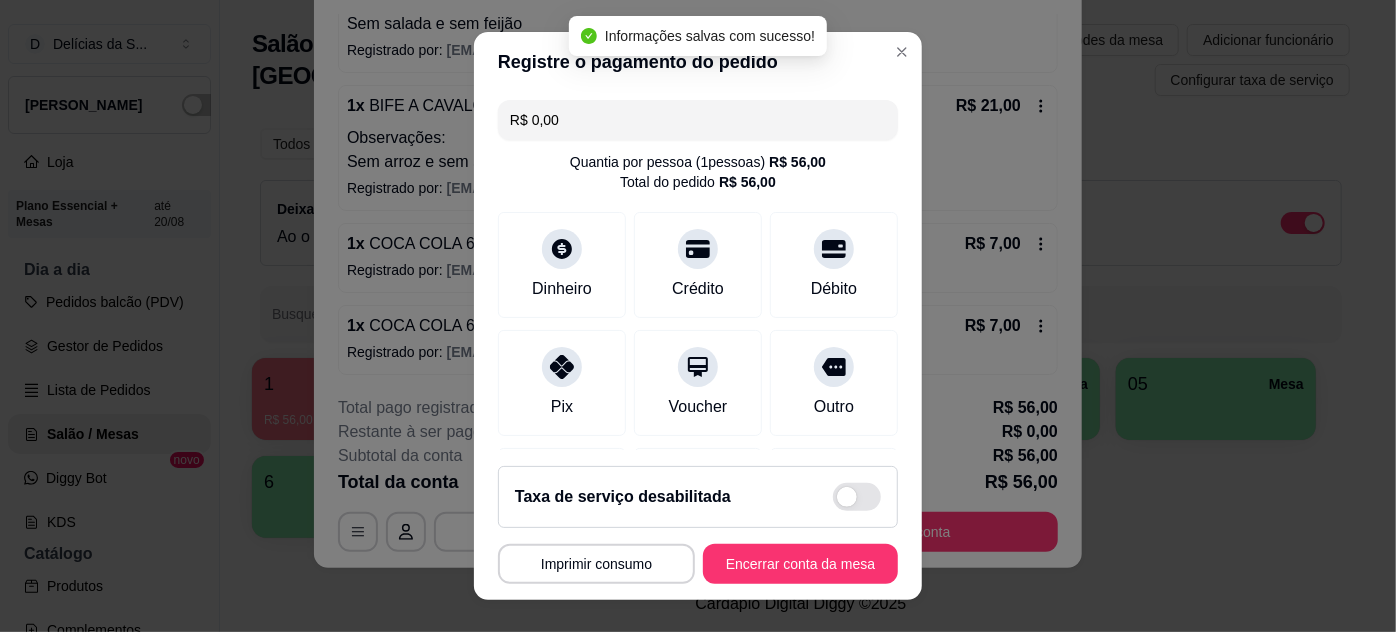 scroll, scrollTop: 32, scrollLeft: 0, axis: vertical 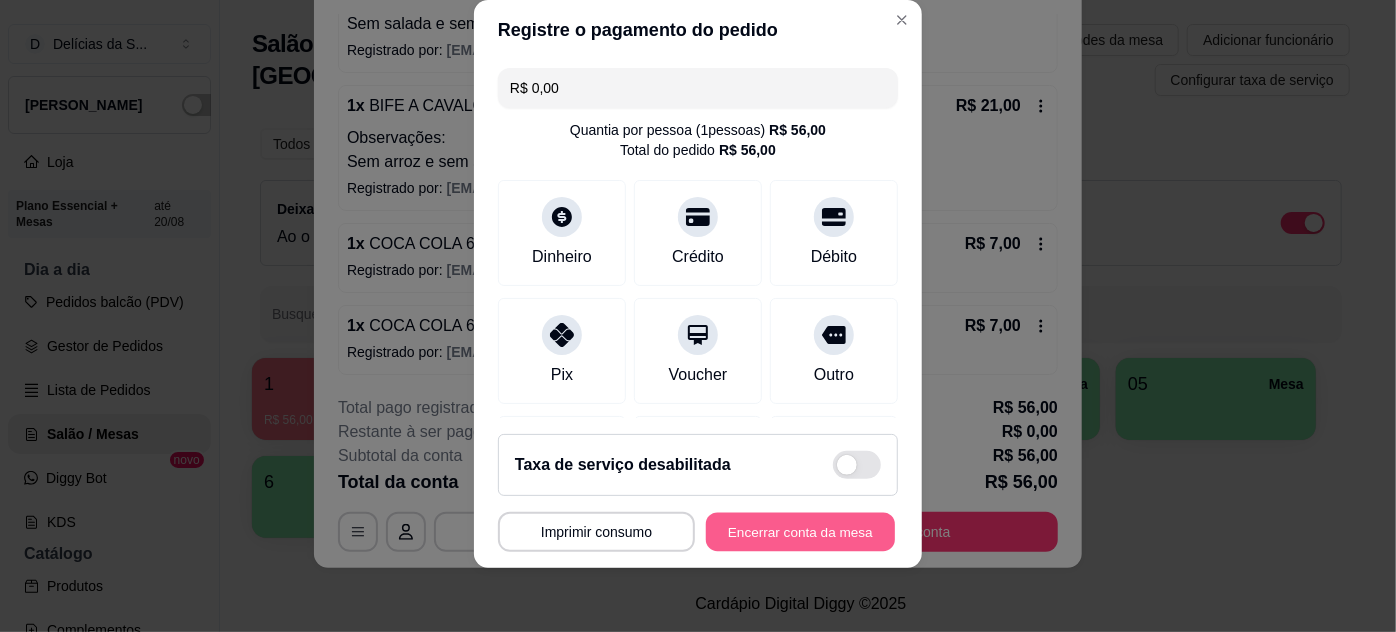 click on "Encerrar conta da mesa" at bounding box center [800, 532] 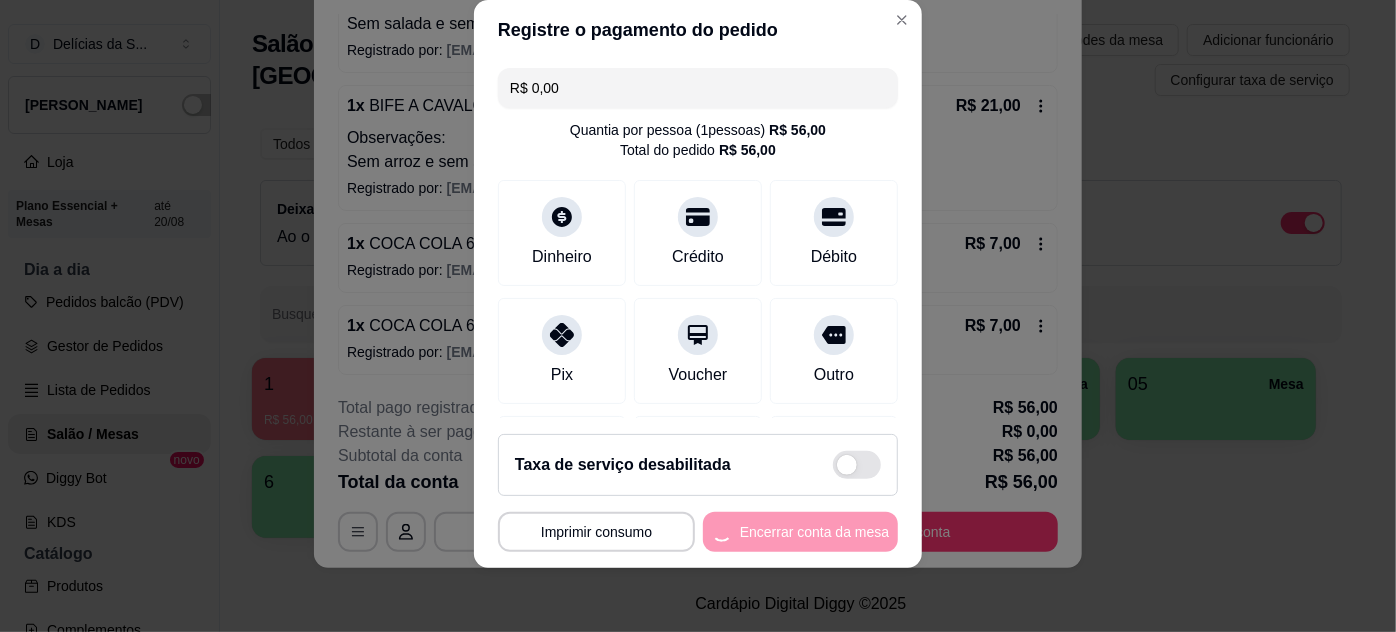 scroll, scrollTop: 0, scrollLeft: 0, axis: both 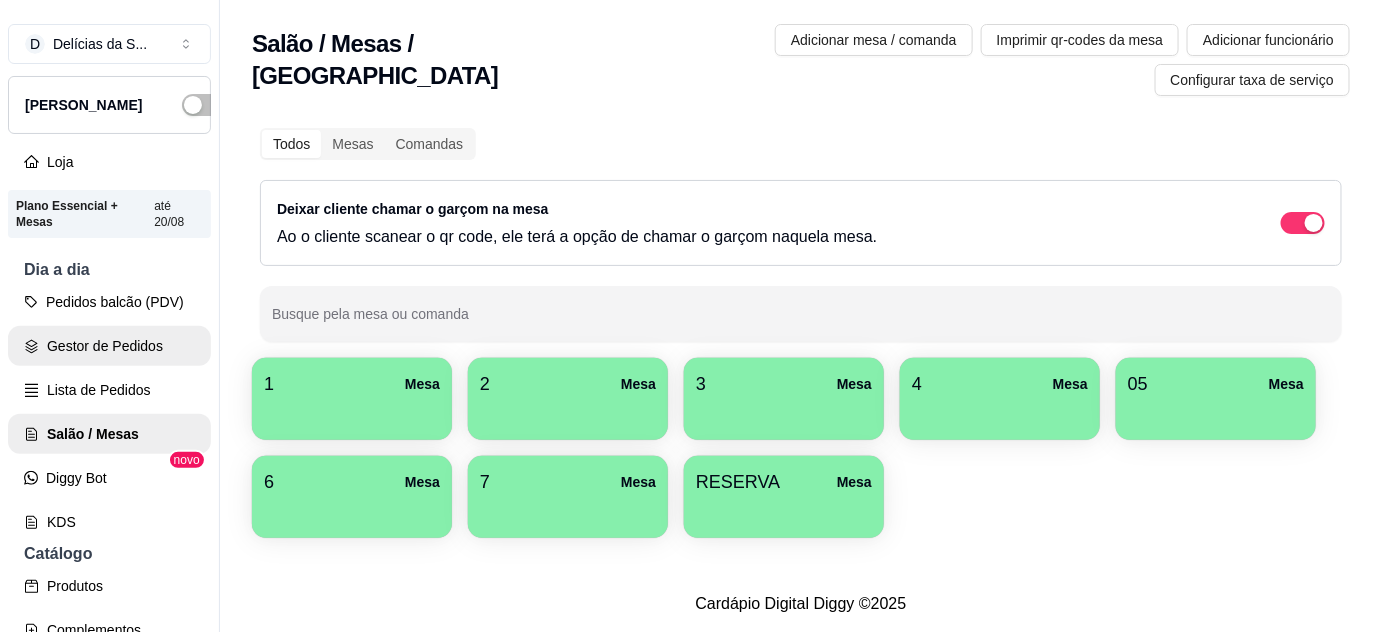 click on "Gestor de Pedidos" at bounding box center (109, 346) 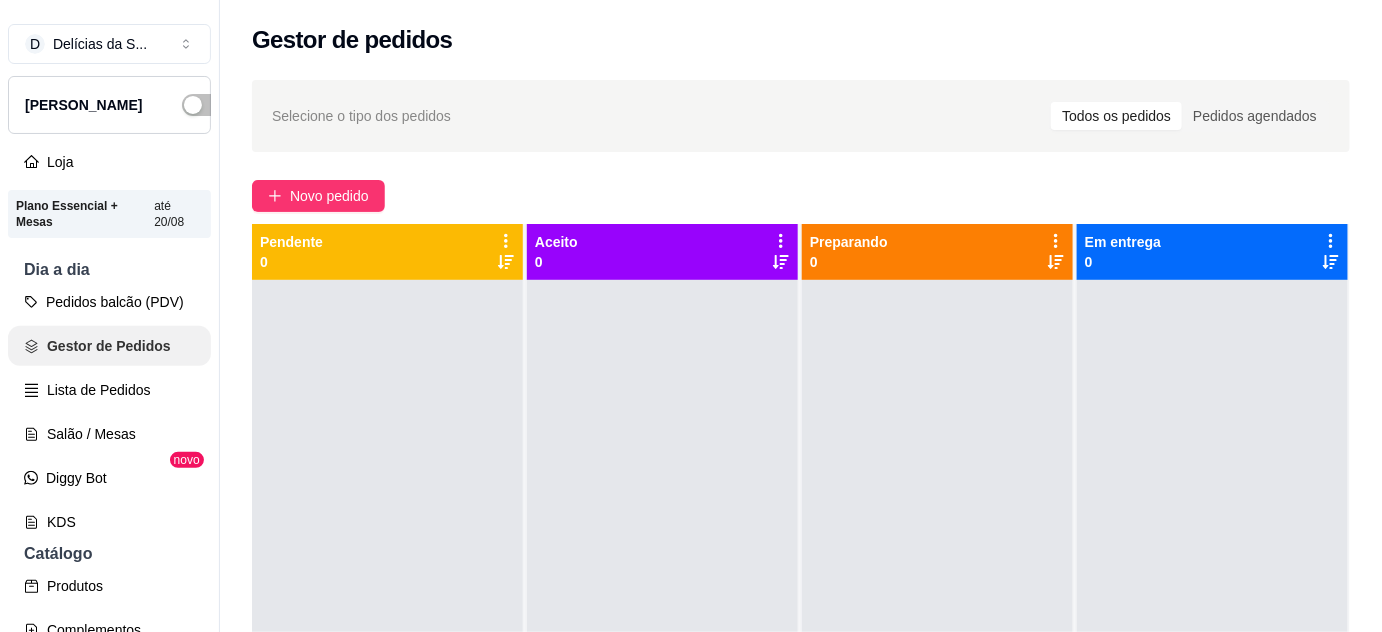 scroll, scrollTop: 363, scrollLeft: 0, axis: vertical 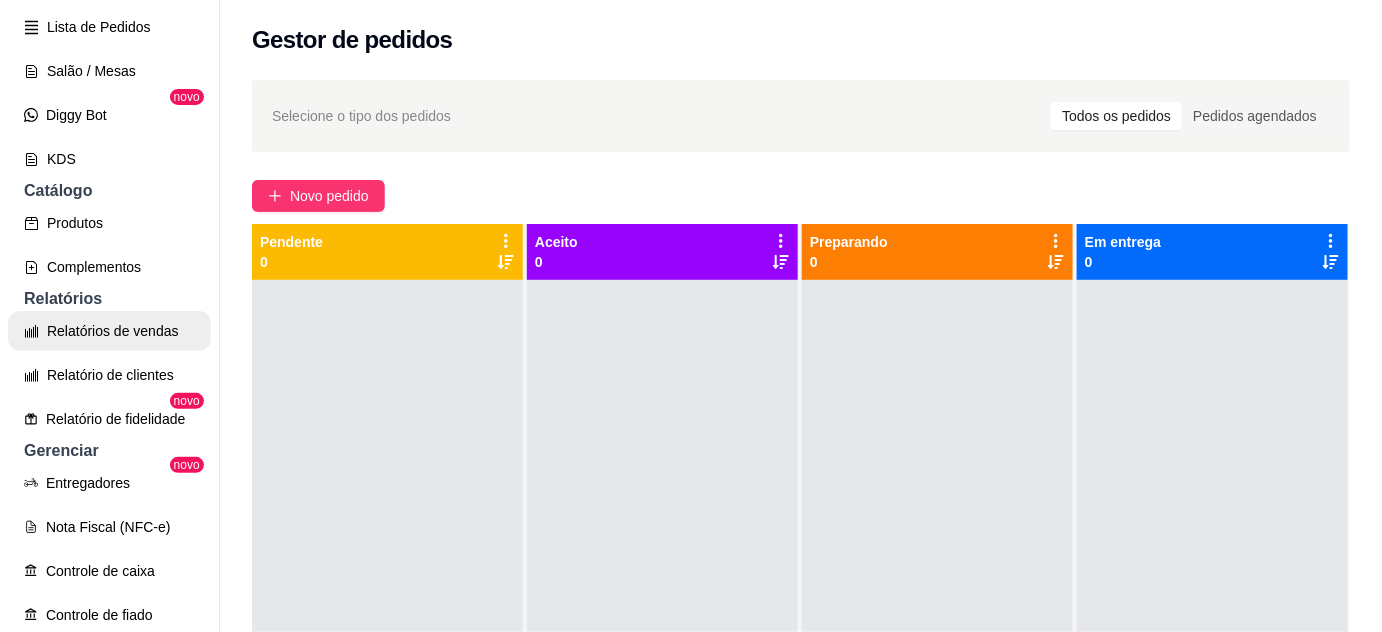 click on "Relatórios de vendas" at bounding box center [109, 331] 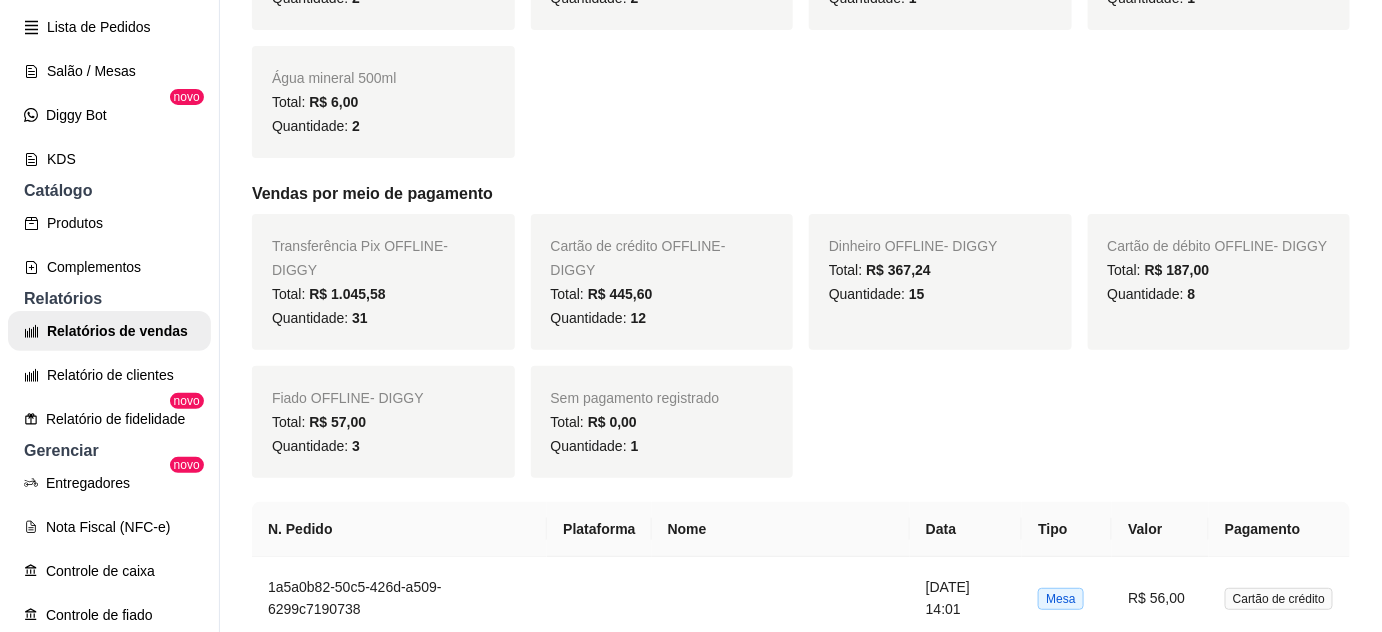 scroll, scrollTop: 1090, scrollLeft: 0, axis: vertical 